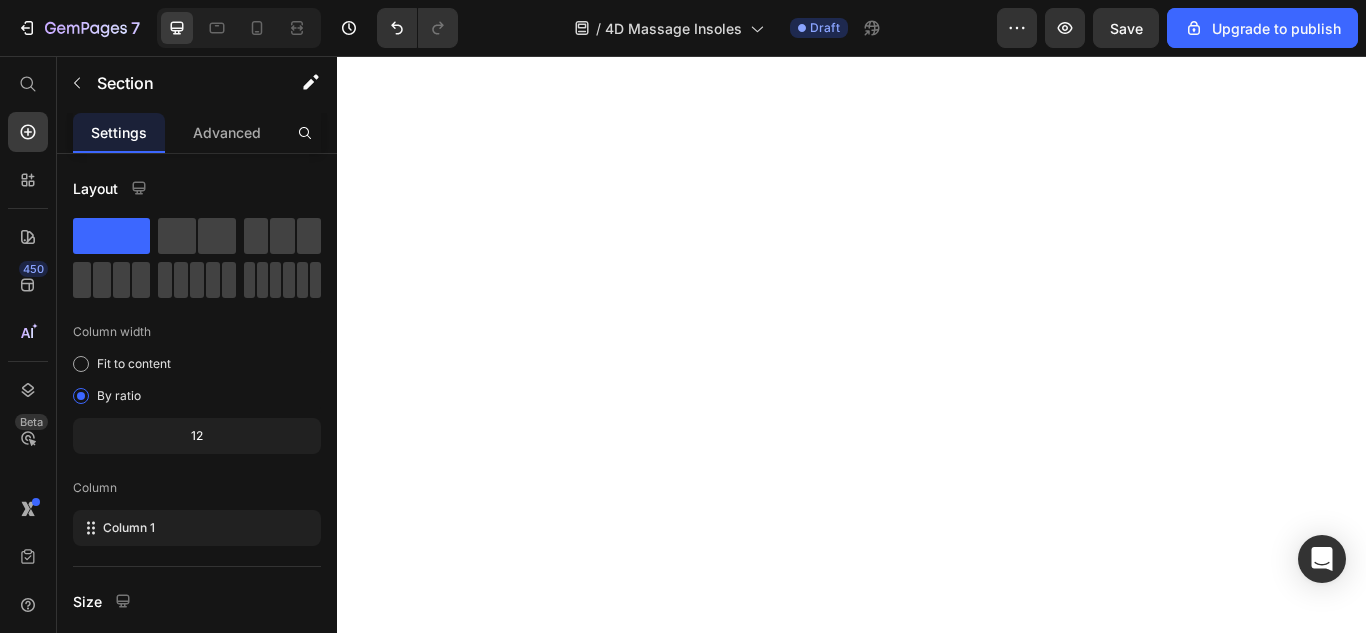 scroll, scrollTop: 0, scrollLeft: 0, axis: both 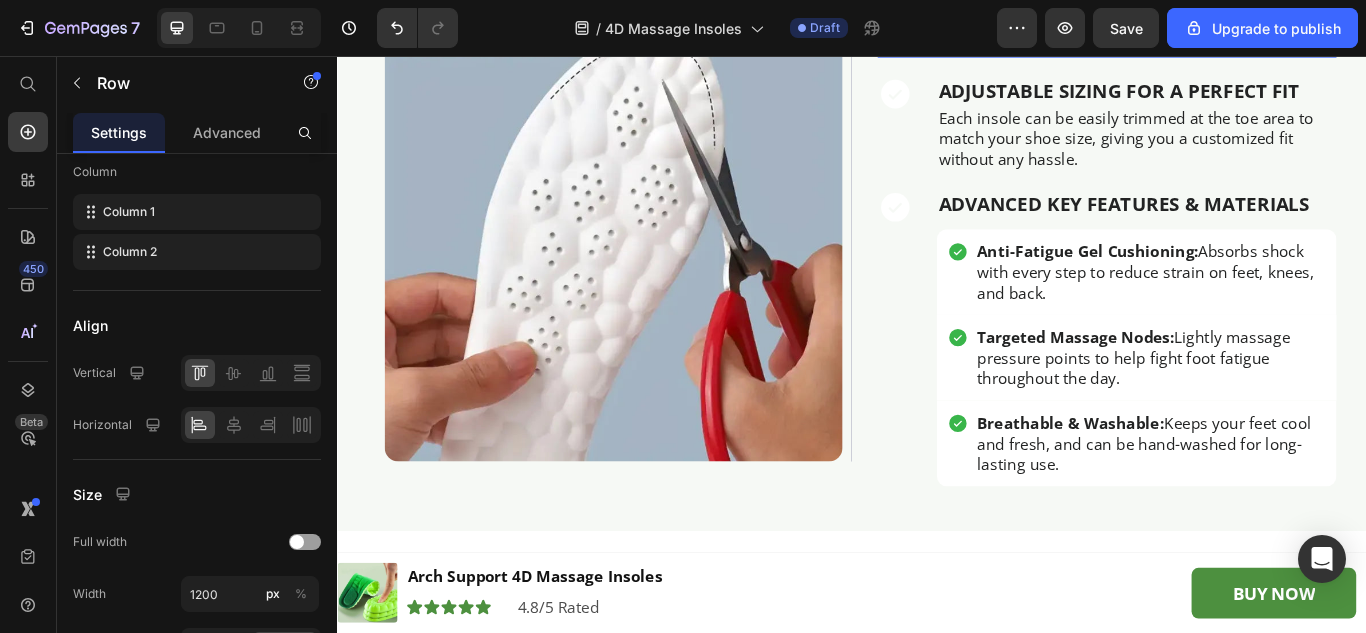 click on "Icon" at bounding box center [987, 2] 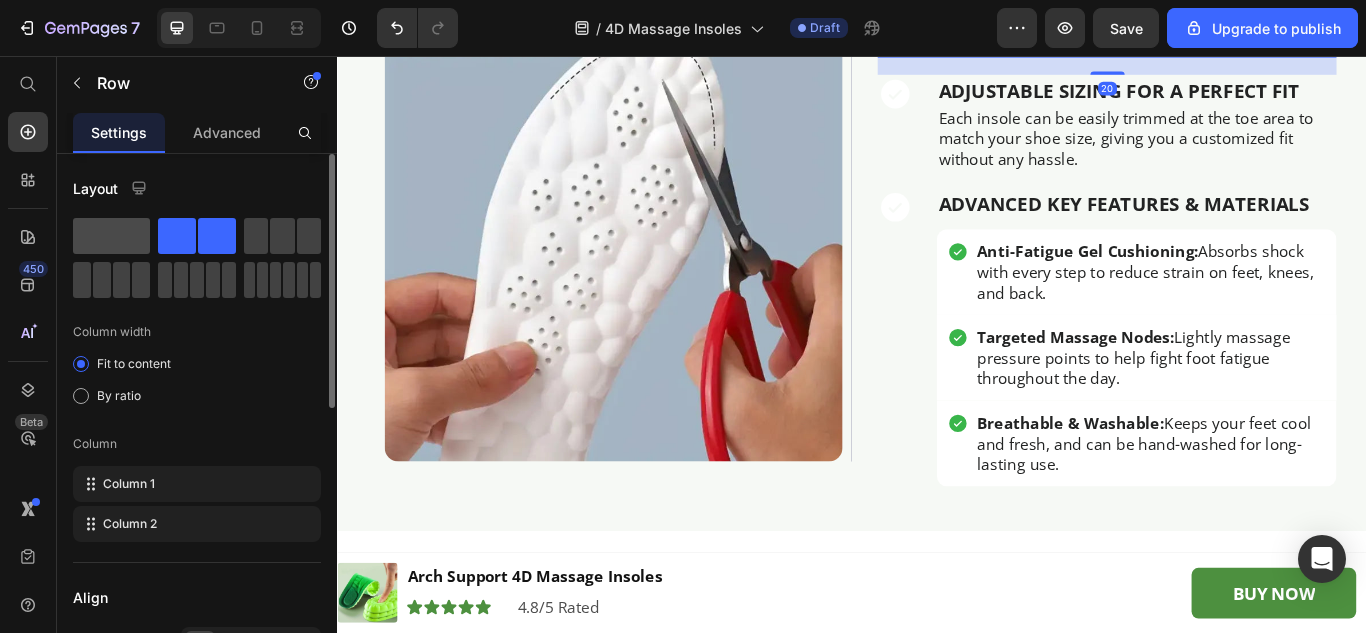 click 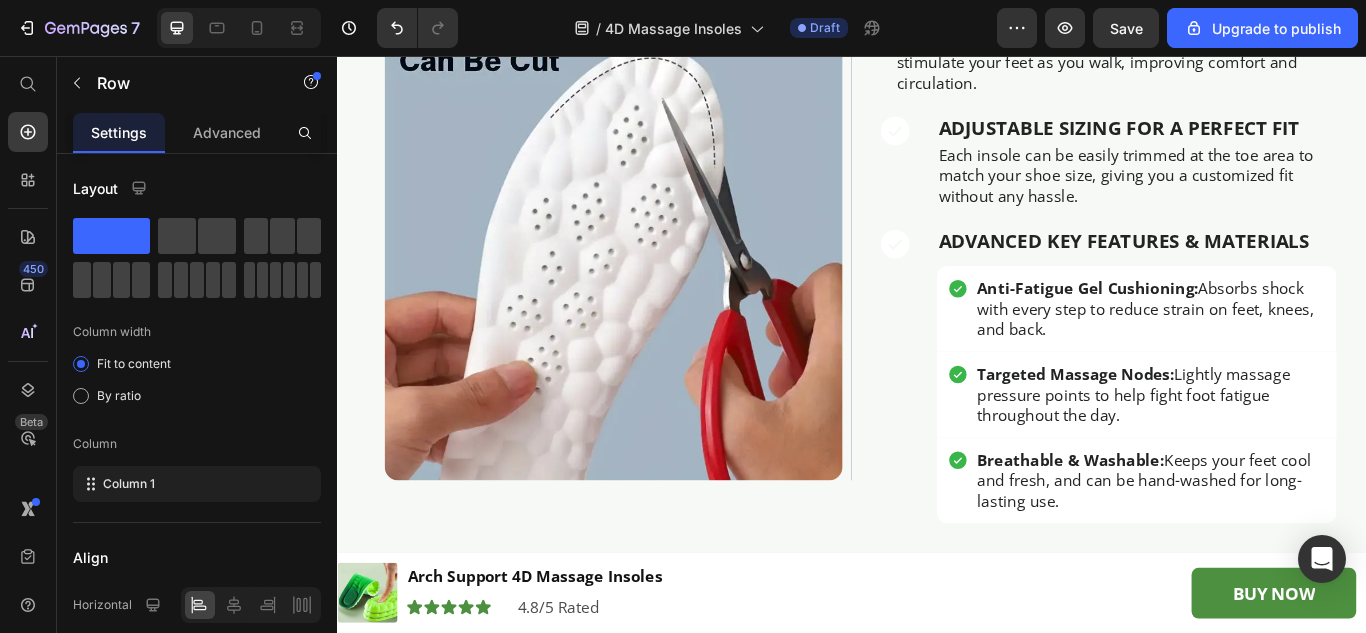 click 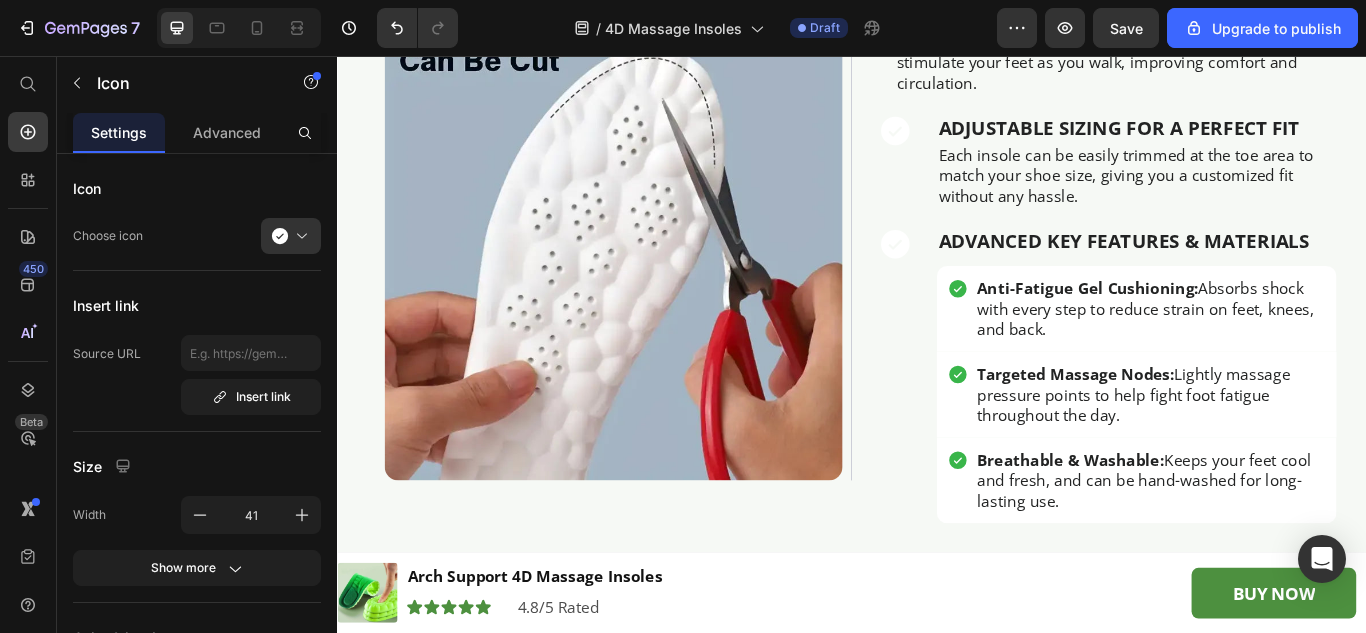 click 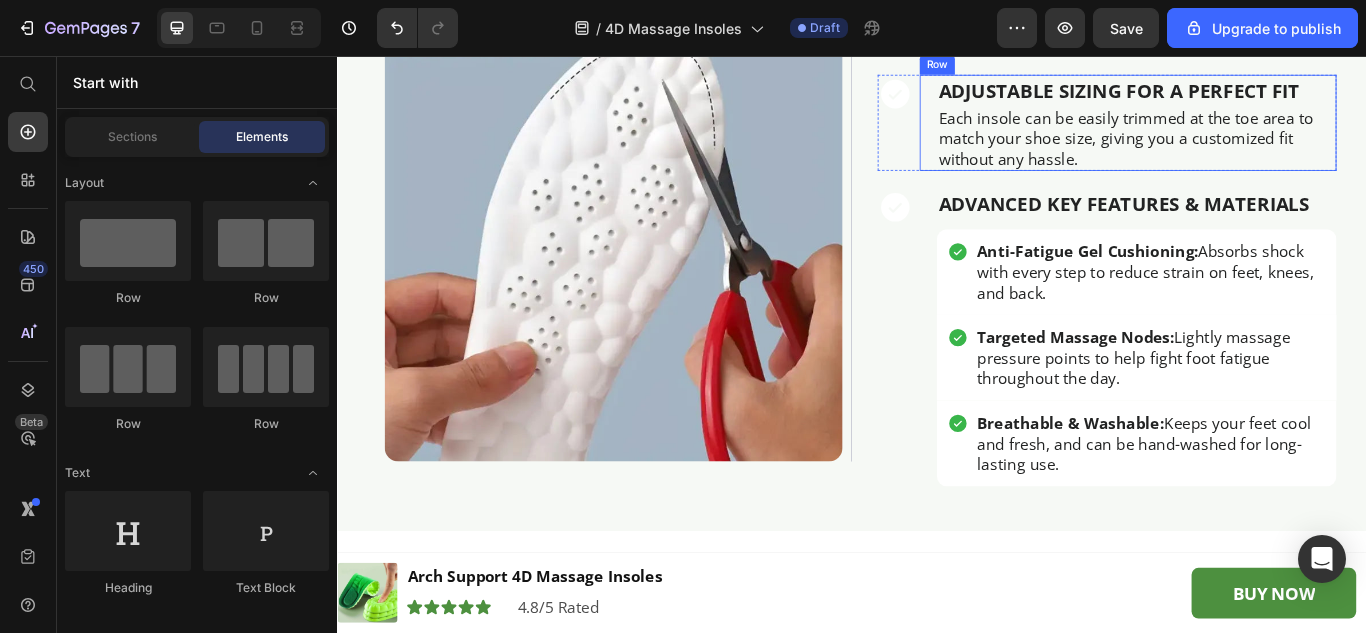 click on "Adjustable Sizing for a Perfect Fit Text Block Each insole can be easily trimmed at the toe area to match your shoe size, giving you a customized fit without any hassle. Text Block Row" at bounding box center (1259, 134) 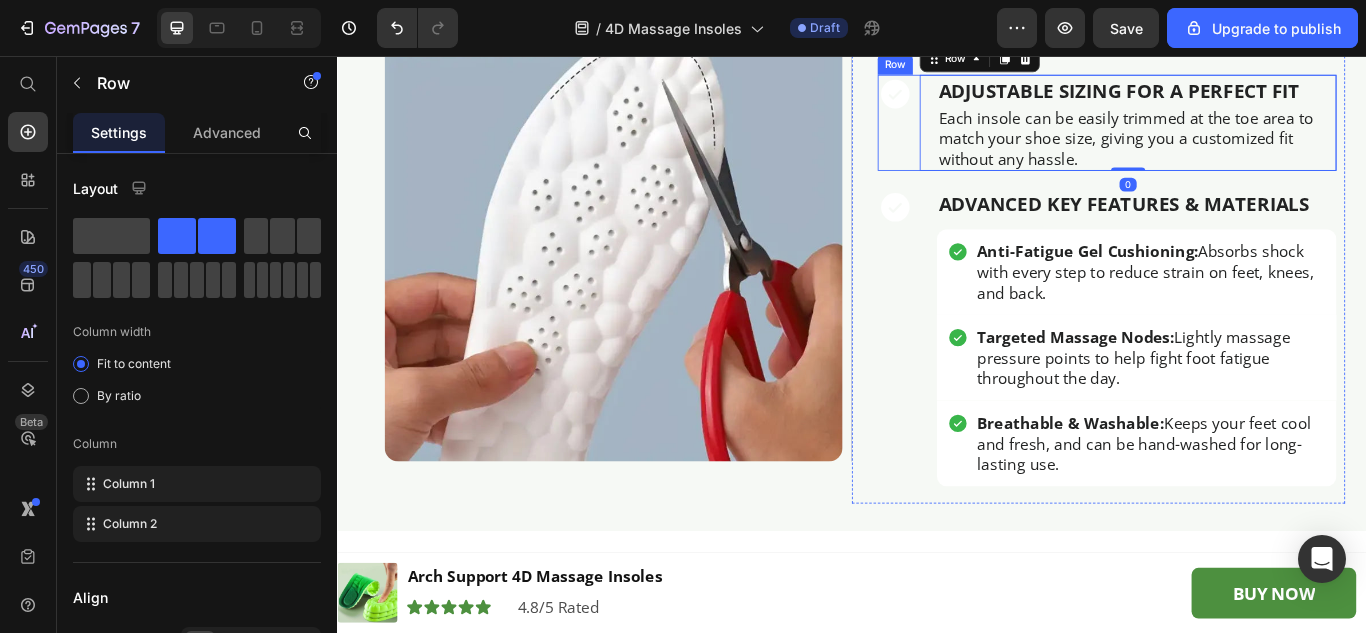 click on "Icon" at bounding box center (987, 134) 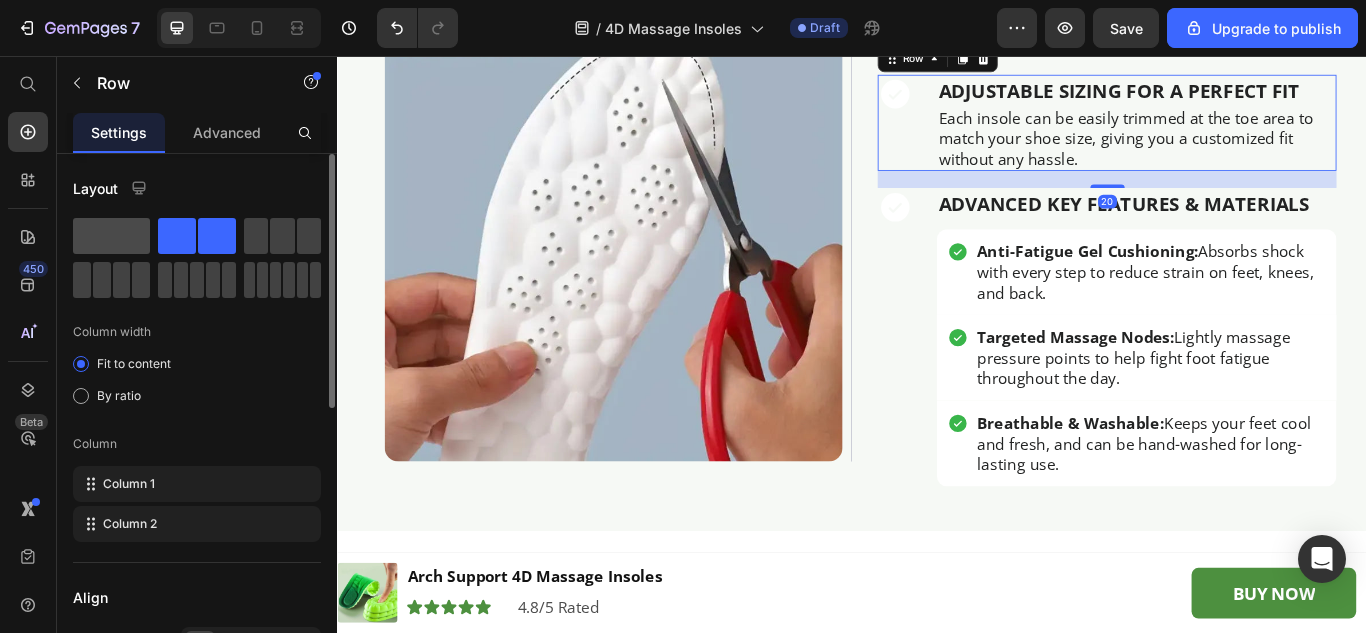 click 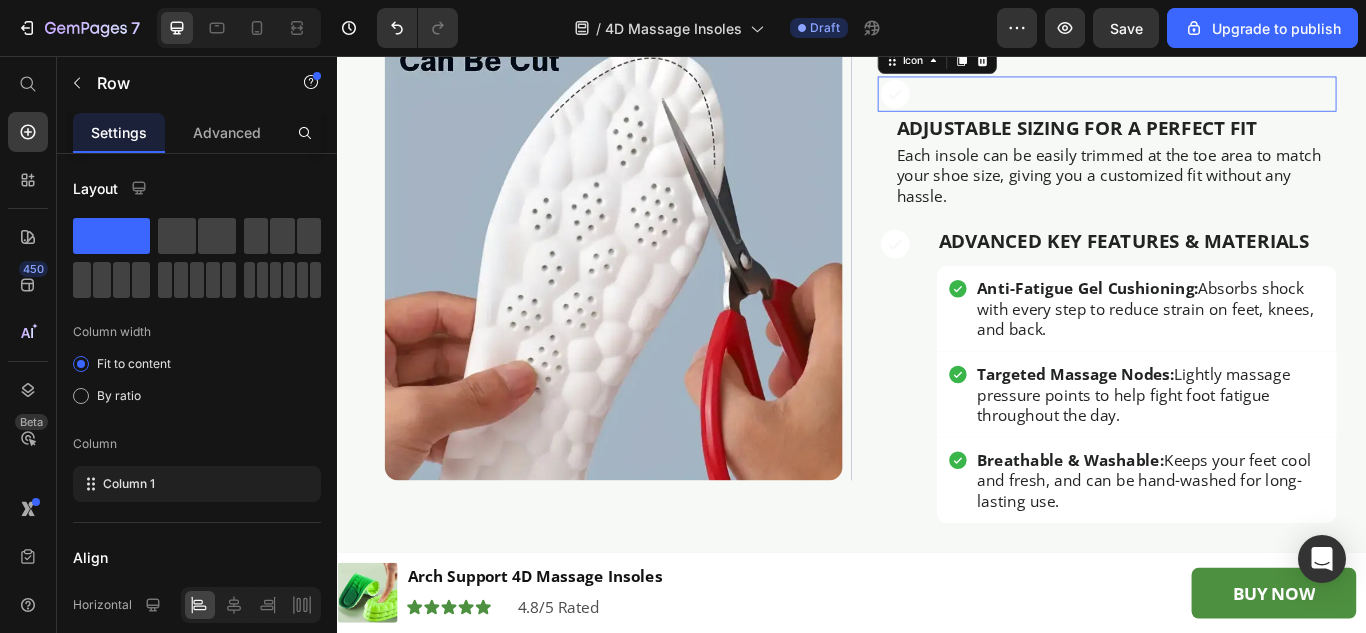 click on "Icon   0" at bounding box center (1234, 100) 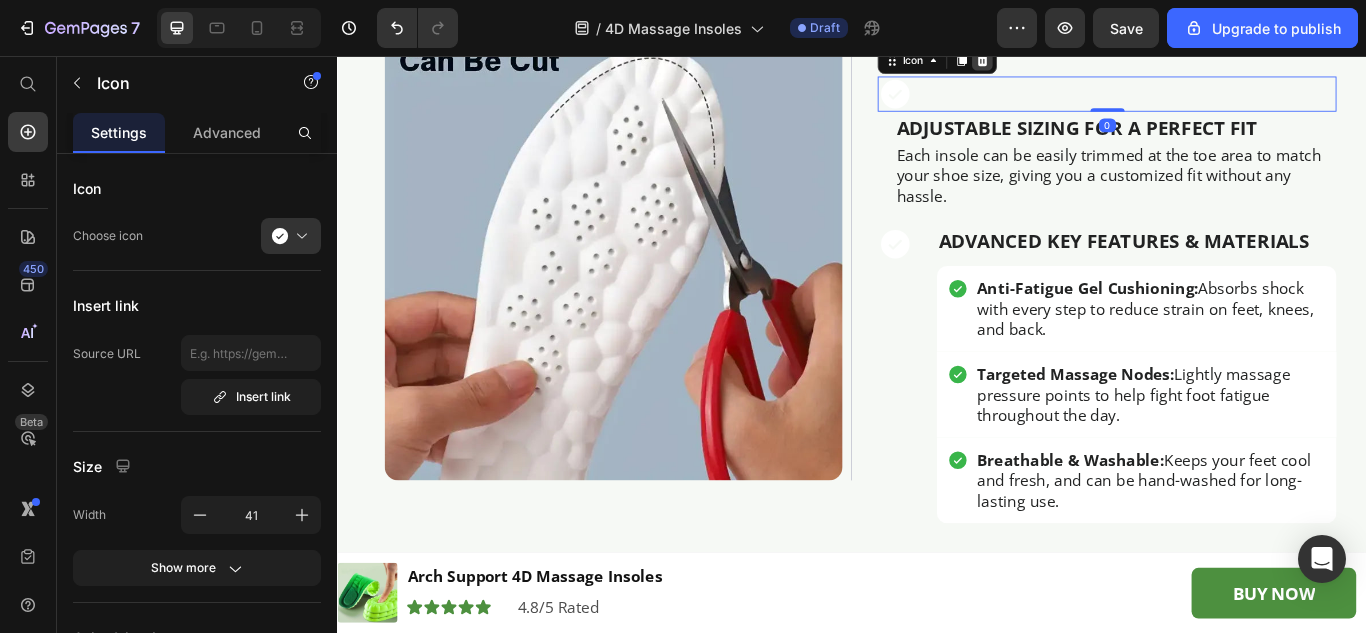 click 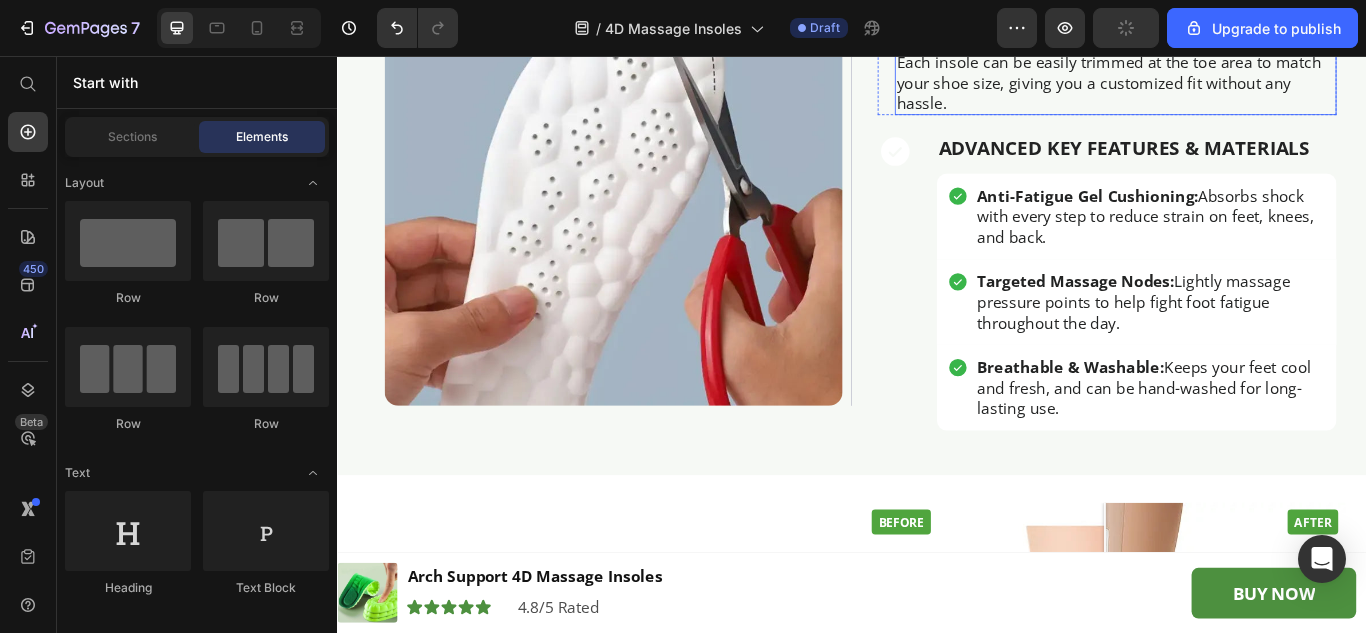 scroll, scrollTop: 4200, scrollLeft: 0, axis: vertical 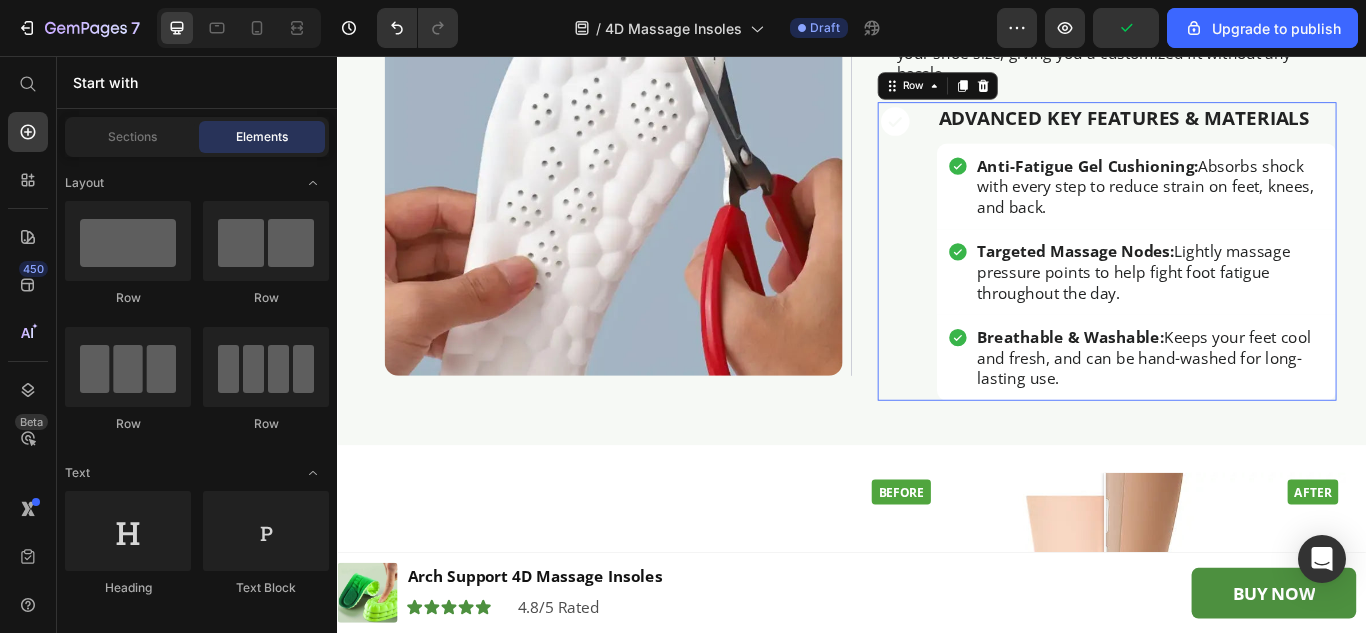 click on "Icon" at bounding box center [987, 284] 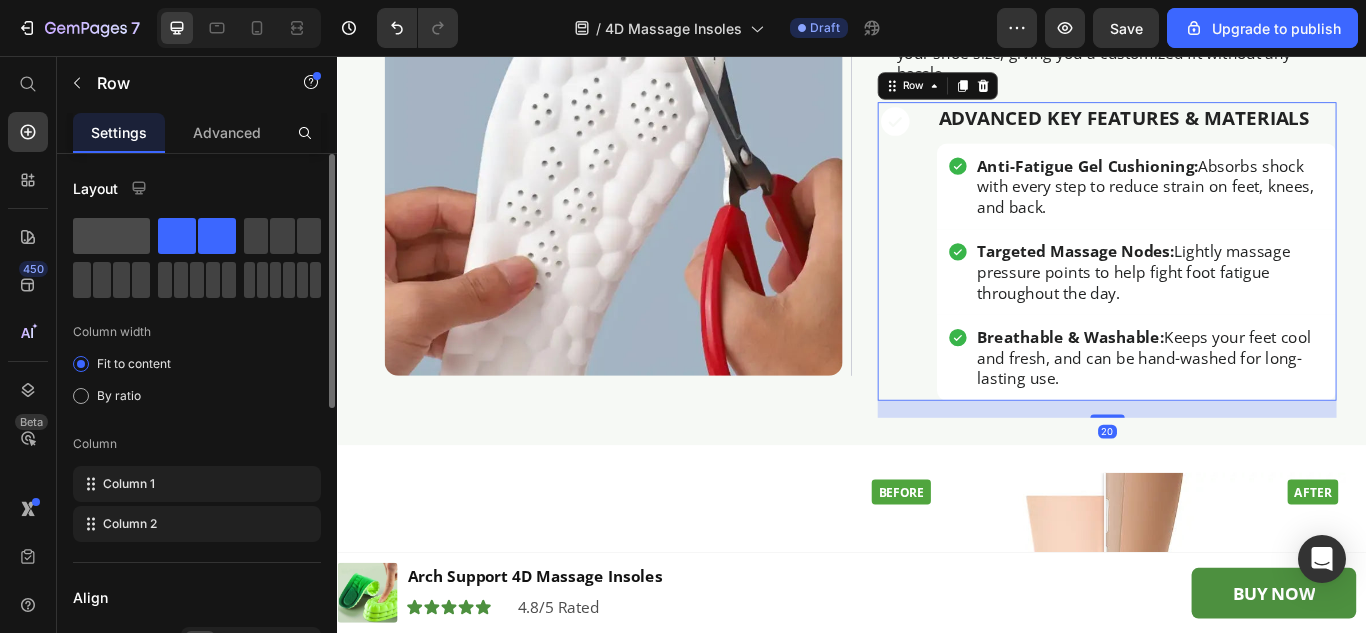 click 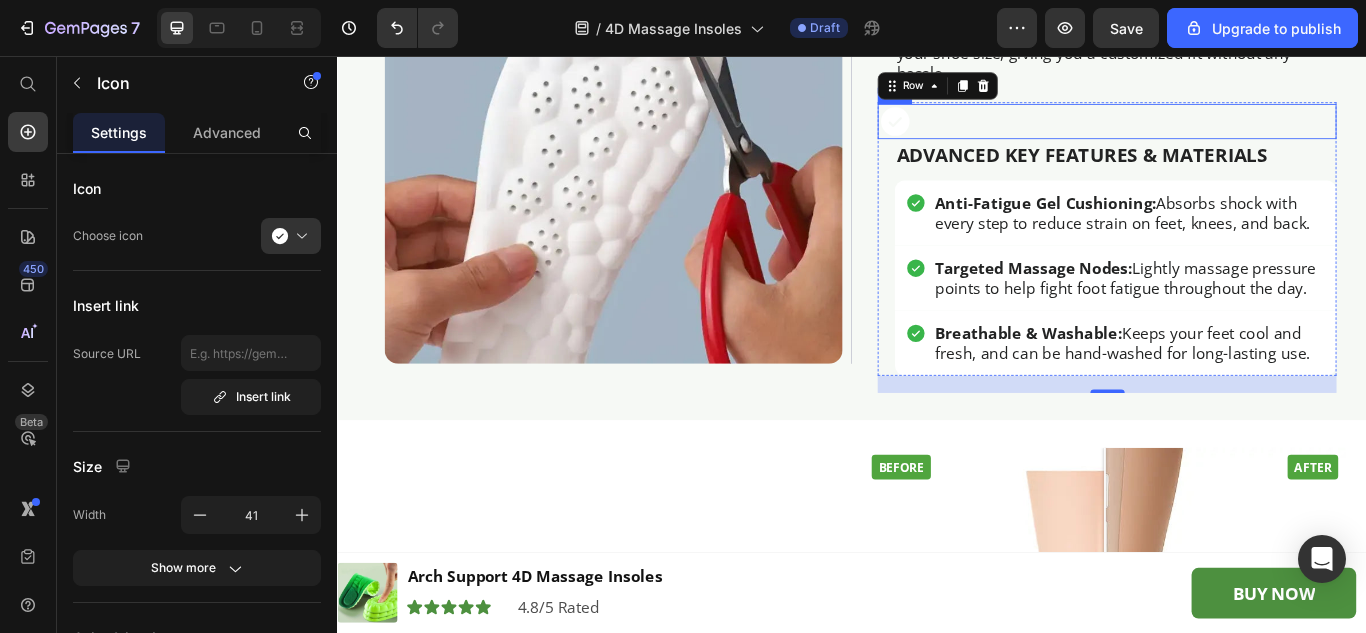 click on "Icon" at bounding box center (1234, 132) 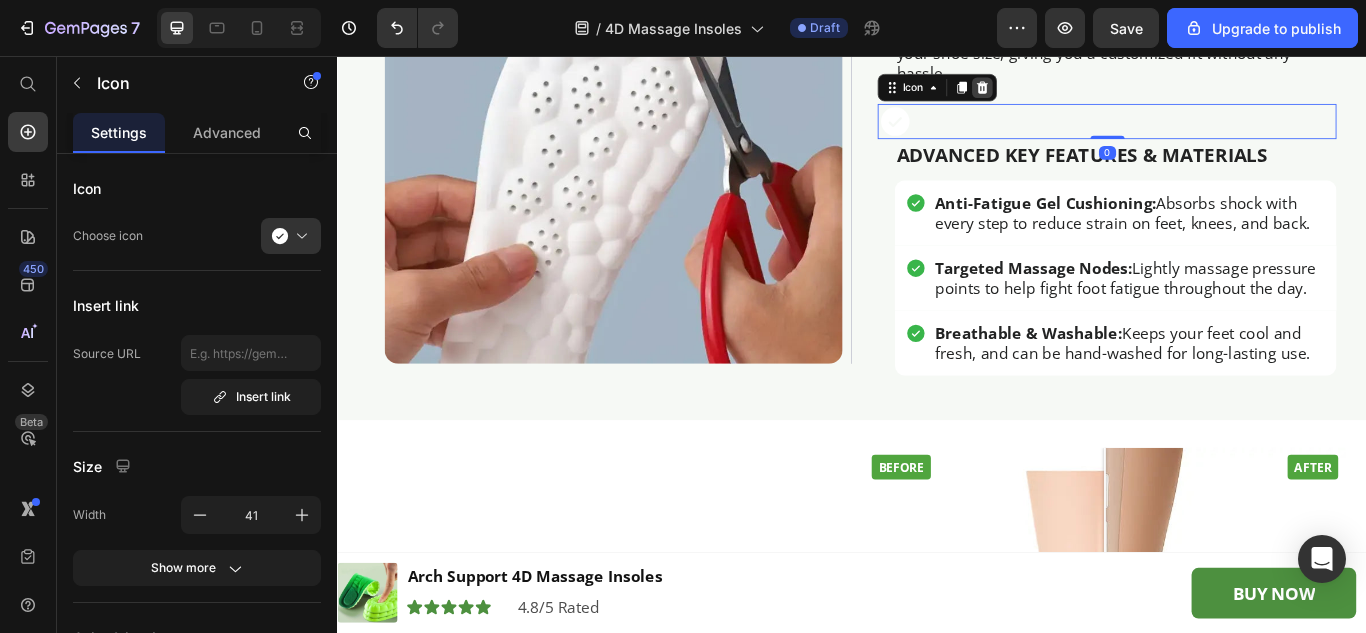 click 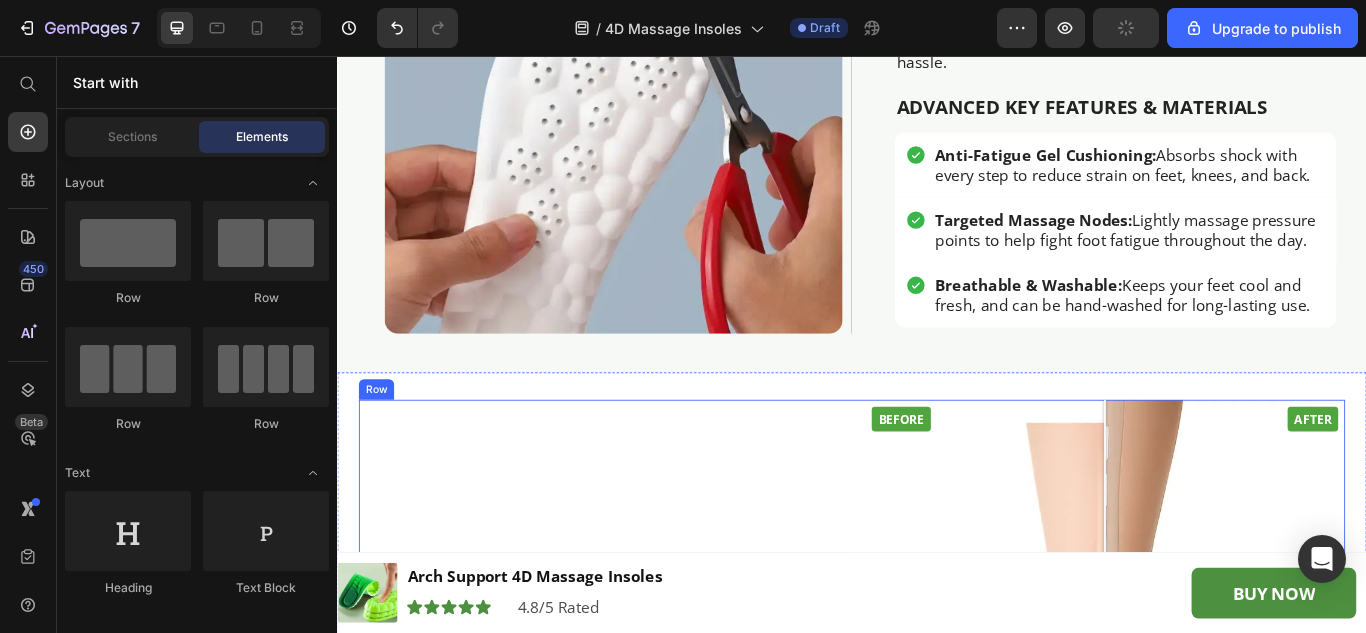scroll, scrollTop: 4000, scrollLeft: 0, axis: vertical 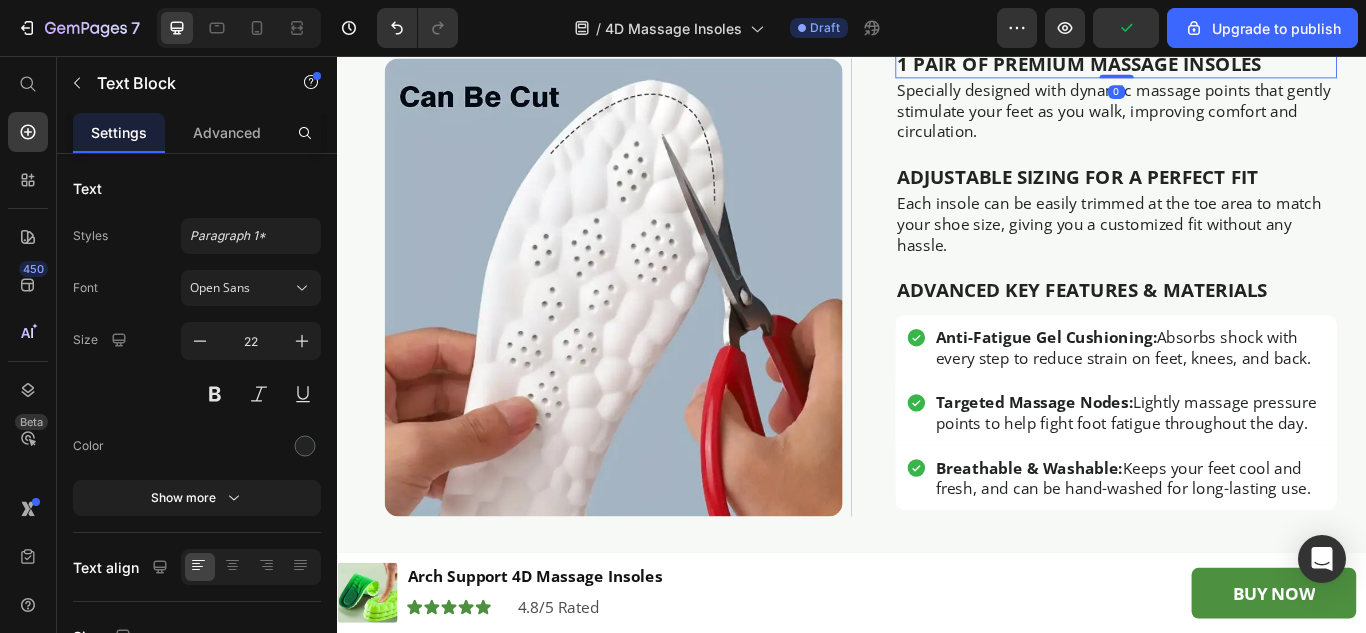 click on "1 Pair of Premium Massage Insoles" at bounding box center [1244, 64] 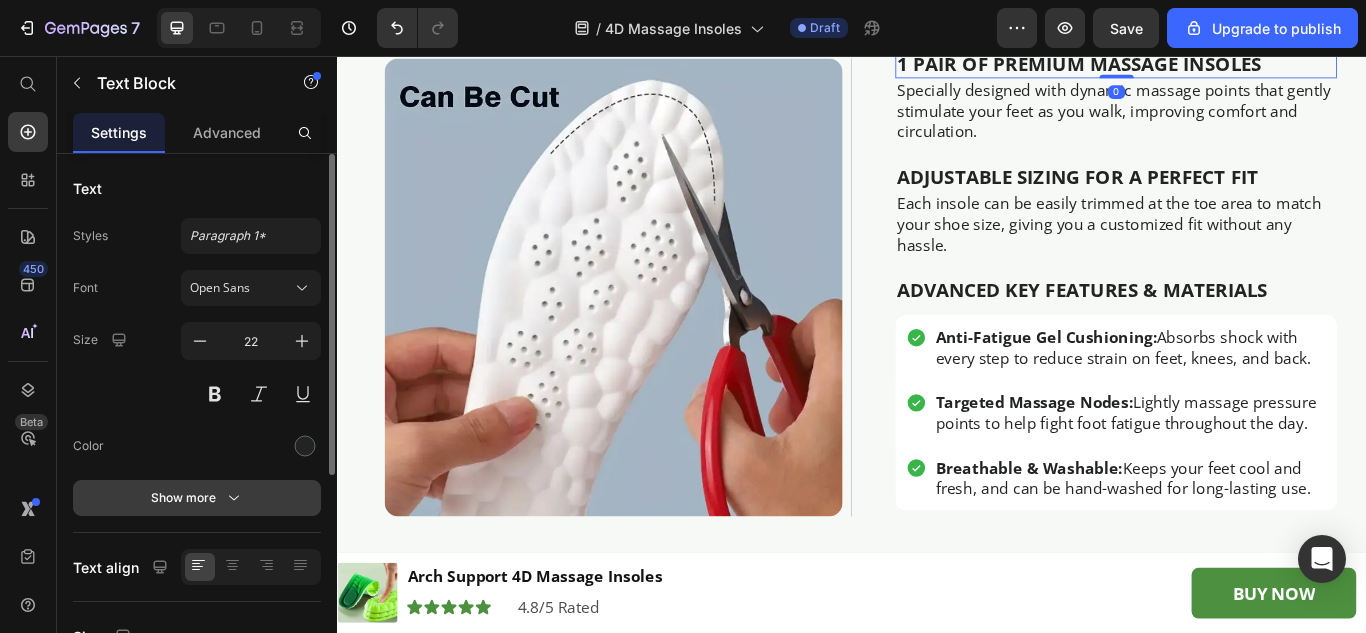 click on "Show more" at bounding box center (197, 498) 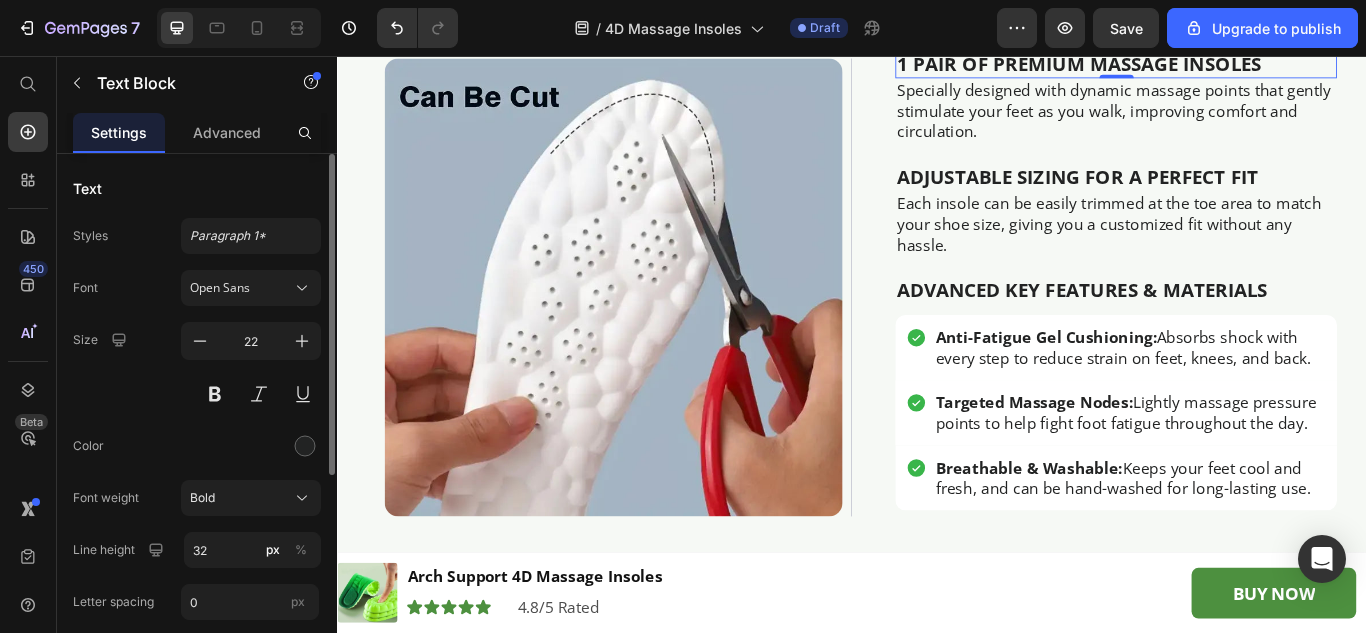 scroll, scrollTop: 100, scrollLeft: 0, axis: vertical 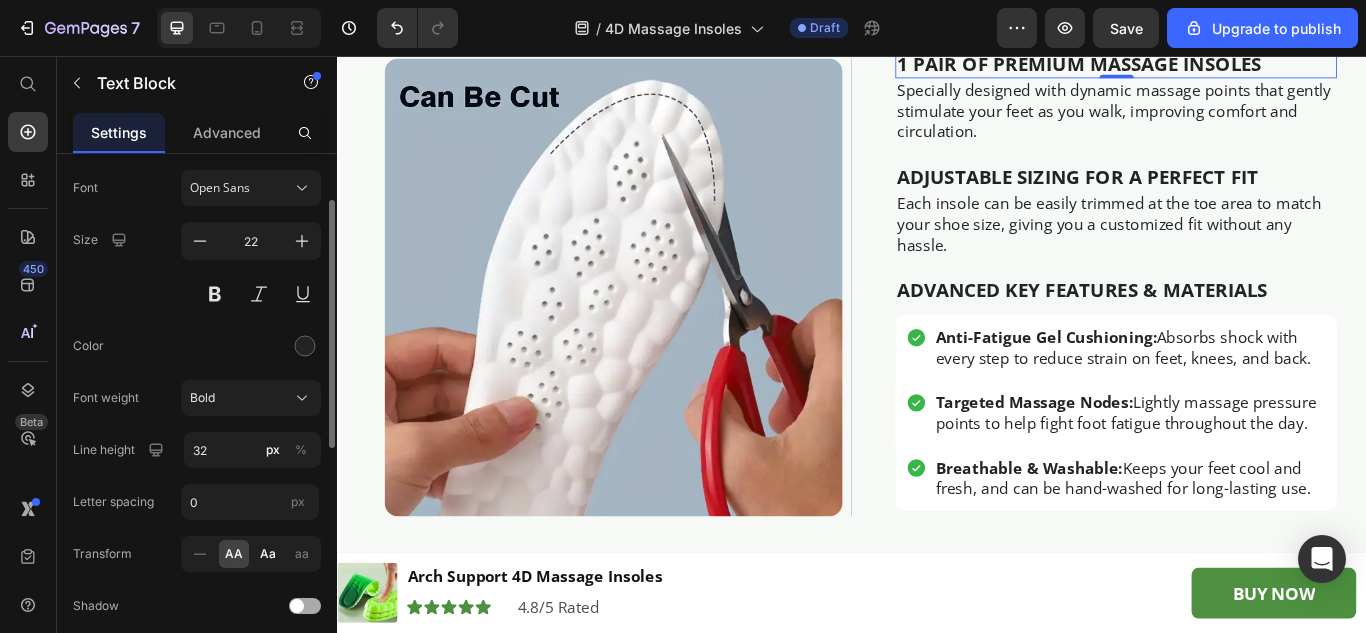 click on "Aa" 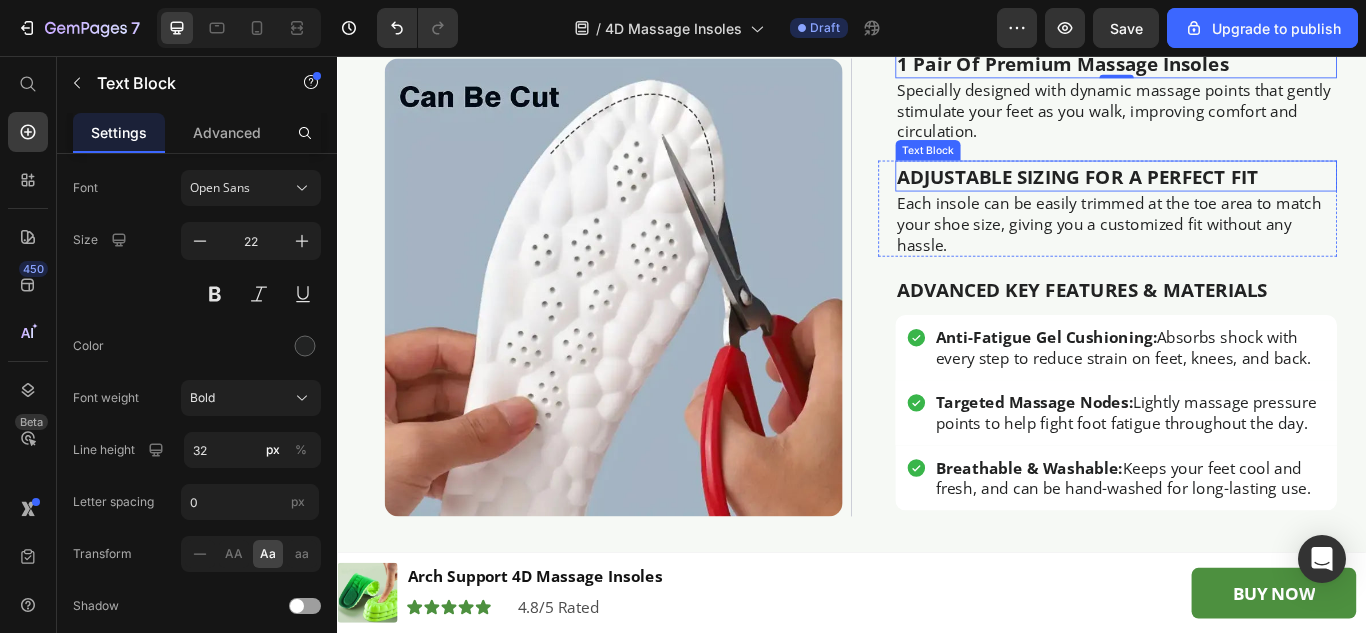 click on "Adjustable Sizing for a Perfect Fit" at bounding box center [1244, 196] 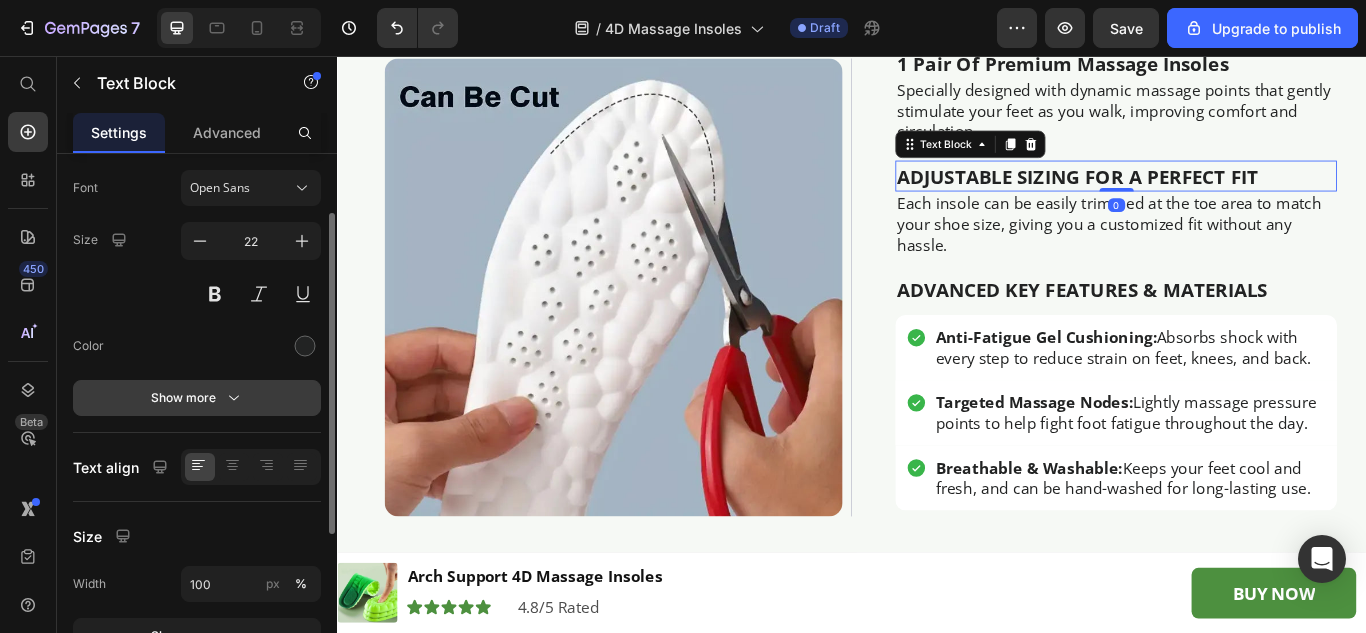 click on "Show more" at bounding box center [197, 398] 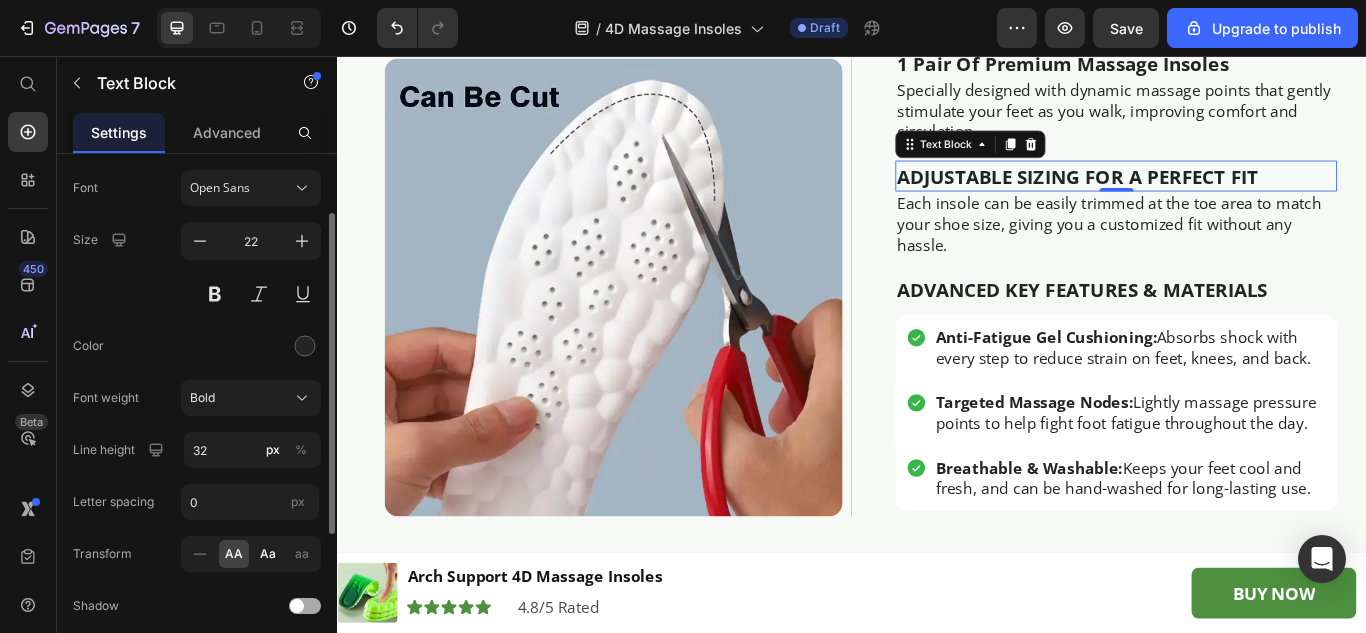 click on "Aa" 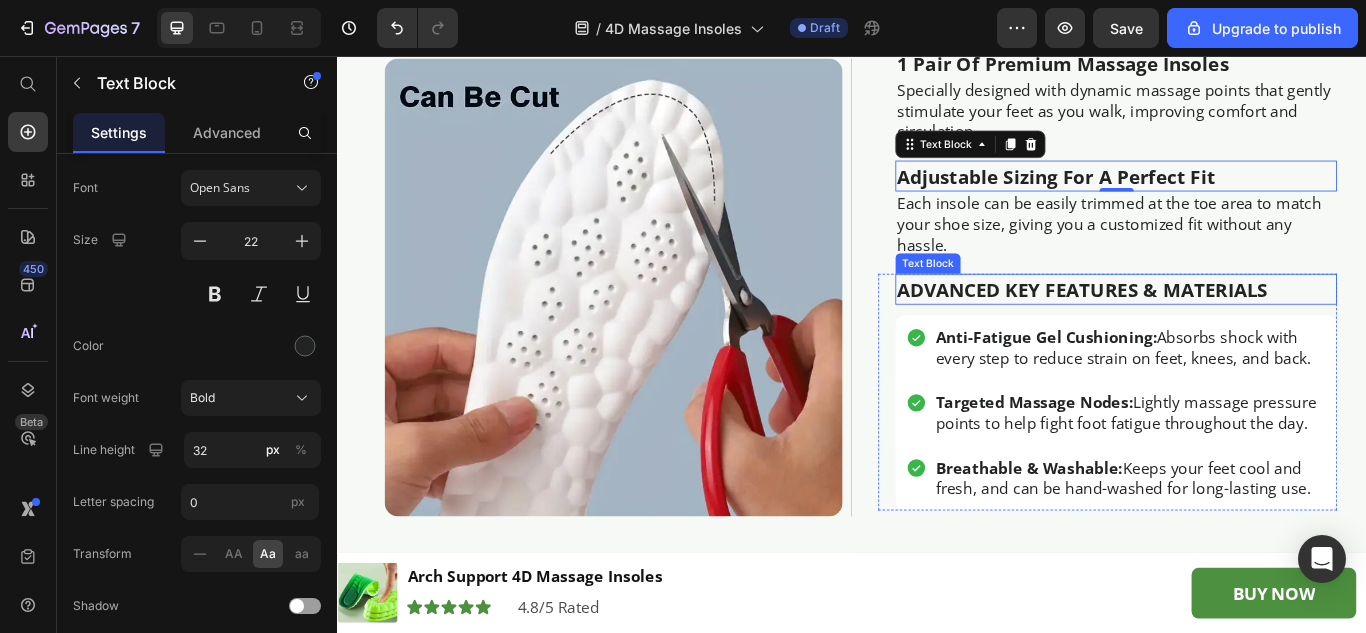 drag, startPoint x: 1044, startPoint y: 608, endPoint x: 1034, endPoint y: 609, distance: 10.049875 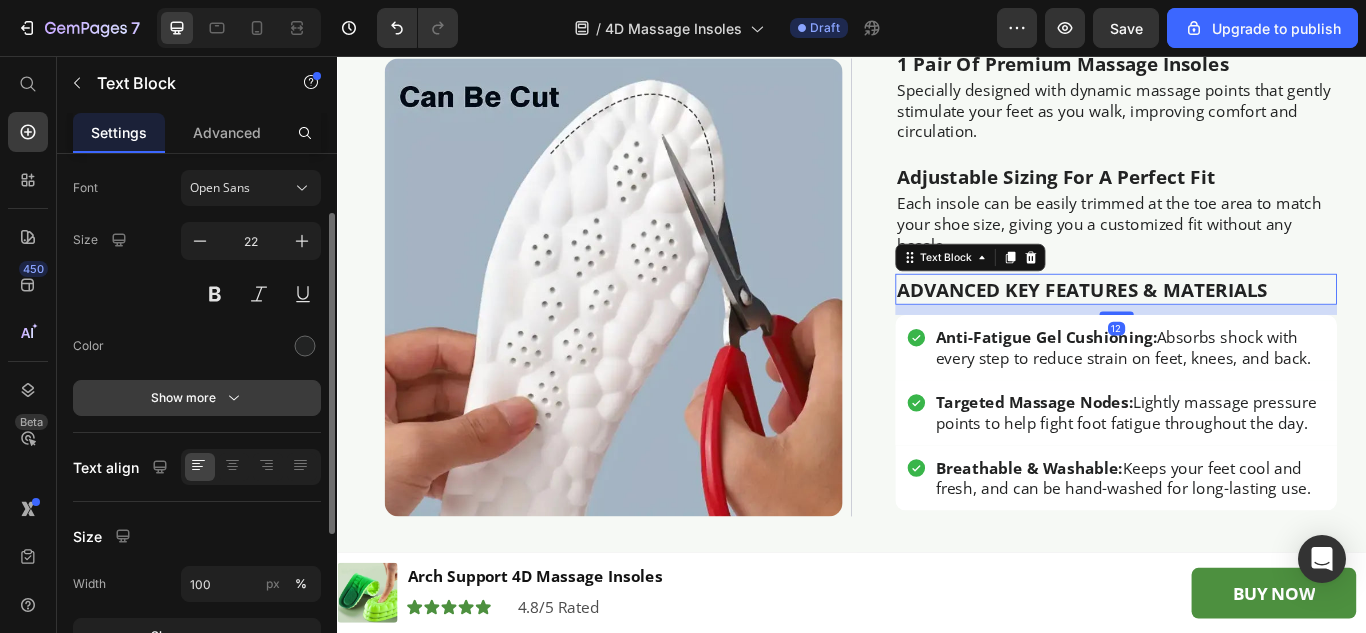 click on "Show more" at bounding box center (197, 398) 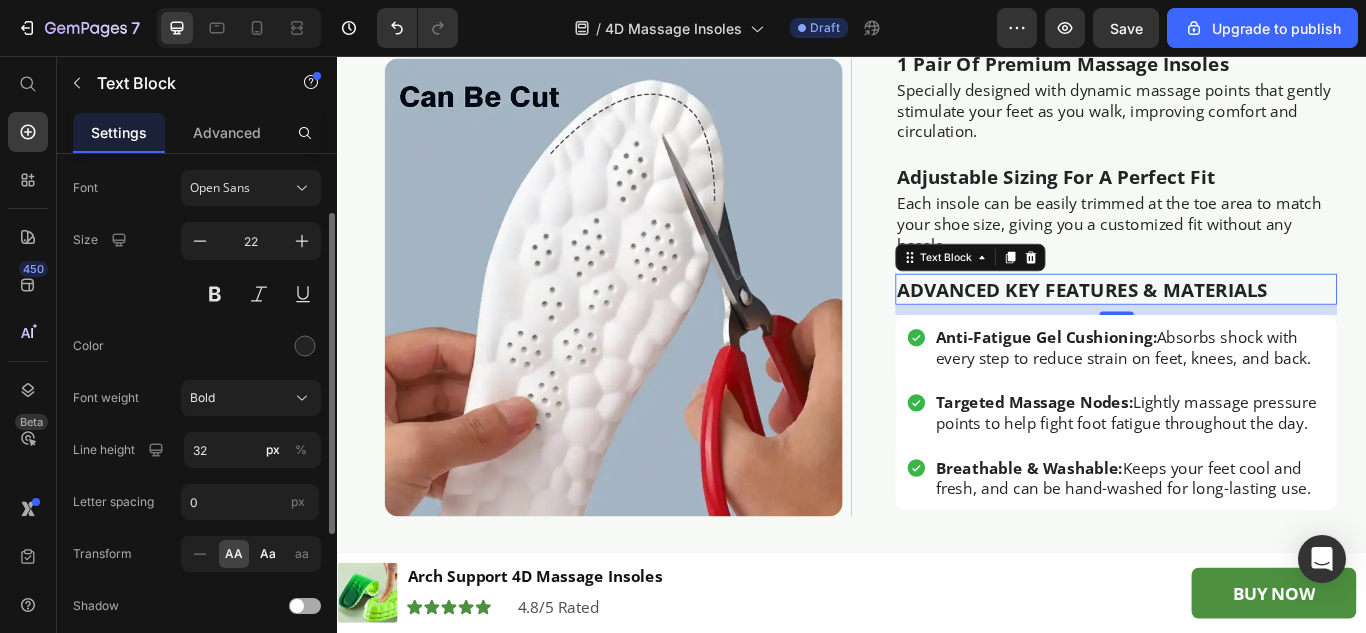 click on "Aa" 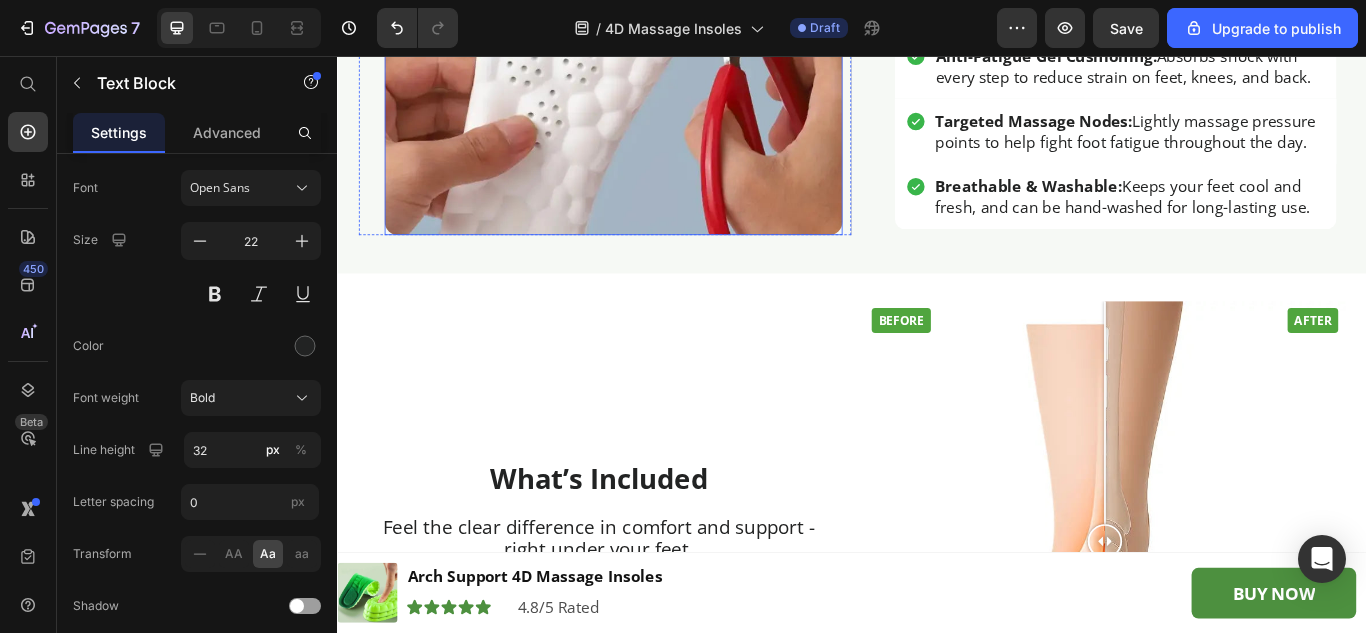 scroll, scrollTop: 4500, scrollLeft: 0, axis: vertical 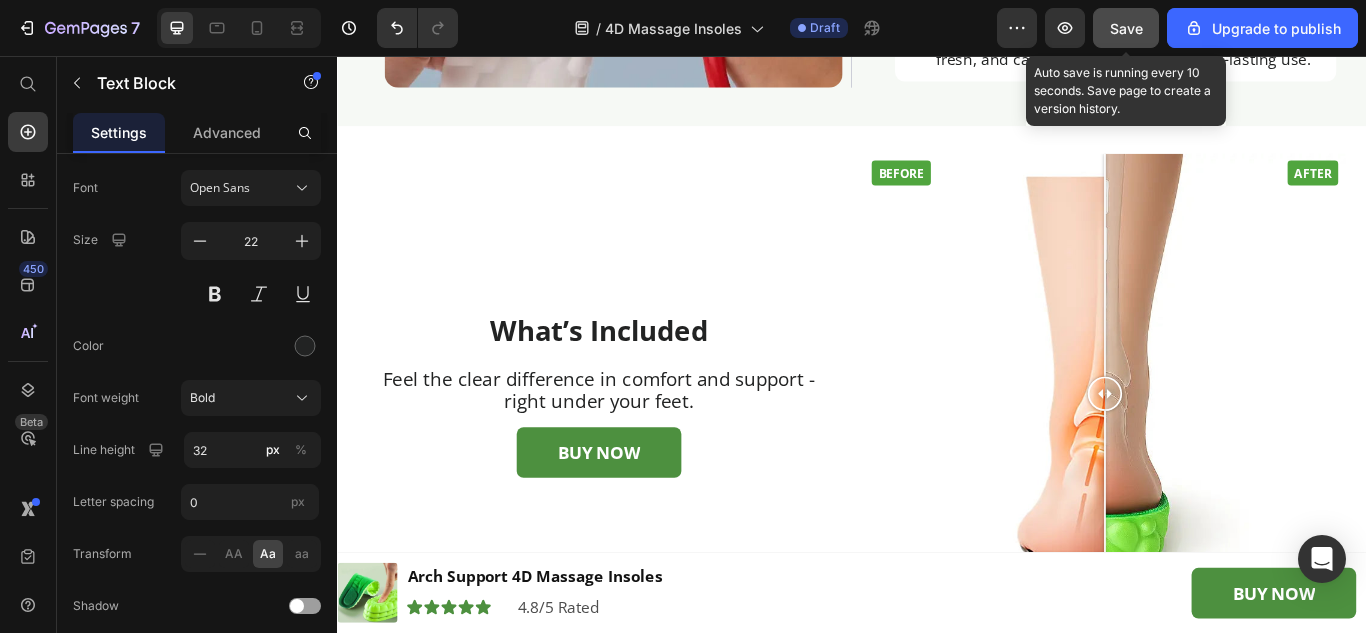 click on "Save" 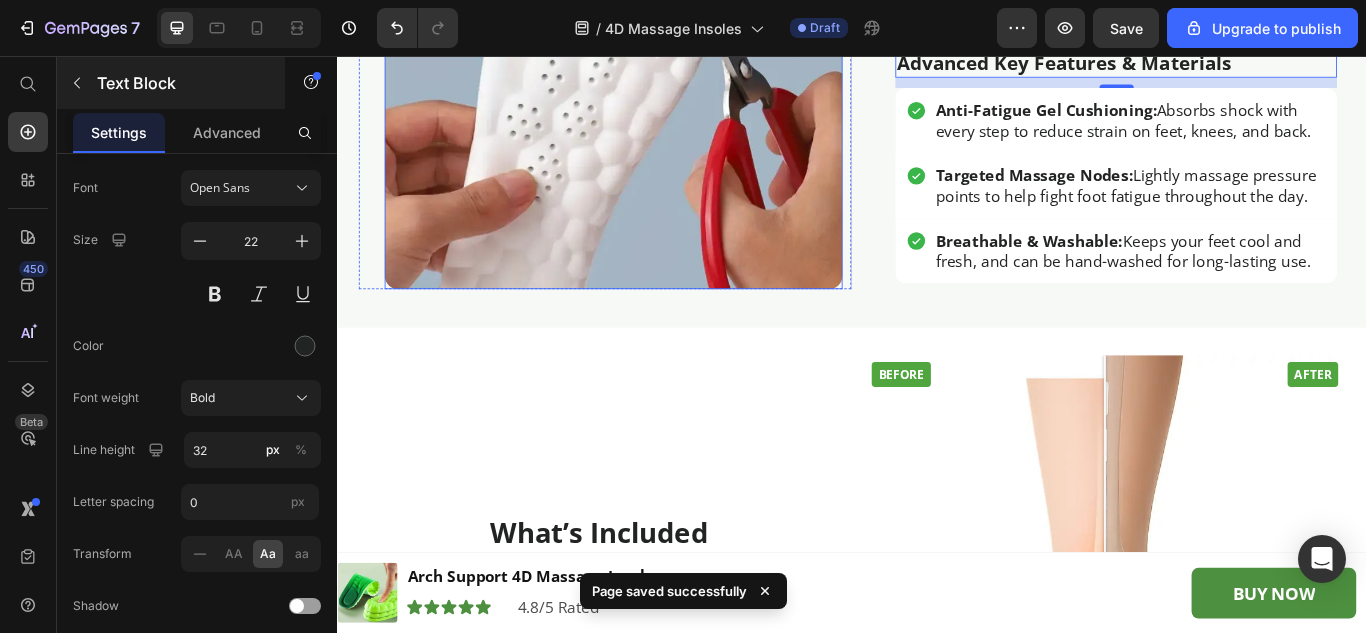 scroll, scrollTop: 4100, scrollLeft: 0, axis: vertical 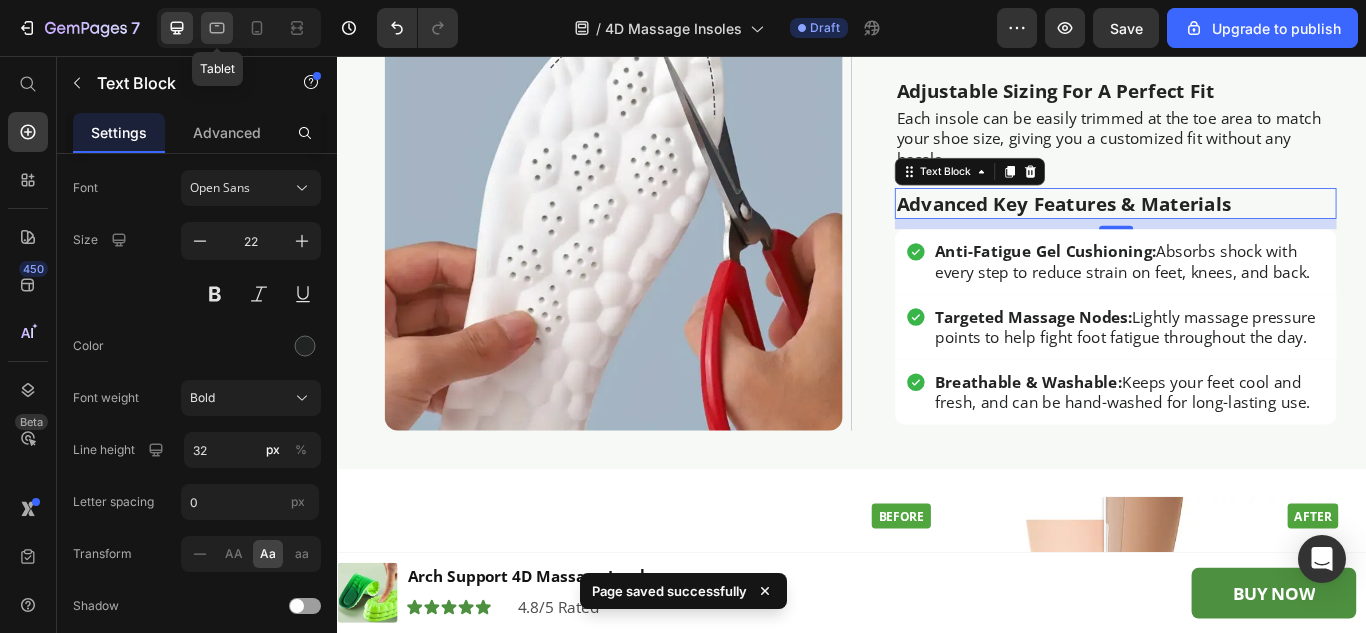 click 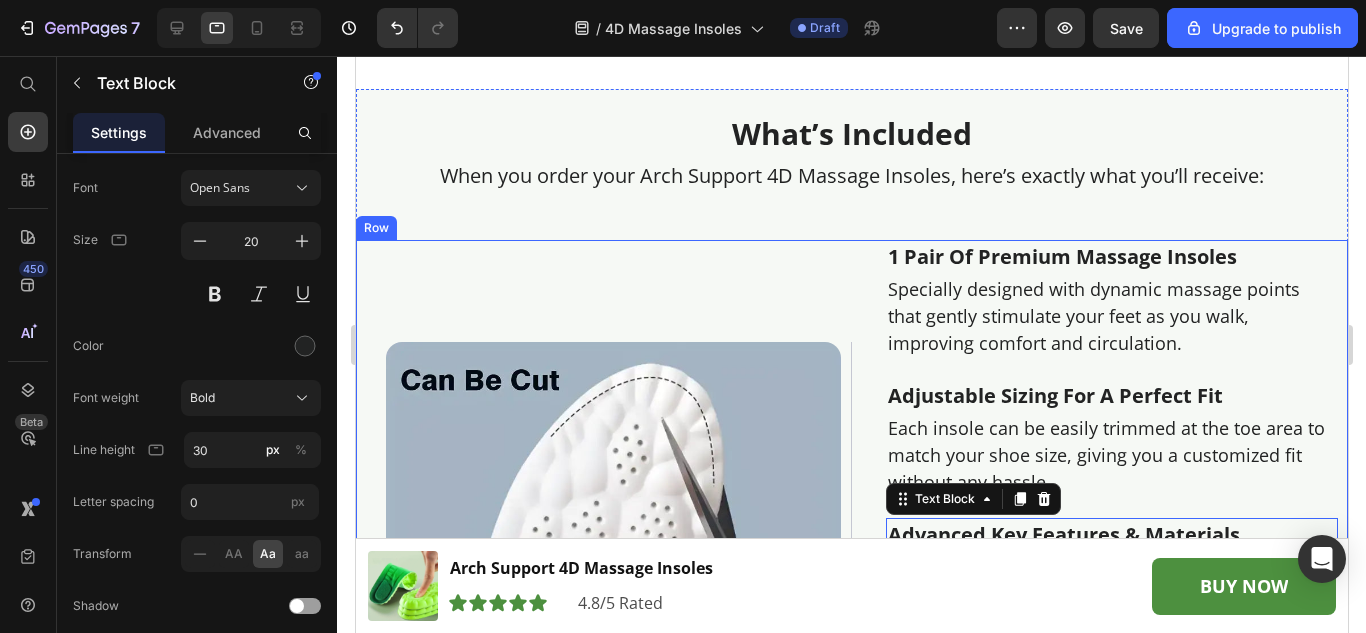 scroll, scrollTop: 3797, scrollLeft: 0, axis: vertical 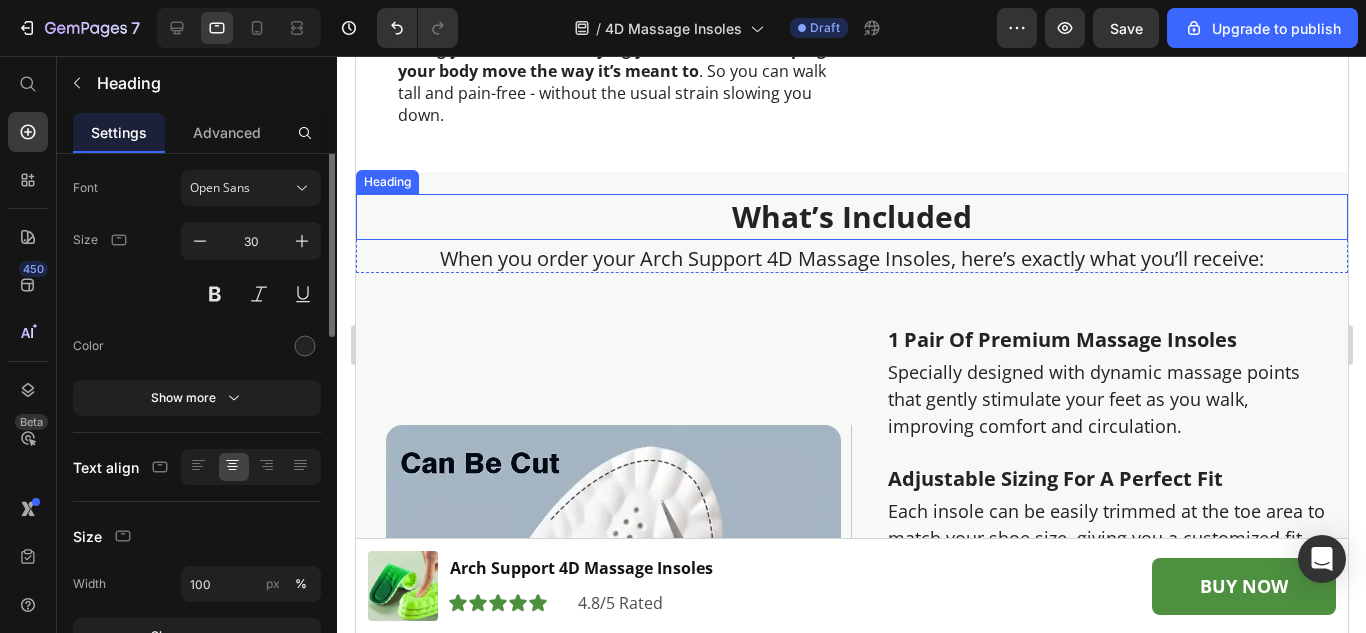 click on "What’s Included" at bounding box center (851, 217) 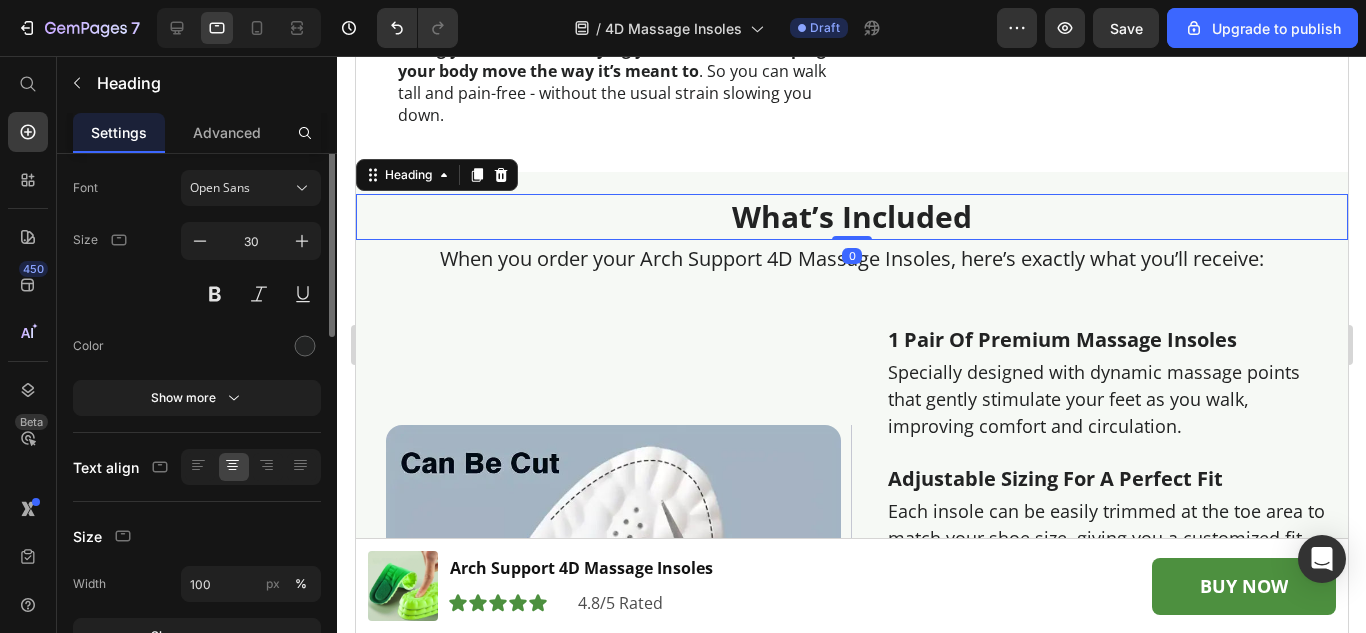 scroll, scrollTop: 0, scrollLeft: 0, axis: both 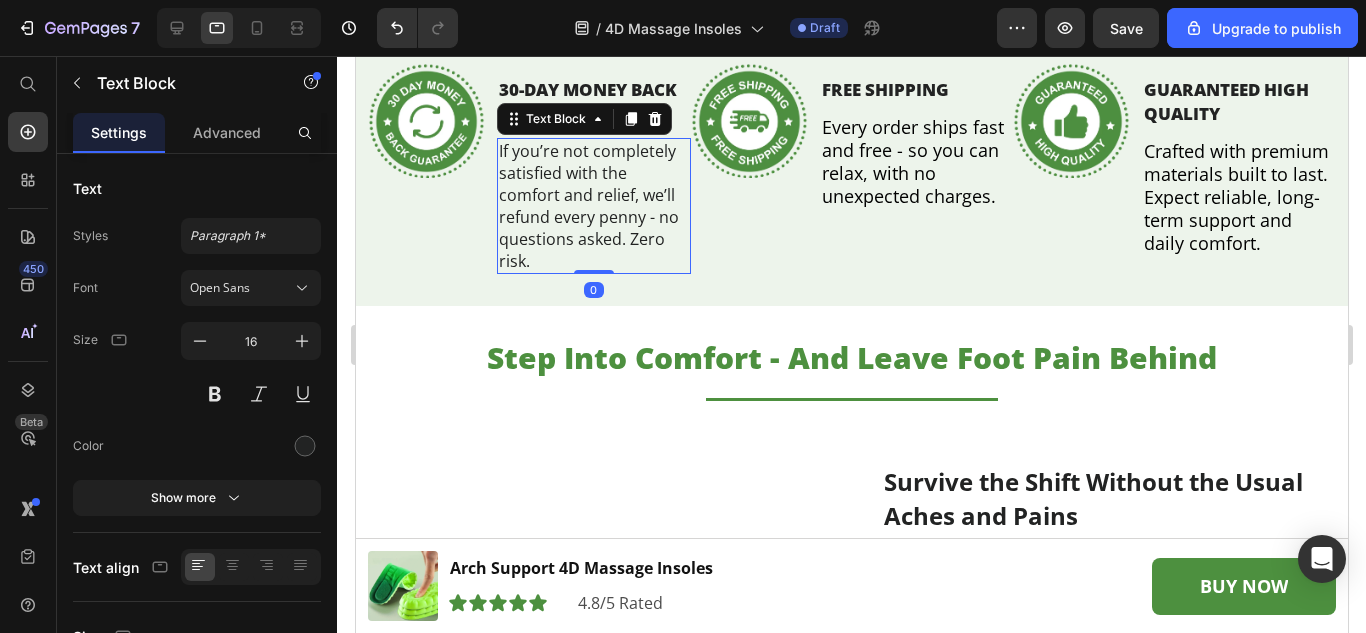 click on "If you’re not completely satisfied with the comfort and relief, we’ll refund every penny - no questions asked. Zero risk." at bounding box center [593, 206] 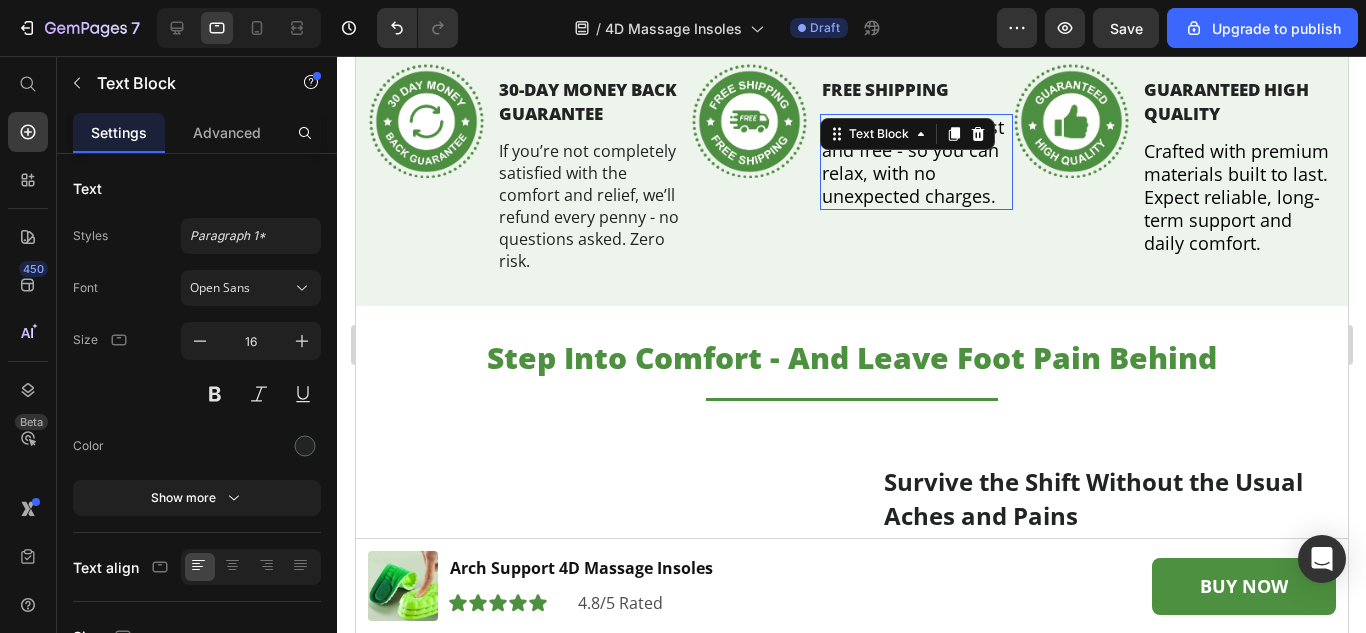 click on "Every order ships fast and free - so you can relax, with no unexpected charges." at bounding box center (912, 161) 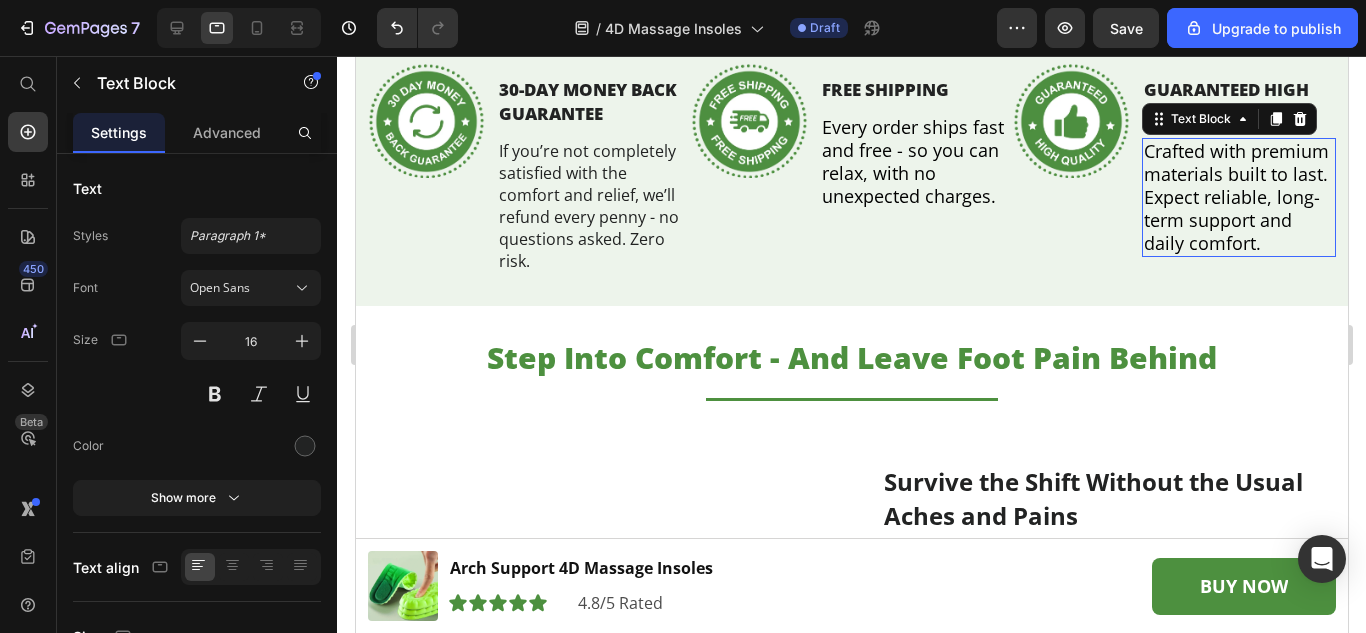click on "Crafted with premium materials built to last. Expect reliable, long-term support and daily comfort." at bounding box center (1235, 197) 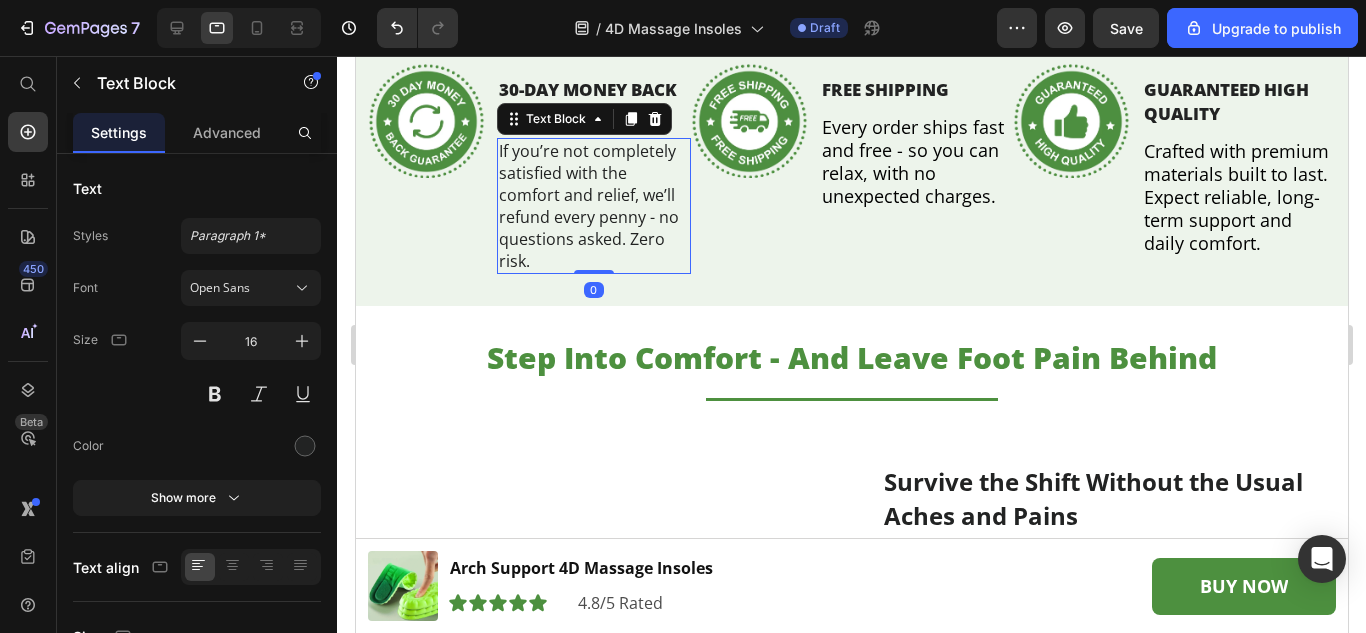 click on "If you’re not completely satisfied with the comfort and relief, we’ll refund every penny - no questions asked. Zero risk." at bounding box center [593, 206] 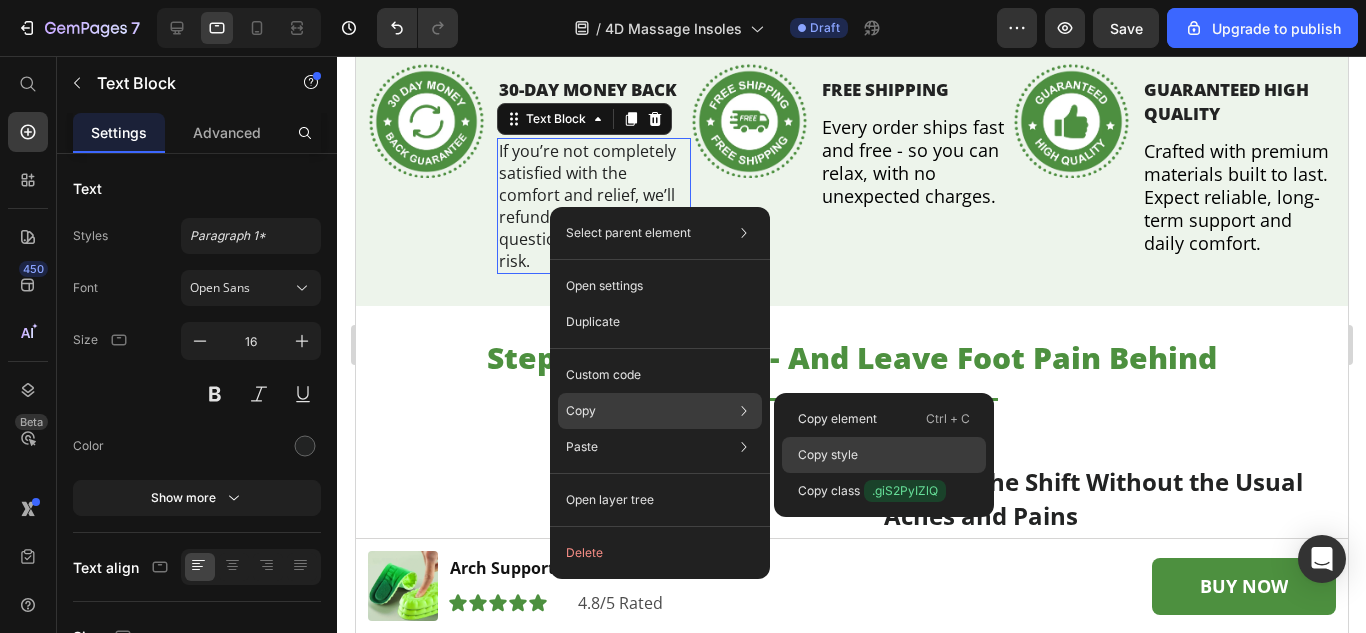click on "Copy style" at bounding box center [828, 455] 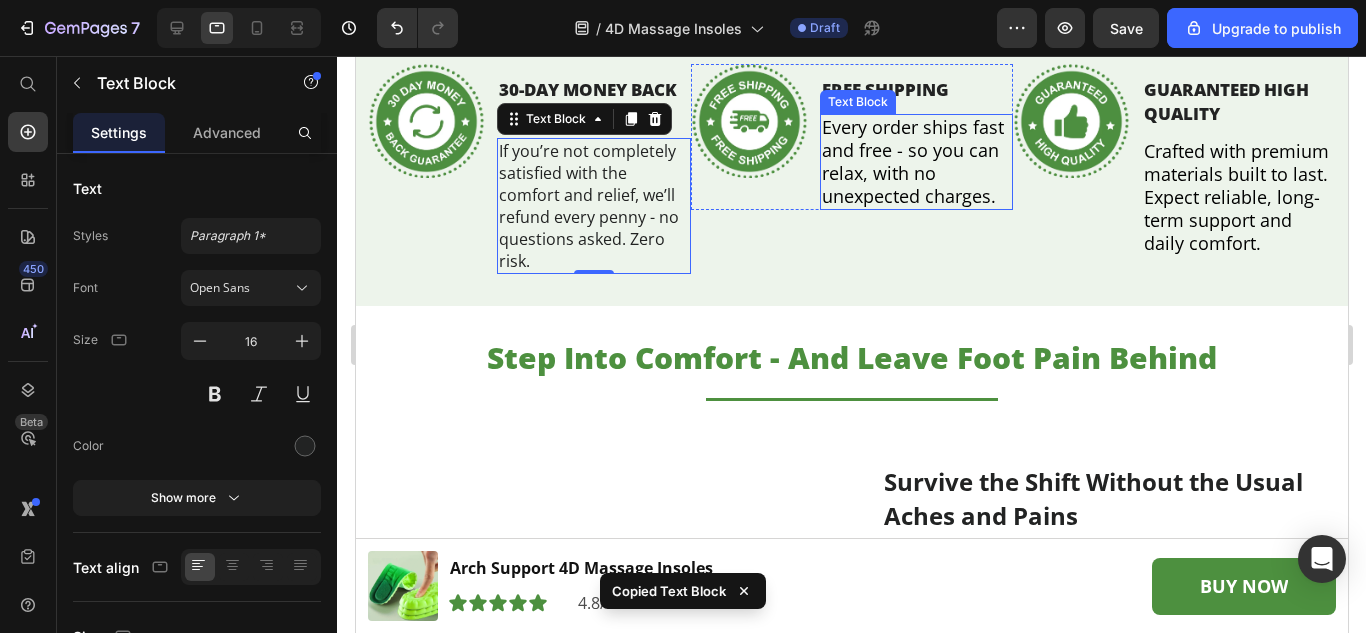 click on "Every order ships fast and free - so you can relax, with no unexpected charges." at bounding box center (912, 161) 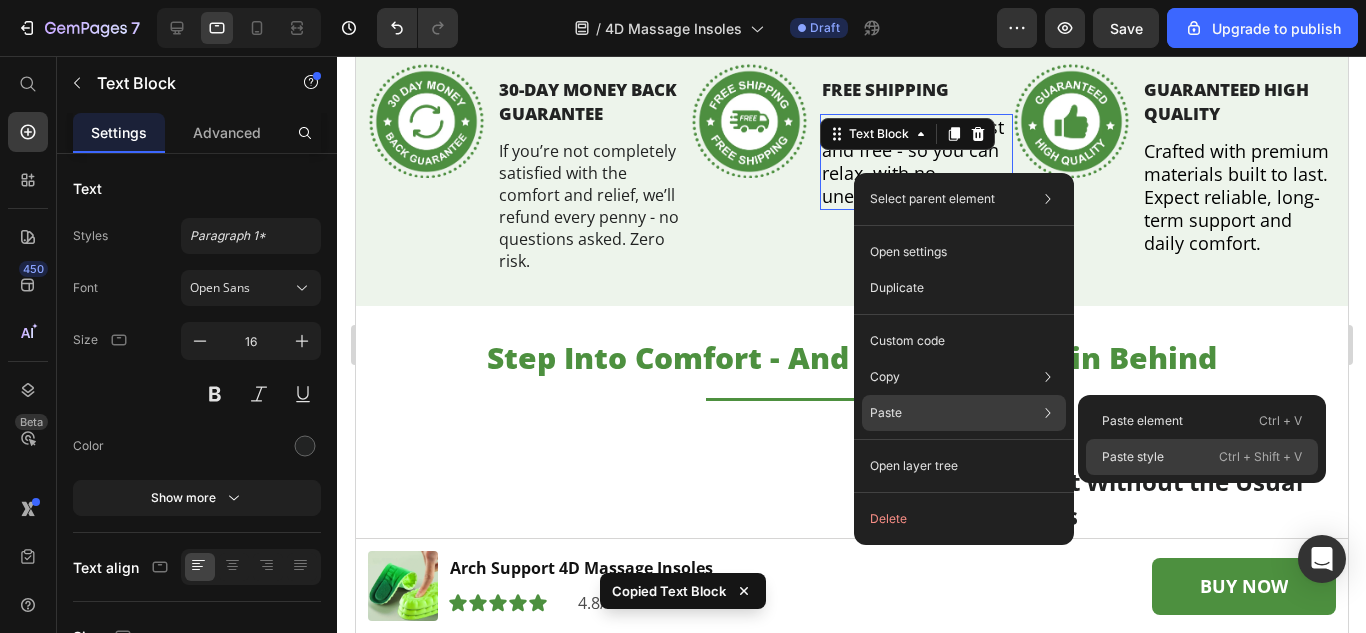 click on "Paste style" at bounding box center [1133, 457] 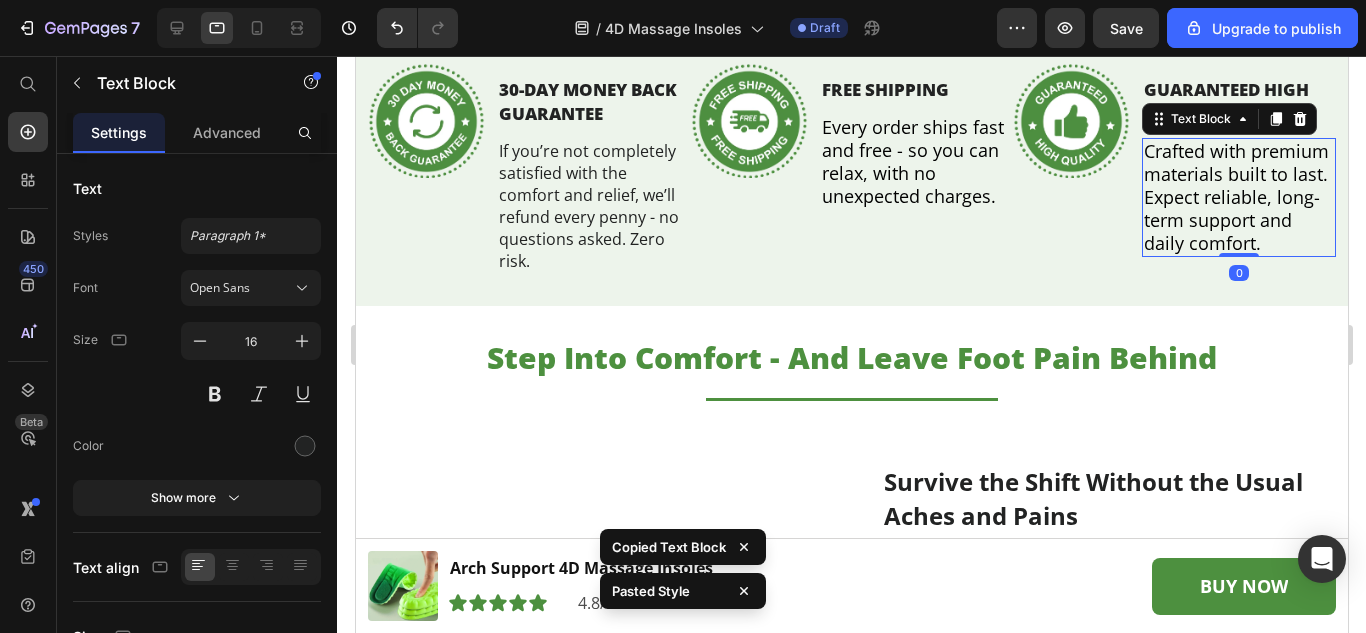 click on "Crafted with premium materials built to last. Expect reliable, long-term support and daily comfort." at bounding box center (1235, 197) 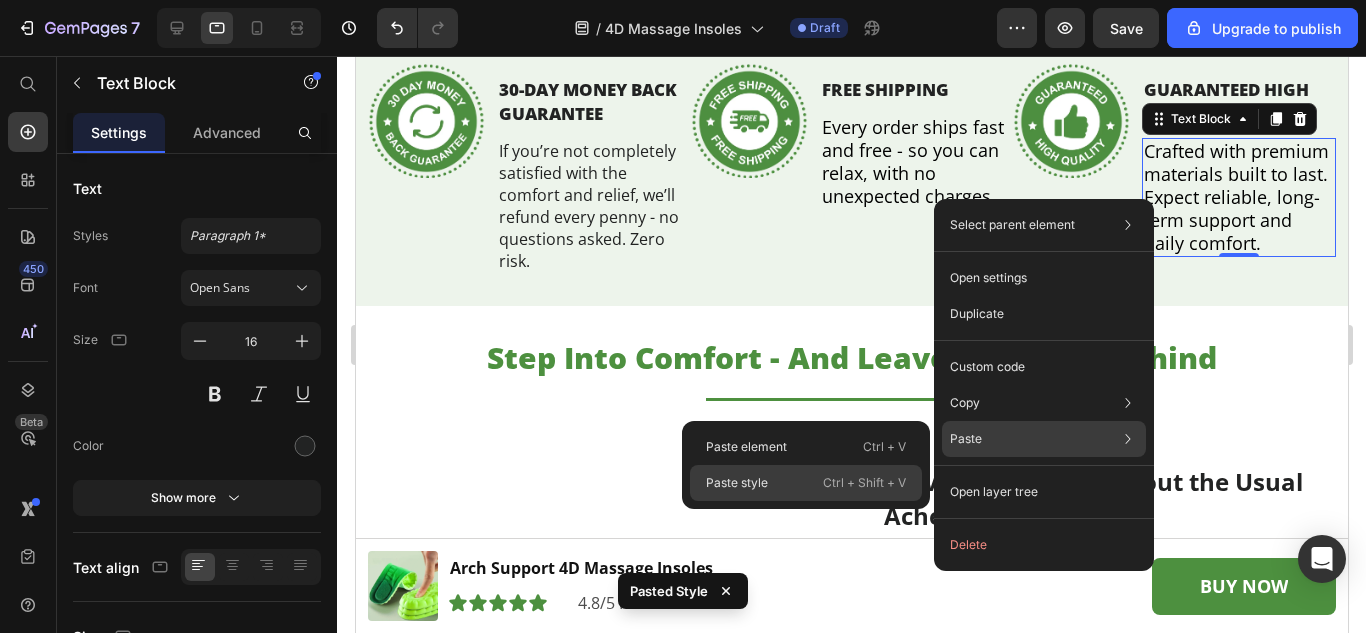 click on "Paste style" at bounding box center [737, 483] 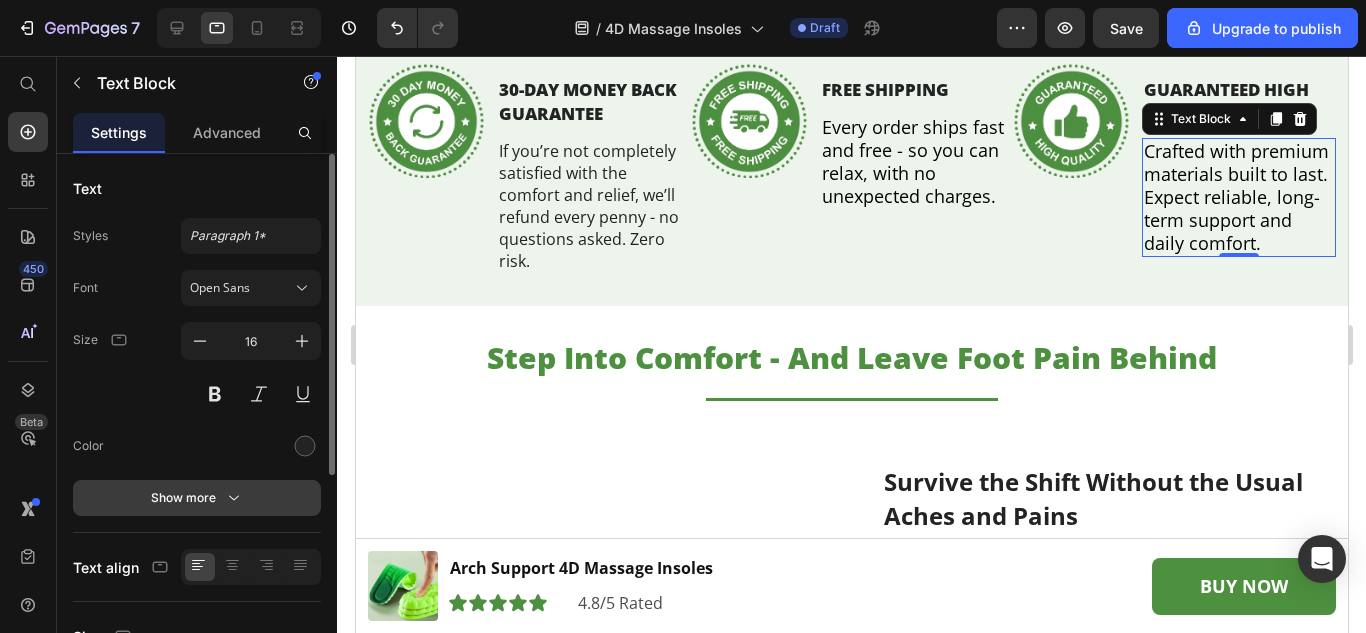 click on "Show more" at bounding box center (197, 498) 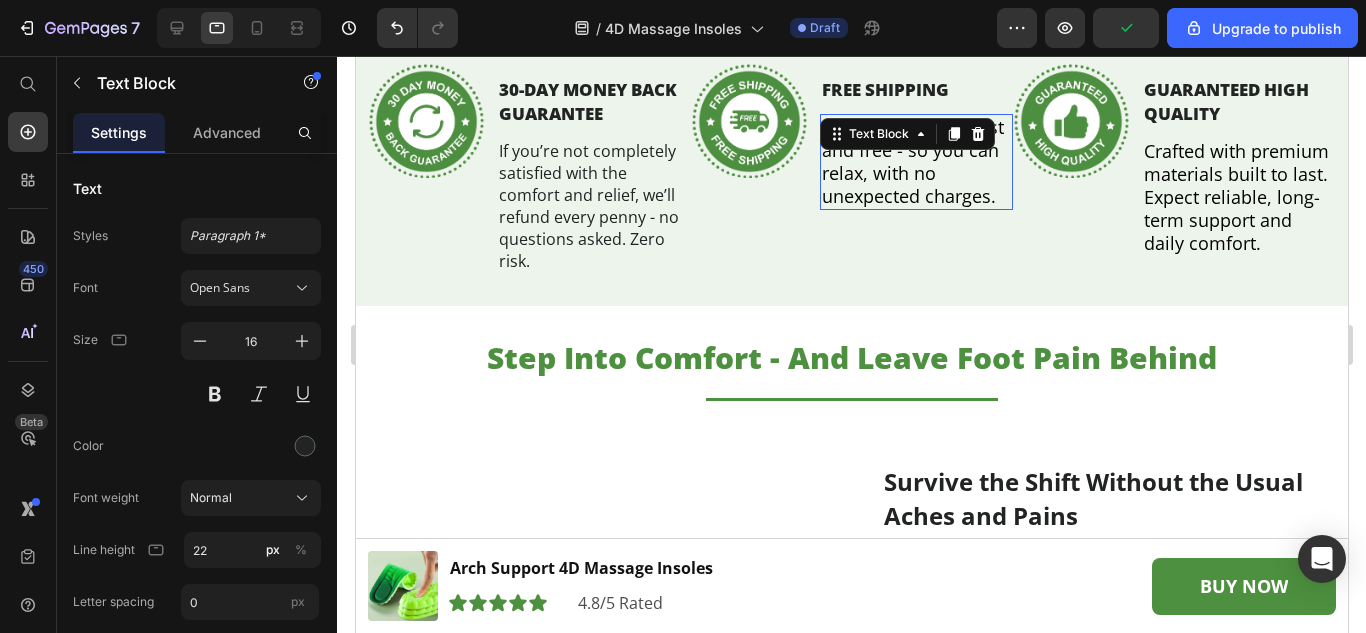 click on "Every order ships fast and free - so you can relax, with no unexpected charges." at bounding box center [912, 161] 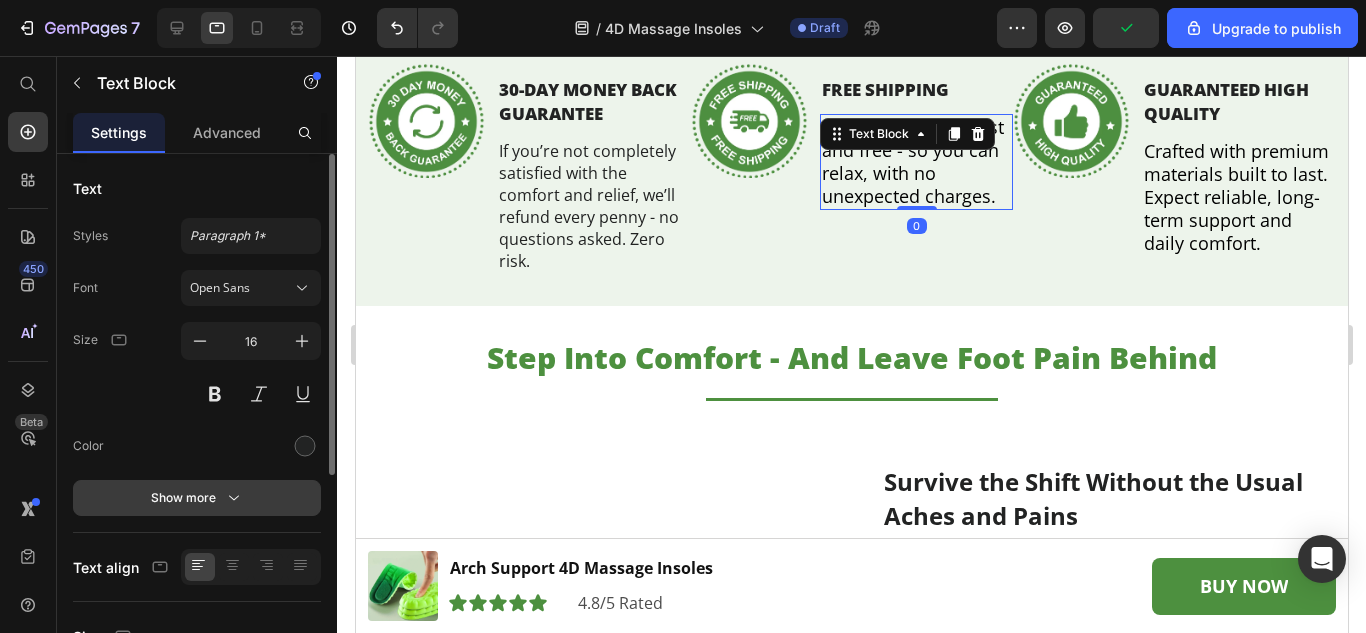 click on "Show more" at bounding box center (197, 498) 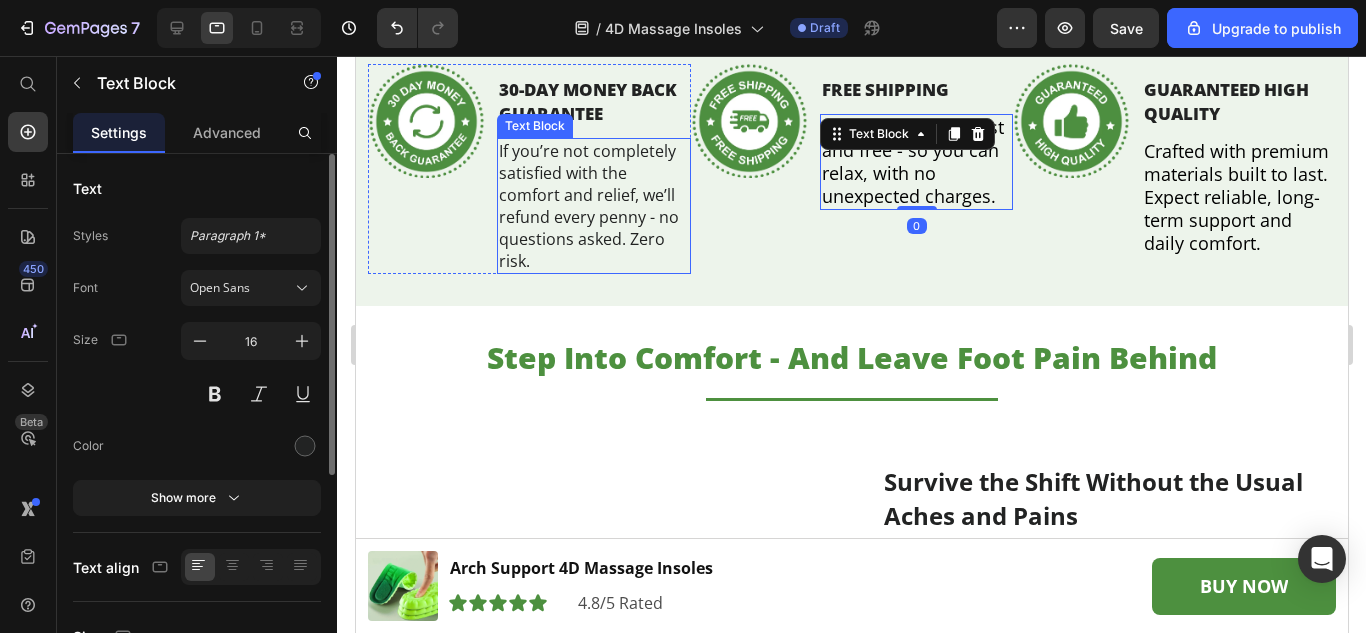 click on "If you’re not completely satisfied with the comfort and relief, we’ll refund every penny - no questions asked. Zero risk." at bounding box center [593, 206] 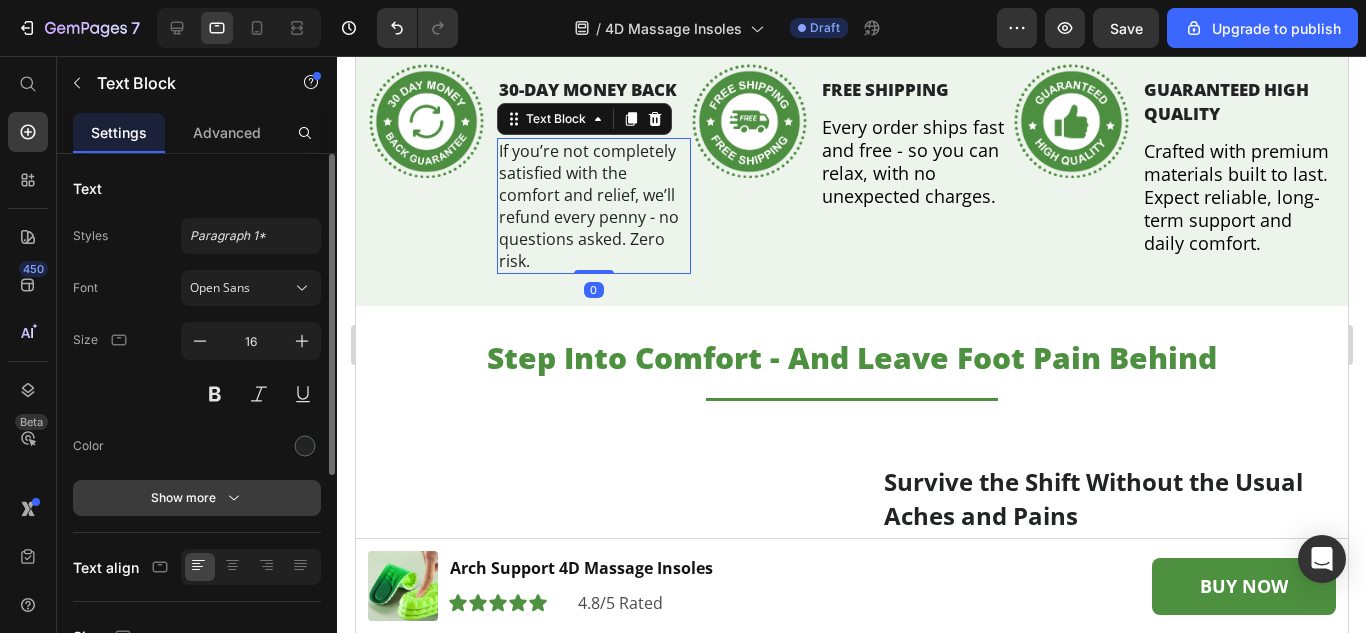 click on "Show more" at bounding box center (197, 498) 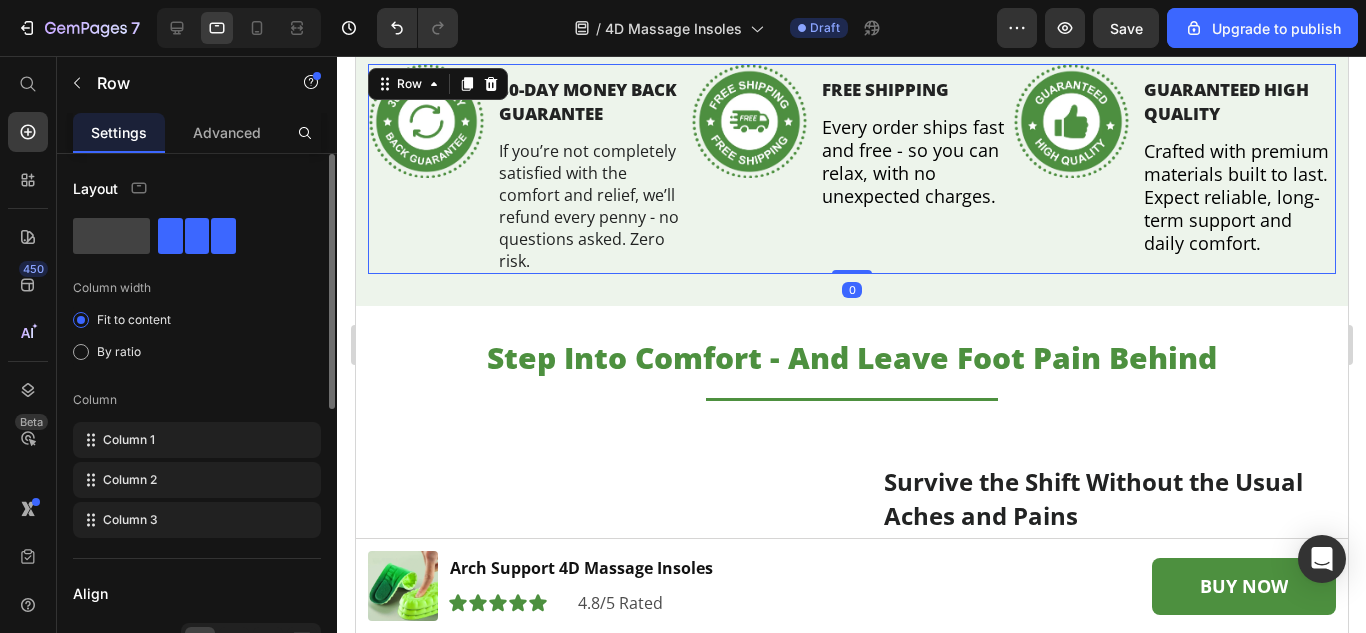 click on "Image Free Shipping Text Block Every order ships fast and free - so you can relax, with no unexpected charges. Text Block Row" at bounding box center [851, 169] 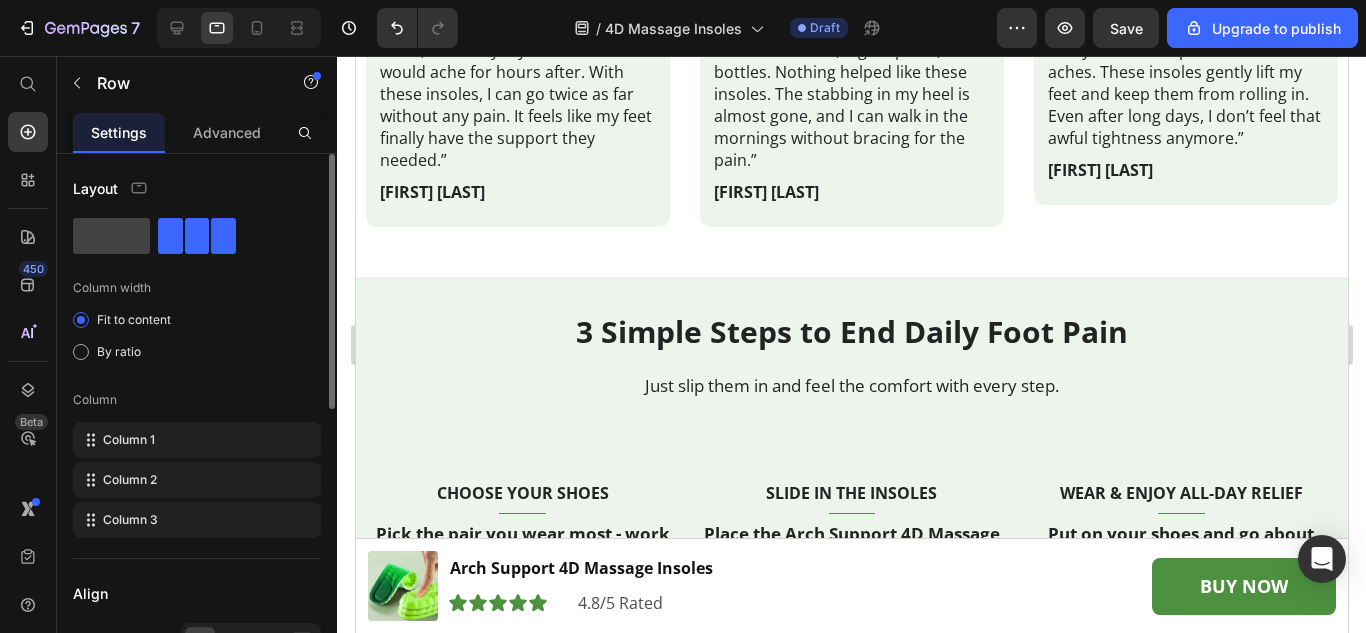 scroll, scrollTop: 5900, scrollLeft: 0, axis: vertical 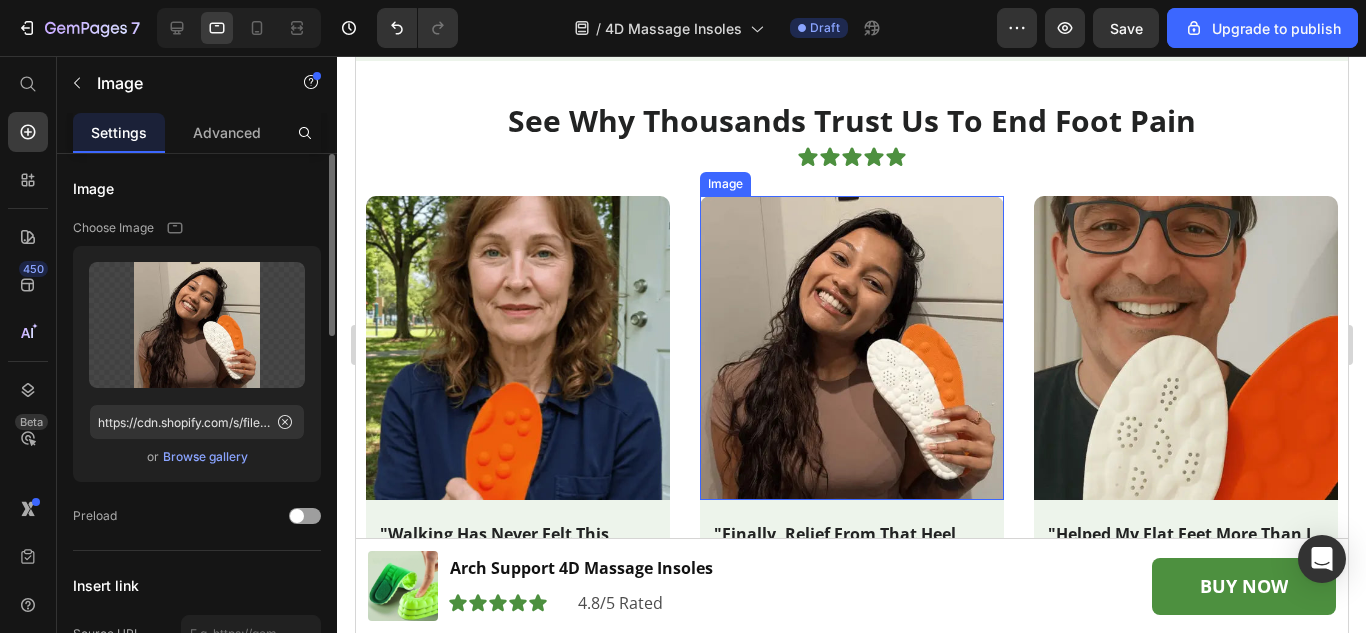 click at bounding box center [851, 348] 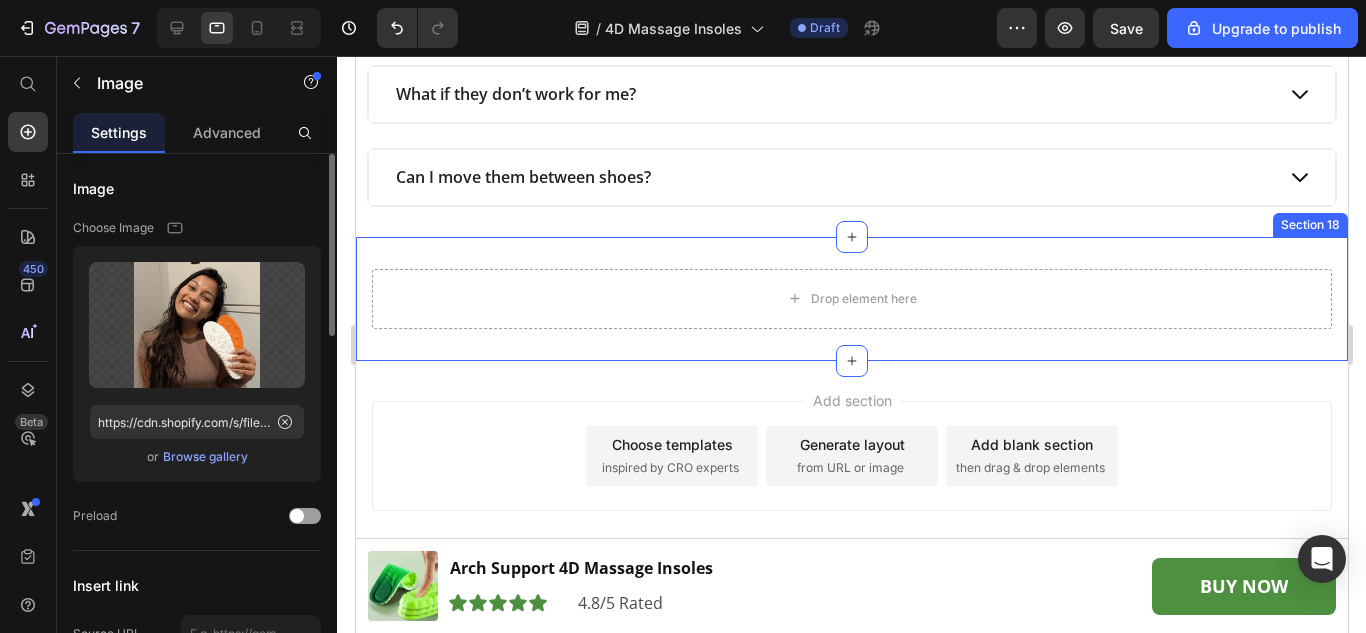 scroll, scrollTop: 9301, scrollLeft: 0, axis: vertical 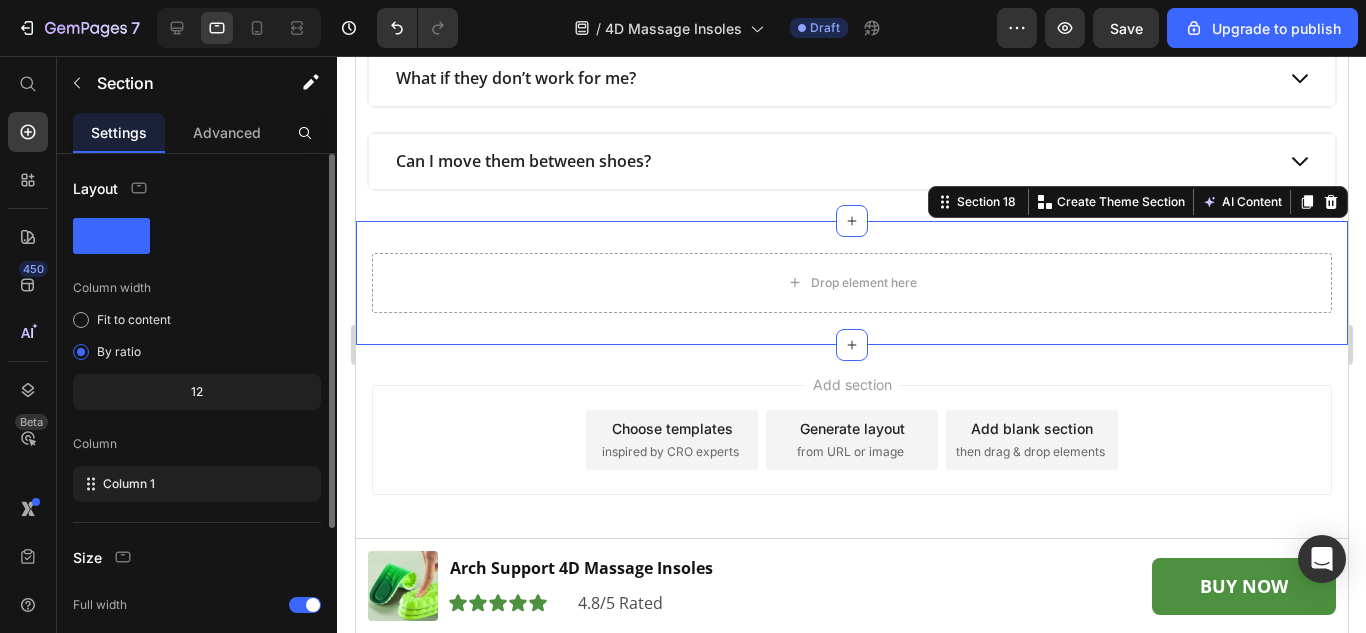 click on "Drop element here Product Row Section 18 You can create reusable sections Create Theme Section AI Content Write with GemAI What would you like to describe here? Tone and Voice Persuasive Product Arch Support 4D Massage Insoles Show more Generate" at bounding box center (851, 283) 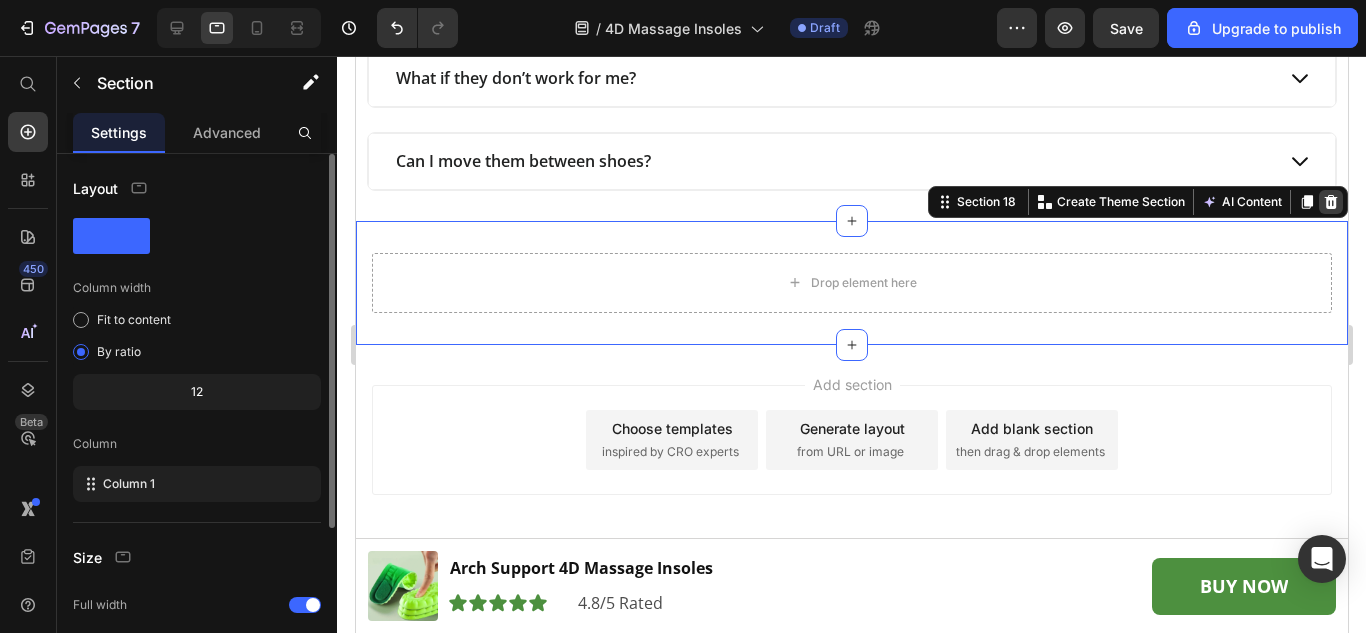 click 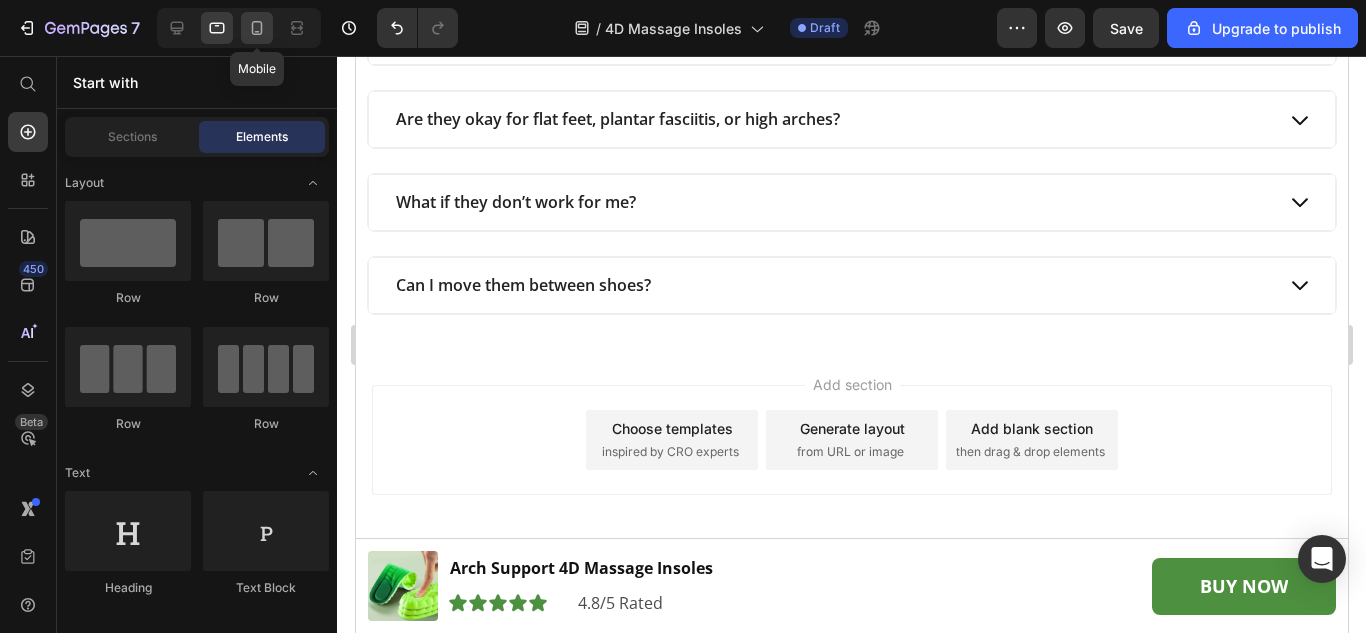 click 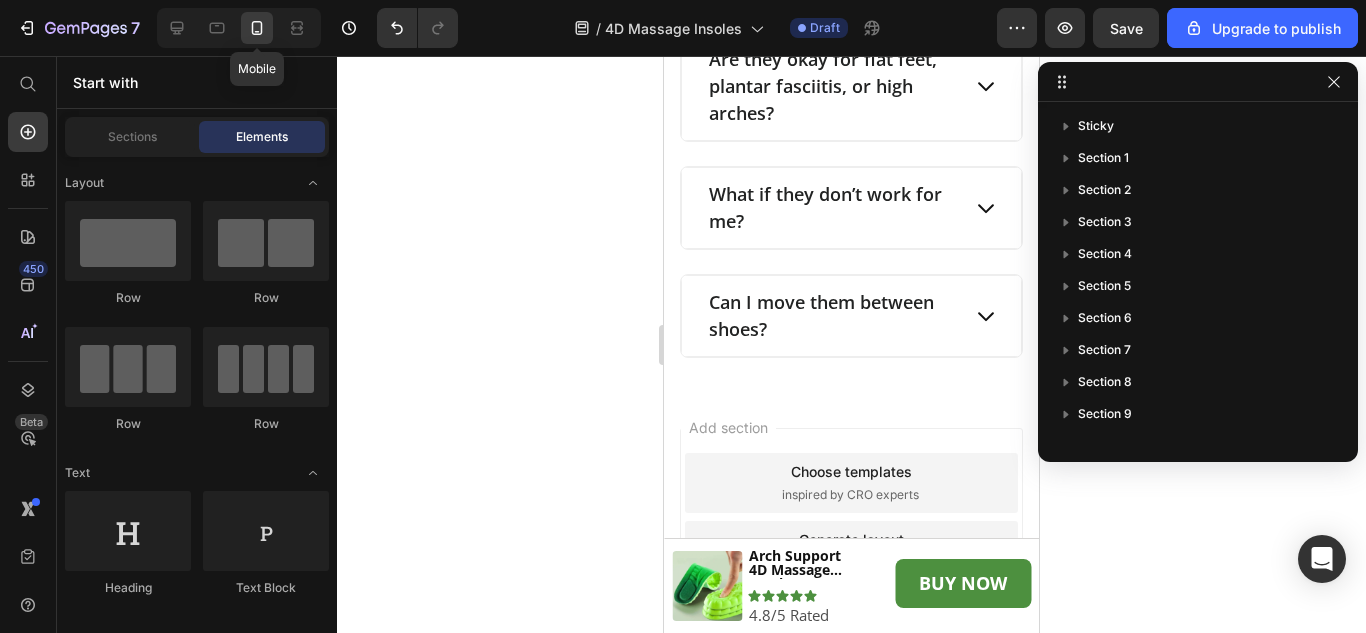 scroll, scrollTop: 9111, scrollLeft: 0, axis: vertical 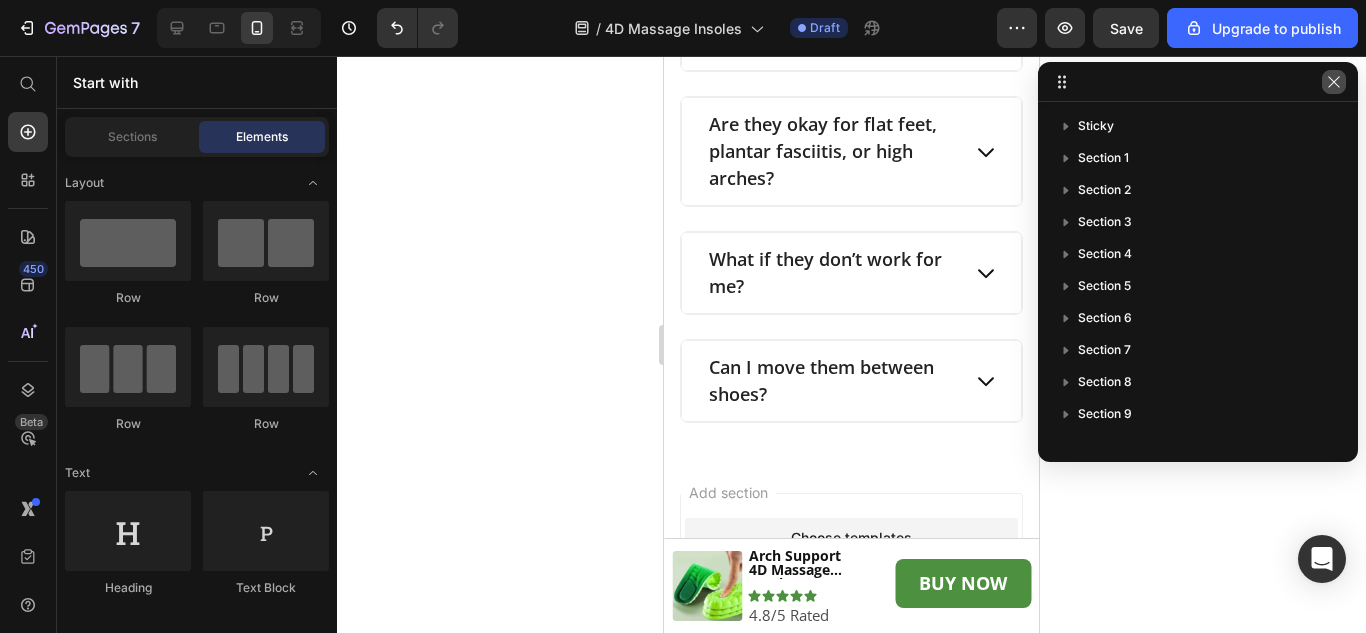click 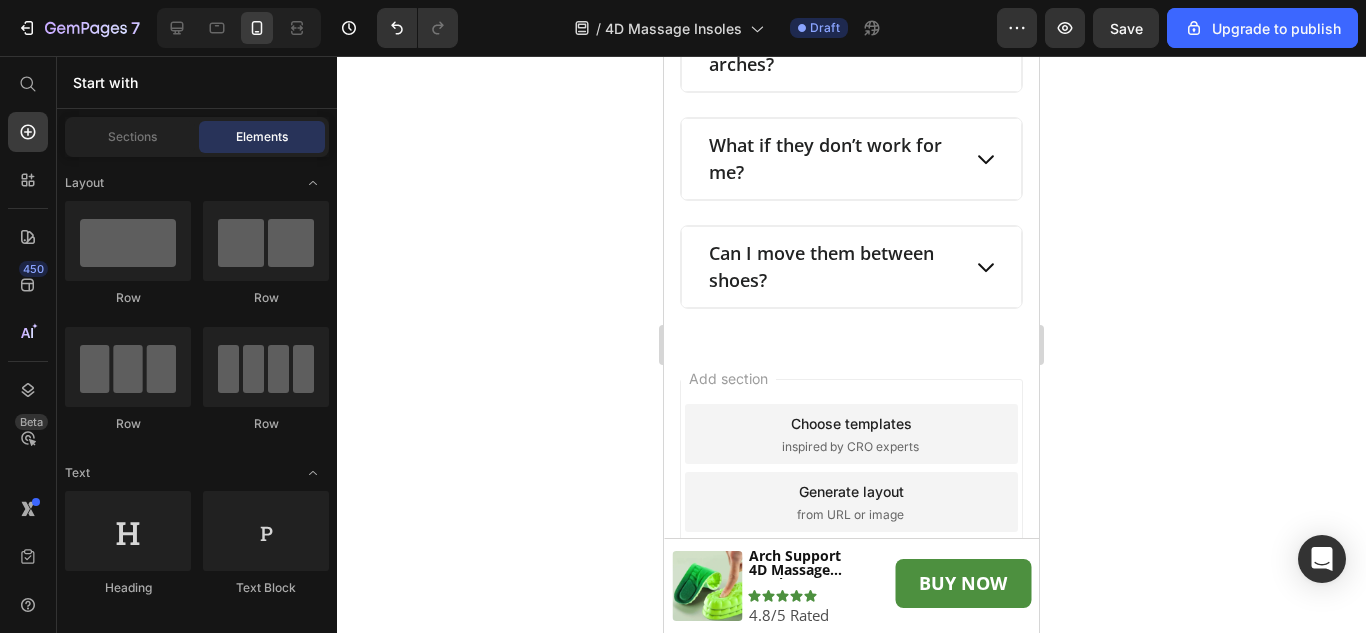 scroll, scrollTop: 9355, scrollLeft: 0, axis: vertical 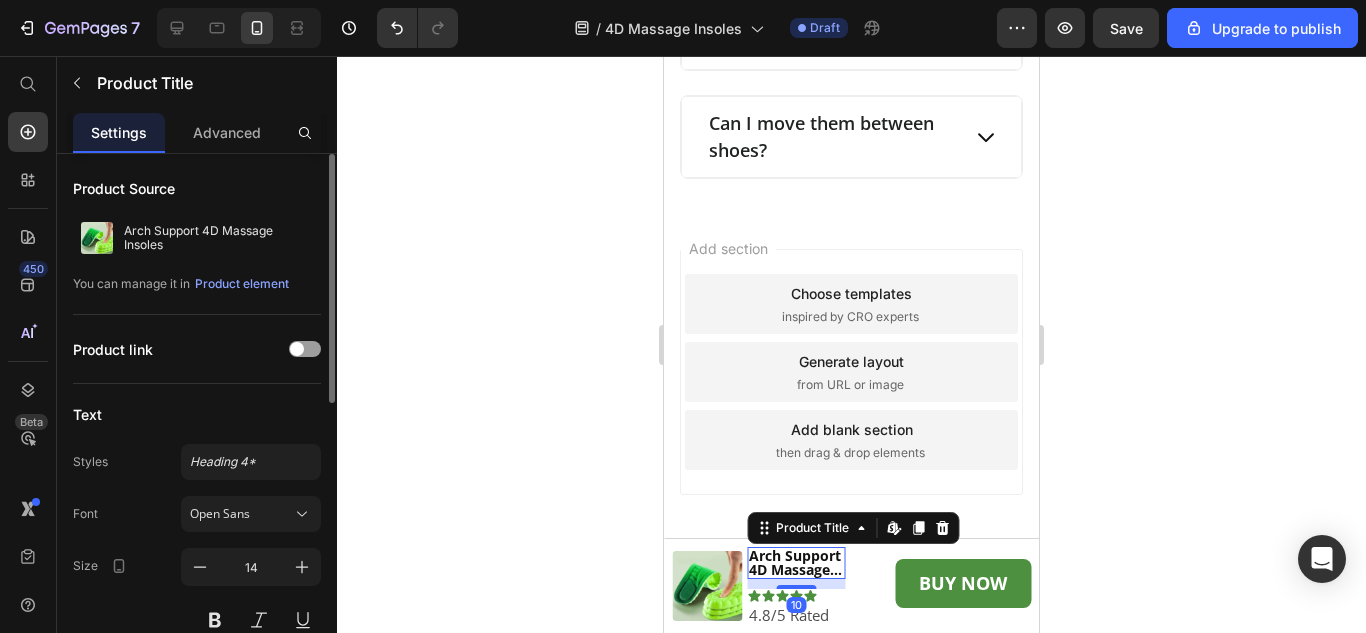 click on "Arch Support 4D Massage Insoles" at bounding box center [796, 563] 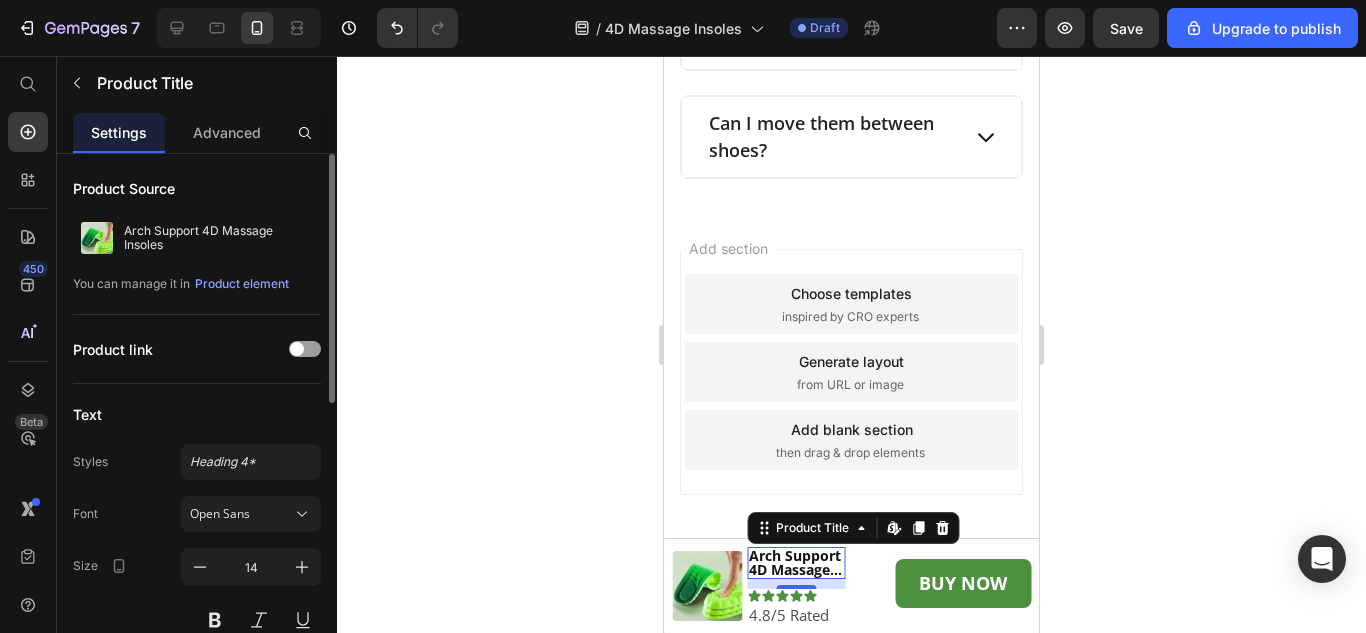 click on "Arch Support 4D Massage Insoles" at bounding box center [796, 563] 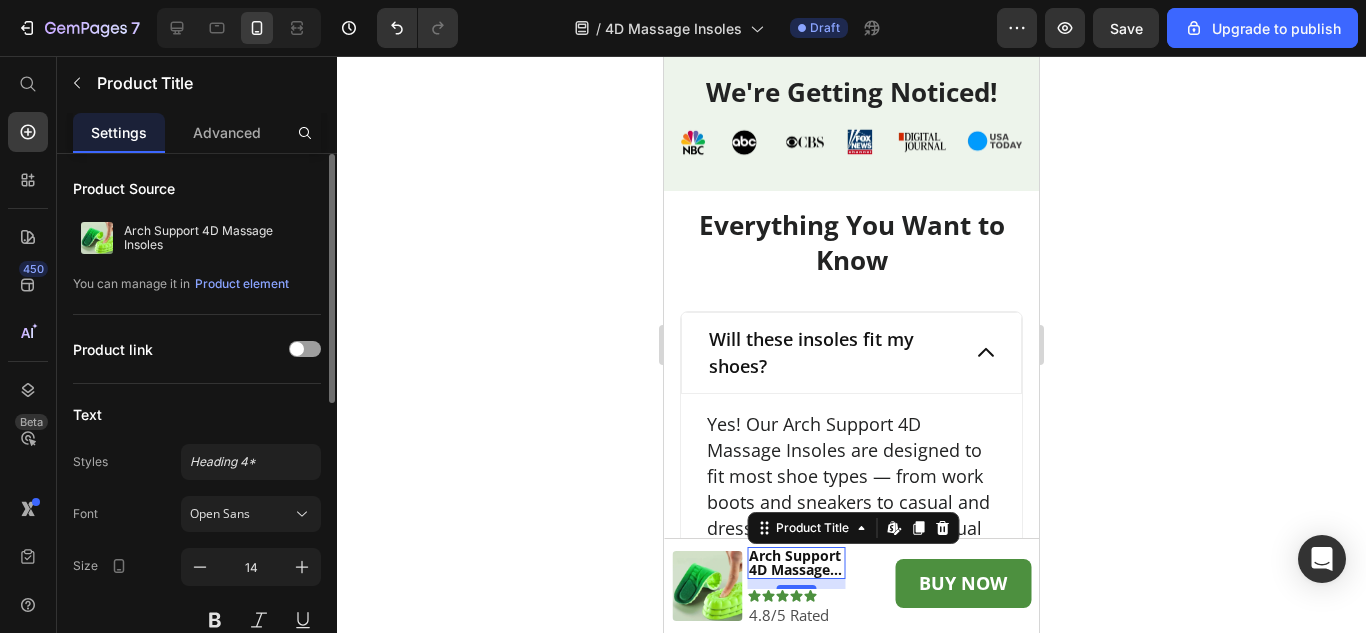scroll, scrollTop: 9079, scrollLeft: 0, axis: vertical 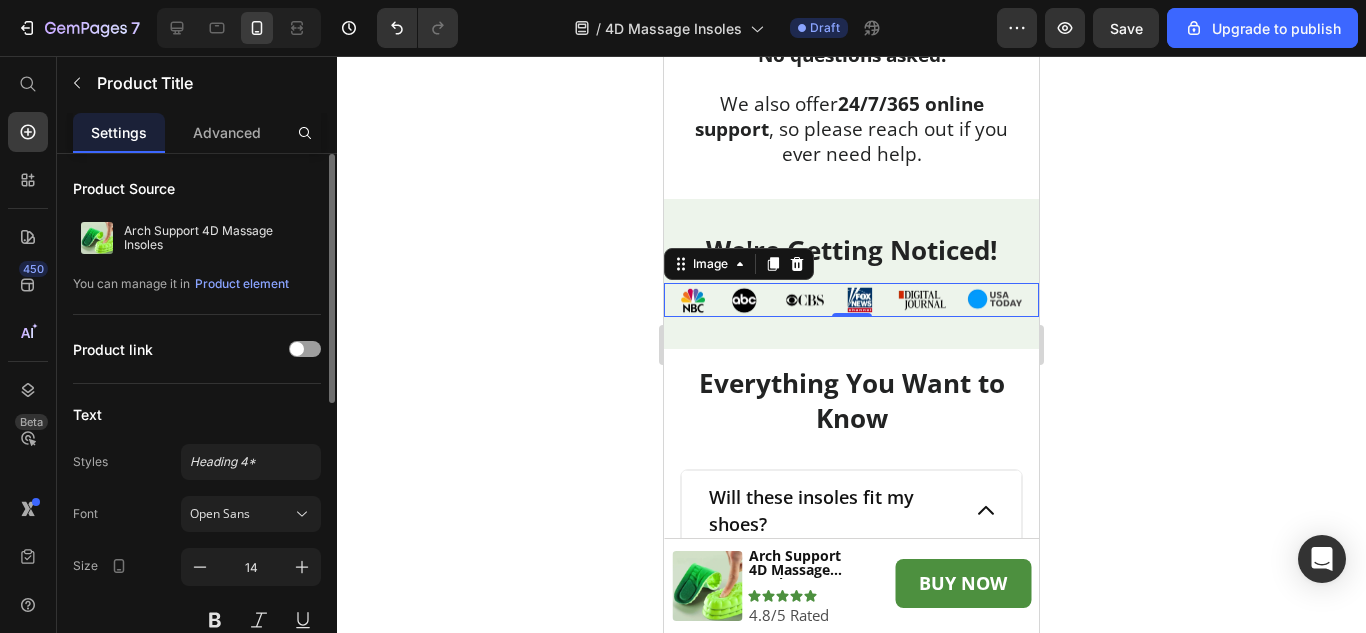 click at bounding box center [851, 300] 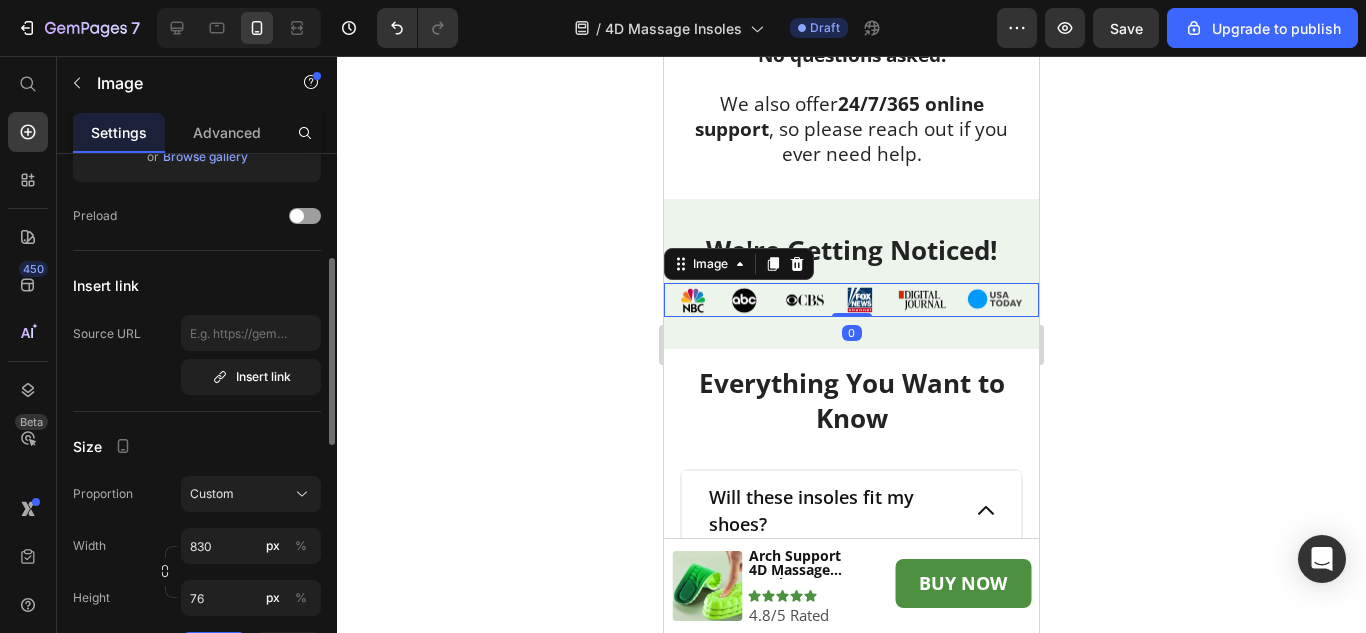 scroll, scrollTop: 400, scrollLeft: 0, axis: vertical 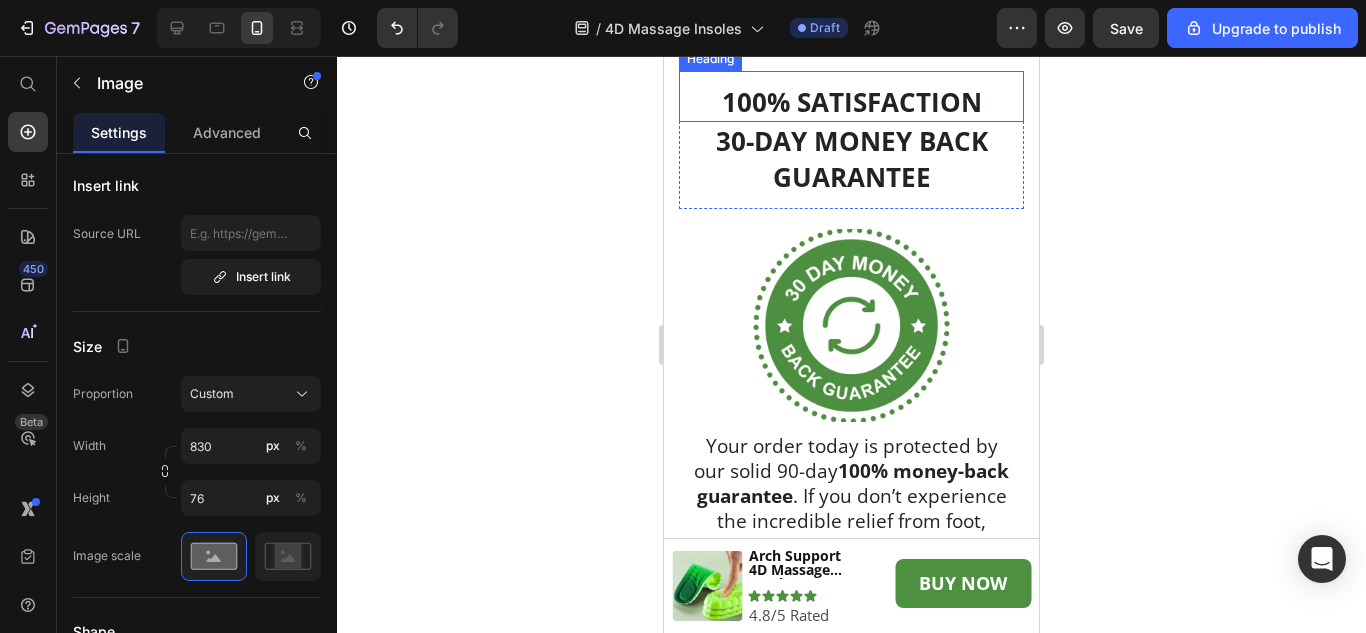 click on "100% SATISFACTION" at bounding box center [851, 103] 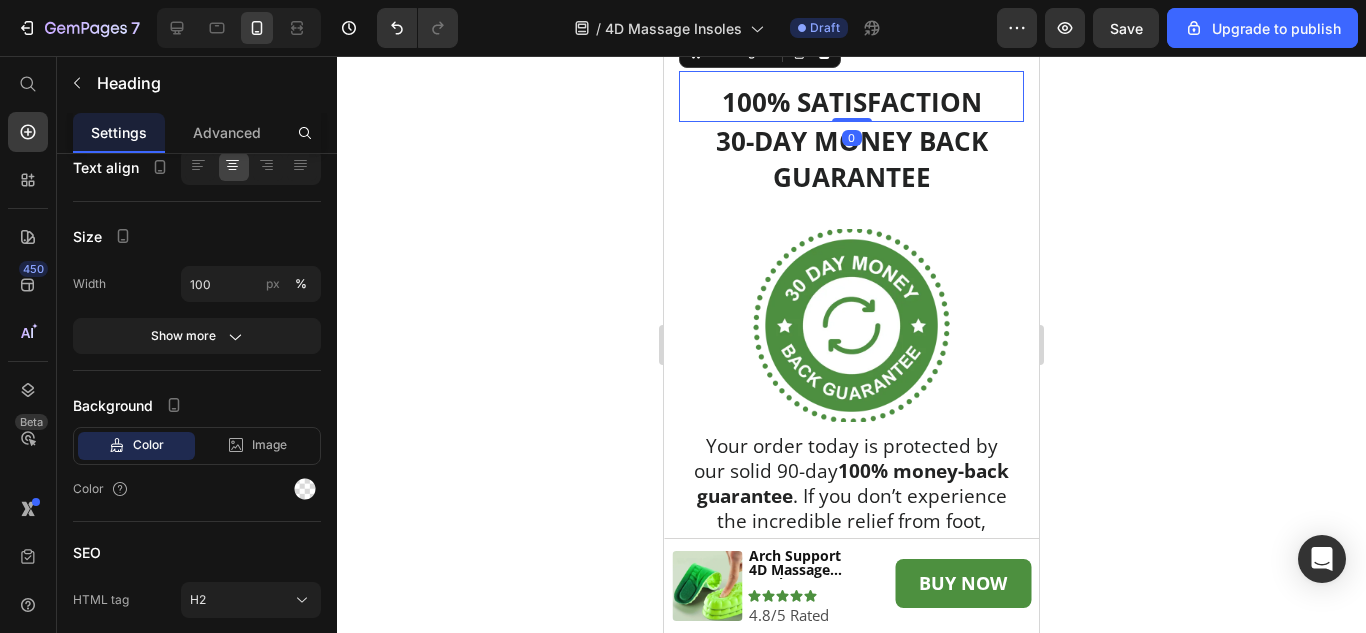 scroll, scrollTop: 0, scrollLeft: 0, axis: both 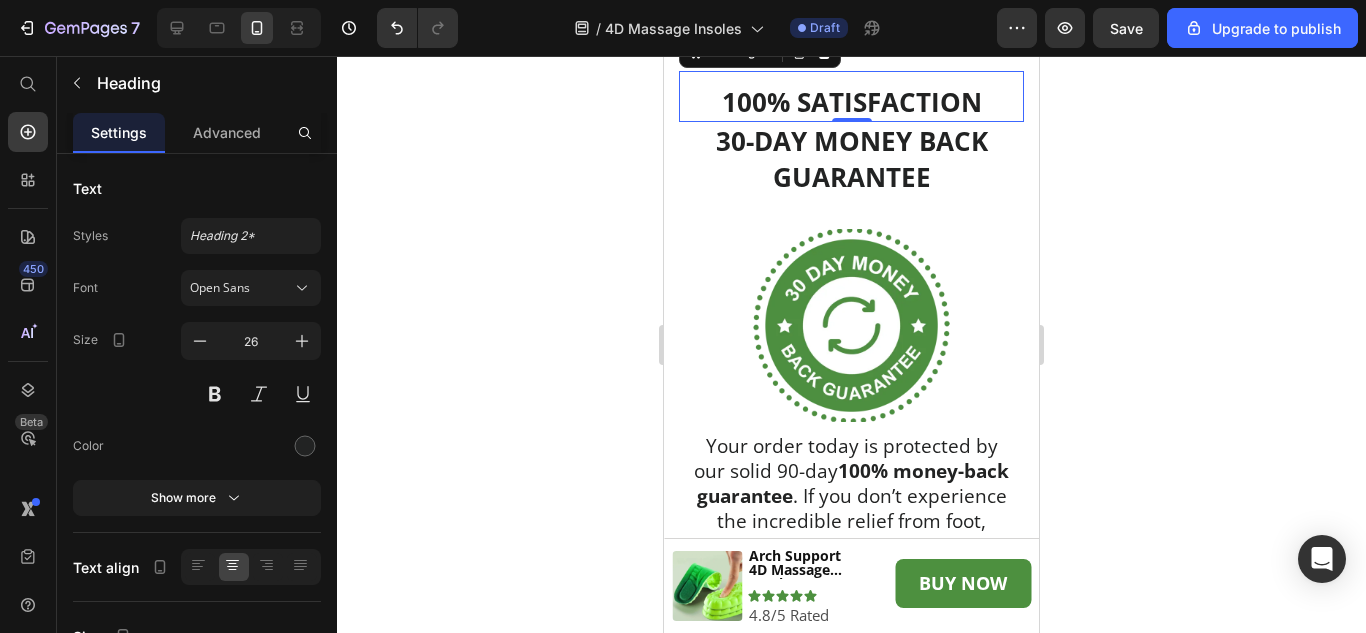 click on "Easy Fit in Any Shoe" at bounding box center [811, -145] 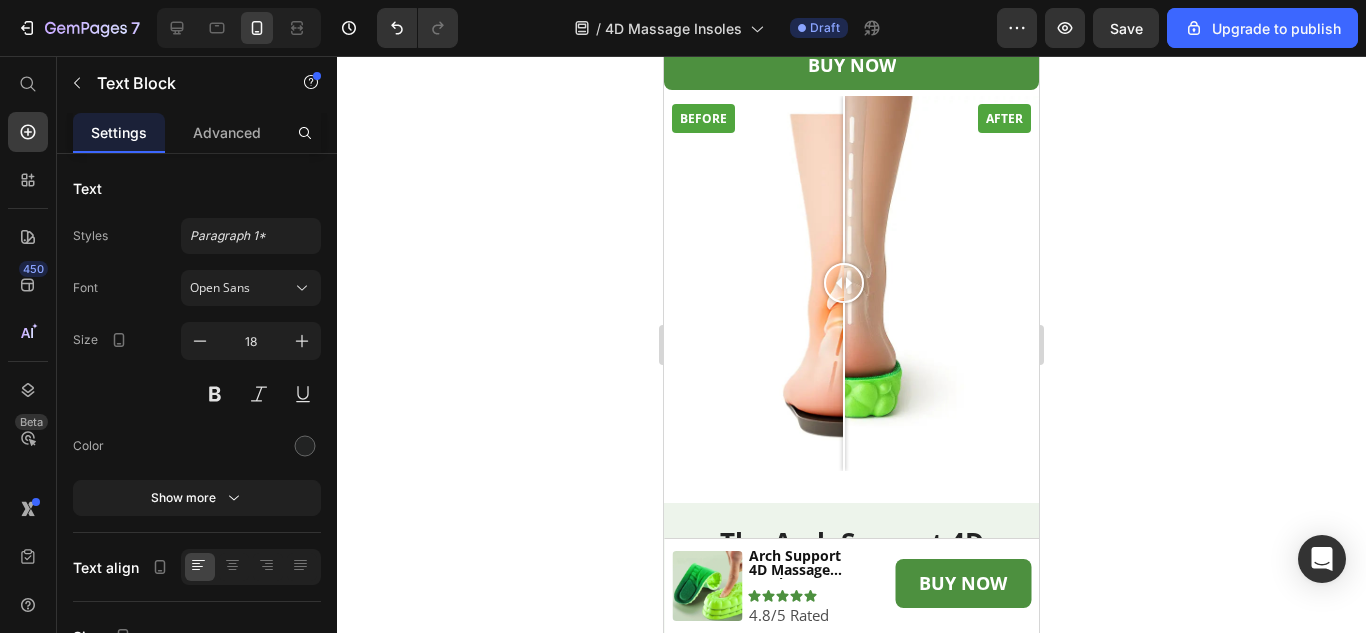scroll, scrollTop: 5127, scrollLeft: 0, axis: vertical 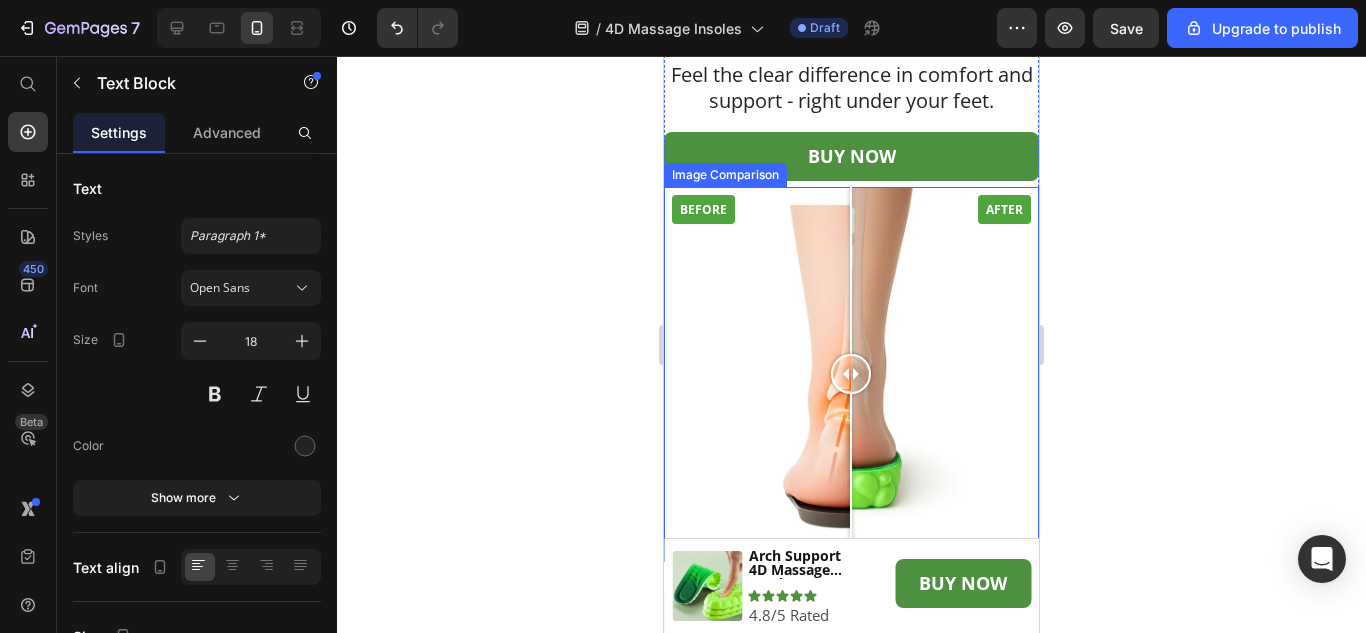 drag, startPoint x: 861, startPoint y: 376, endPoint x: 743, endPoint y: 402, distance: 120.83046 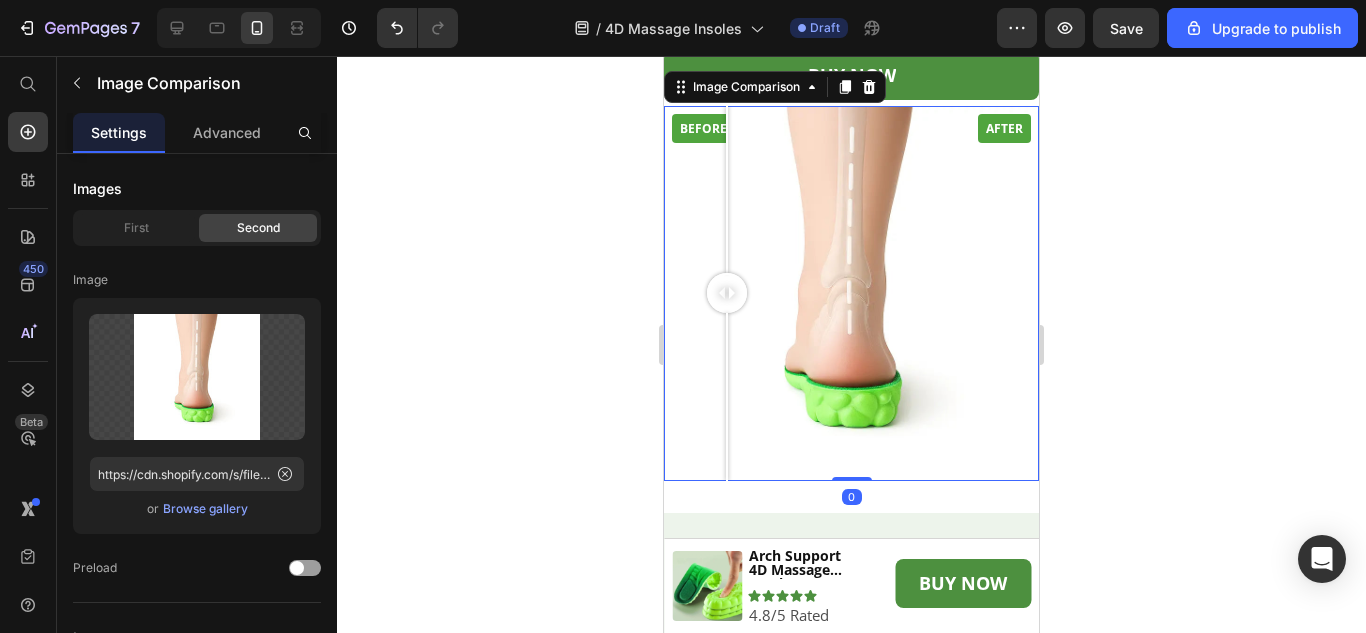 scroll, scrollTop: 5227, scrollLeft: 0, axis: vertical 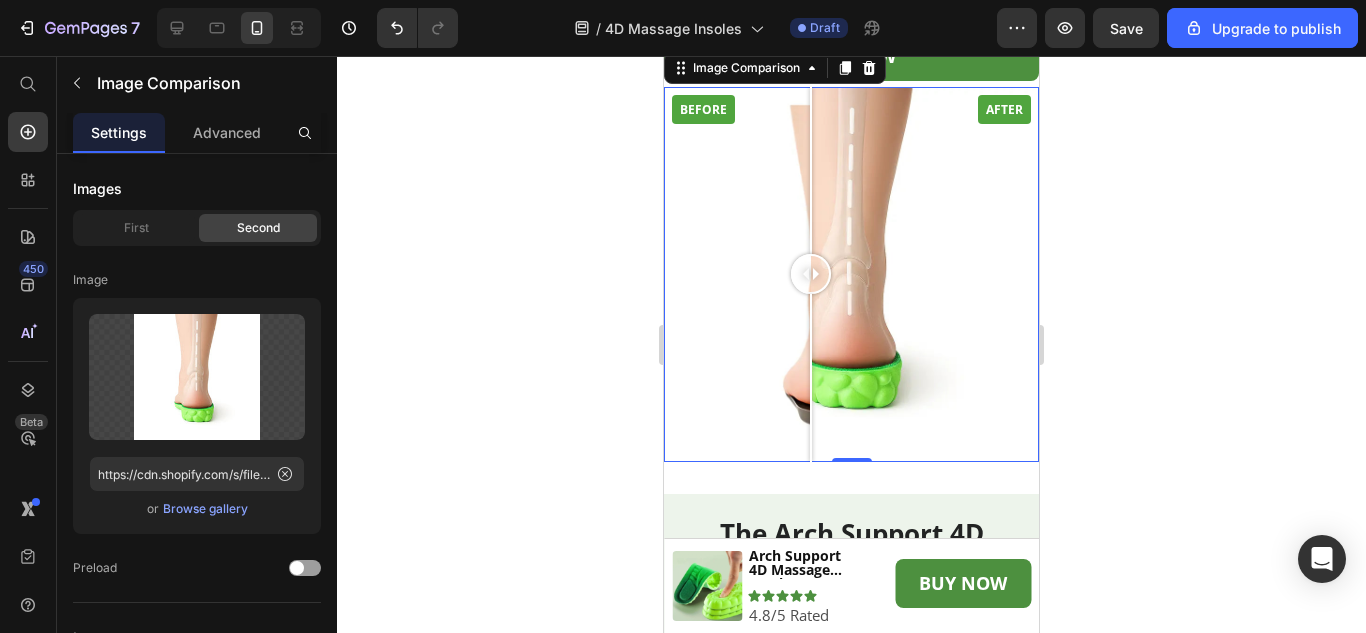 drag, startPoint x: 765, startPoint y: 382, endPoint x: 811, endPoint y: 382, distance: 46 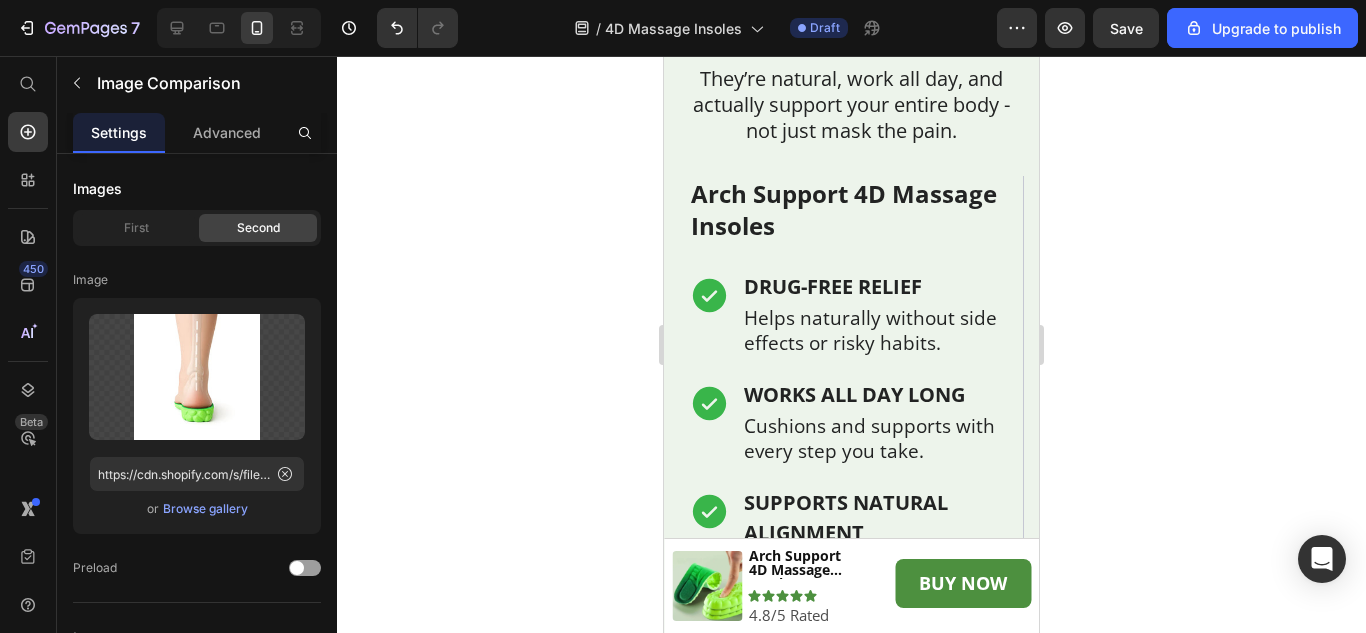 scroll, scrollTop: 5727, scrollLeft: 0, axis: vertical 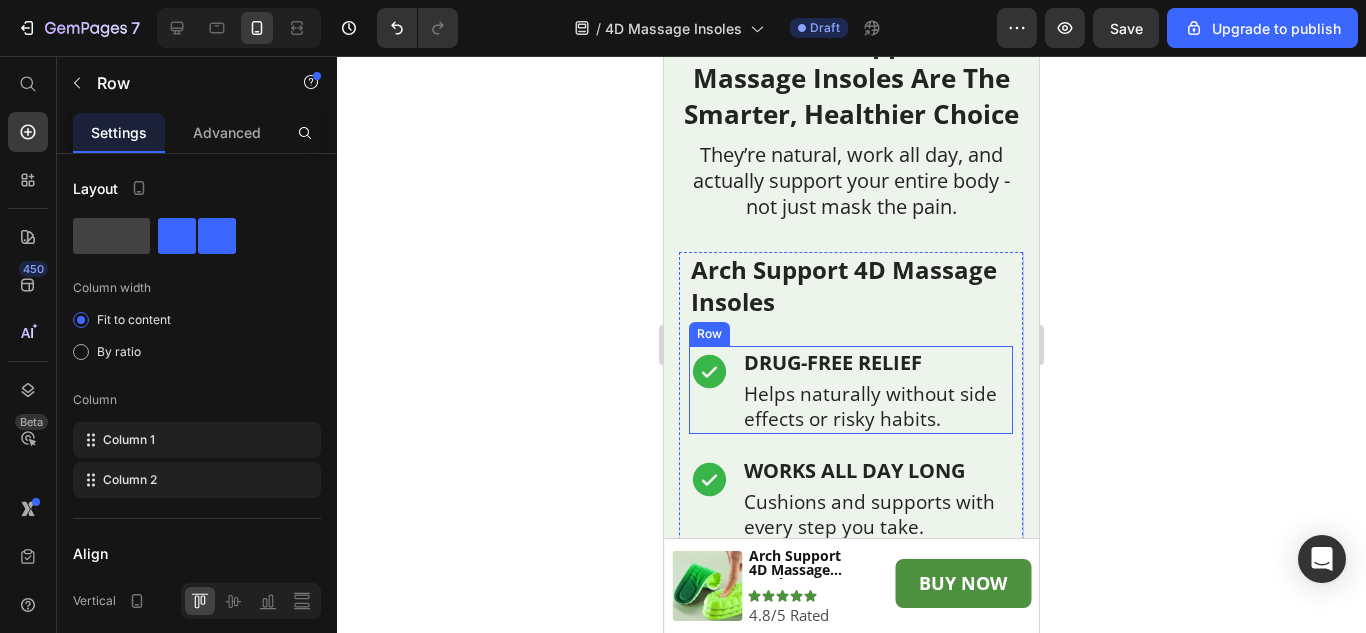 click on "Icon" at bounding box center [709, 390] 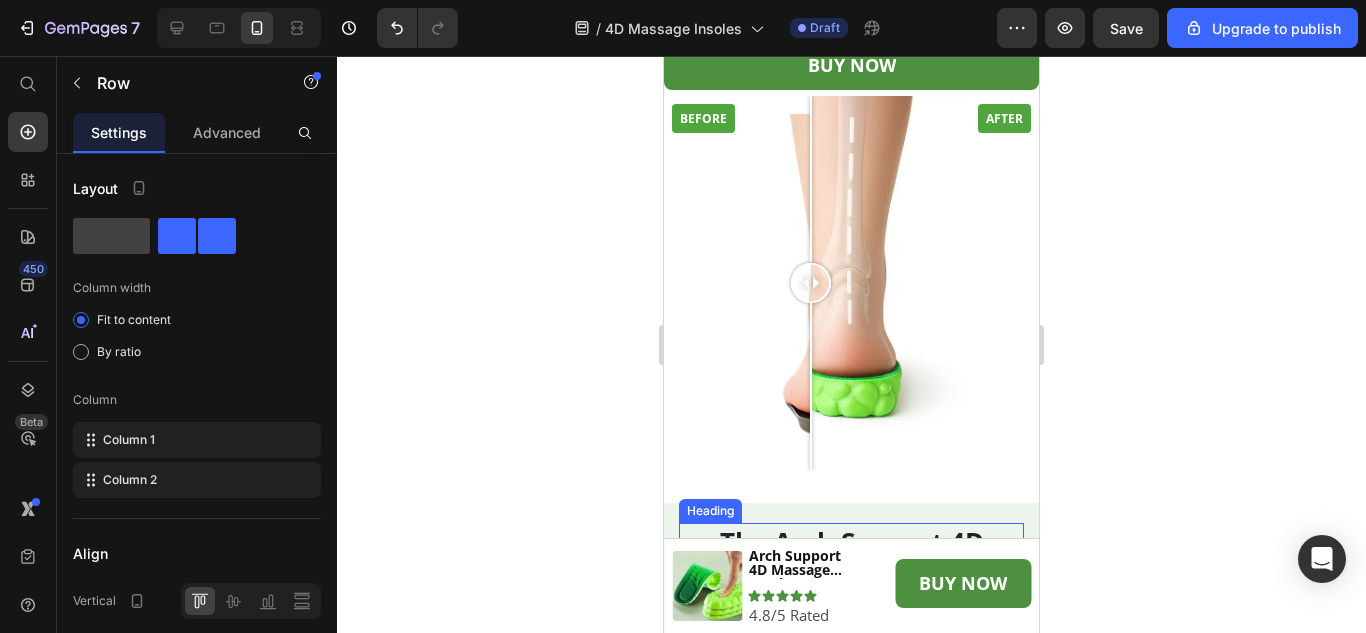 scroll, scrollTop: 5318, scrollLeft: 0, axis: vertical 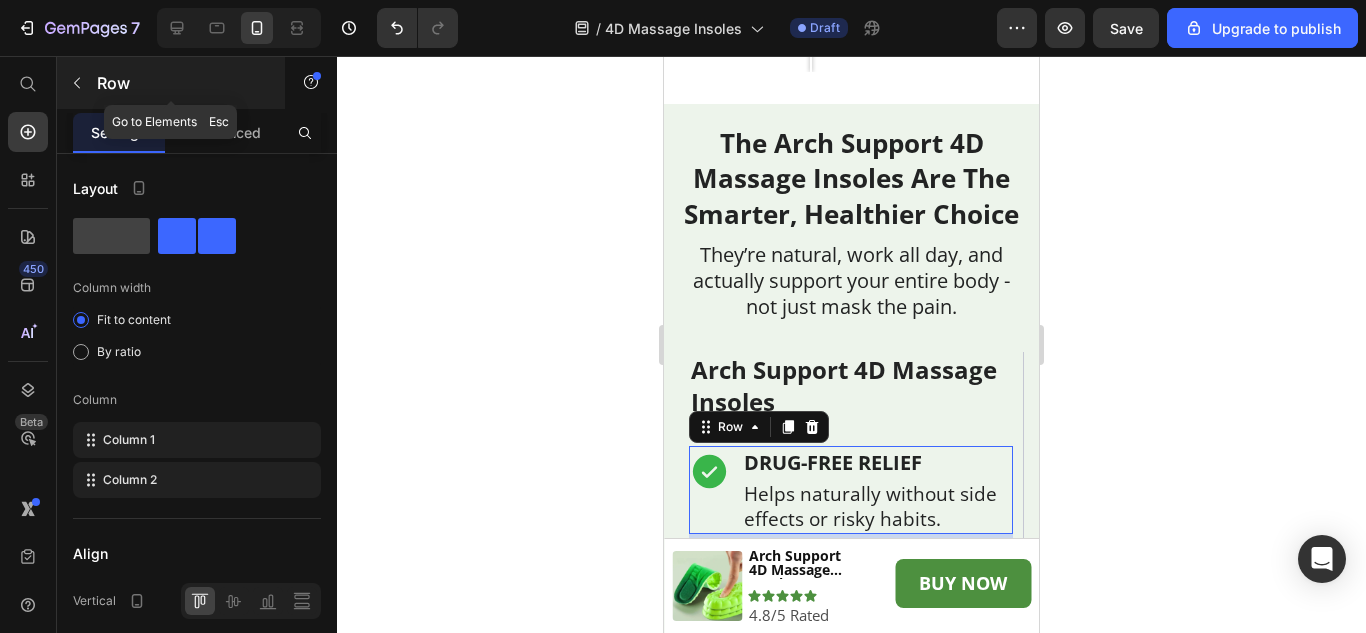click 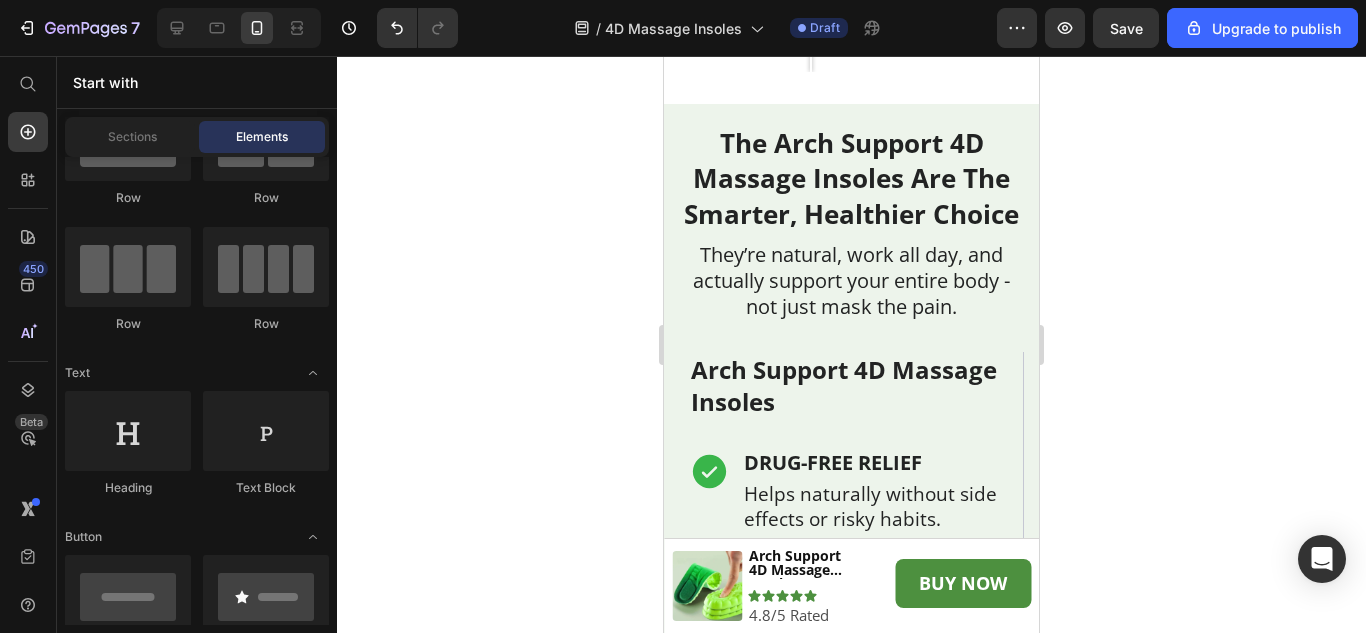 scroll, scrollTop: 0, scrollLeft: 0, axis: both 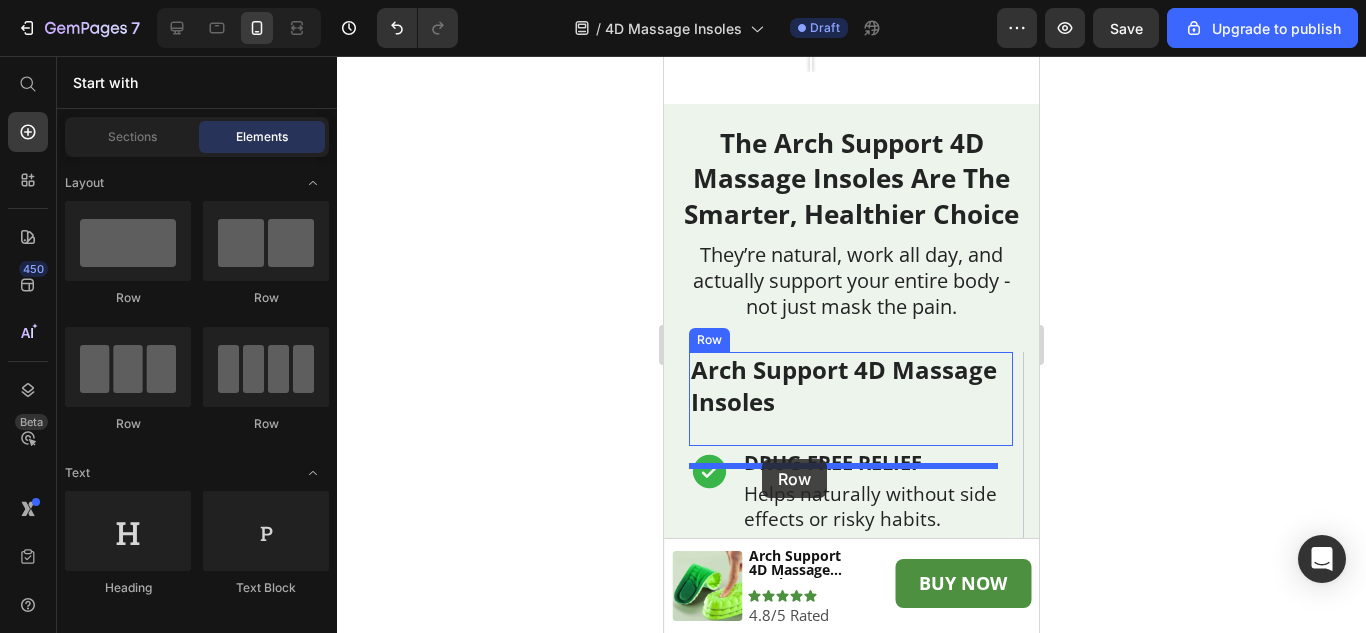 drag, startPoint x: 918, startPoint y: 296, endPoint x: 751, endPoint y: 441, distance: 221.1651 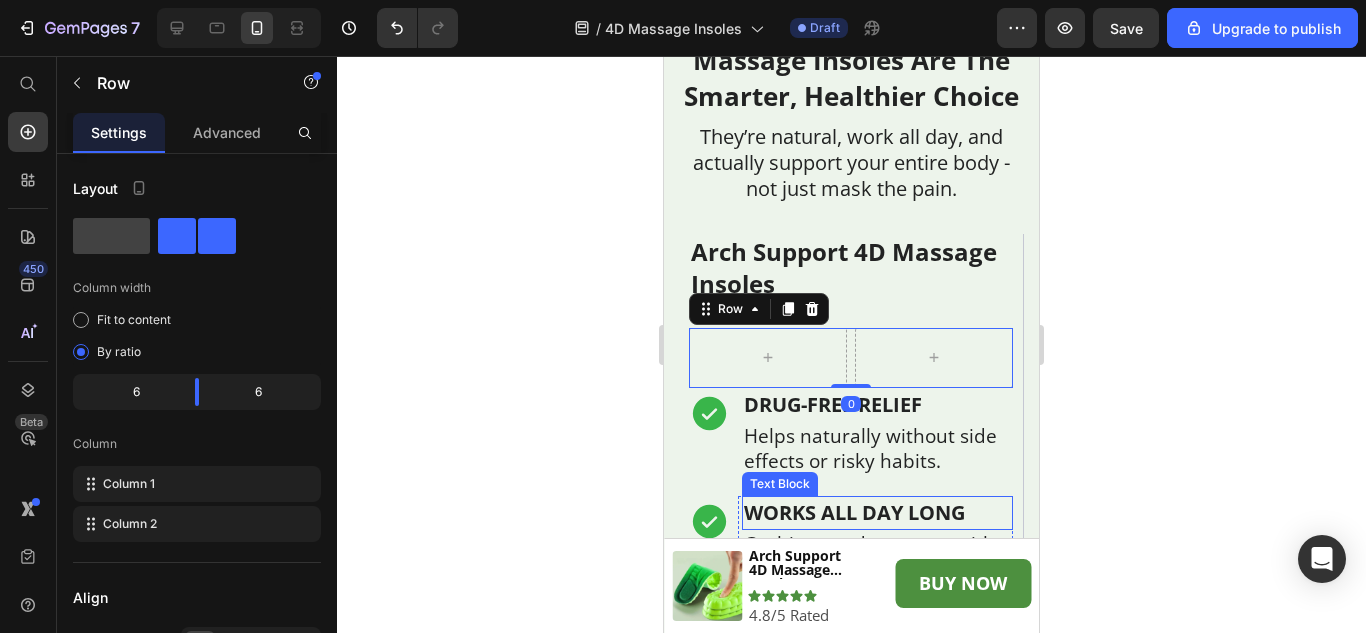 scroll, scrollTop: 5618, scrollLeft: 0, axis: vertical 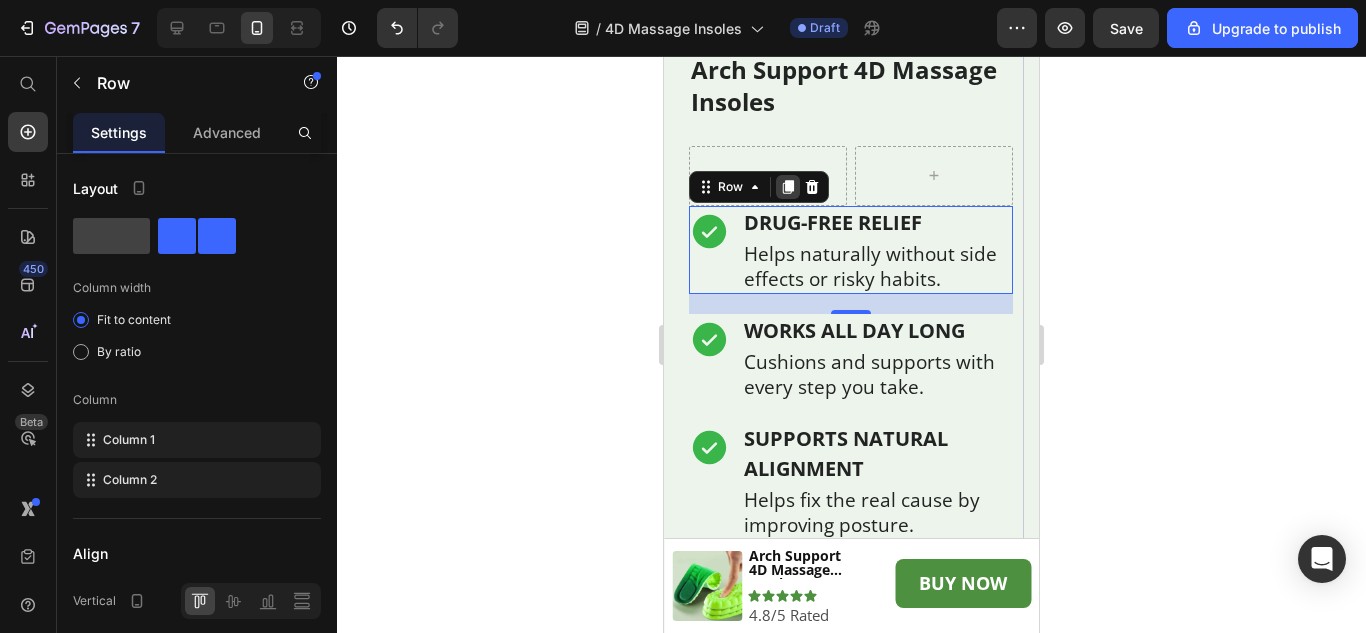 click 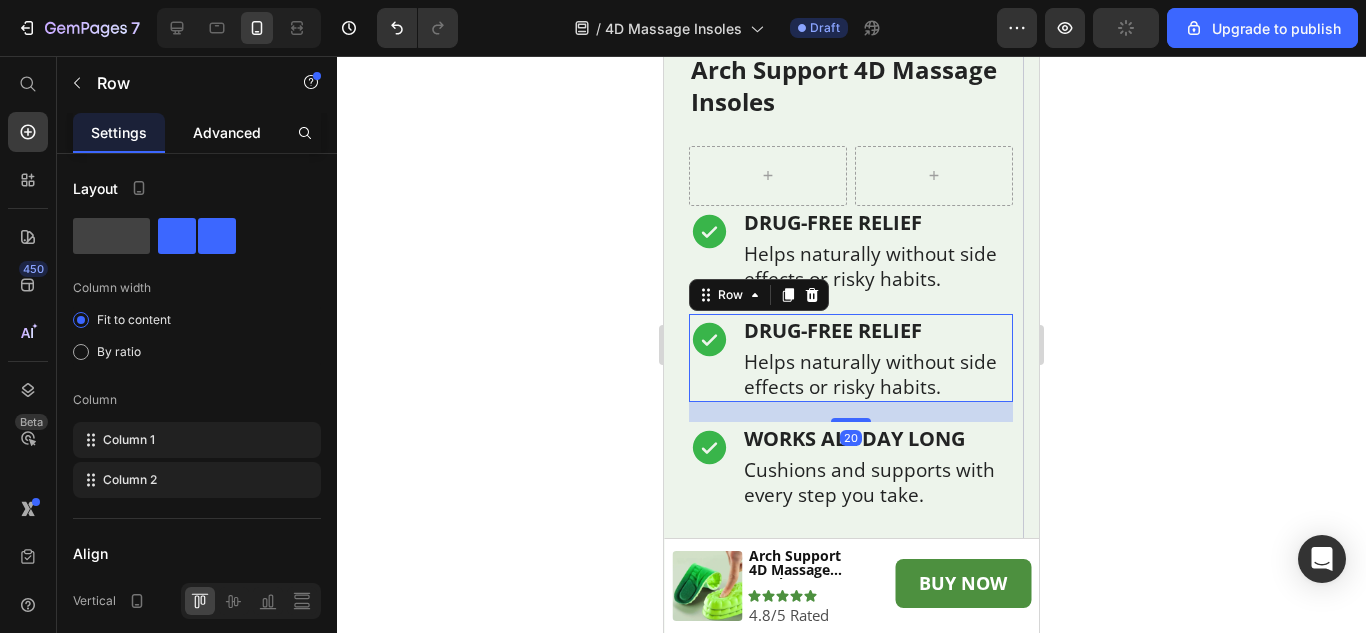 click on "Advanced" at bounding box center (227, 132) 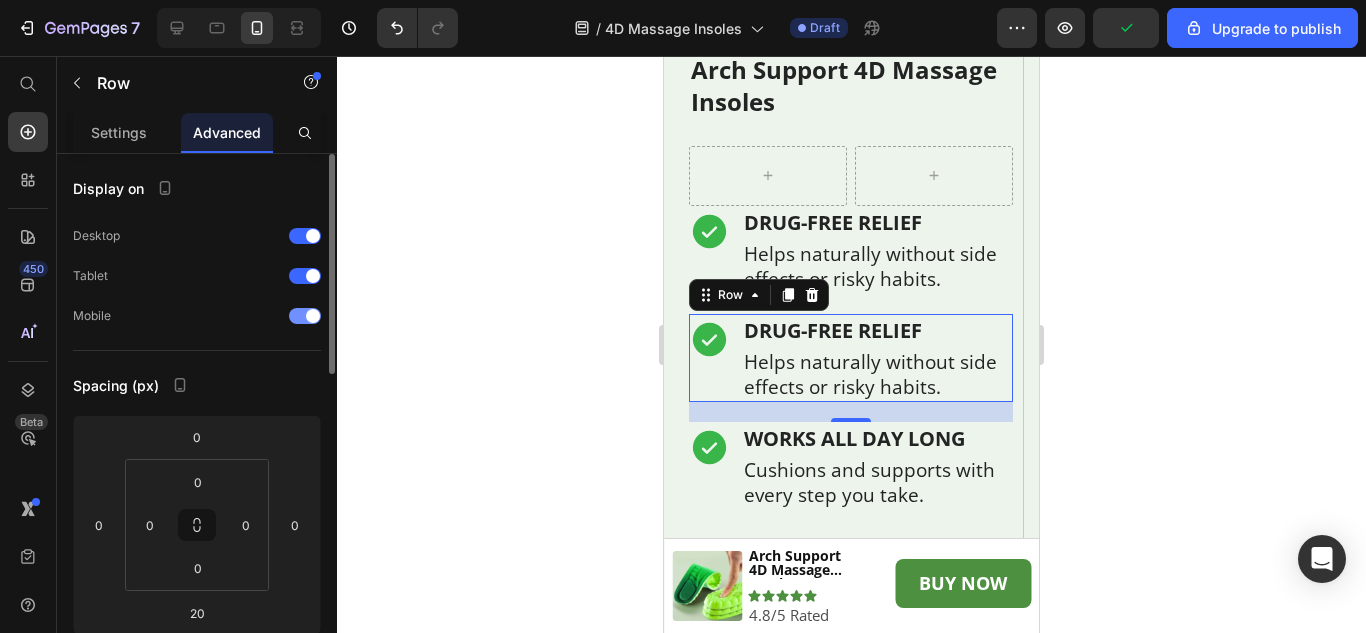click at bounding box center (313, 316) 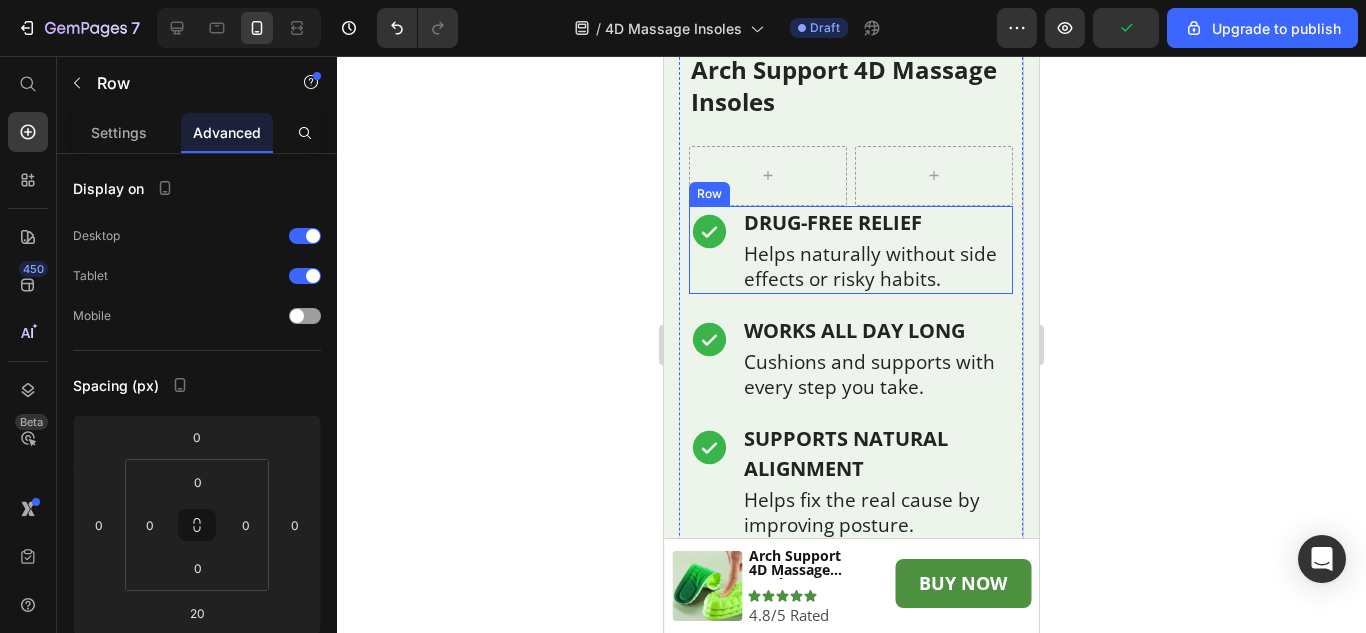 click on "Icon DRUG-FREE RELIEF Text Block Helps naturally without side effects or risky habits. Text Block Row Row" at bounding box center [851, 250] 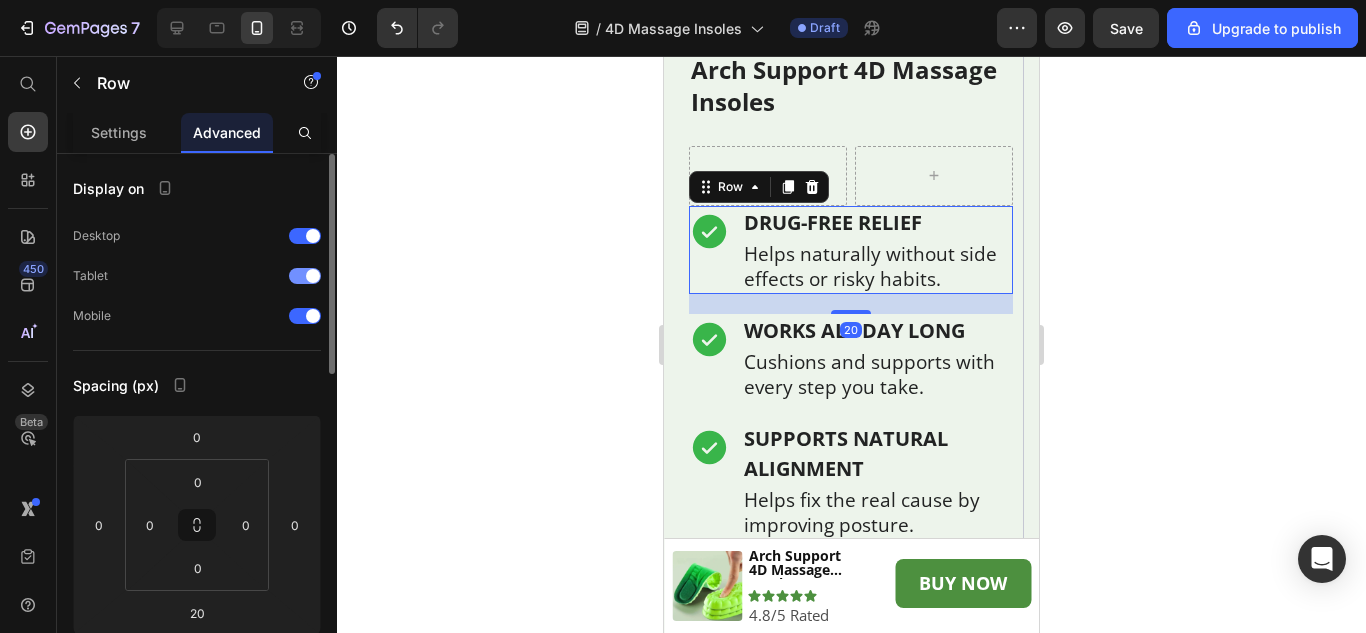 click on "Tablet" at bounding box center (197, 276) 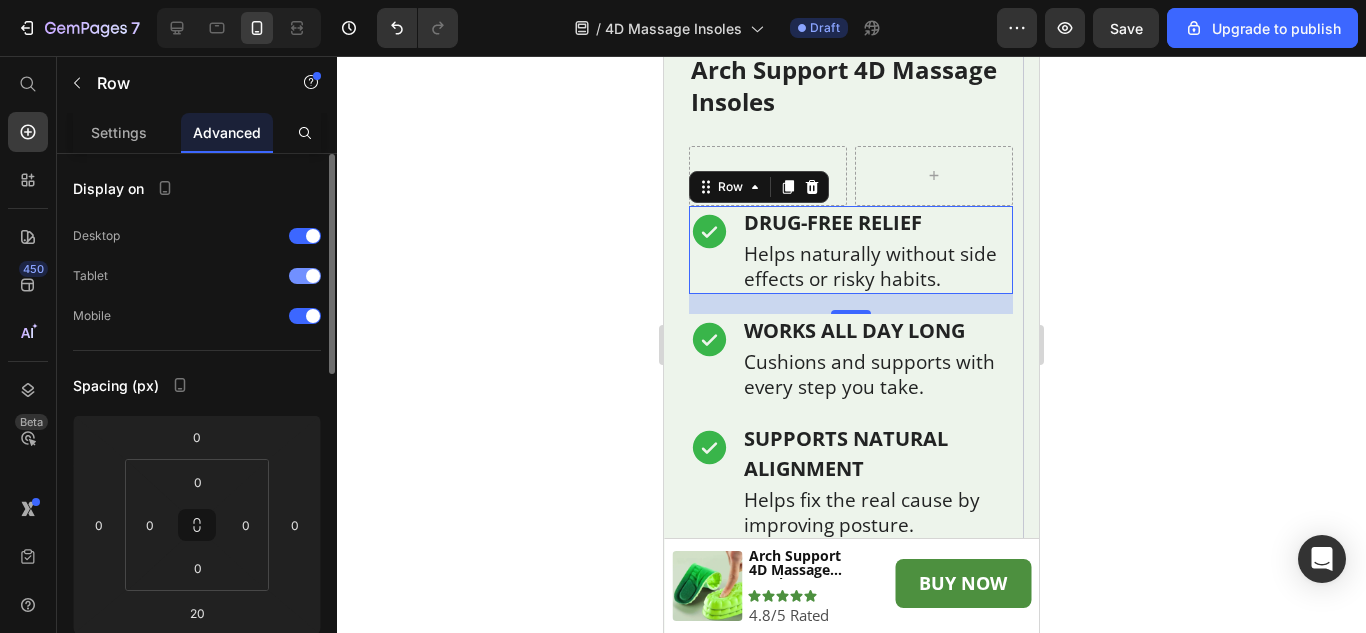 click at bounding box center [313, 276] 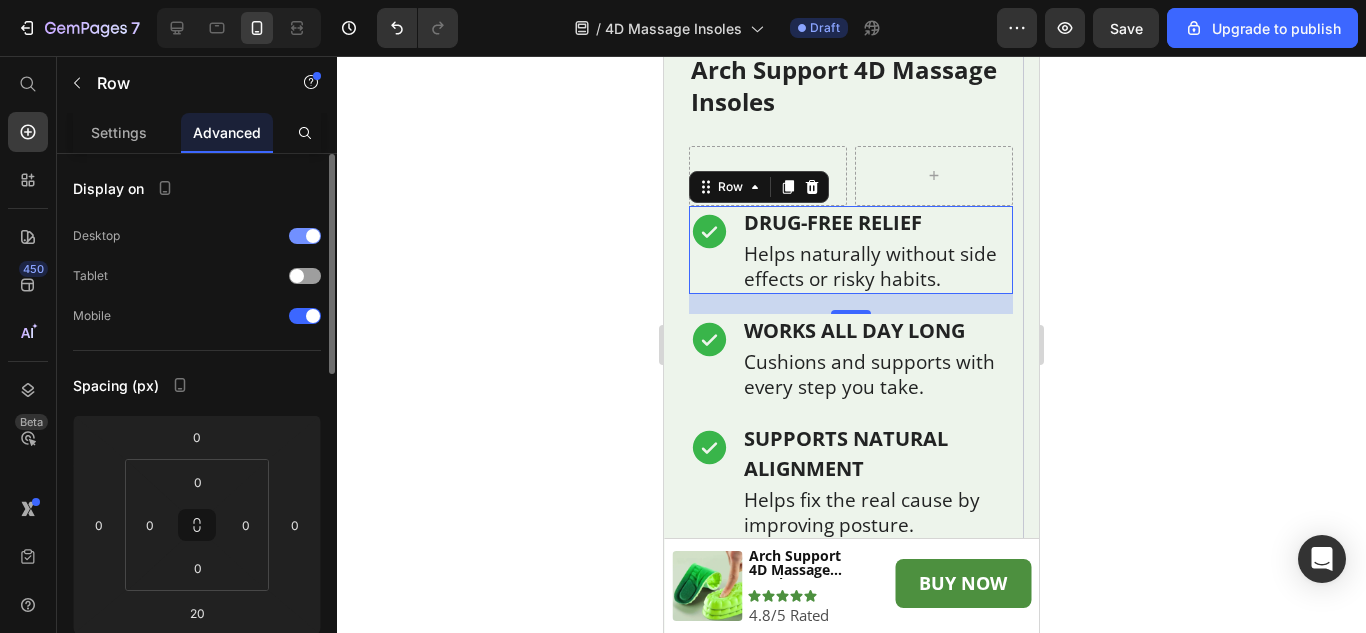 click at bounding box center (305, 236) 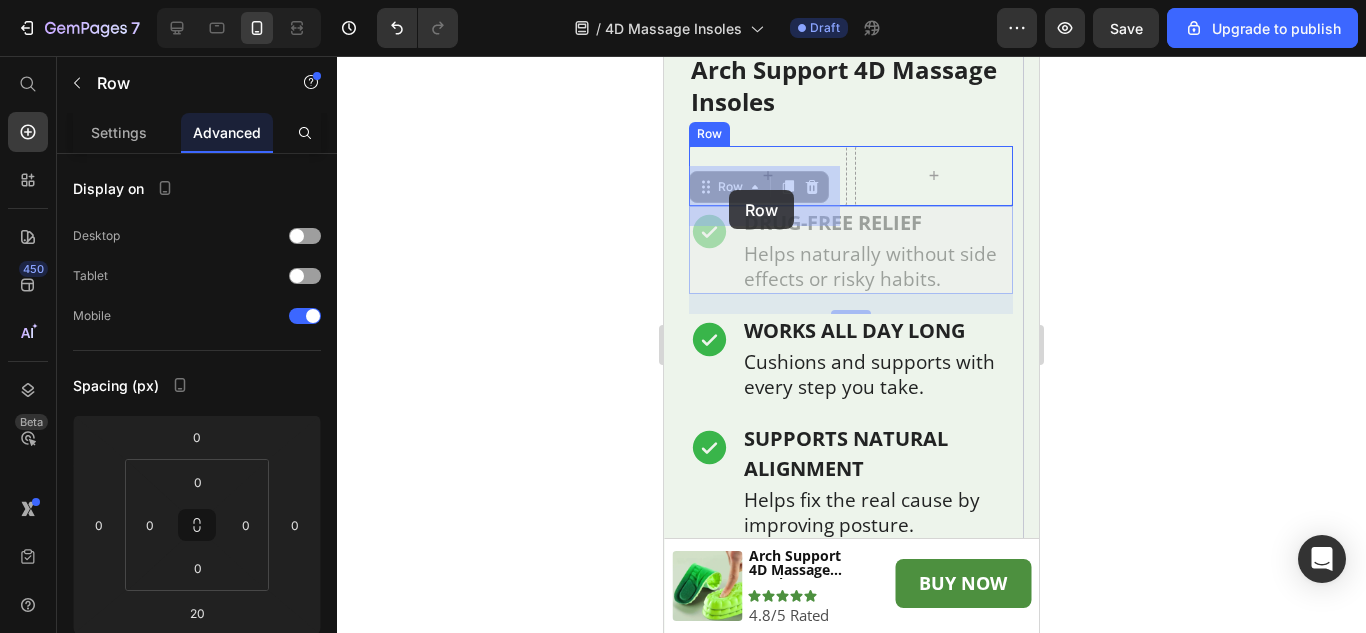 drag, startPoint x: 706, startPoint y: 207, endPoint x: 729, endPoint y: 190, distance: 28.600698 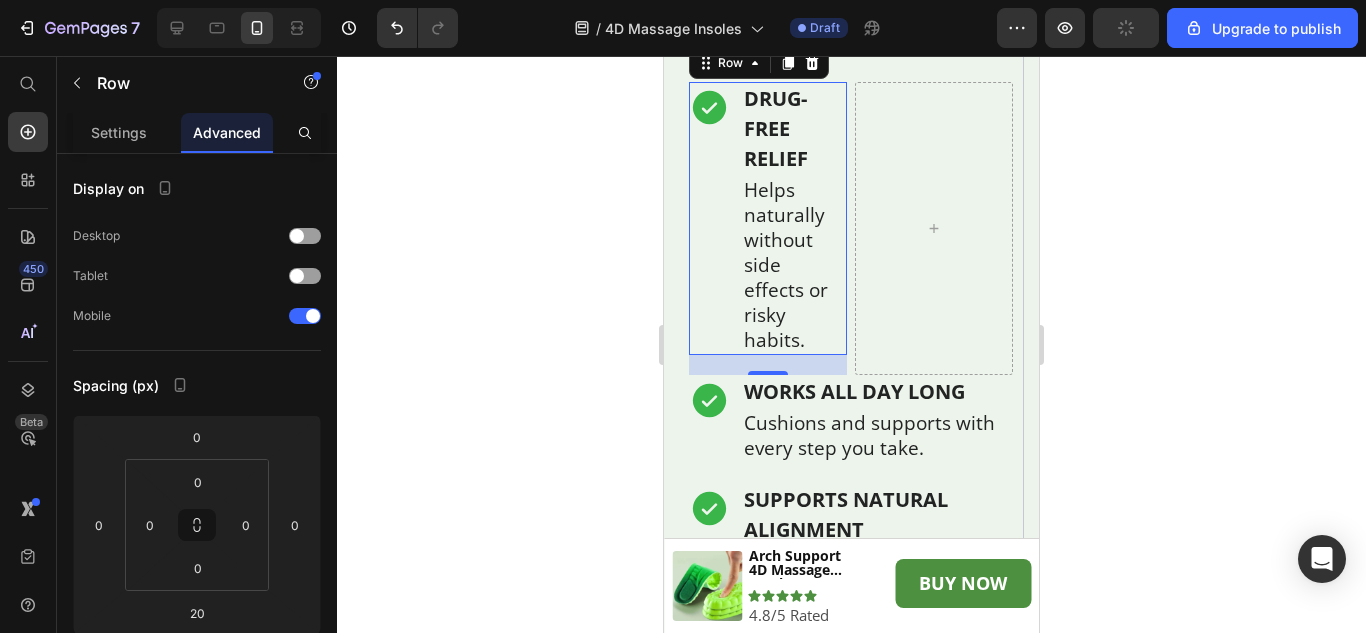 scroll, scrollTop: 5718, scrollLeft: 0, axis: vertical 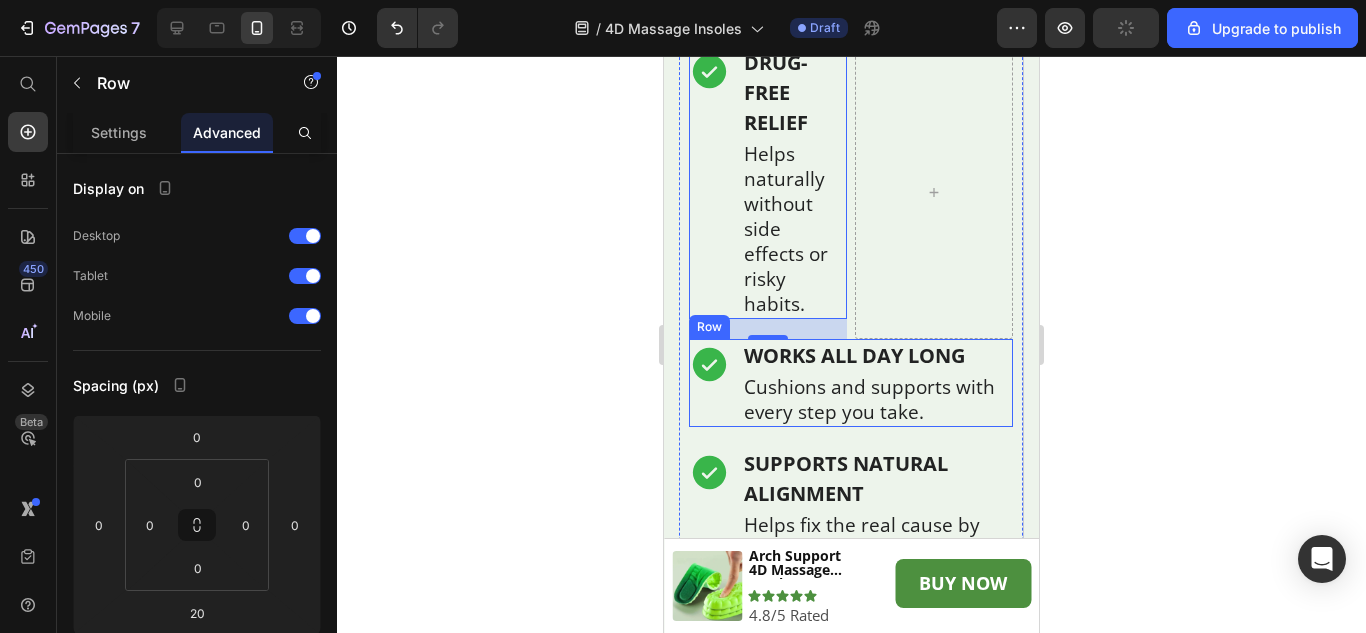 click on "Icon" at bounding box center [709, 383] 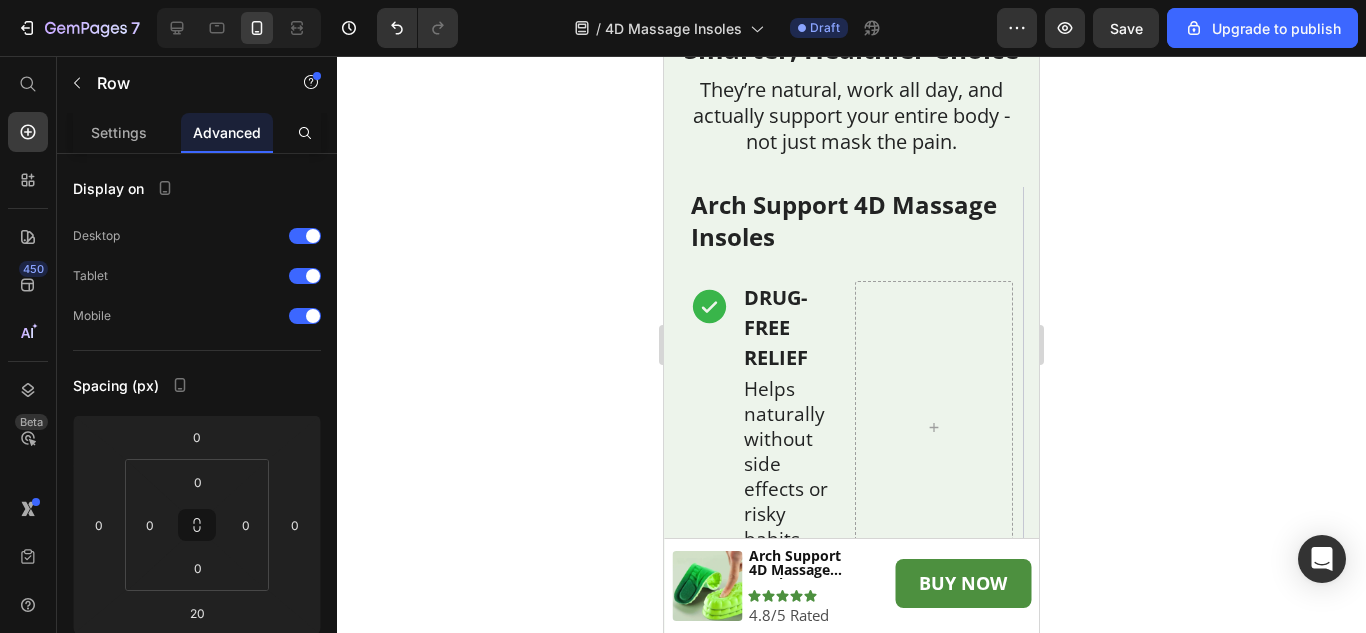 scroll, scrollTop: 5518, scrollLeft: 0, axis: vertical 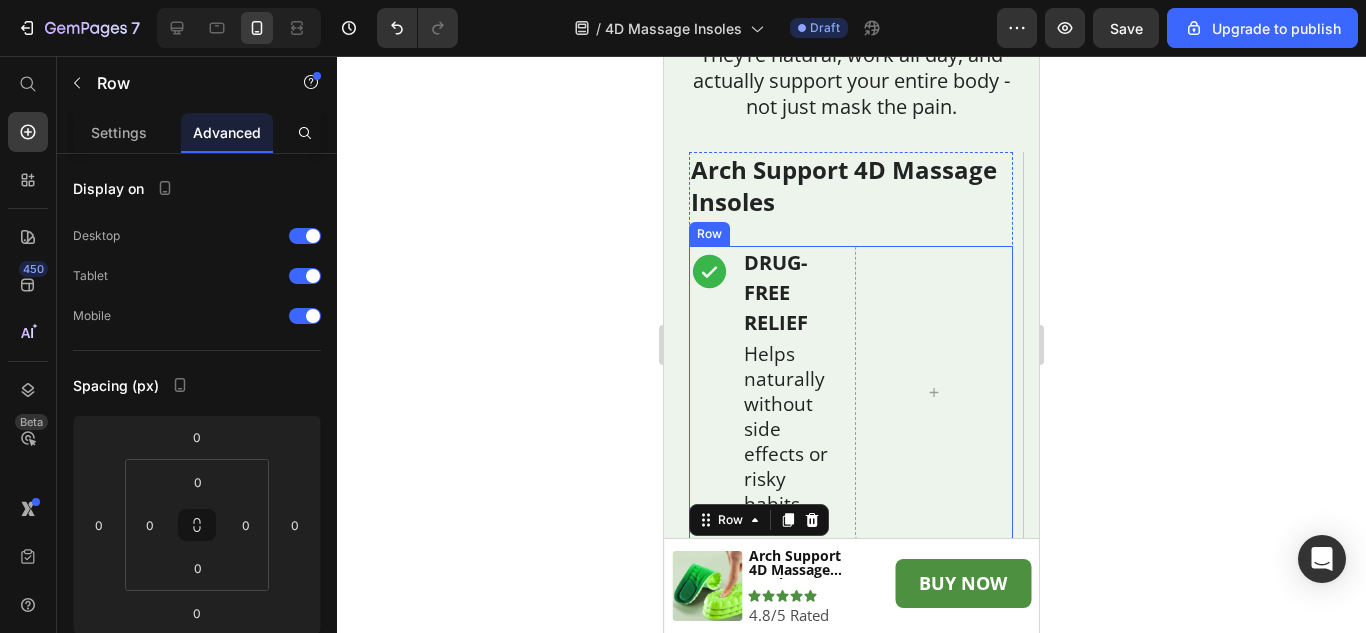 click on "Icon DRUG-FREE RELIEF Text Block Helps naturally without side effects or risky habits. Text Block Row Row" at bounding box center [851, 392] 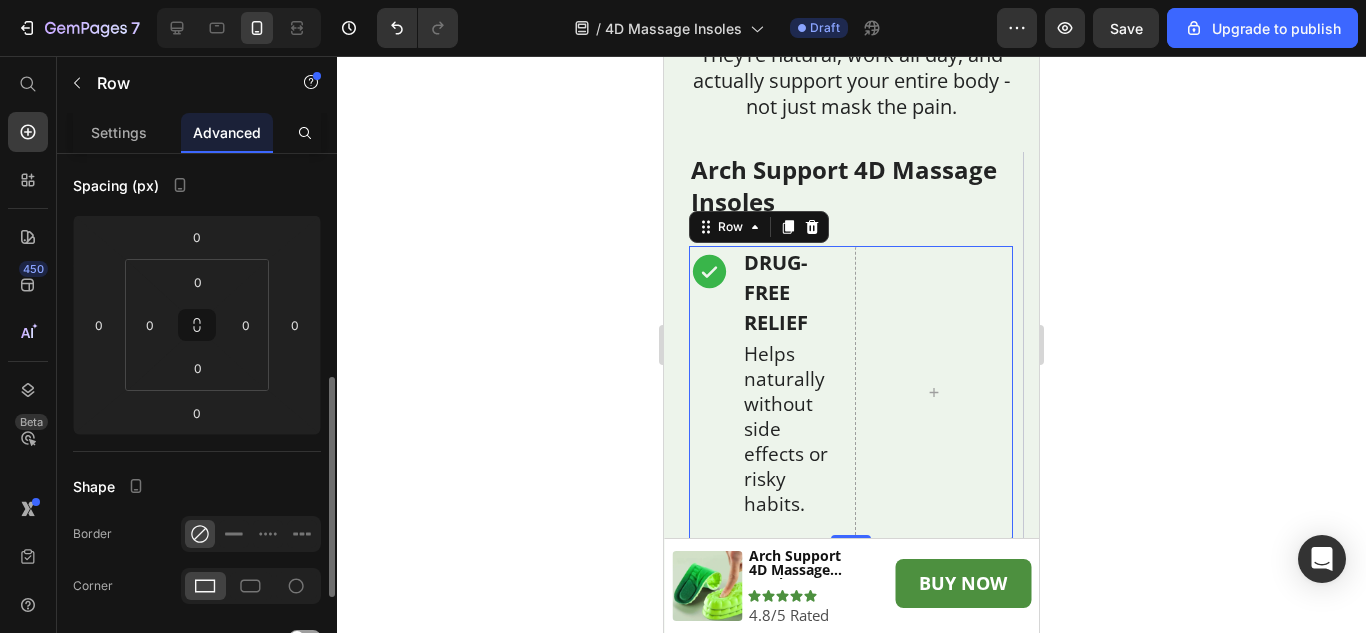 scroll, scrollTop: 100, scrollLeft: 0, axis: vertical 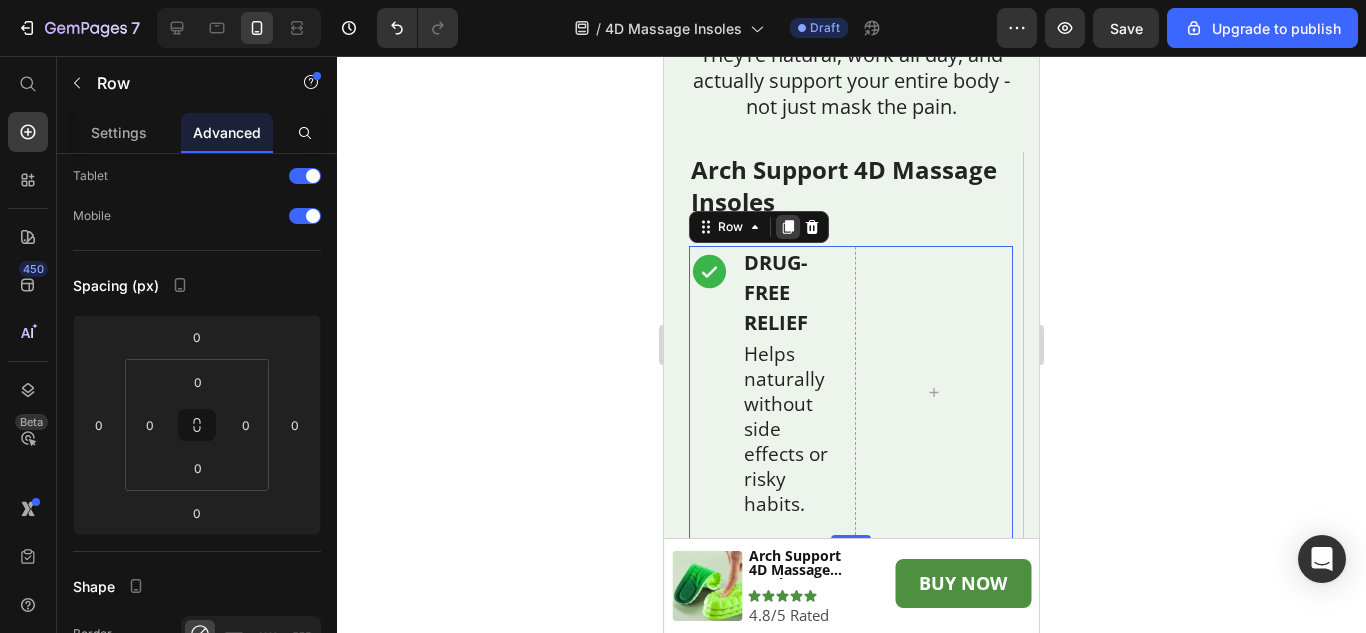 click 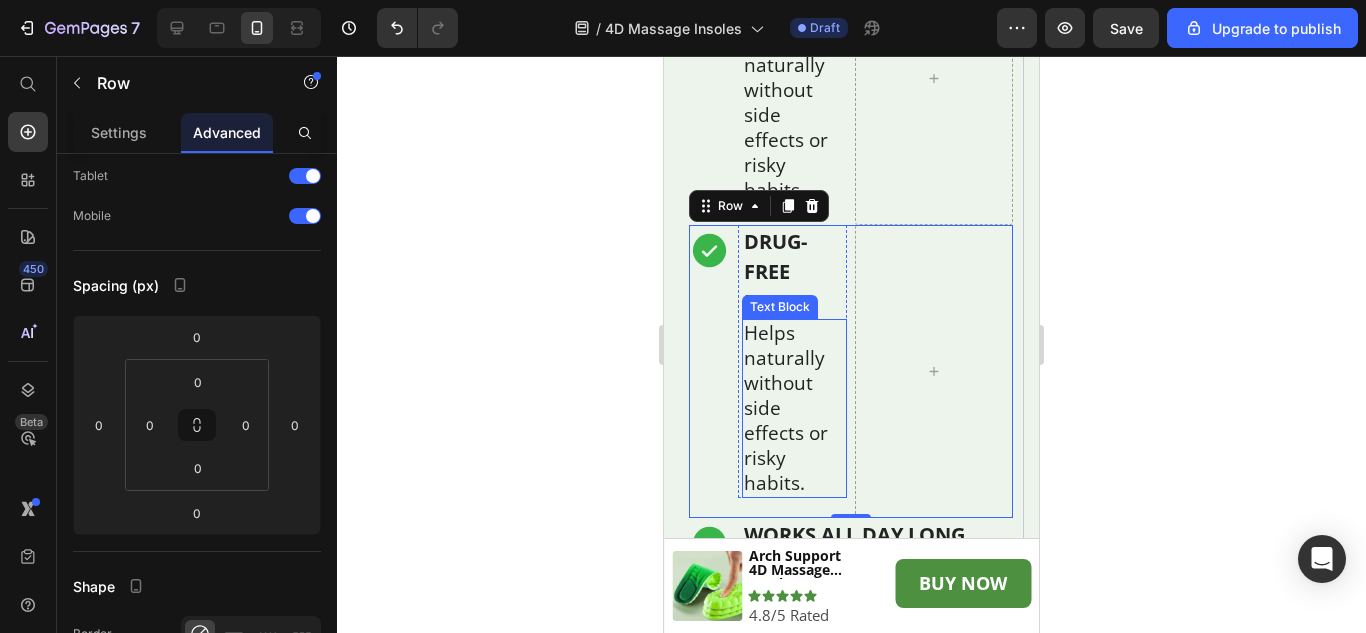 scroll, scrollTop: 5551, scrollLeft: 0, axis: vertical 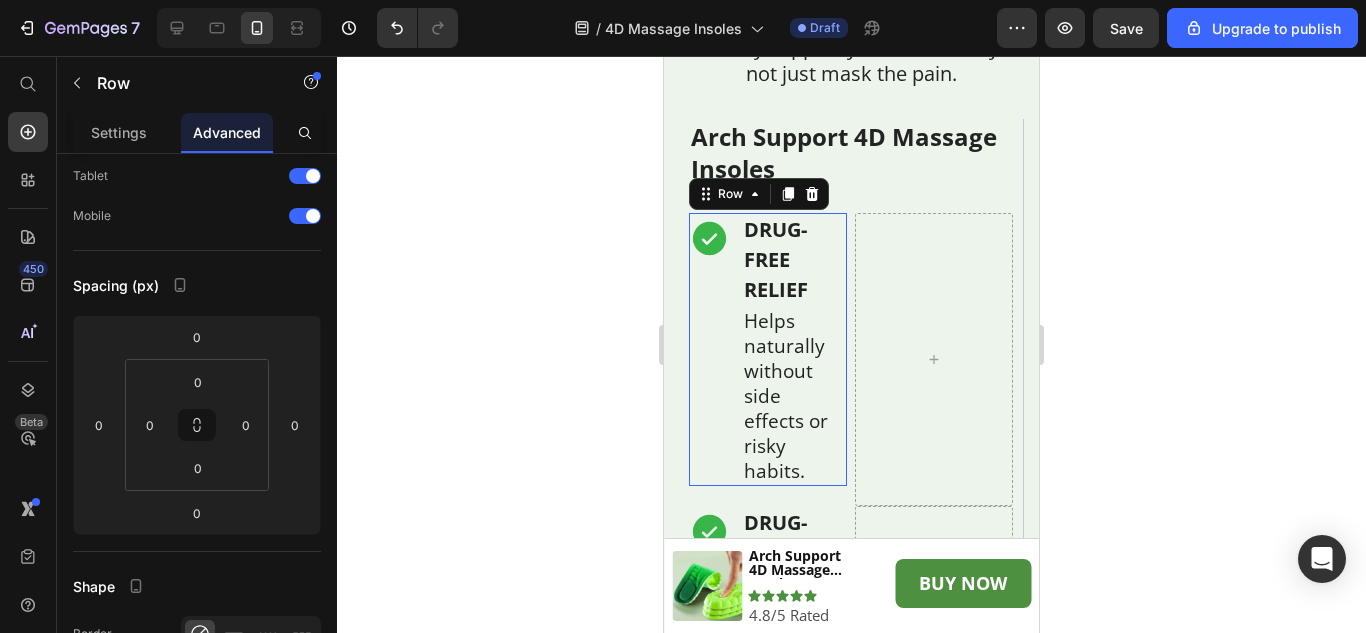 click on "Icon" at bounding box center (709, 349) 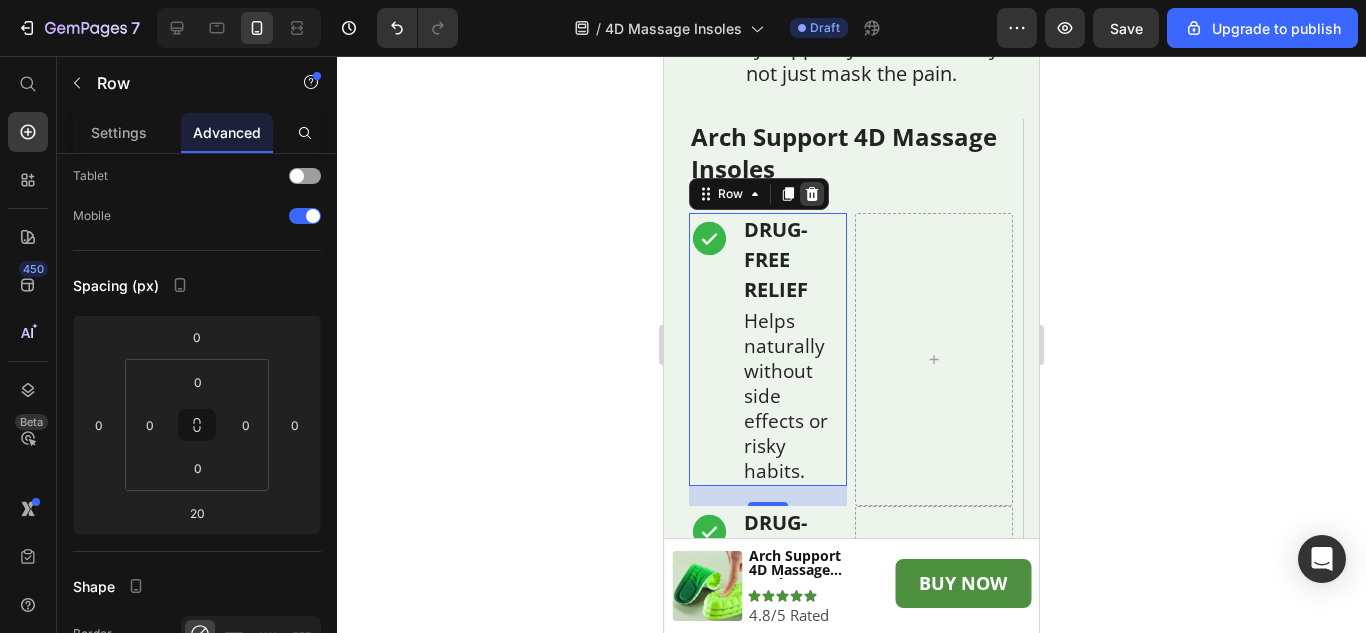 click 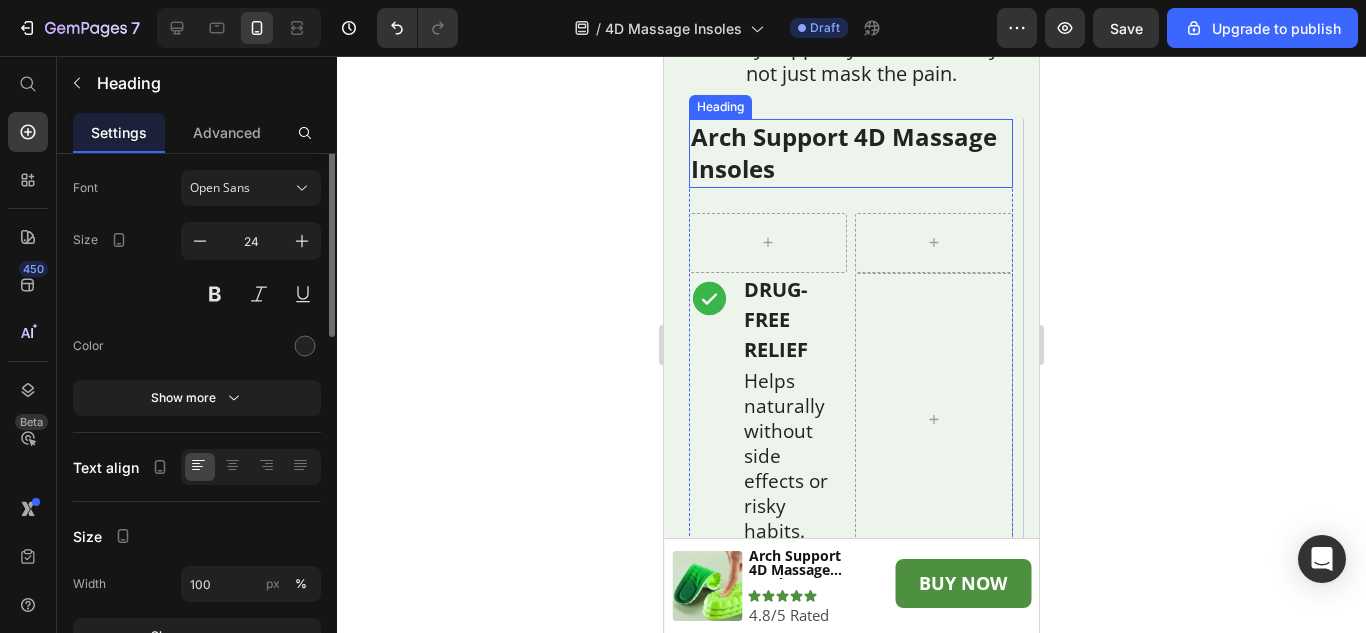 click on "Arch Support 4D Massage Insoles" at bounding box center (851, 153) 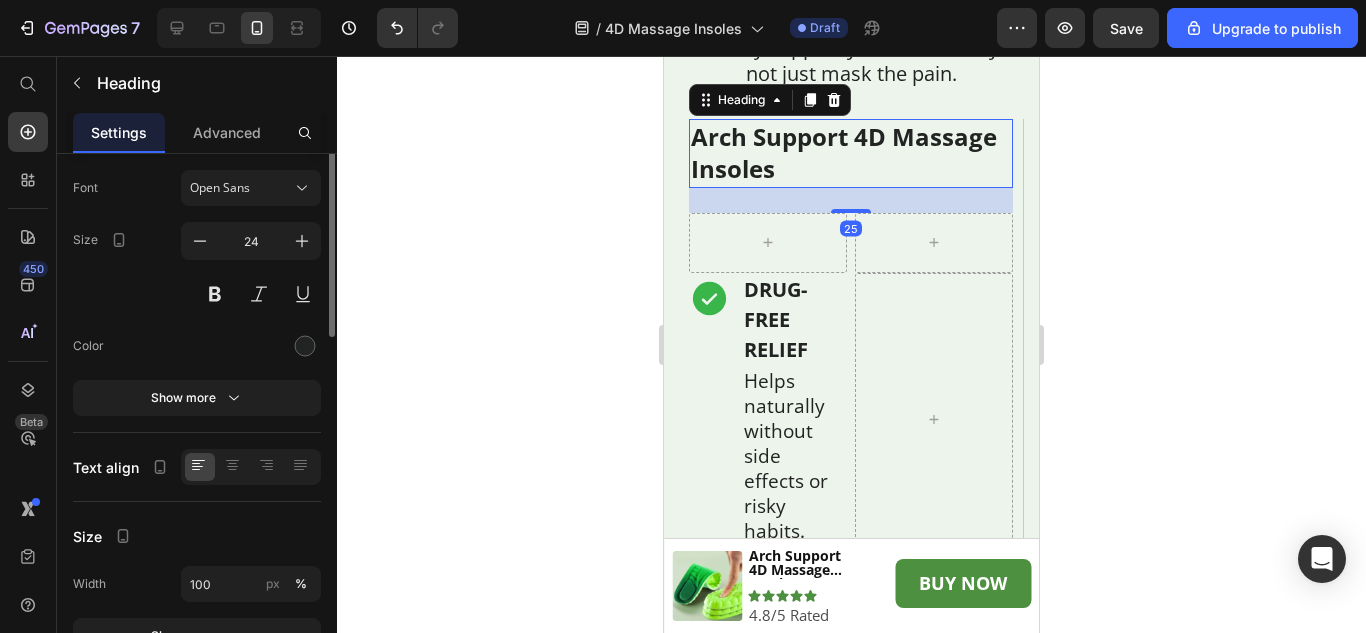 scroll, scrollTop: 0, scrollLeft: 0, axis: both 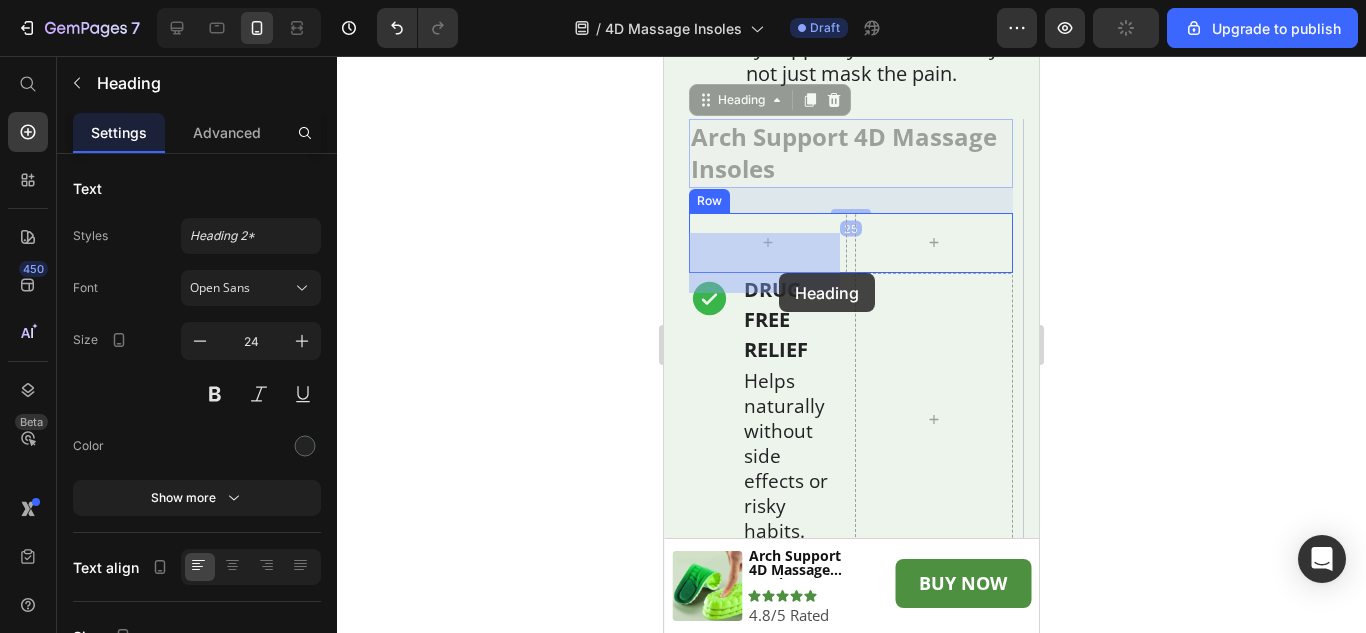 drag, startPoint x: 709, startPoint y: 129, endPoint x: 779, endPoint y: 273, distance: 160.11246 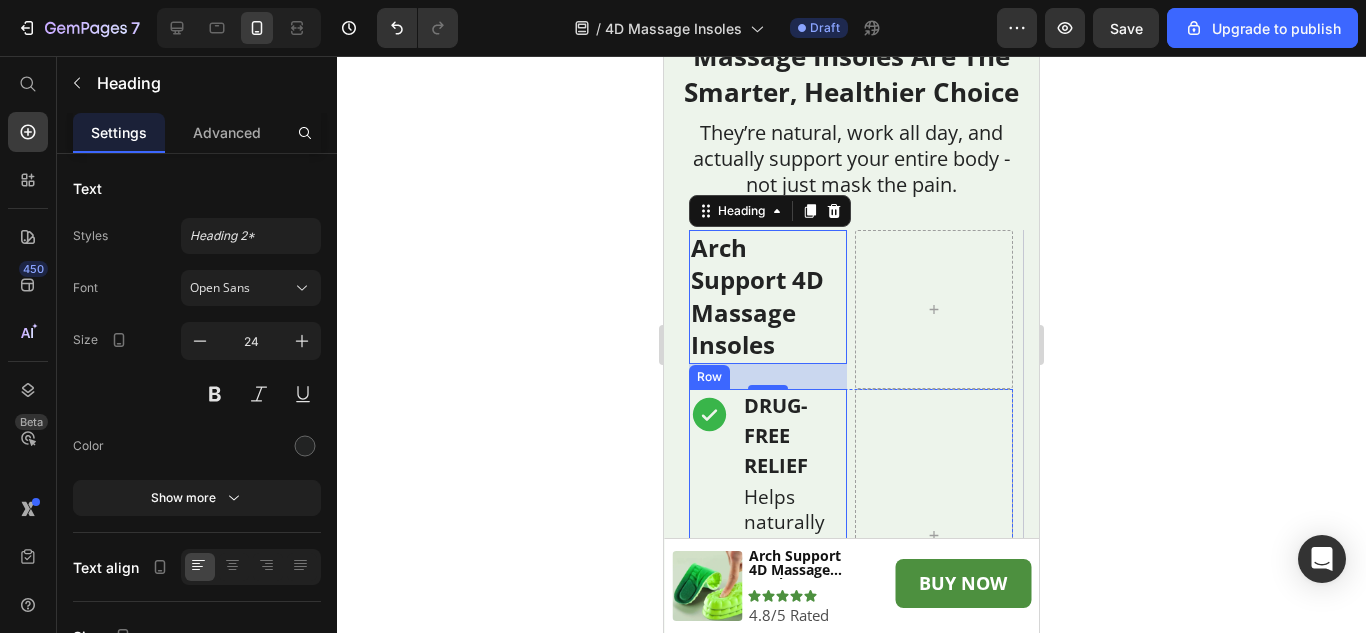 scroll, scrollTop: 5251, scrollLeft: 0, axis: vertical 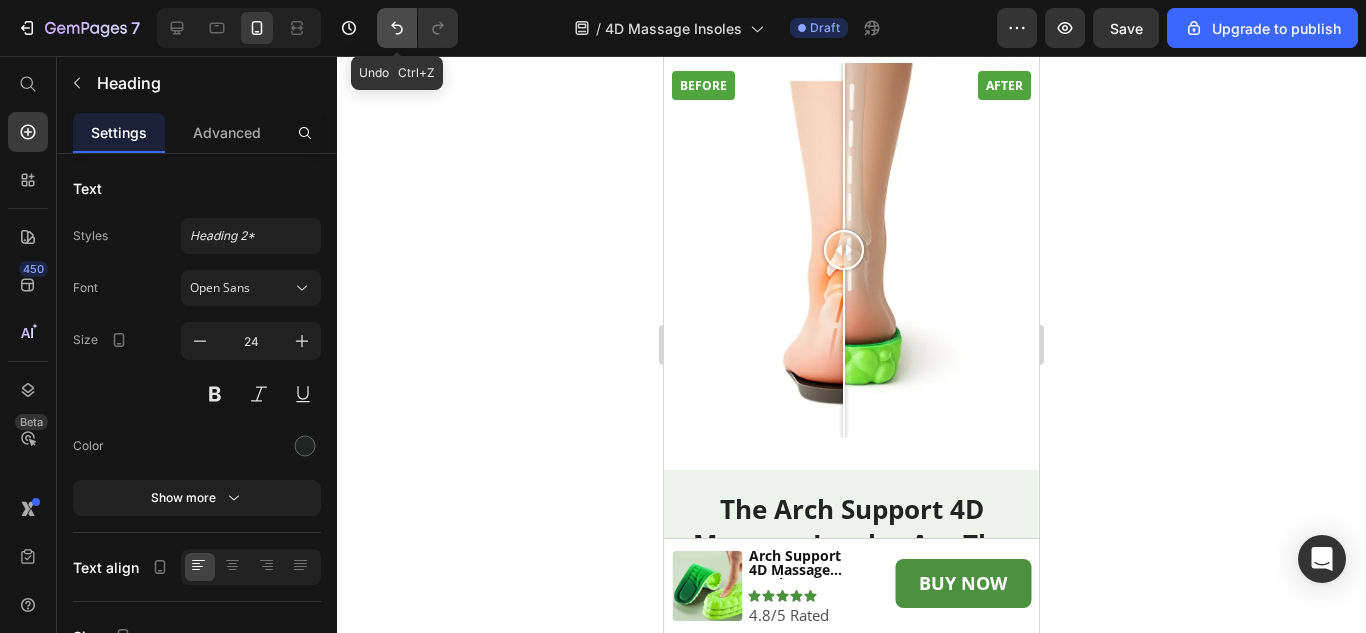 click 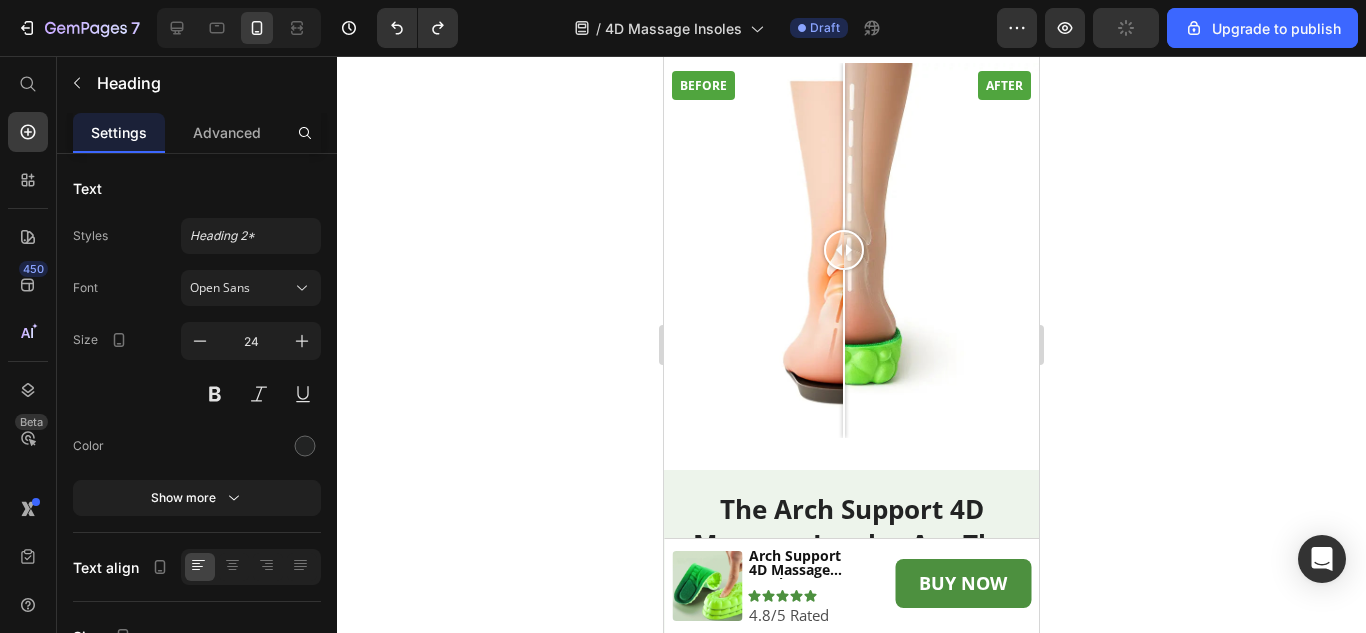 click on "Arch Support 4D Massage Insoles" at bounding box center (851, 752) 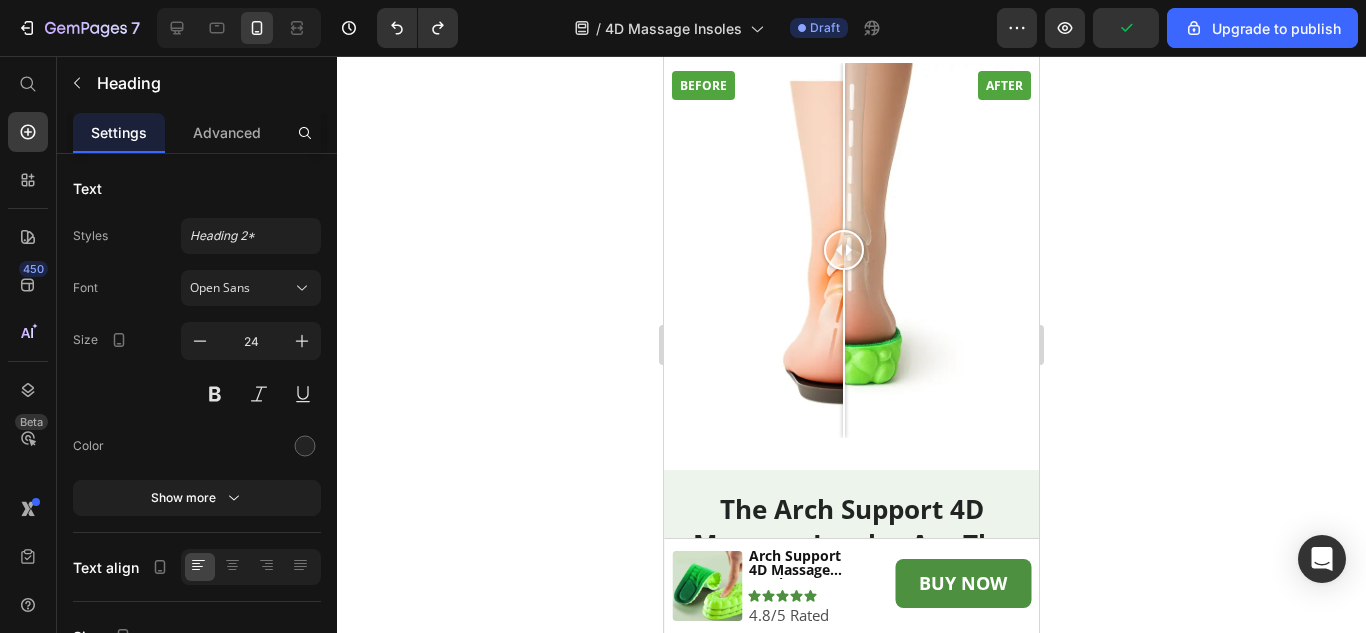 click on "Arch Support 4D Massage Insoles" at bounding box center [851, 752] 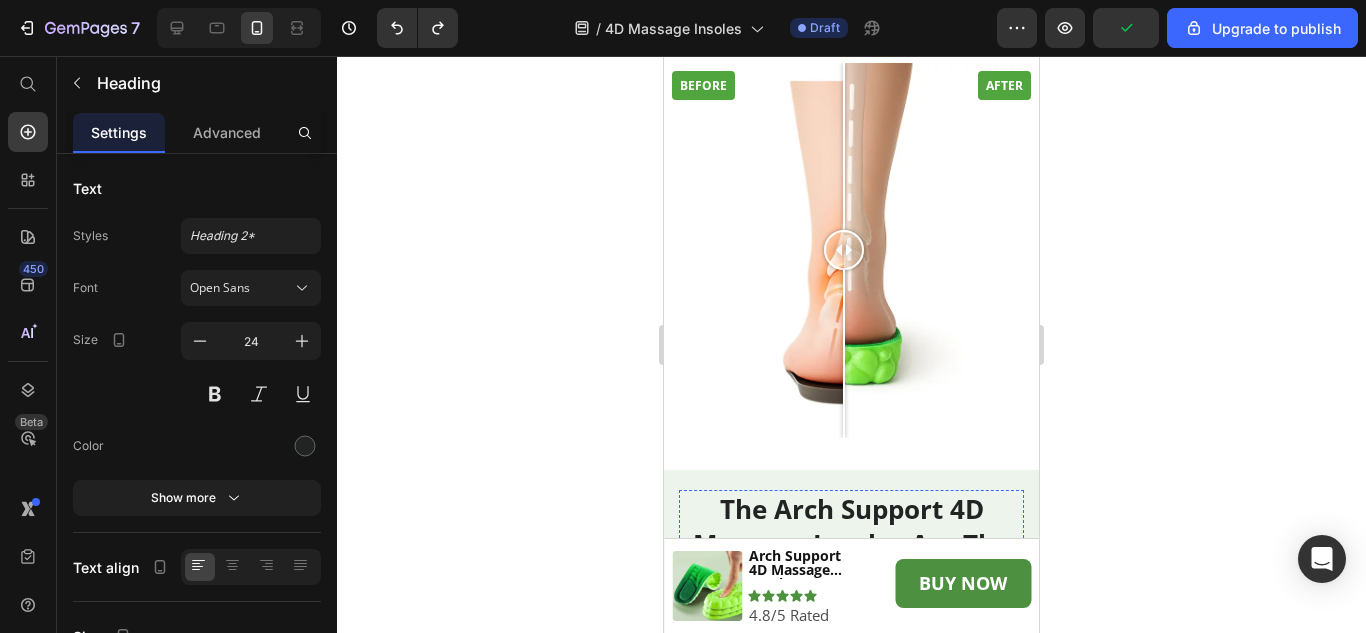 click on "They’re natural, work all day, and actually support your entire body - not just mask the pain." at bounding box center (851, 647) 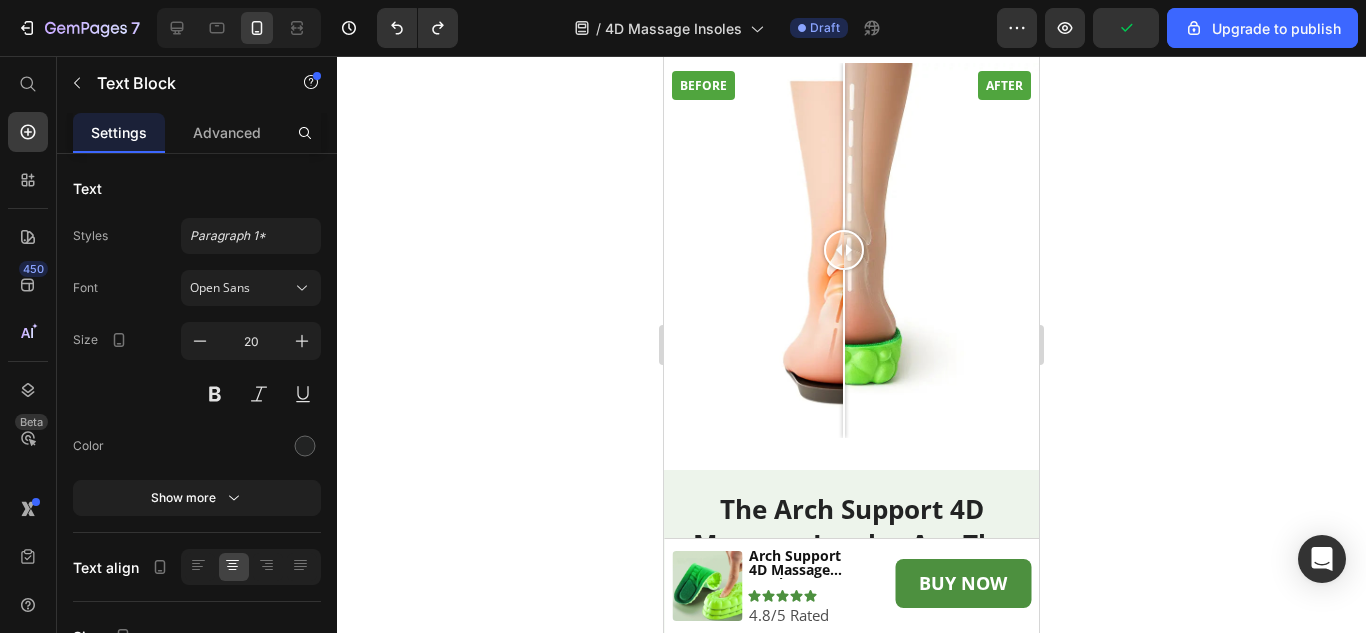 click on "Arch Support 4D Massage Insoles" at bounding box center (851, 752) 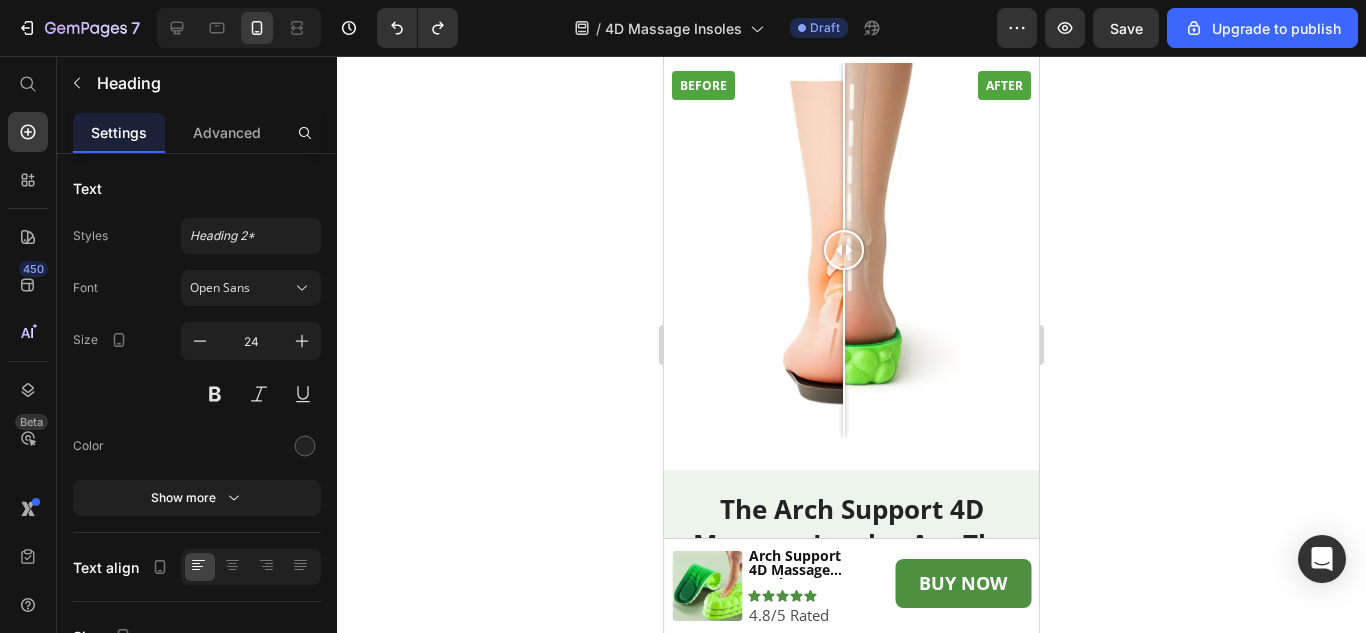 click 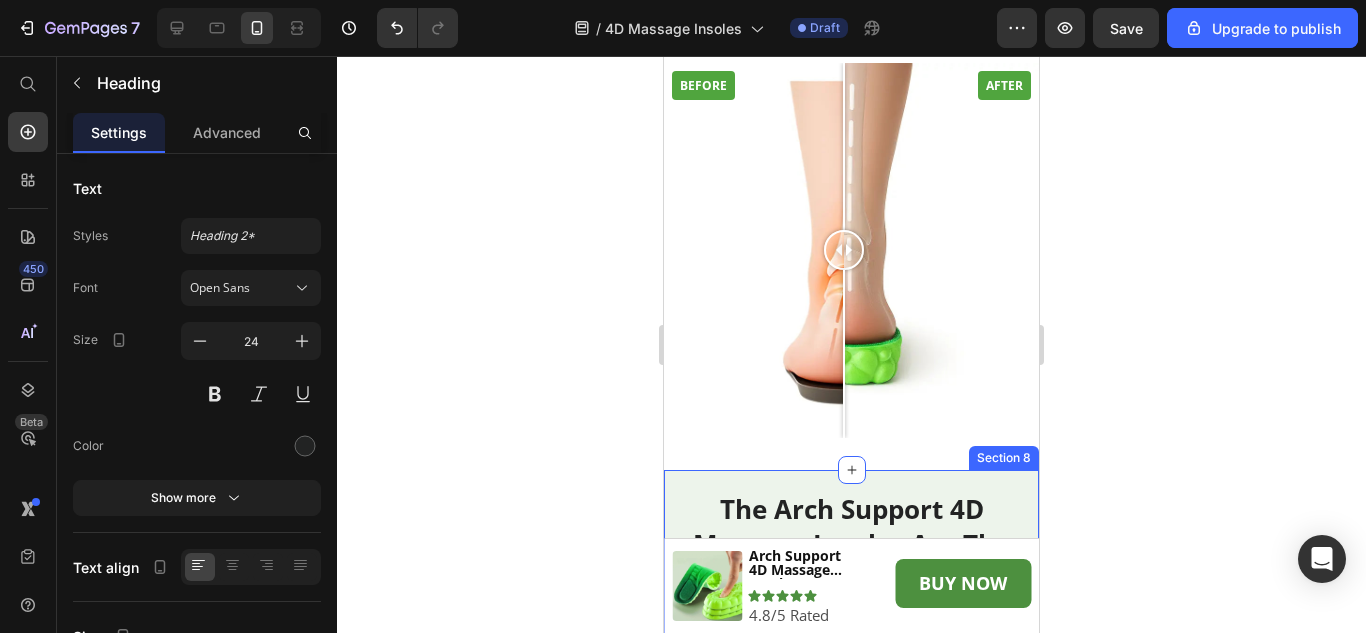 scroll, scrollTop: 5351, scrollLeft: 0, axis: vertical 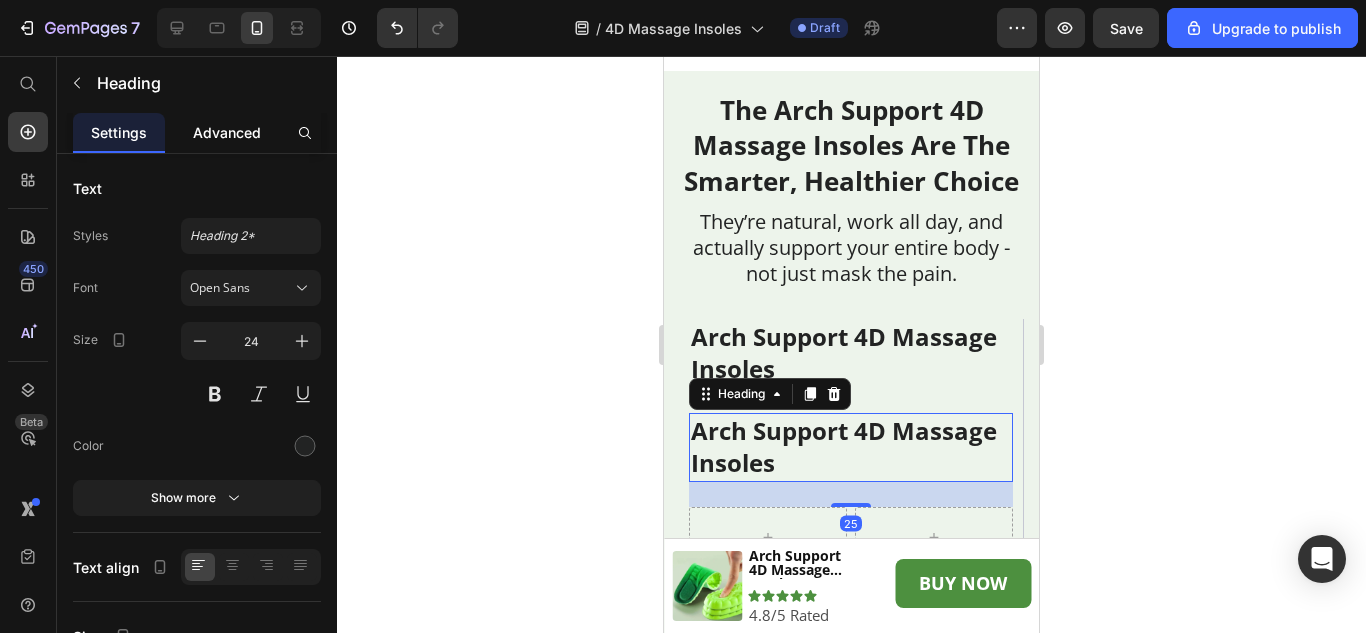 click on "Advanced" at bounding box center [227, 132] 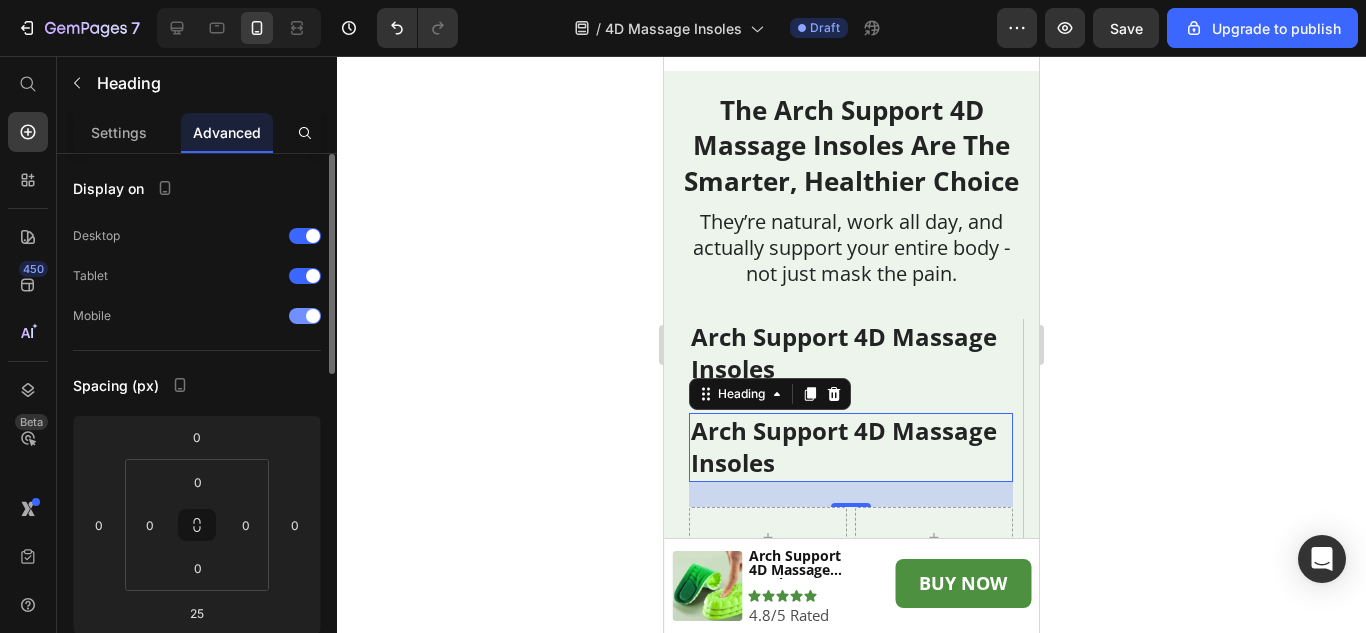 click at bounding box center [305, 316] 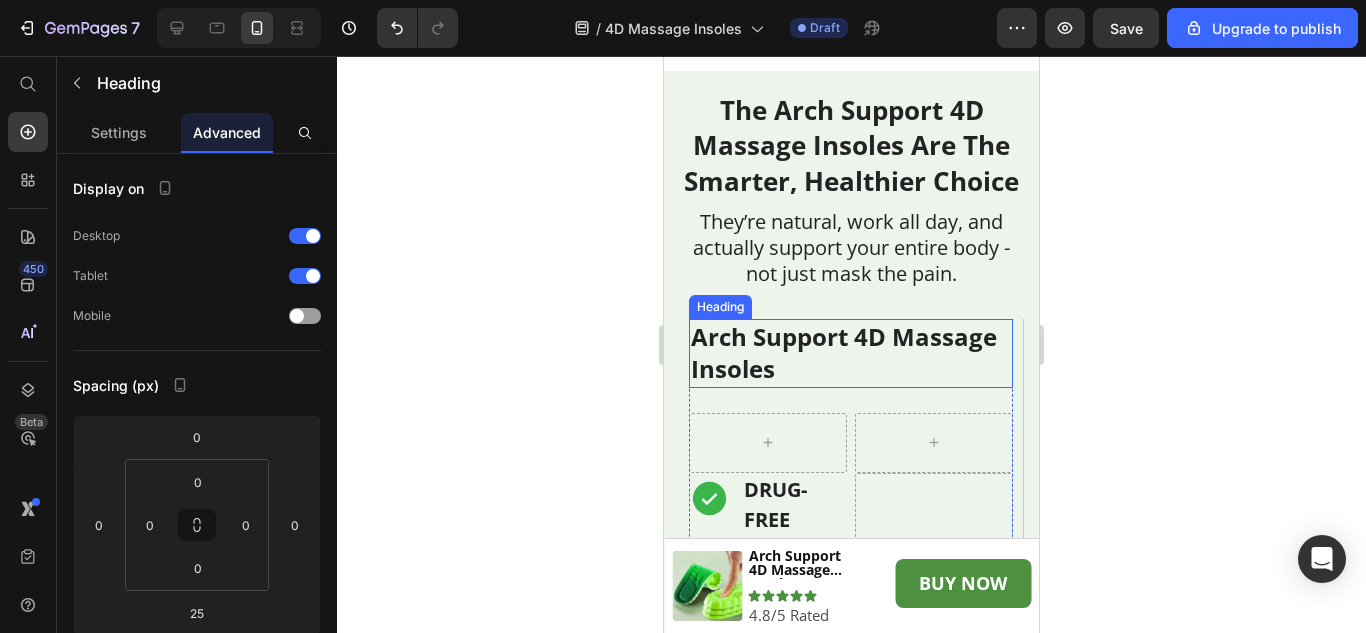 click on "Arch Support 4D Massage Insoles" at bounding box center (851, 353) 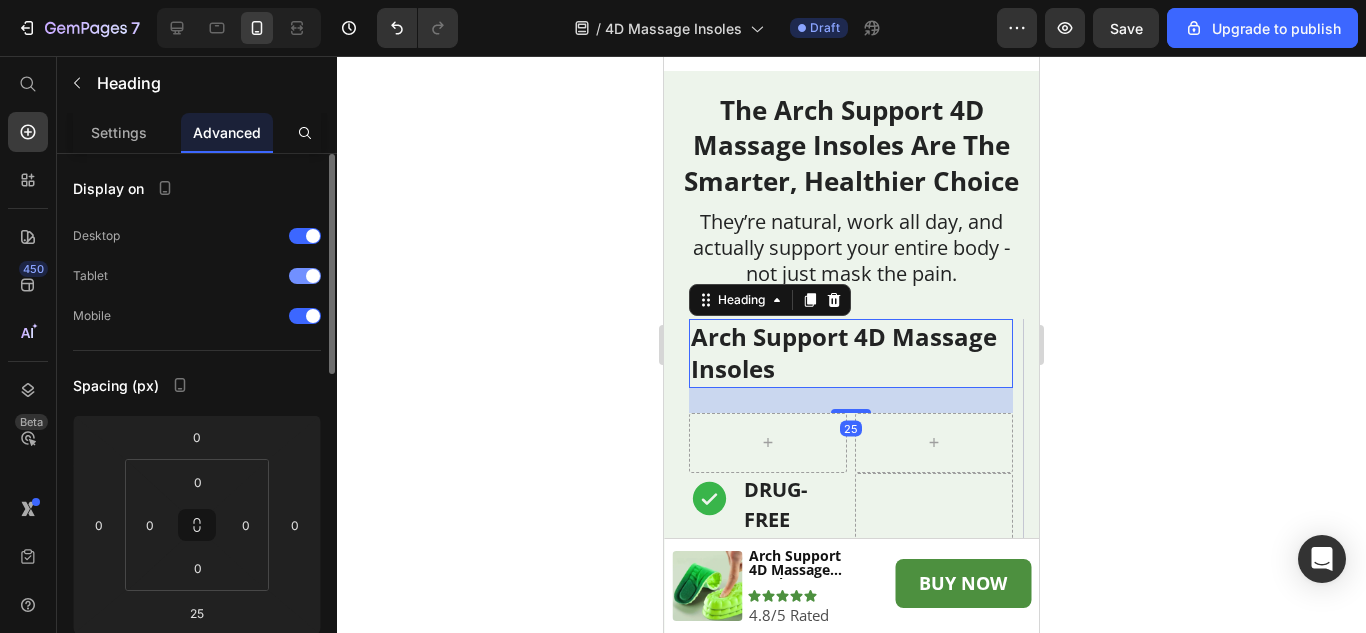 click at bounding box center [305, 276] 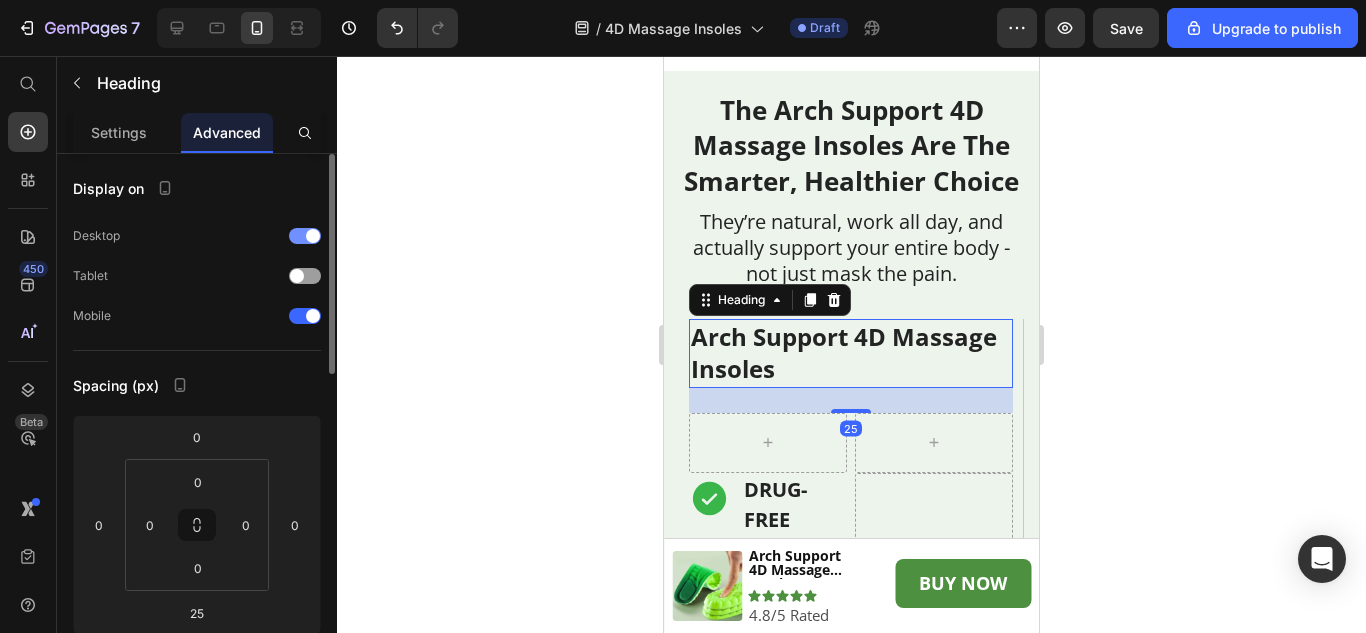 click at bounding box center [305, 236] 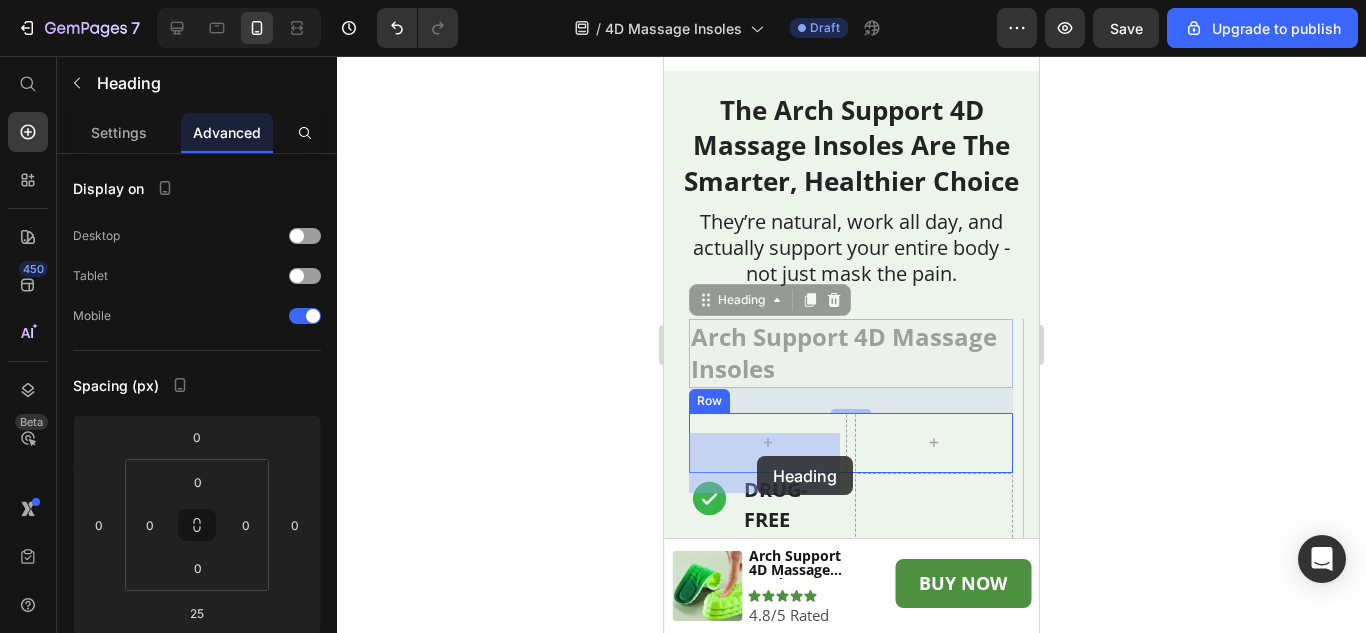 drag, startPoint x: 708, startPoint y: 319, endPoint x: 757, endPoint y: 456, distance: 145.49915 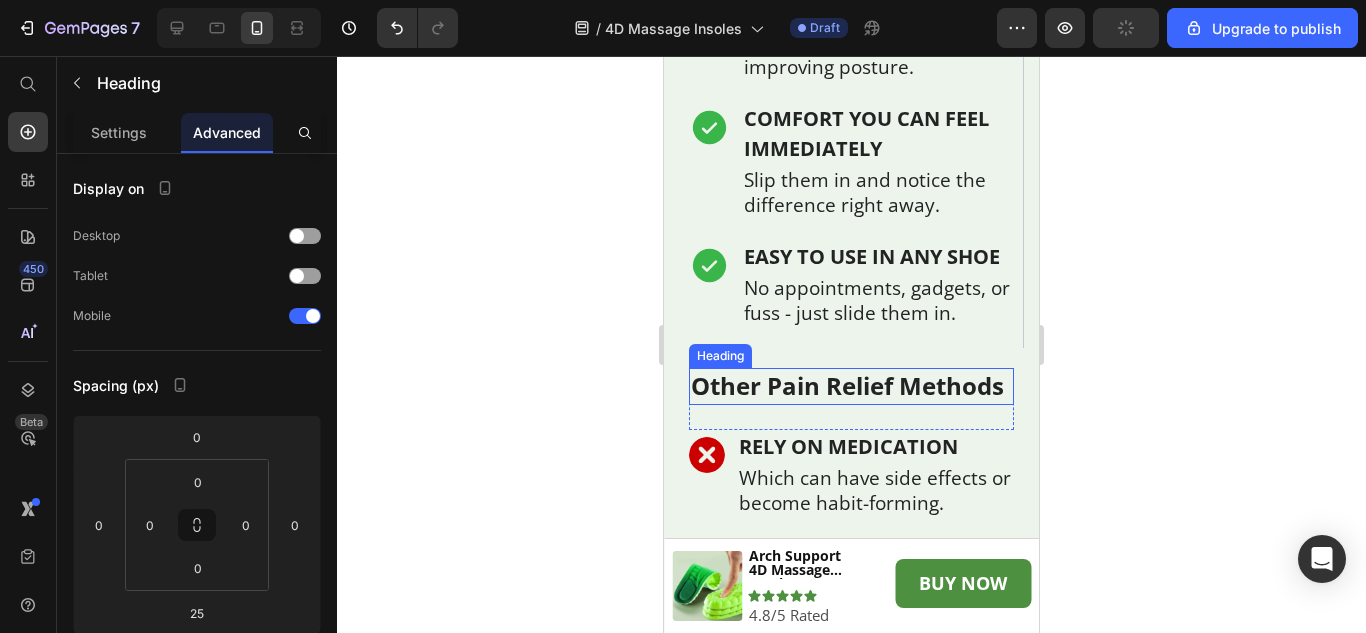 scroll, scrollTop: 6551, scrollLeft: 0, axis: vertical 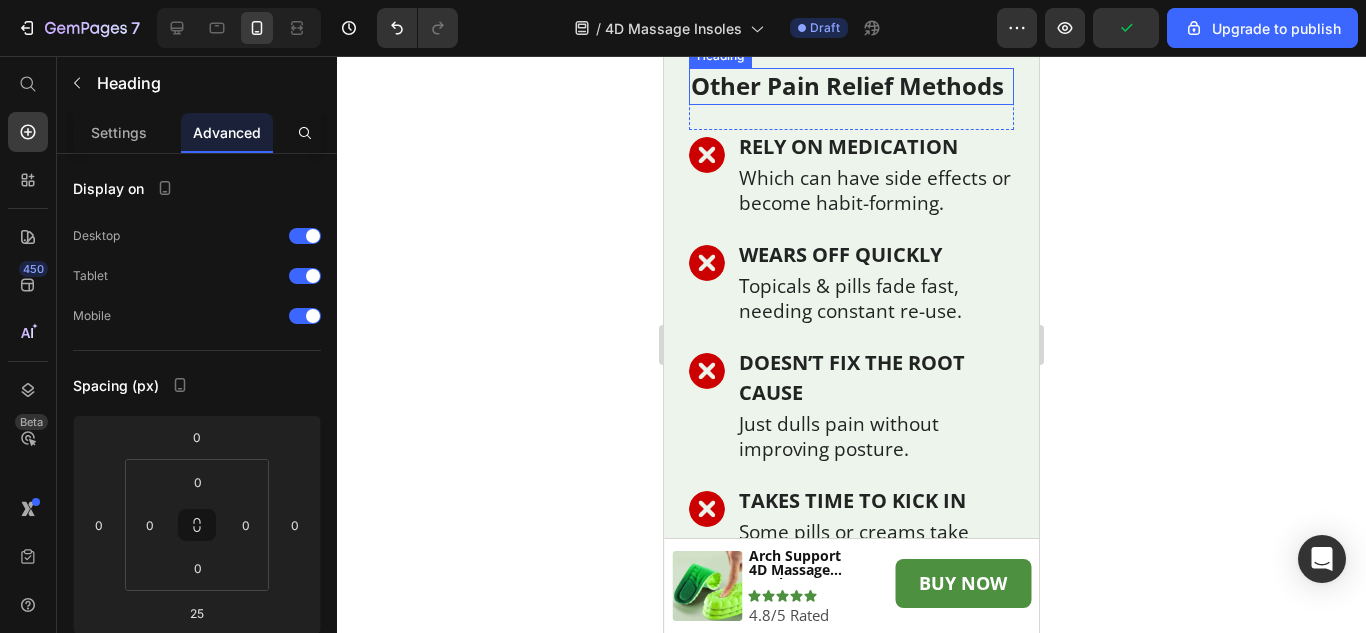 click on "Other Pain Relief Methods" at bounding box center [851, 86] 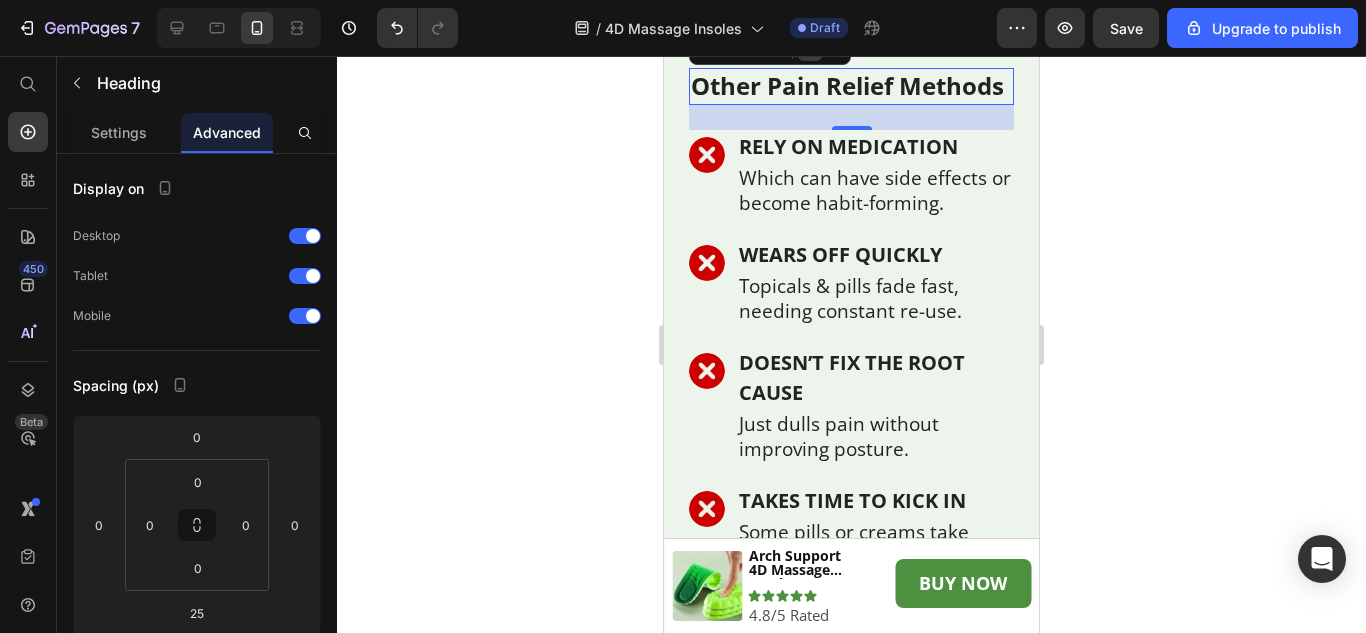 click 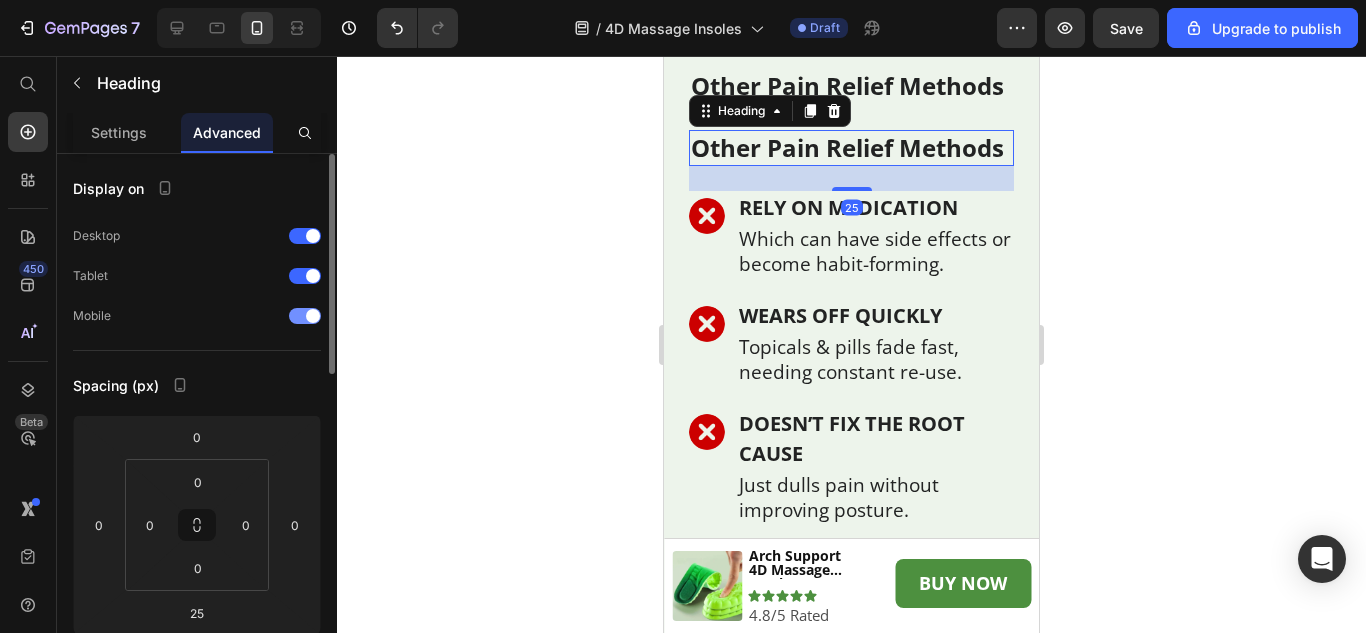 click at bounding box center (305, 316) 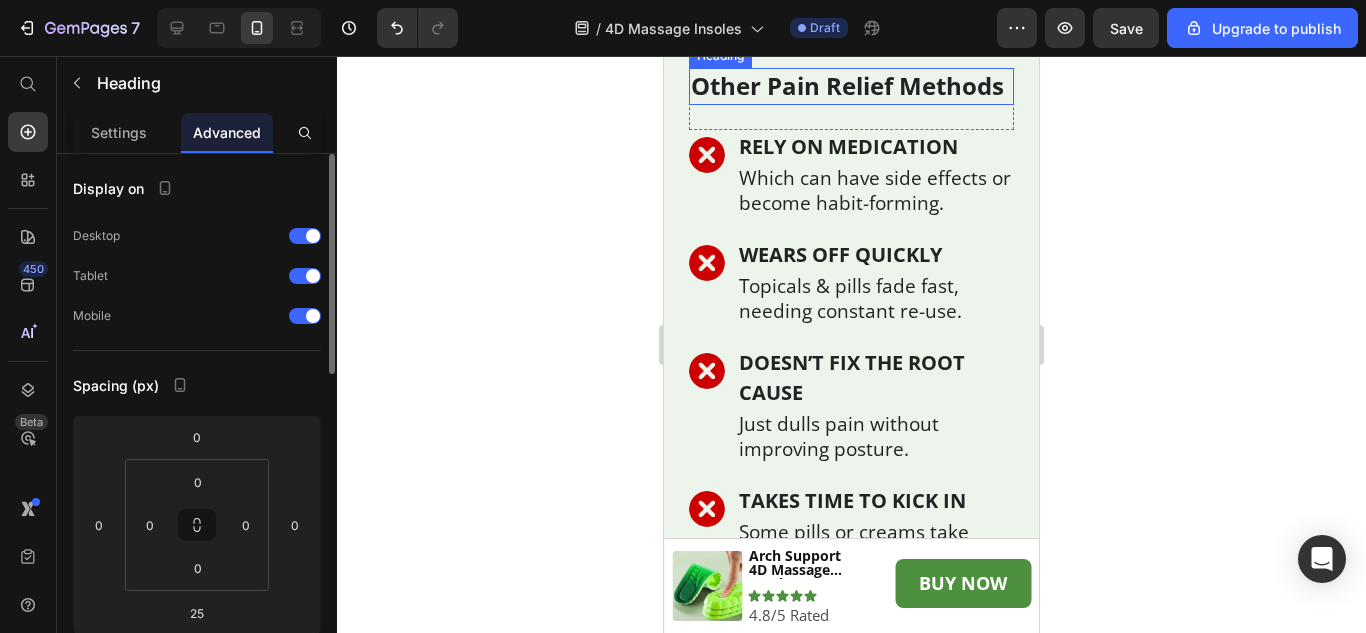 click on "Other Pain Relief Methods" at bounding box center (851, 86) 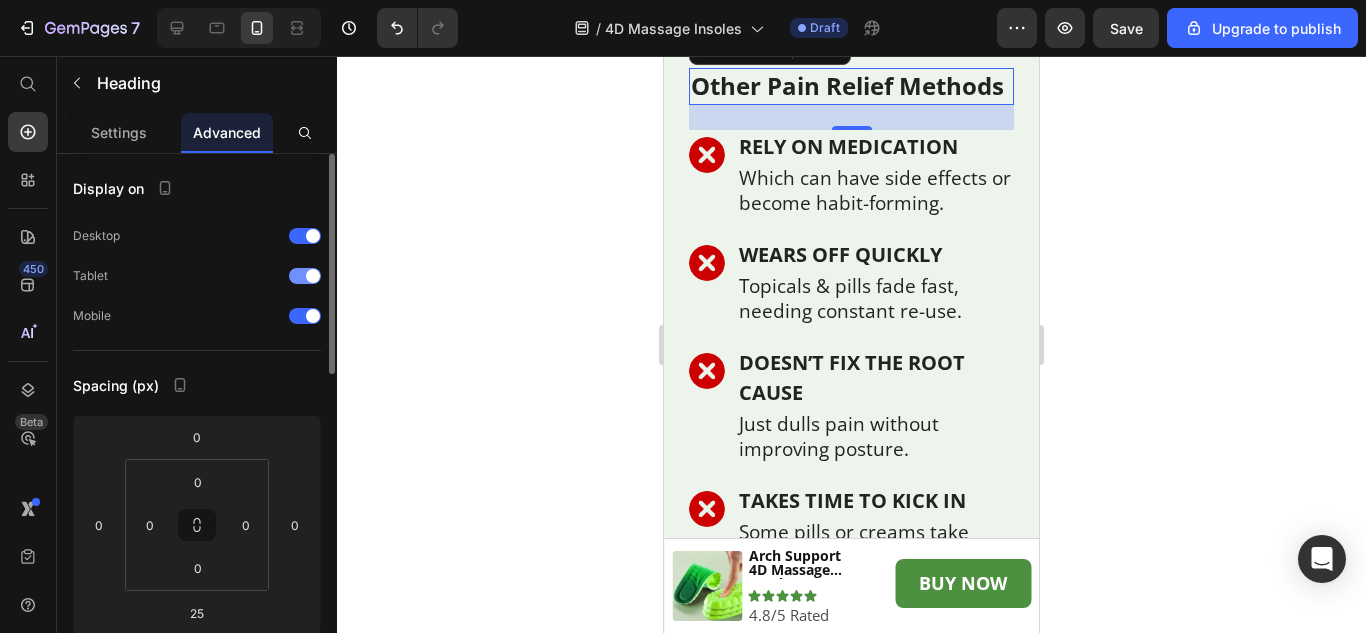 click at bounding box center (313, 276) 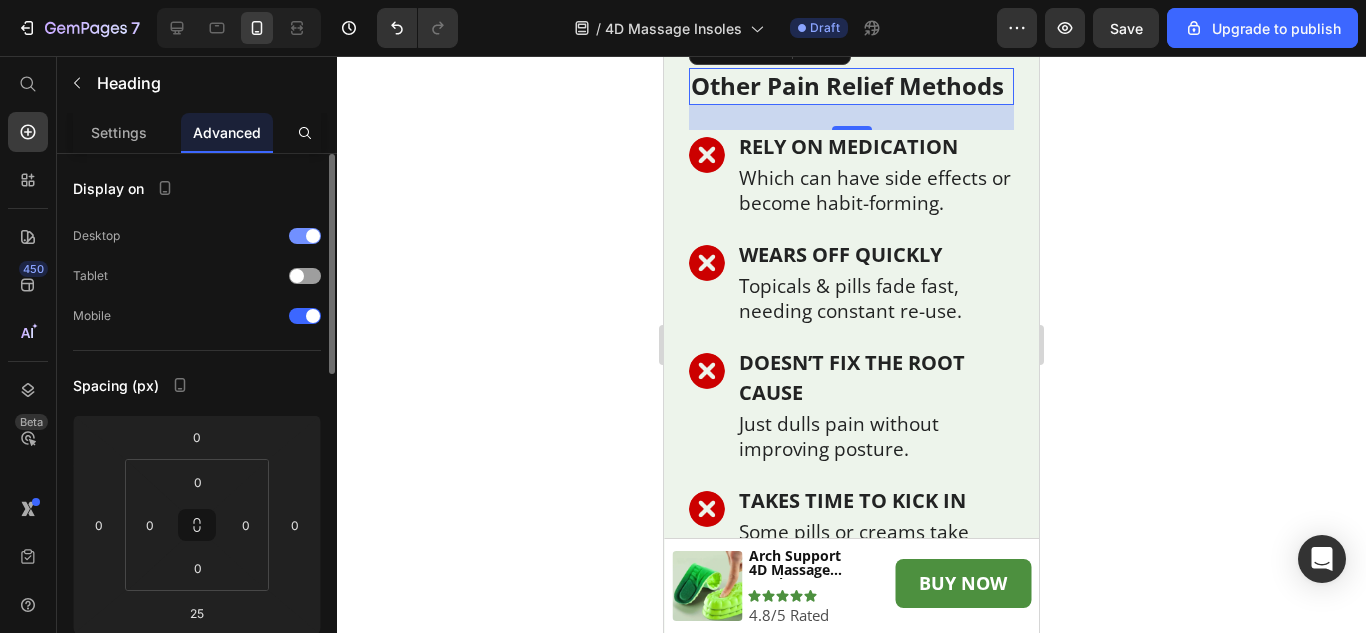 click on "Desktop" at bounding box center (197, 236) 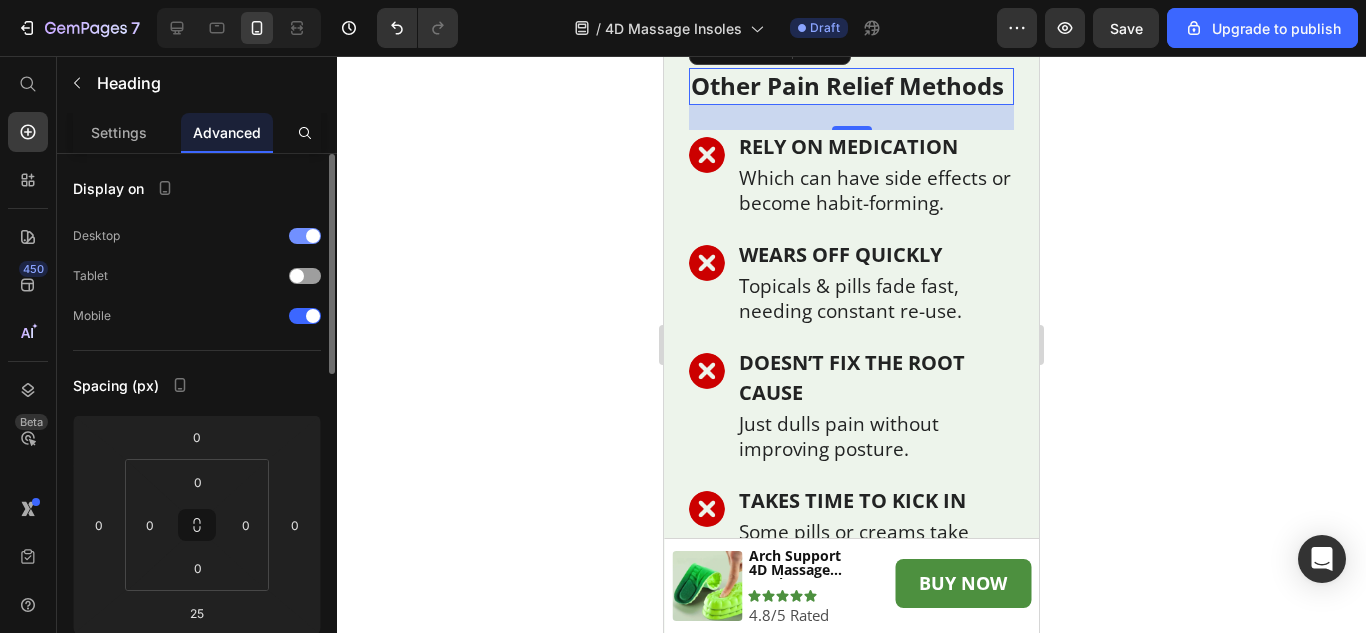 click at bounding box center (305, 236) 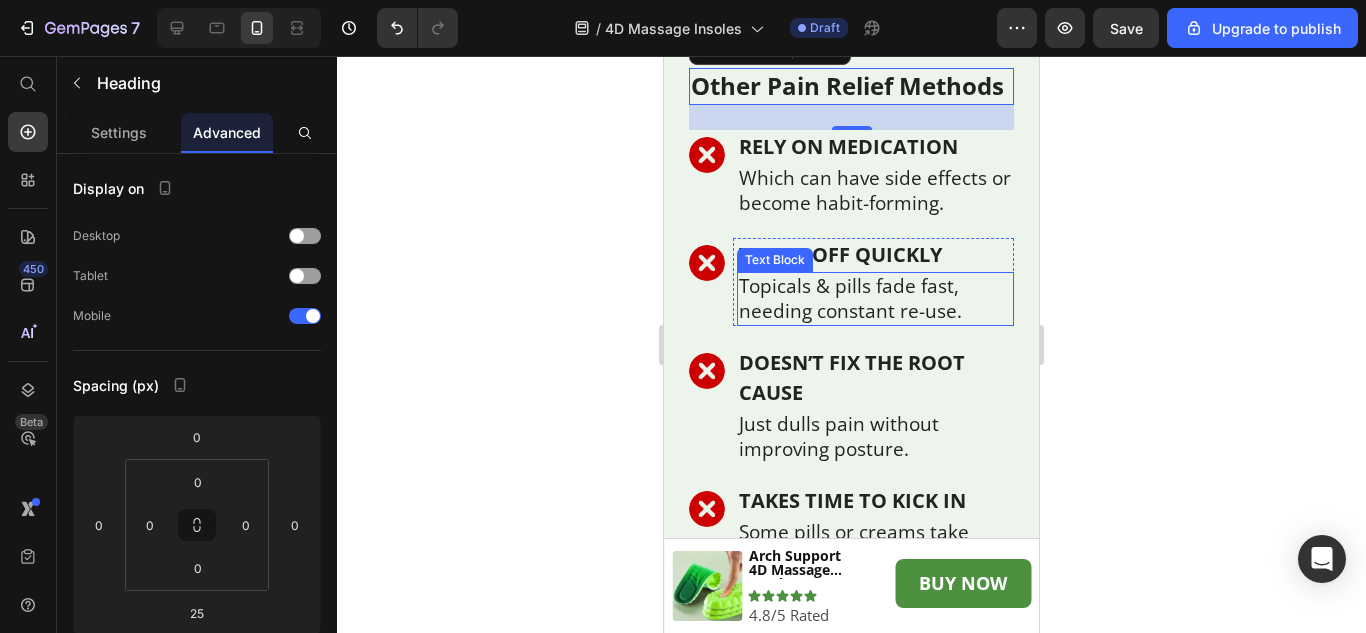 scroll, scrollTop: 6251, scrollLeft: 0, axis: vertical 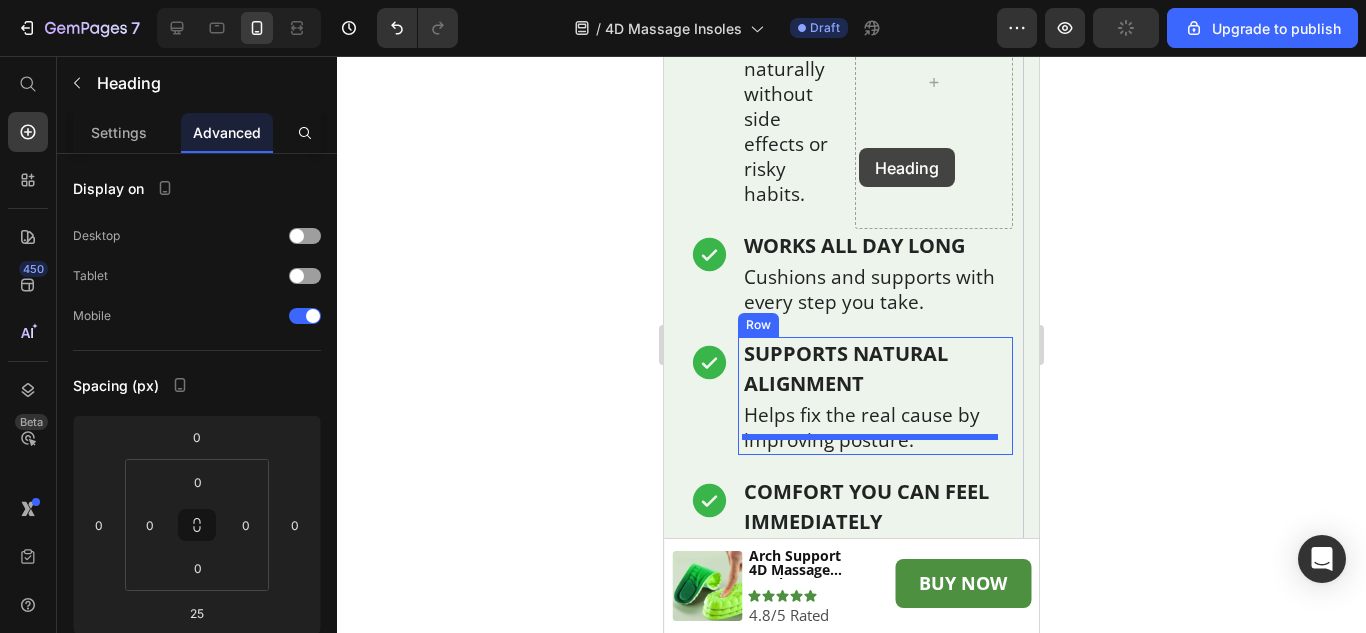 drag, startPoint x: 704, startPoint y: 410, endPoint x: 874, endPoint y: 166, distance: 297.3819 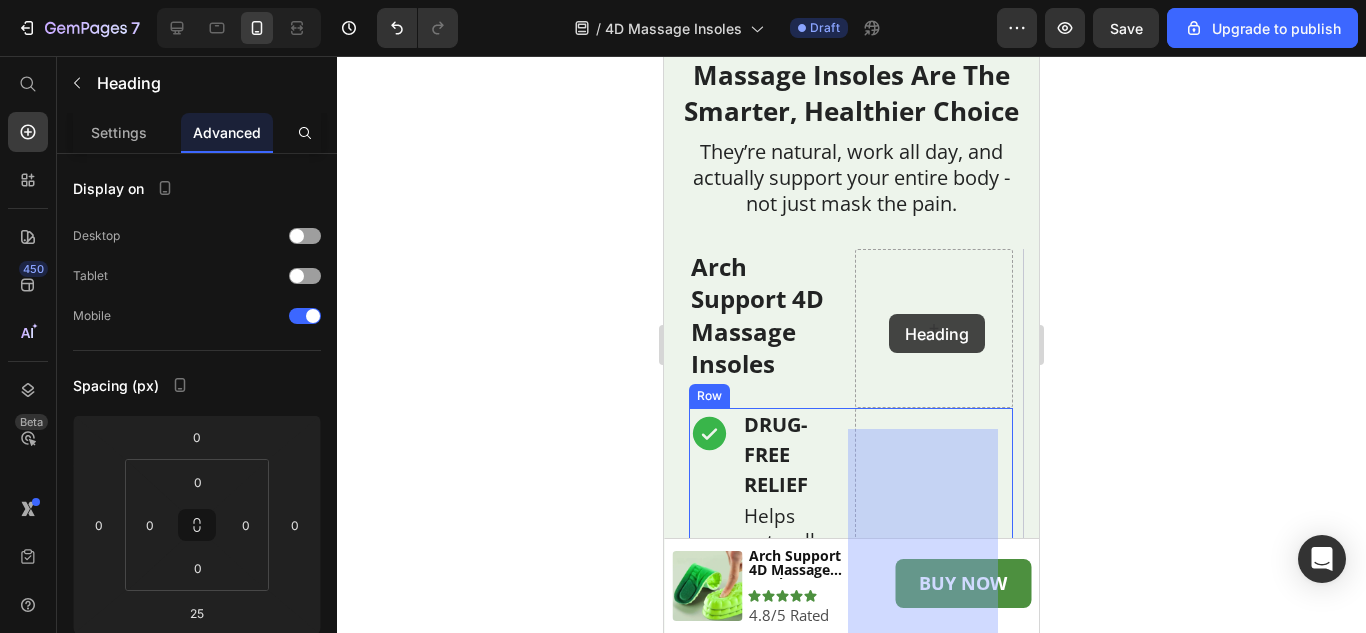 scroll, scrollTop: 5403, scrollLeft: 0, axis: vertical 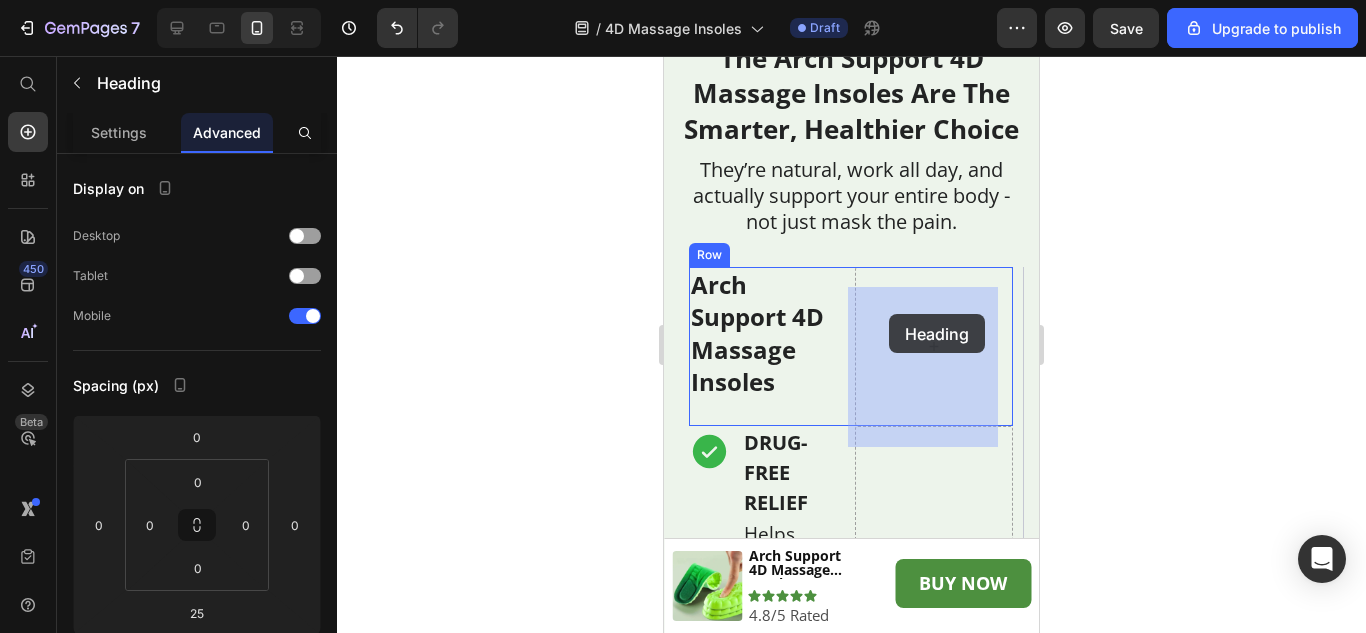 drag, startPoint x: 759, startPoint y: 356, endPoint x: 889, endPoint y: 317, distance: 135.72398 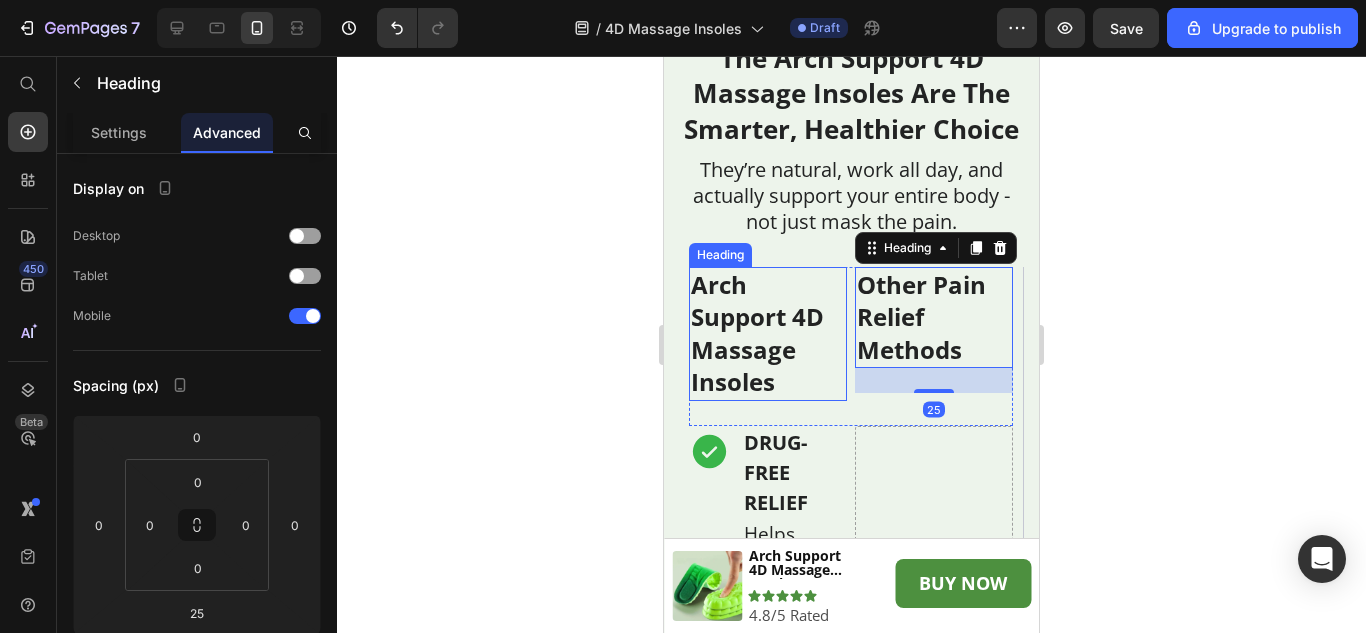 click on "Arch Support 4D Massage Insoles" at bounding box center [768, 334] 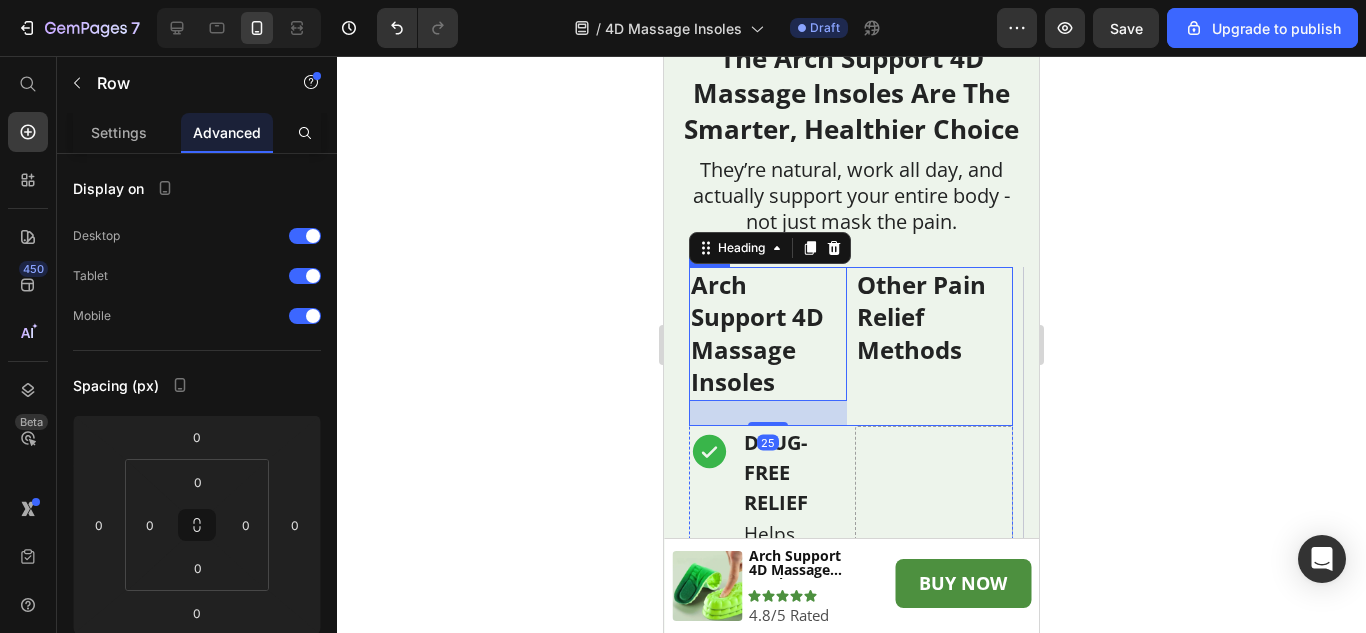 click on "Other Pain Relief Methods Heading" at bounding box center (934, 346) 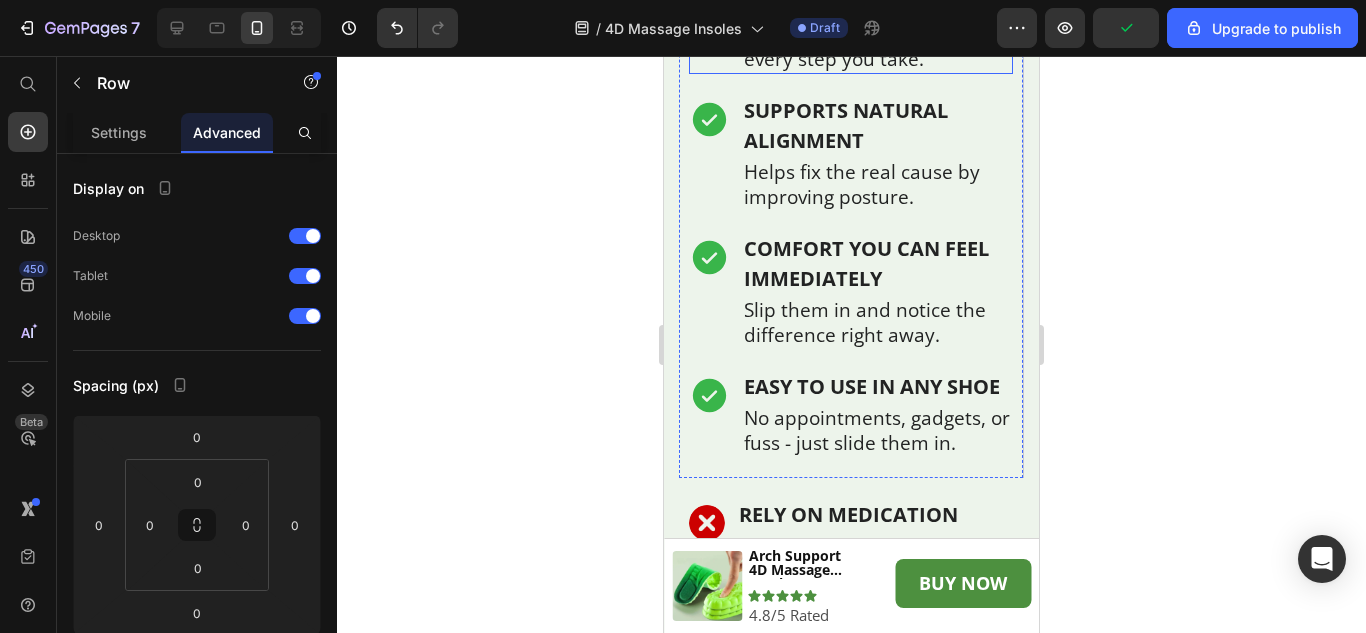 scroll, scrollTop: 6303, scrollLeft: 0, axis: vertical 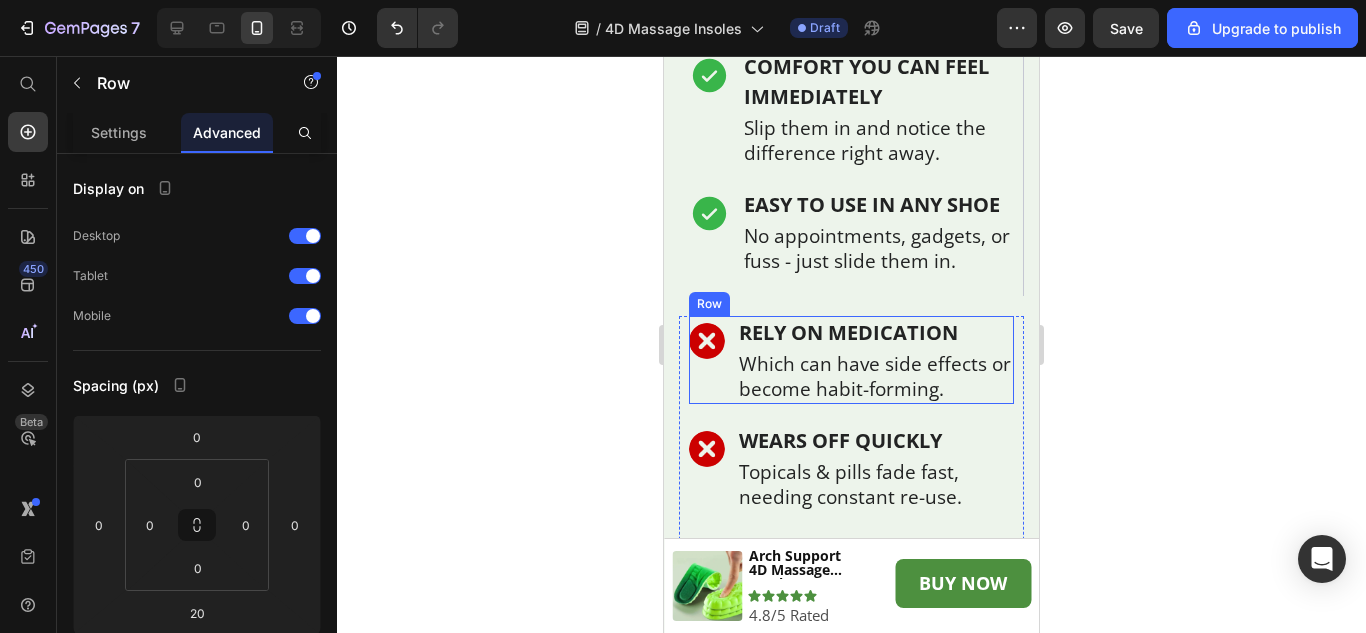 click on "Image" at bounding box center [707, 360] 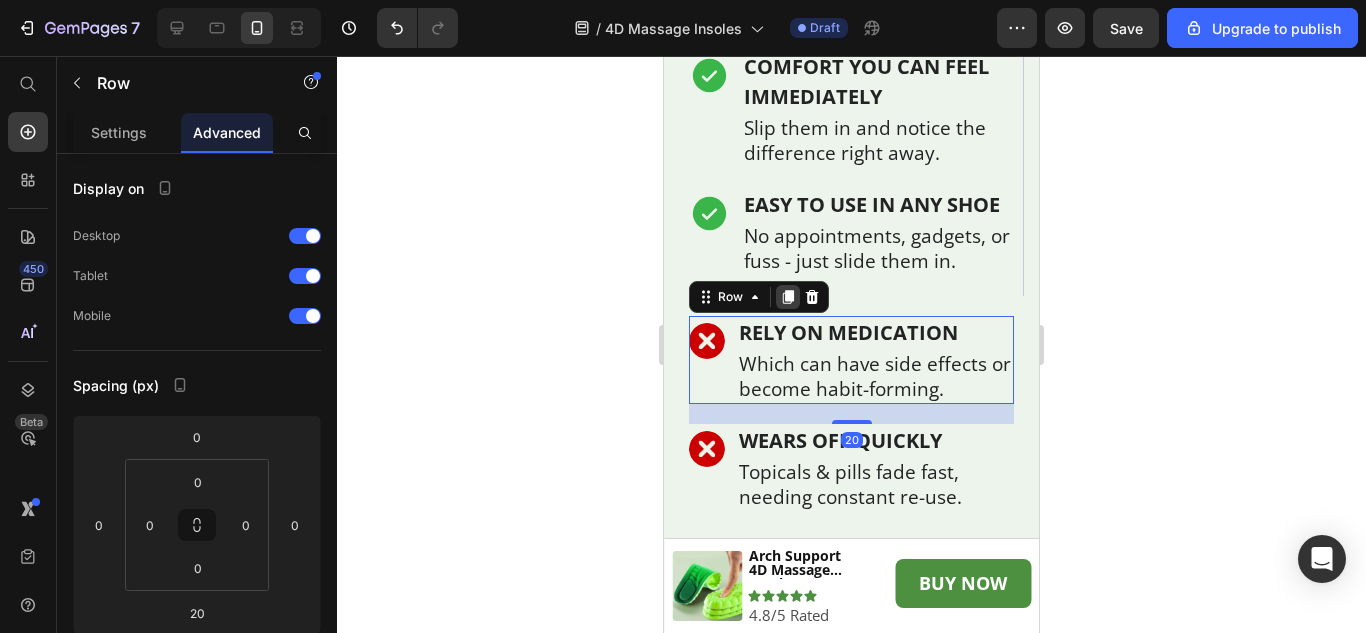 click 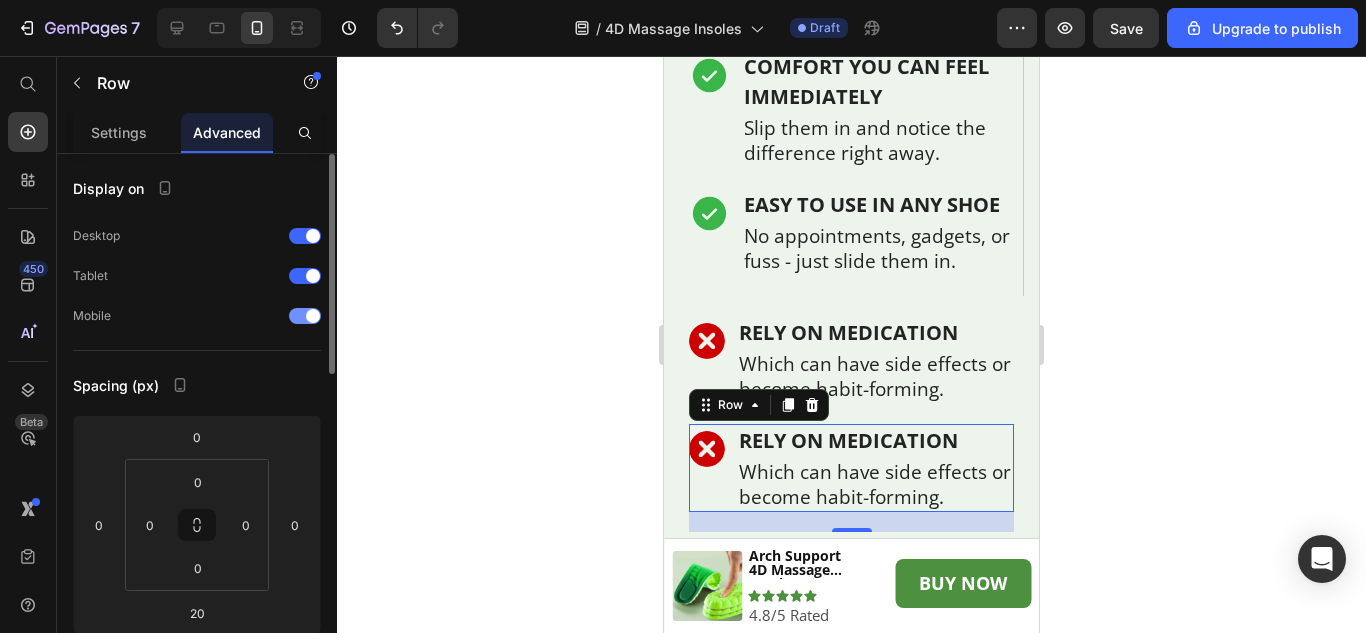 click at bounding box center (313, 316) 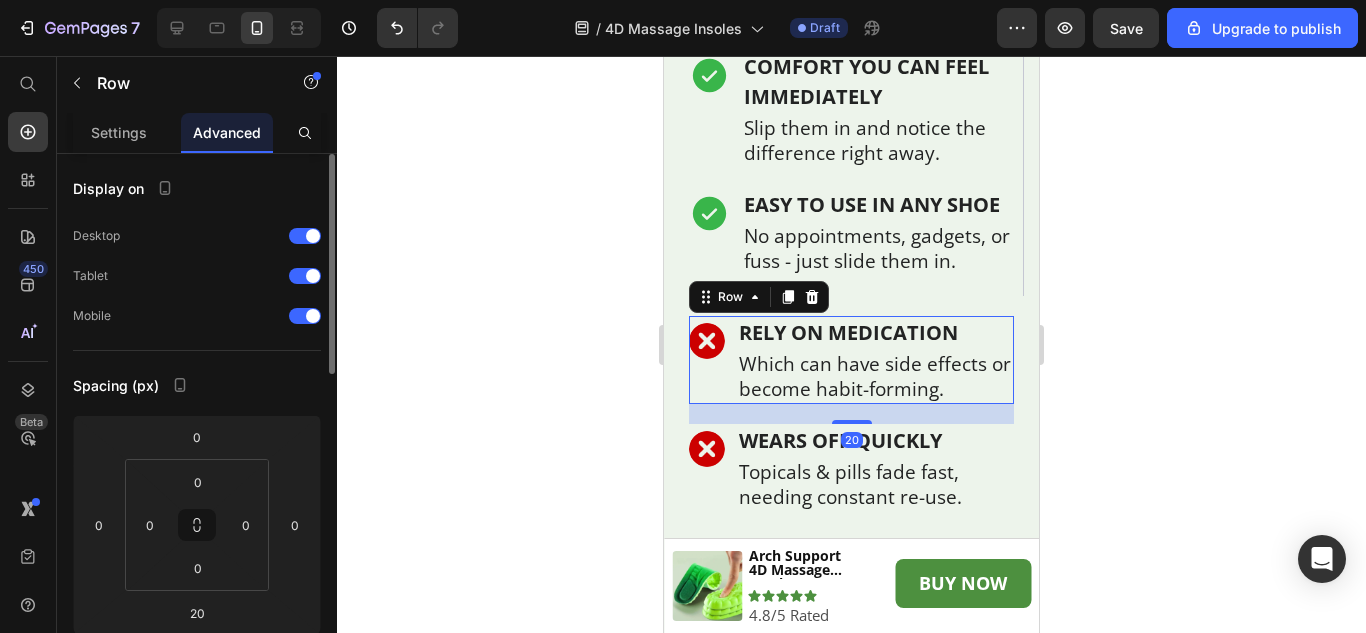 click on "Image" at bounding box center (707, 360) 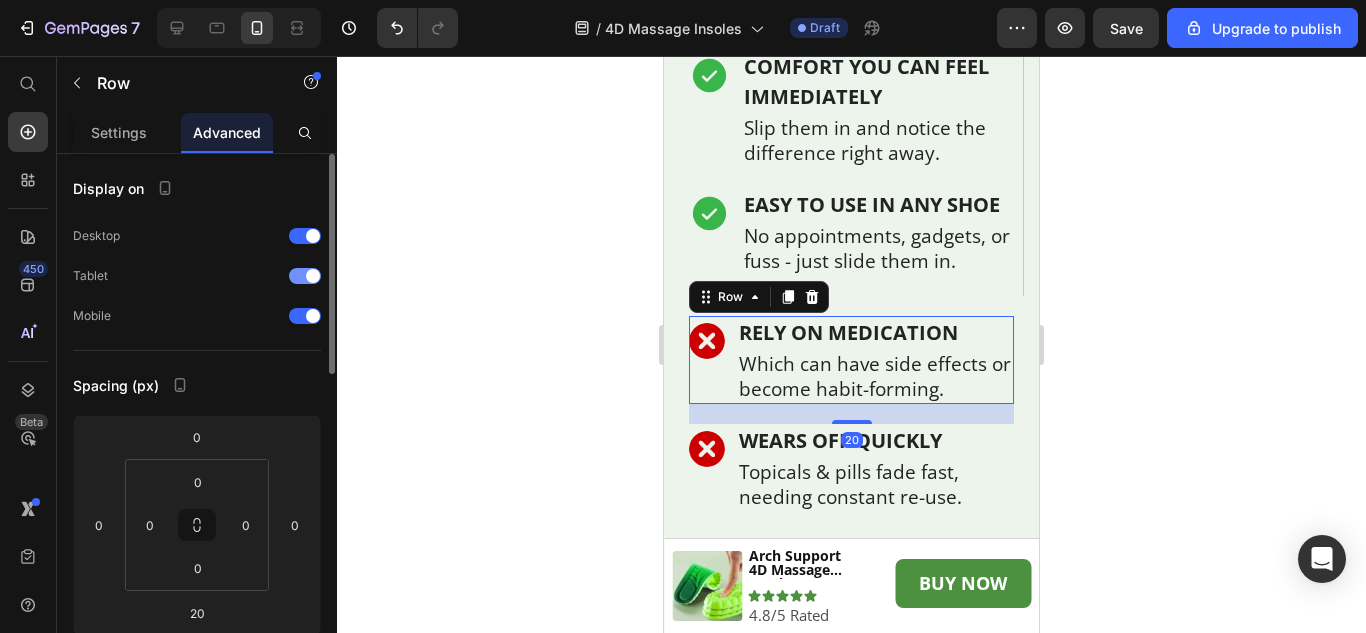 click at bounding box center (305, 276) 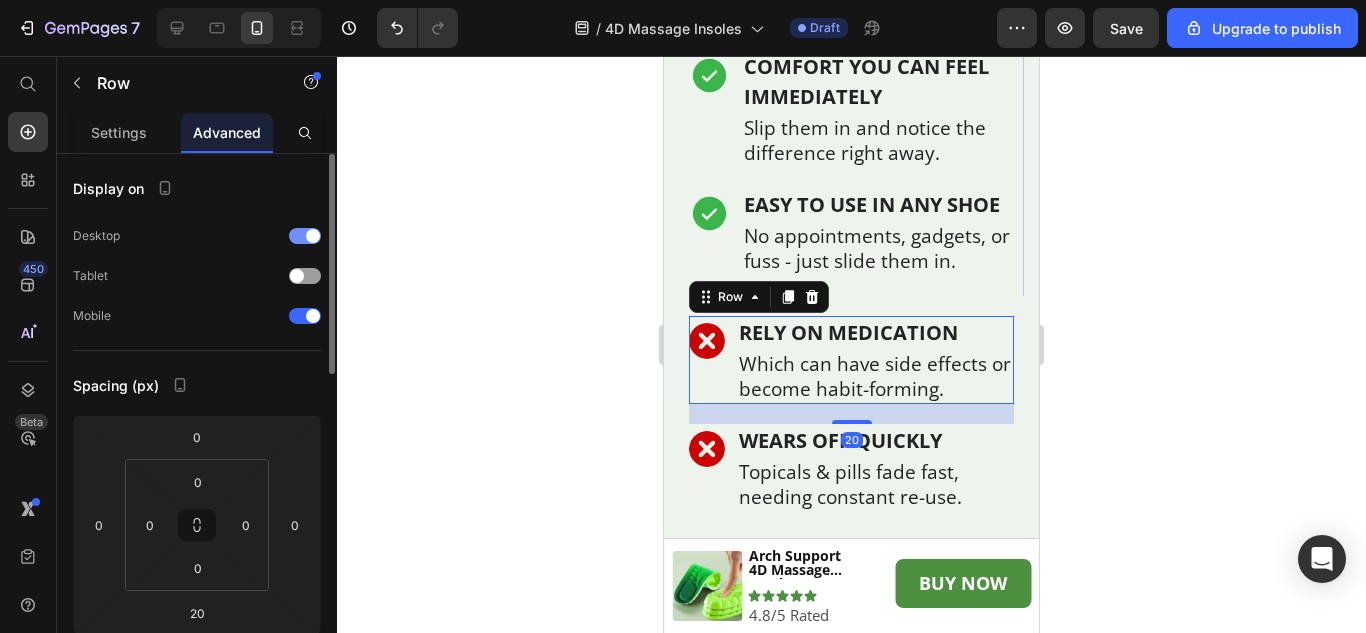 click at bounding box center (305, 236) 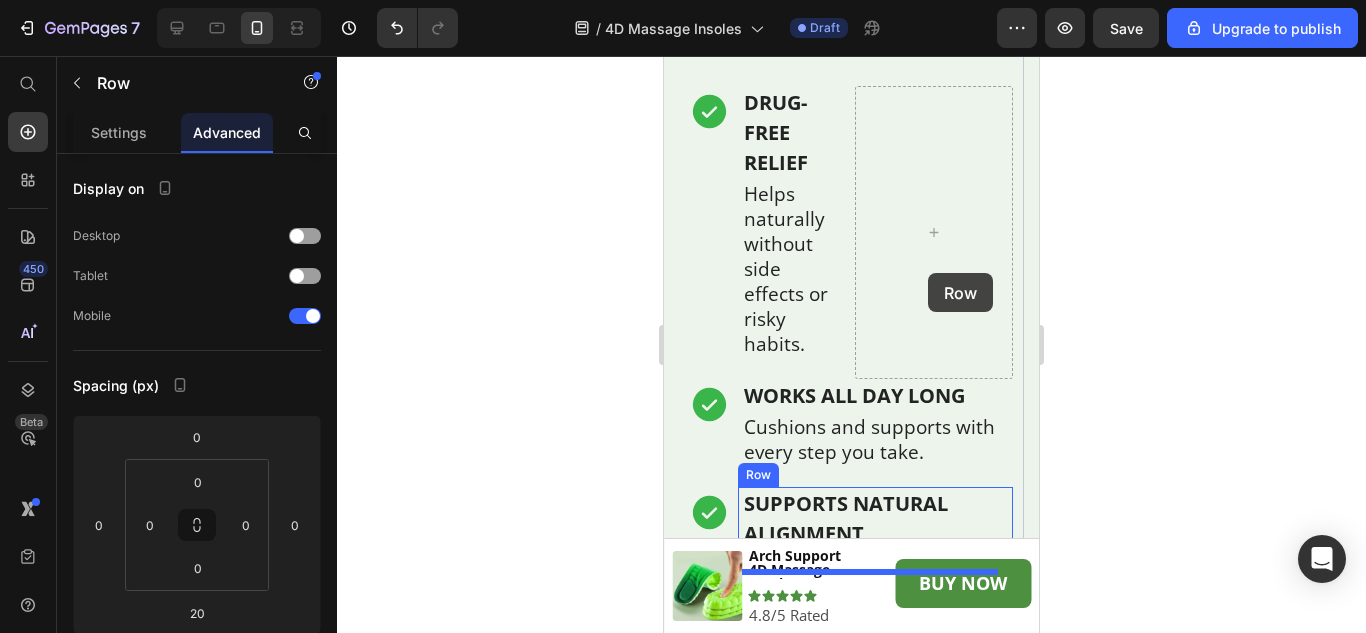 scroll, scrollTop: 5710, scrollLeft: 0, axis: vertical 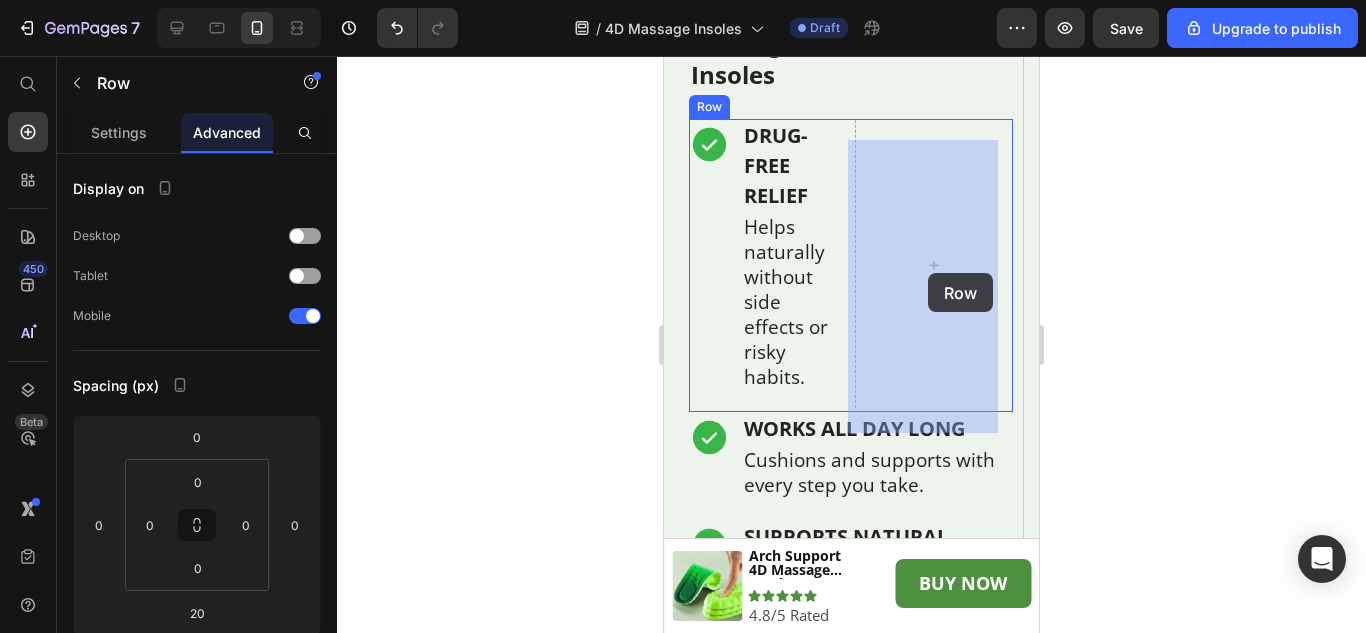 drag, startPoint x: 706, startPoint y: 364, endPoint x: 928, endPoint y: 273, distance: 239.92708 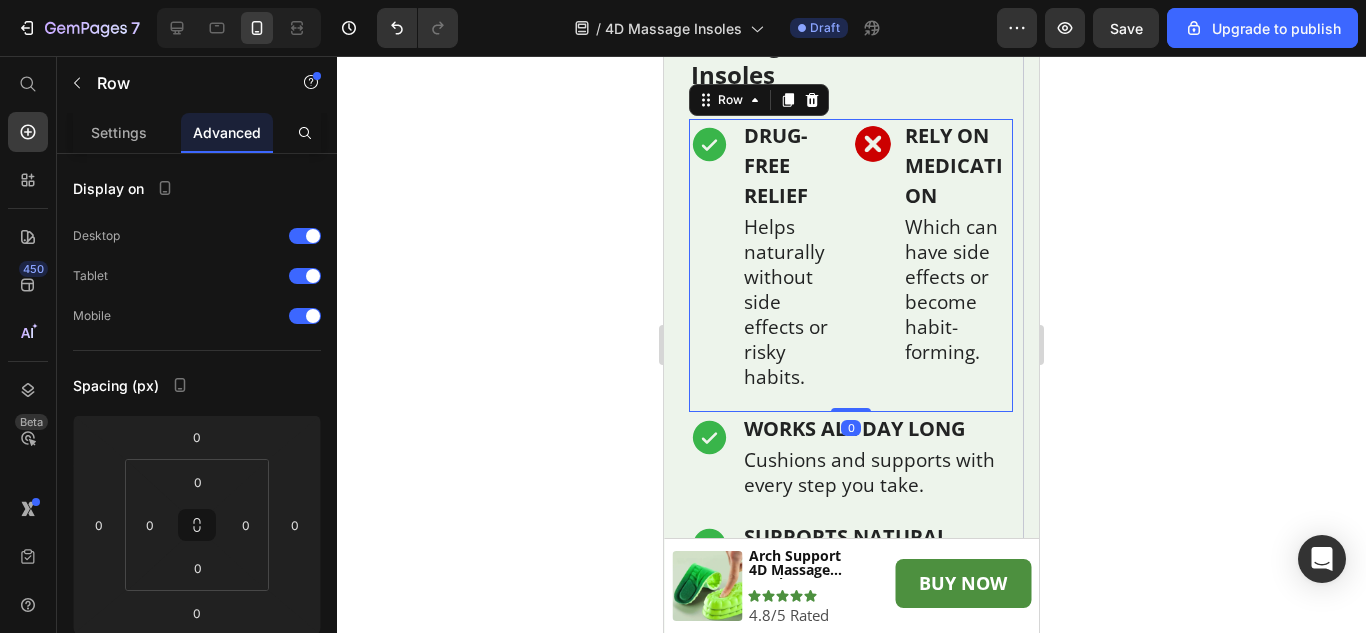 click on "Icon DRUG-FREE RELIEF Text Block Helps naturally without side effects or risky habits. Text Block Row Row" at bounding box center (768, 265) 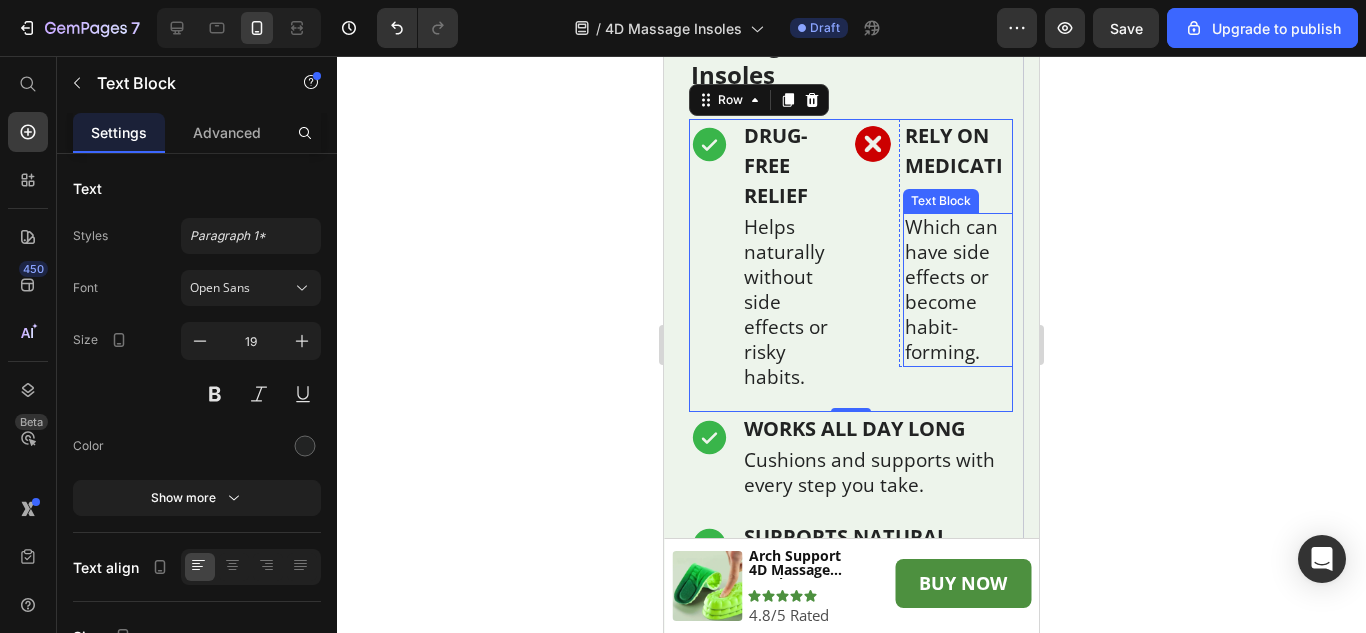 click on "Which can have side effects or become habit-forming." at bounding box center [958, 290] 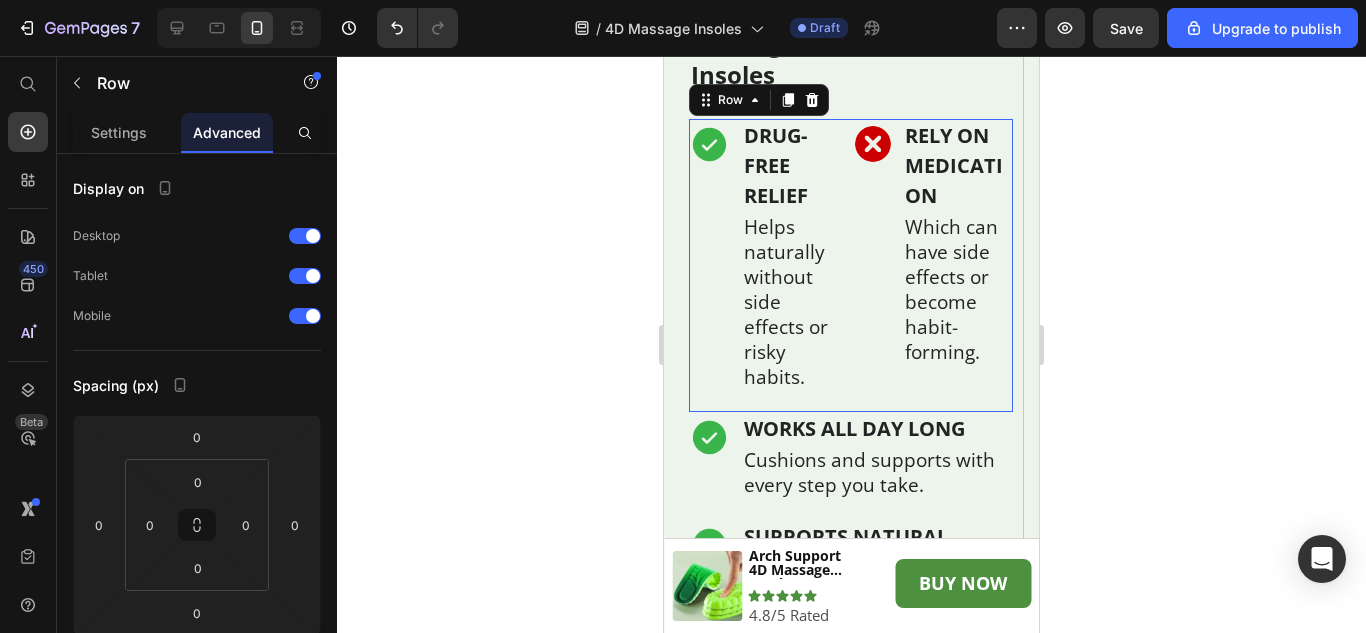 click on "Image RELY ON MEDICATION Text Block Which can have side effects or become habit-forming. Text Block Row Row" at bounding box center (934, 265) 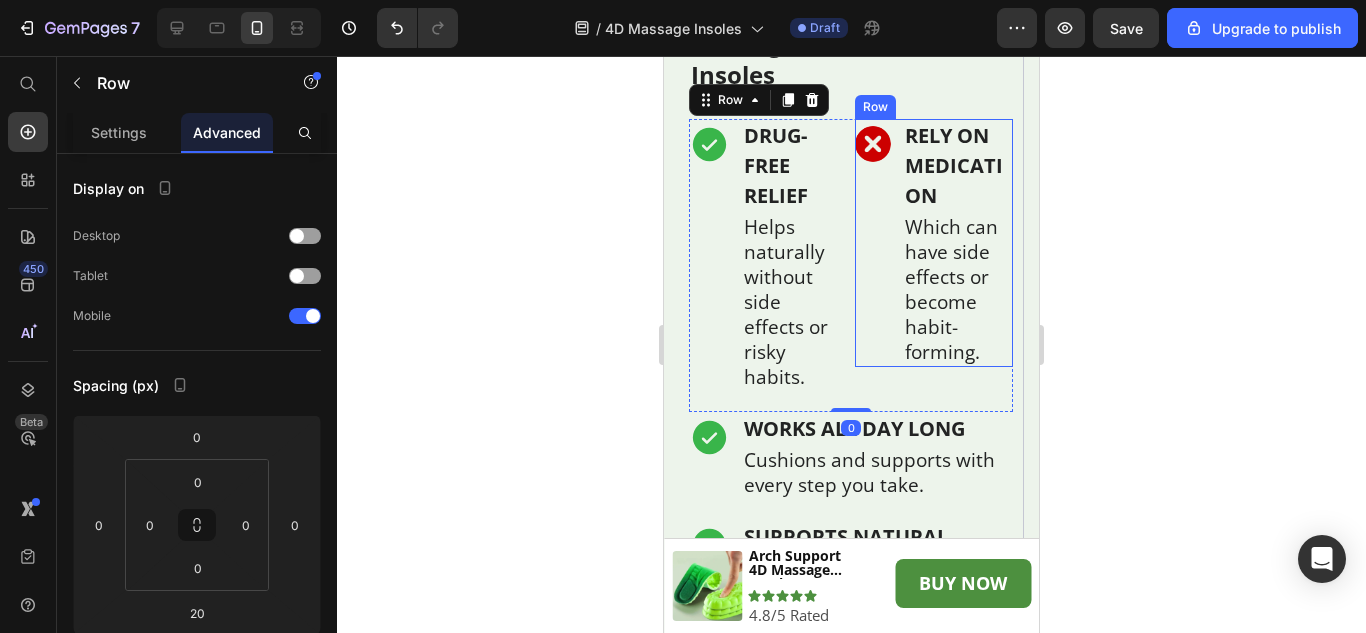 click on "Image" at bounding box center [873, 243] 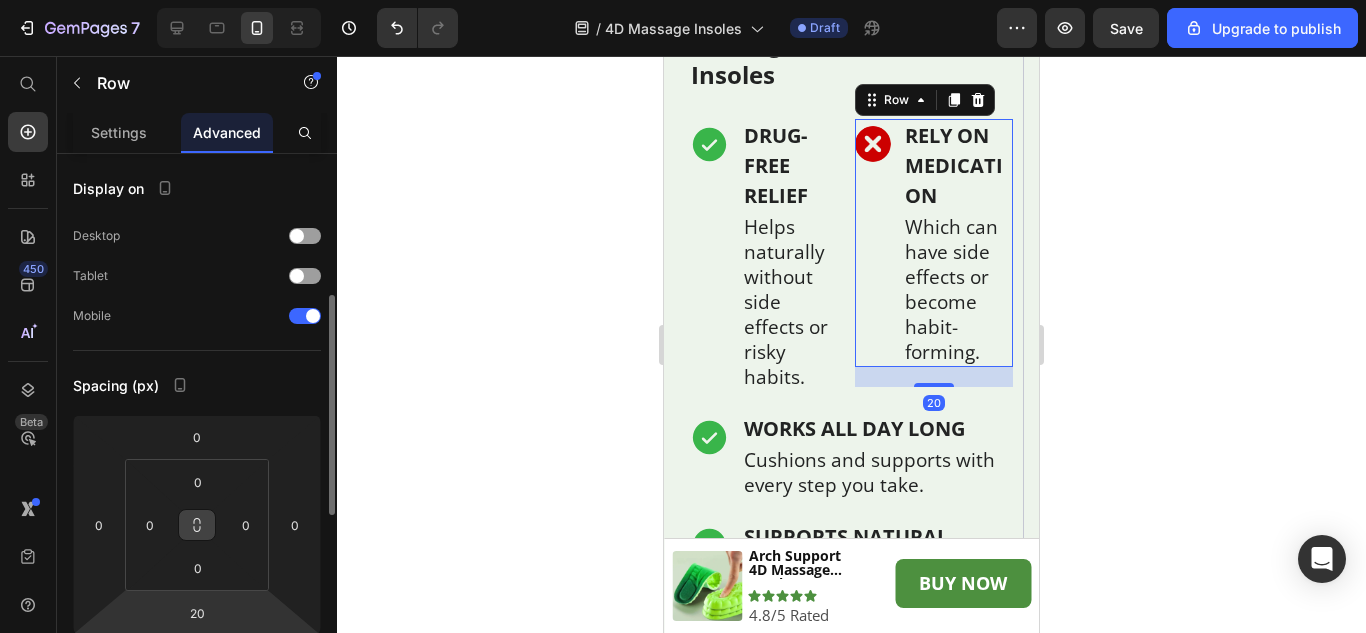 scroll, scrollTop: 100, scrollLeft: 0, axis: vertical 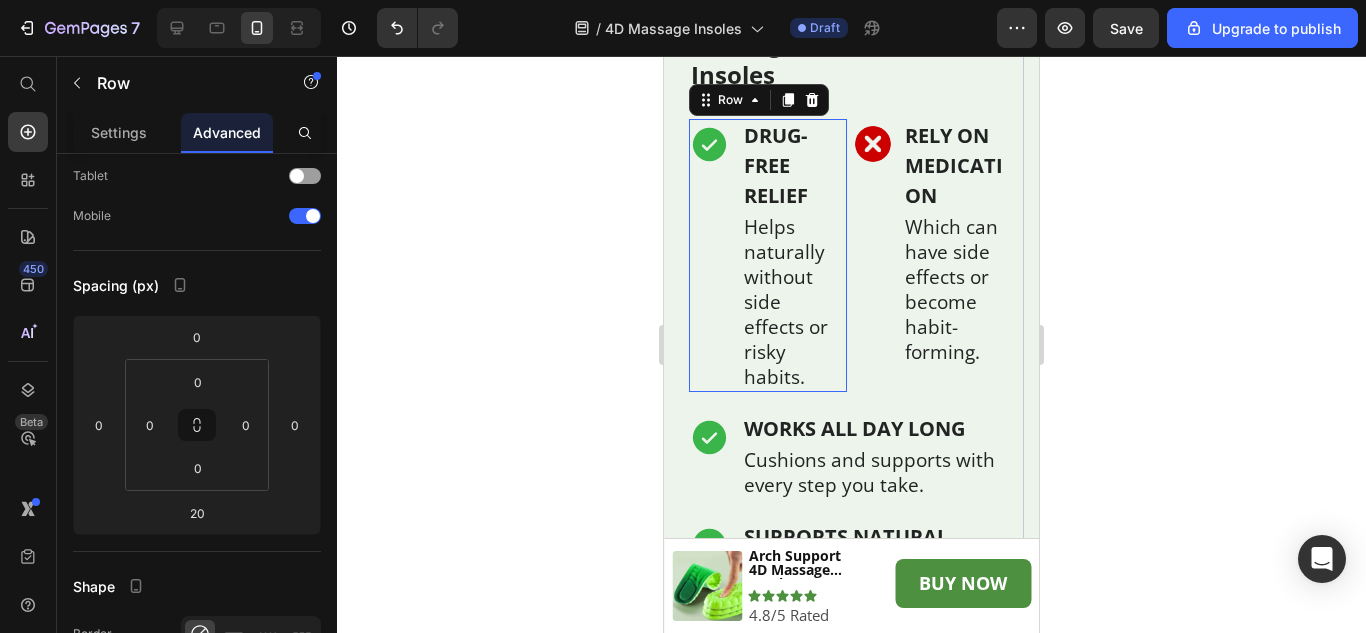 click on "Icon" at bounding box center (709, 255) 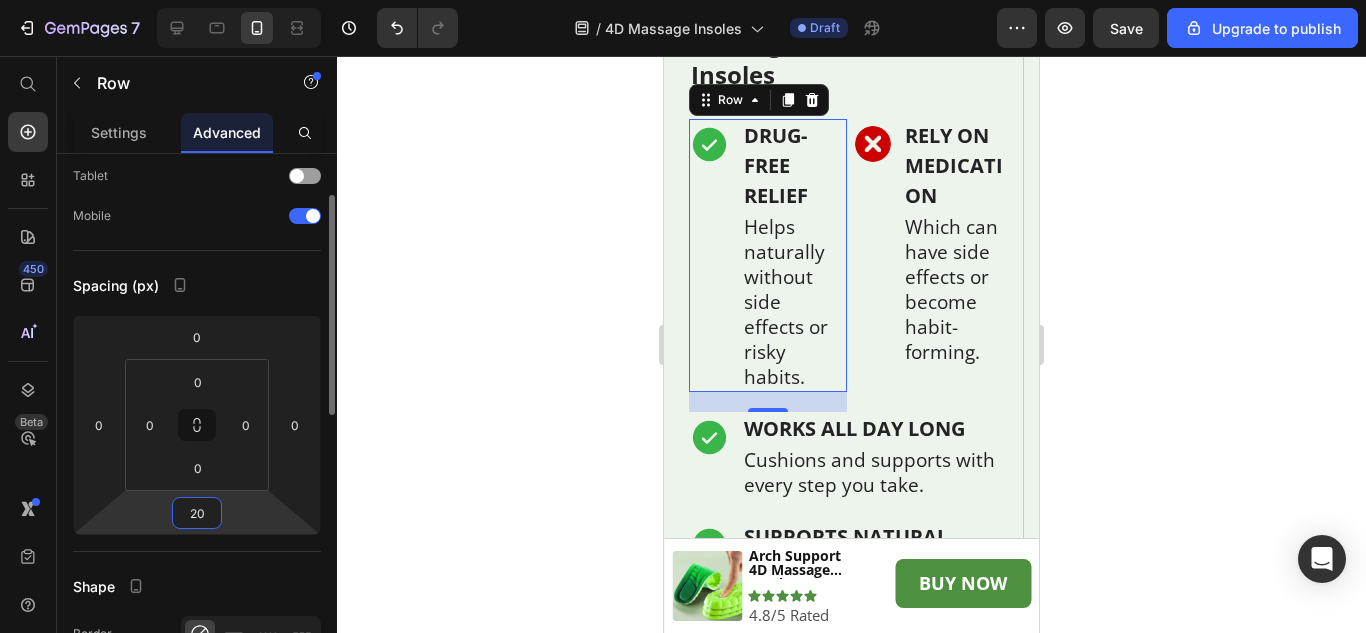click on "20" at bounding box center [197, 513] 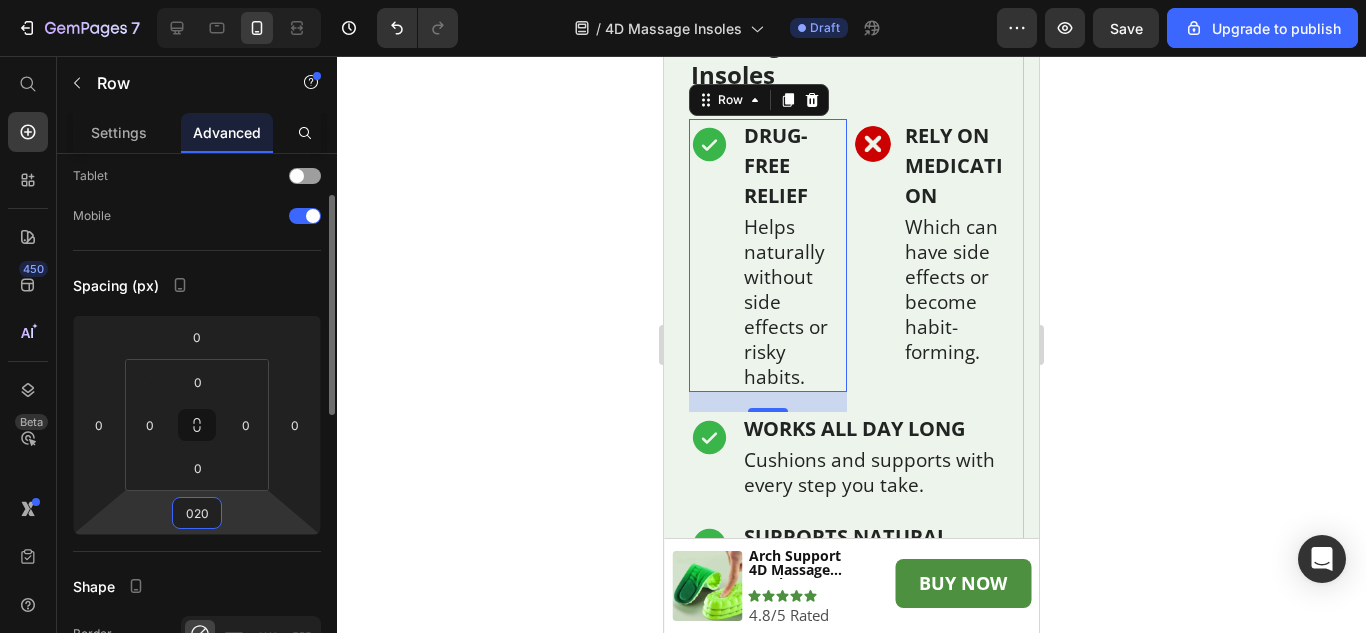 click on "7   /  4D Massage Insoles Draft Preview  Save  Upgrade to publish 450 Beta Start with Sections Elements Hero Section Product Detail Brands Trusted Badges Guarantee Product Breakdown How to use Testimonials Compare Bundle FAQs Social Proof Brand Story Product List Collection Blog List Contact Sticky Add to Cart Custom Footer Browse Library 450 Layout
Row
Row
Row
Row Text
Heading
Text Block Button
Button
Button
Sticky Back to top Media
Image
Image" at bounding box center [683, 0] 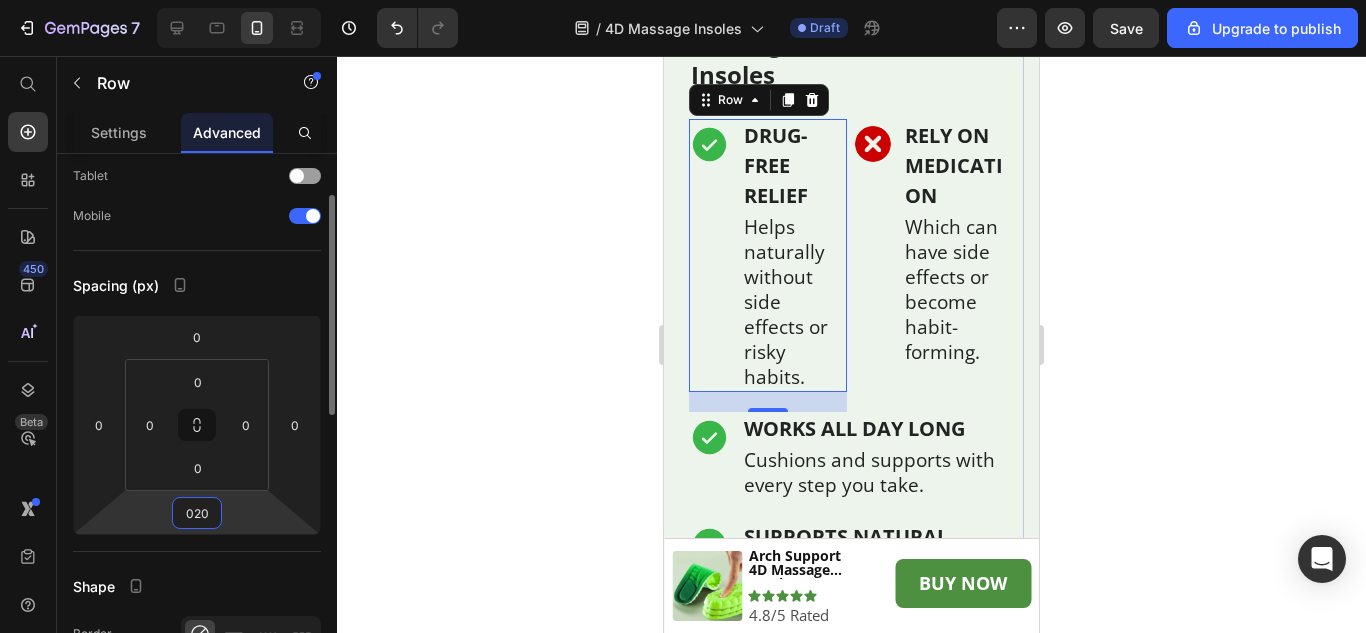 type on "20" 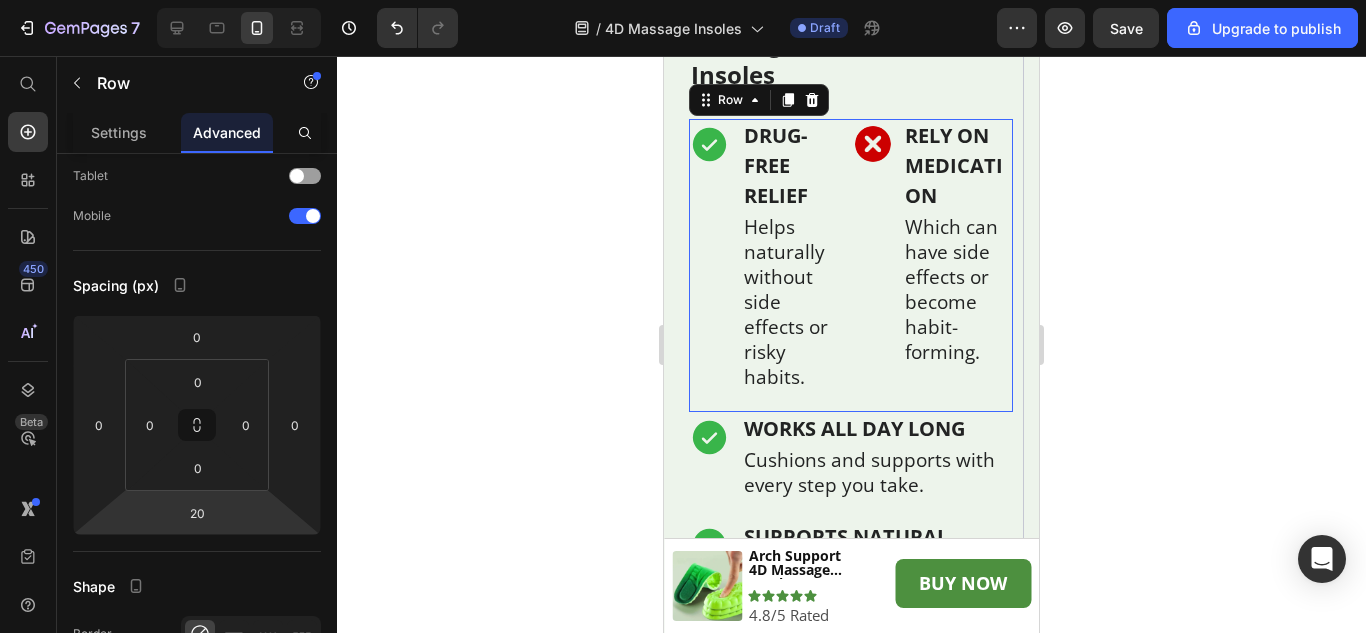 click on "Icon DRUG-FREE RELIEF Text Block Helps naturally without side effects or risky habits. Text Block Row Row Image RELY ON MEDICATION Text Block Which can have side effects or become habit-forming. Text Block Row Row Row 0" at bounding box center [851, 265] 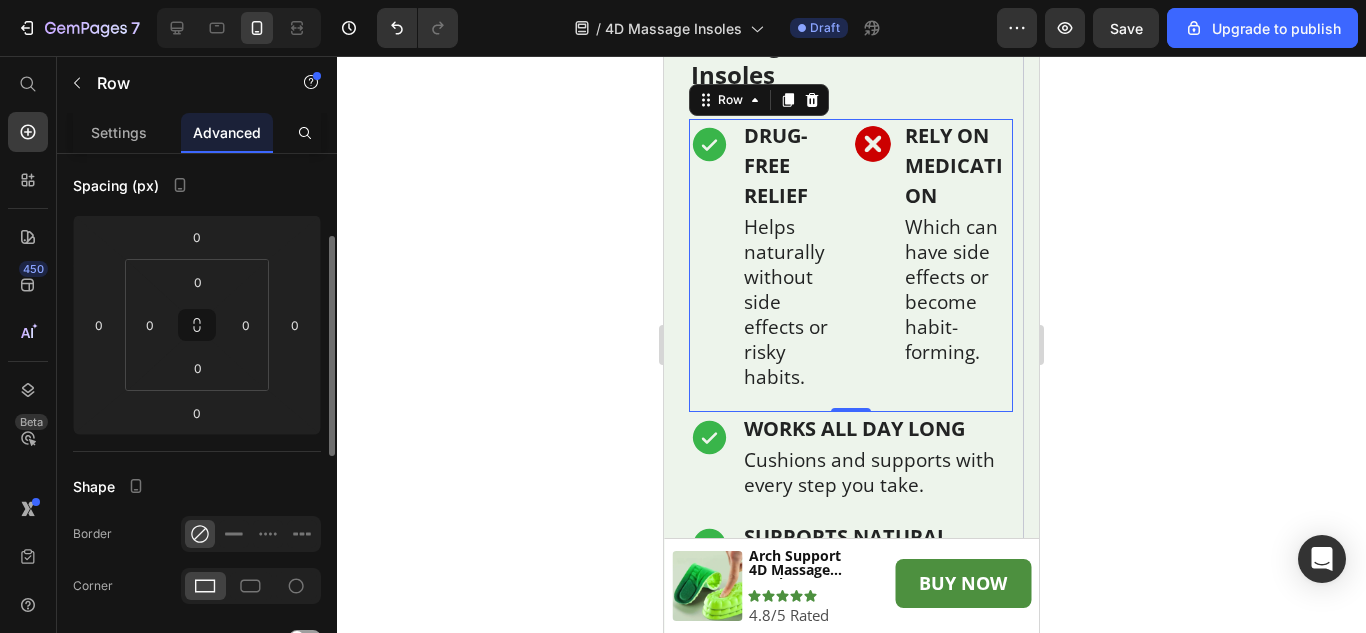 scroll, scrollTop: 0, scrollLeft: 0, axis: both 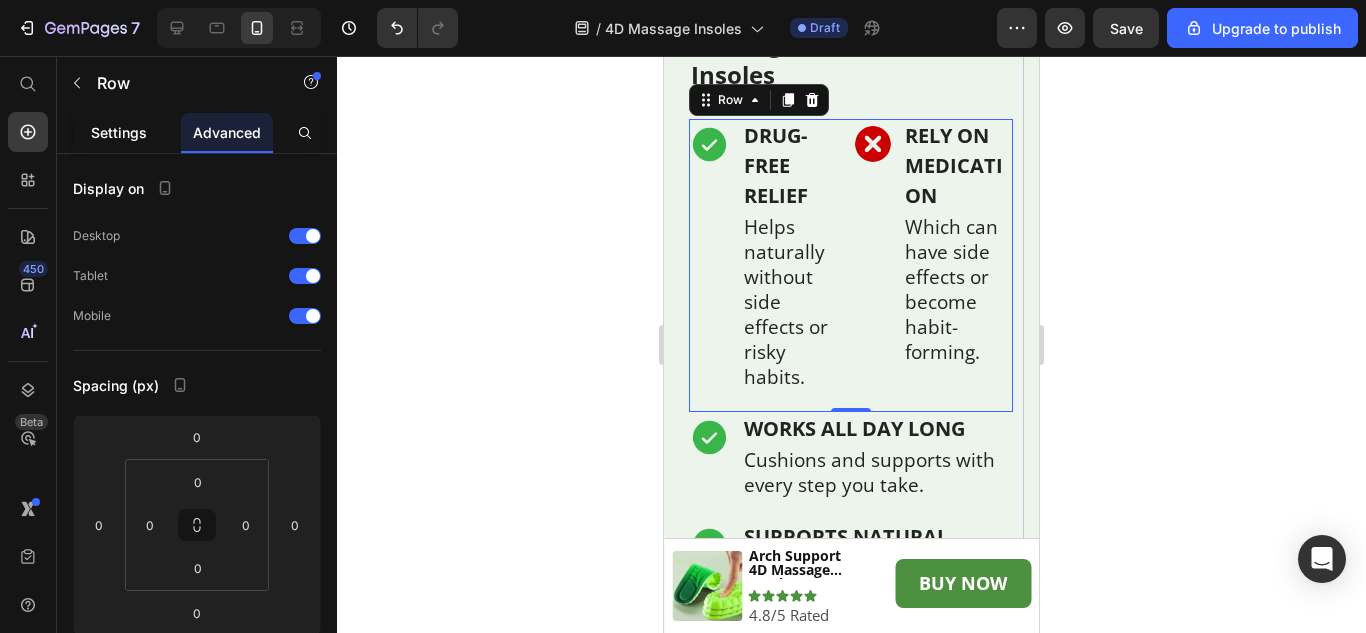 click on "Settings" at bounding box center (119, 132) 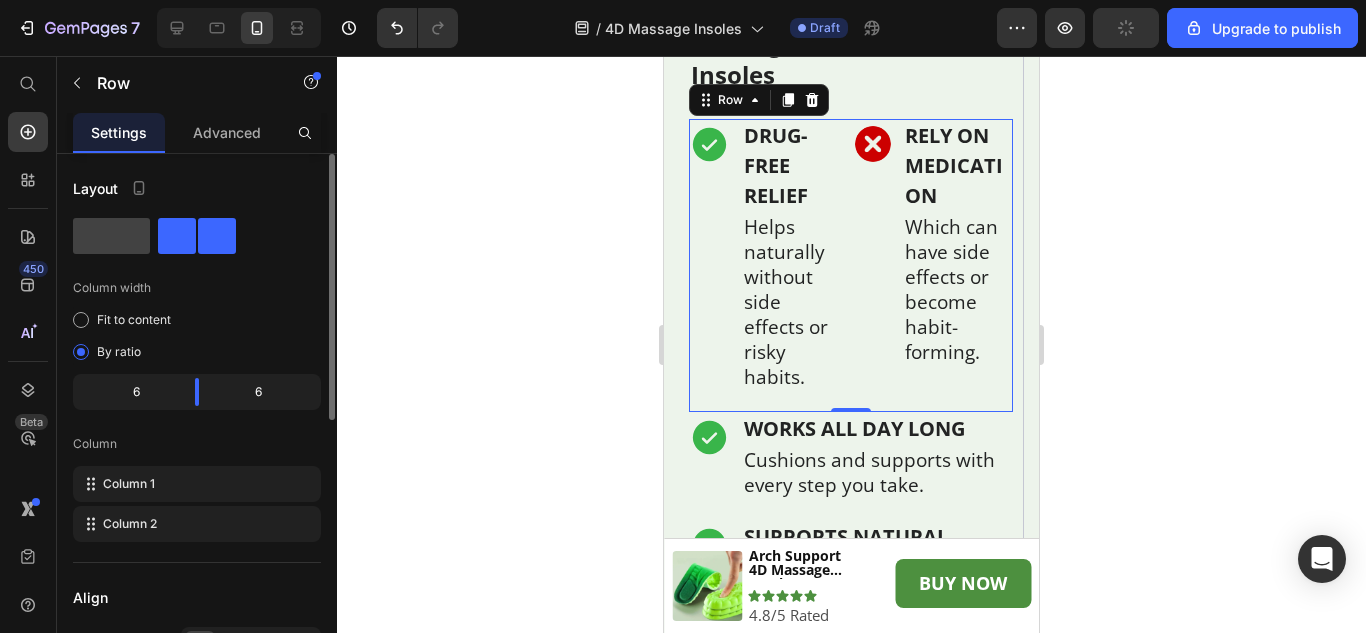 scroll, scrollTop: 400, scrollLeft: 0, axis: vertical 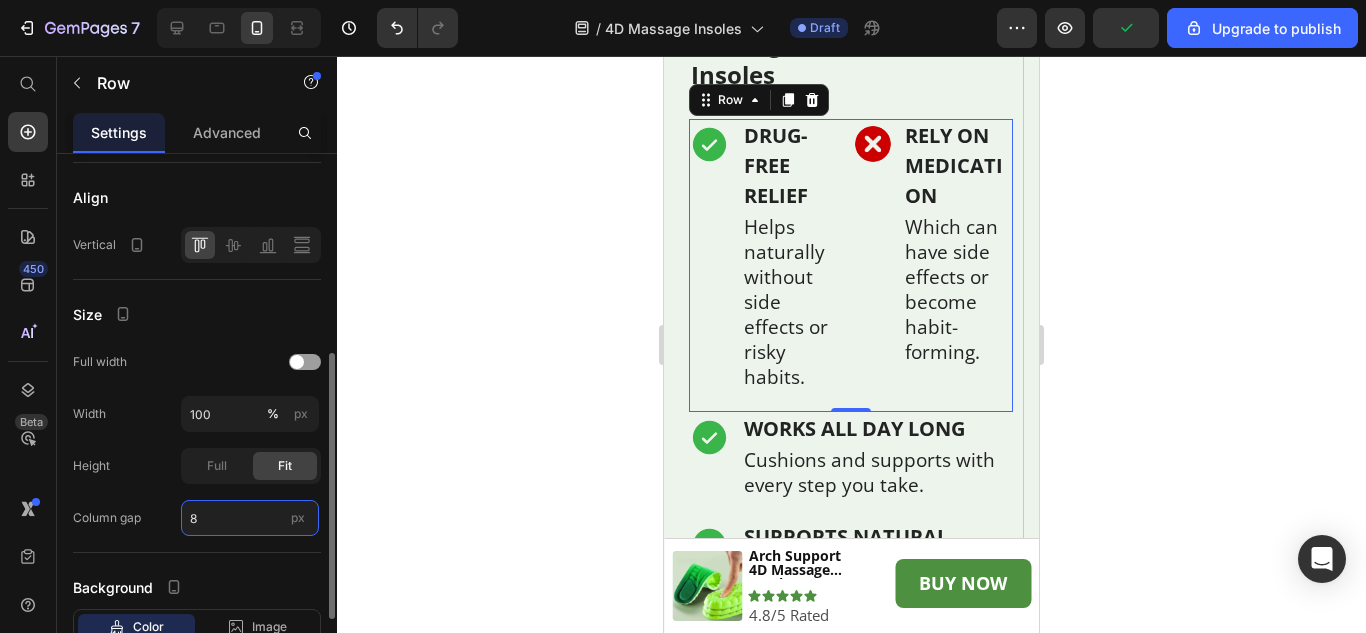 click on "8" at bounding box center (250, 518) 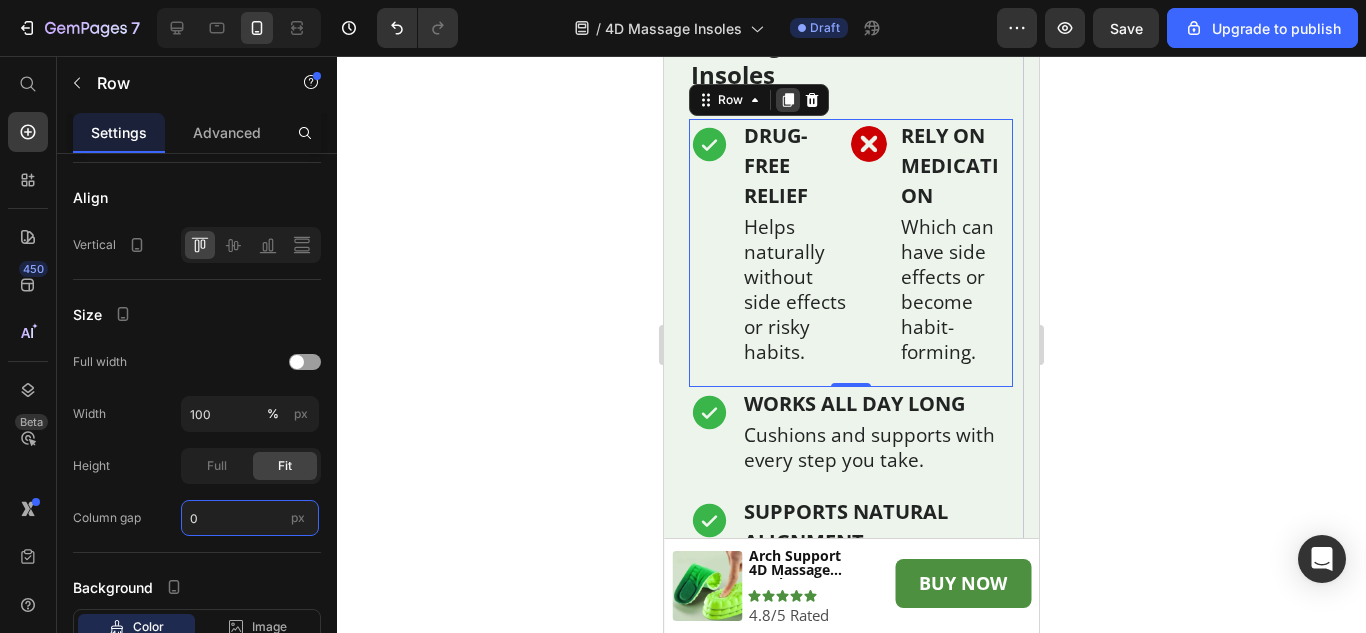 type on "0" 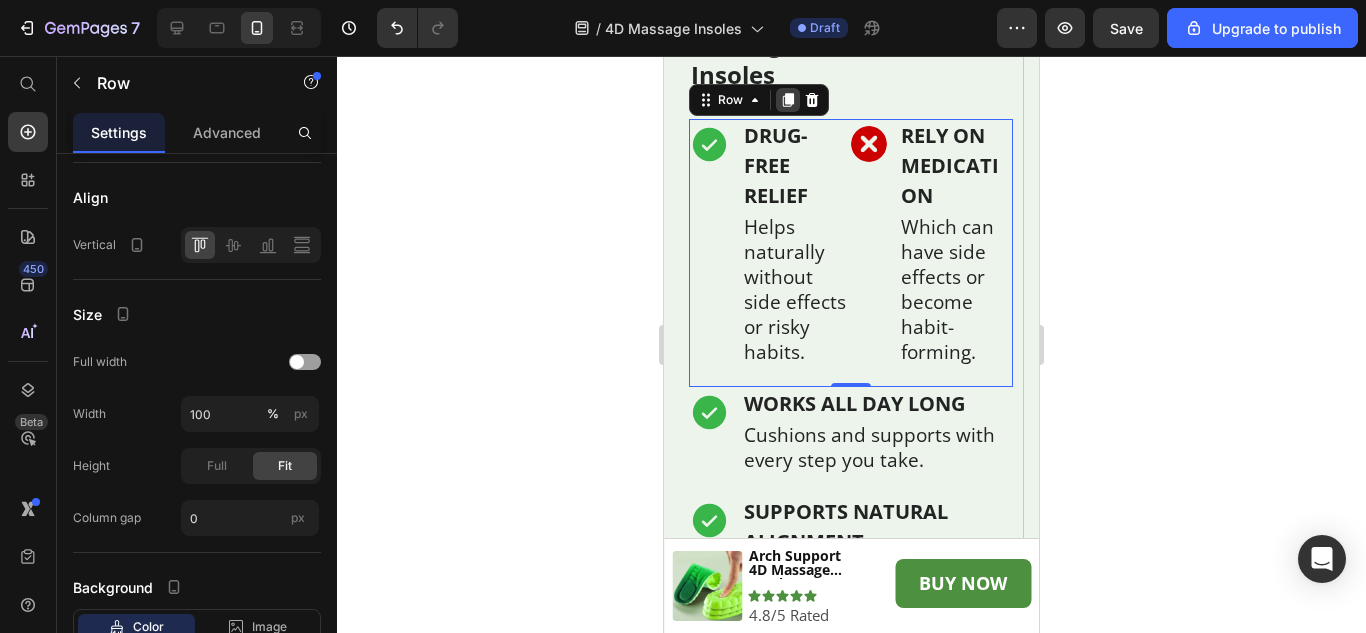 click 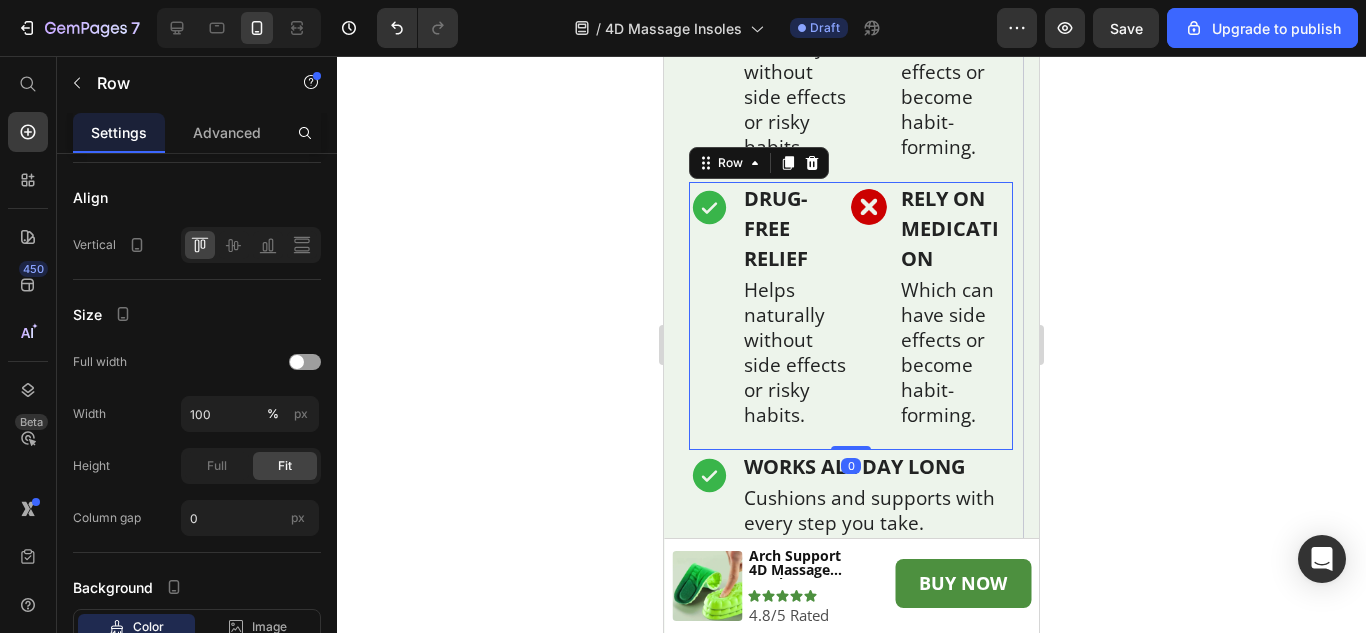 scroll, scrollTop: 6017, scrollLeft: 0, axis: vertical 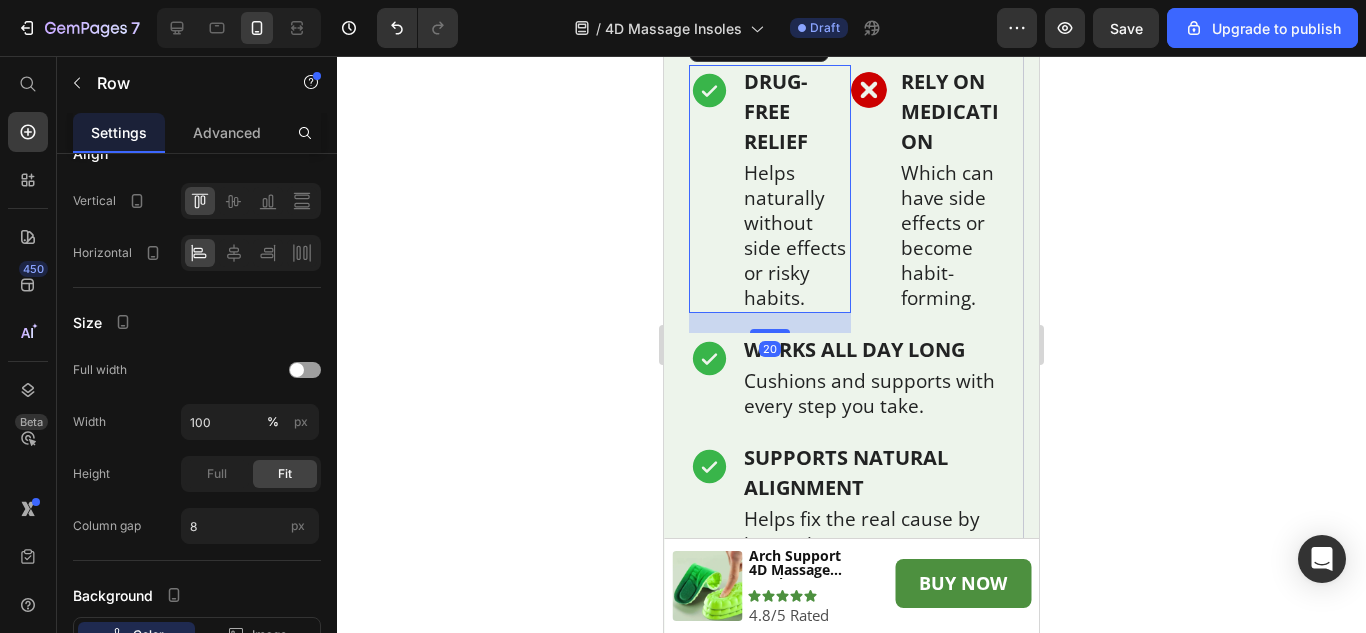 click on "Icon" at bounding box center [709, 189] 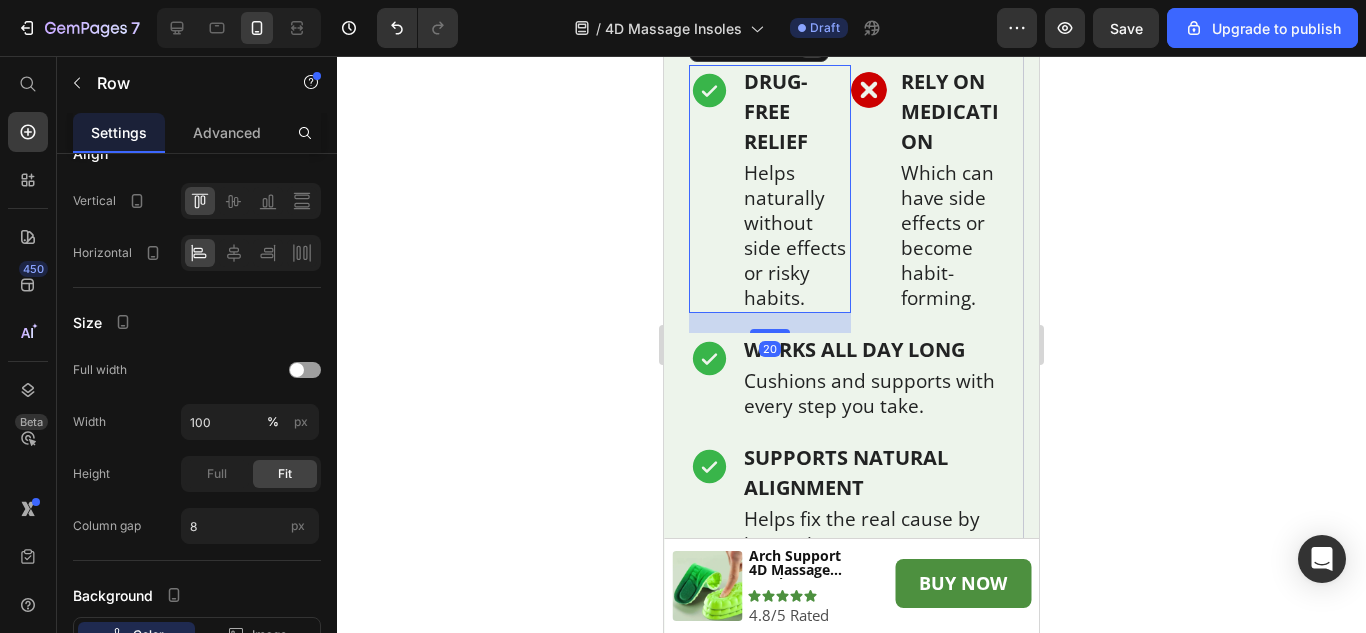 click 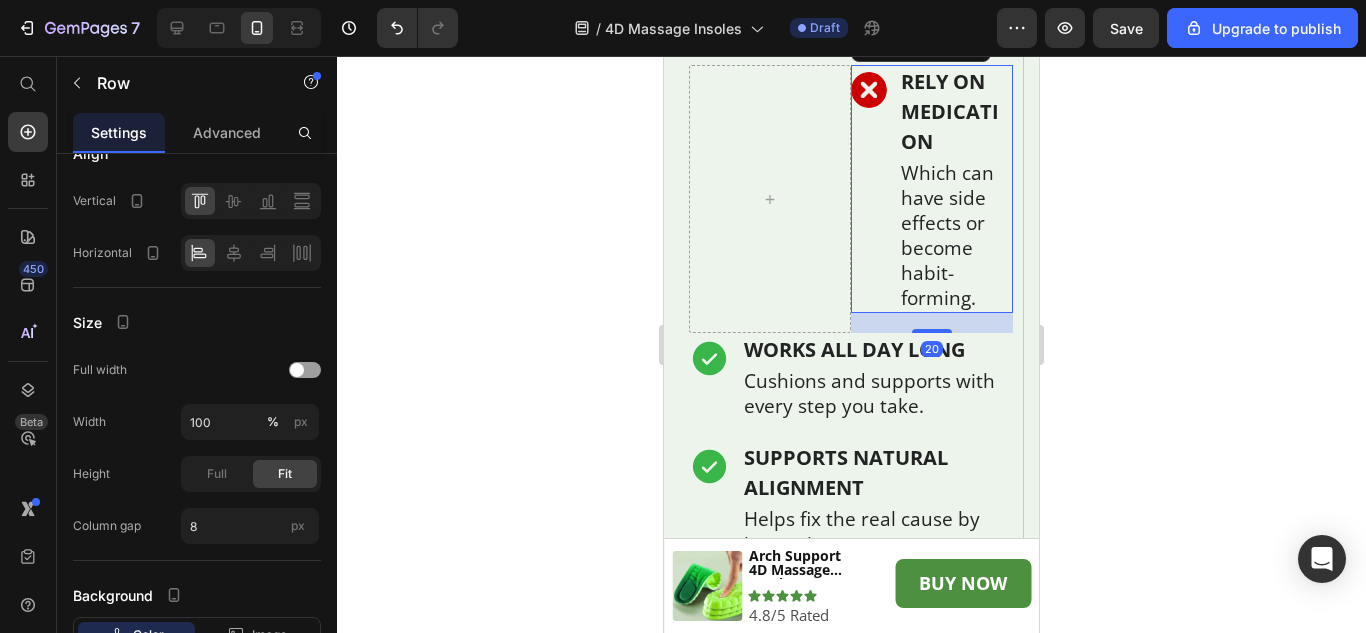 click on "Image" at bounding box center (869, 189) 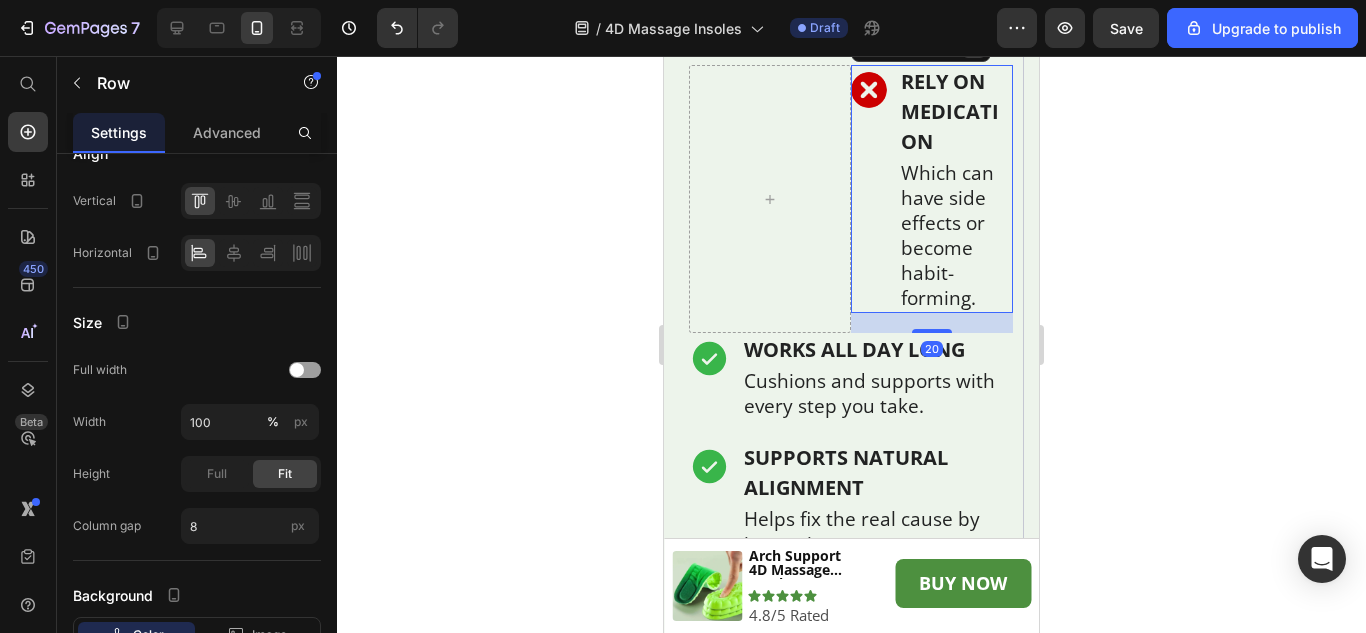 click 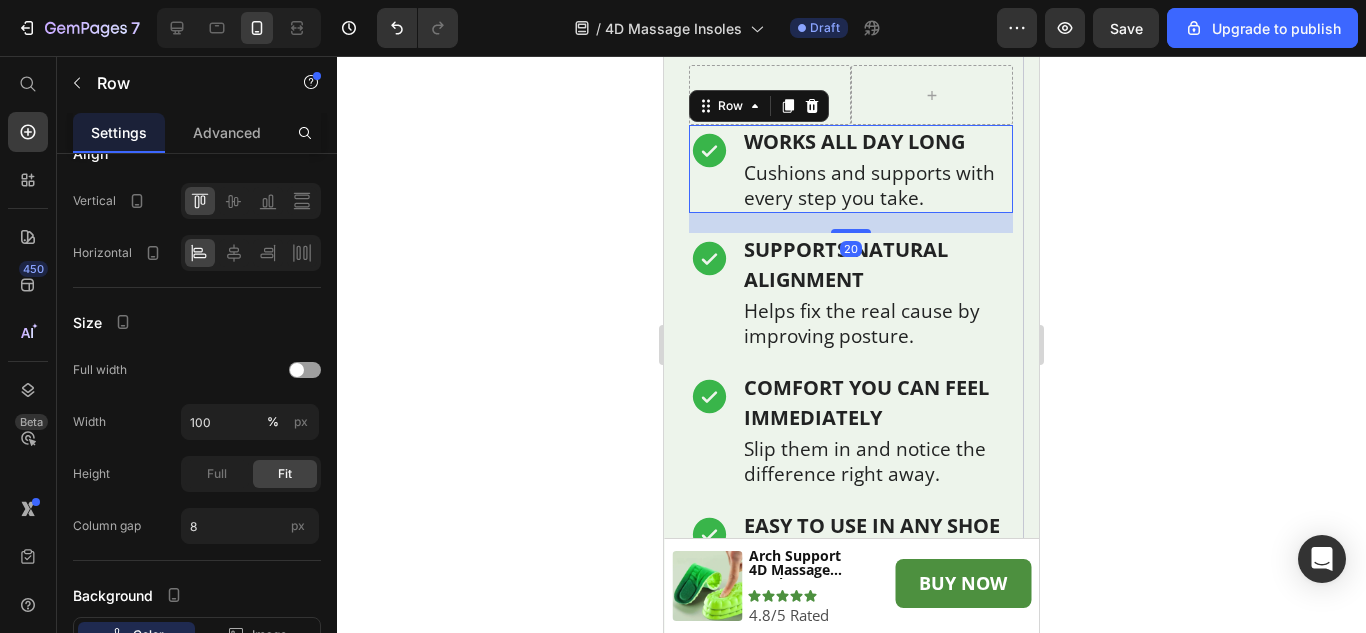 click on "Icon" at bounding box center [709, 169] 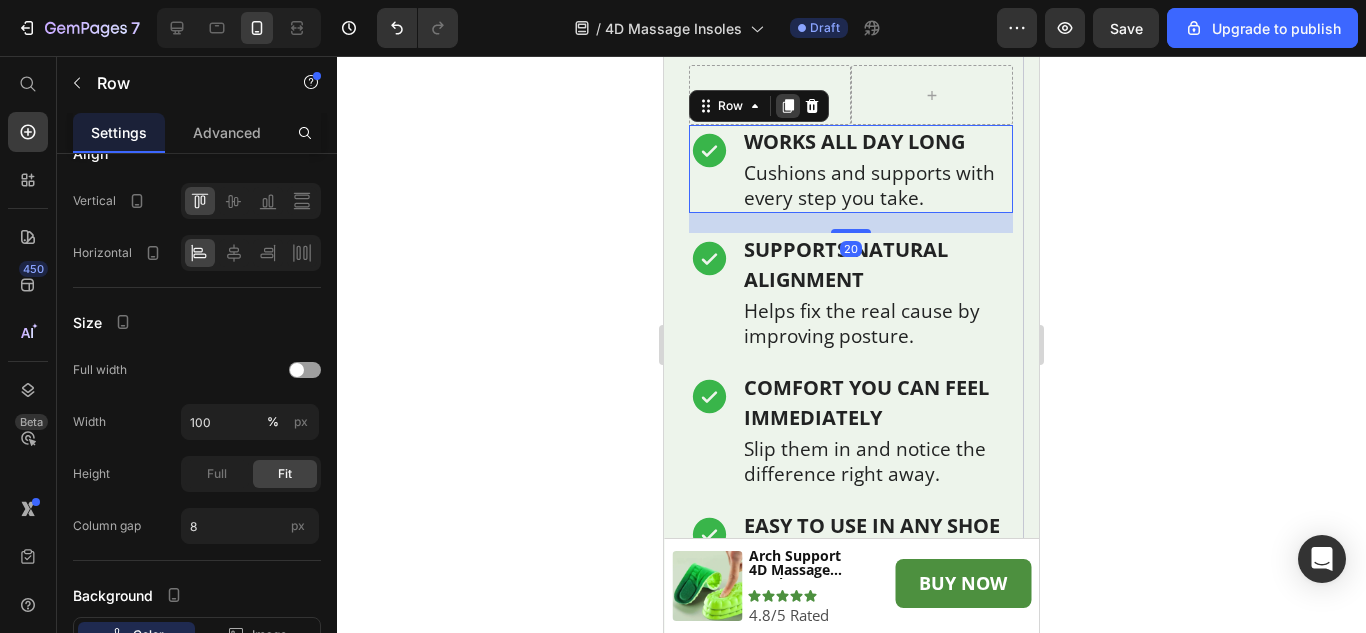 click 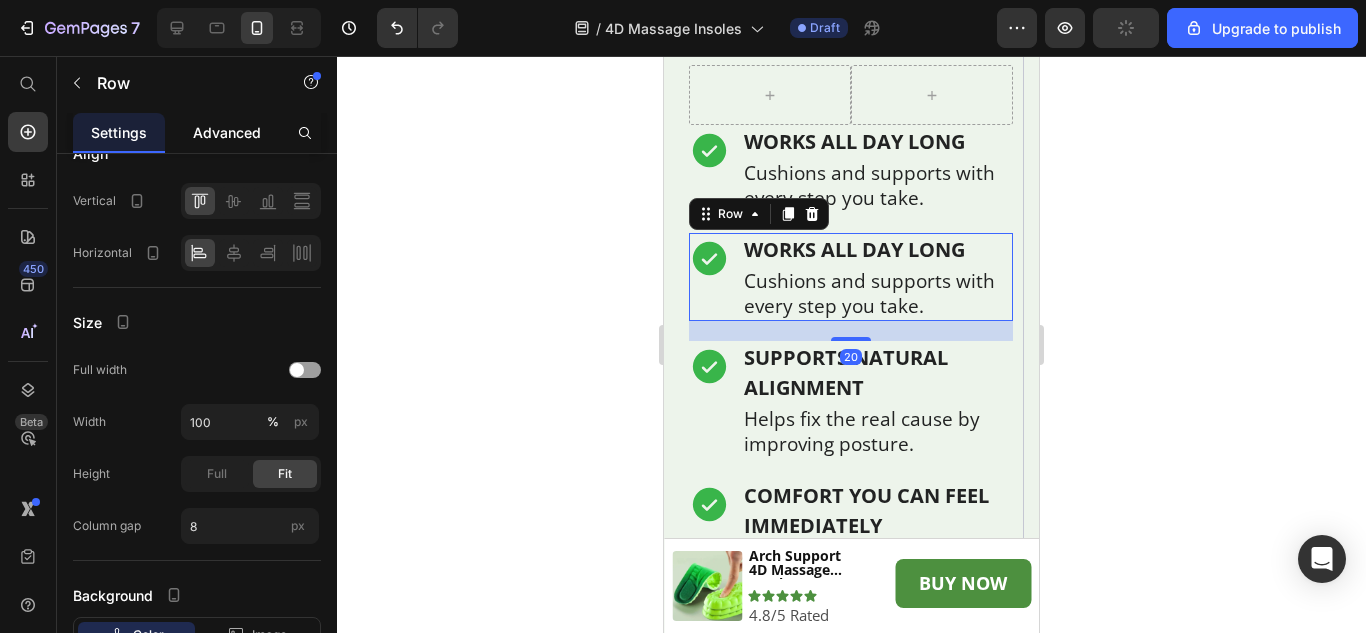 click on "Advanced" 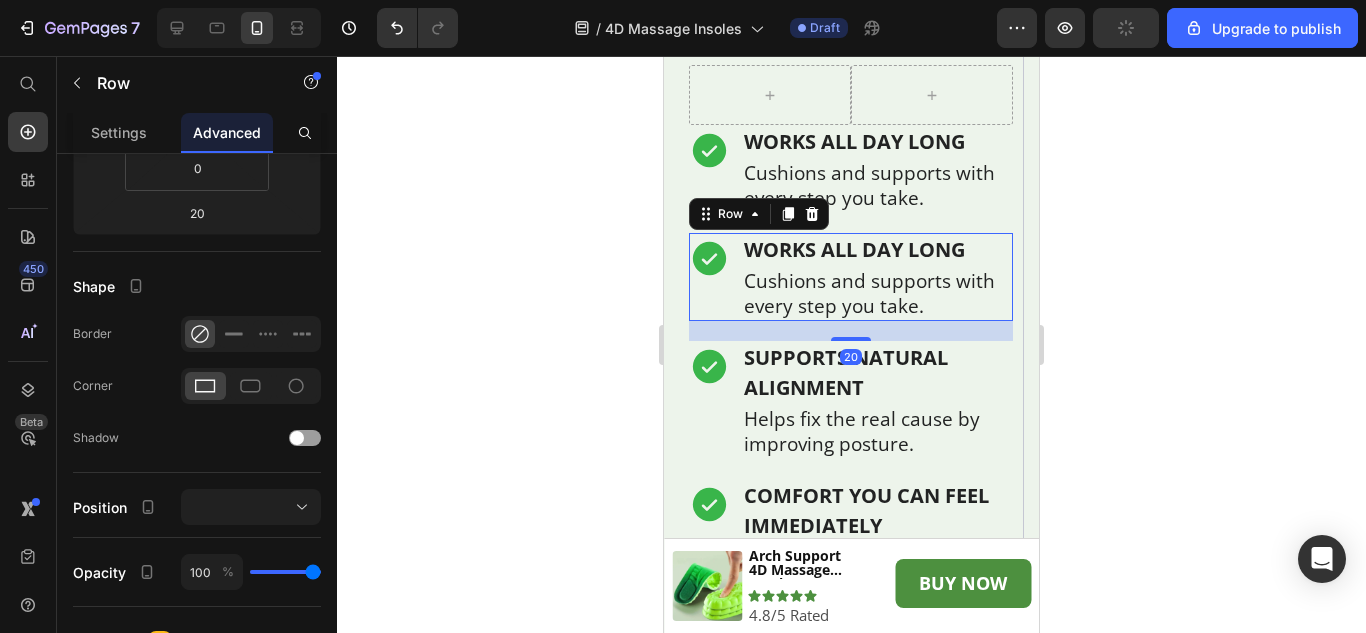 scroll, scrollTop: 0, scrollLeft: 0, axis: both 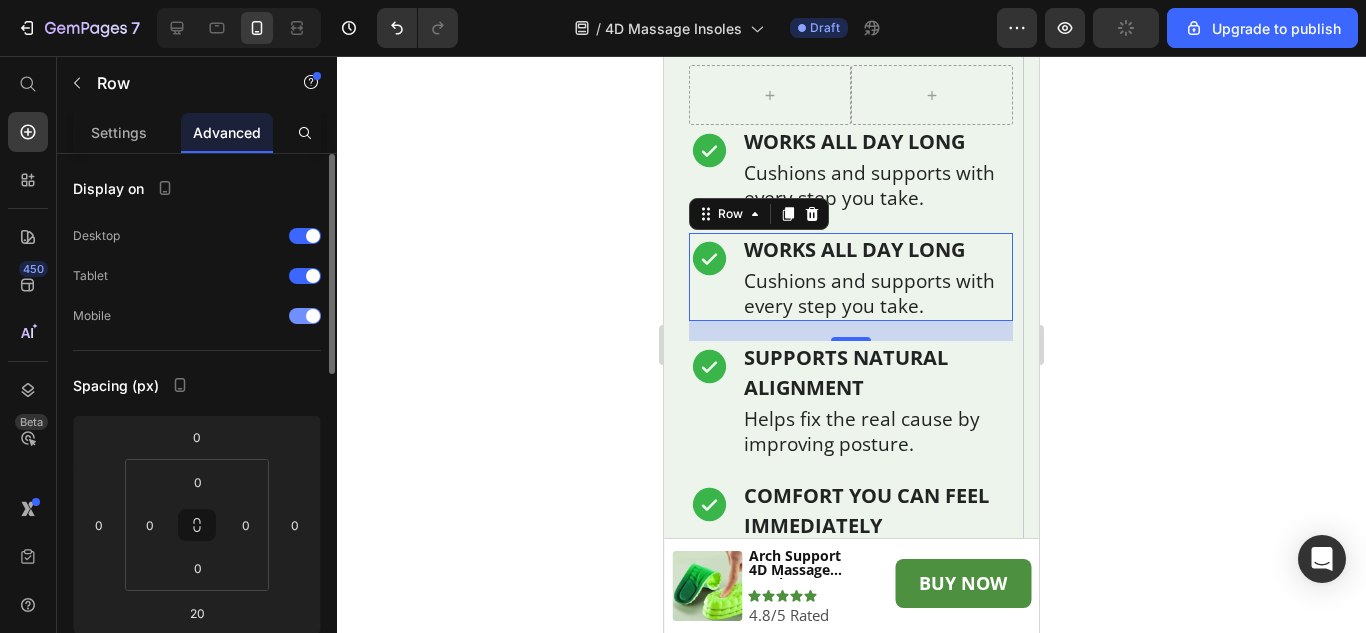 click at bounding box center [305, 316] 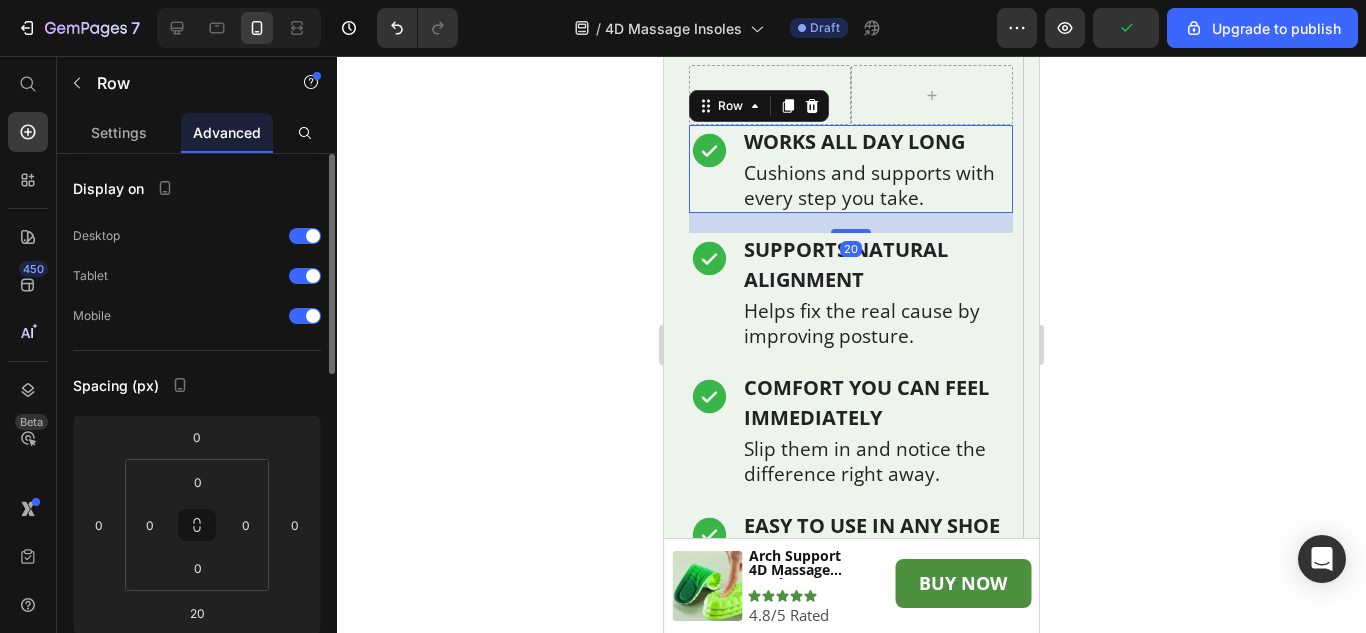 drag, startPoint x: 721, startPoint y: 261, endPoint x: 1232, endPoint y: 329, distance: 515.5046 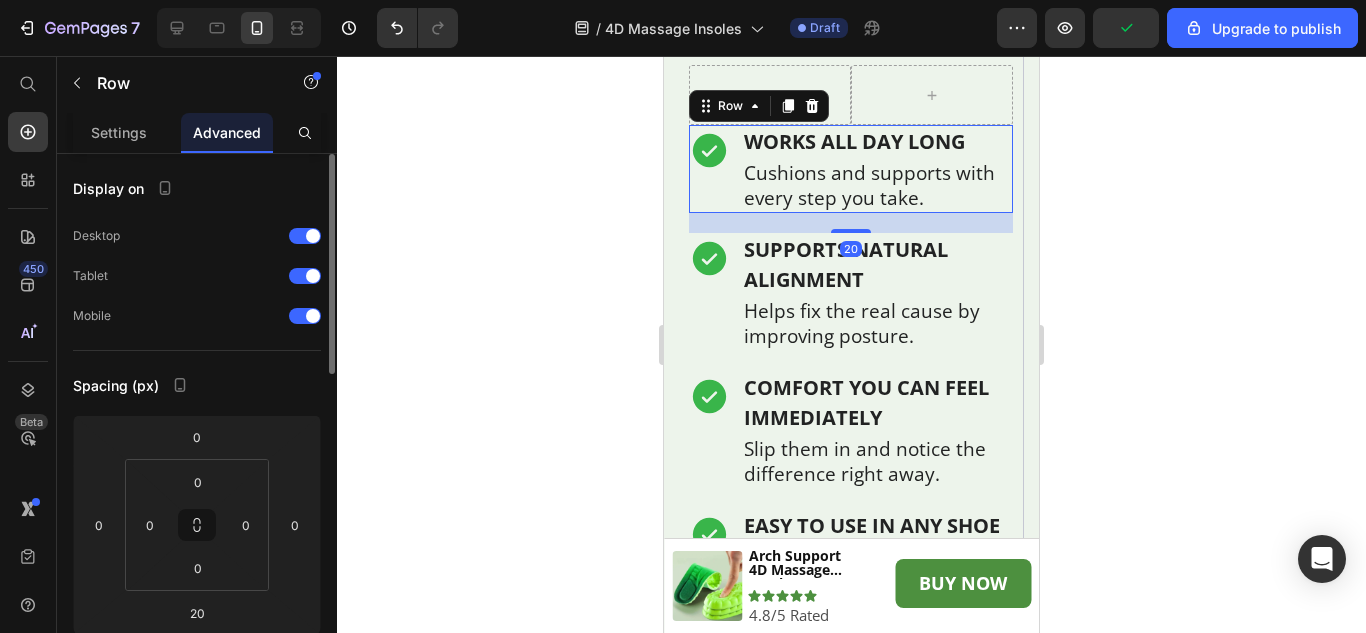 click on "Icon" at bounding box center (709, 169) 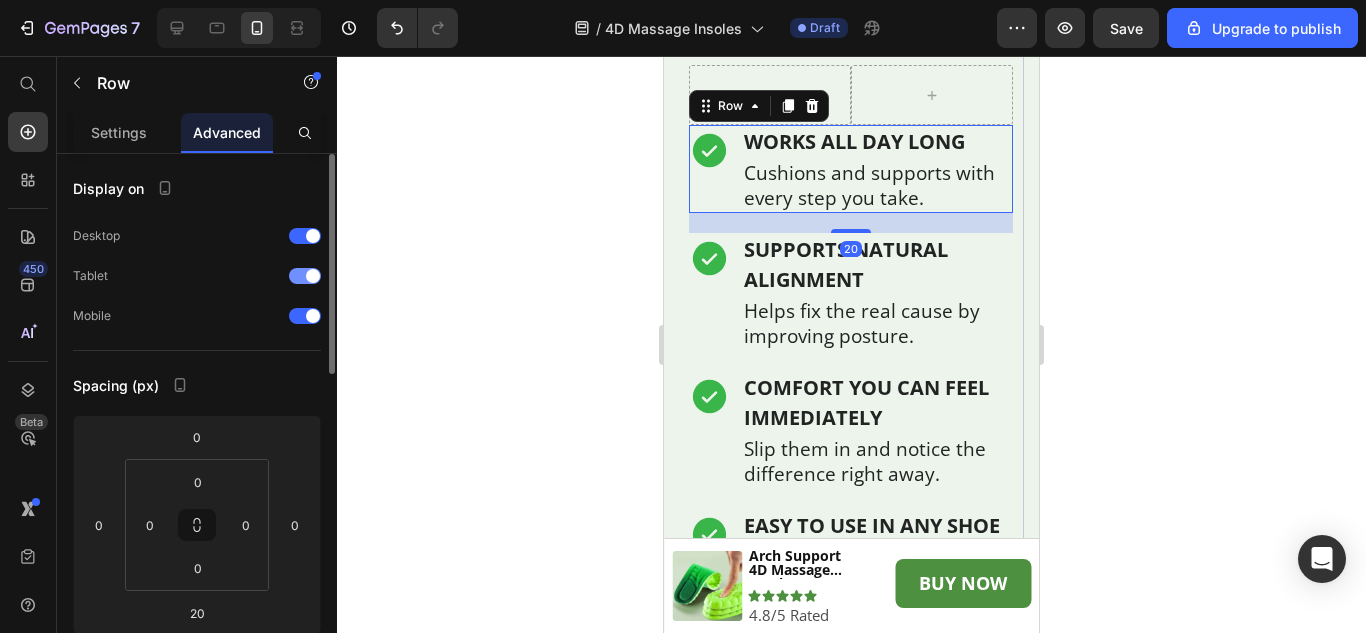 click at bounding box center (305, 276) 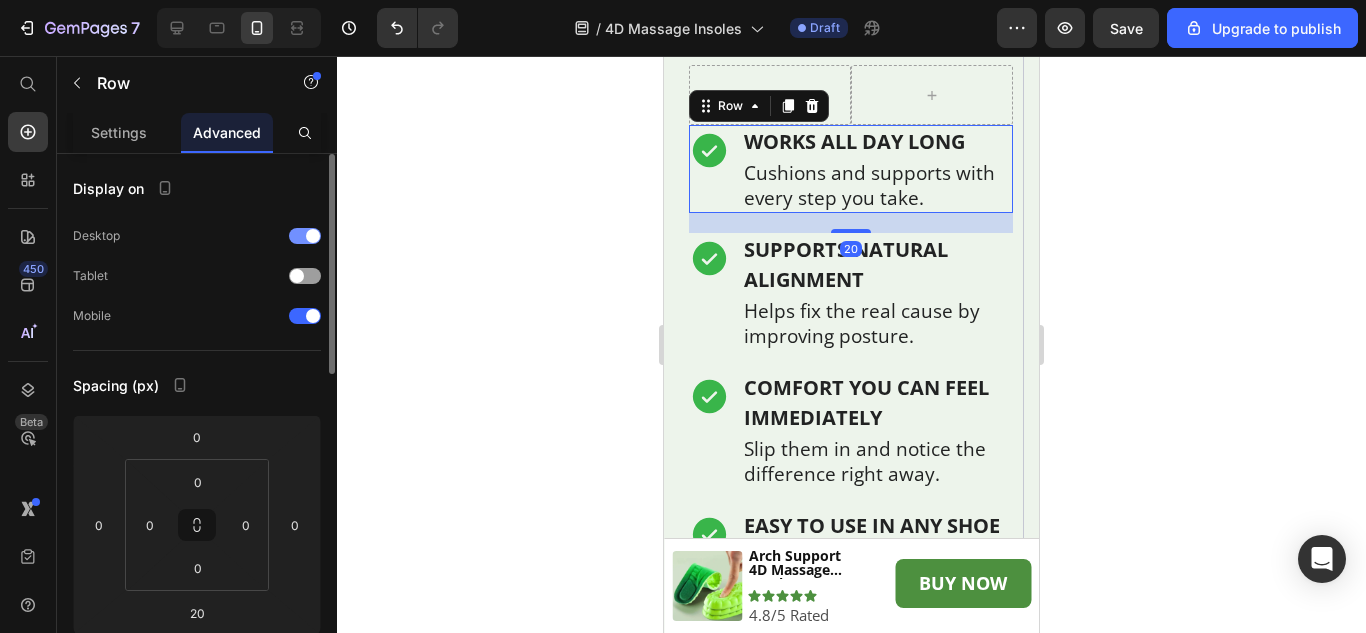click at bounding box center (305, 236) 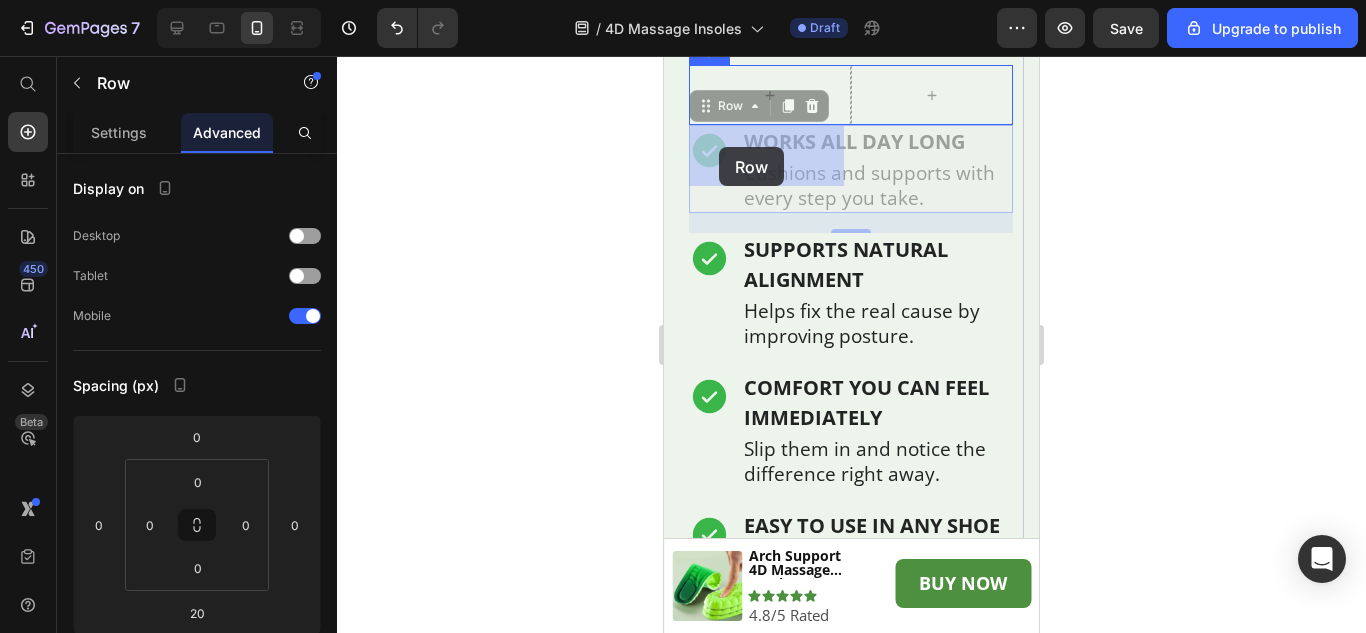 drag, startPoint x: 705, startPoint y: 163, endPoint x: 719, endPoint y: 147, distance: 21.260292 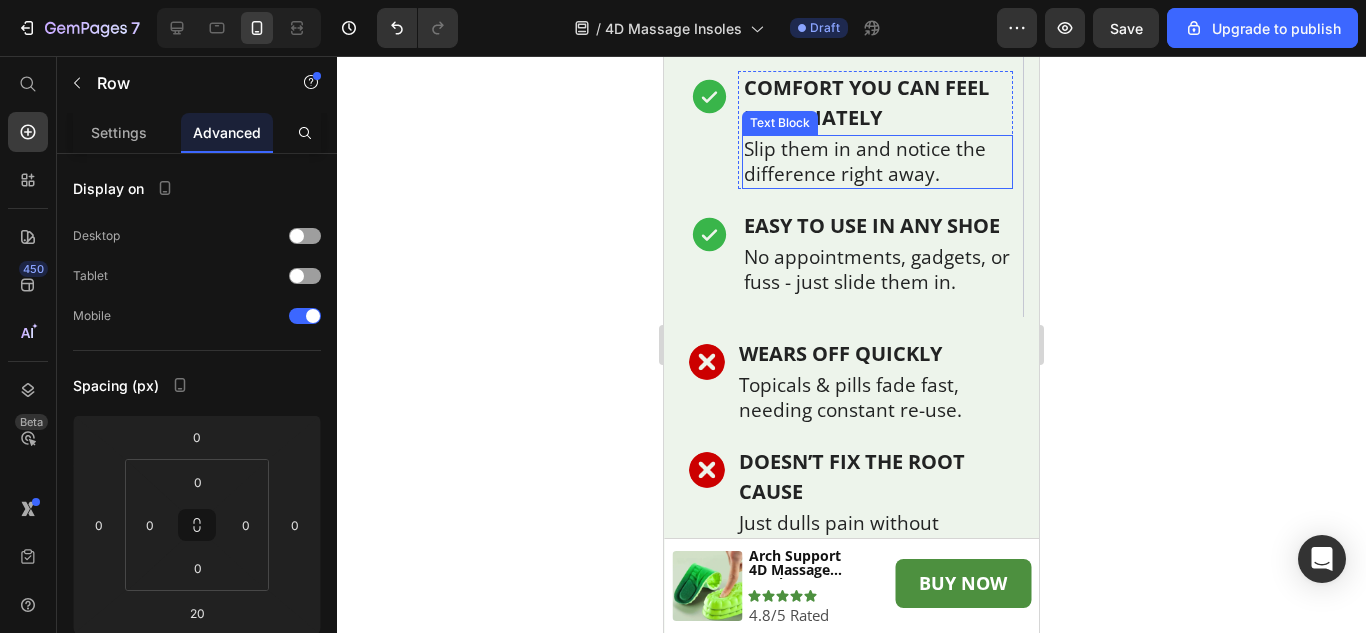 scroll, scrollTop: 6617, scrollLeft: 0, axis: vertical 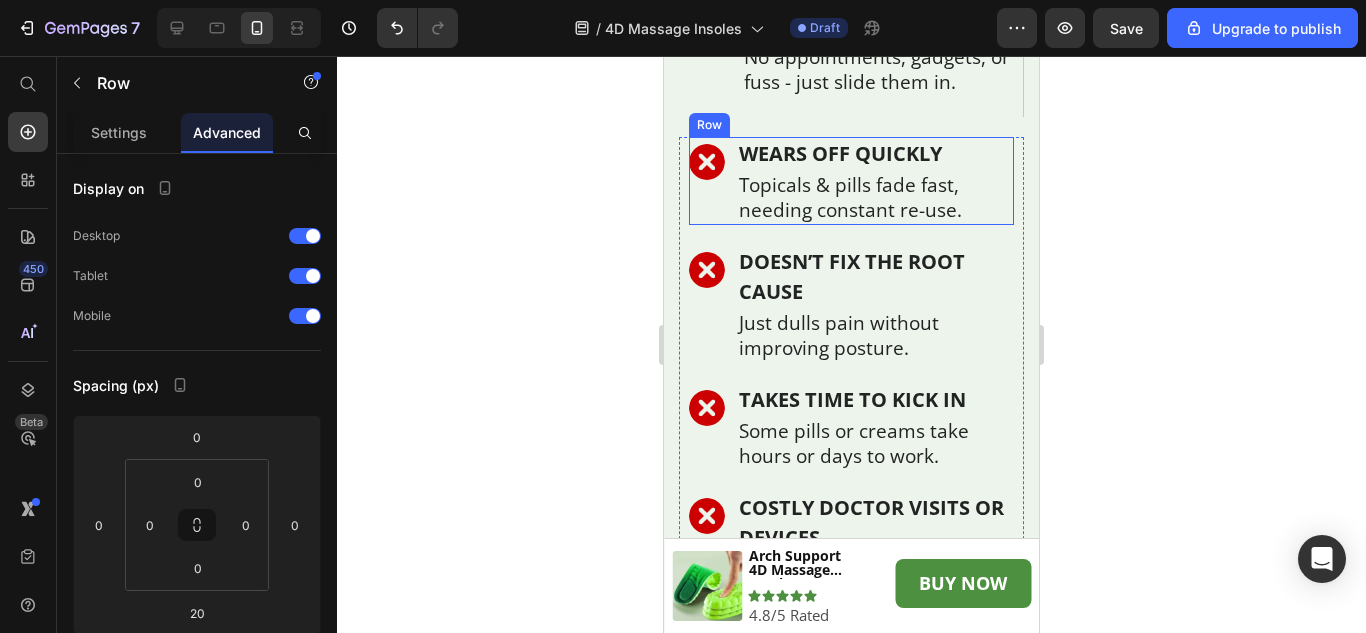 click on "Image" at bounding box center [707, 181] 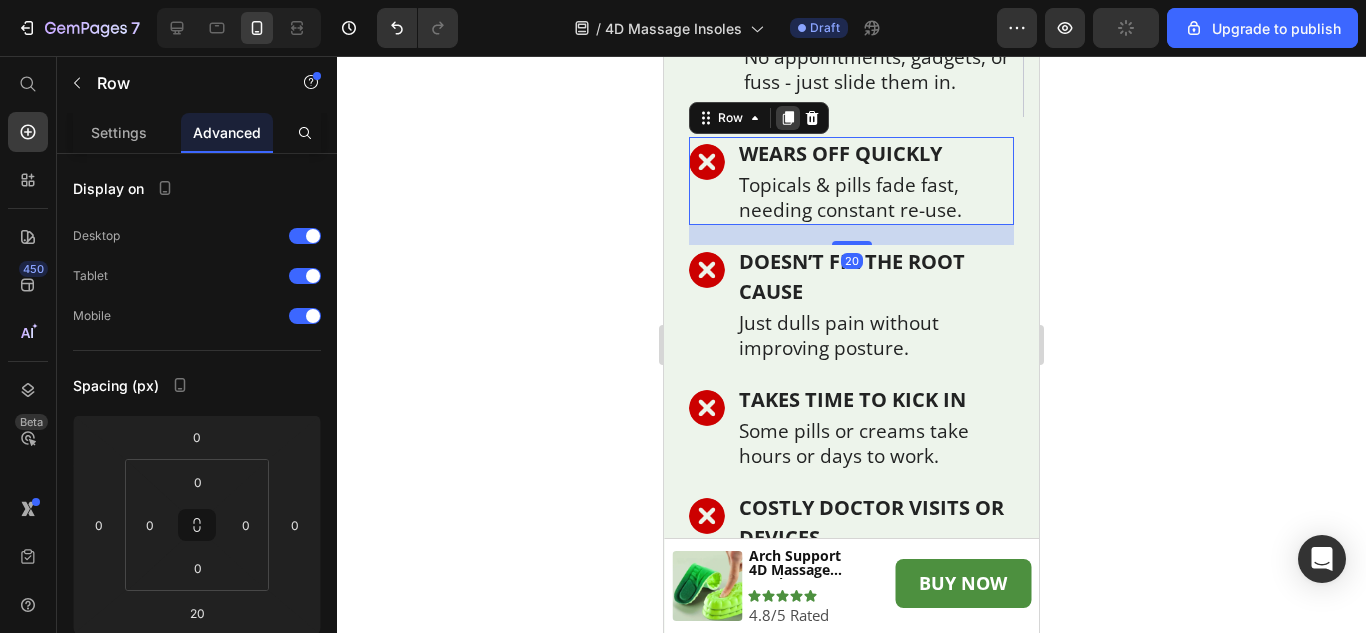 click 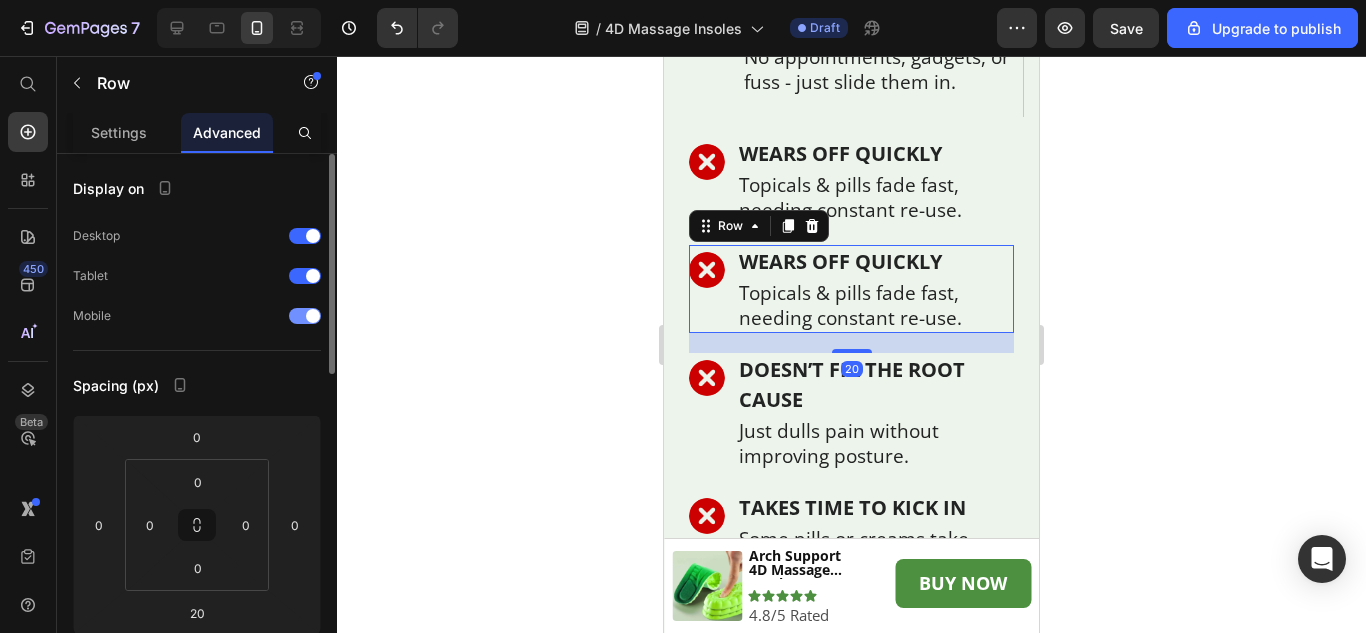 click at bounding box center [313, 316] 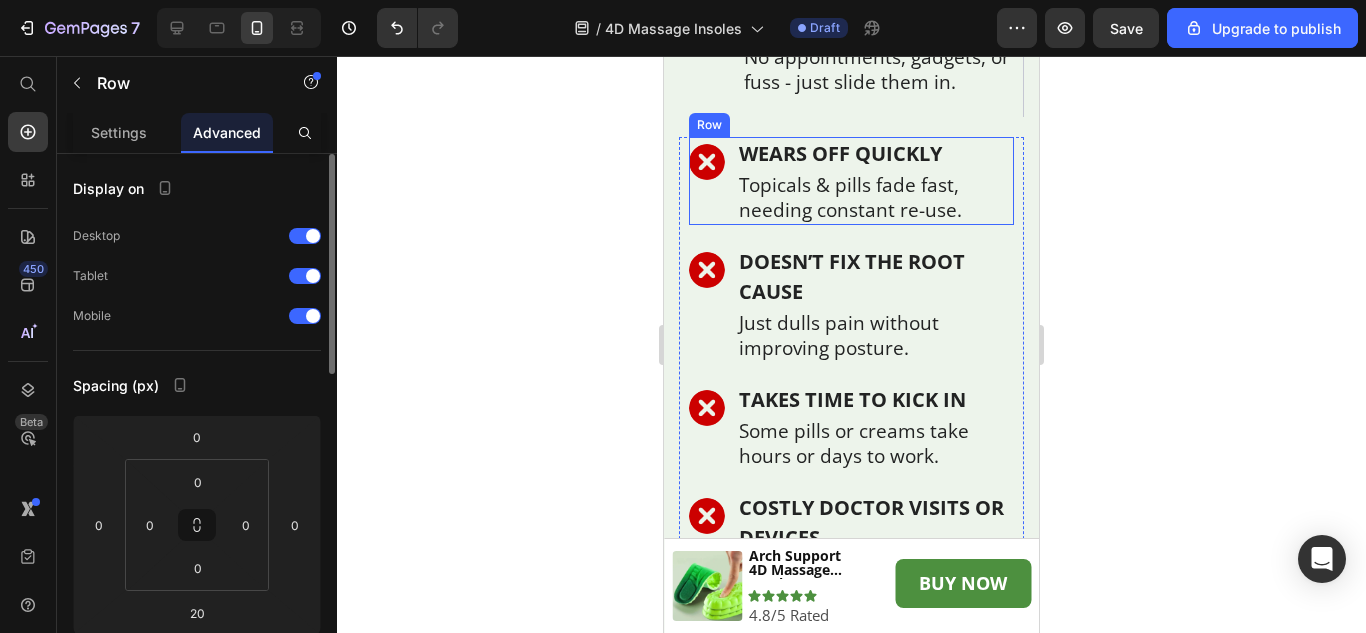 click on "Image" at bounding box center [707, 181] 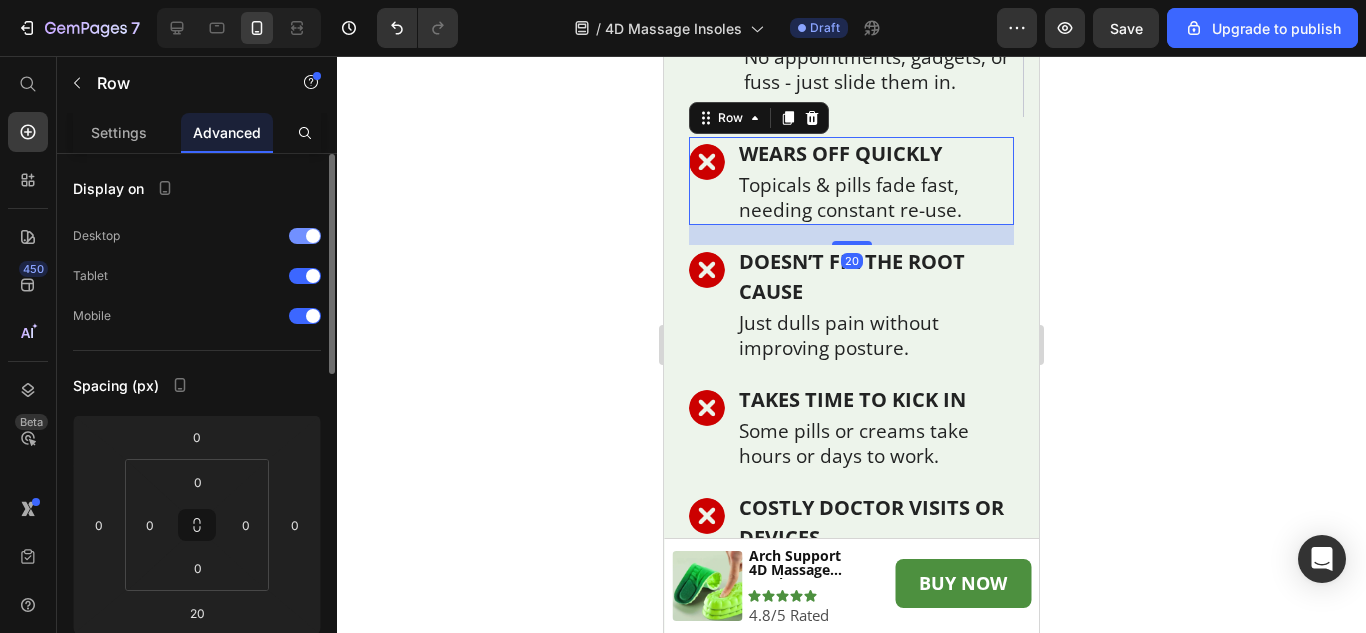 drag, startPoint x: 303, startPoint y: 276, endPoint x: 295, endPoint y: 241, distance: 35.902645 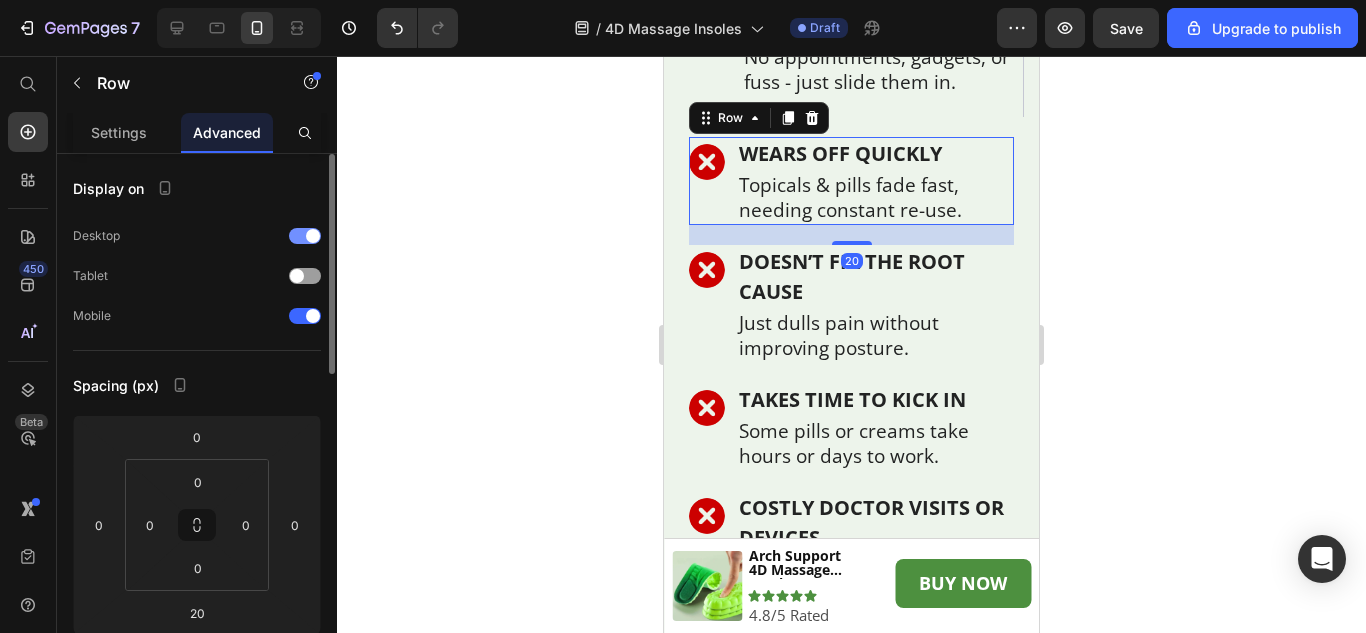 click at bounding box center [305, 236] 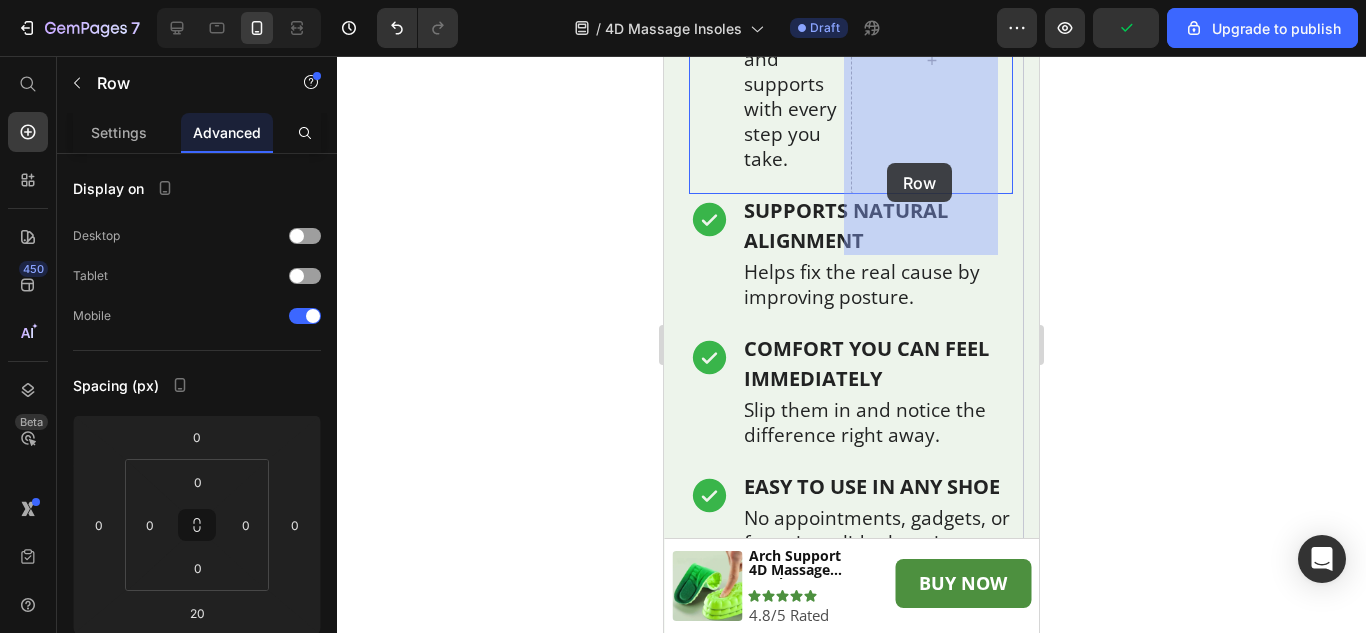 scroll, scrollTop: 6151, scrollLeft: 0, axis: vertical 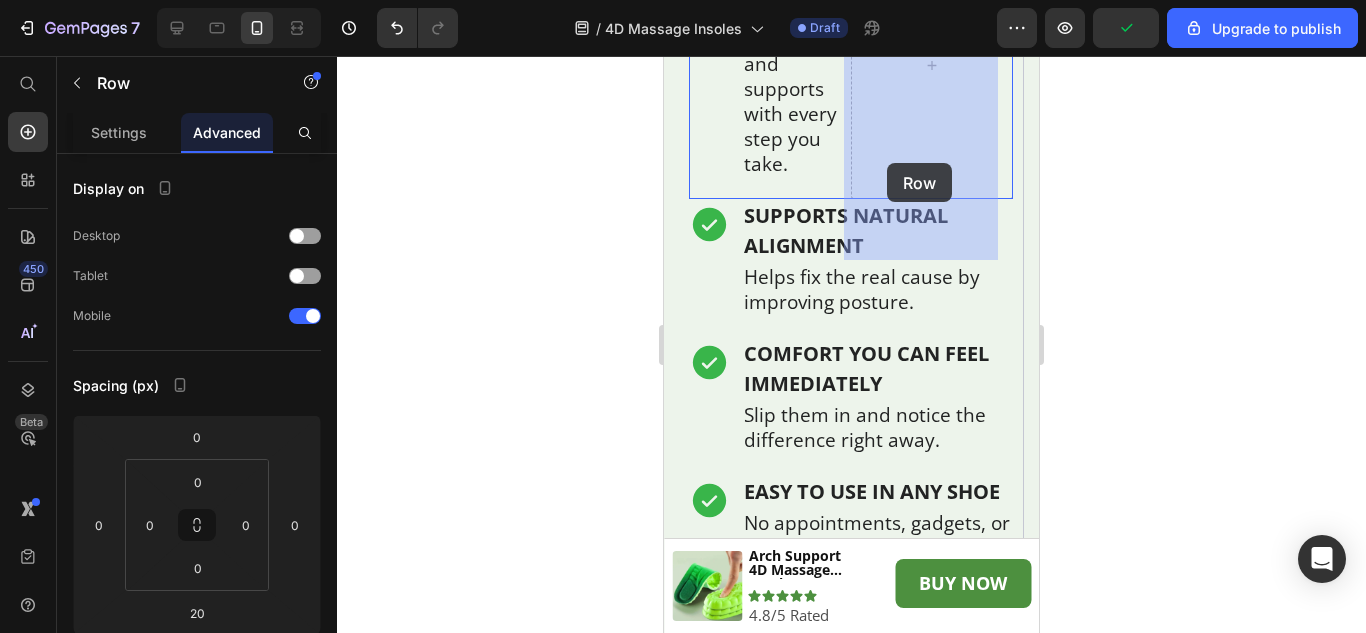 drag, startPoint x: 705, startPoint y: 513, endPoint x: 887, endPoint y: 163, distance: 394.49207 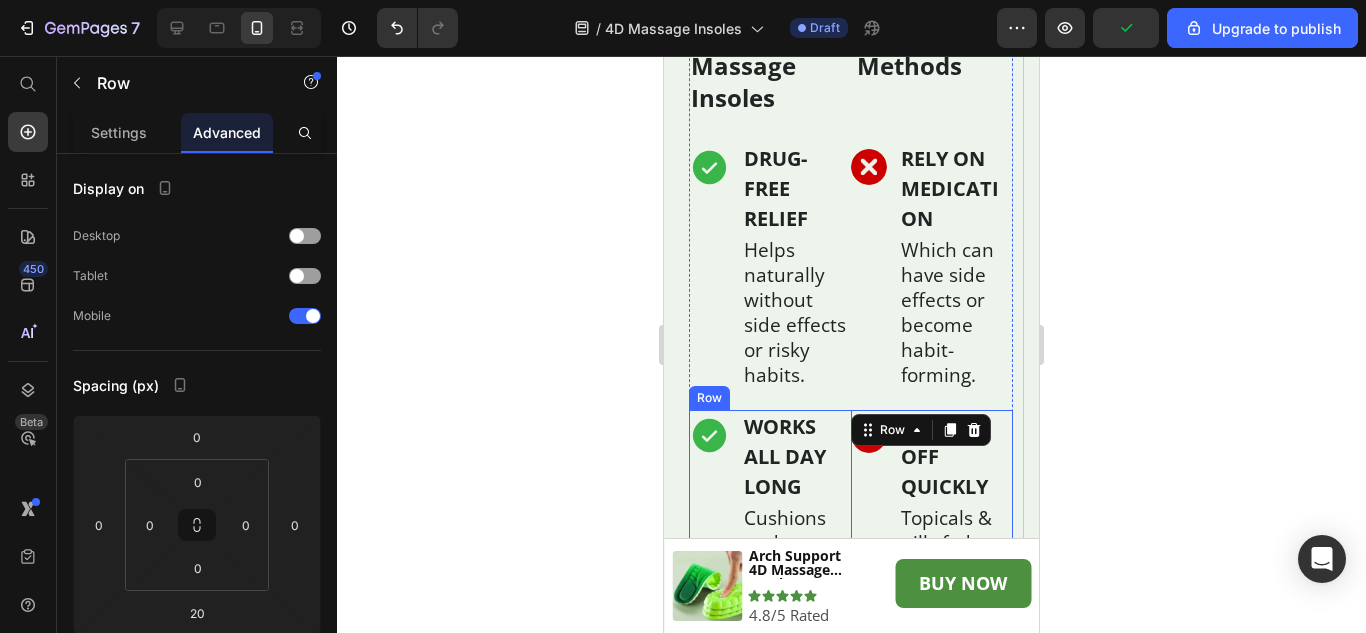 scroll, scrollTop: 5651, scrollLeft: 0, axis: vertical 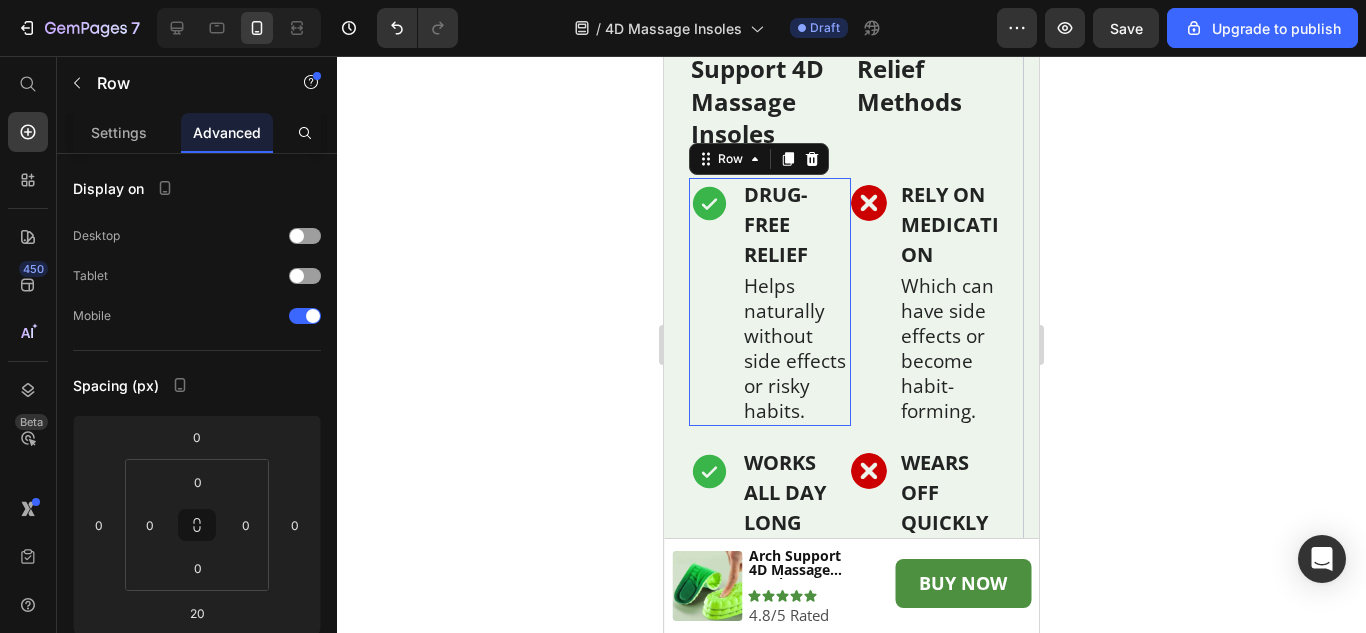 click on "Icon" at bounding box center [709, 302] 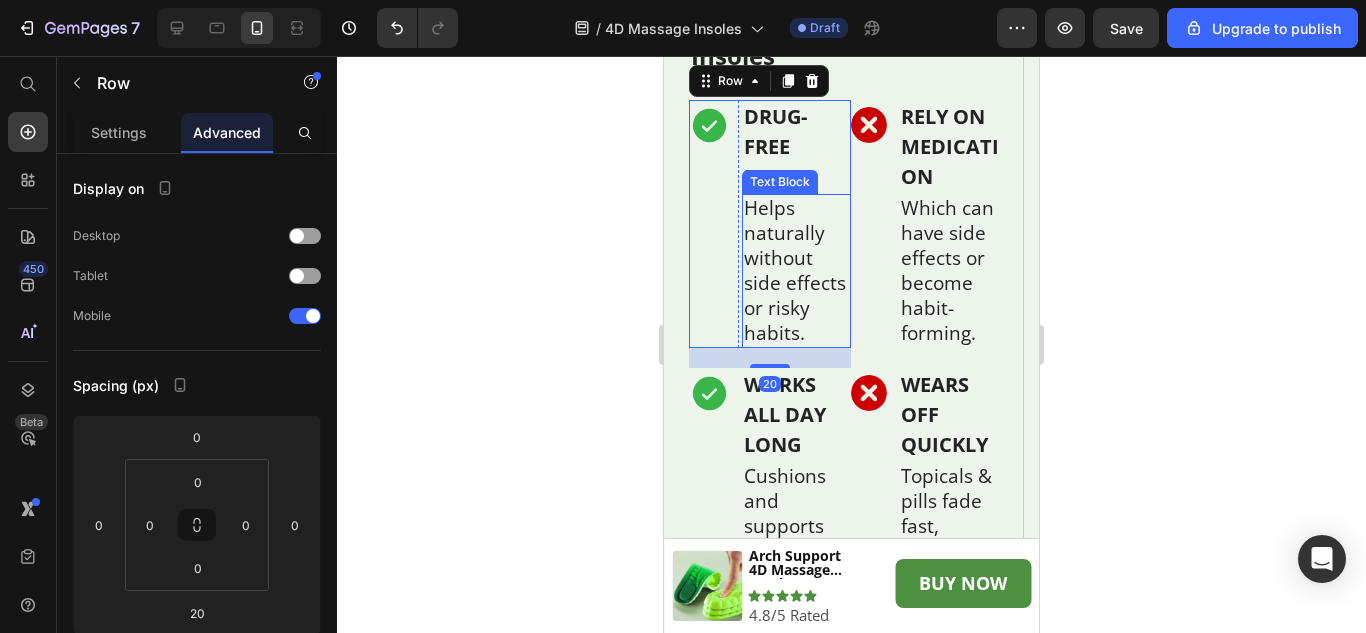 scroll, scrollTop: 5951, scrollLeft: 0, axis: vertical 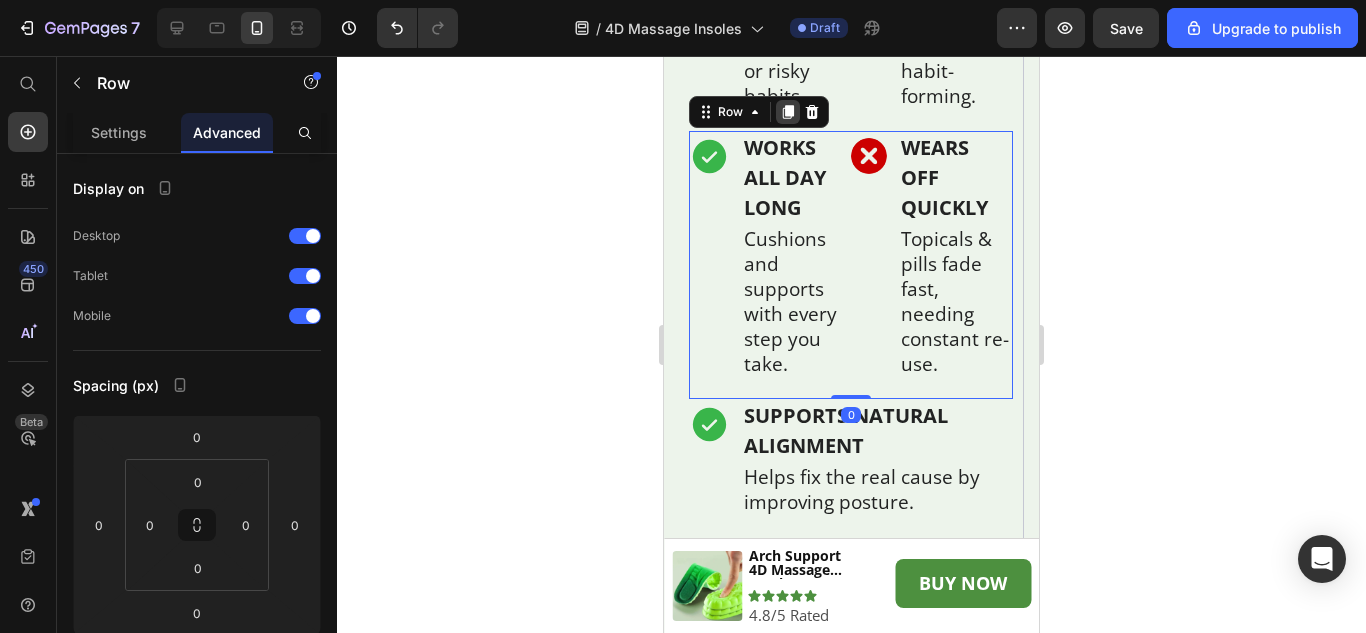 click 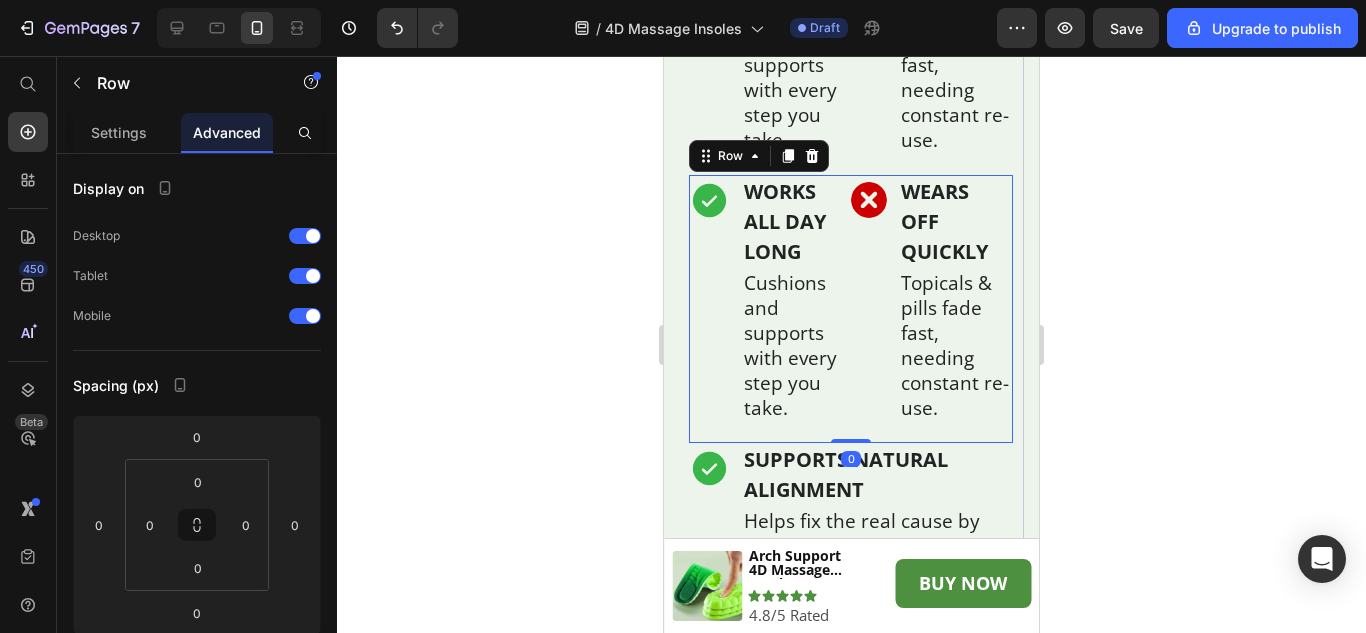scroll, scrollTop: 6285, scrollLeft: 0, axis: vertical 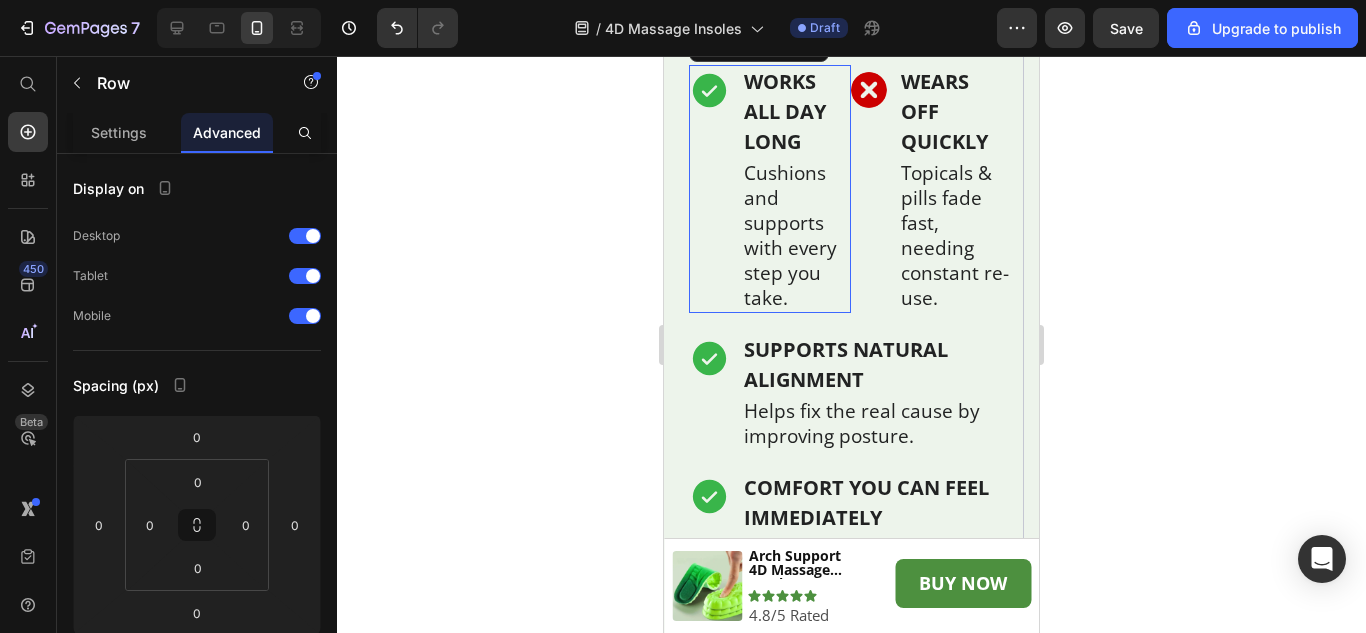 click on "Icon" at bounding box center (709, 189) 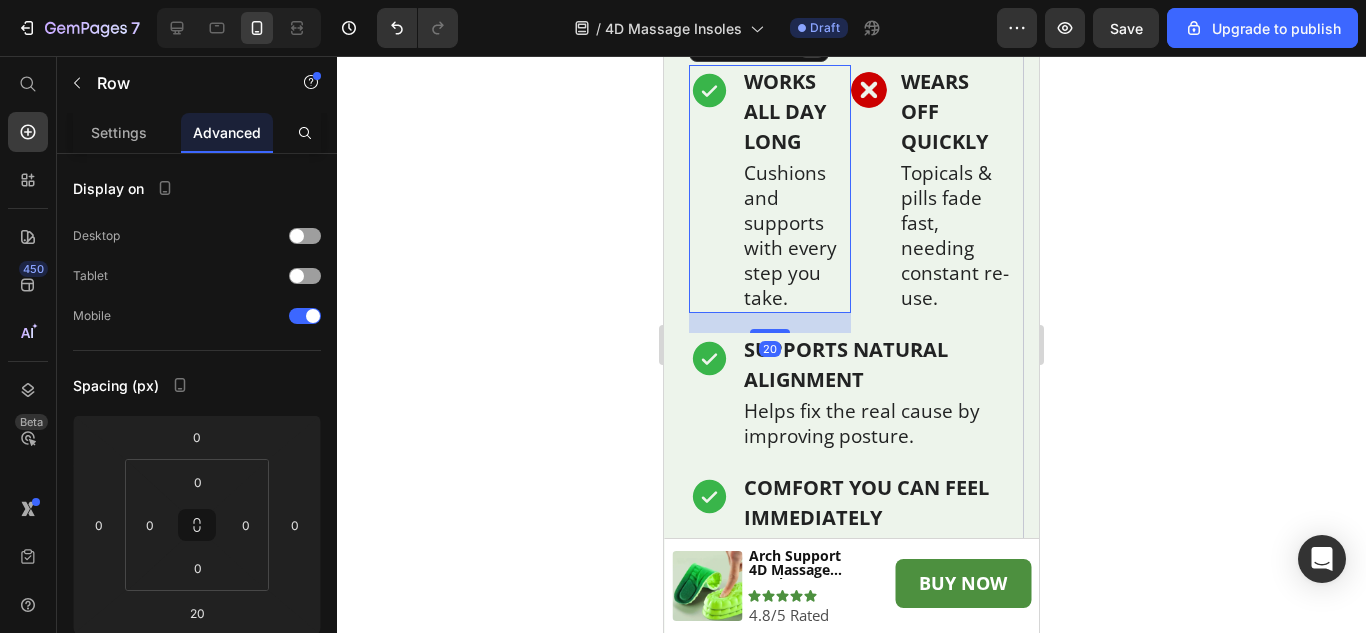 click 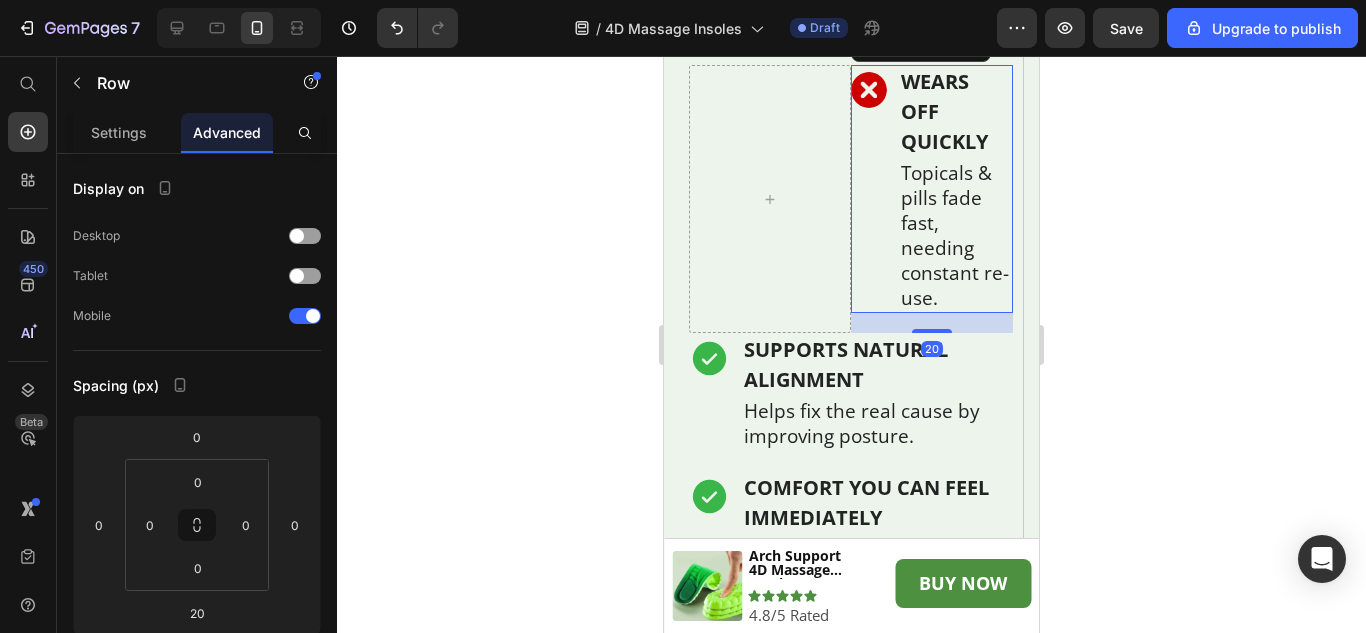 click on "Image" at bounding box center [869, 189] 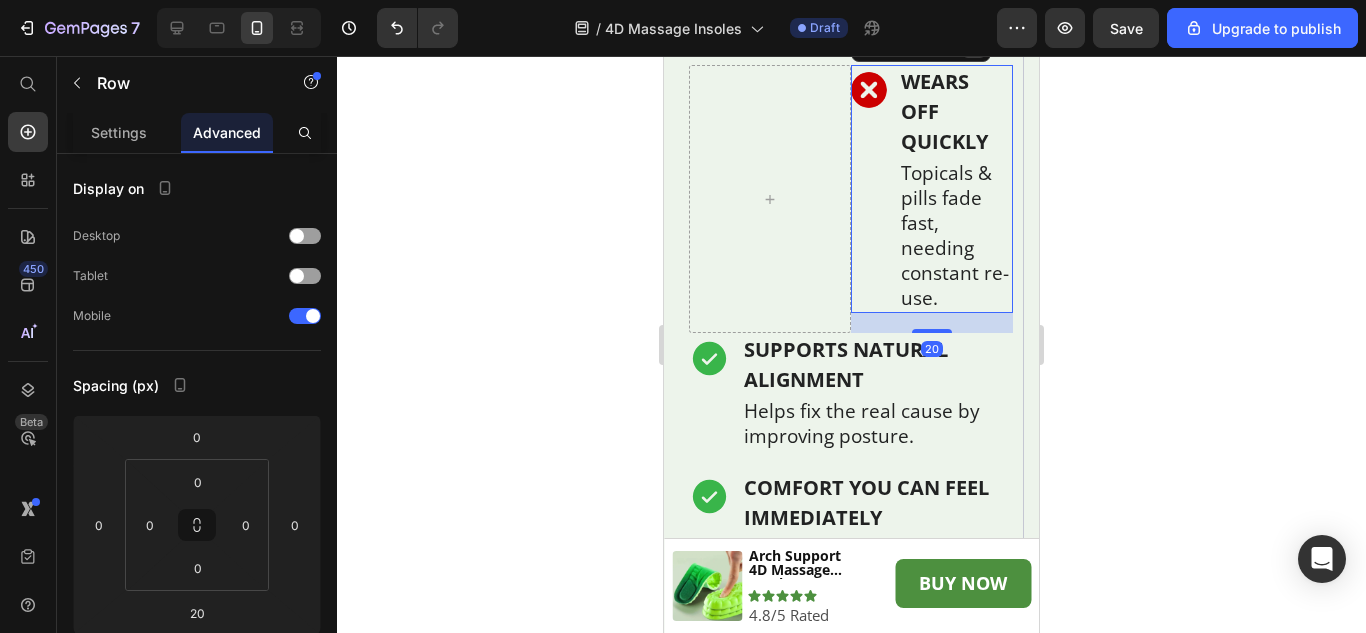 click 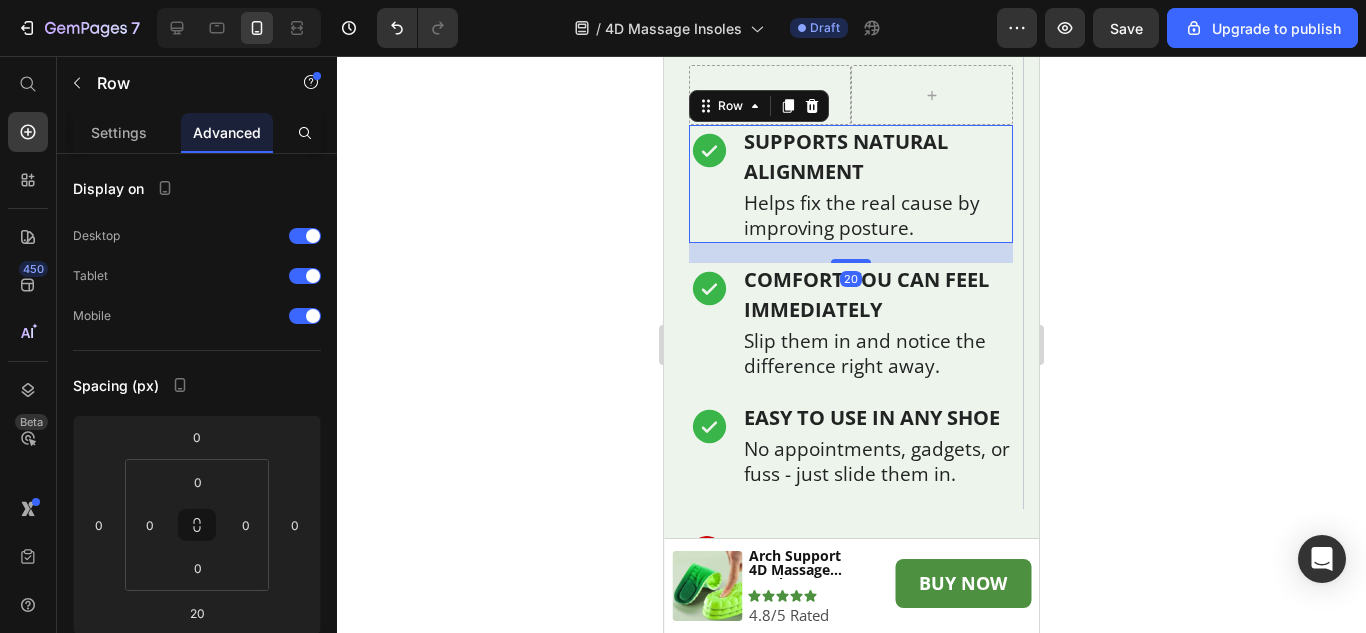 click on "Icon" at bounding box center (709, 184) 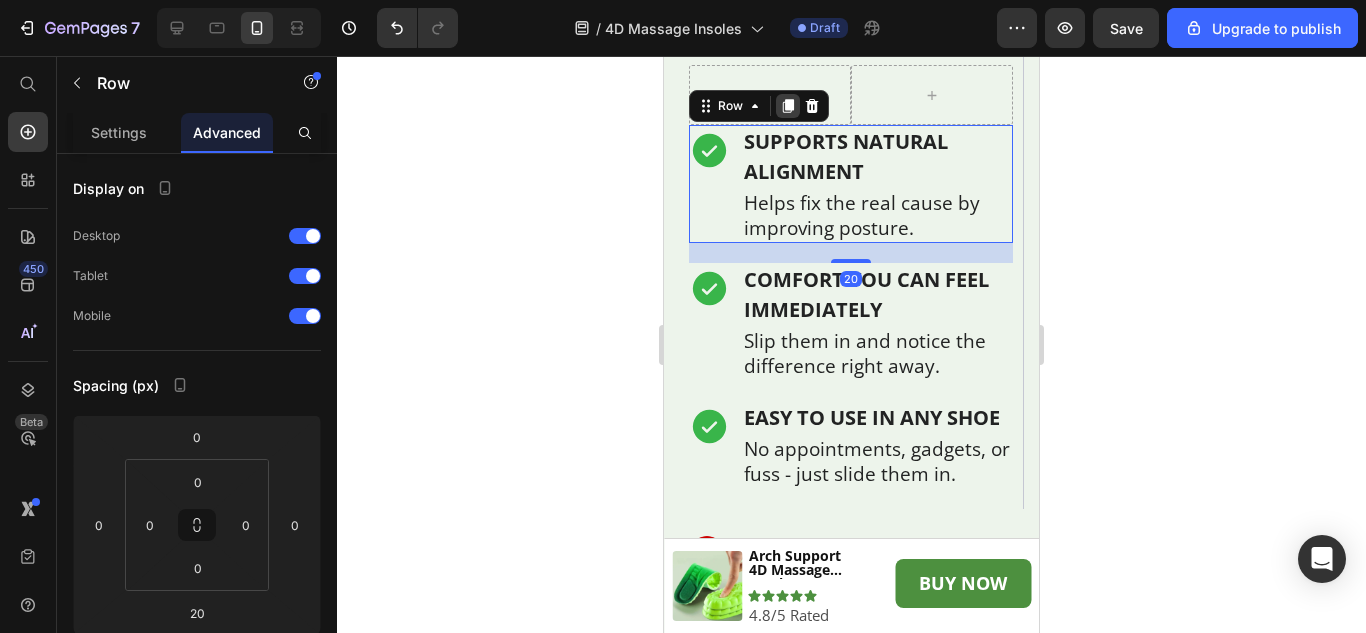 click 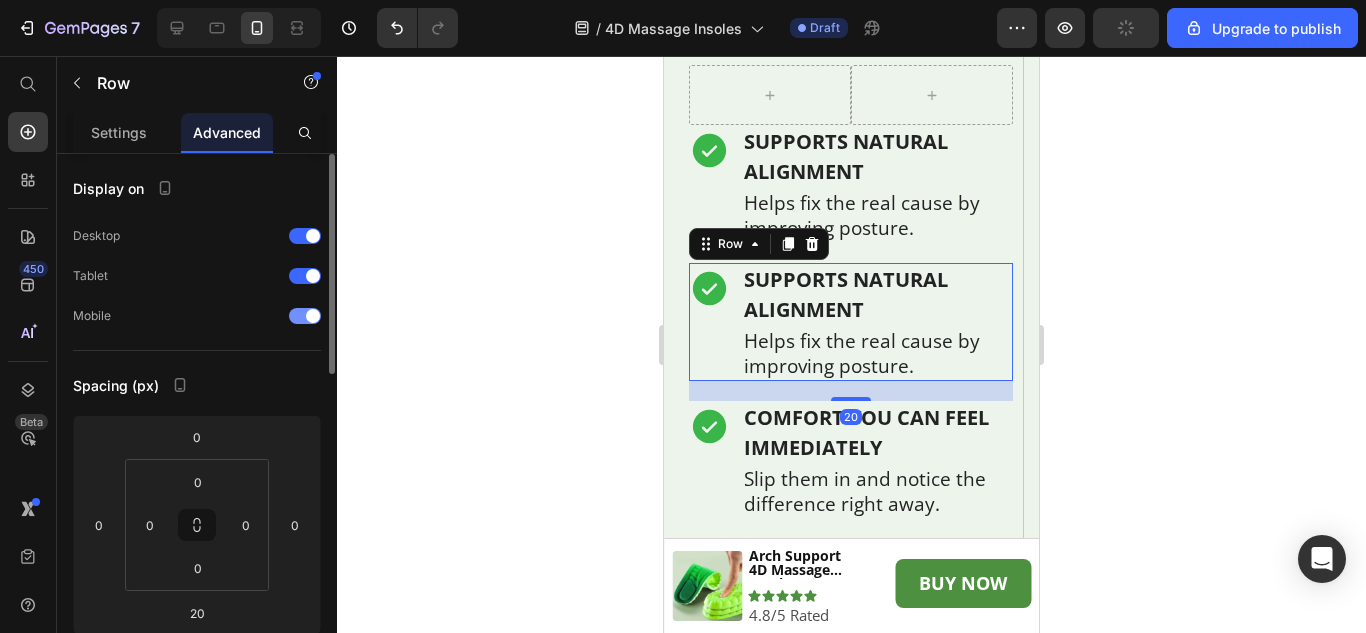 click at bounding box center [305, 316] 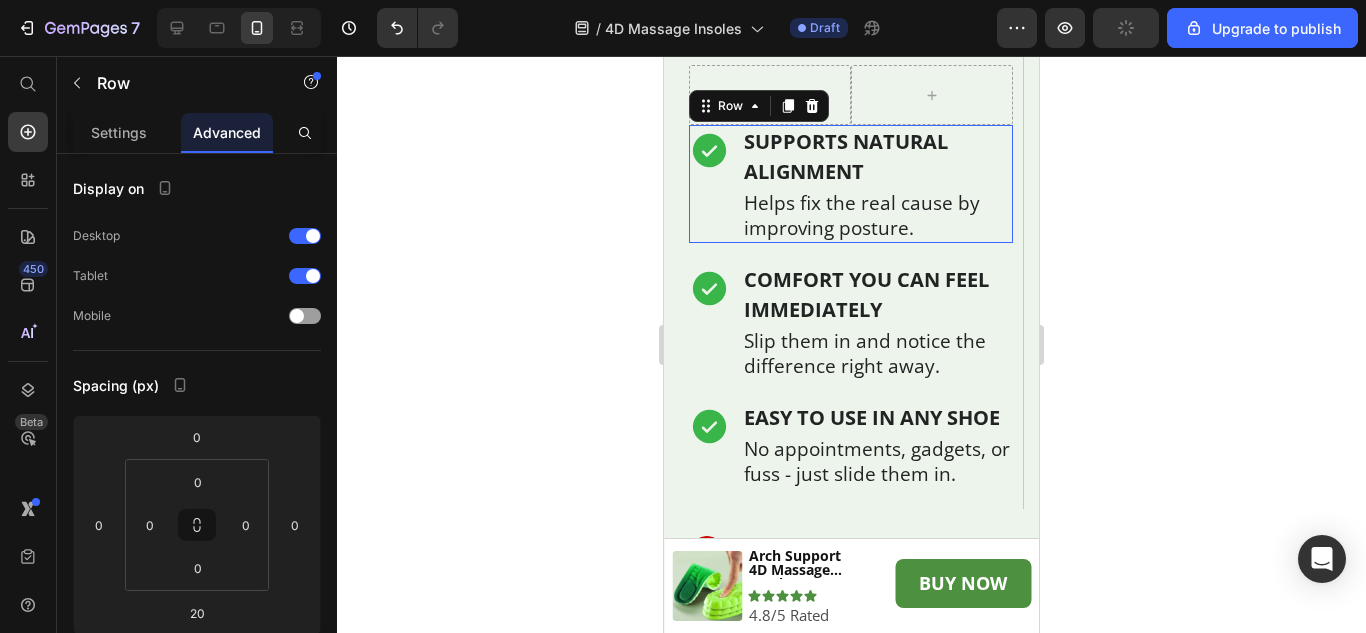 click on "Icon" at bounding box center (709, 184) 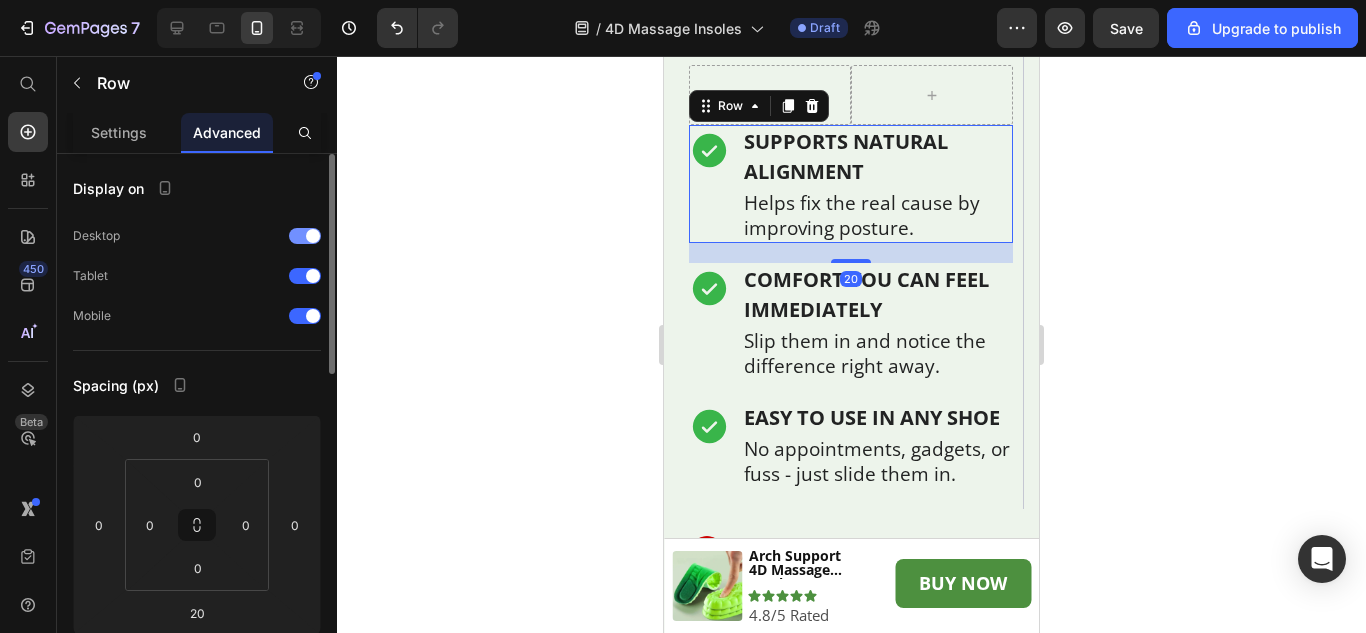 drag, startPoint x: 304, startPoint y: 275, endPoint x: 300, endPoint y: 252, distance: 23.345236 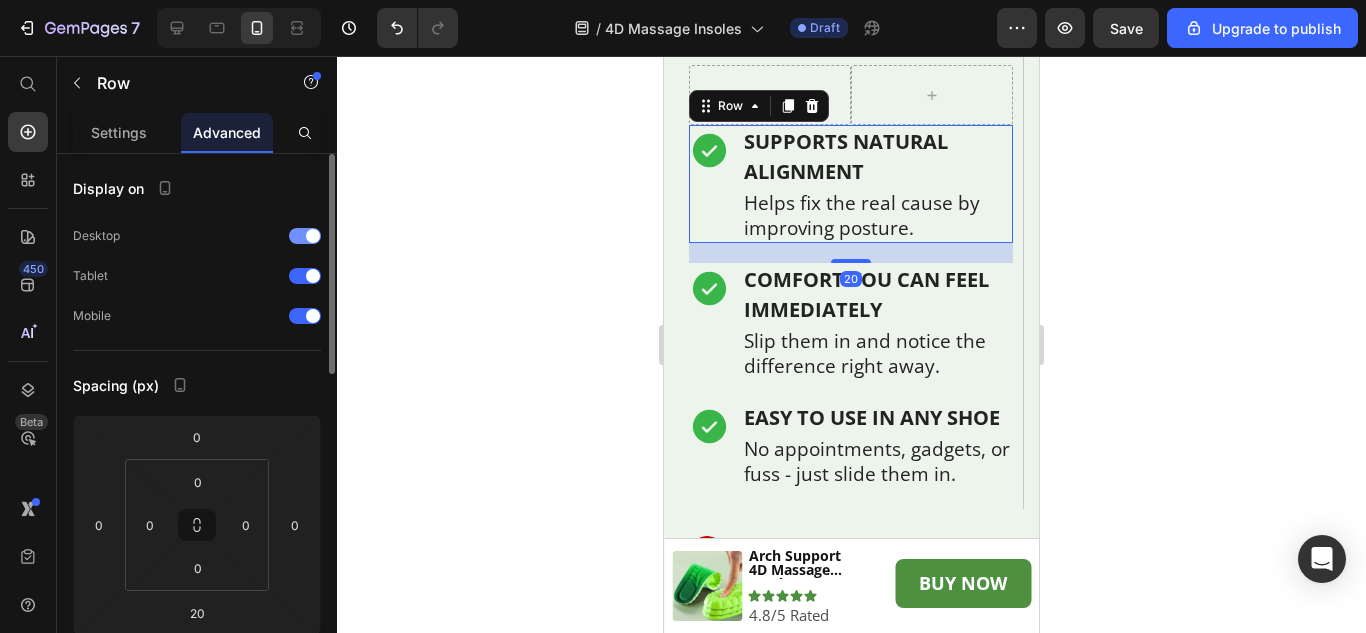 click at bounding box center (305, 276) 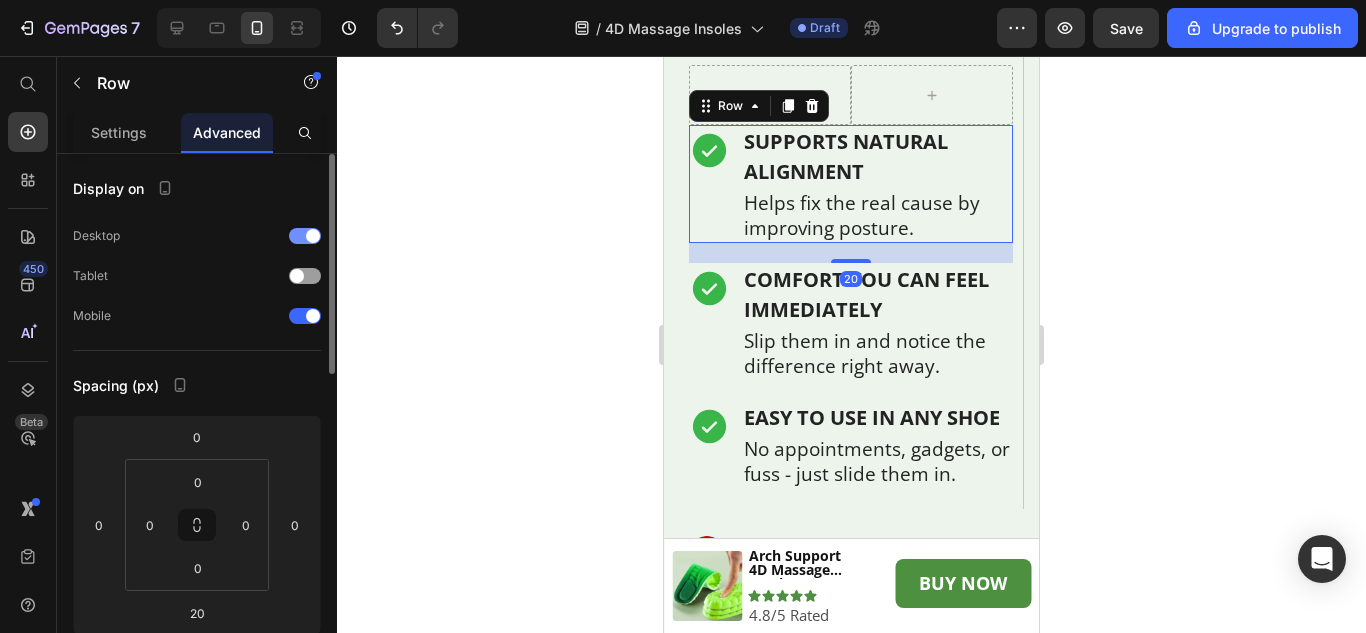click at bounding box center [305, 236] 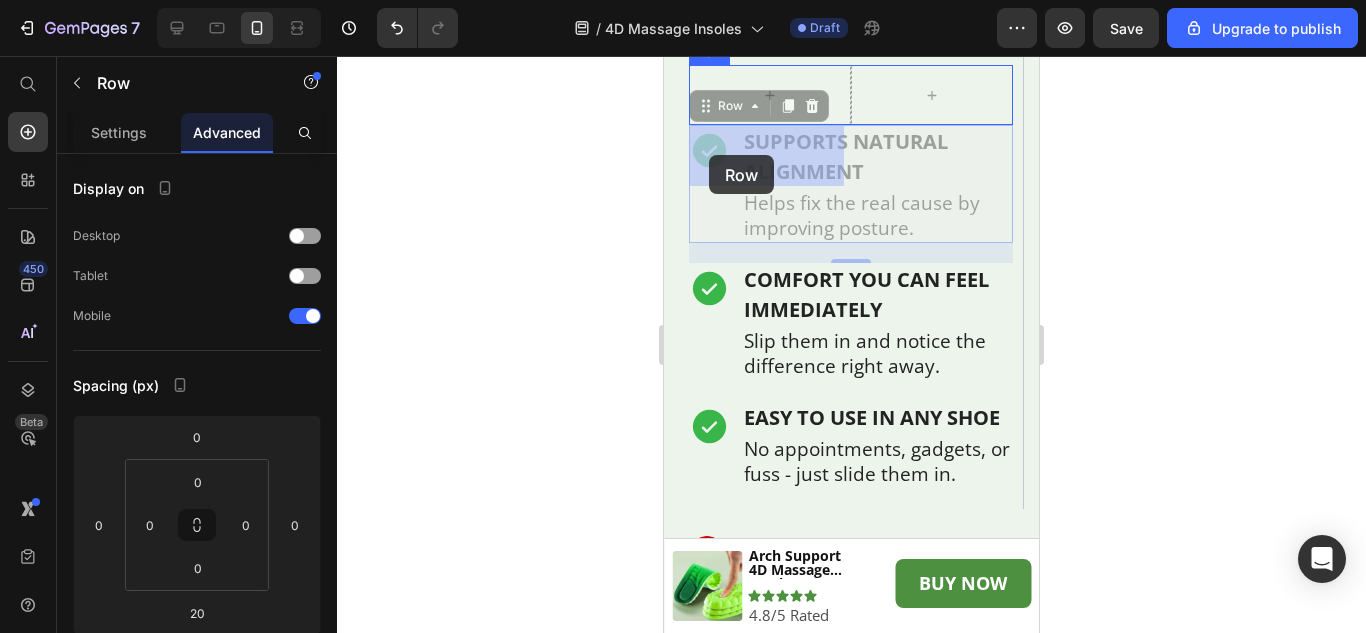 drag, startPoint x: 706, startPoint y: 172, endPoint x: 709, endPoint y: 155, distance: 17.262676 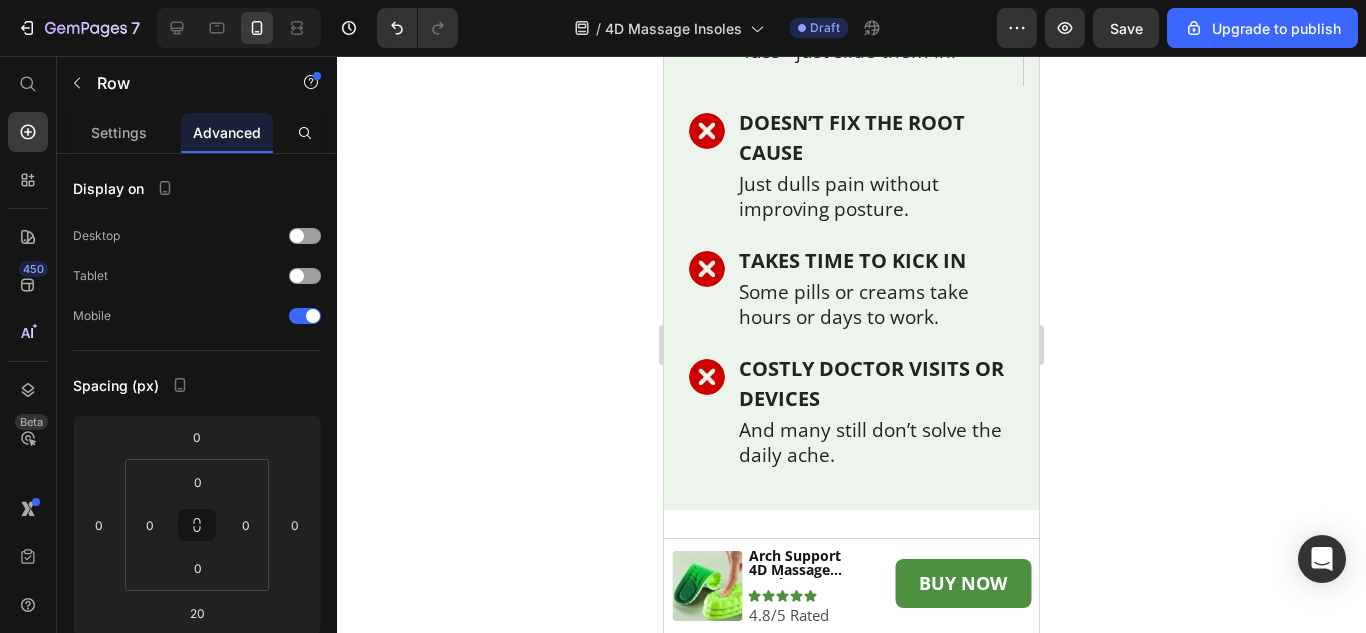 scroll, scrollTop: 6785, scrollLeft: 0, axis: vertical 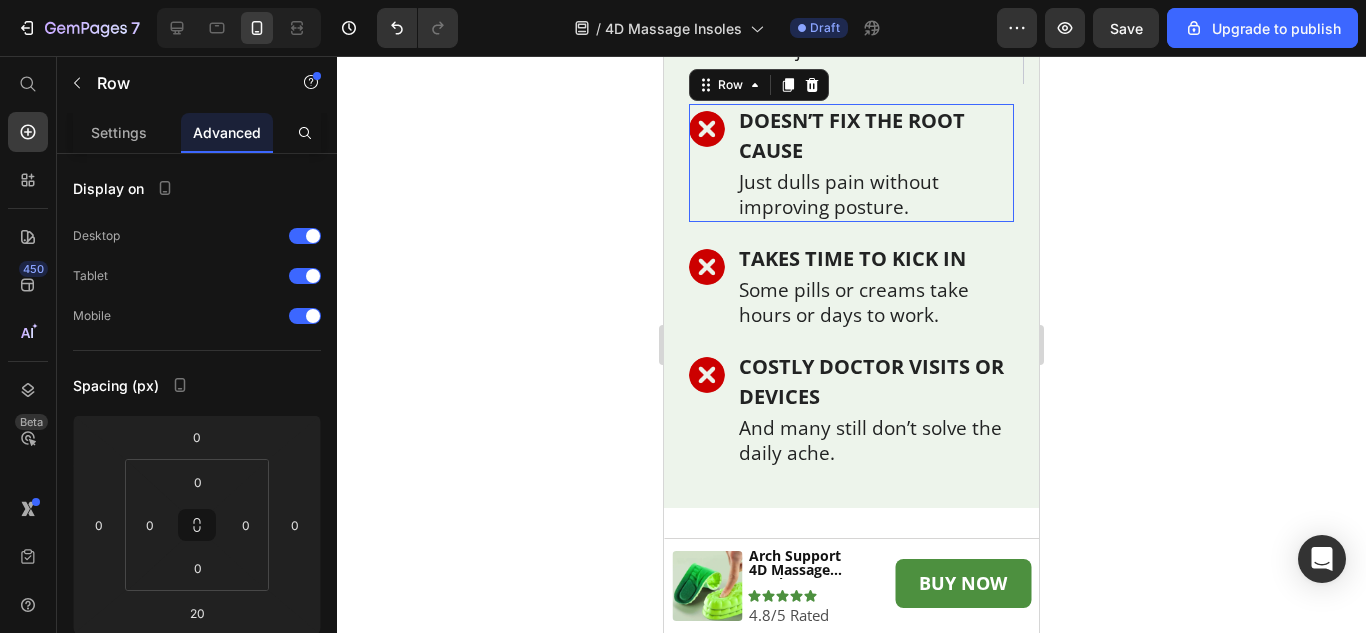 click on "Image" at bounding box center [707, 163] 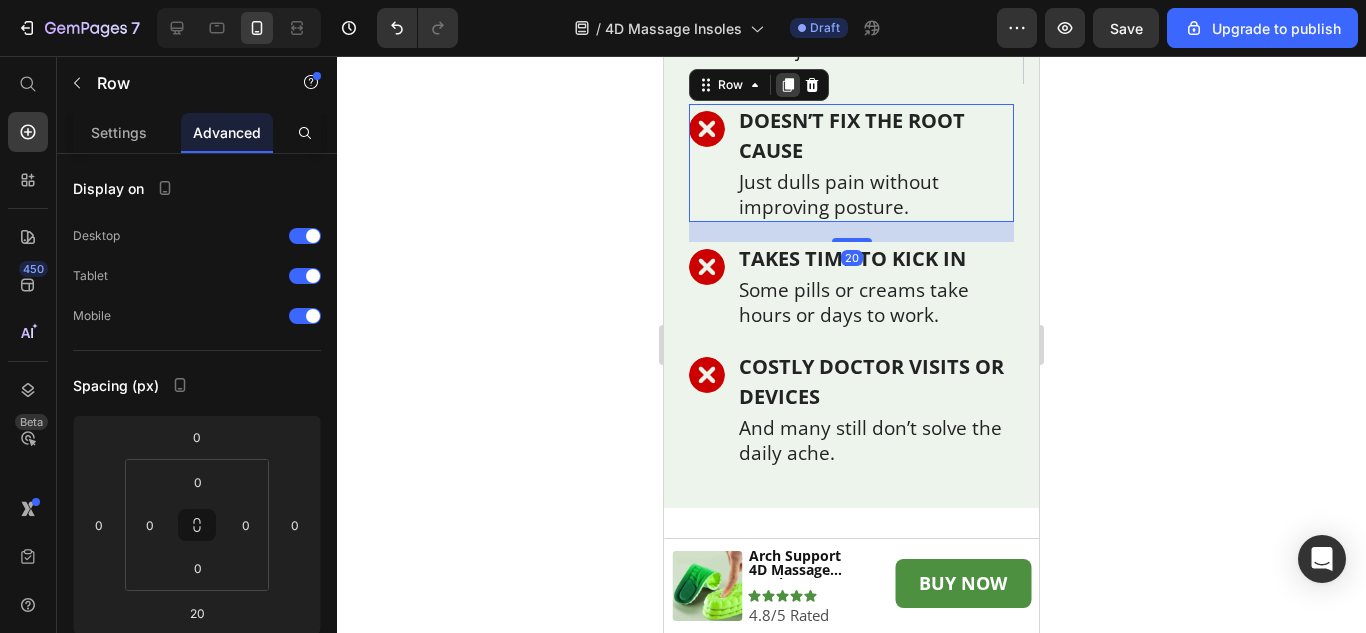 click at bounding box center [788, 85] 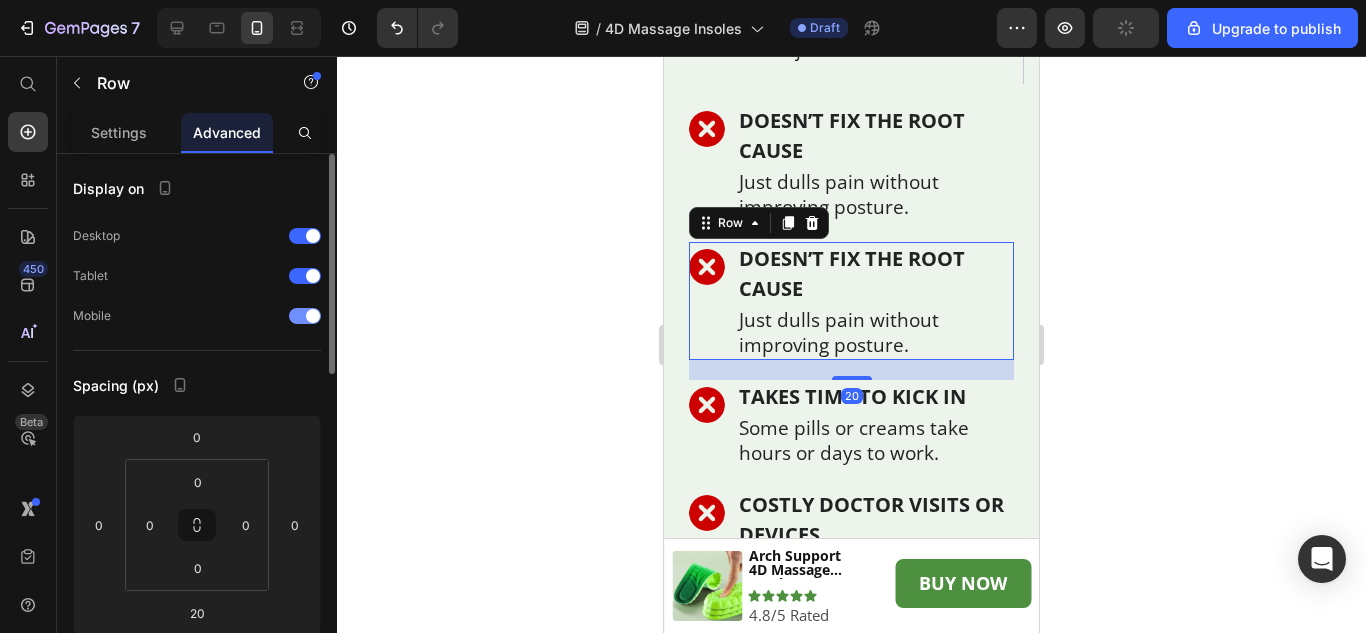 click at bounding box center (305, 316) 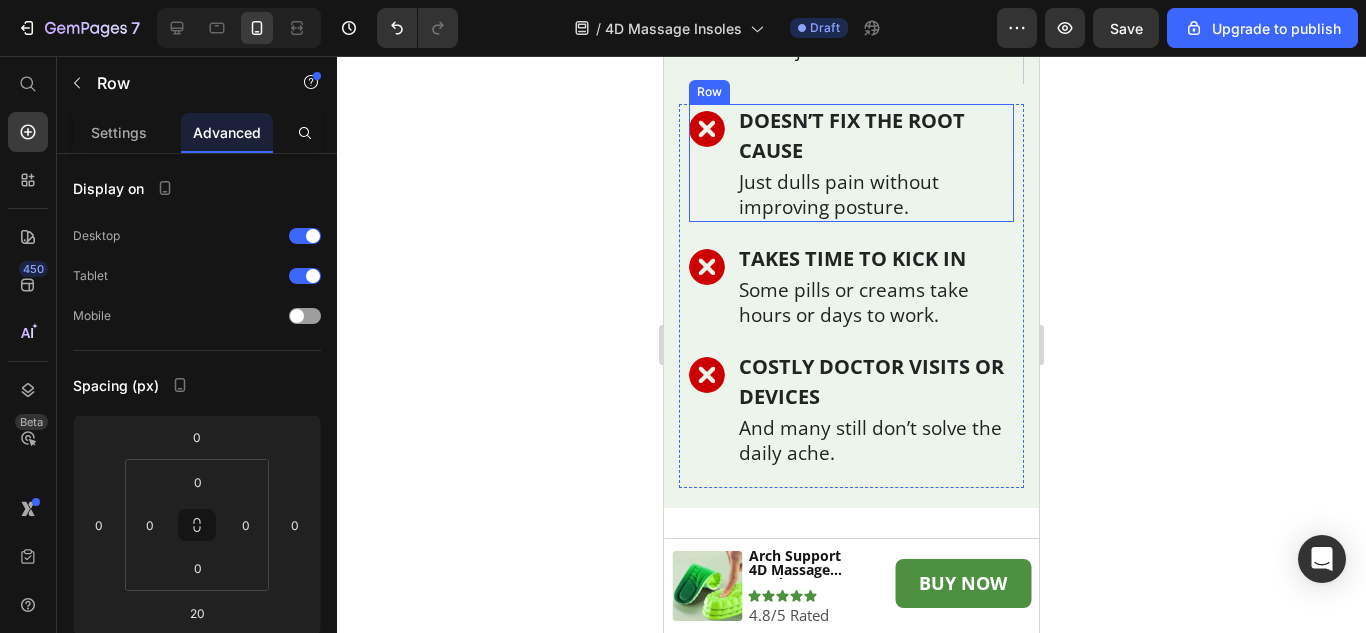 click on "Image DOESN’T FIX THE ROOT CAUSE Text Block Just dulls pain without improving posture. Text Block Row Row" at bounding box center [851, 163] 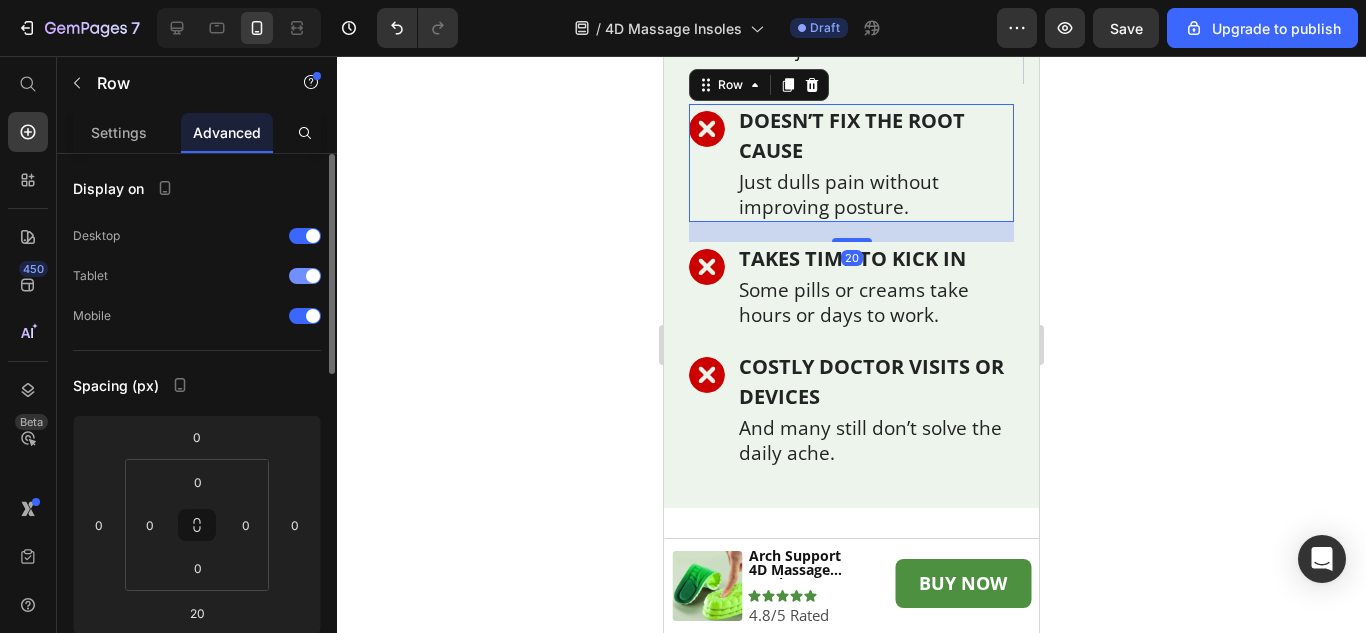click at bounding box center (305, 276) 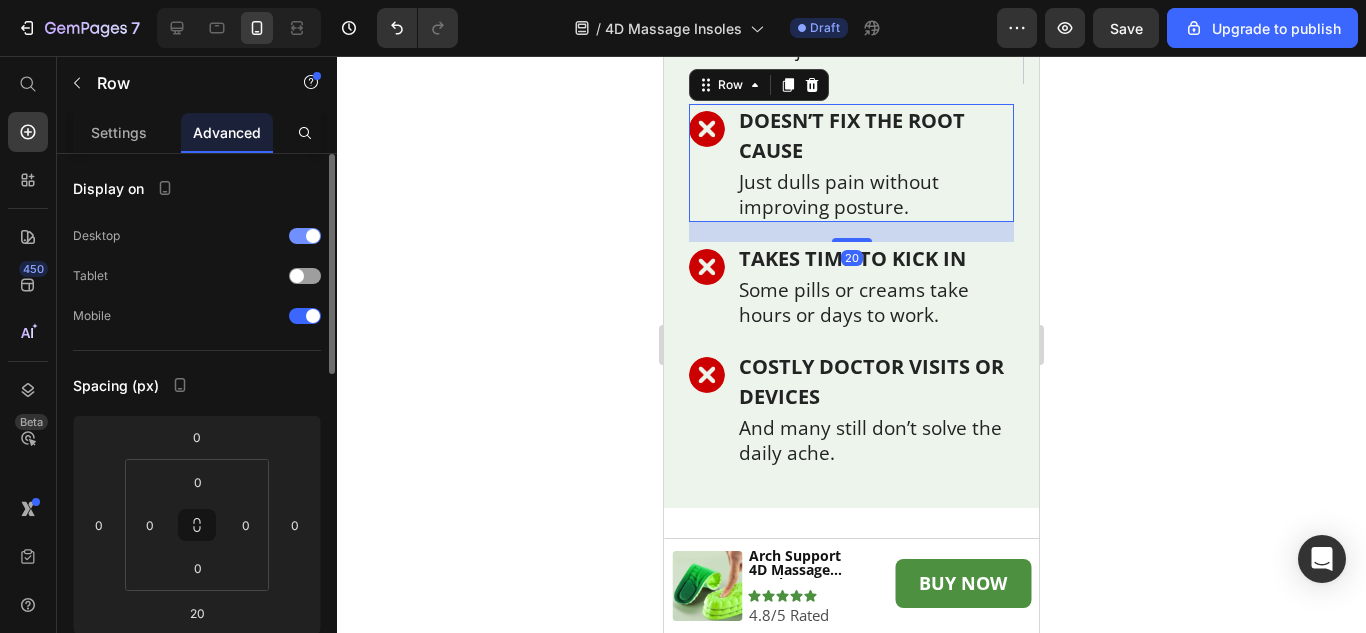 click on "Desktop" at bounding box center [197, 236] 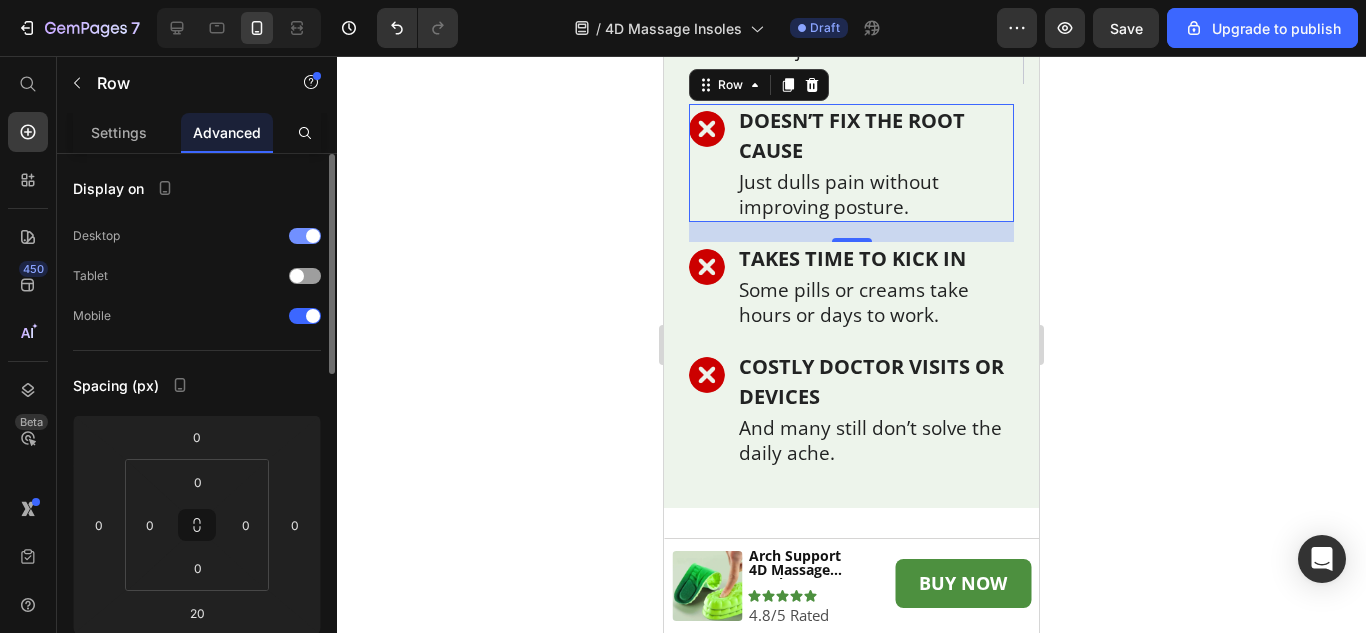 click at bounding box center (313, 236) 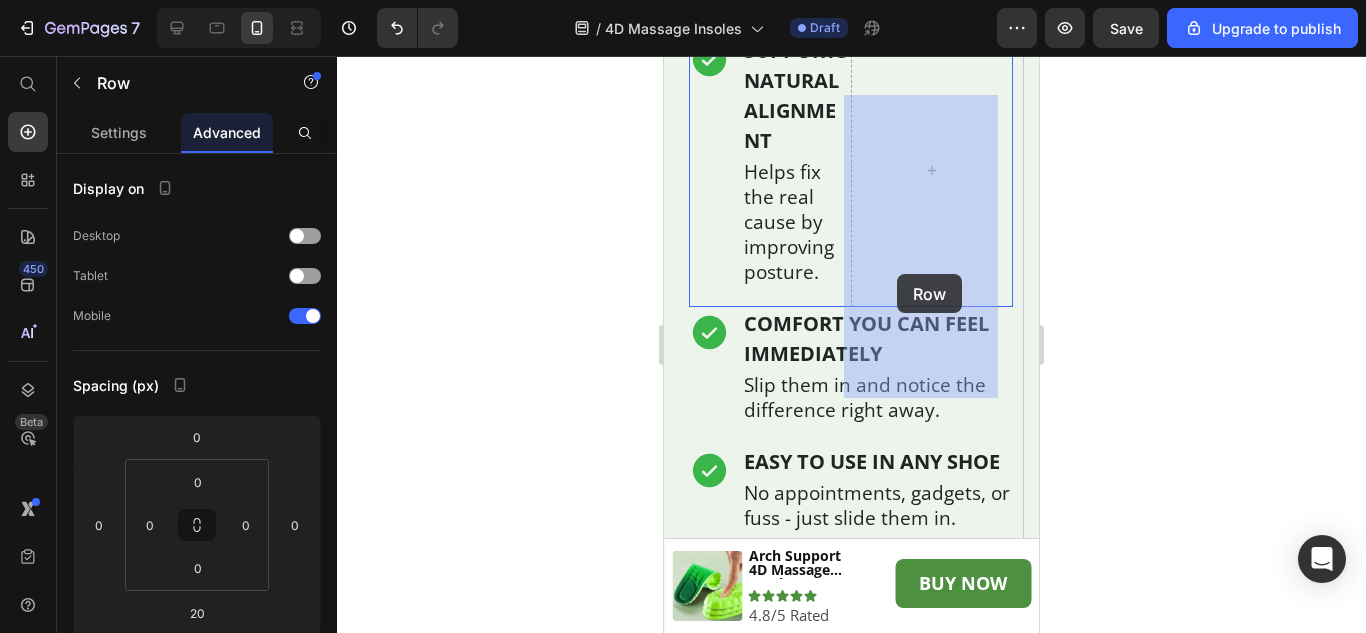 scroll, scrollTop: 6232, scrollLeft: 0, axis: vertical 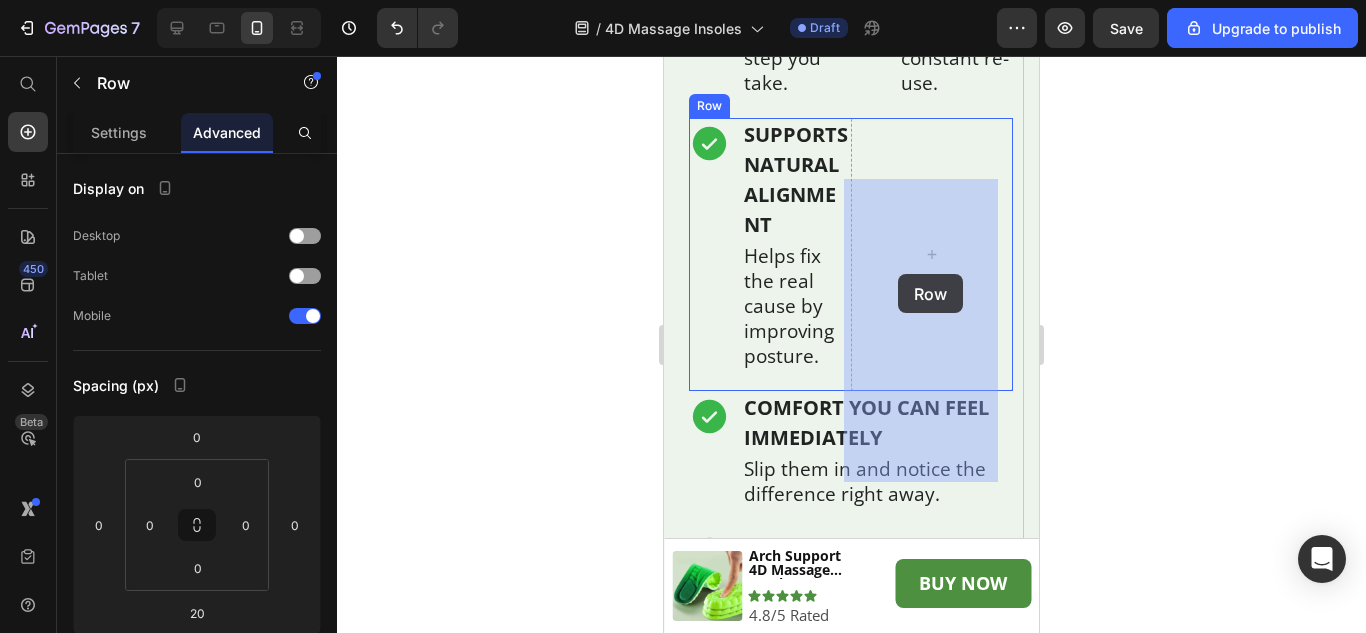 drag, startPoint x: 710, startPoint y: 194, endPoint x: 898, endPoint y: 274, distance: 204.31349 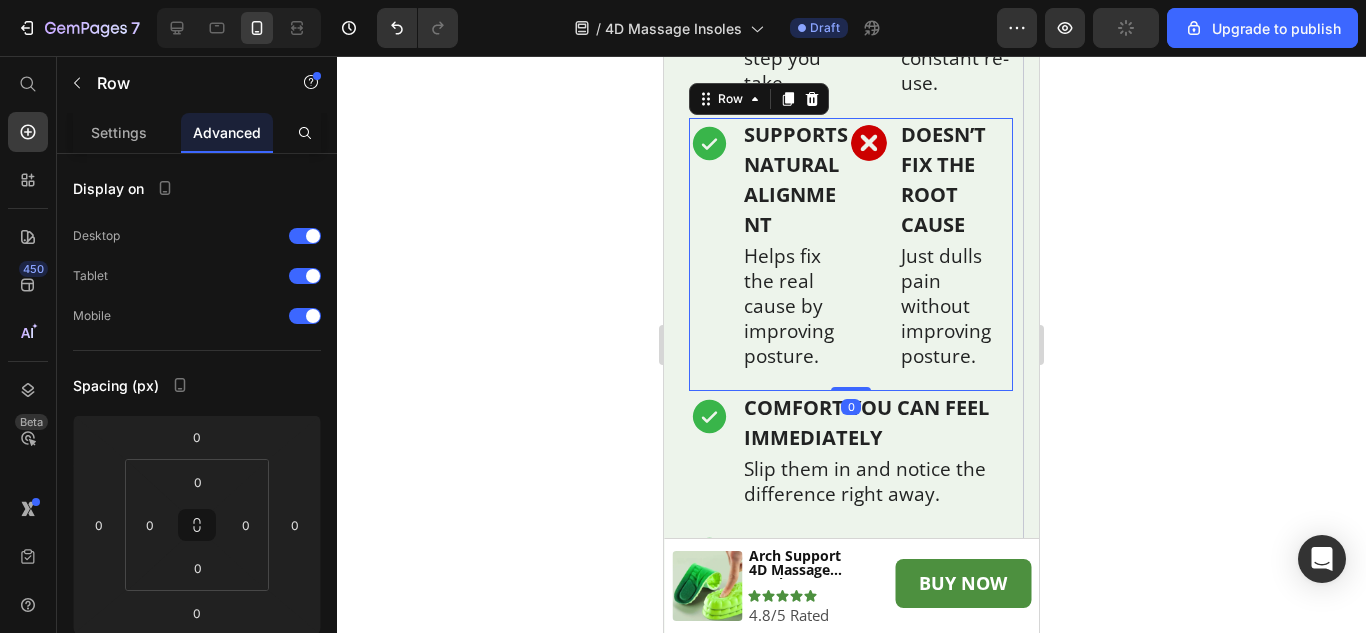 click on "Icon SUPPORTS NATURAL ALIGNMENT Text Block Helps fix the real cause by improving posture. Text Block Row Row" at bounding box center (770, 254) 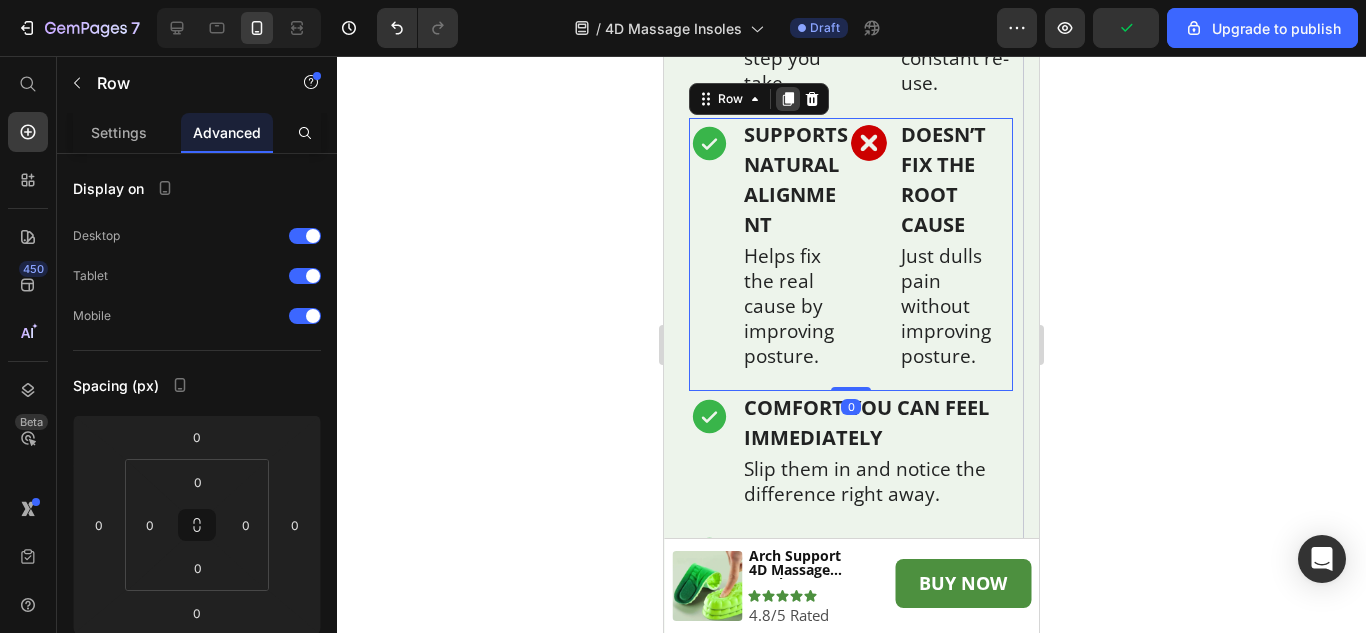 click 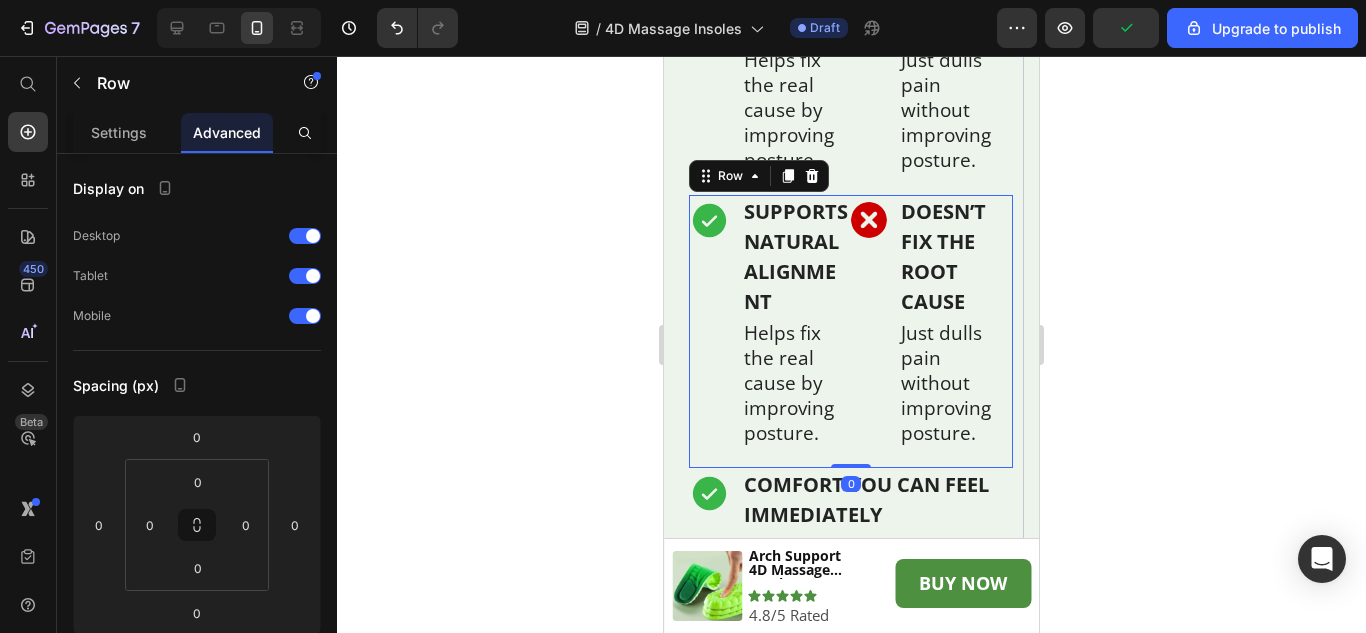 scroll, scrollTop: 6588, scrollLeft: 0, axis: vertical 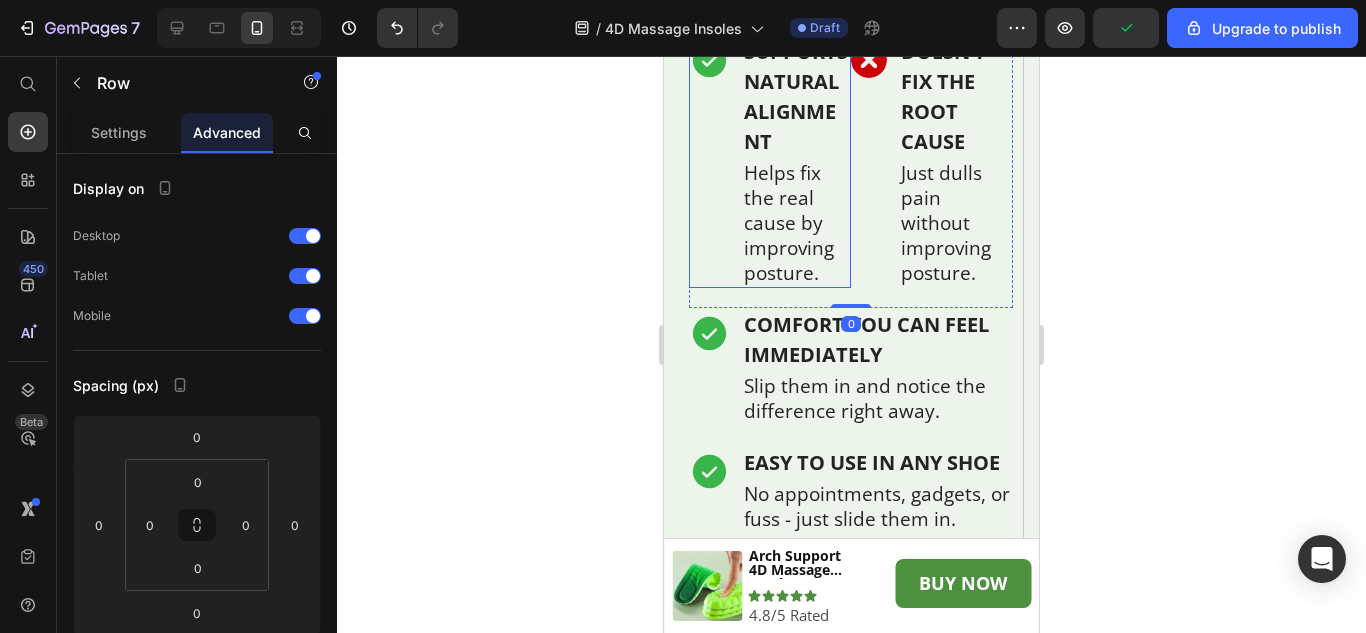 click on "Icon" at bounding box center (709, 161) 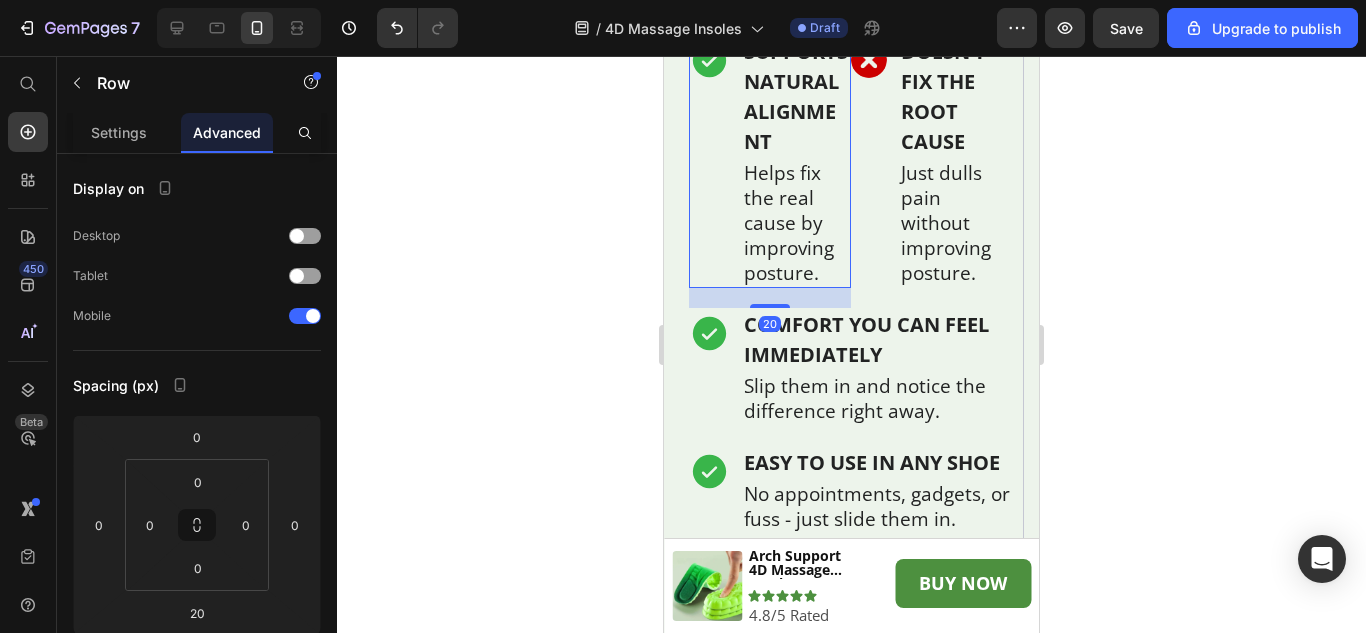 click 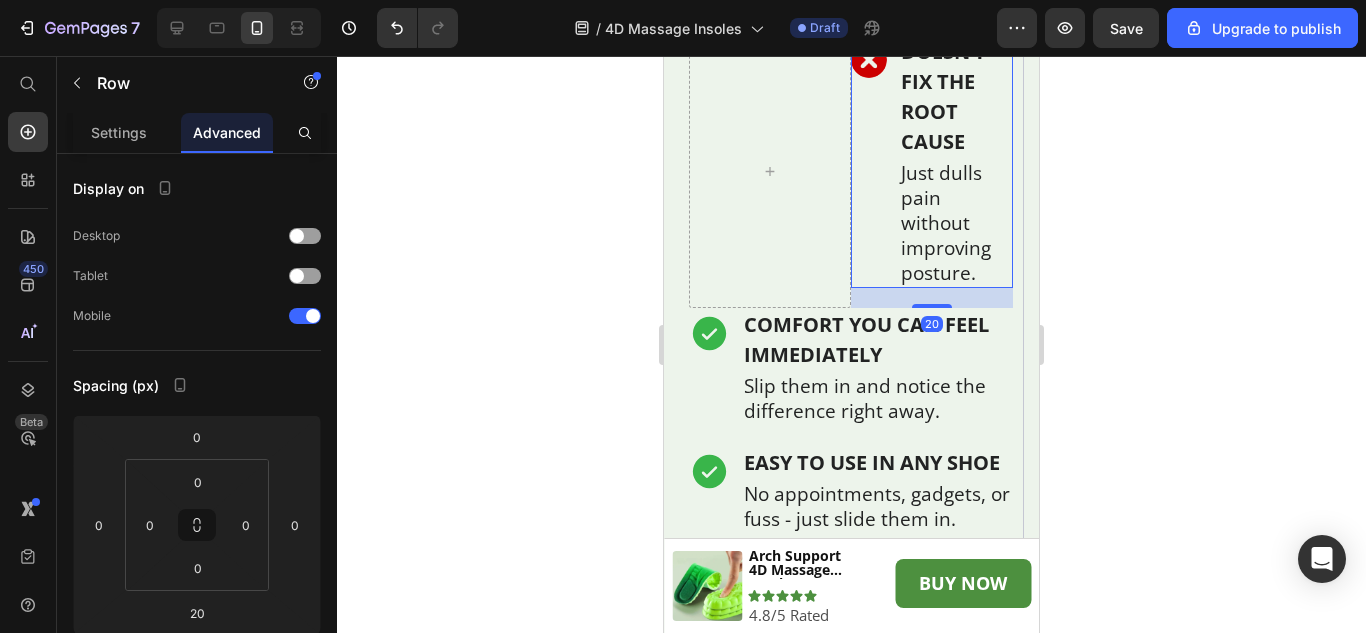 drag, startPoint x: 882, startPoint y: 298, endPoint x: 899, endPoint y: 193, distance: 106.36729 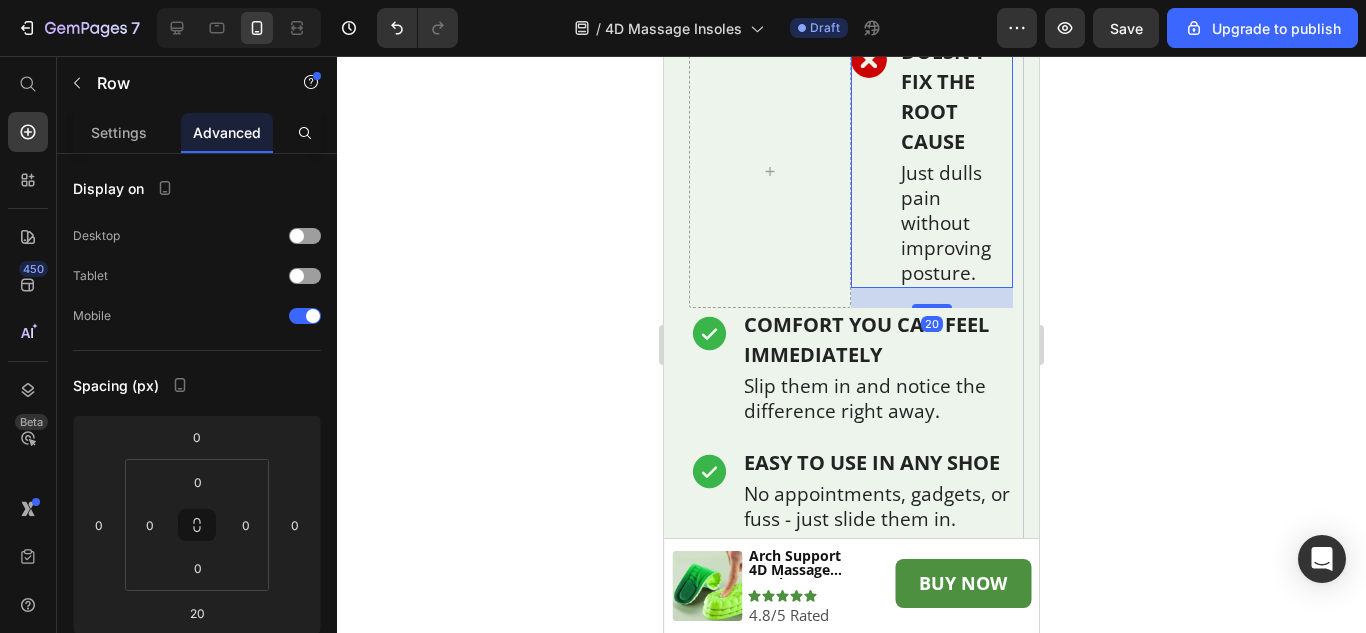click on "Image DOESN’T FIX THE ROOT CAUSE Text Block Just dulls pain without improving posture. Text Block Row Row 20" at bounding box center [932, 161] 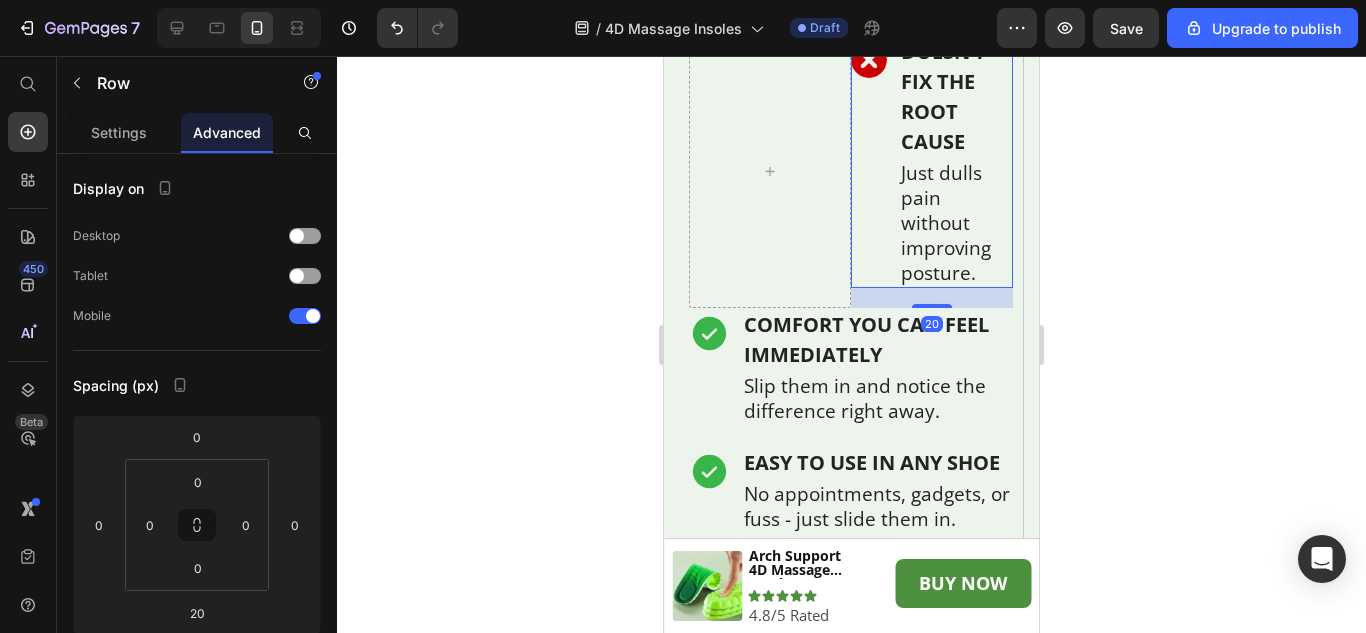 click 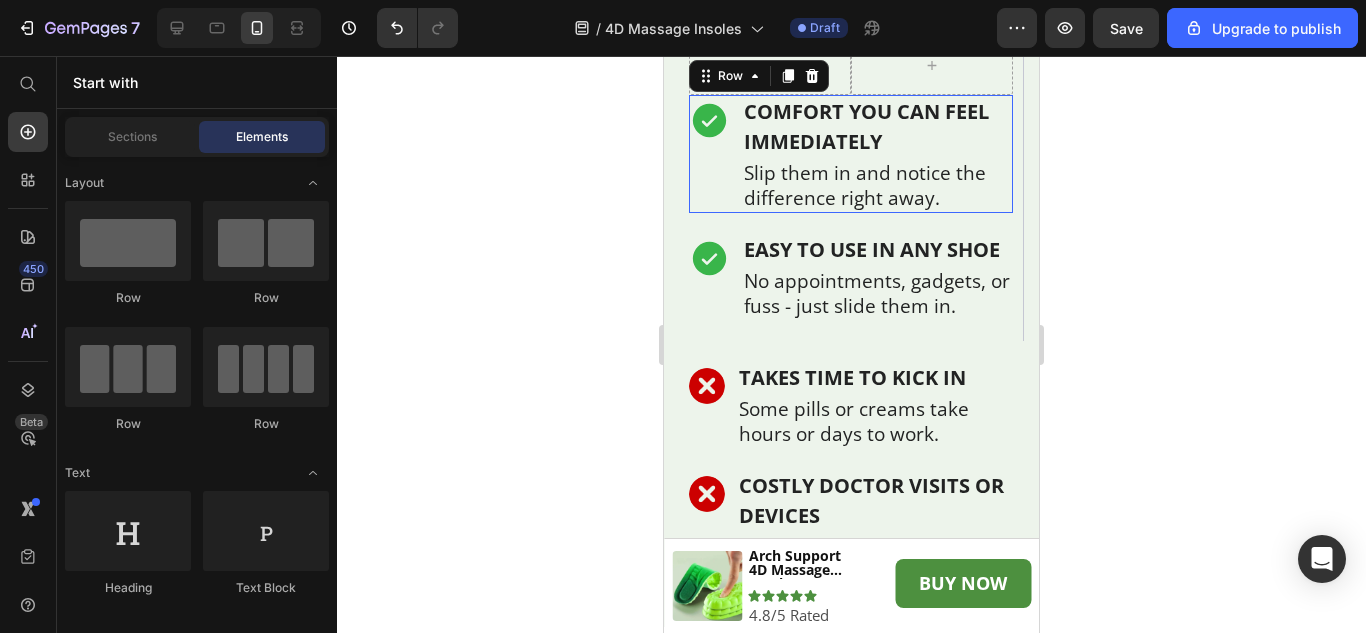 click on "Icon" at bounding box center (709, 154) 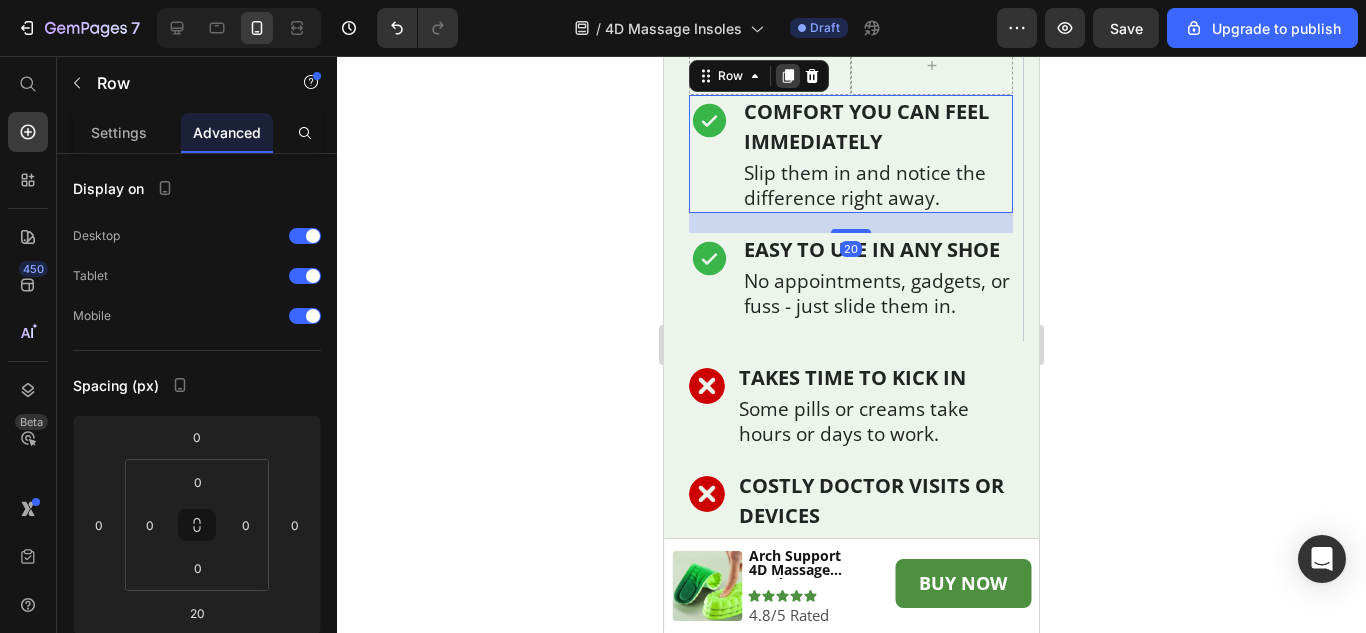 click 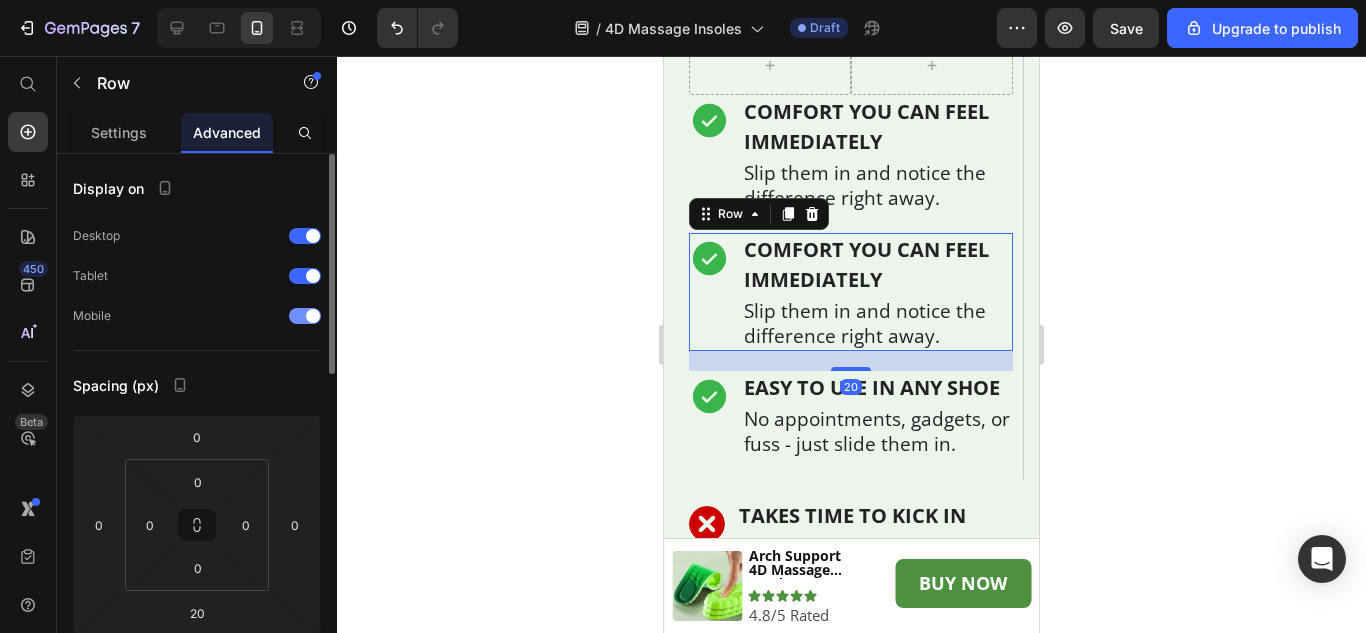 click at bounding box center (313, 316) 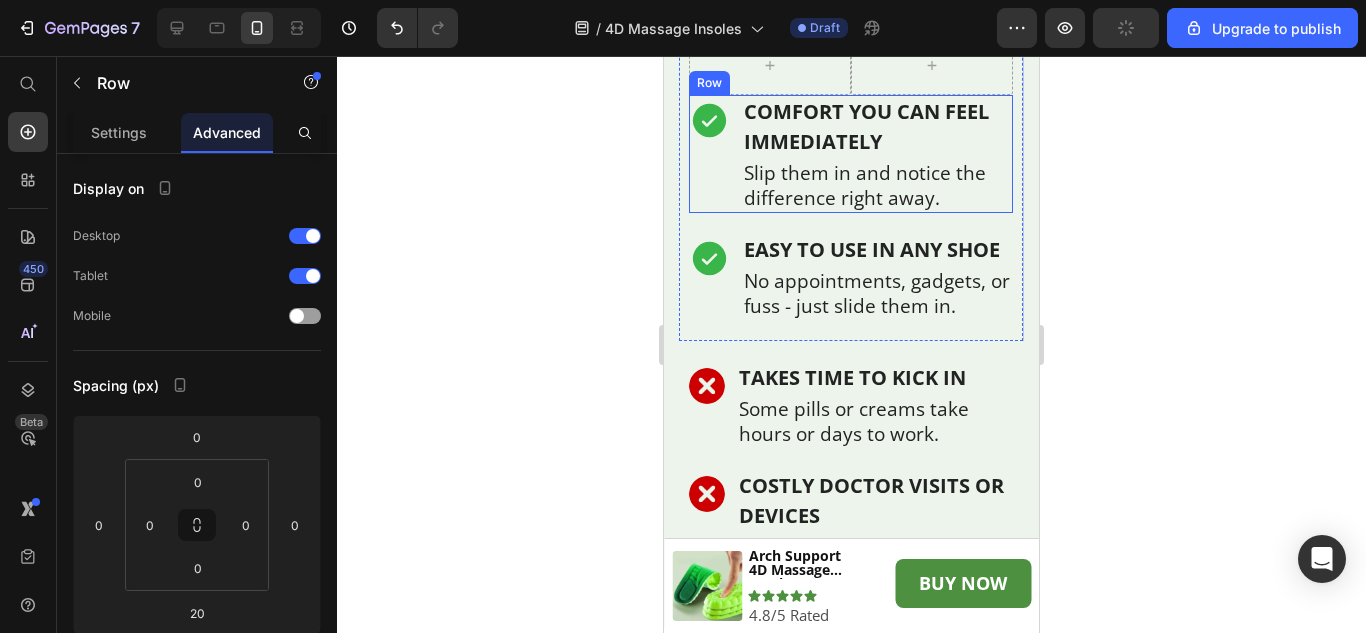 click on "Icon" at bounding box center [709, 154] 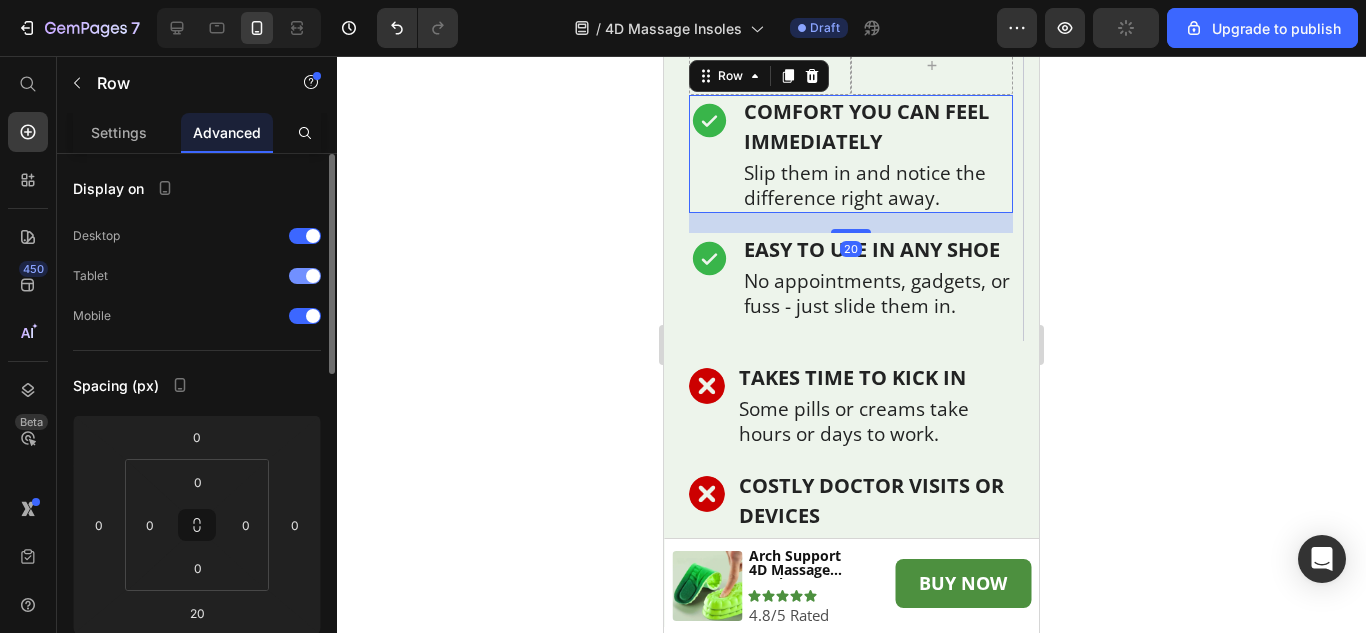 click on "Tablet" at bounding box center (197, 276) 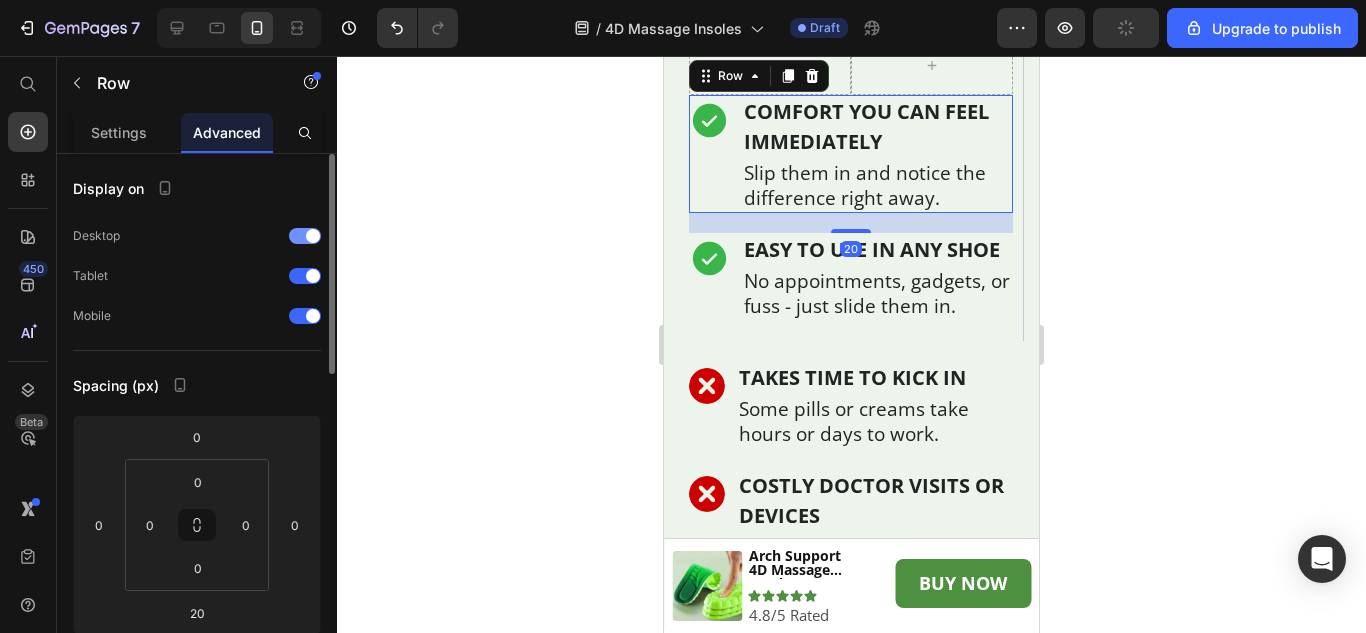 click at bounding box center (305, 236) 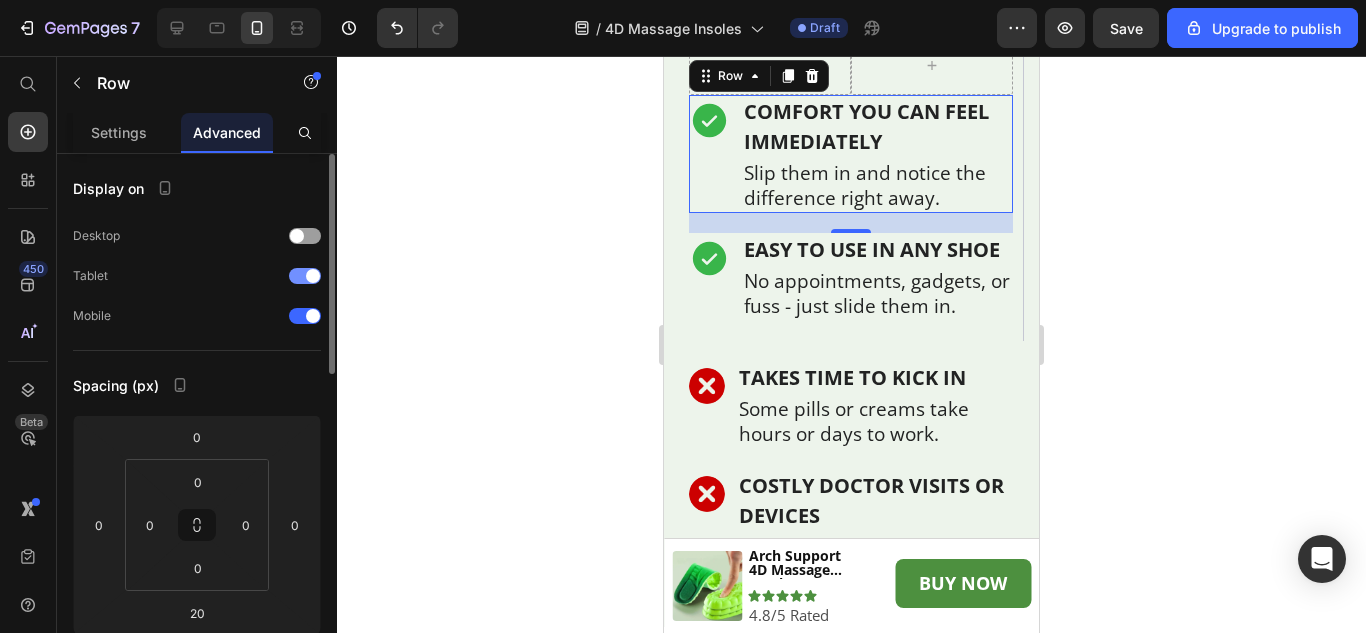click at bounding box center (305, 276) 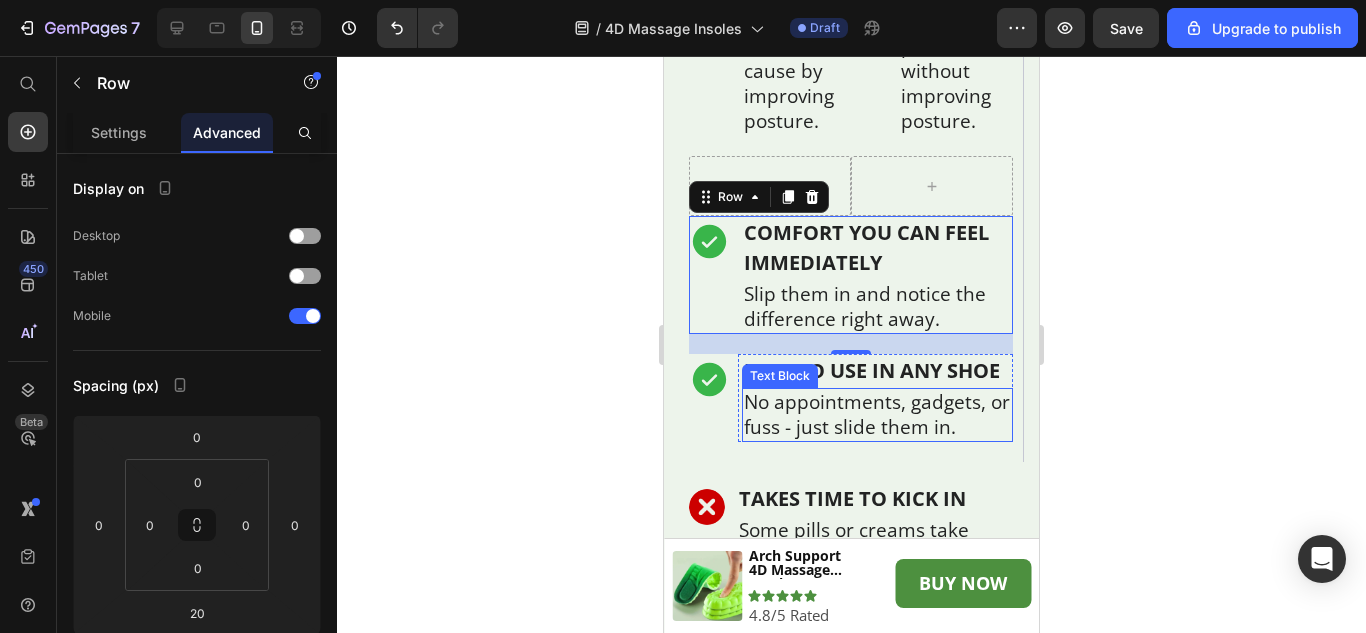 scroll, scrollTop: 6388, scrollLeft: 0, axis: vertical 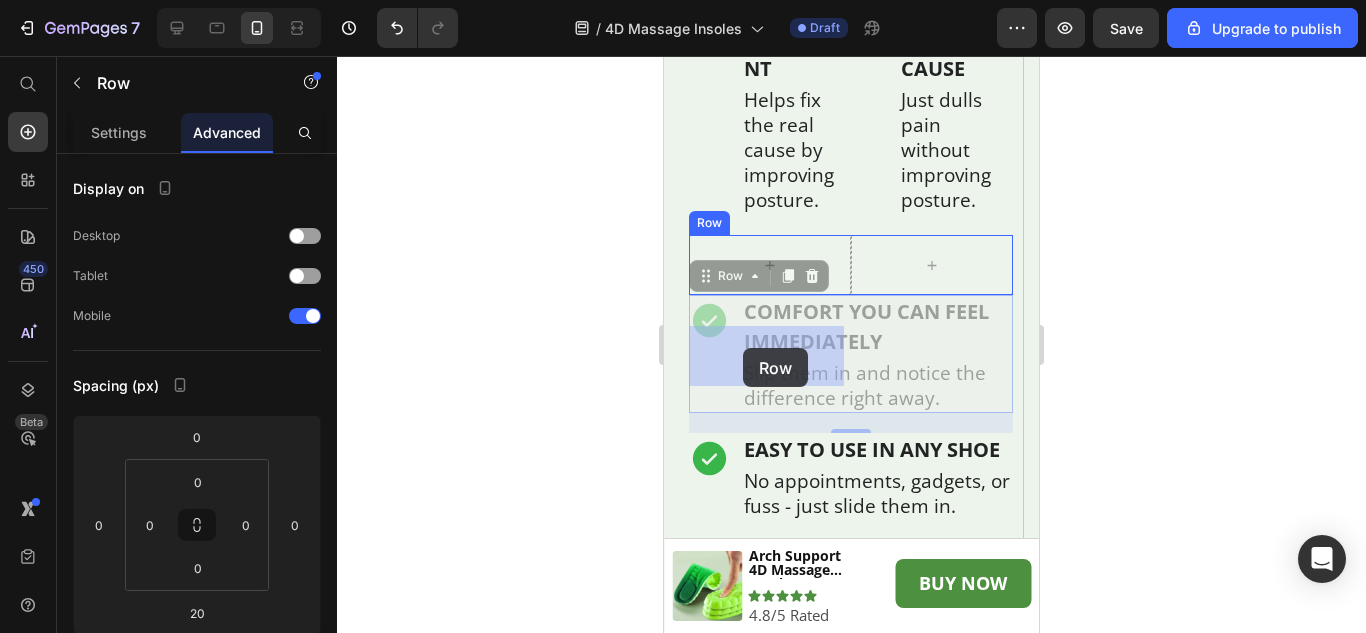 drag, startPoint x: 706, startPoint y: 368, endPoint x: 743, endPoint y: 348, distance: 42.059483 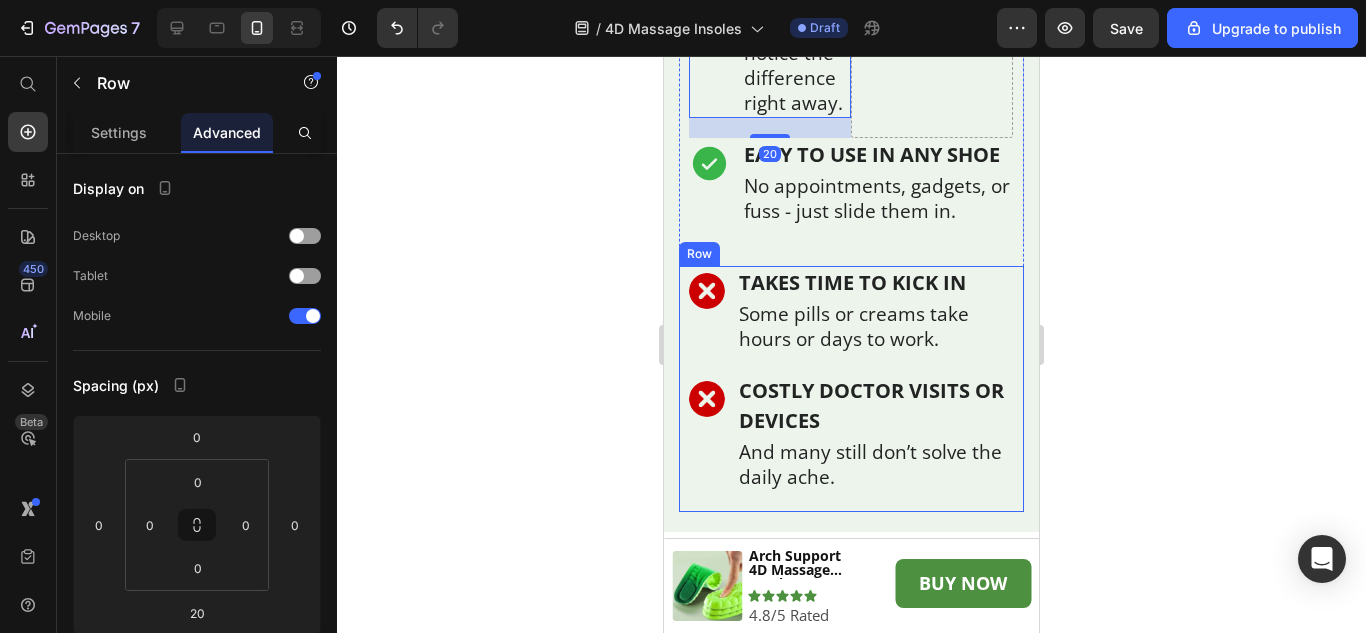 scroll, scrollTop: 6888, scrollLeft: 0, axis: vertical 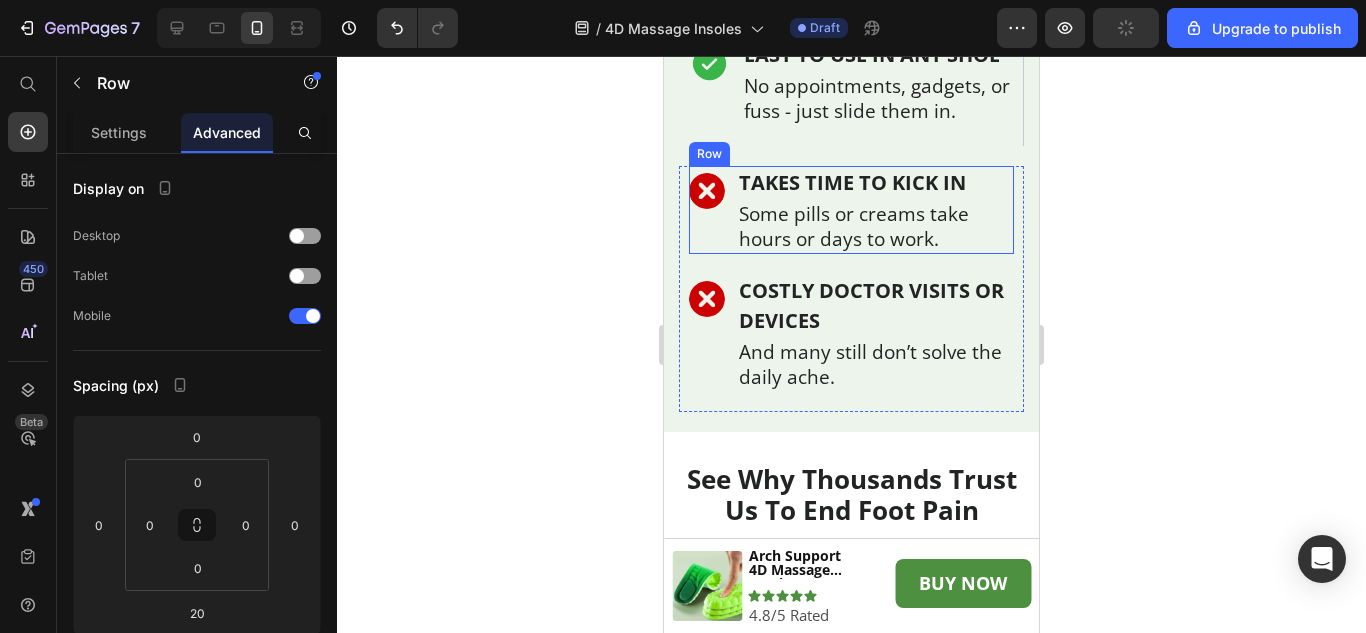 click on "Image" at bounding box center [707, 210] 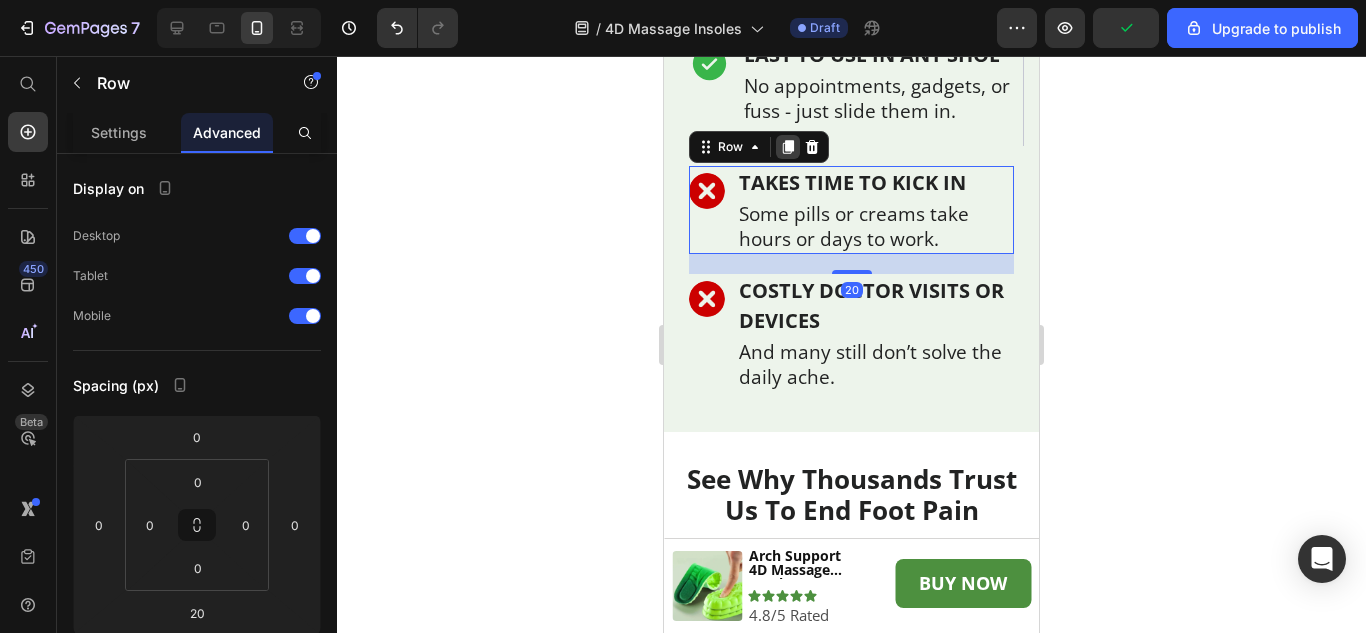 click 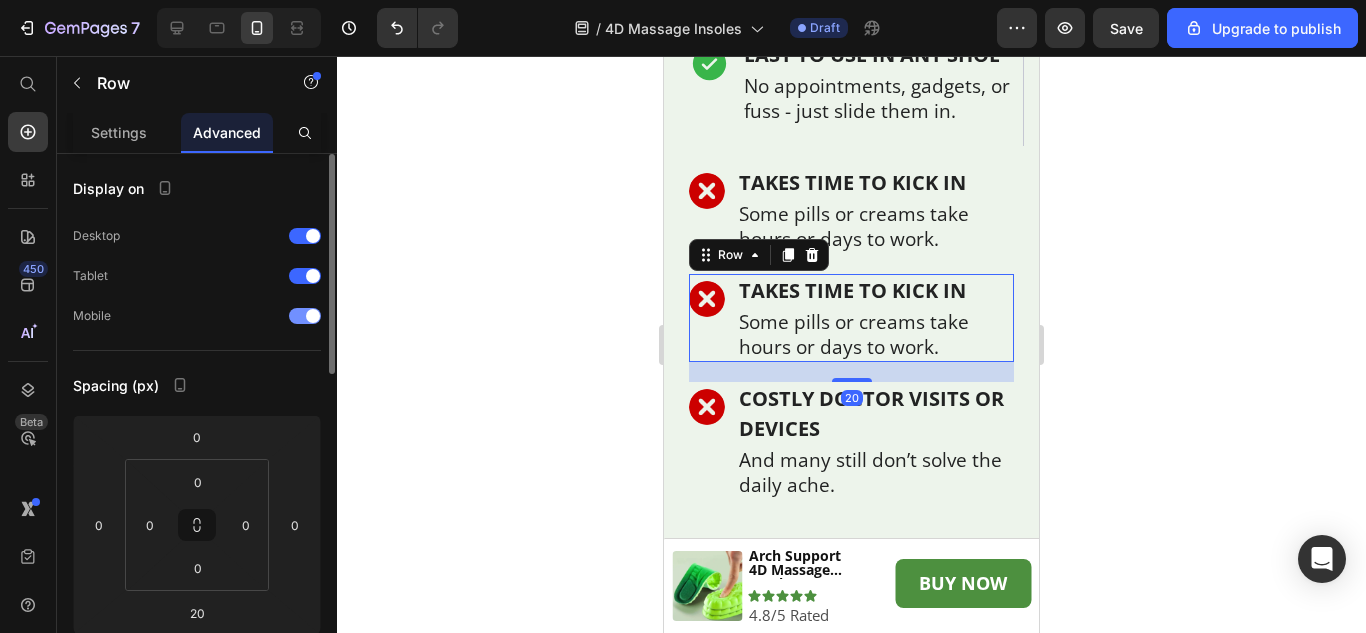 click at bounding box center [313, 316] 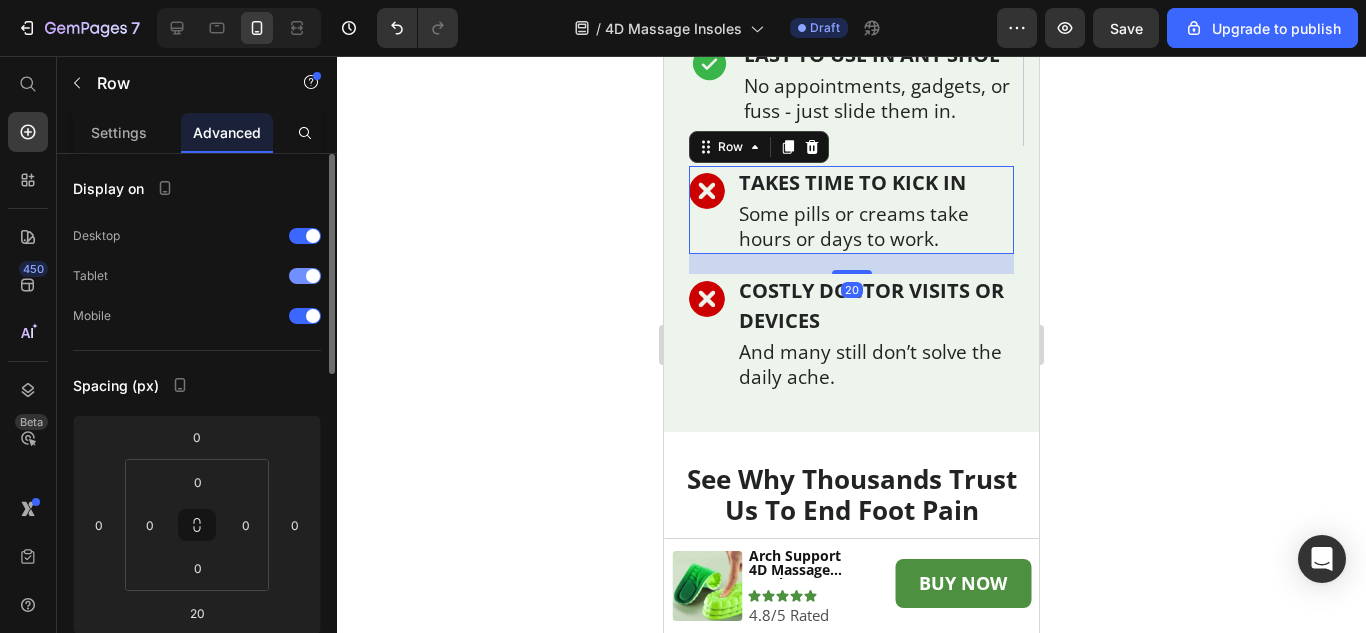 click at bounding box center (305, 276) 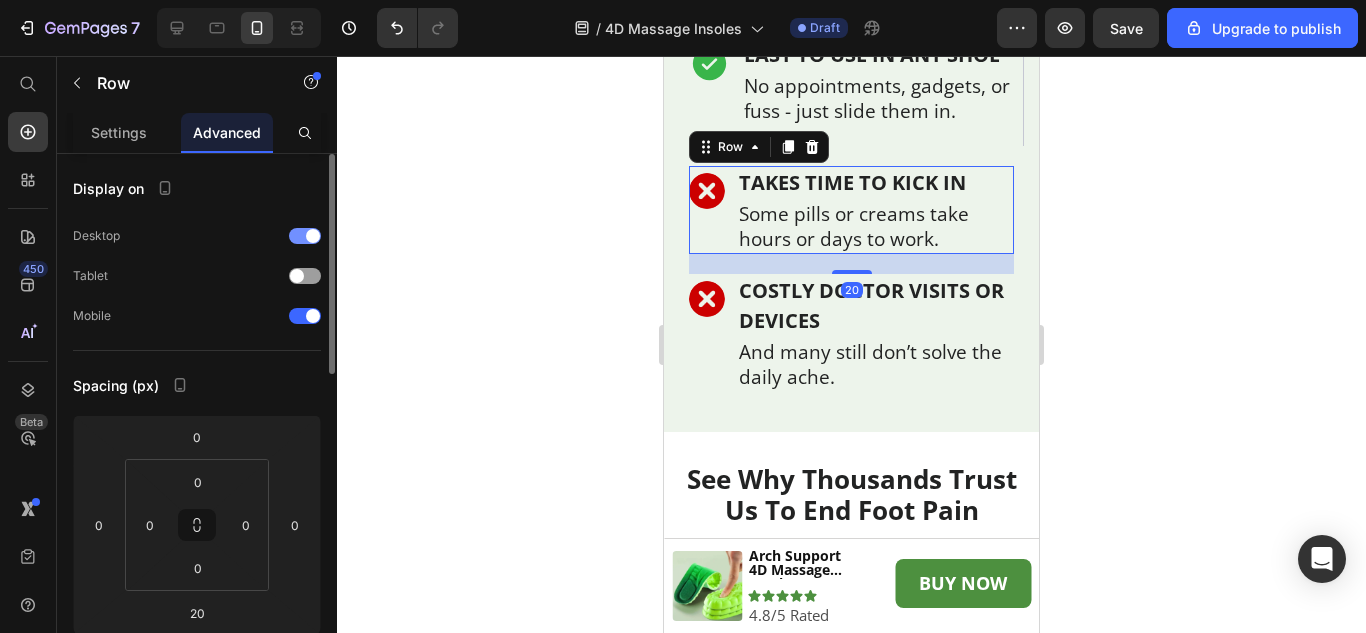 click at bounding box center (305, 236) 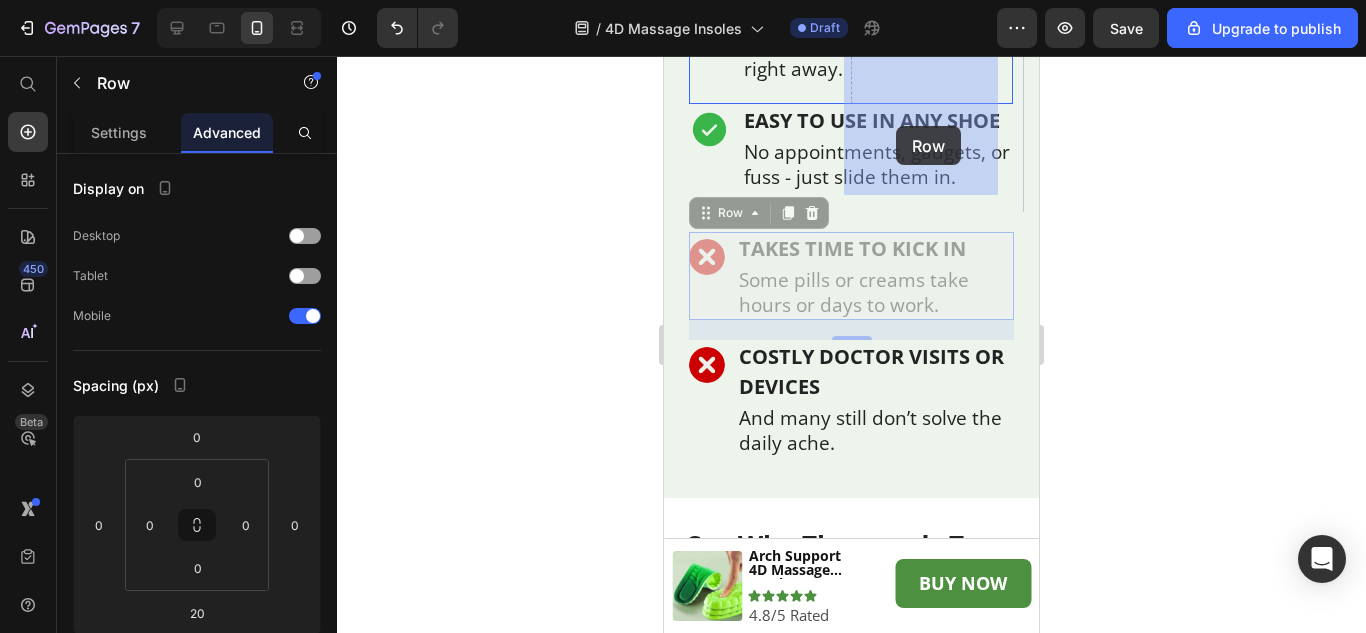 scroll, scrollTop: 6802, scrollLeft: 0, axis: vertical 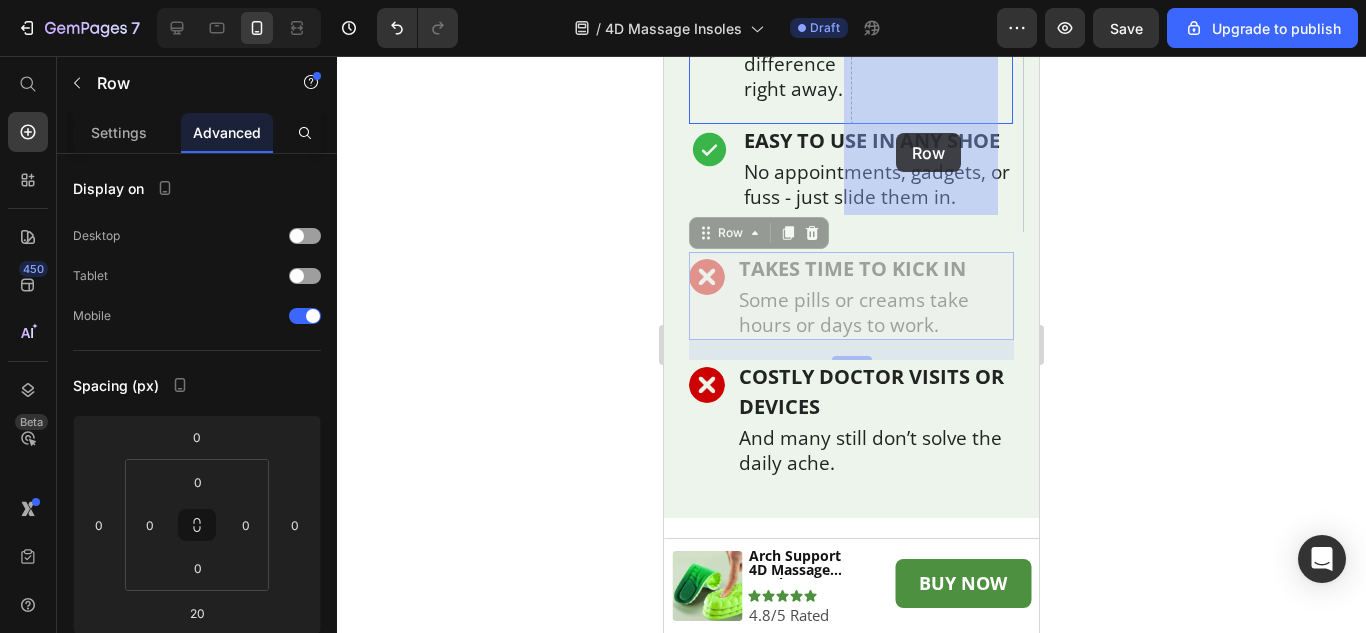 drag, startPoint x: 707, startPoint y: 270, endPoint x: 896, endPoint y: 134, distance: 232.84544 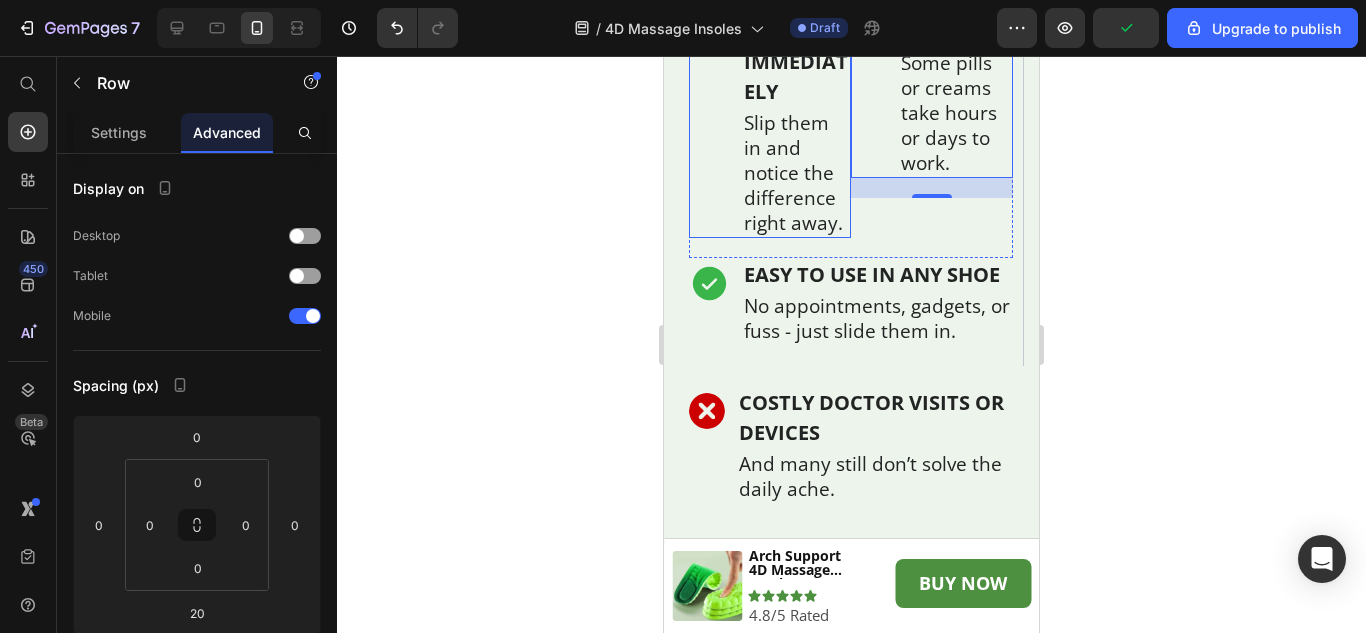 scroll, scrollTop: 6702, scrollLeft: 0, axis: vertical 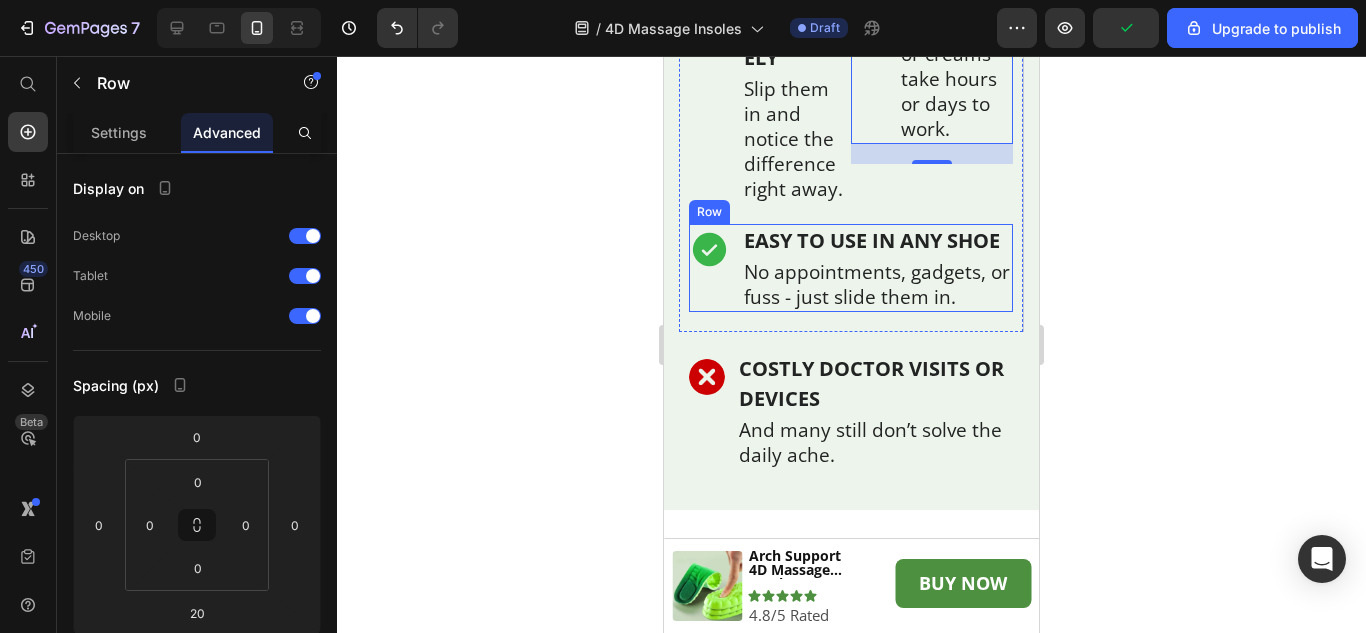click on "Icon" at bounding box center (709, 268) 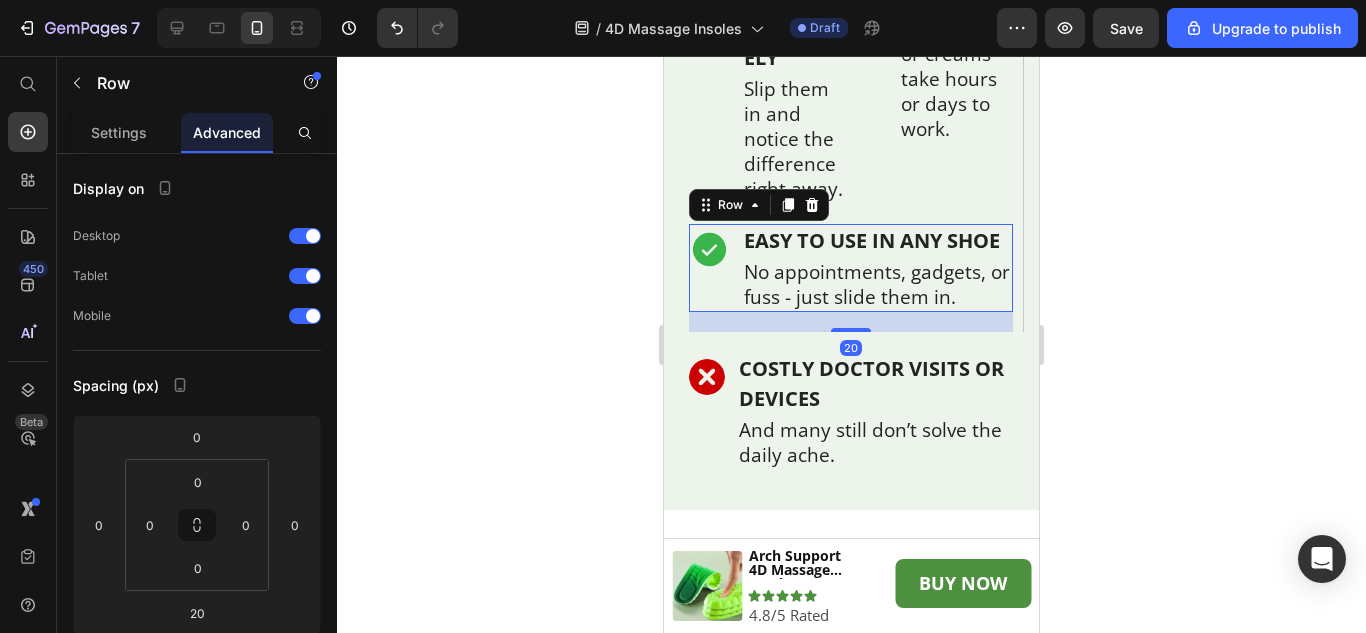 scroll, scrollTop: 6402, scrollLeft: 0, axis: vertical 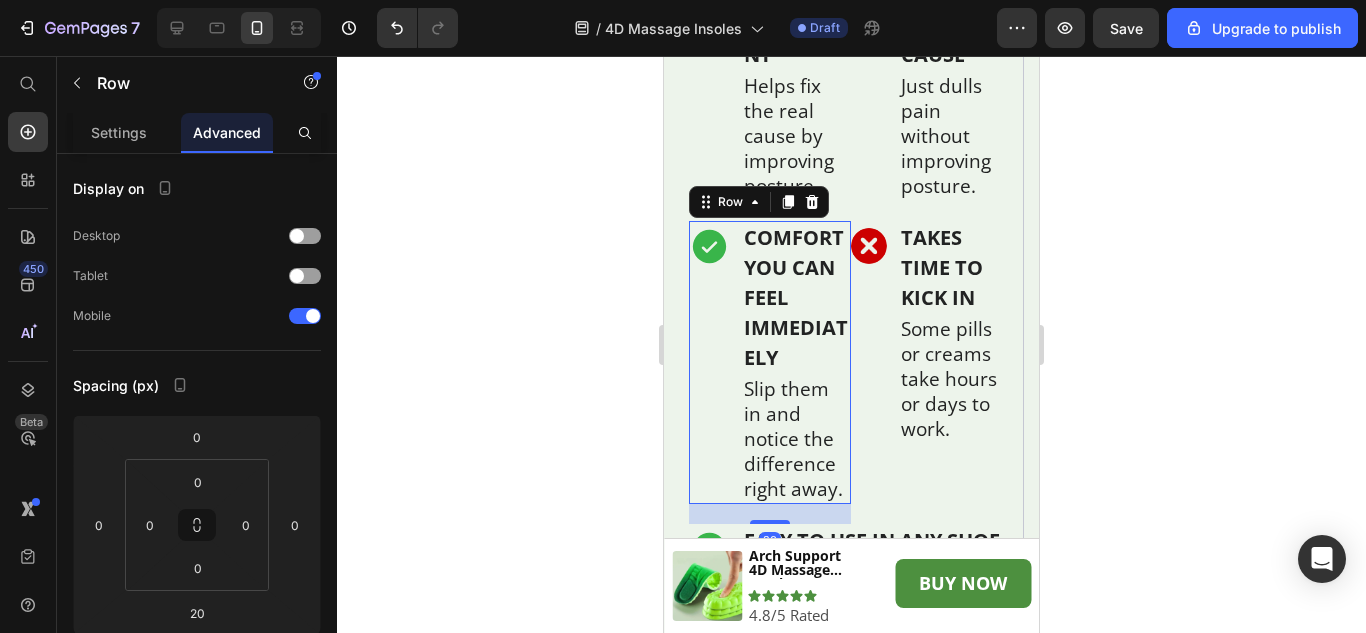 click on "Icon" at bounding box center [709, 362] 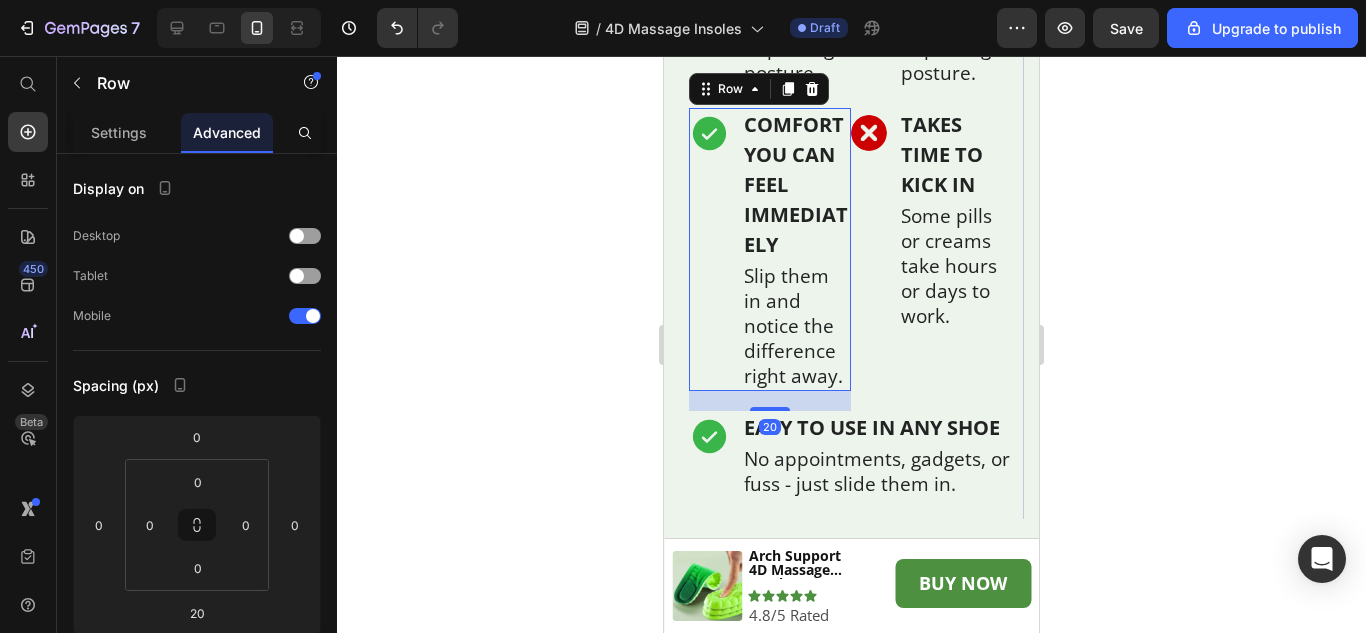 scroll, scrollTop: 6602, scrollLeft: 0, axis: vertical 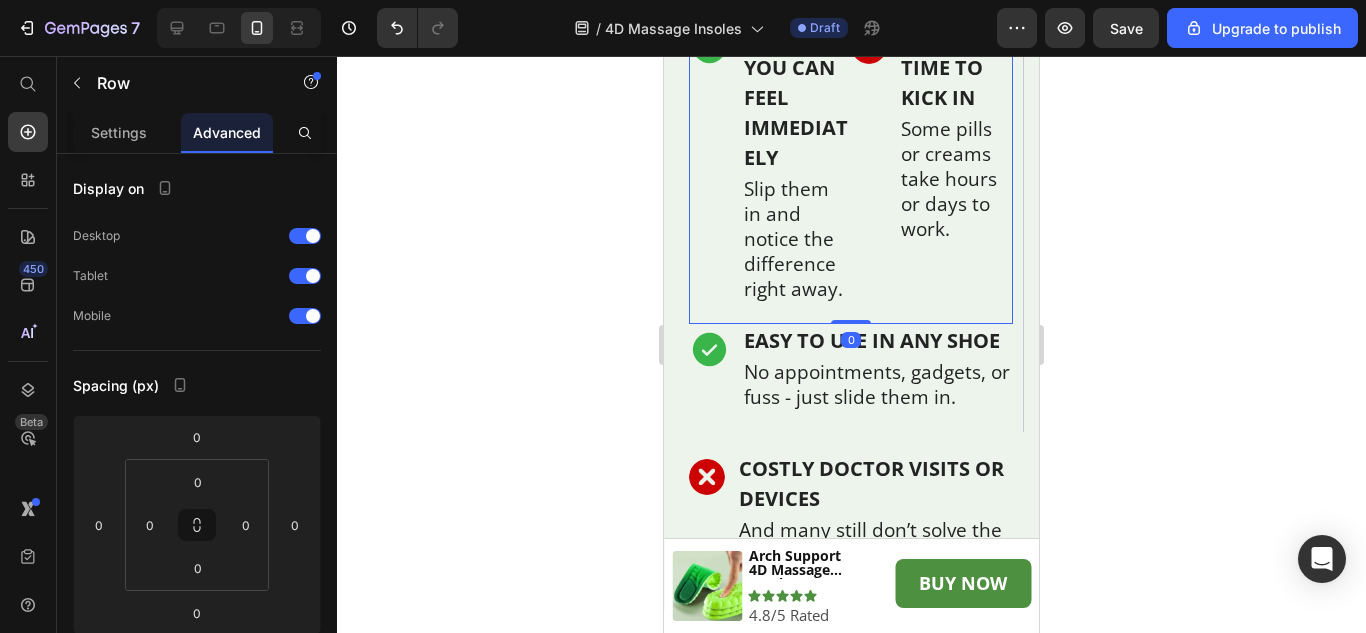 click on "Image TAKES TIME TO KICK IN Text Block Some pills or creams take hours or days to work. Text Block Row Row" at bounding box center (932, 172) 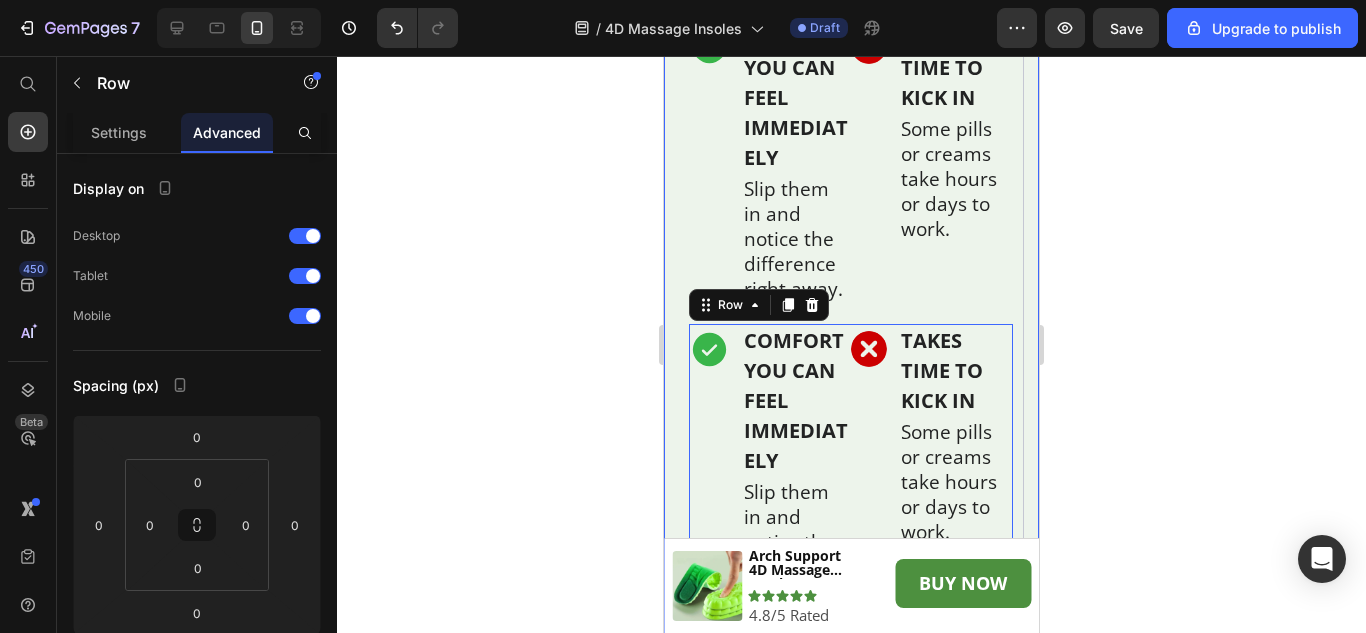 scroll, scrollTop: 6802, scrollLeft: 0, axis: vertical 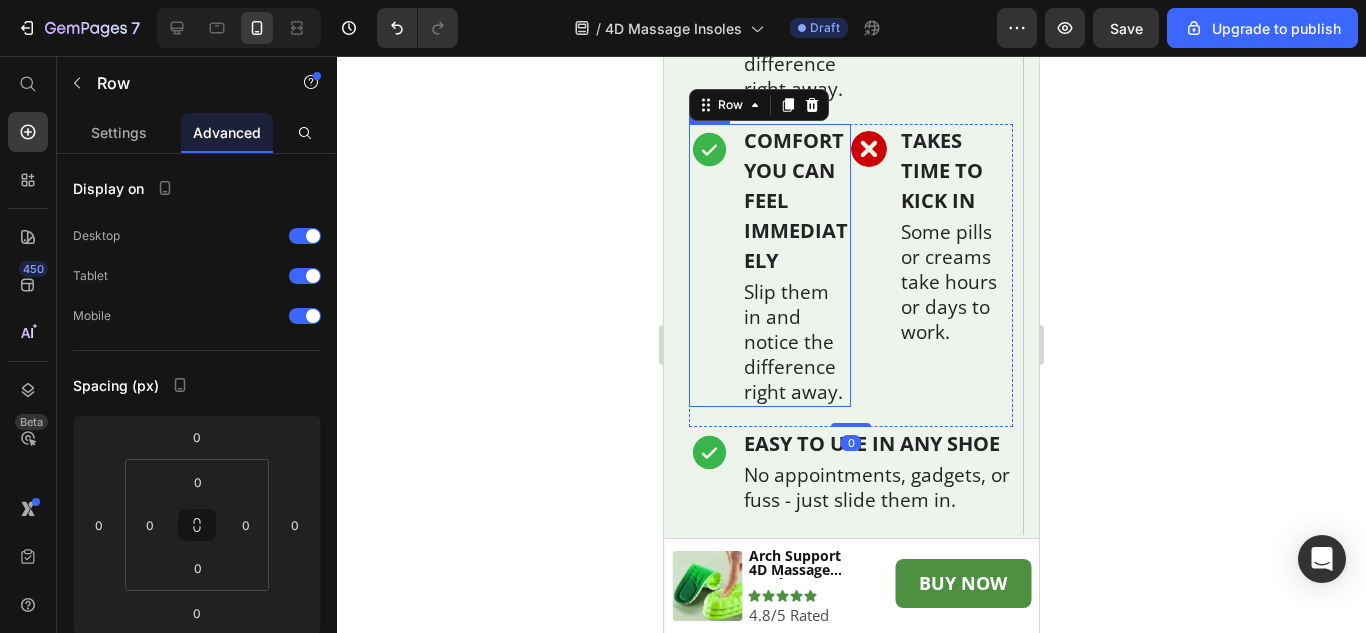 click on "Icon" at bounding box center [709, 265] 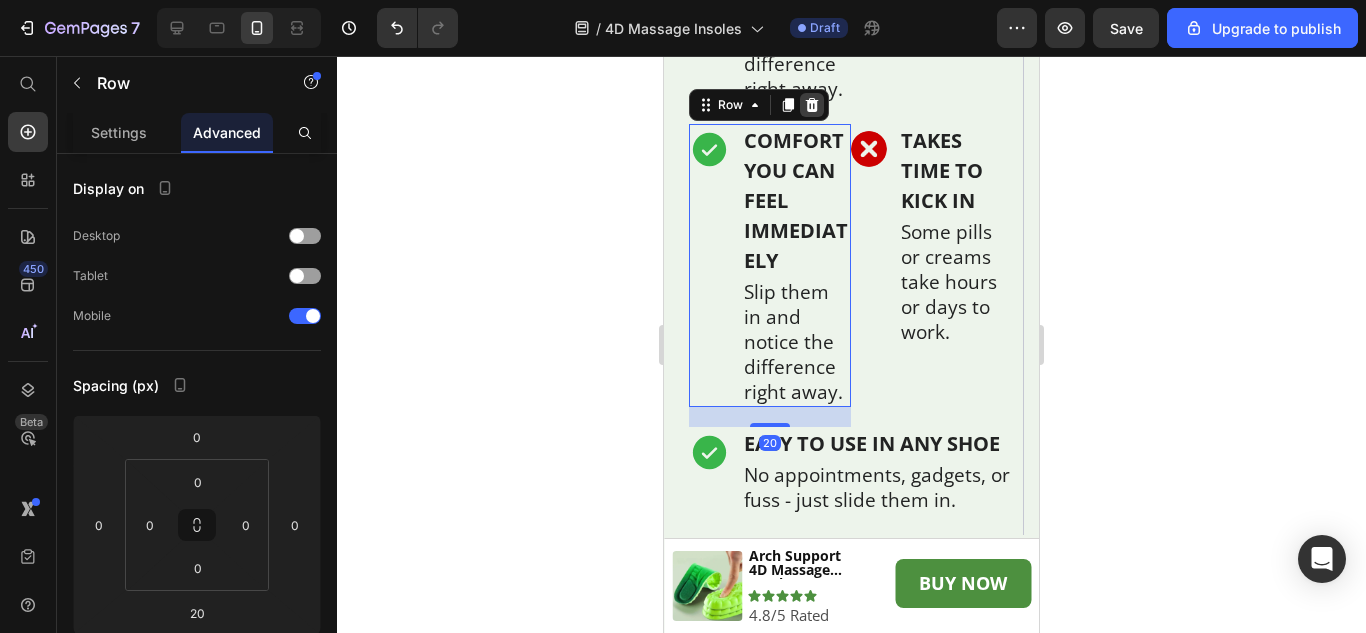 click 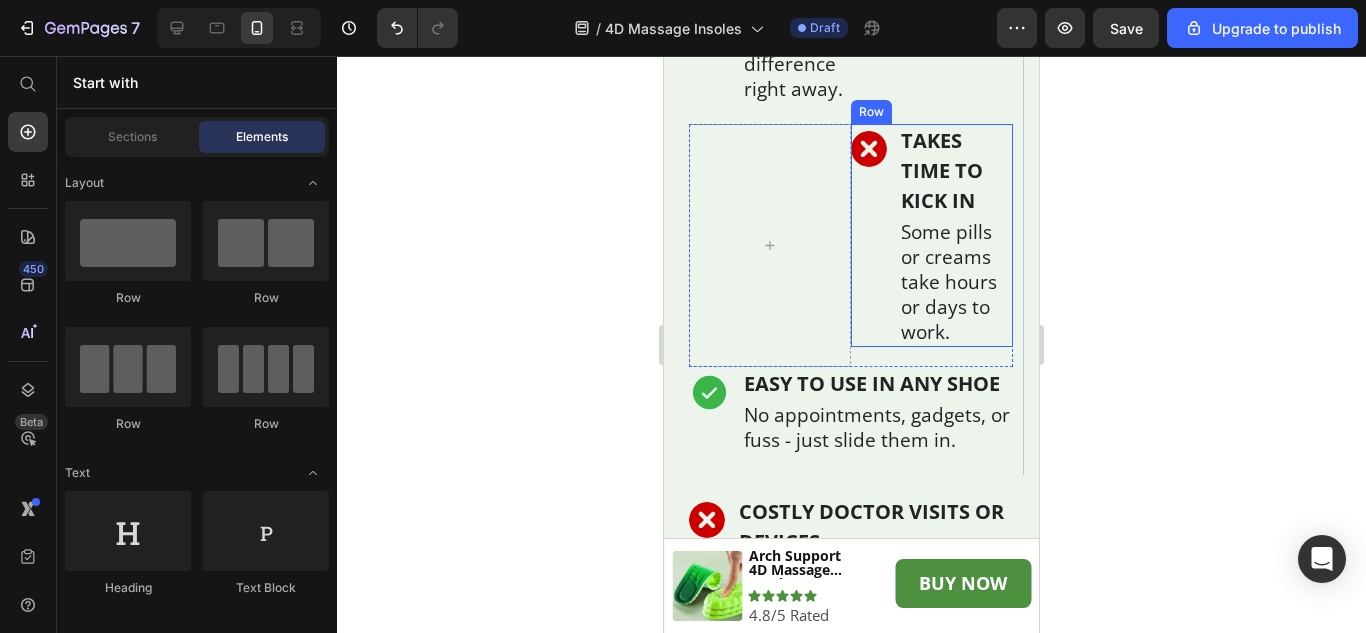 click on "Image" at bounding box center [869, 235] 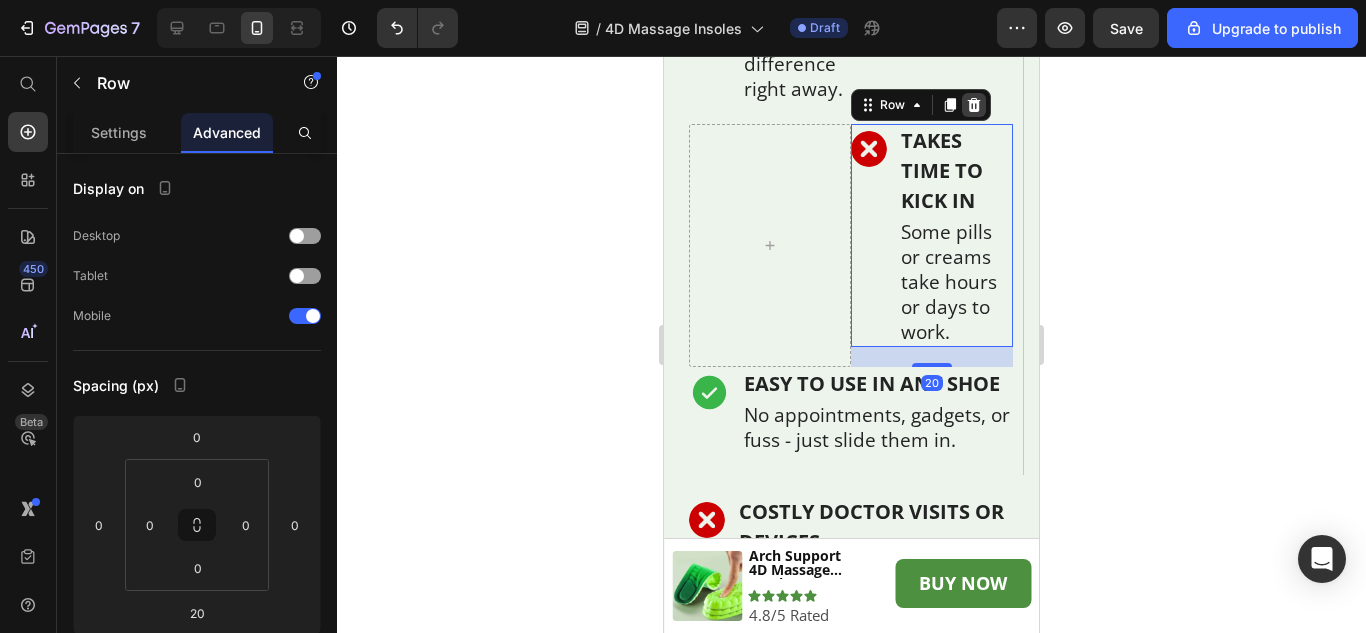 click 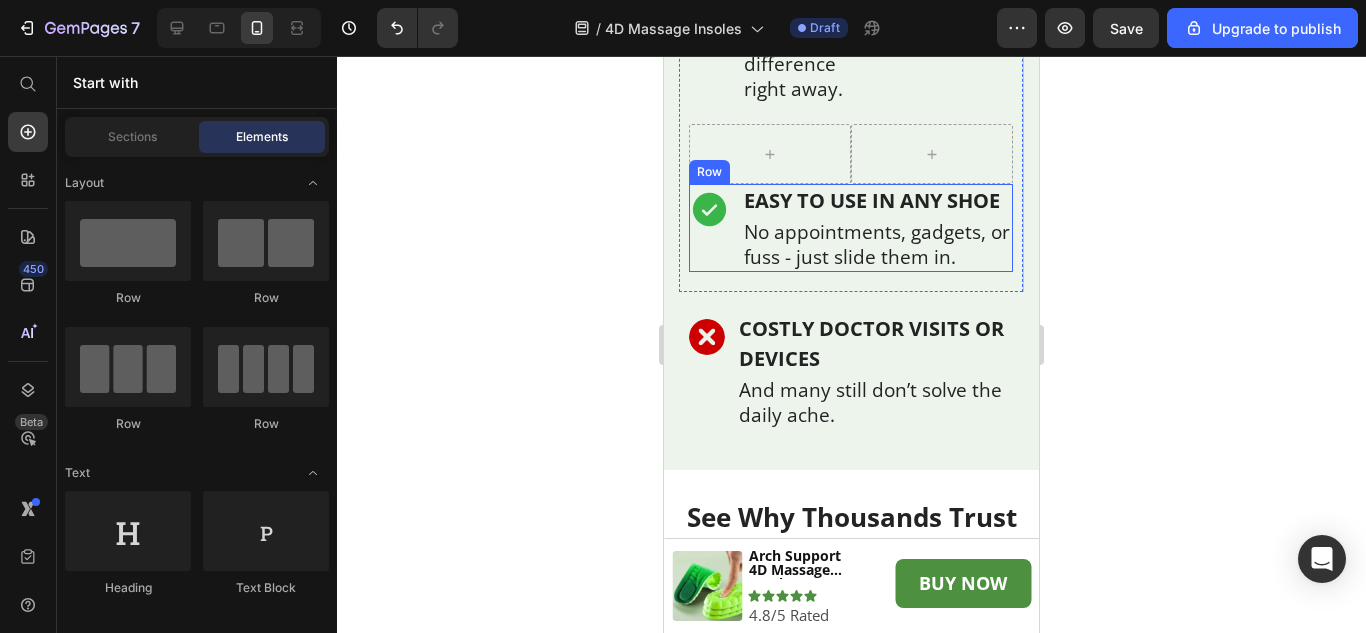 click on "Icon" at bounding box center [709, 228] 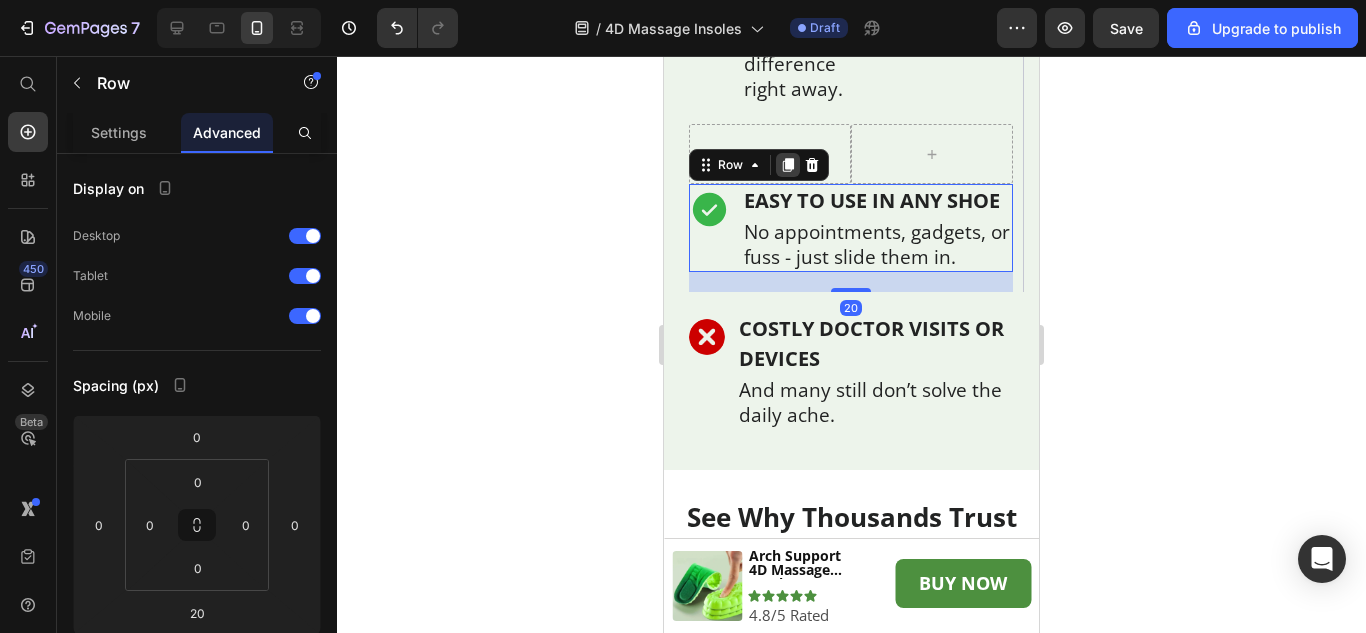 click 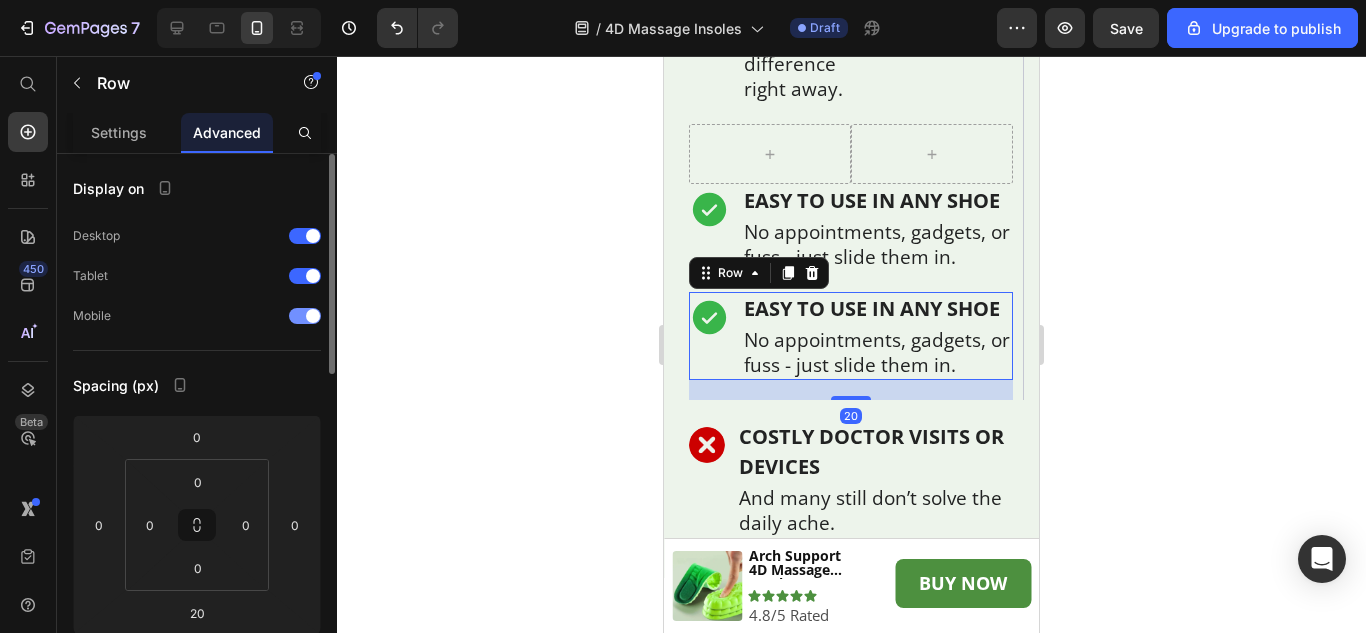 click at bounding box center (313, 316) 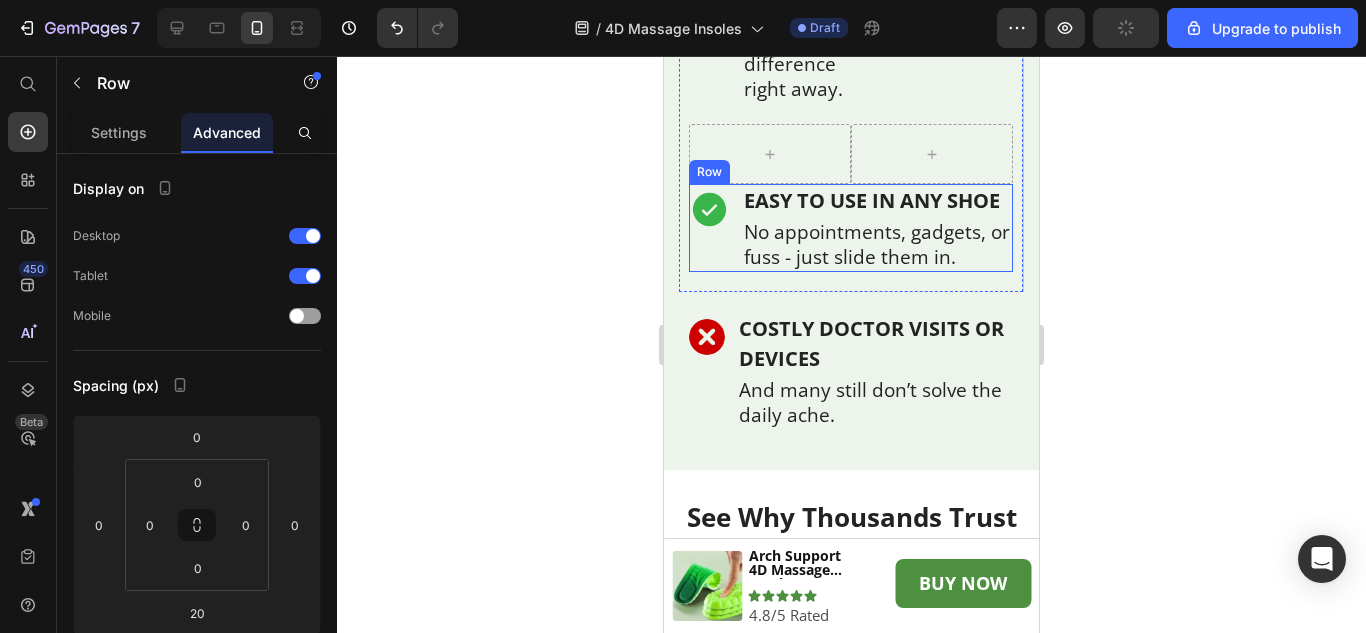 click on "Icon" at bounding box center [709, 228] 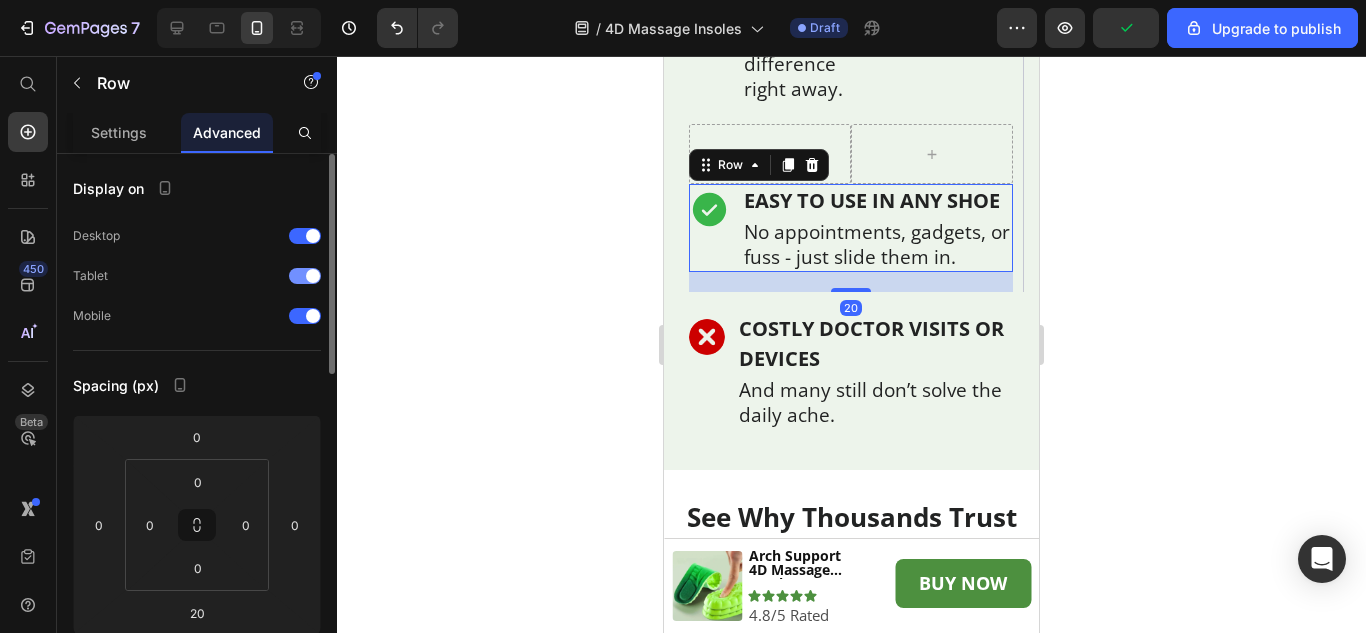click at bounding box center [305, 276] 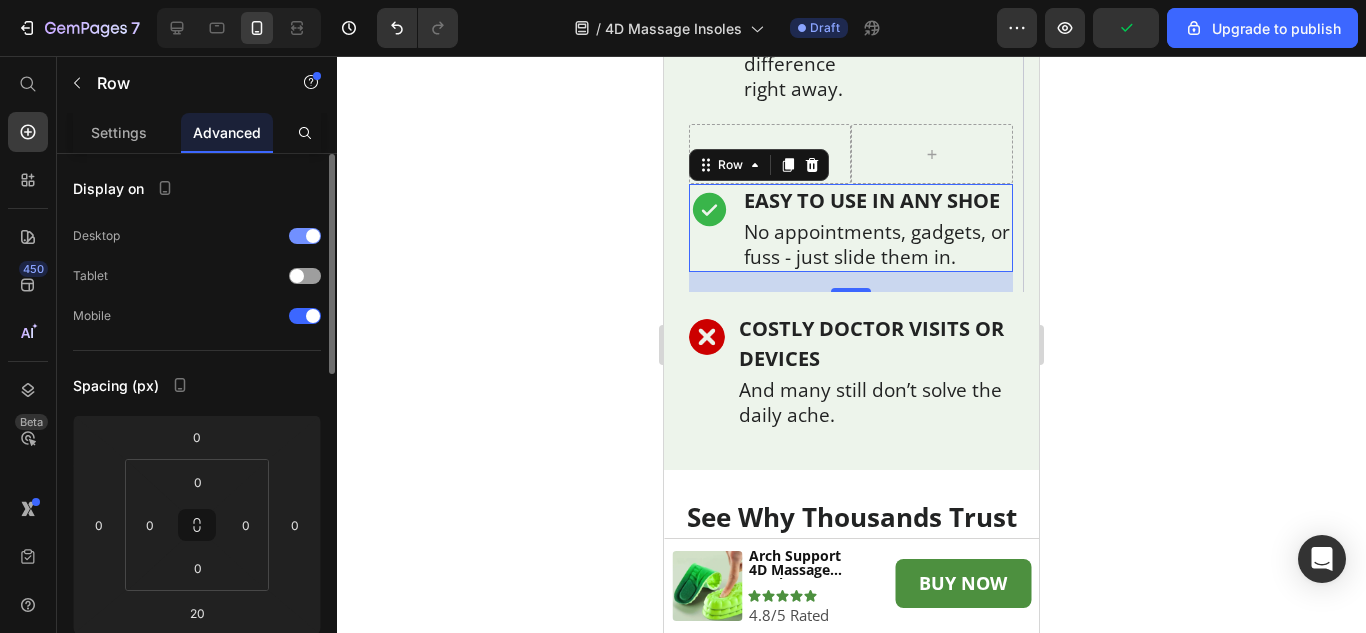 click at bounding box center [305, 236] 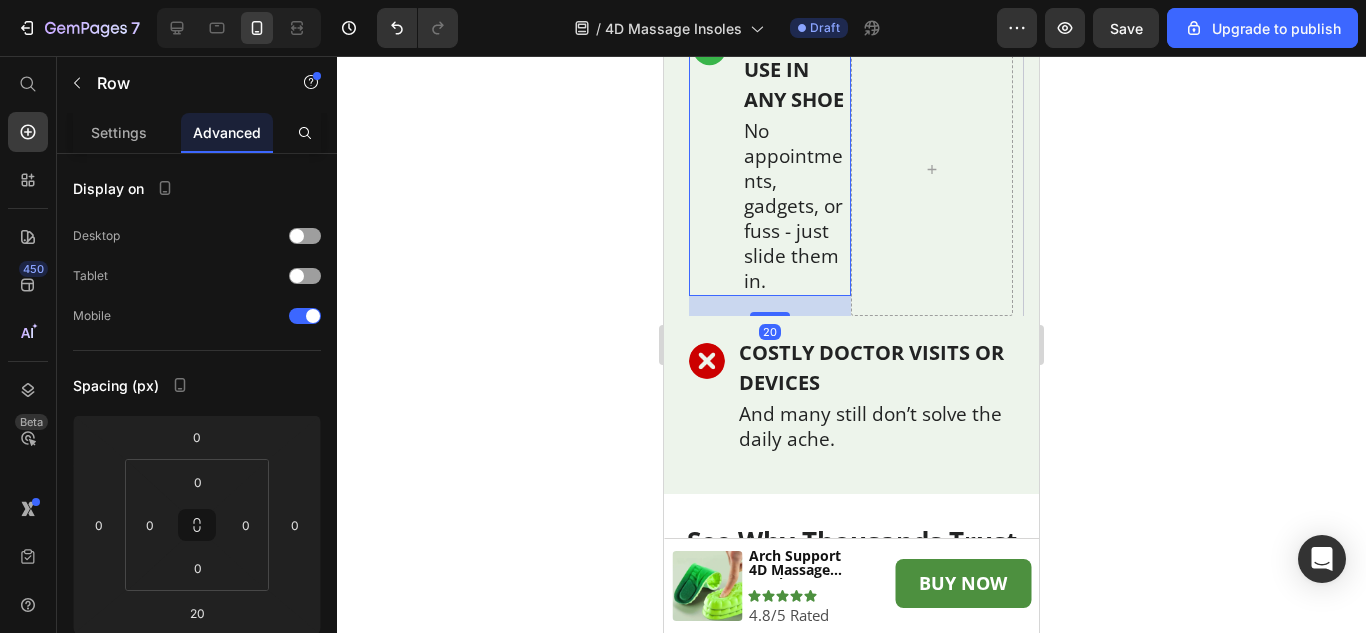 scroll, scrollTop: 7002, scrollLeft: 0, axis: vertical 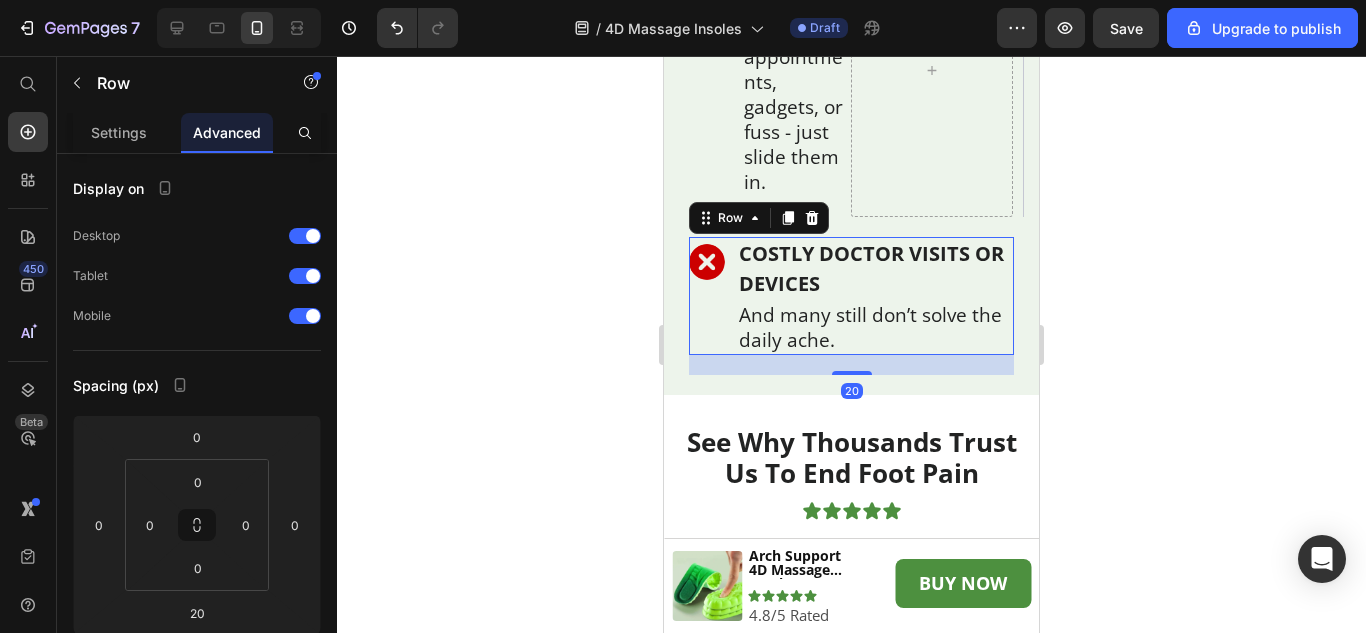 click on "Image" at bounding box center [707, 296] 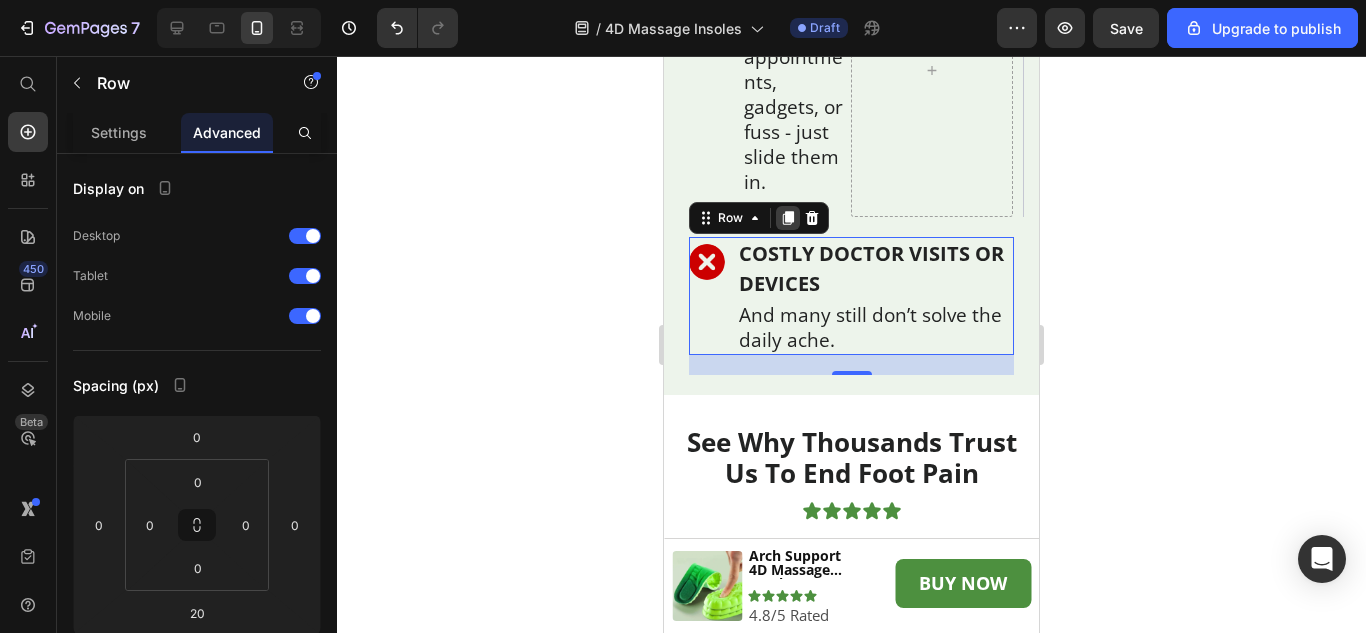 click 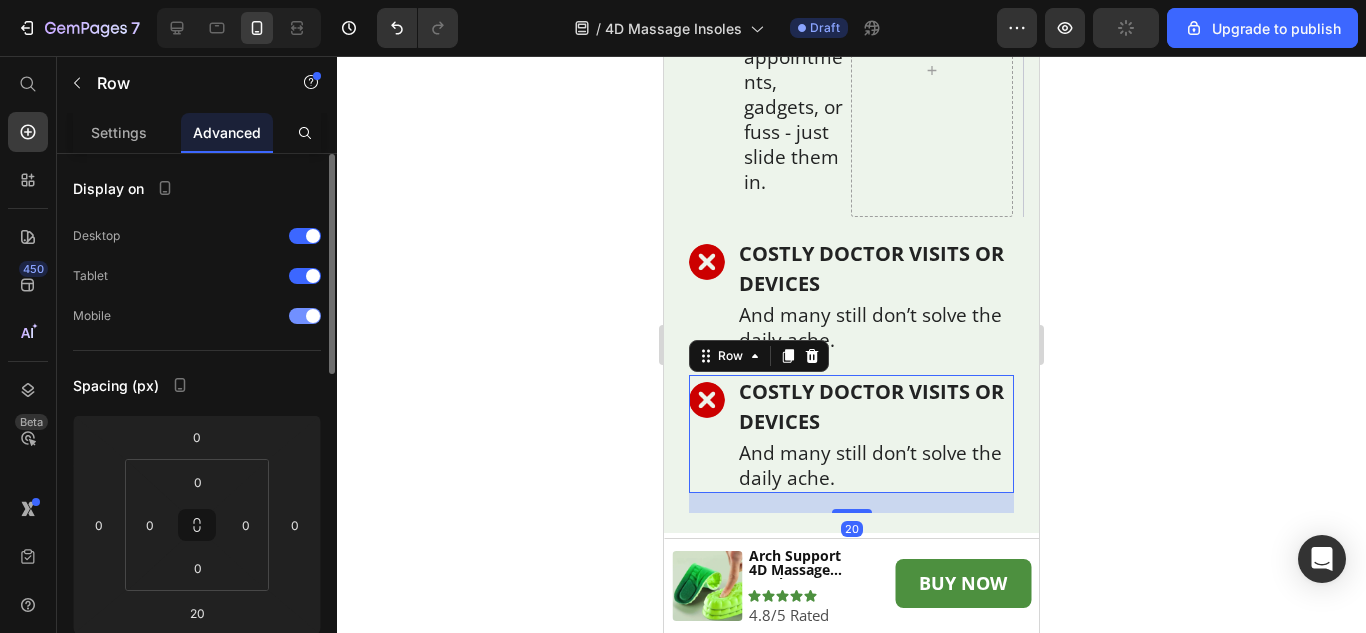 click at bounding box center (313, 316) 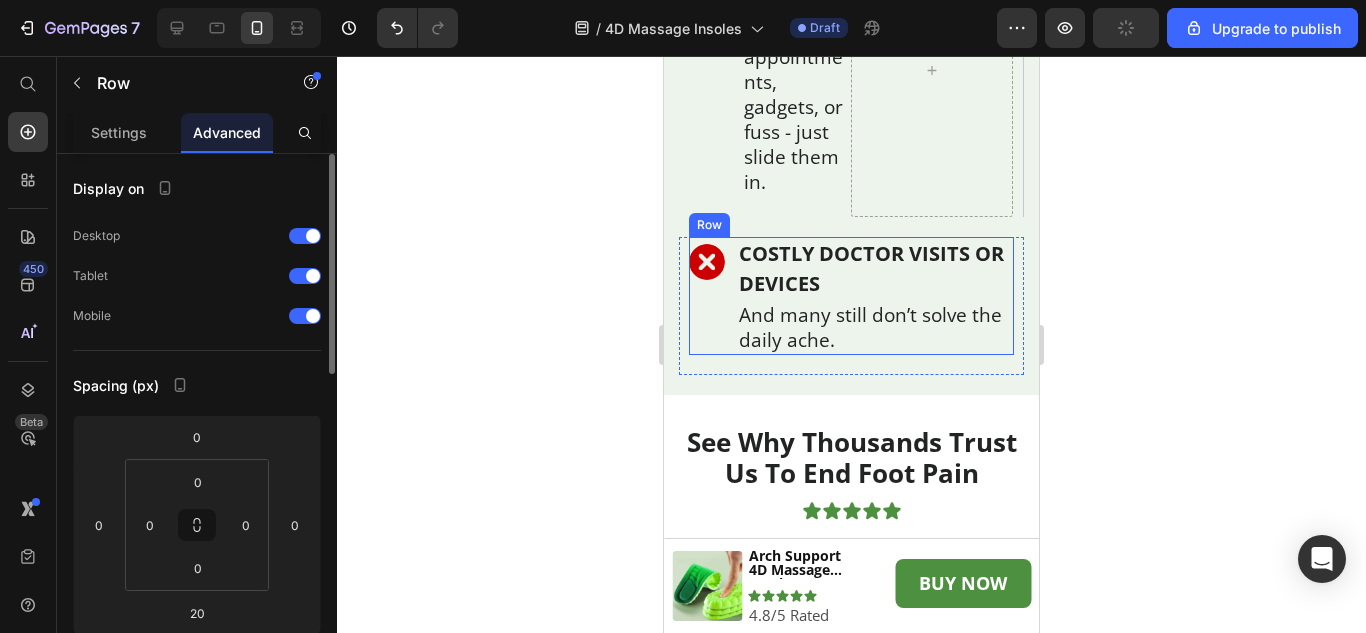 click on "Image" at bounding box center (707, 296) 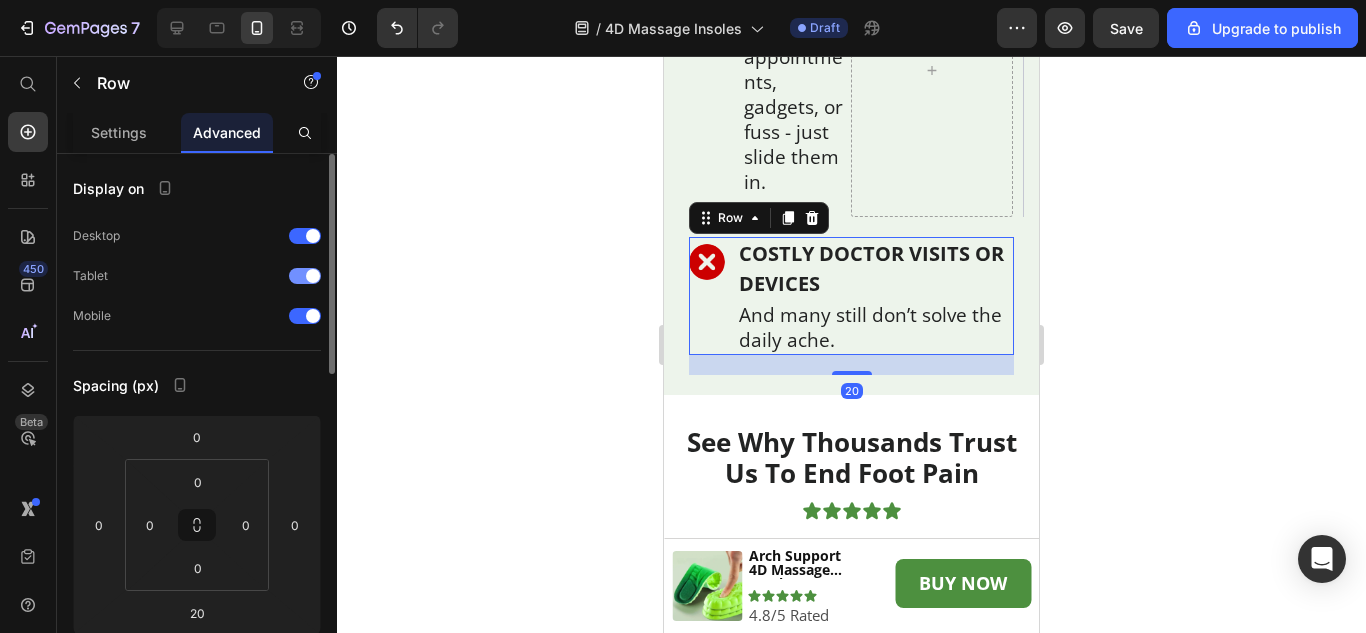 click at bounding box center [305, 276] 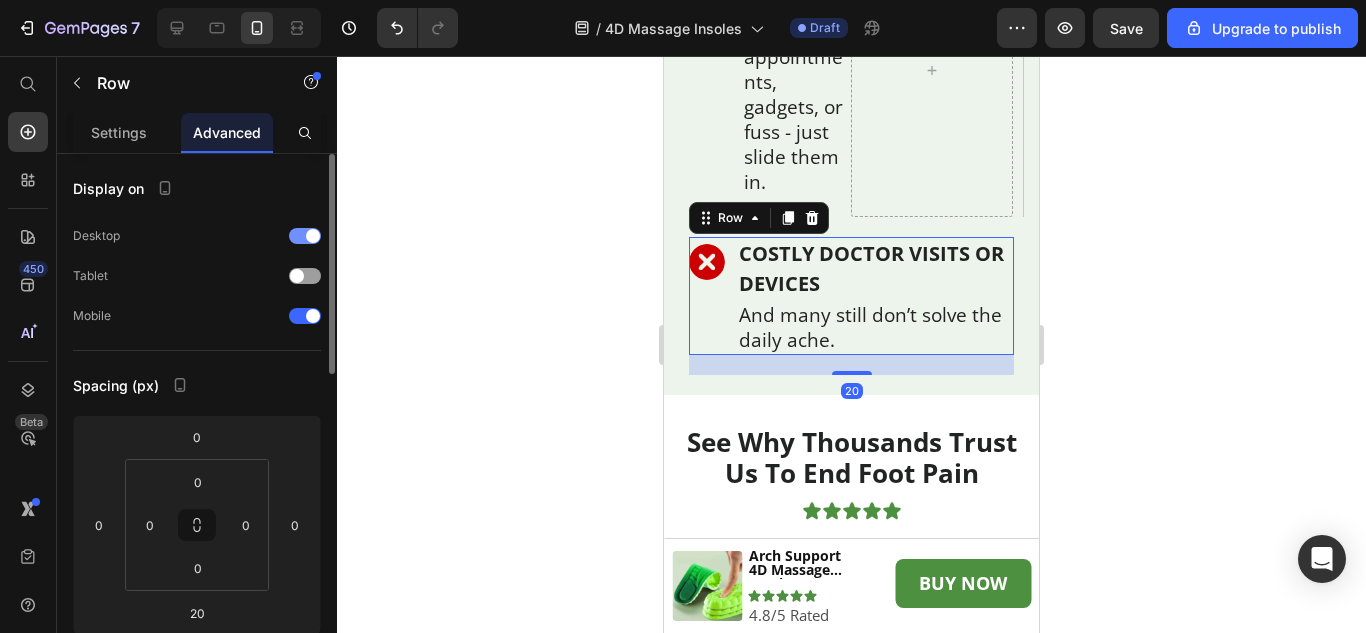 click at bounding box center (305, 236) 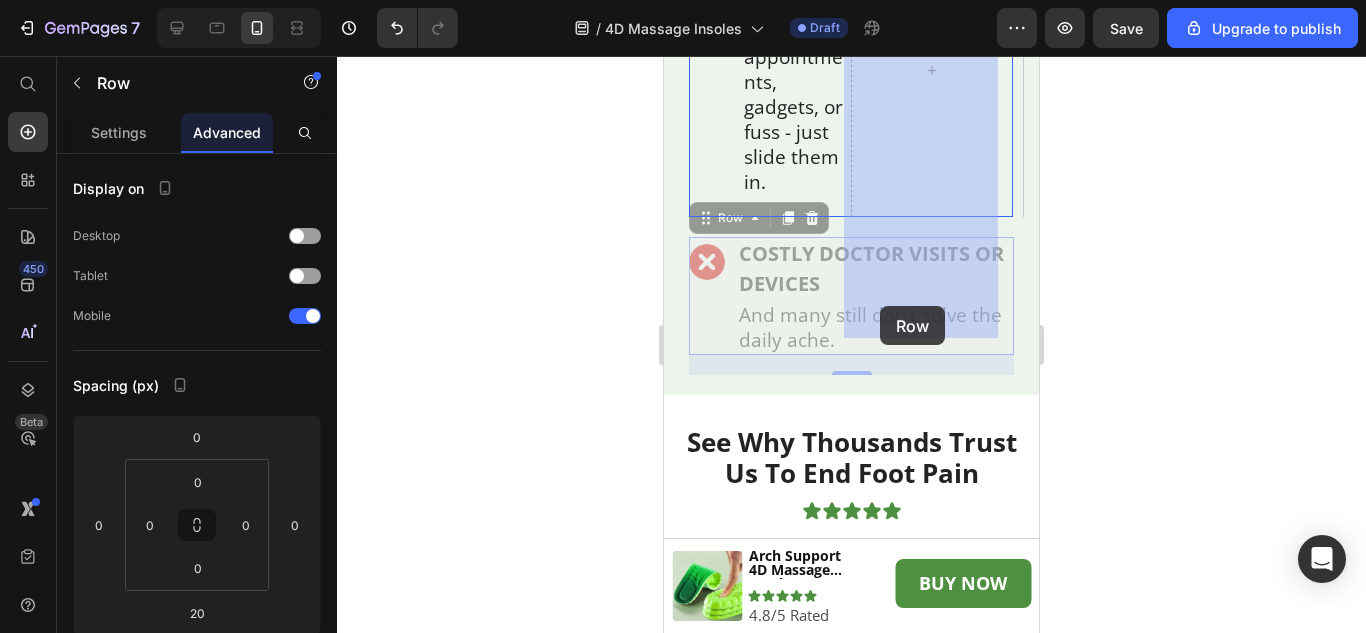 drag, startPoint x: 707, startPoint y: 340, endPoint x: 881, endPoint y: 306, distance: 177.29073 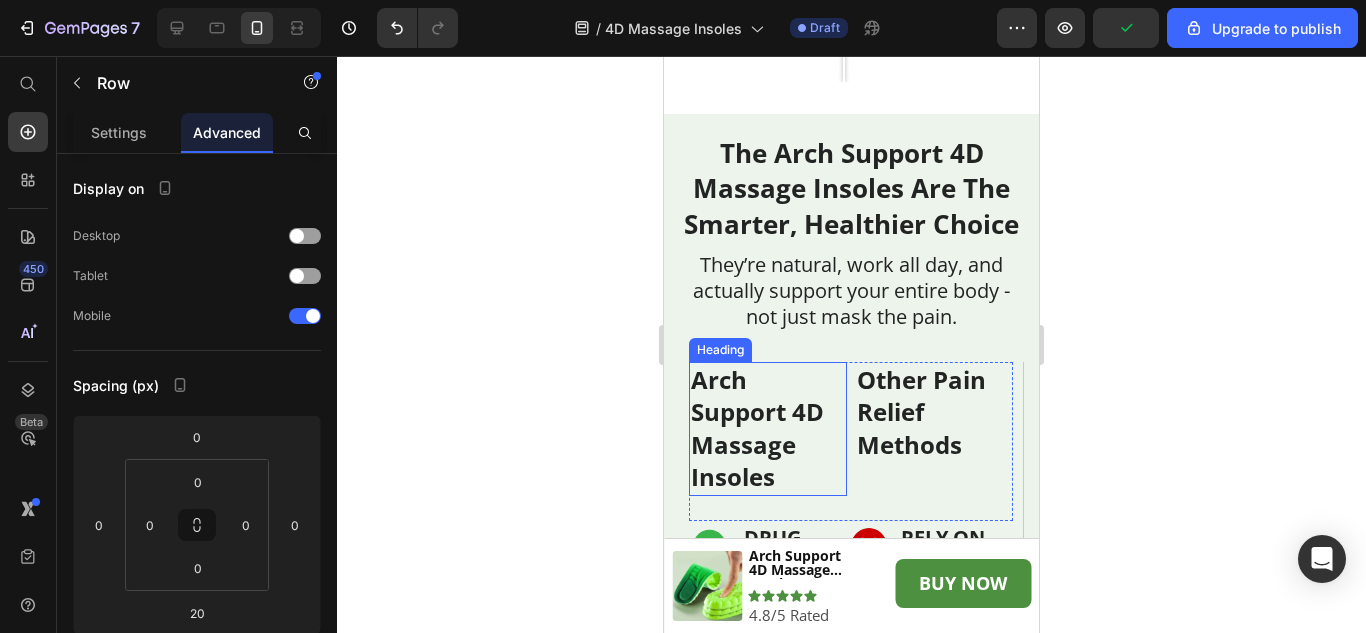 scroll, scrollTop: 5402, scrollLeft: 0, axis: vertical 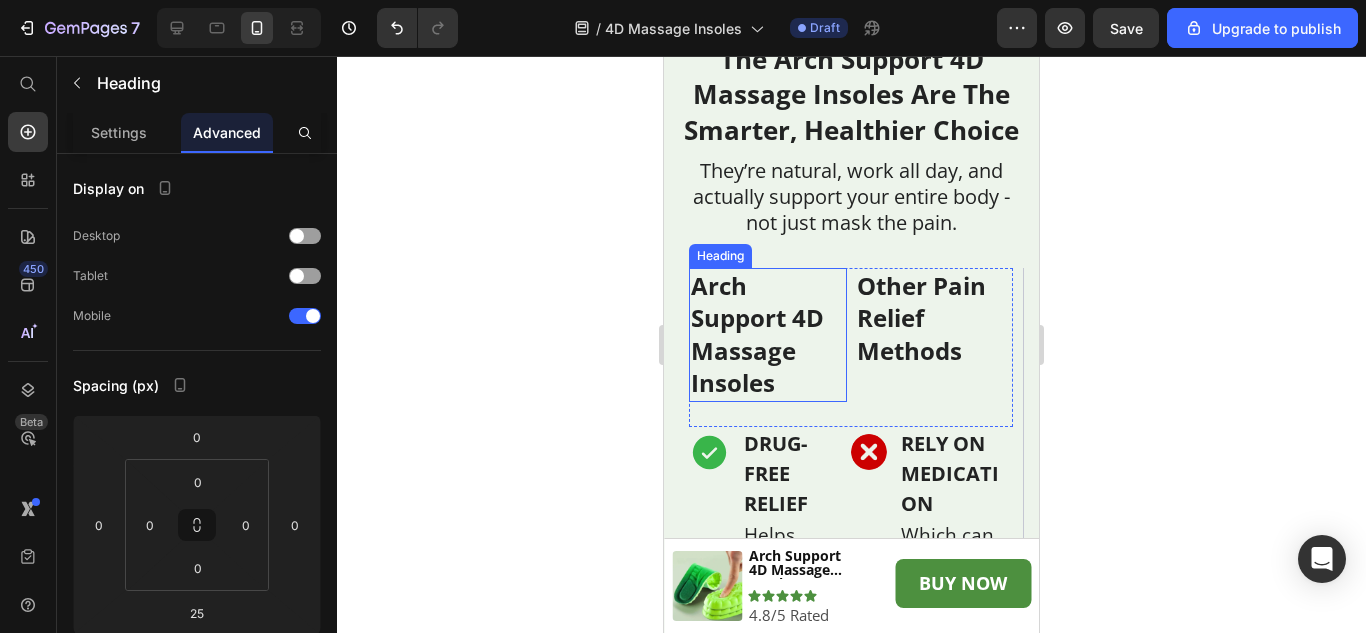 click on "Arch Support 4D Massage Insoles" at bounding box center (768, 335) 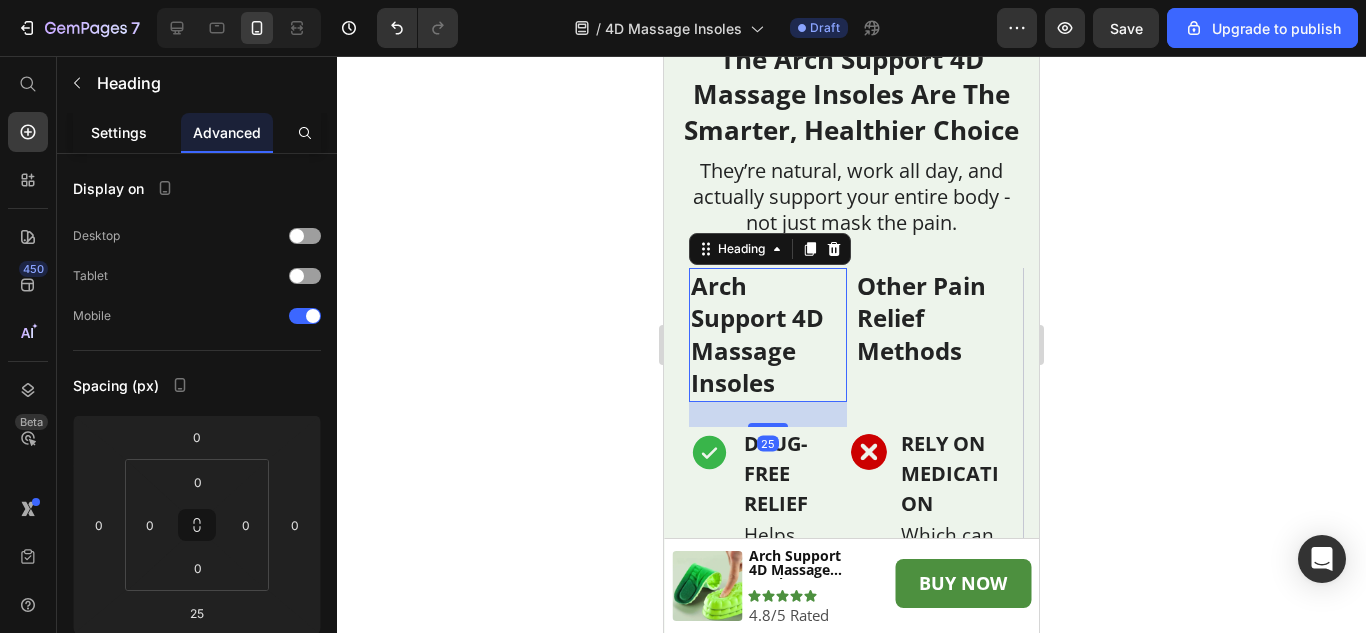 click on "Settings" at bounding box center (119, 132) 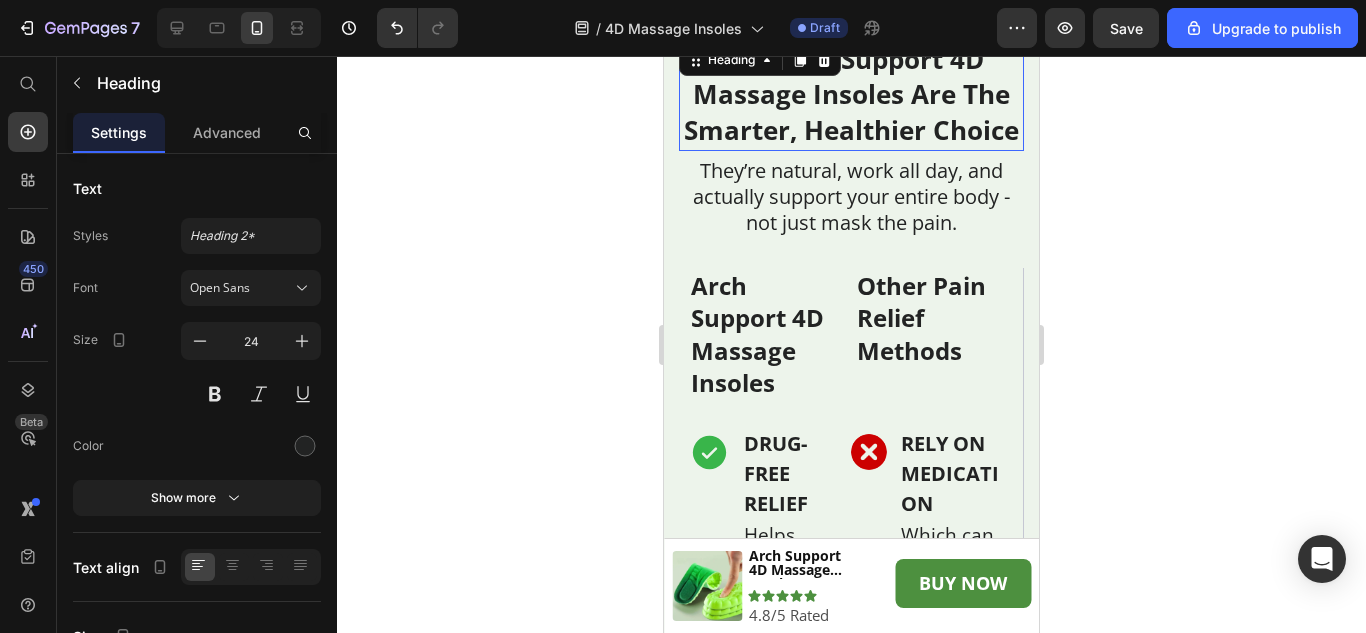 click on "The Arch Support 4D Massage Insoles Are The Smarter, Healthier Choice" at bounding box center (851, 95) 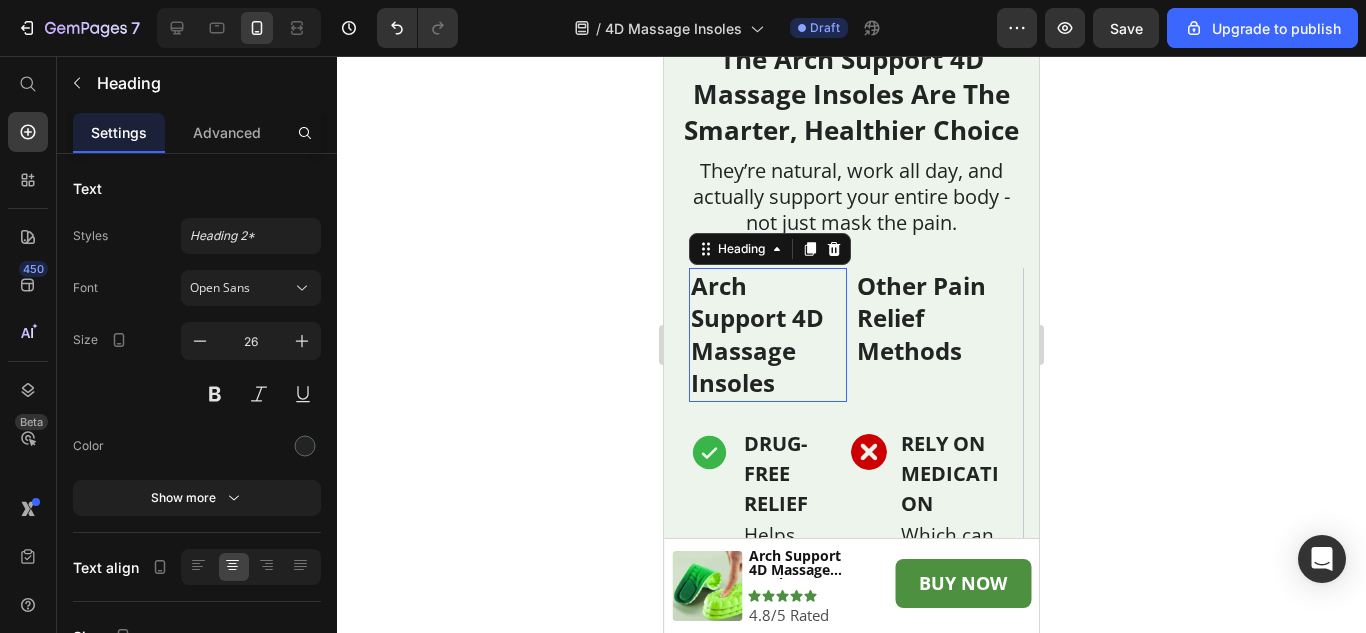 click on "Arch Support 4D Massage Insoles" at bounding box center (768, 335) 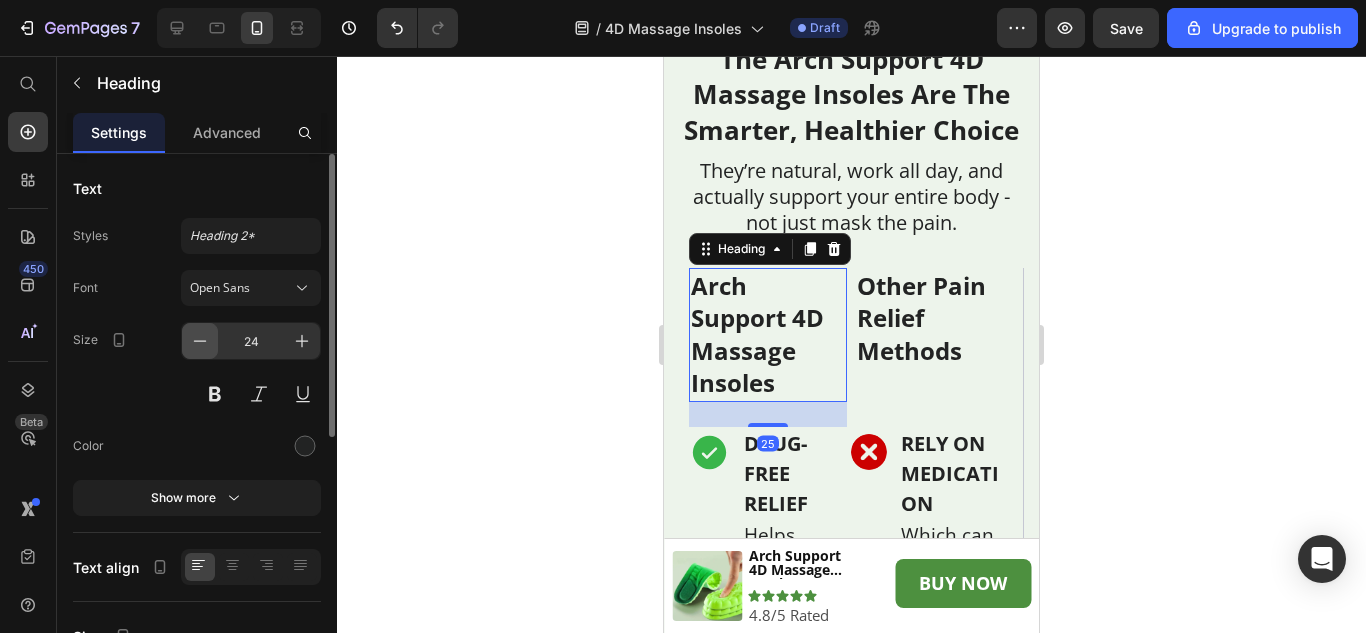 click 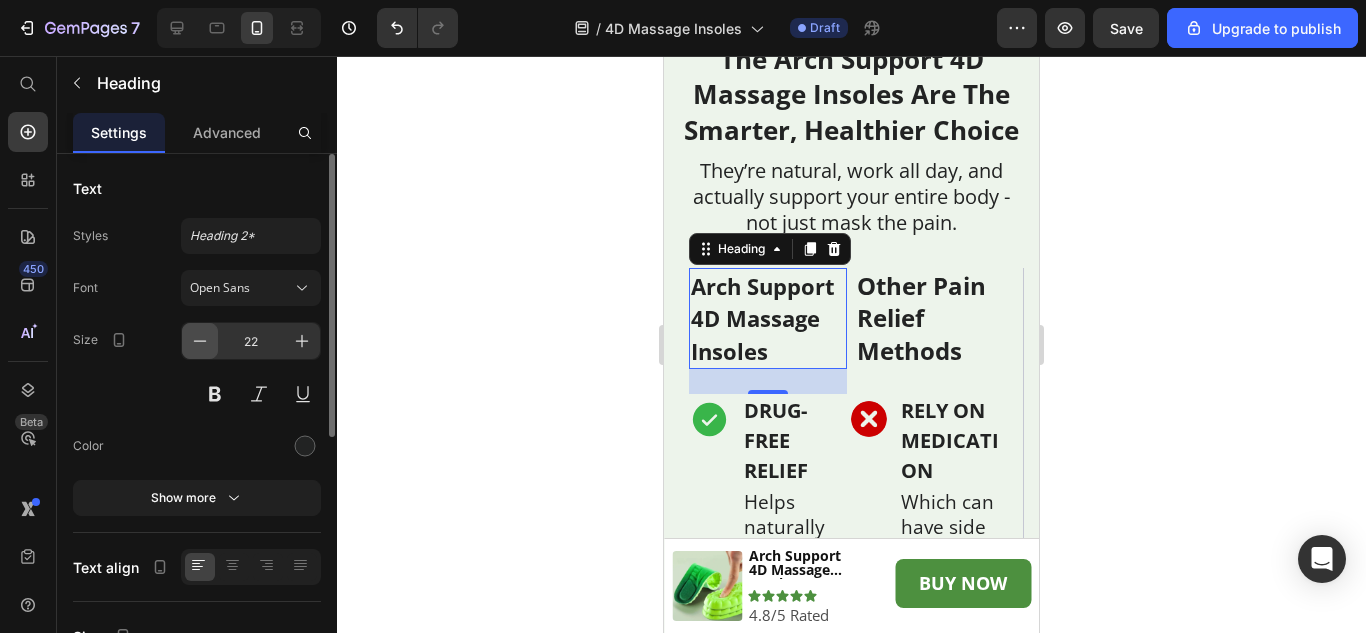 click 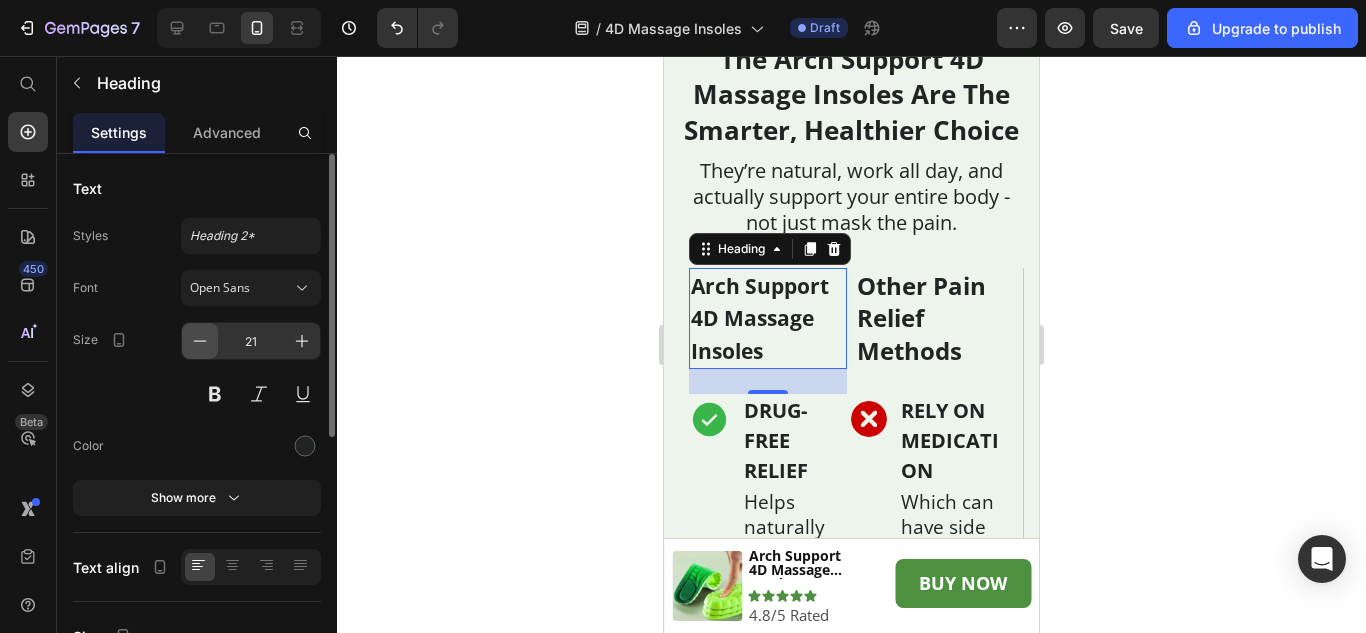 click 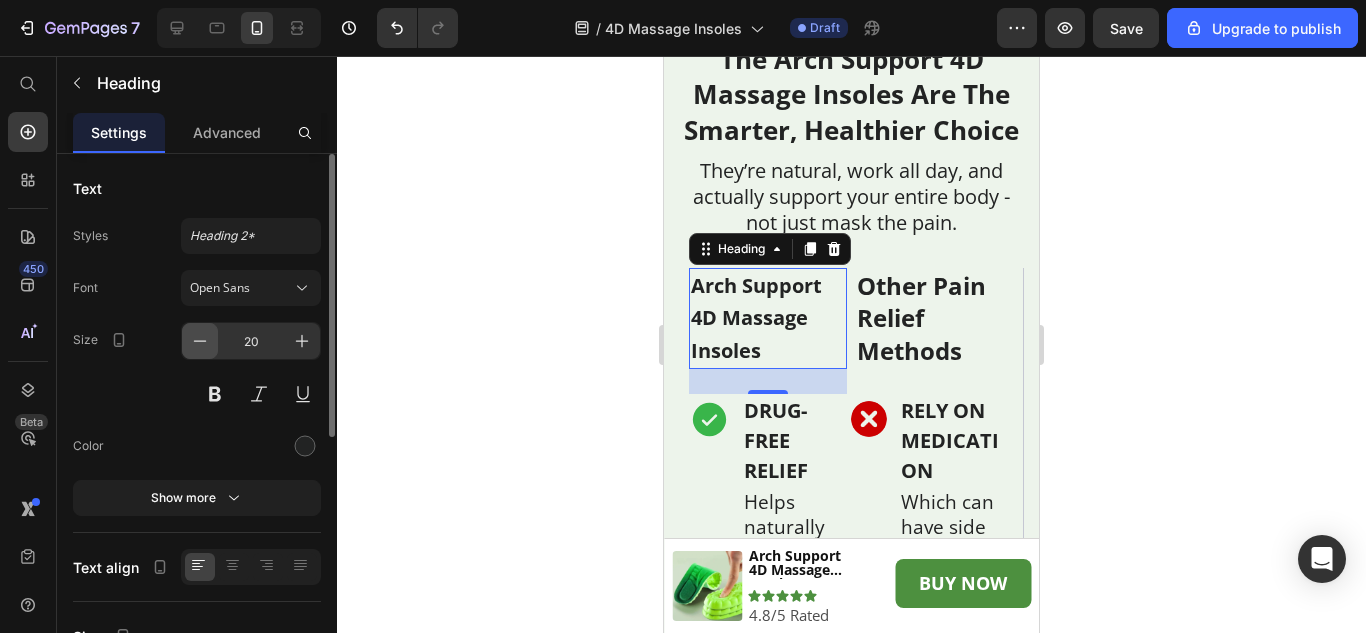 click 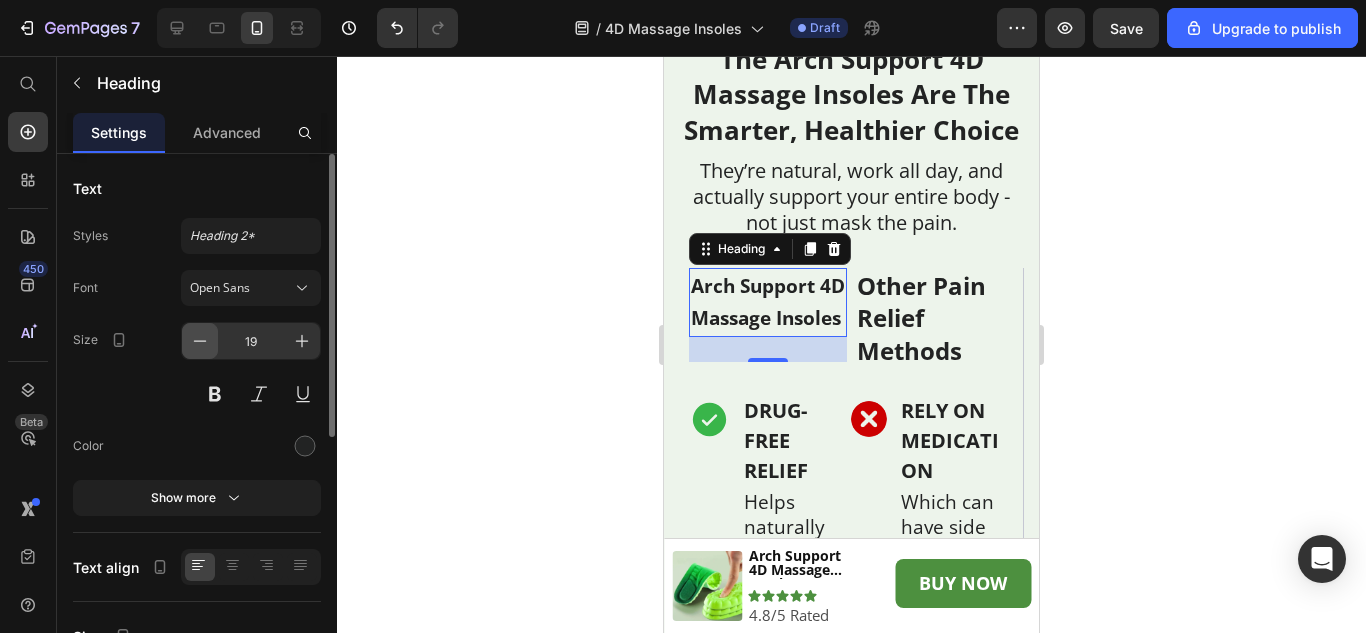 click 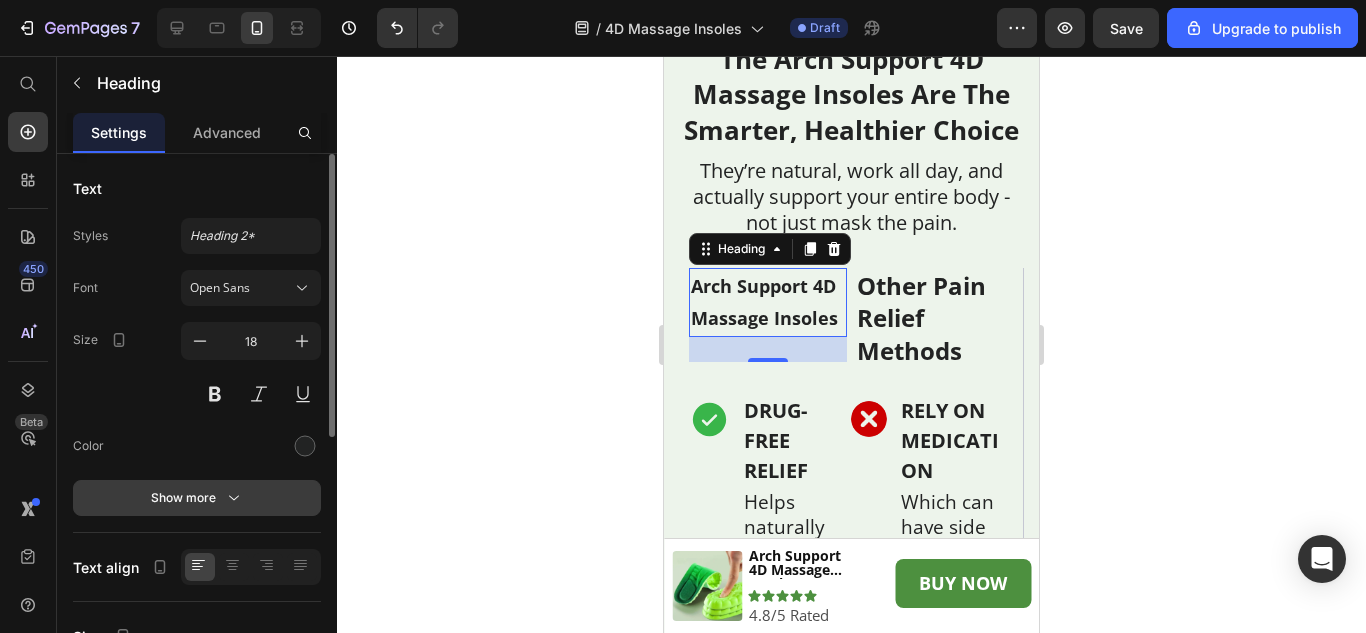 click on "Show more" at bounding box center (197, 498) 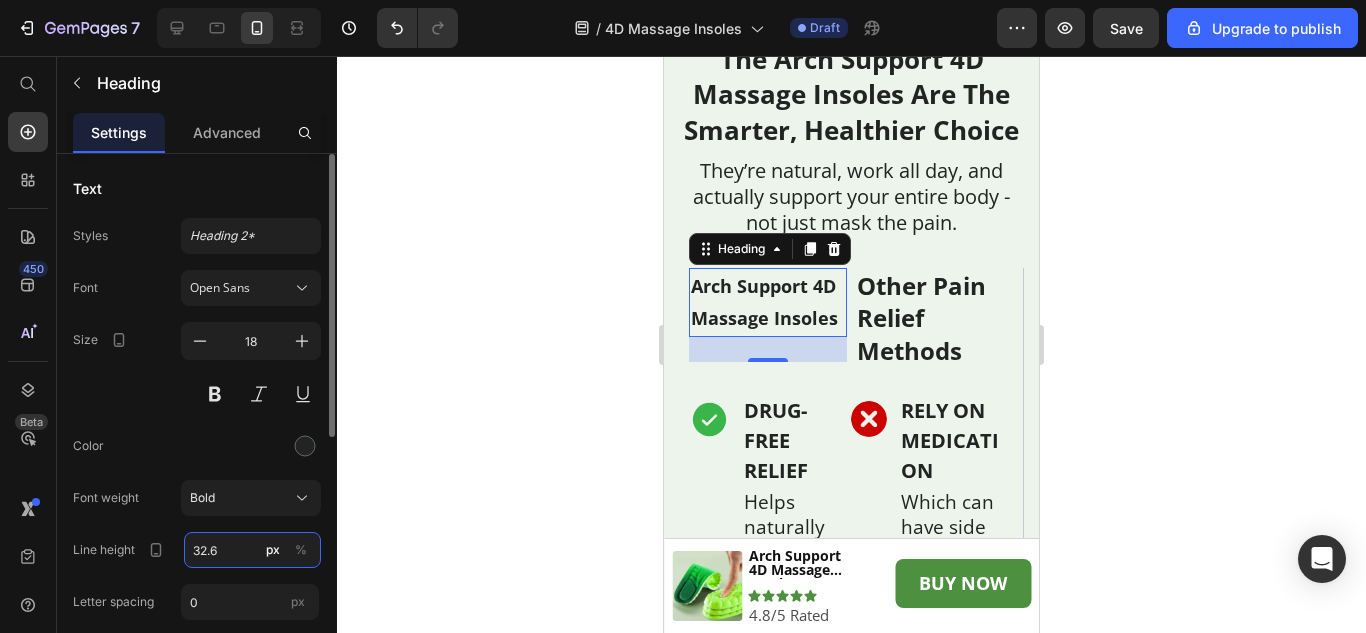 click on "32.6" at bounding box center [252, 550] 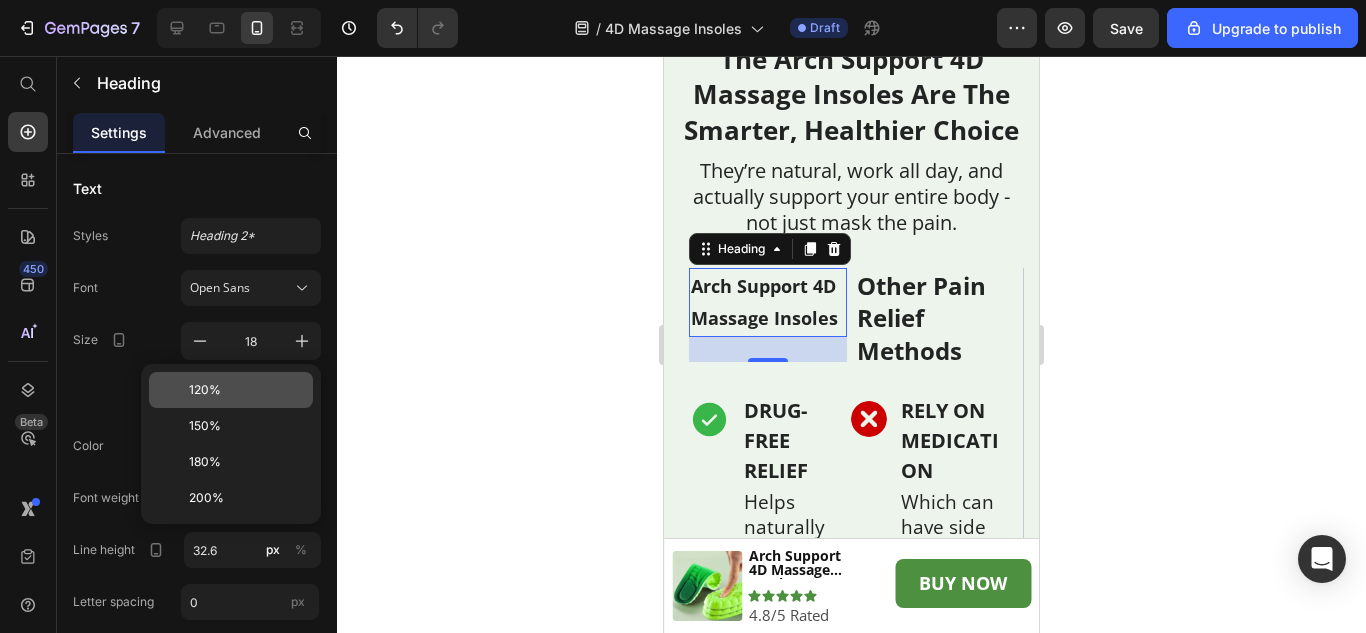 click on "120%" at bounding box center [205, 390] 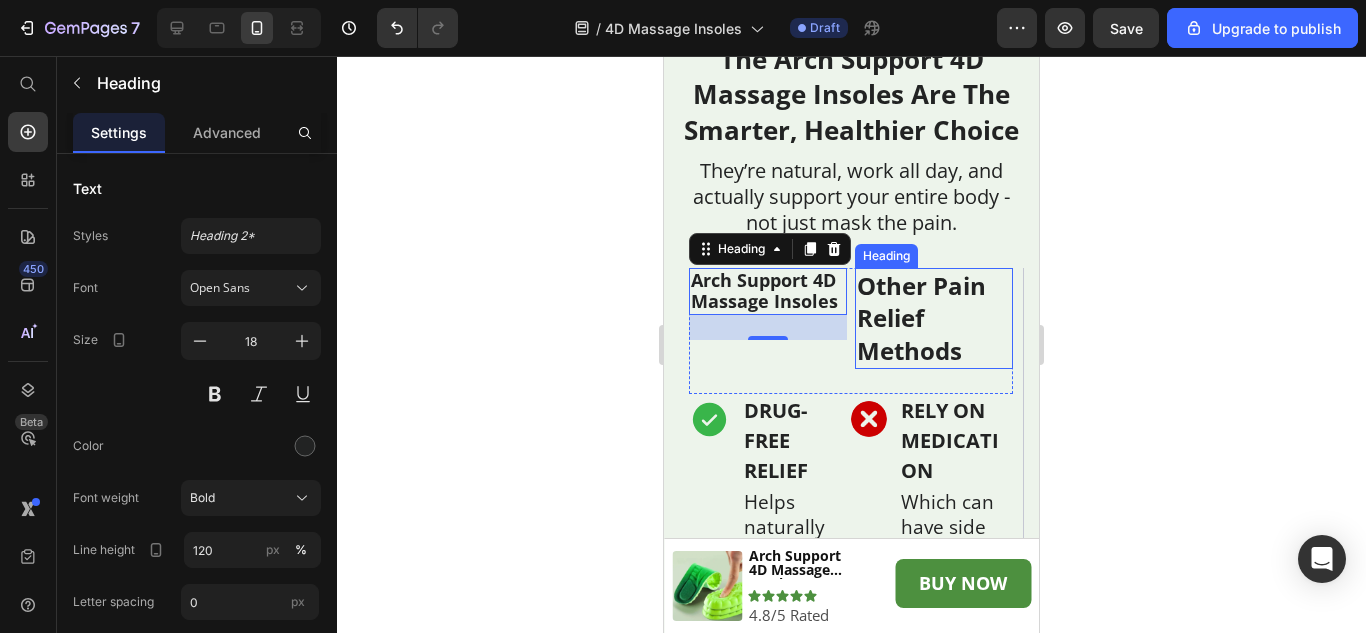 click on "Other Pain Relief Methods" at bounding box center [934, 319] 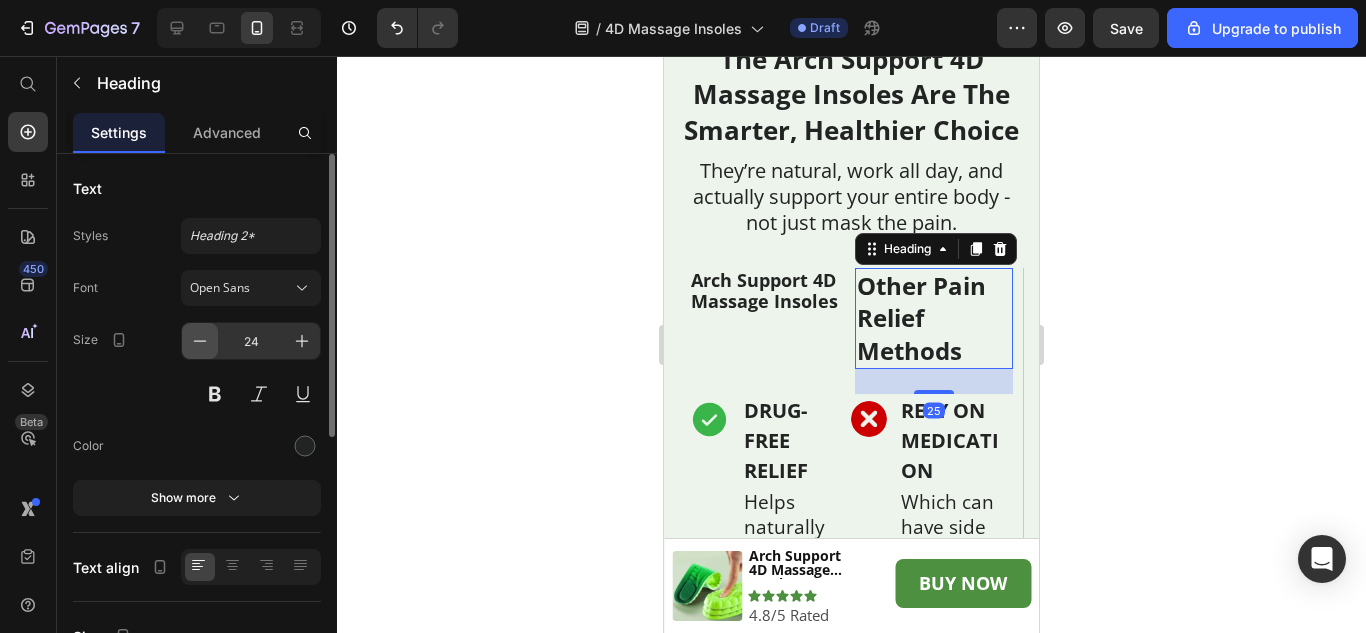 click 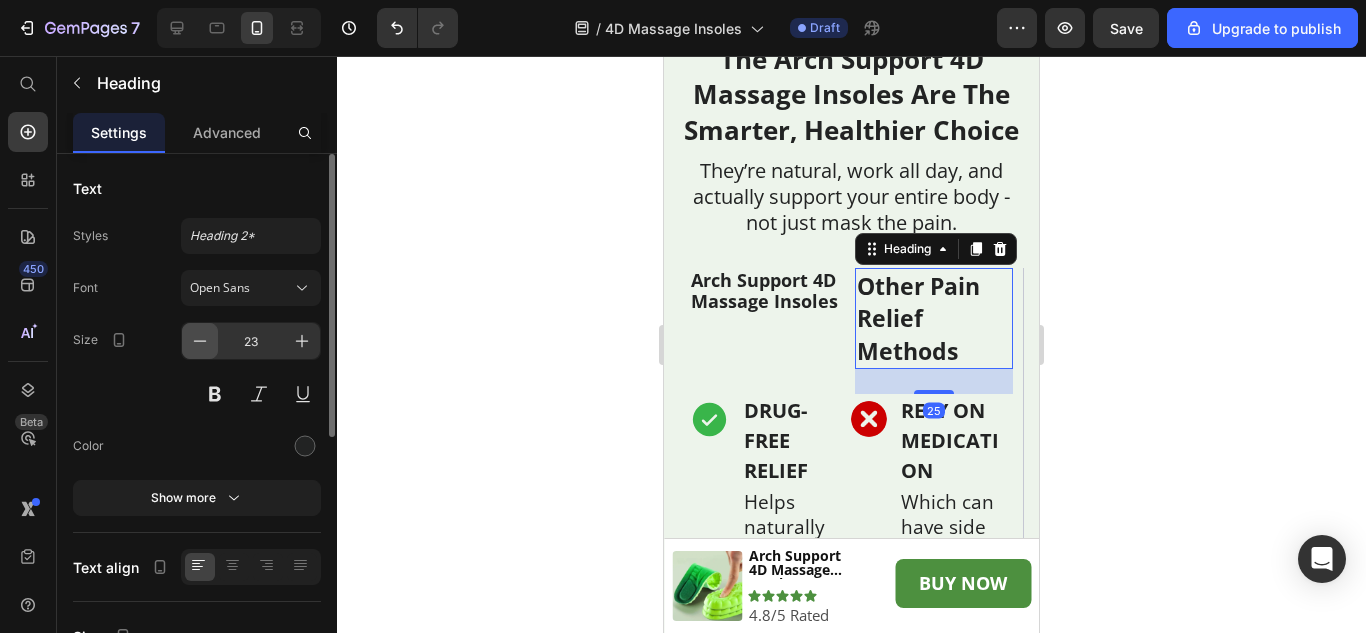 click 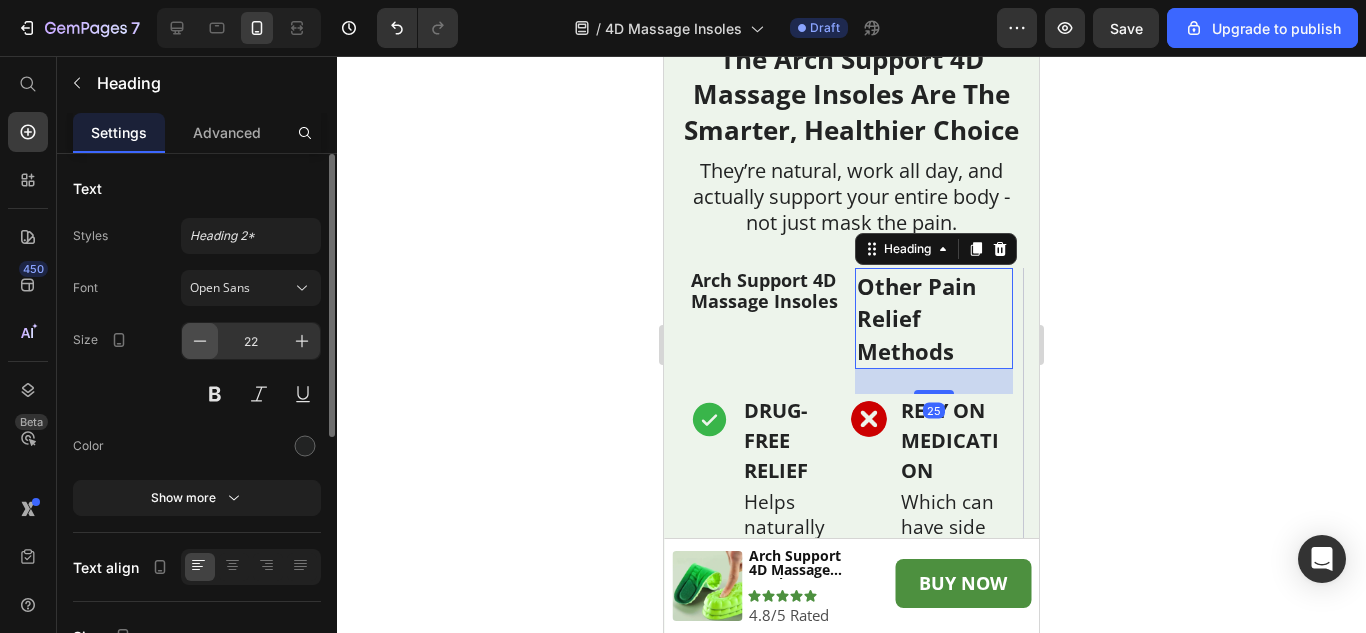 click 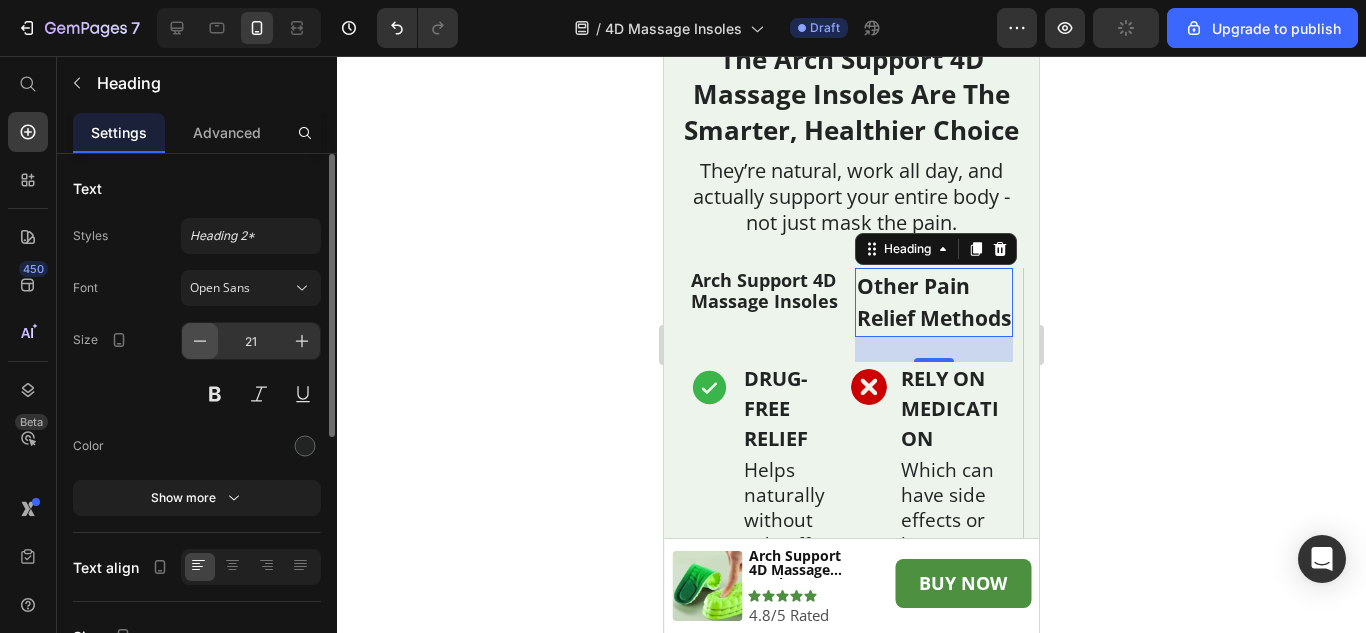 click 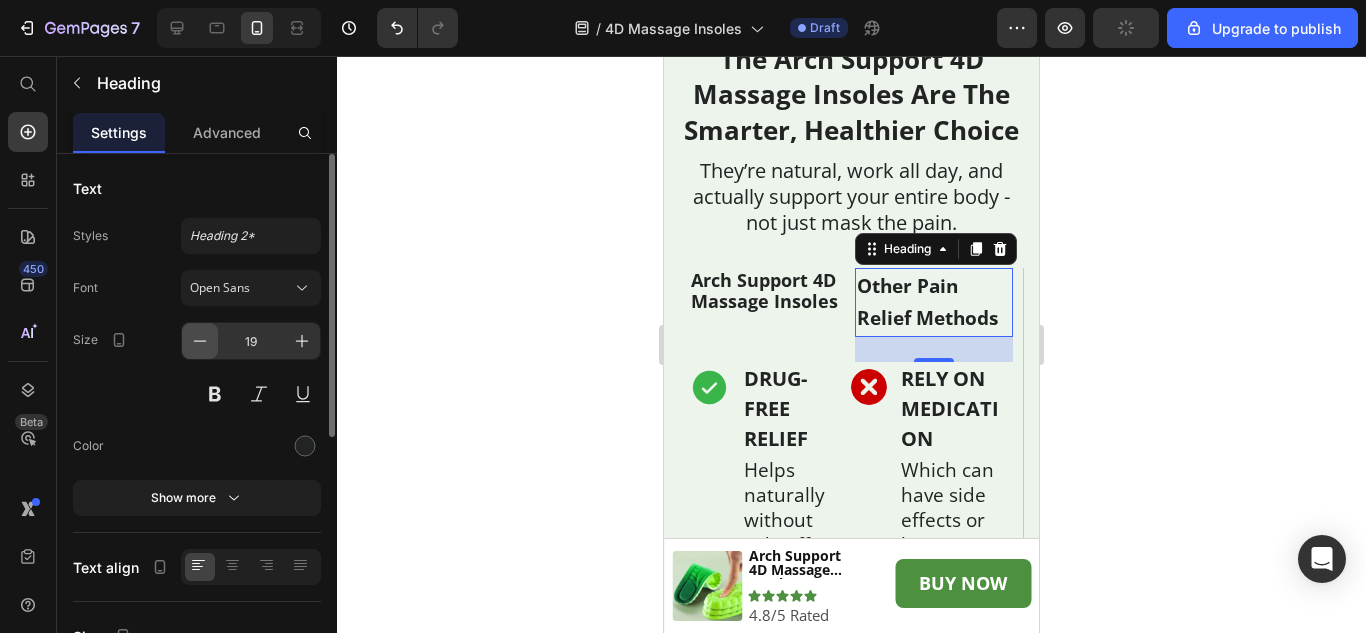 click 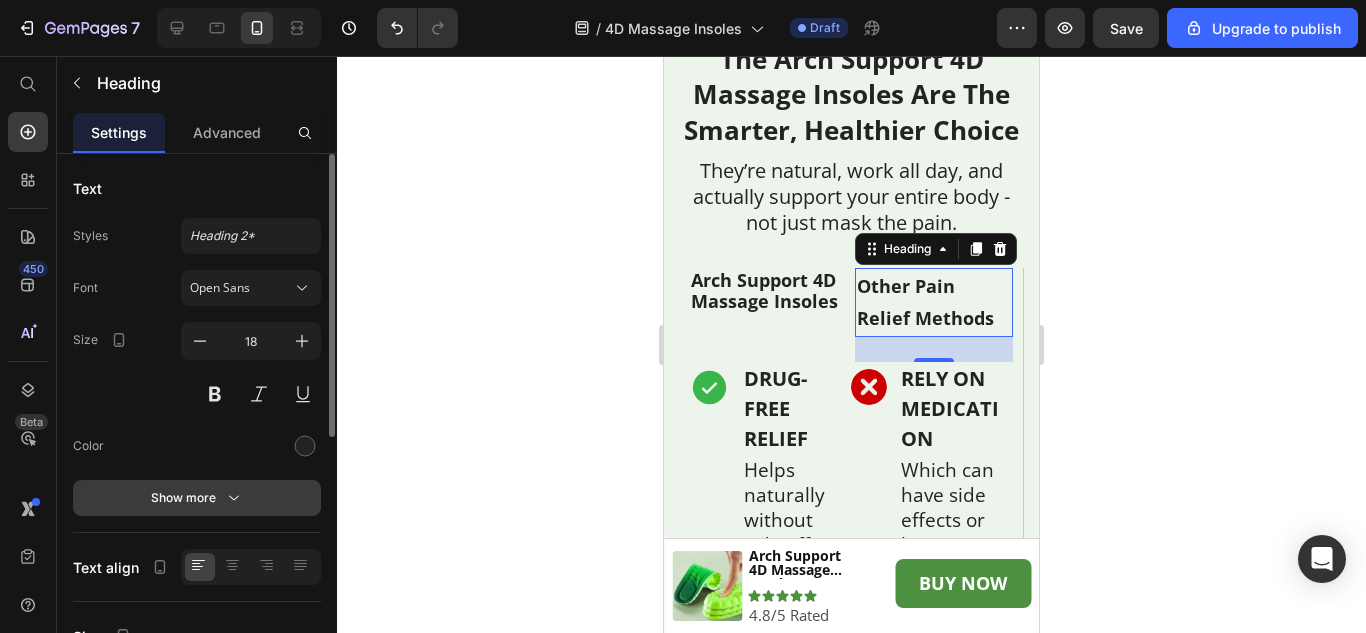 click on "Show more" at bounding box center (197, 498) 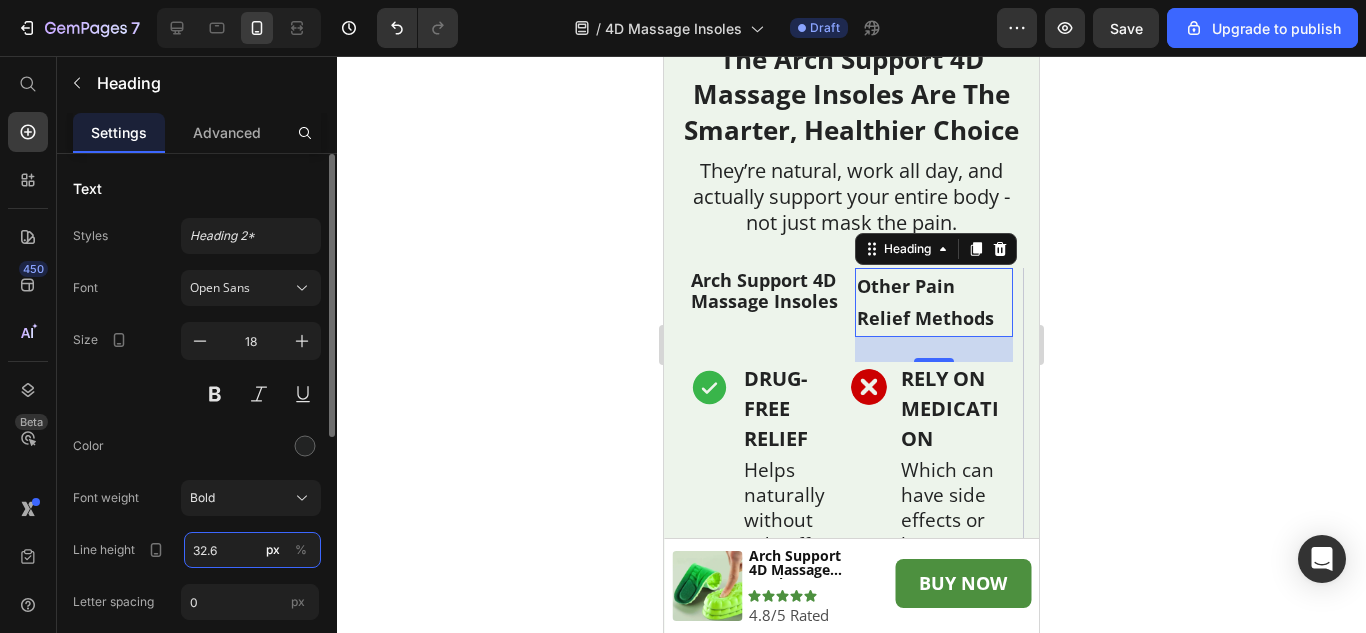 click on "32.6" at bounding box center (252, 550) 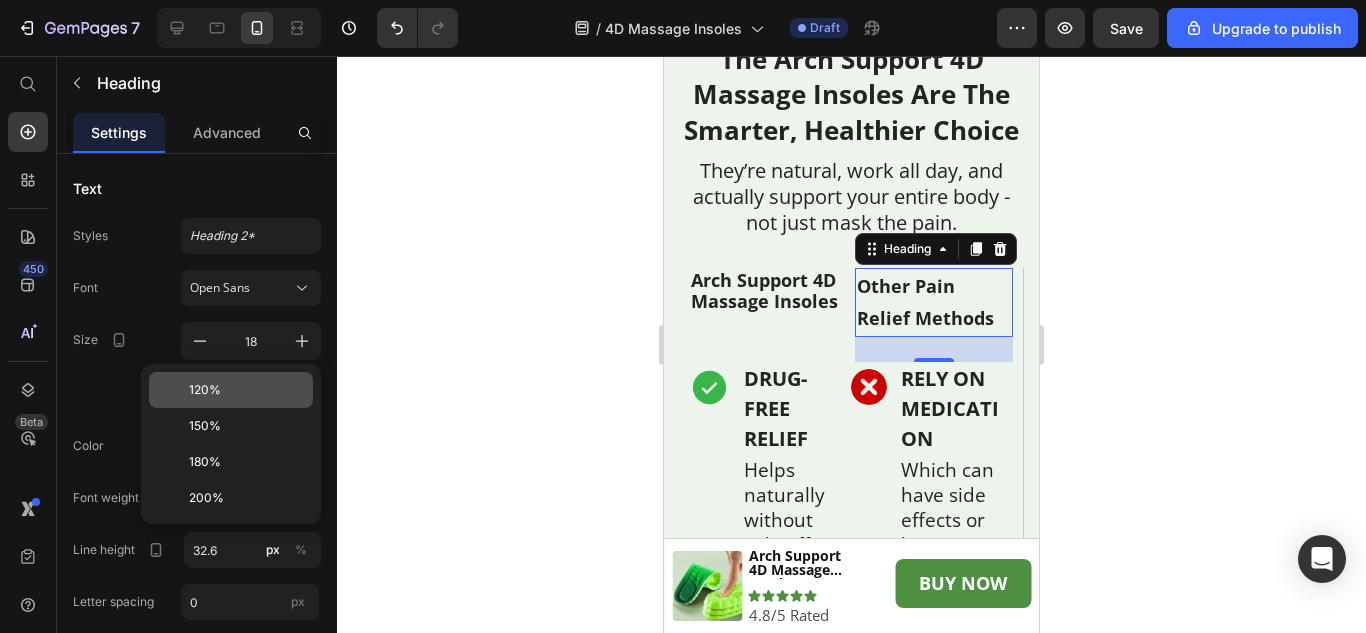 click on "120%" at bounding box center [247, 390] 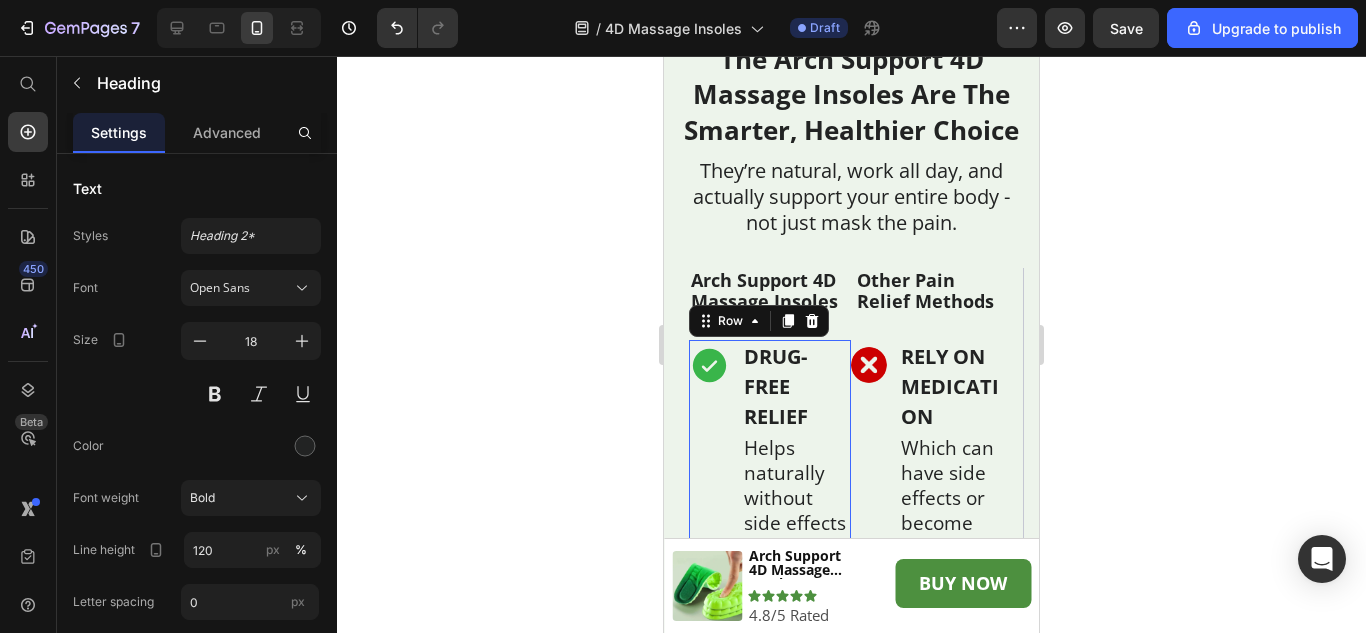 click on "Icon" at bounding box center [709, 464] 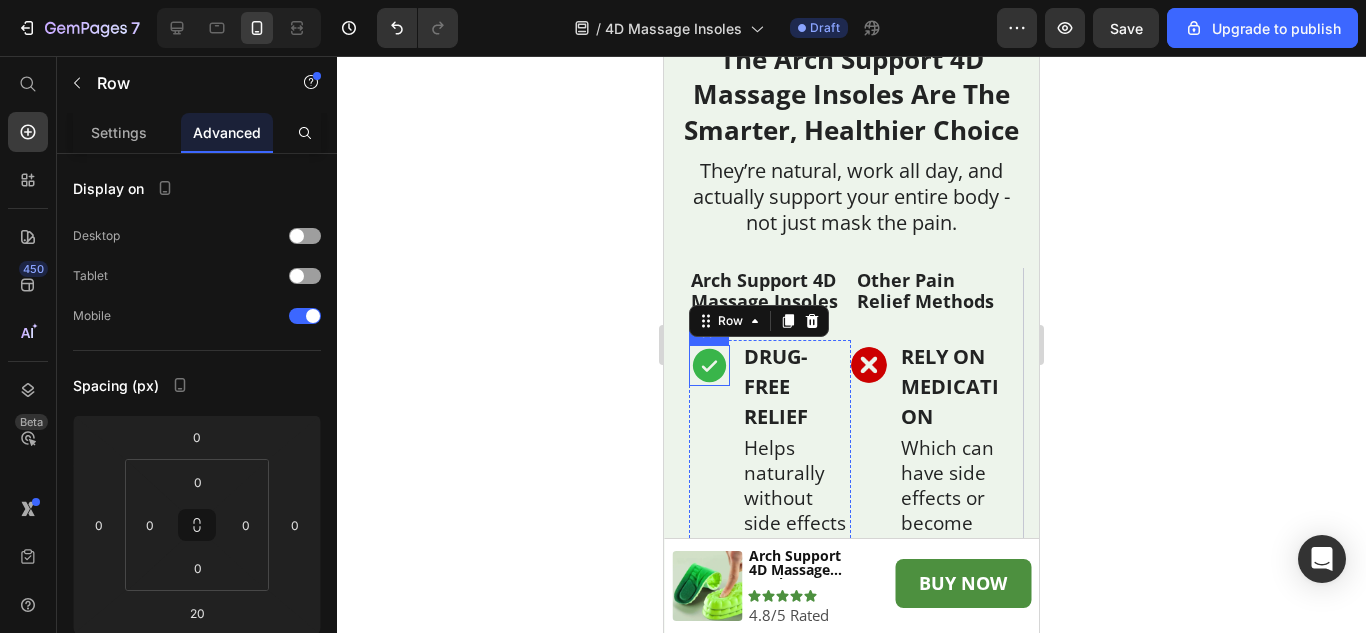 click 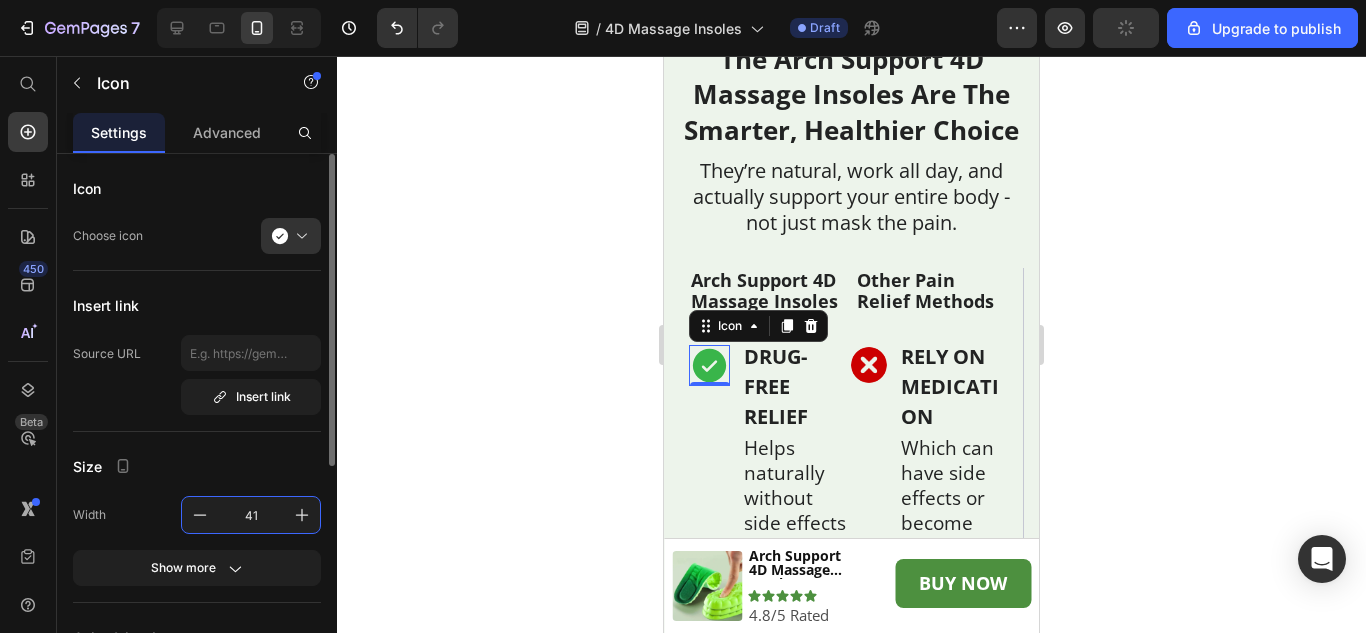 click on "41" at bounding box center (251, 515) 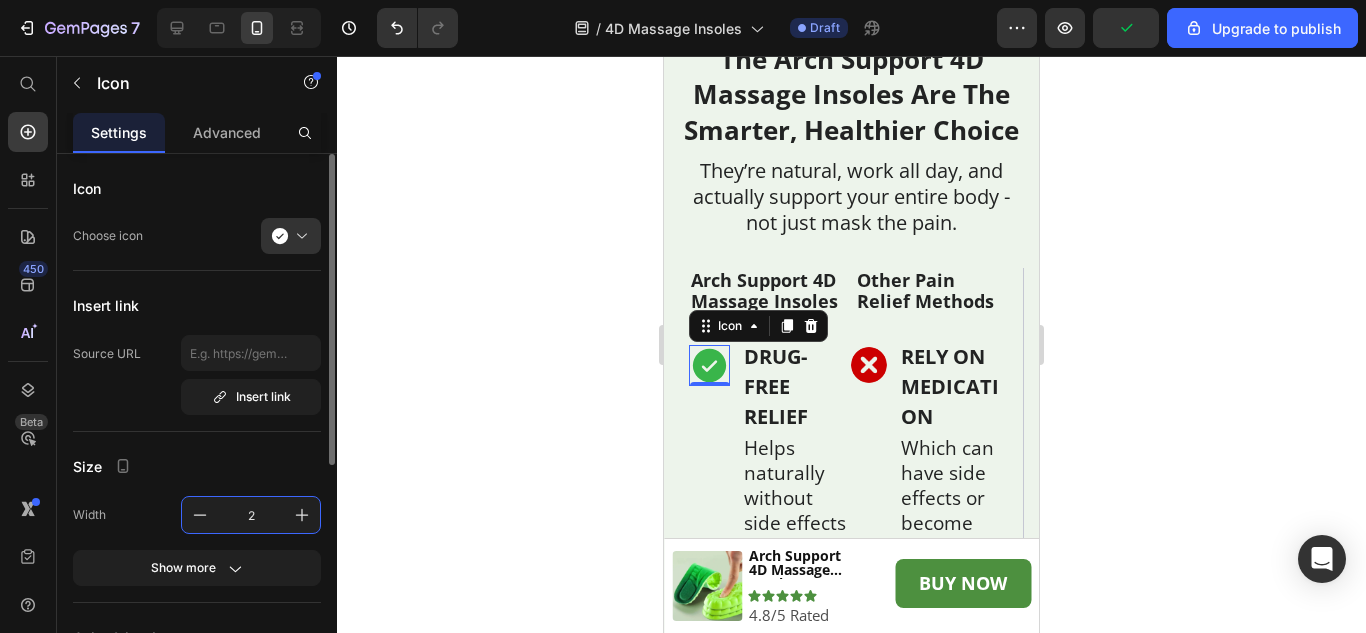 type on "25" 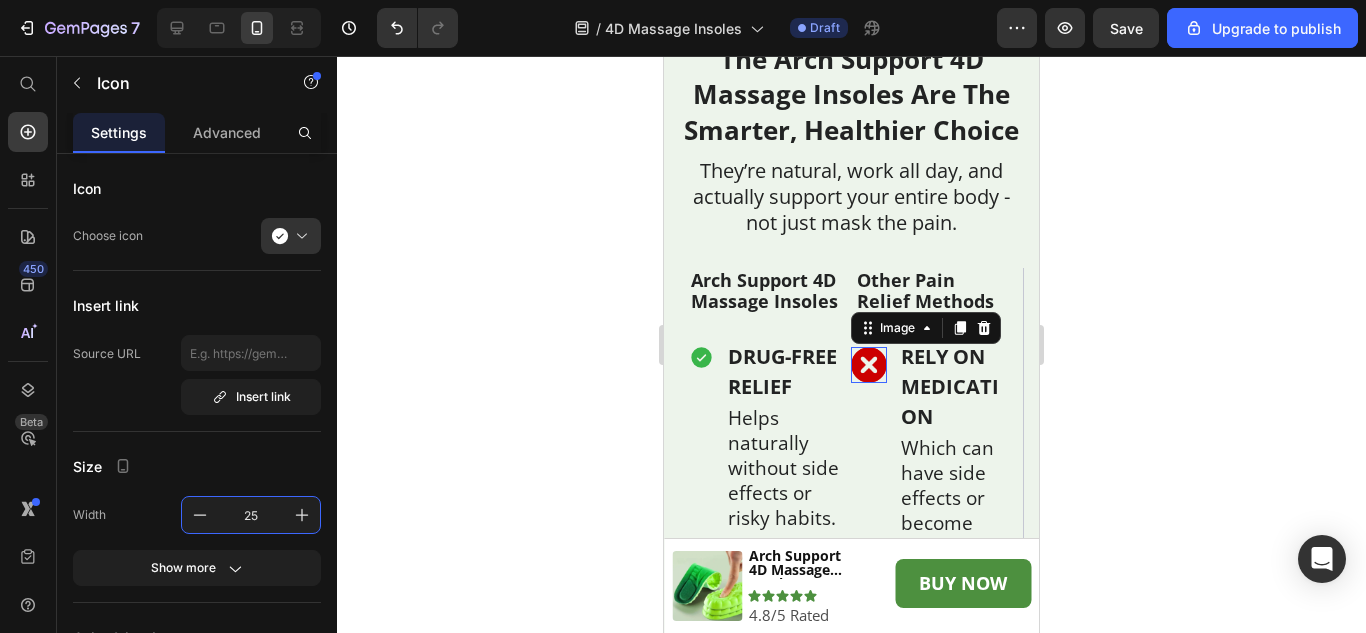 click at bounding box center [869, 365] 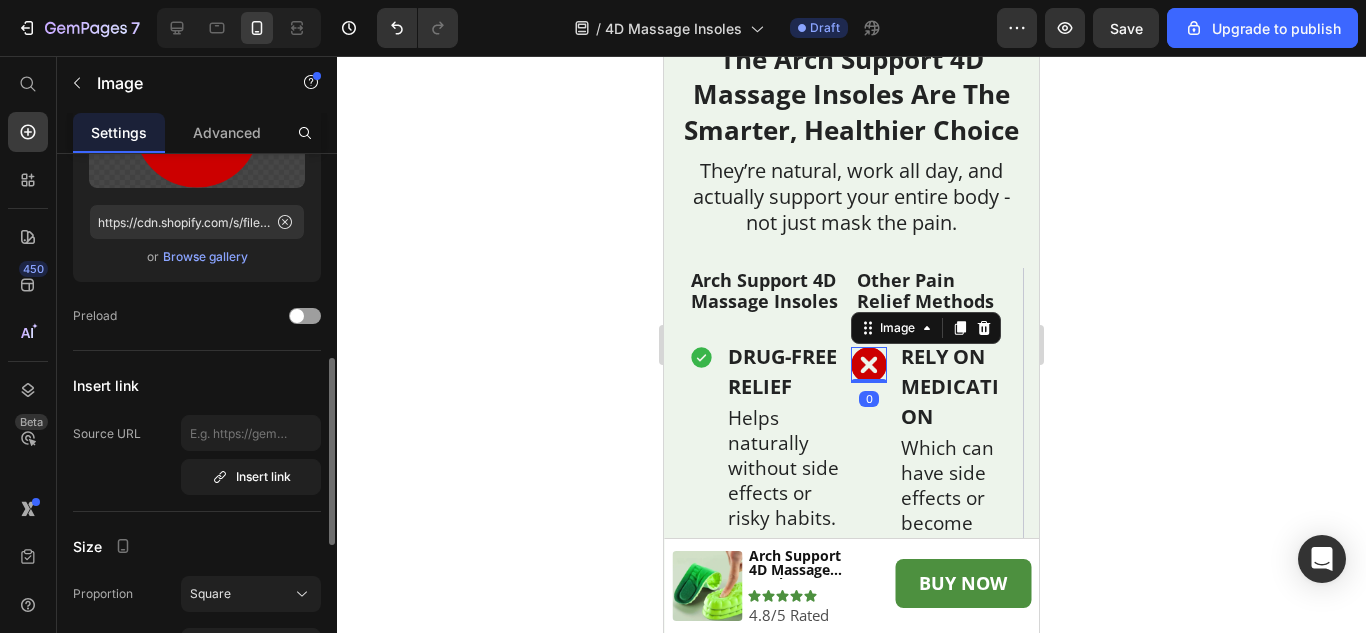scroll, scrollTop: 300, scrollLeft: 0, axis: vertical 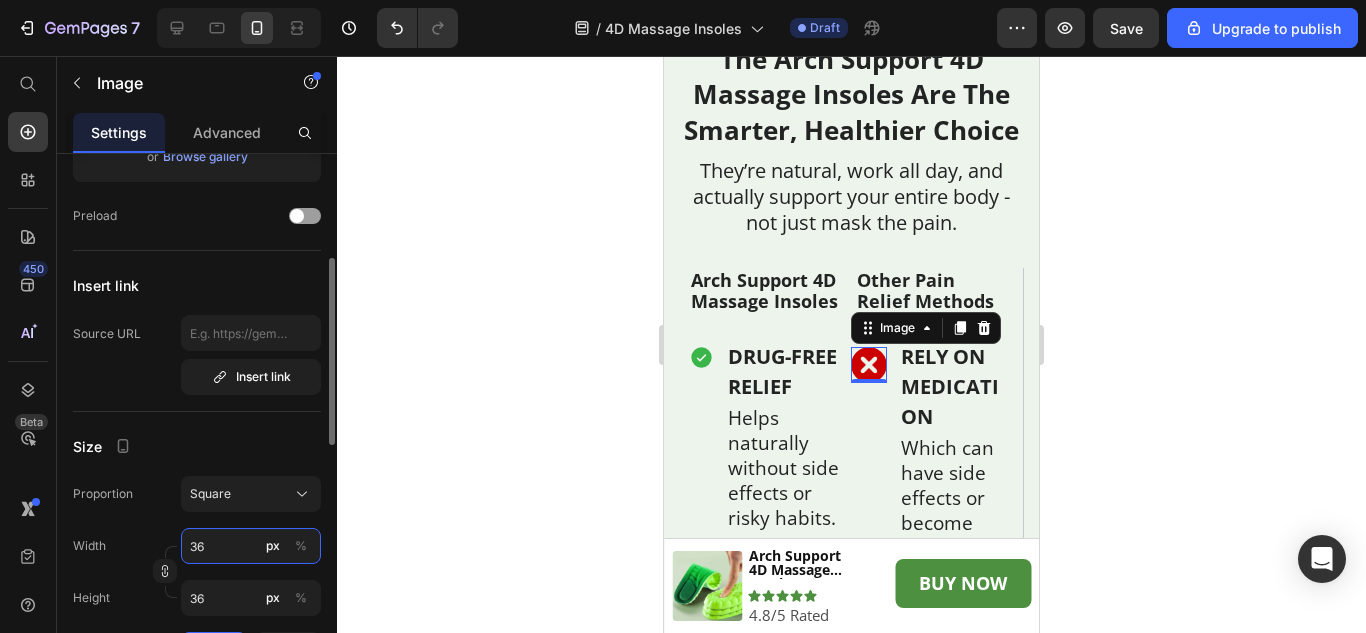 click on "36" at bounding box center (251, 546) 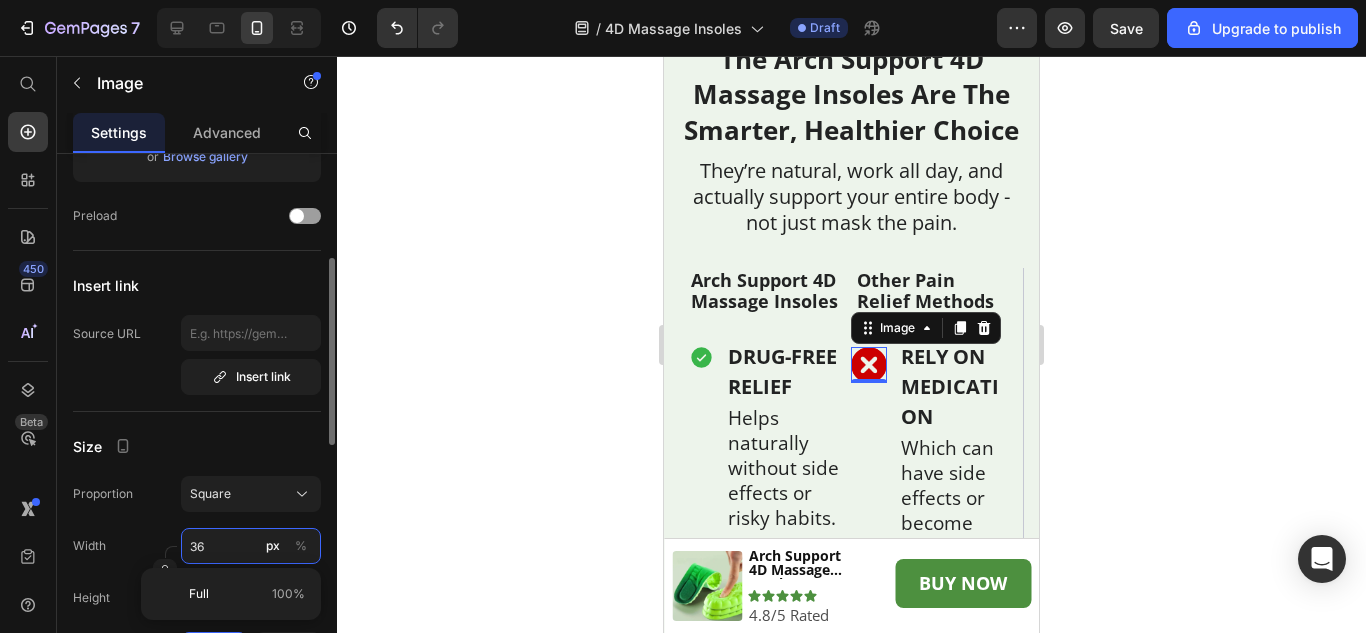 type on "2" 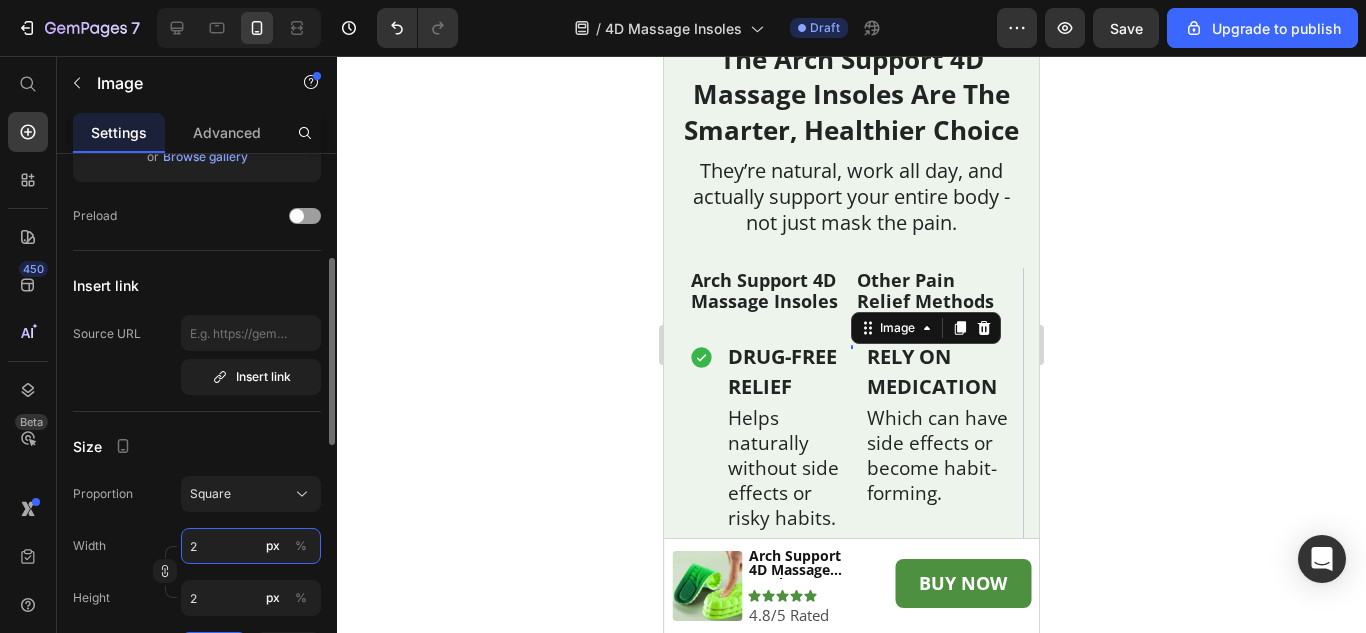 type on "25" 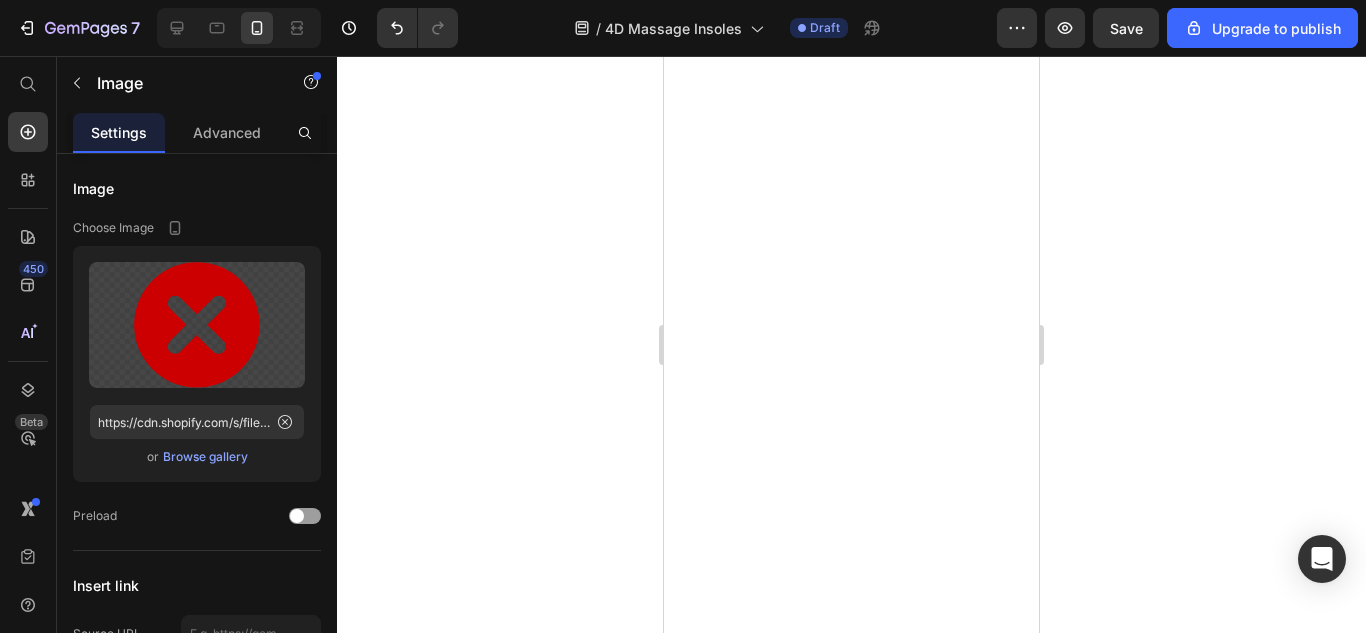scroll, scrollTop: 0, scrollLeft: 0, axis: both 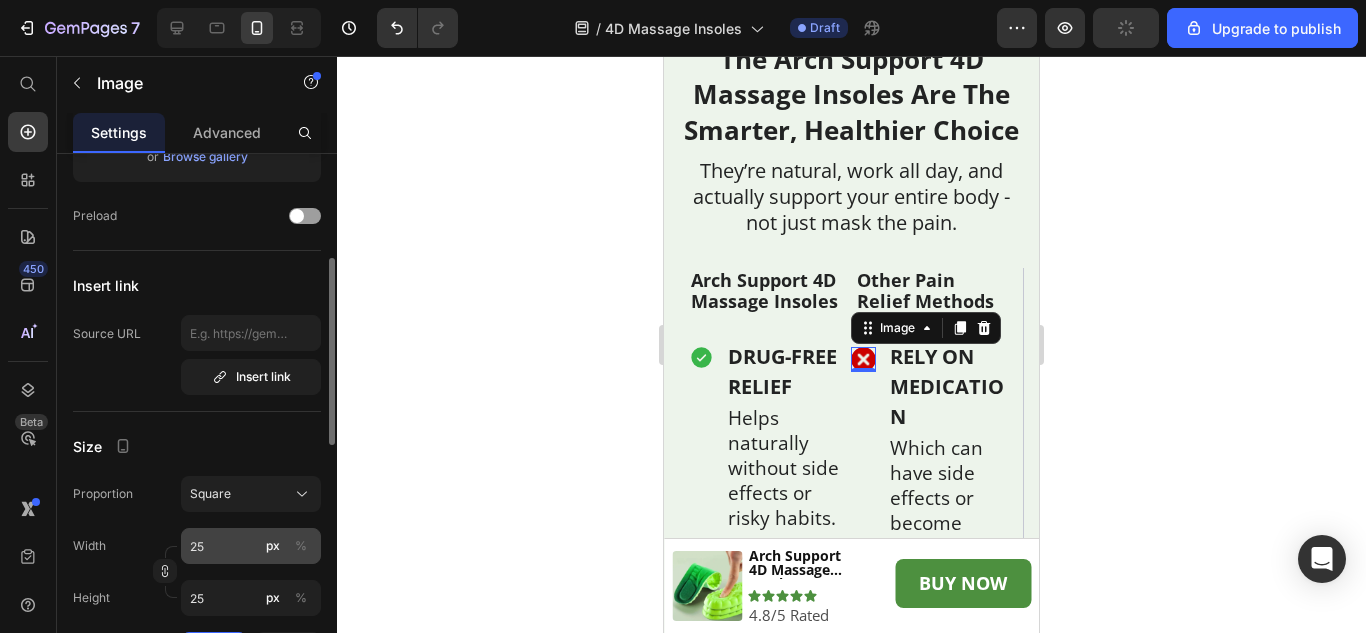 drag, startPoint x: 194, startPoint y: 547, endPoint x: 211, endPoint y: 546, distance: 17.029387 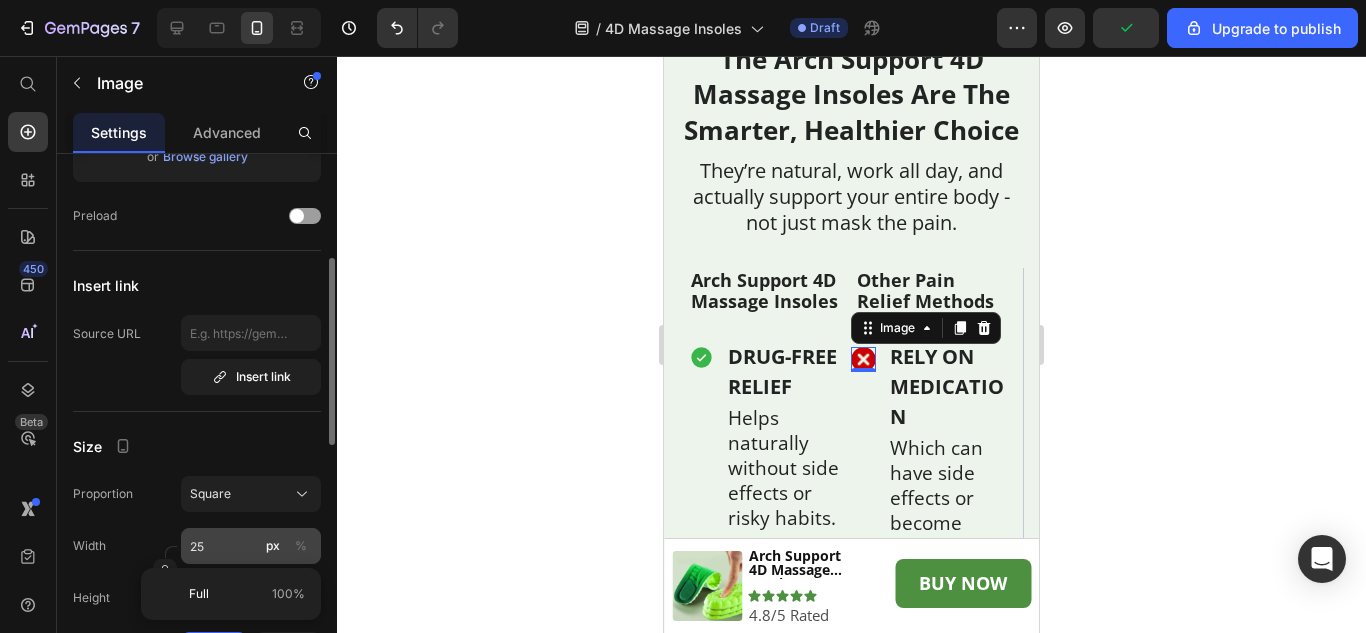 type on "22" 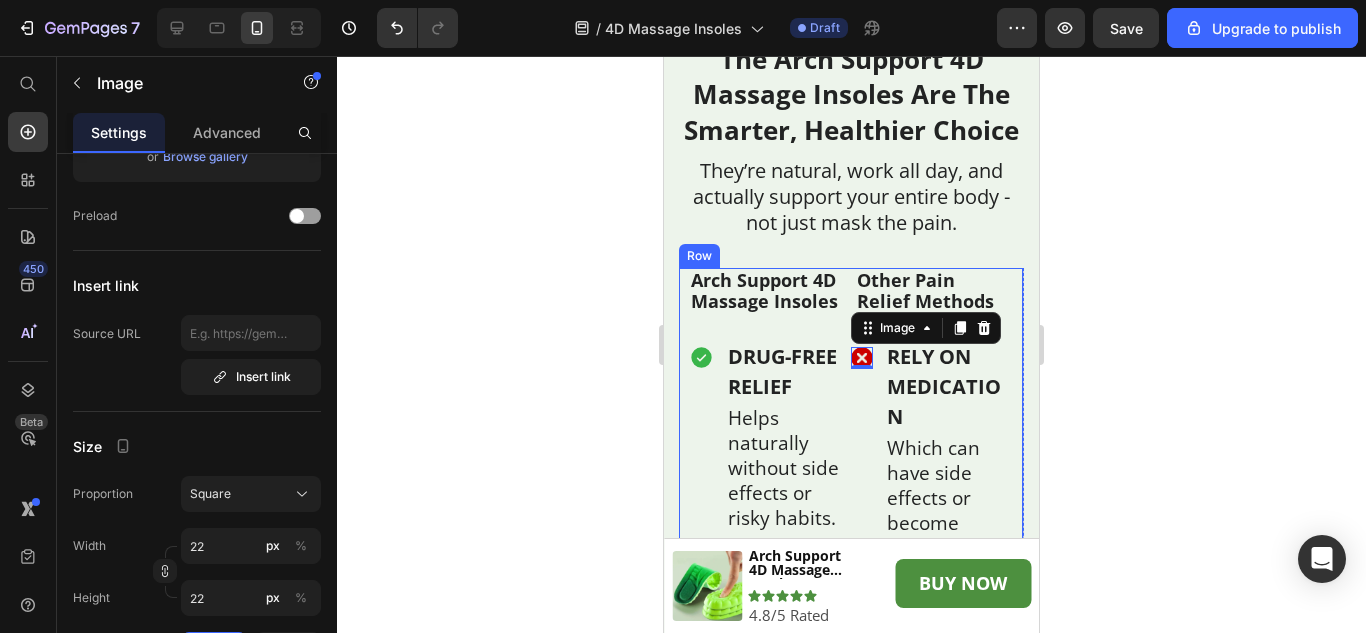 click on "Arch Support 4D Massage Insoles Heading Arch Support 4D Massage Insoles Heading Other Pain Relief Methods Heading Row
Icon DRUG-FREE RELIEF Text Block Helps naturally without side effects or risky habits. Text Block Row Row Image   0 RELY ON MEDICATION Text Block Which can have side effects or become habit-forming. Text Block Row Row Row
Icon WORKS ALL DAY LONG Text Block Cushions and supports with every step you take. Text Block Row Row Image WEARS OFF QUICKLY Text Block Topicals & pills fade fast, needing constant re-use. Text Block Row Row Row
Icon SUPPORTS NATURAL ALIGNMENT Text Block Helps fix the real cause by improving posture. Text Block Row Row Image DOESN’T FIX THE ROOT CAUSE Text Block Just dulls pain without improving posture. Text Block Row Row Row
Icon COMFORT YOU CAN FEEL IMMEDIATELY Text Block Slip them in and notice the difference right away. Text Block Row Row Image TAKES TIME TO KICK IN Text Block Text Block Row Row Row Icon" at bounding box center (851, 1006) 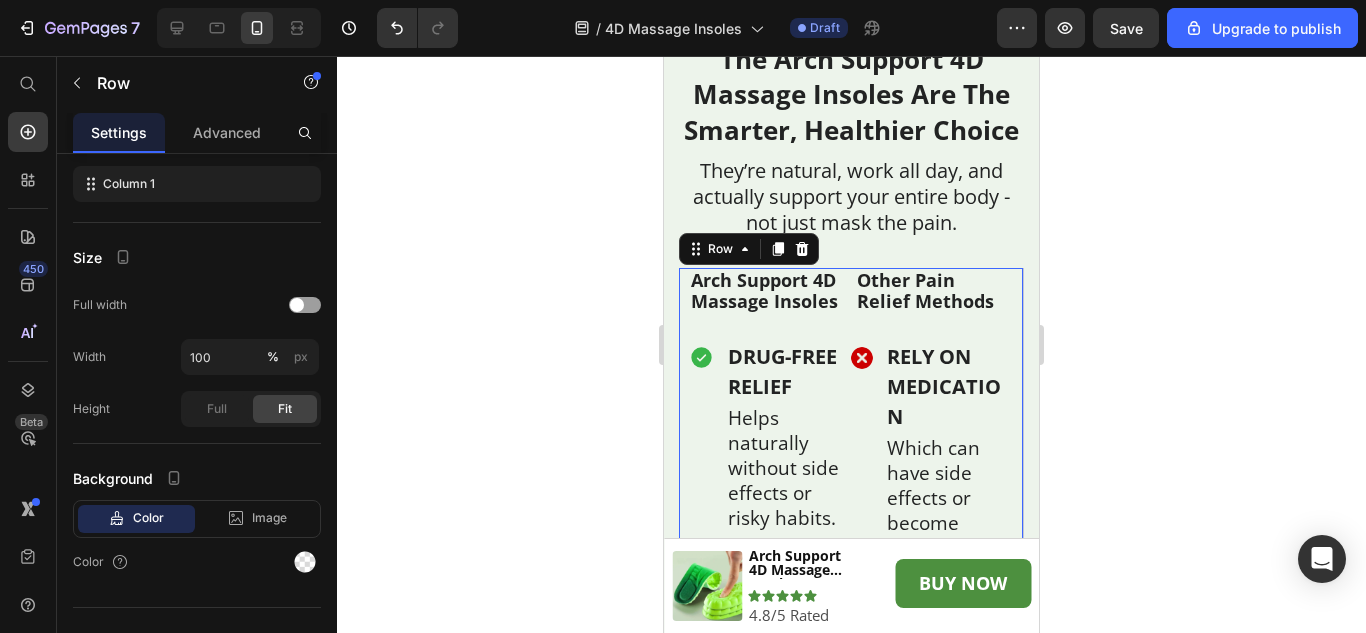 scroll, scrollTop: 0, scrollLeft: 0, axis: both 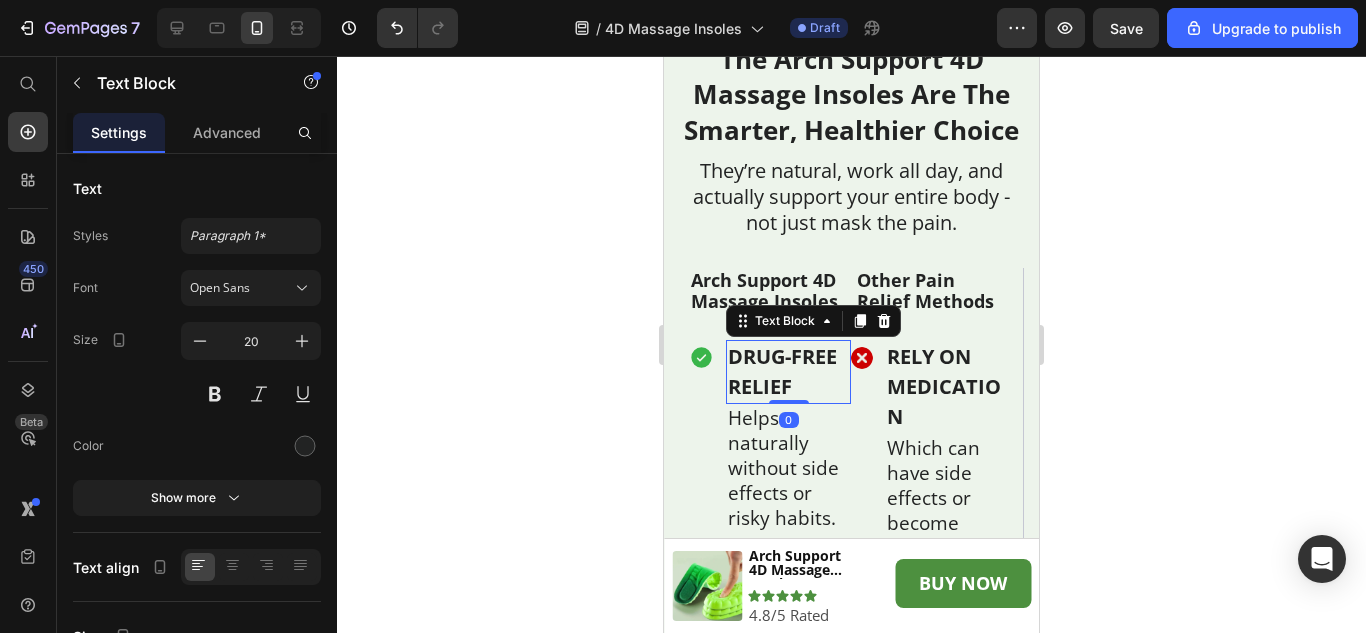 click on "DRUG-FREE RELIEF" at bounding box center [788, 372] 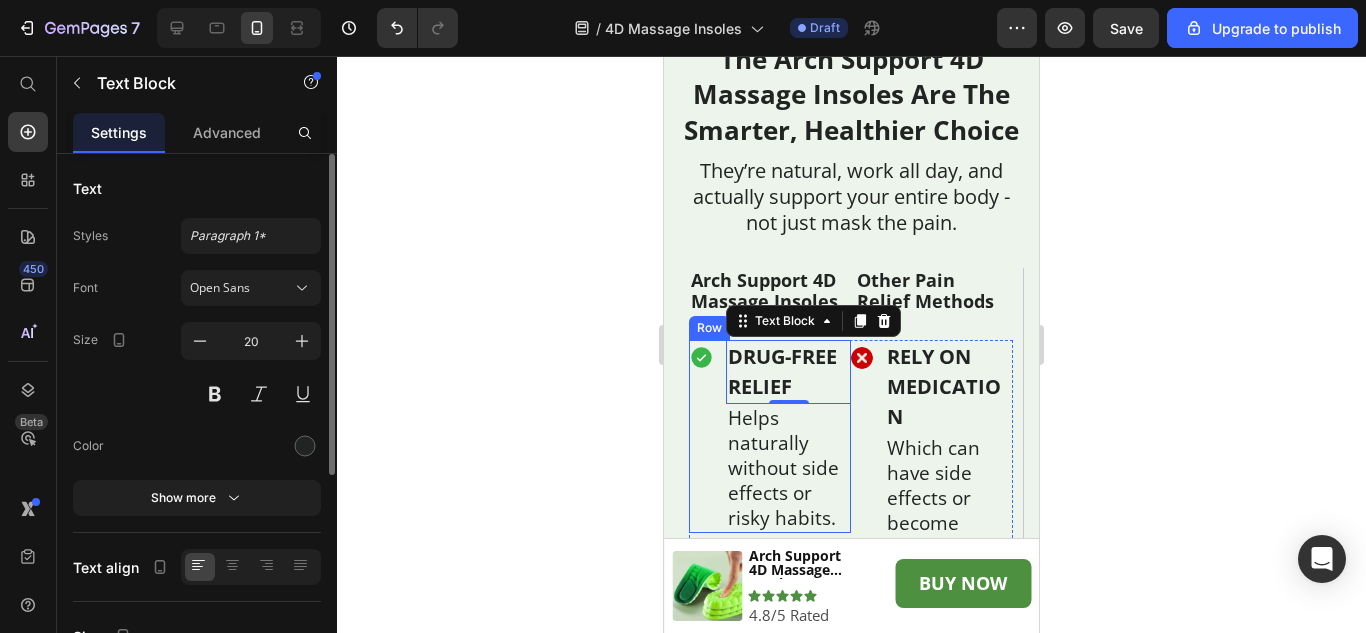 click on "Size 20" at bounding box center (197, 367) 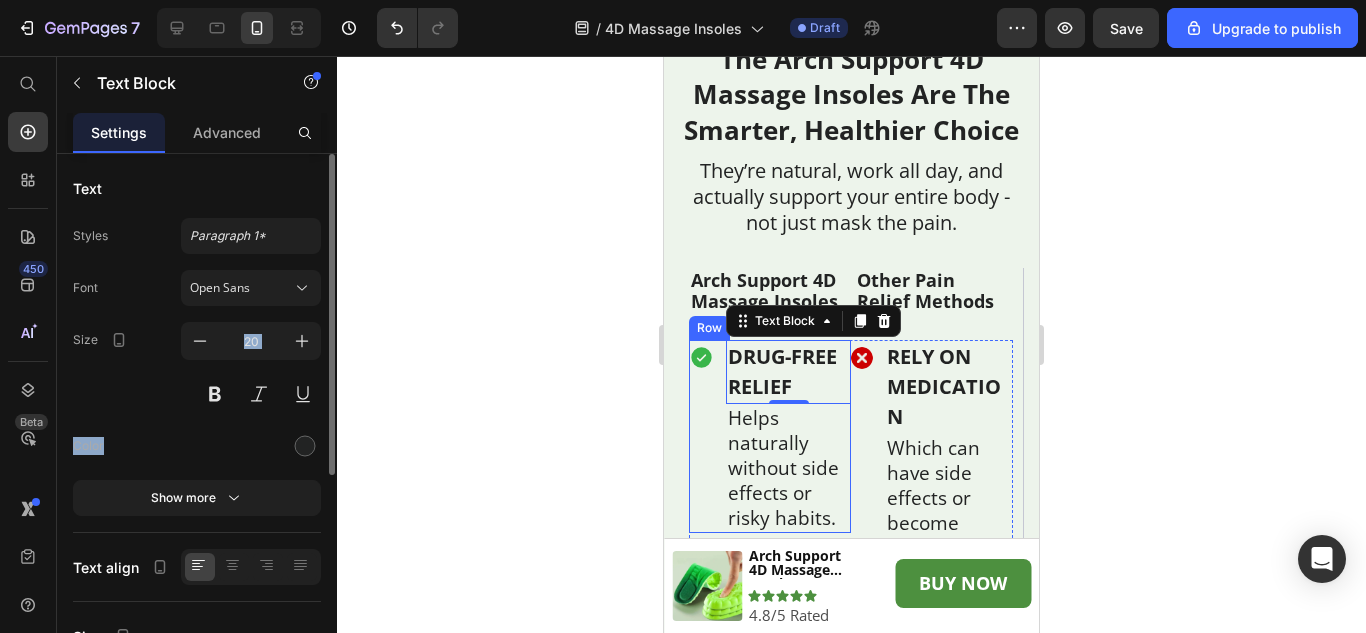 click on "Size 20" at bounding box center [197, 367] 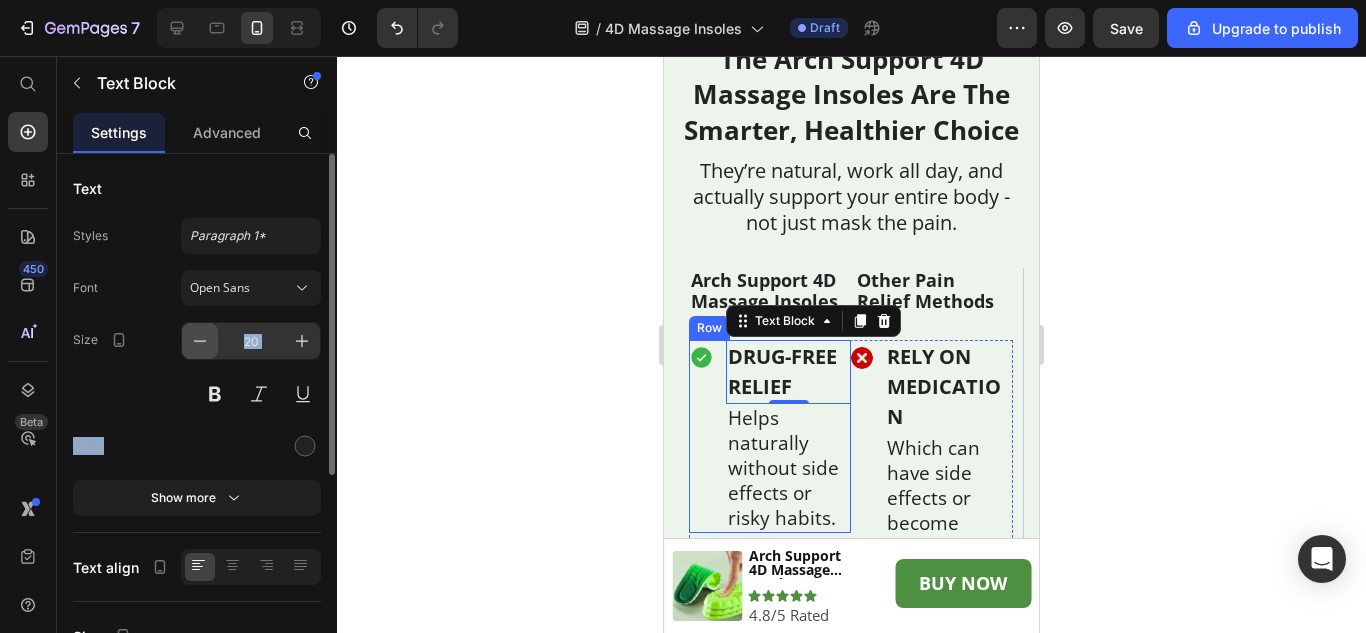 click 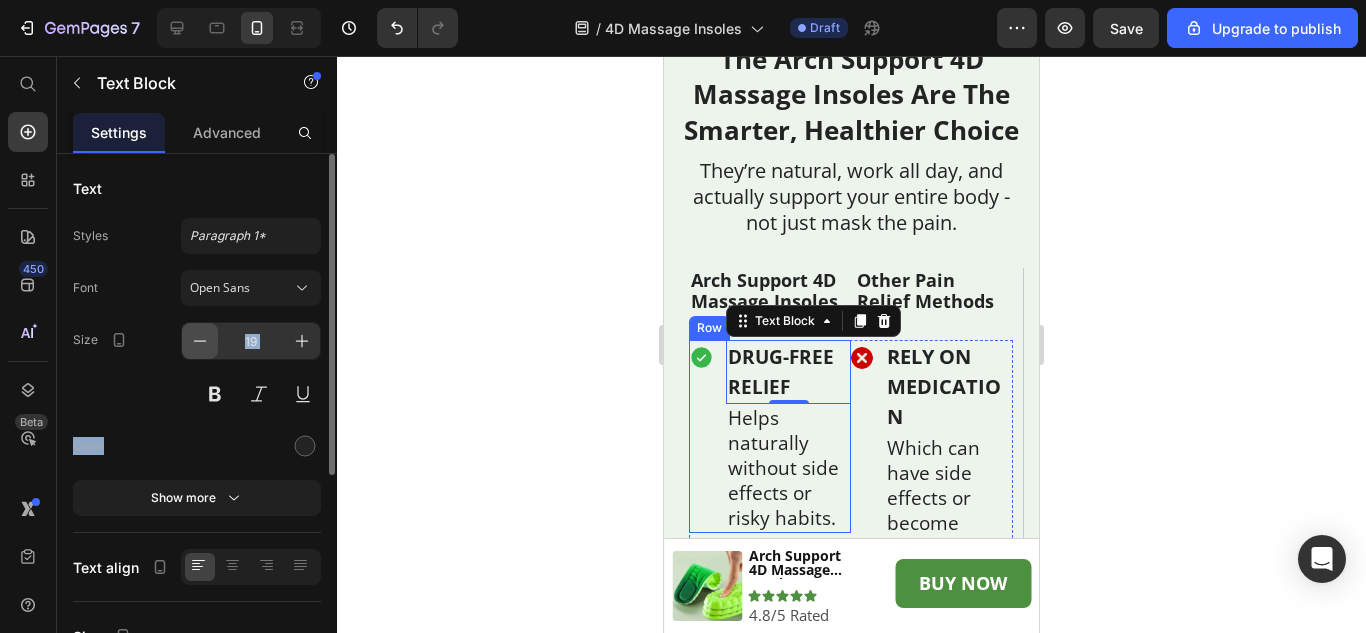 click 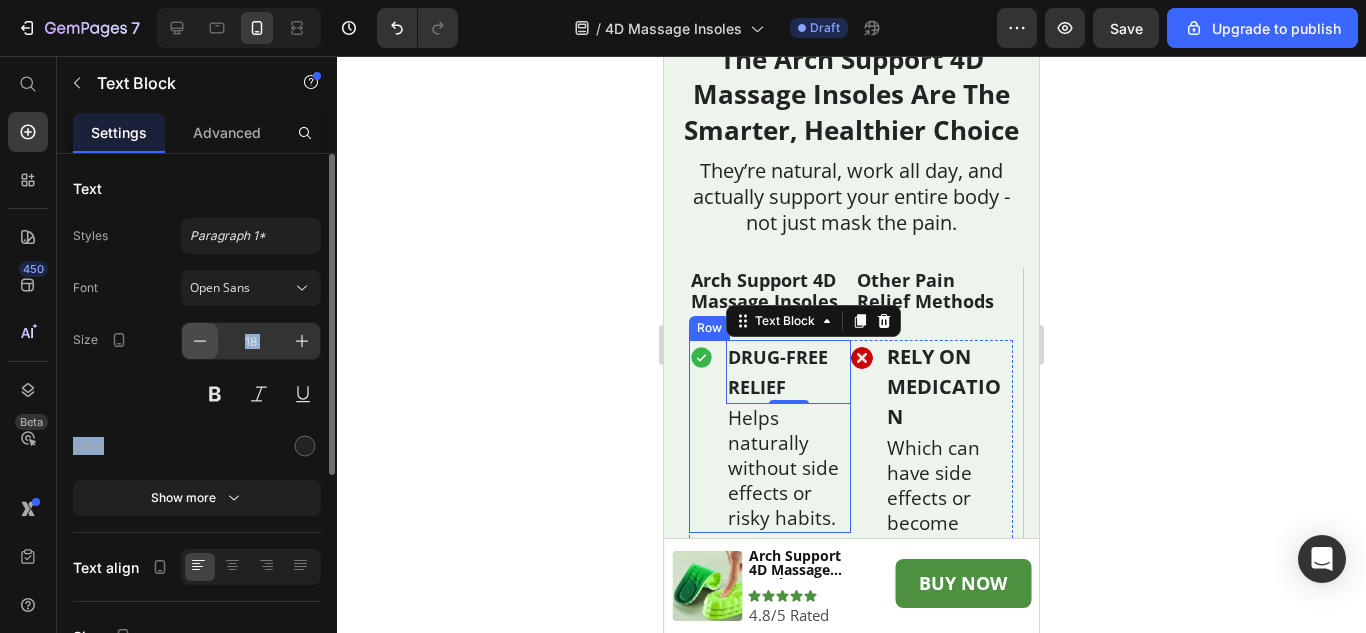click 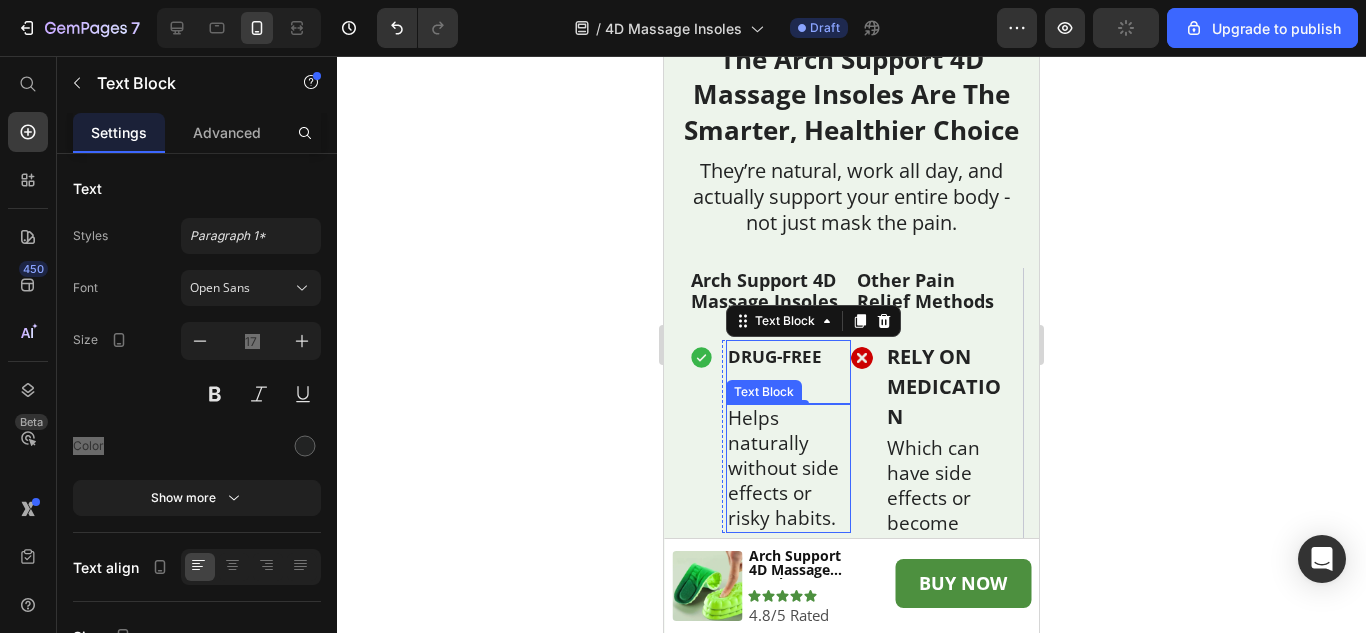 click on "Helps naturally without side effects or risky habits." at bounding box center [788, 468] 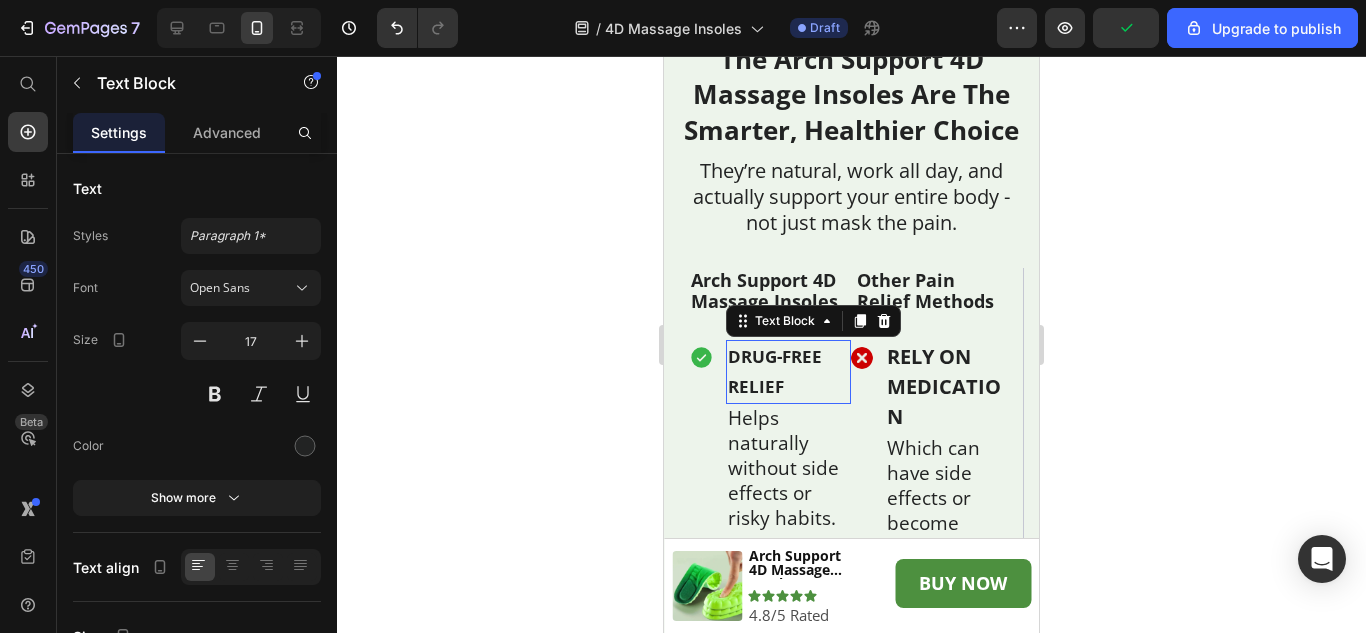 click on "DRUG-FREE RELIEF" at bounding box center (788, 372) 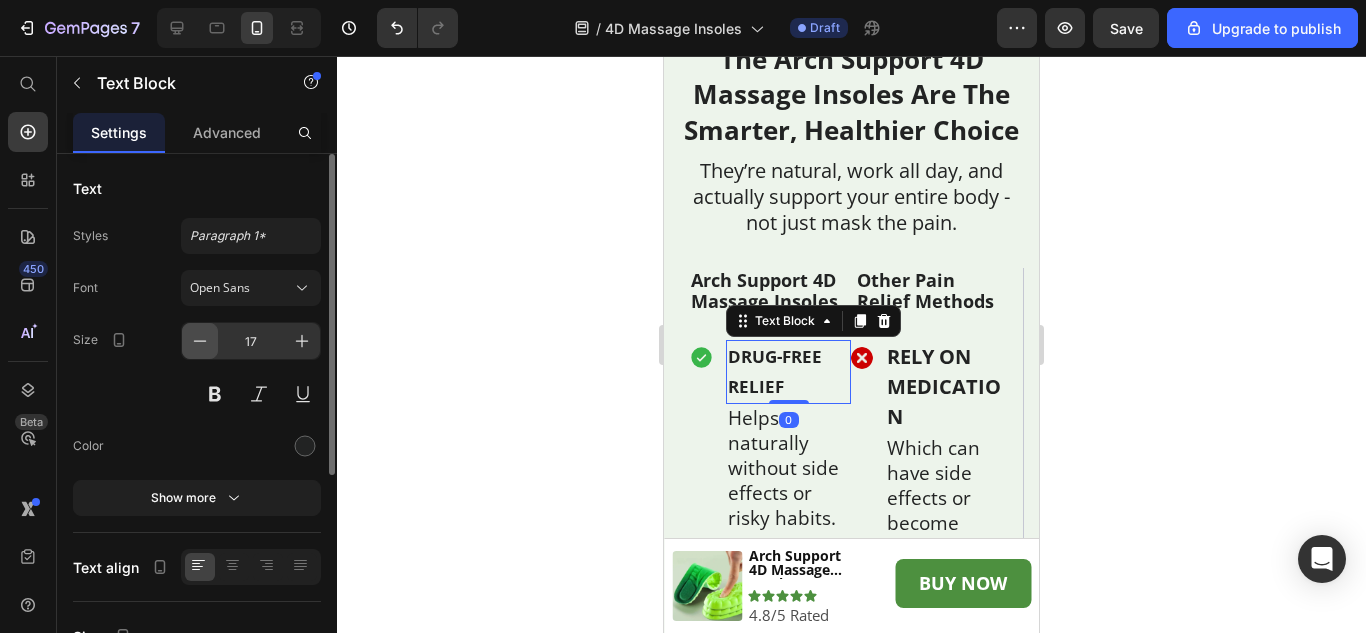 click 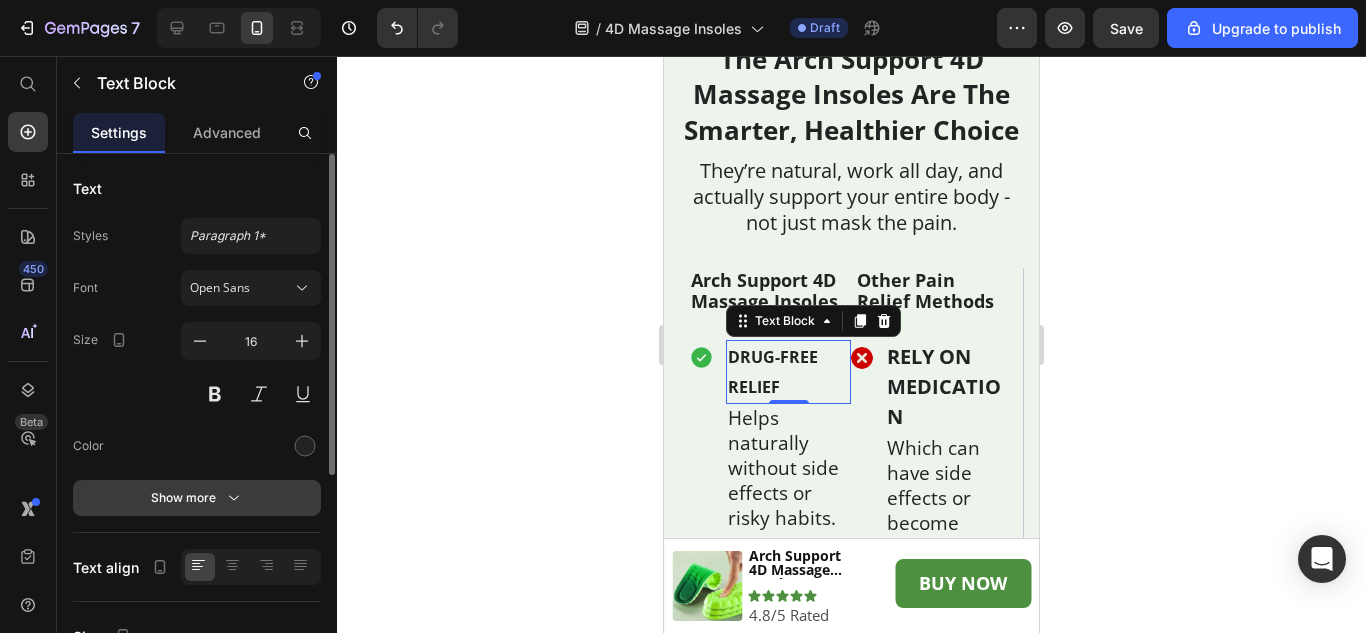 click on "Show more" at bounding box center [197, 498] 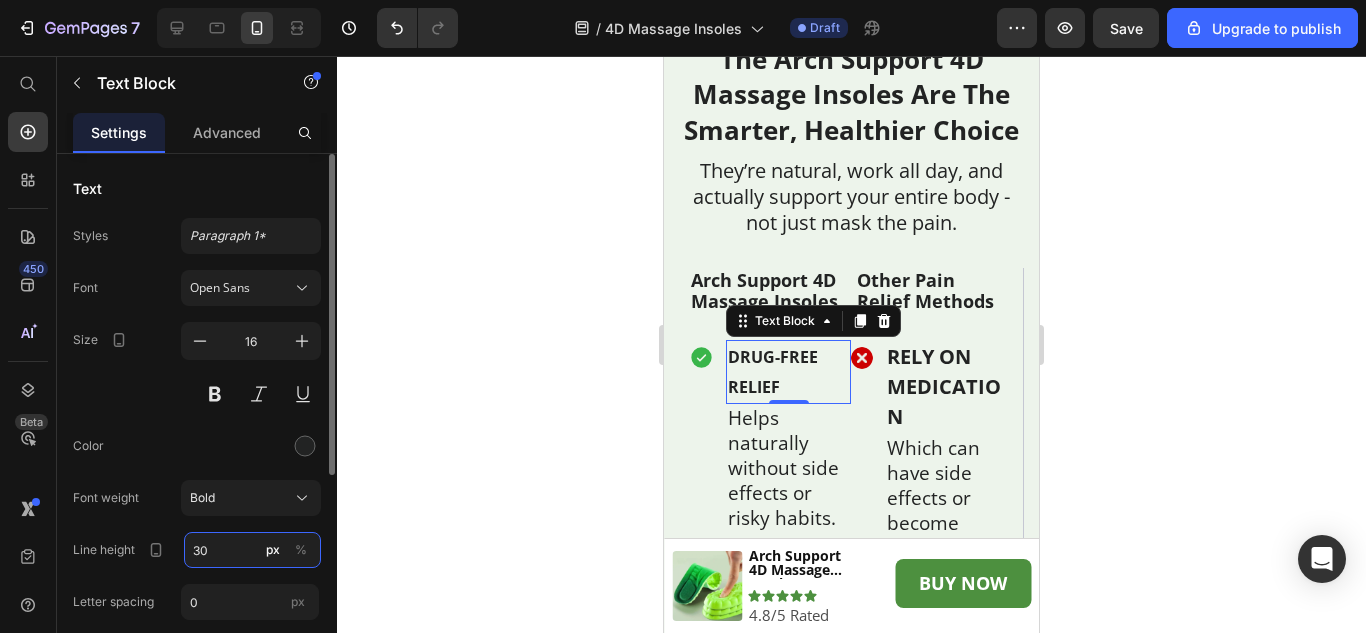 click on "30" at bounding box center [252, 550] 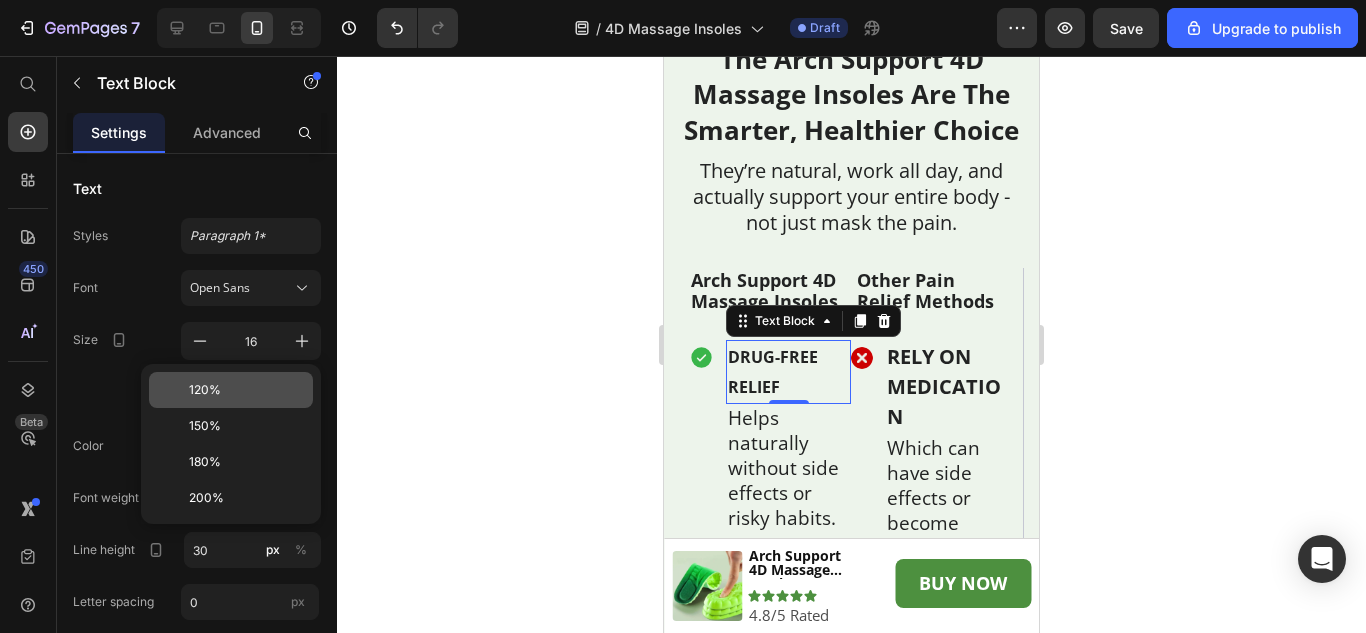 click on "120%" at bounding box center (205, 390) 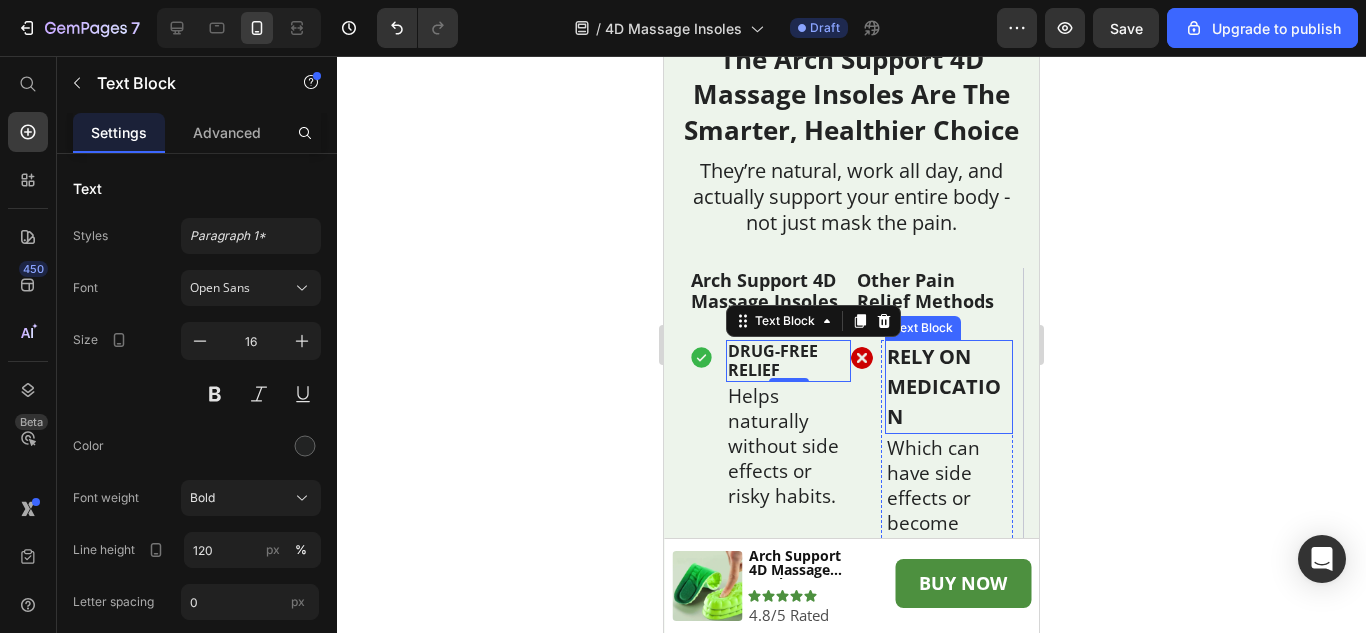 click on "RELY ON MEDICATION" at bounding box center [949, 387] 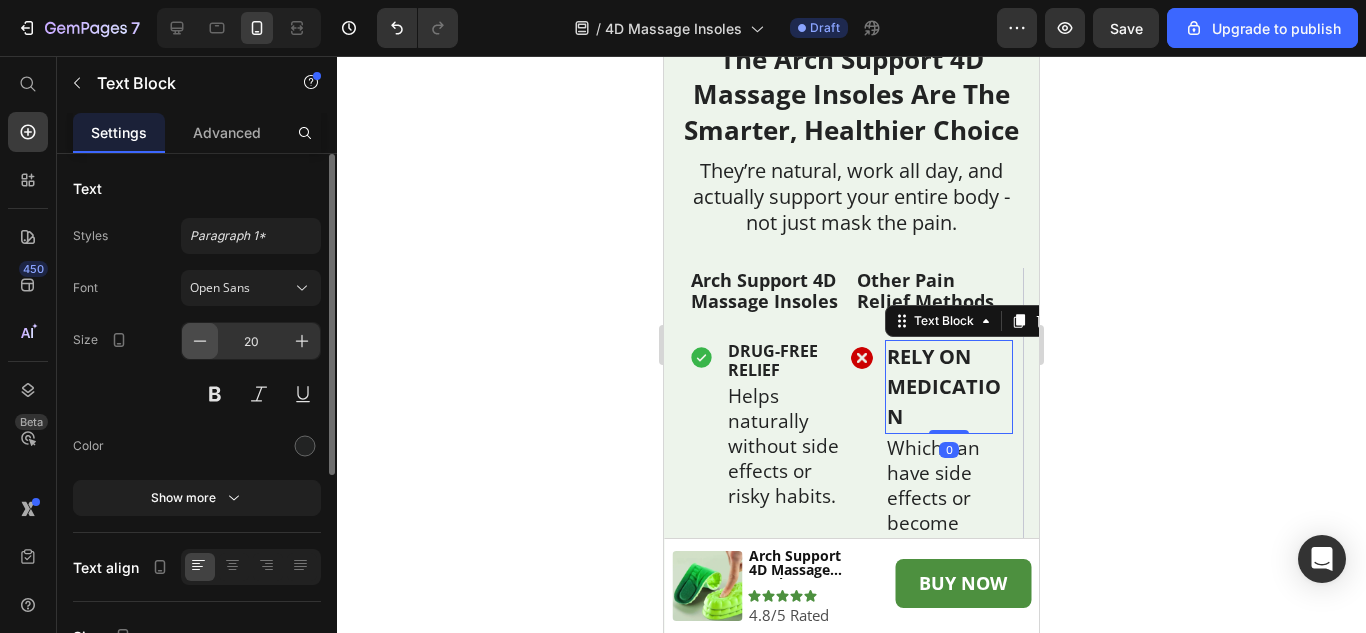 click at bounding box center [200, 341] 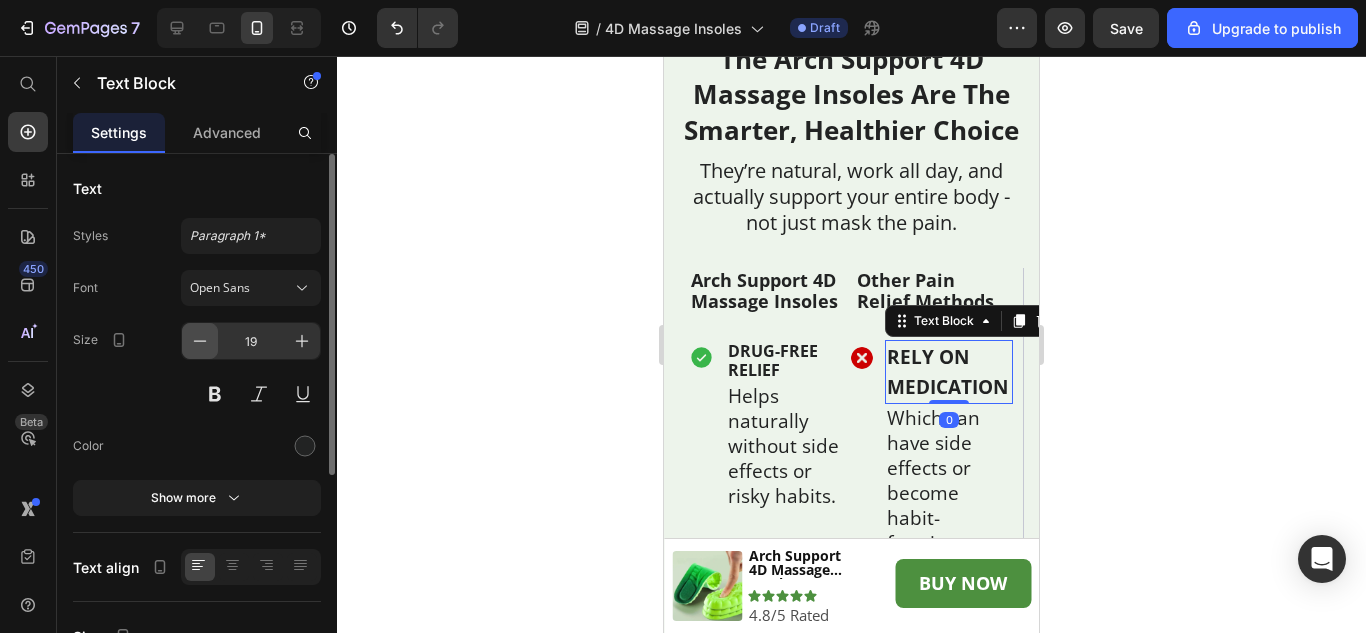 click at bounding box center (200, 341) 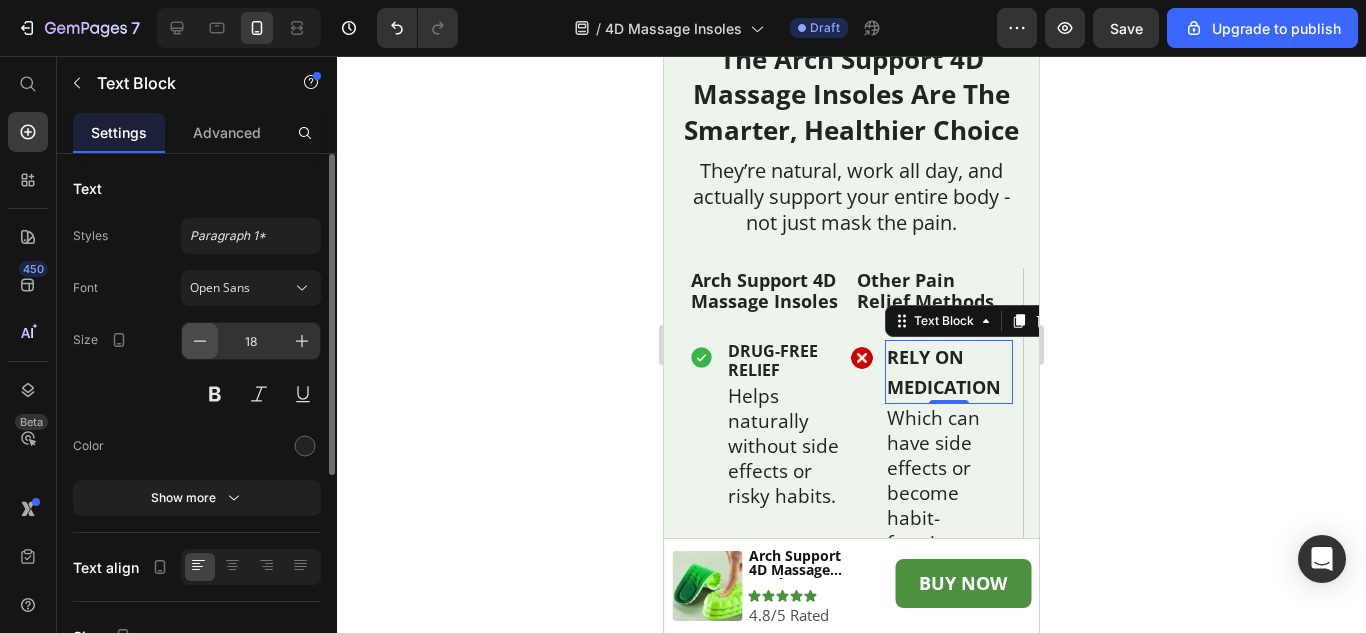 click at bounding box center [200, 341] 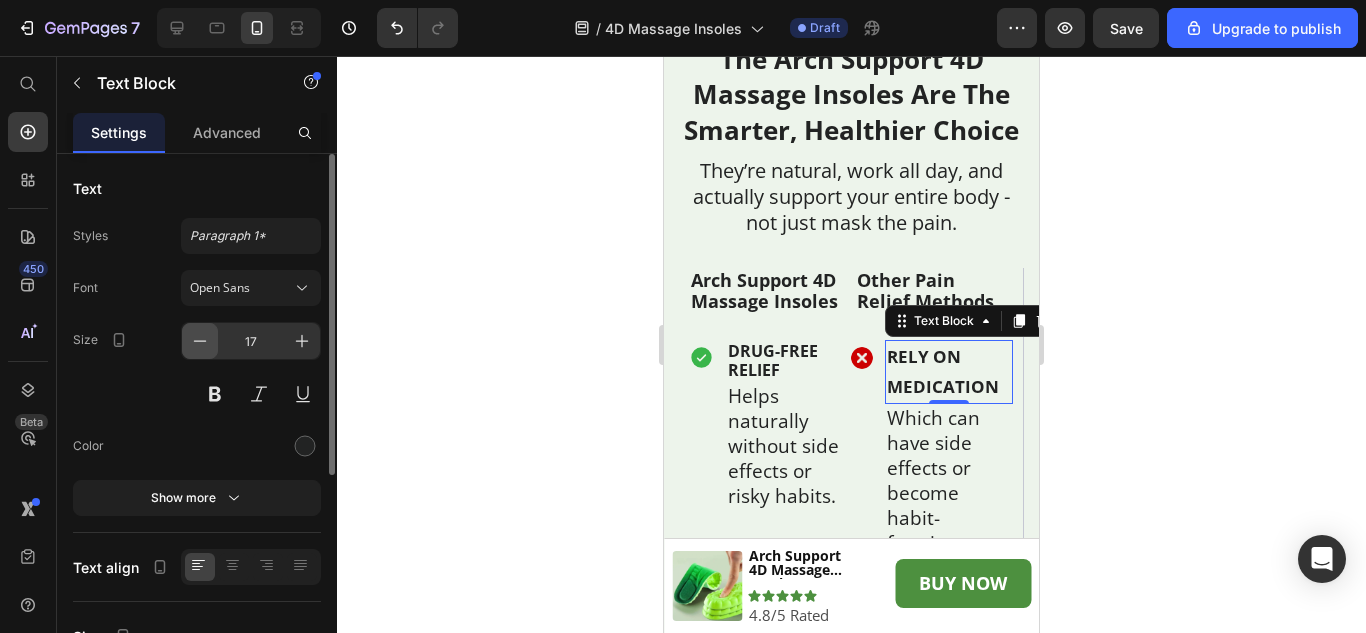 click at bounding box center (200, 341) 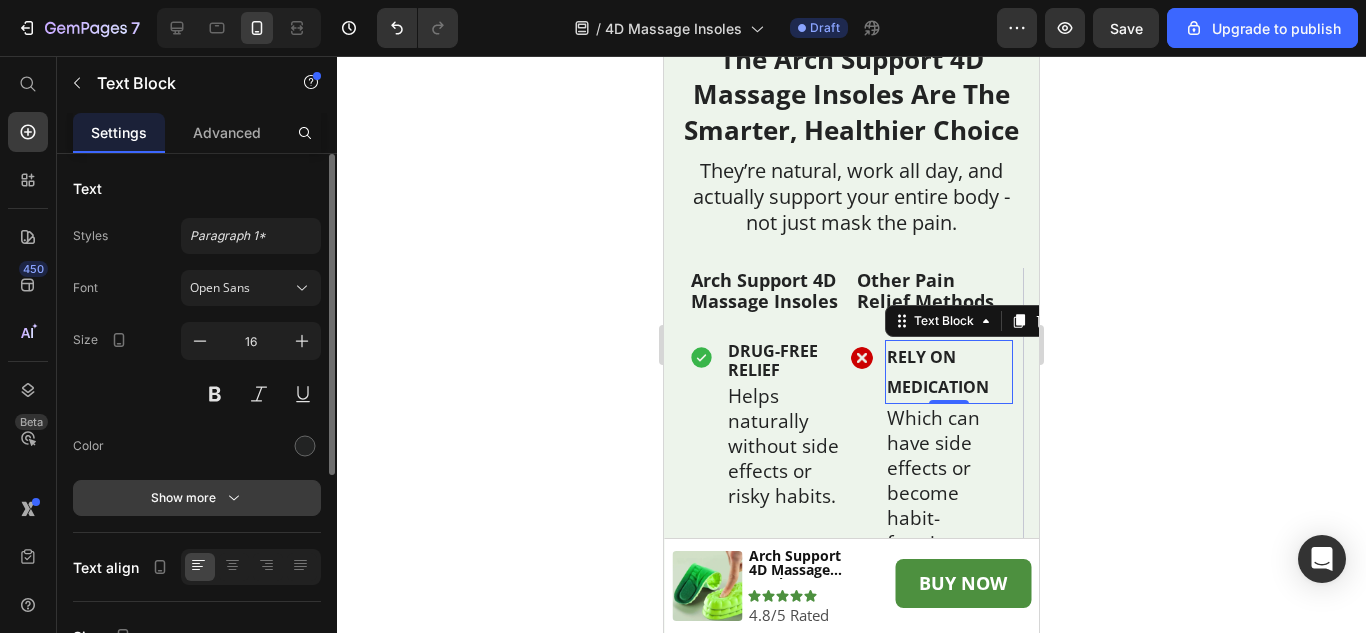 click on "Show more" at bounding box center [197, 498] 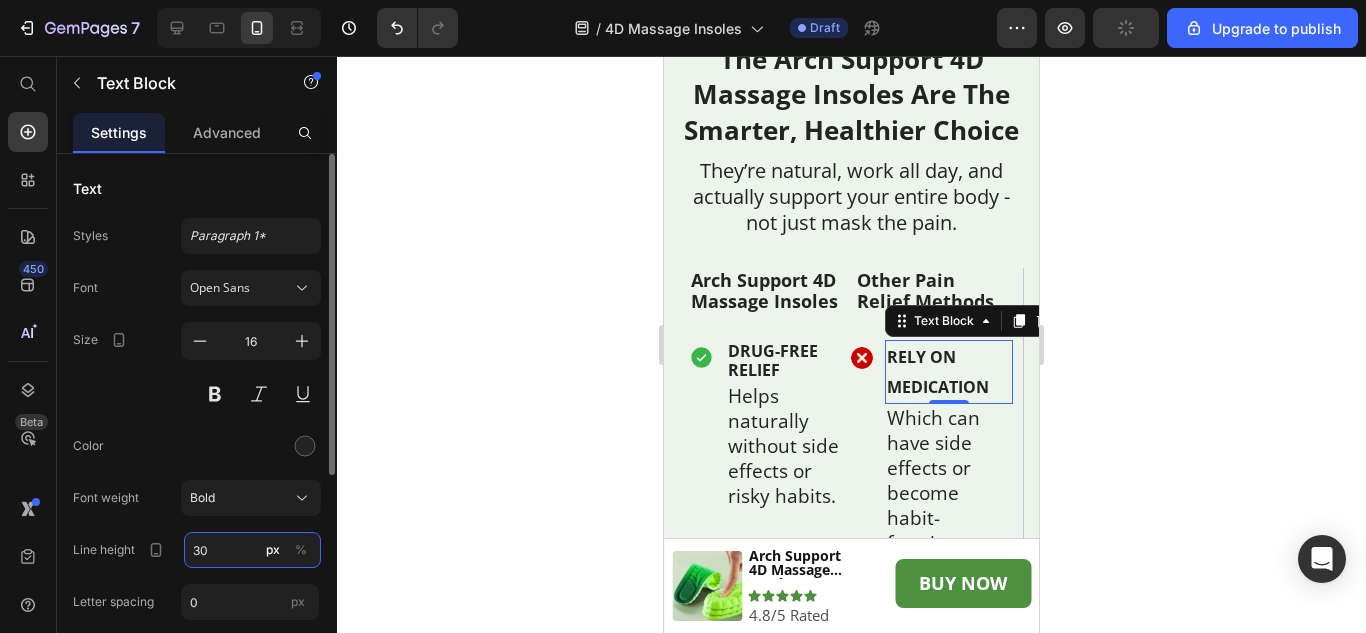 click on "30" at bounding box center (252, 550) 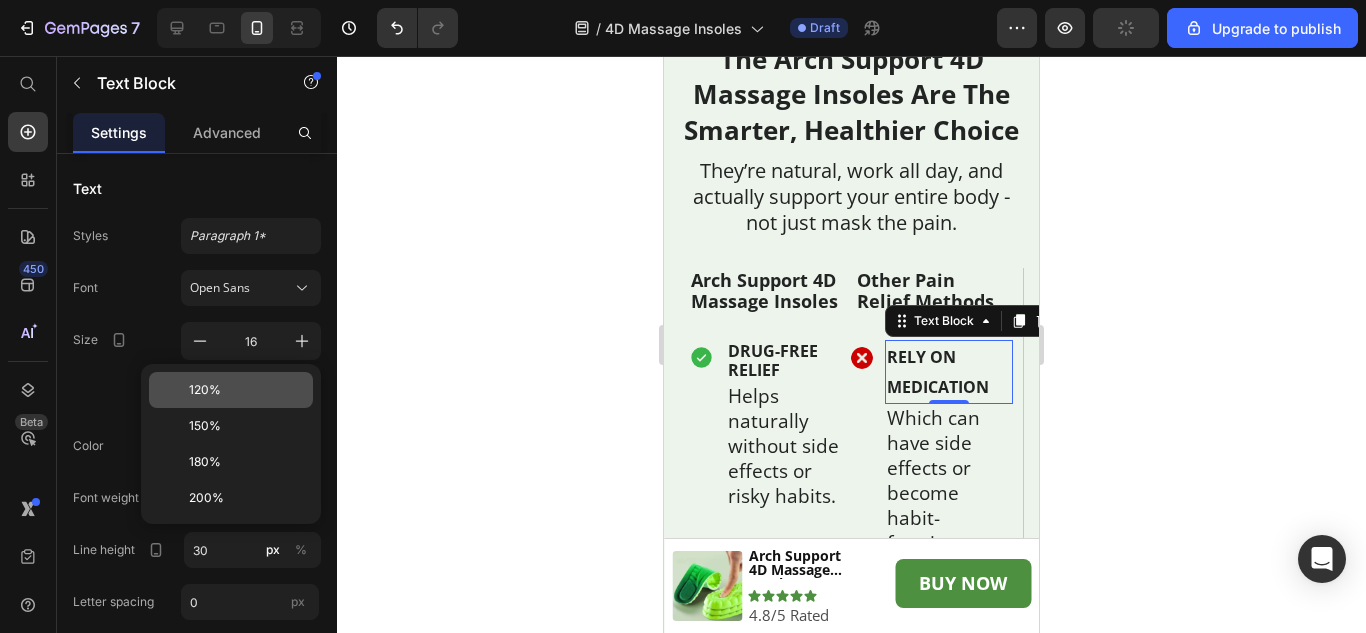 click on "120%" at bounding box center (247, 390) 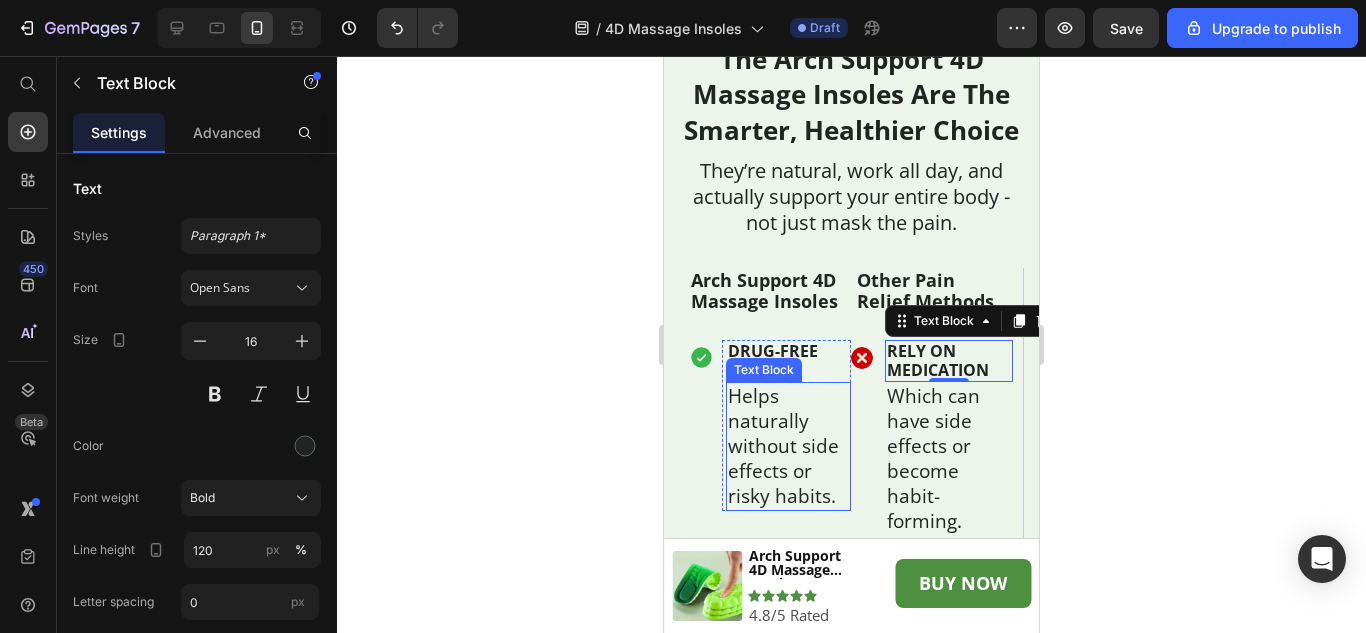 click on "Helps naturally without side effects or risky habits." at bounding box center [788, 446] 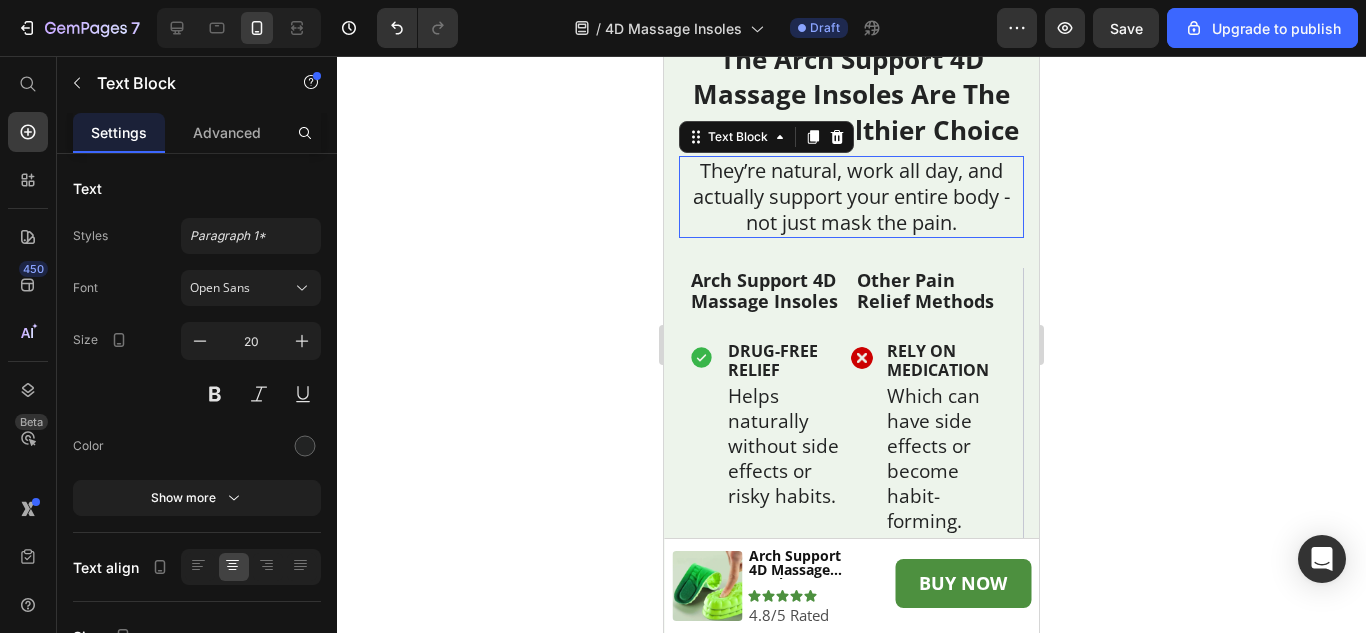 click on "They’re natural, work all day, and actually support your entire body - not just mask the pain." at bounding box center [851, 197] 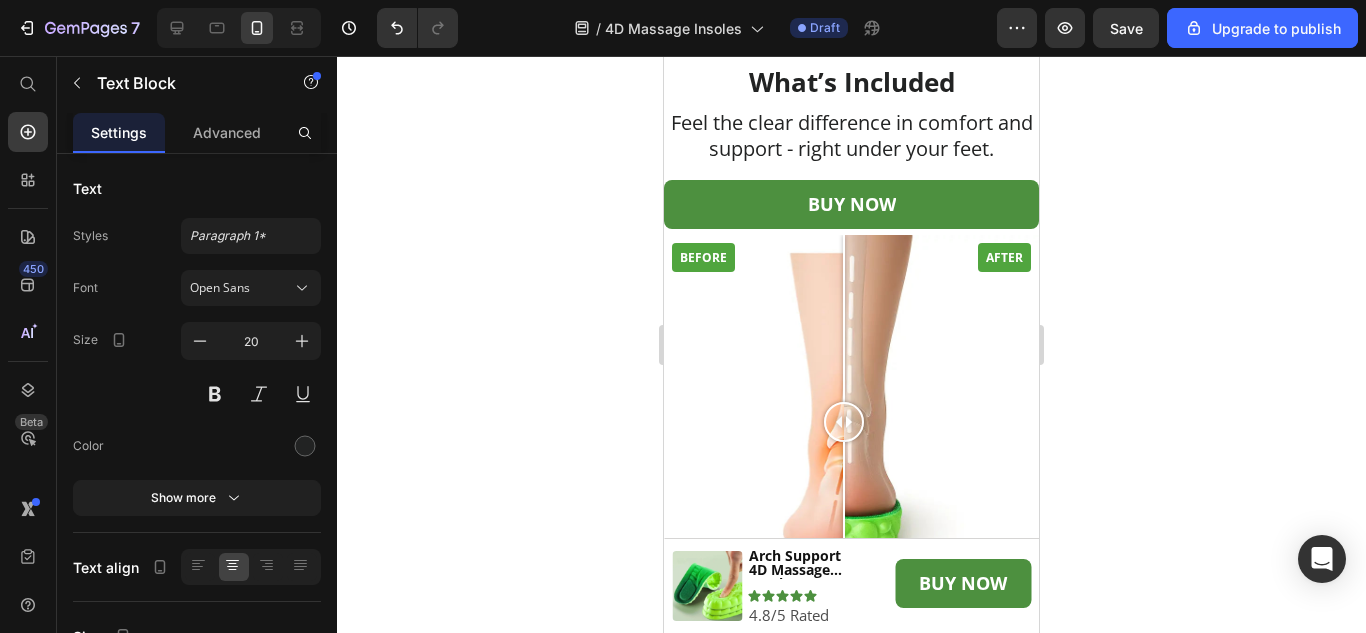 scroll, scrollTop: 4511, scrollLeft: 0, axis: vertical 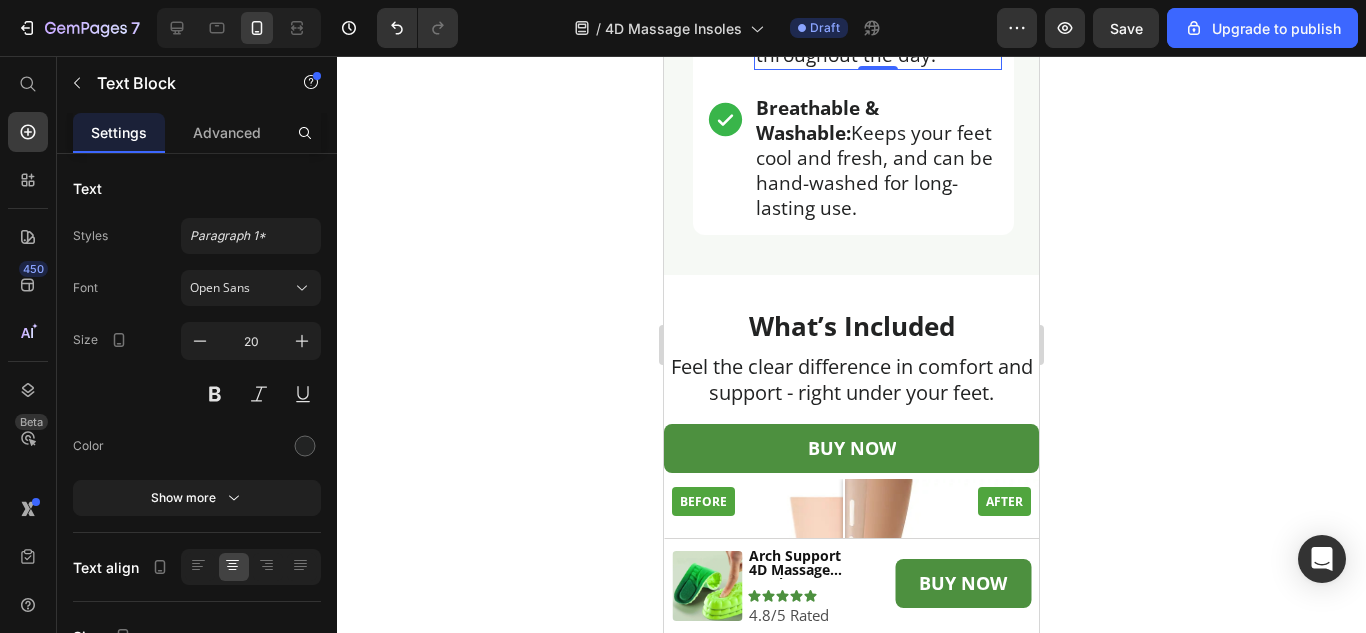 click on "Targeted Massage Nodes:  Lightly massage pressure points to help fight foot fatigue throughout the day." at bounding box center (878, 5) 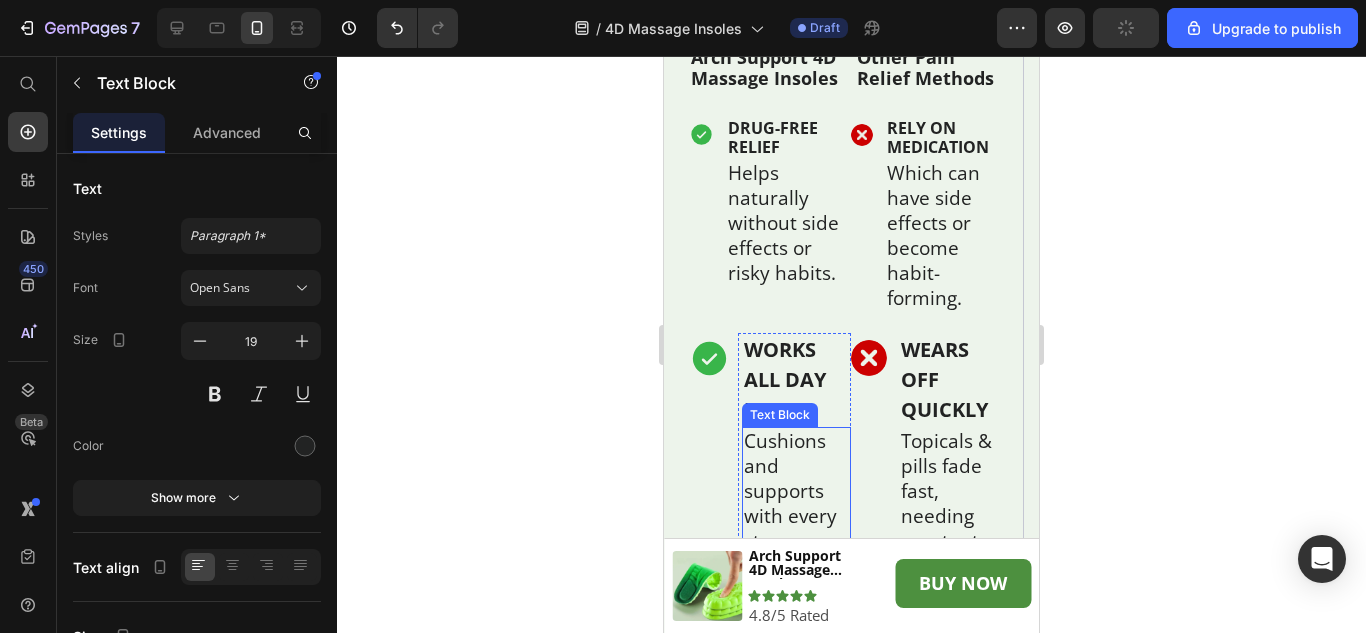 scroll, scrollTop: 5911, scrollLeft: 0, axis: vertical 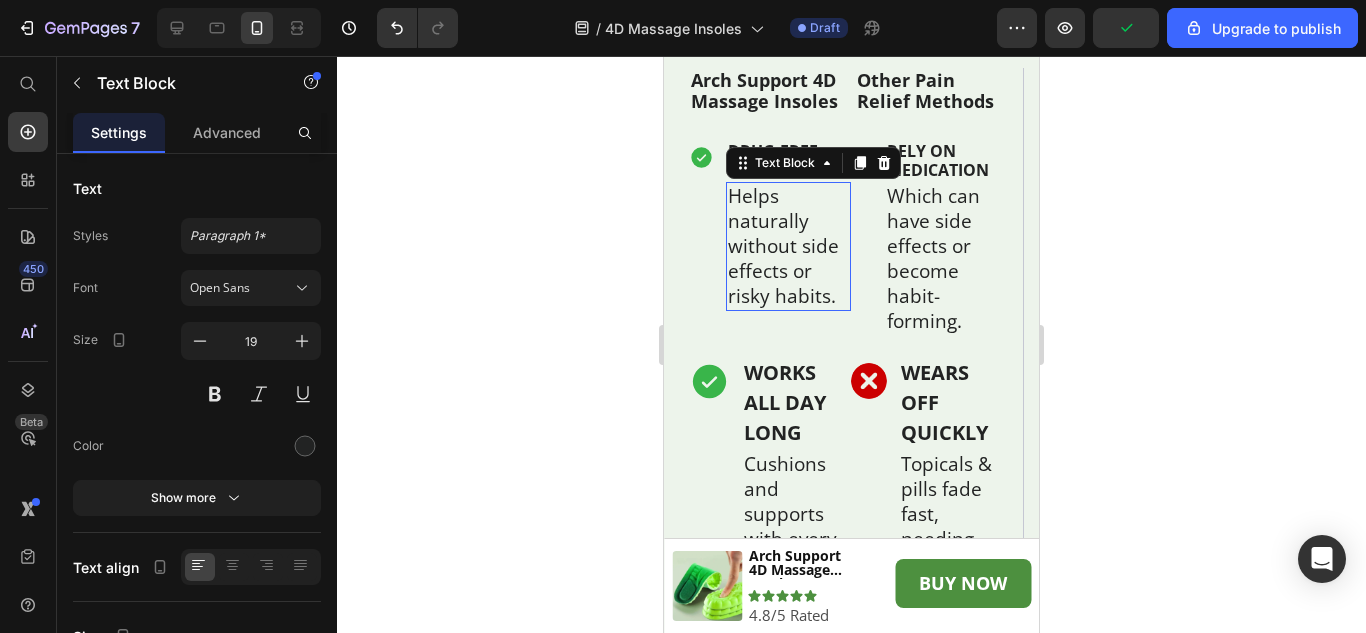 click on "Helps naturally without side effects or risky habits." at bounding box center [788, 246] 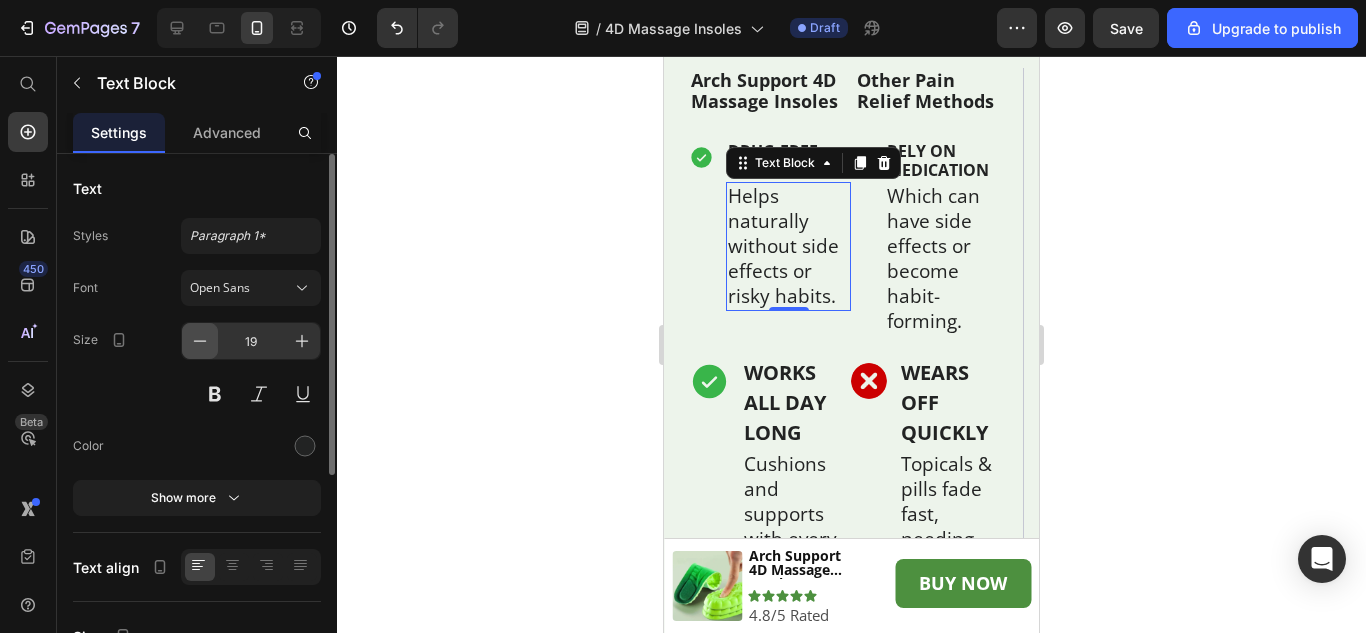 click 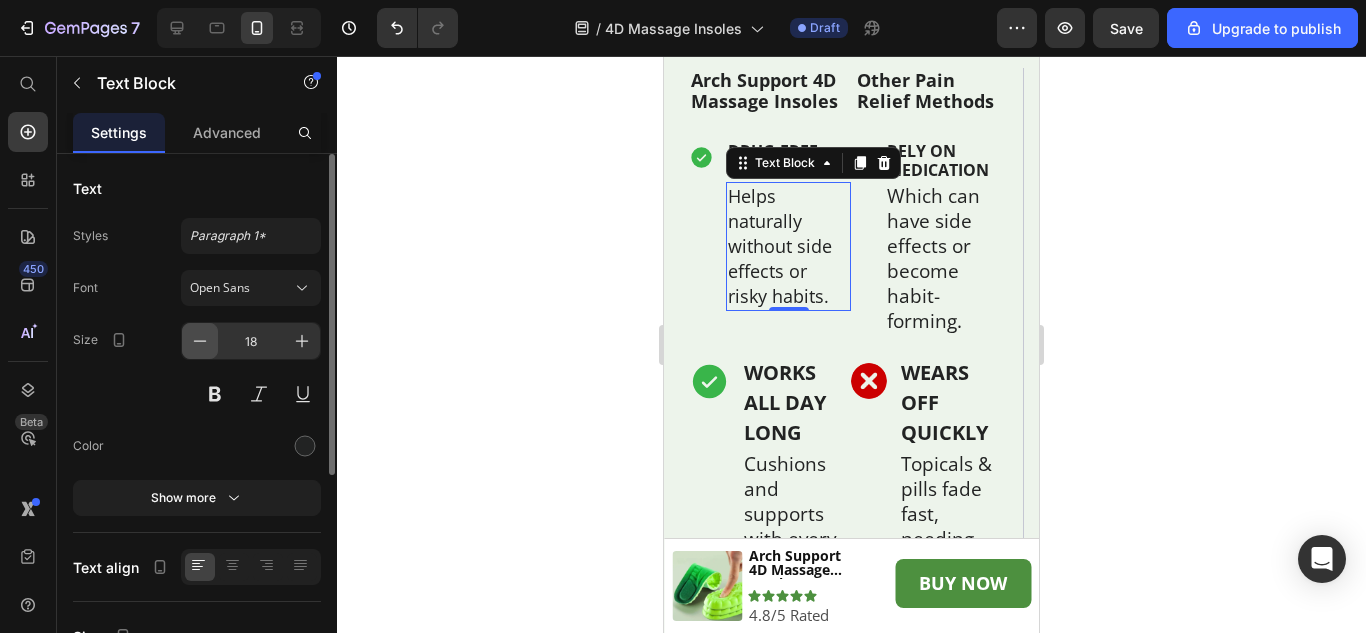 click 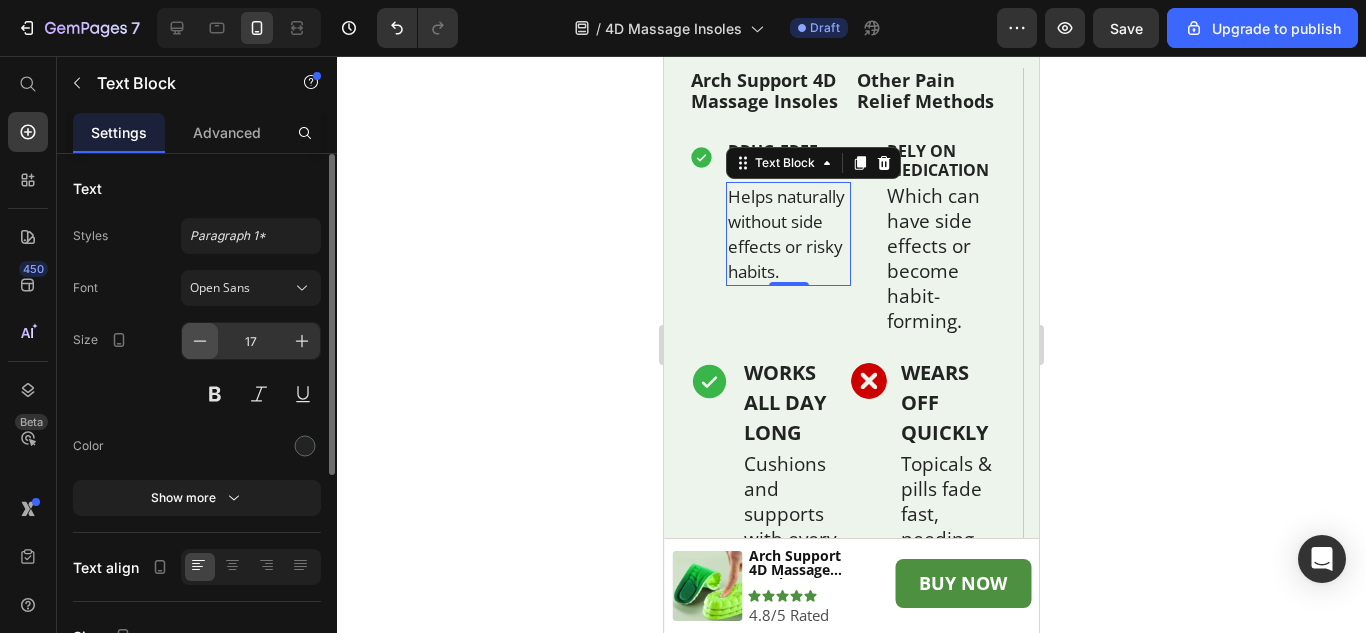 click 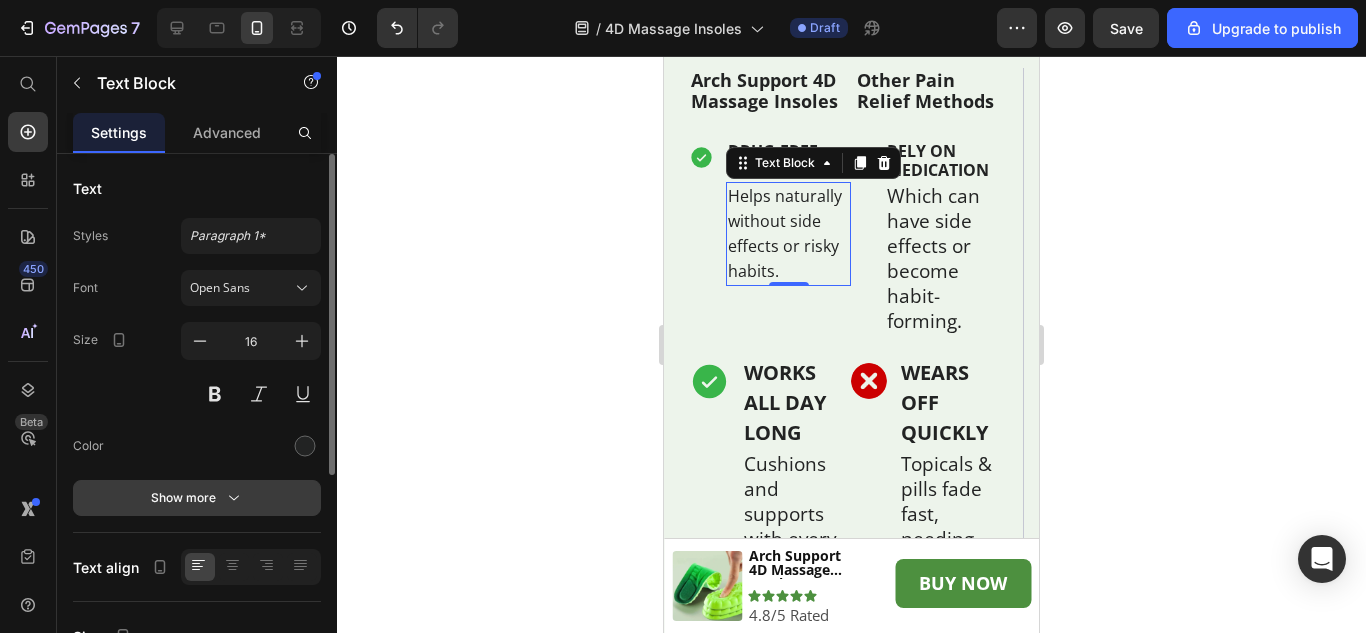 click on "Show more" at bounding box center (197, 498) 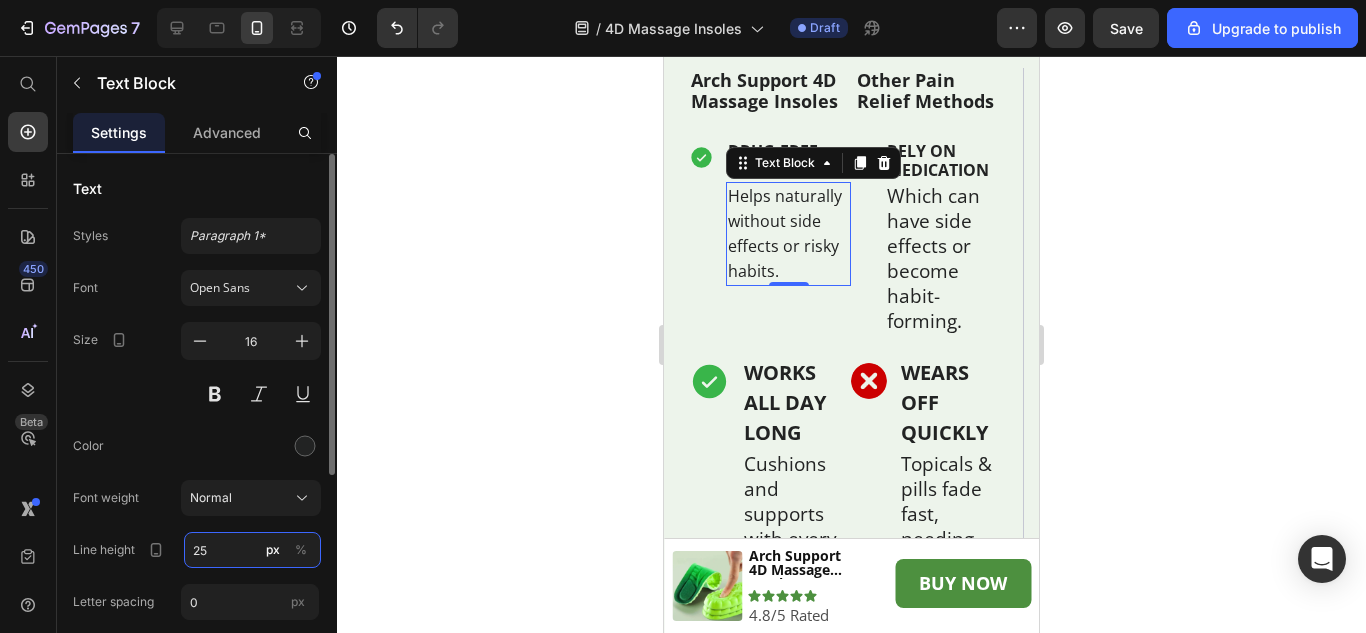 click on "25" at bounding box center (252, 550) 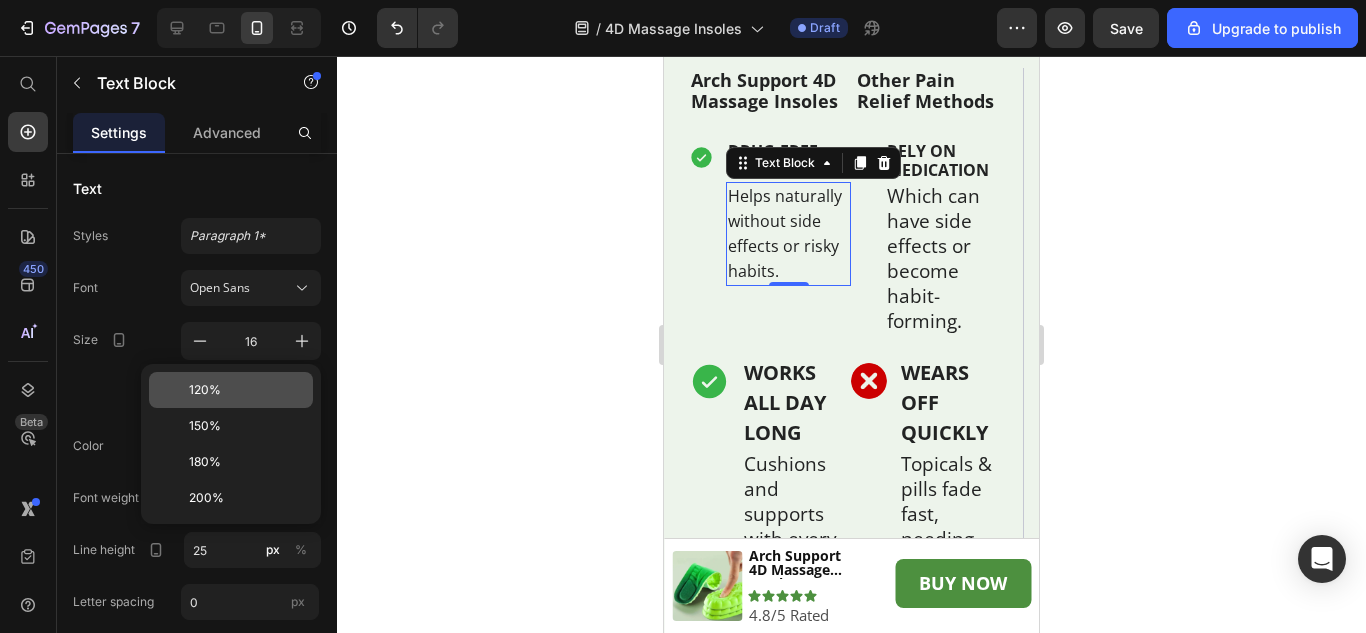click on "120%" at bounding box center [247, 390] 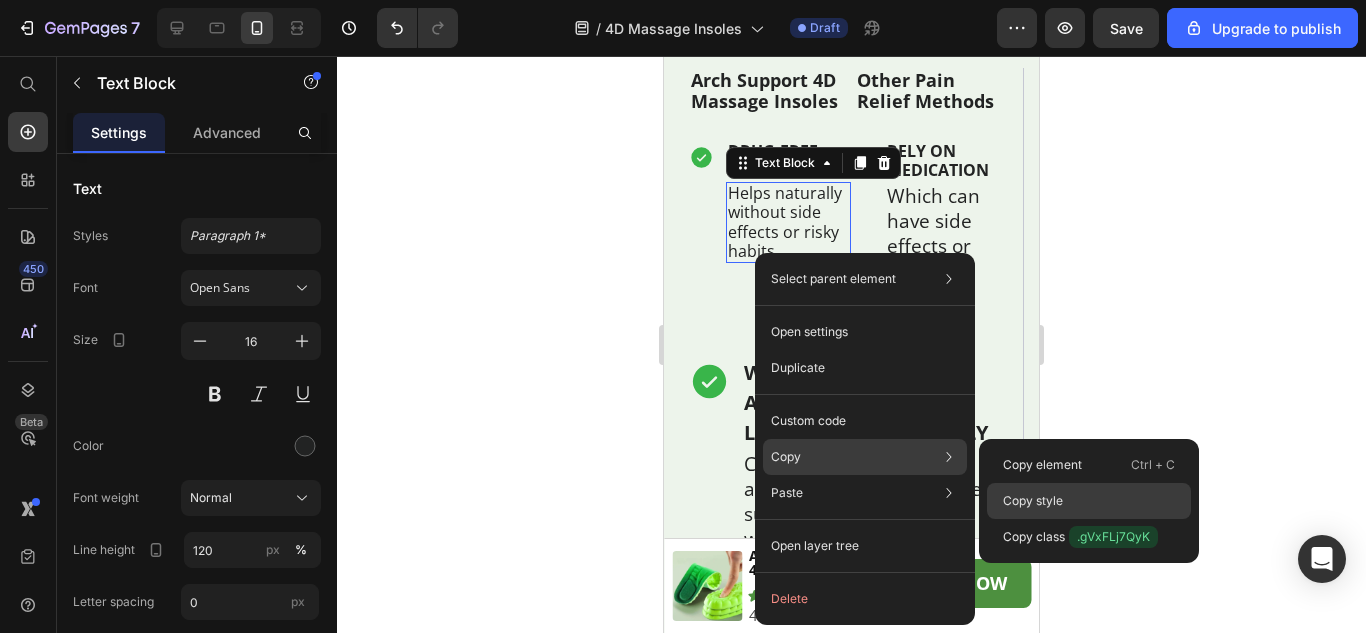 click on "Copy style" at bounding box center (1033, 501) 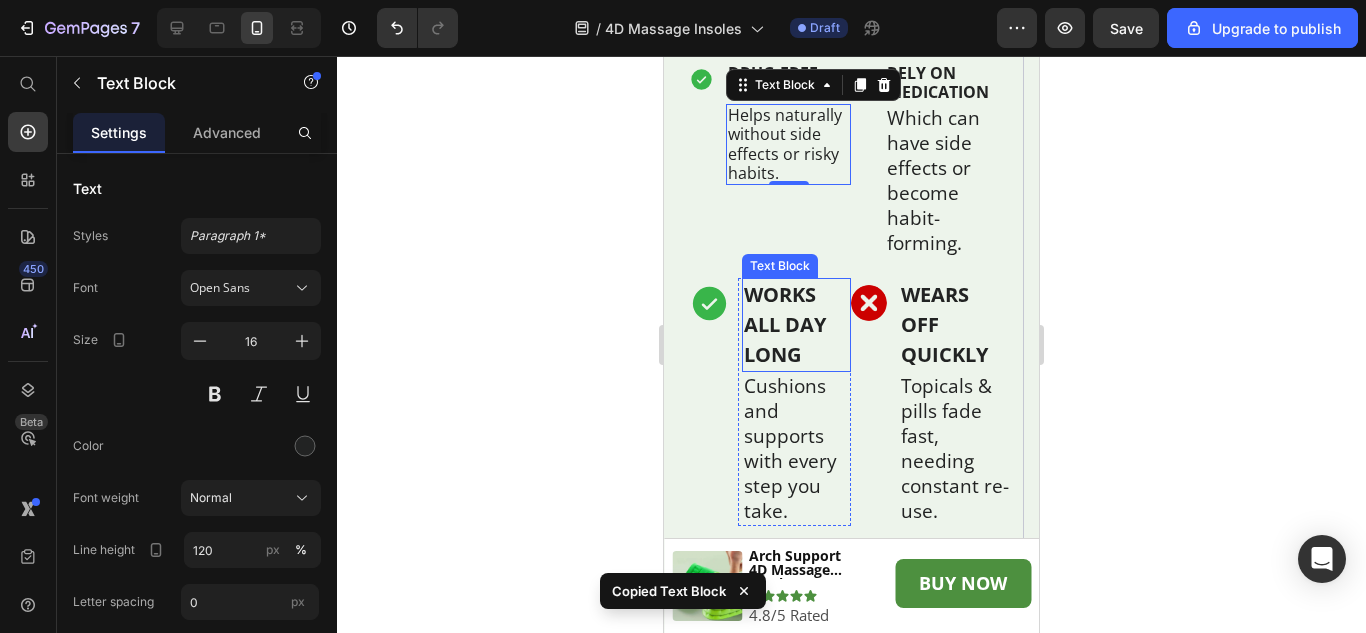 scroll, scrollTop: 6011, scrollLeft: 0, axis: vertical 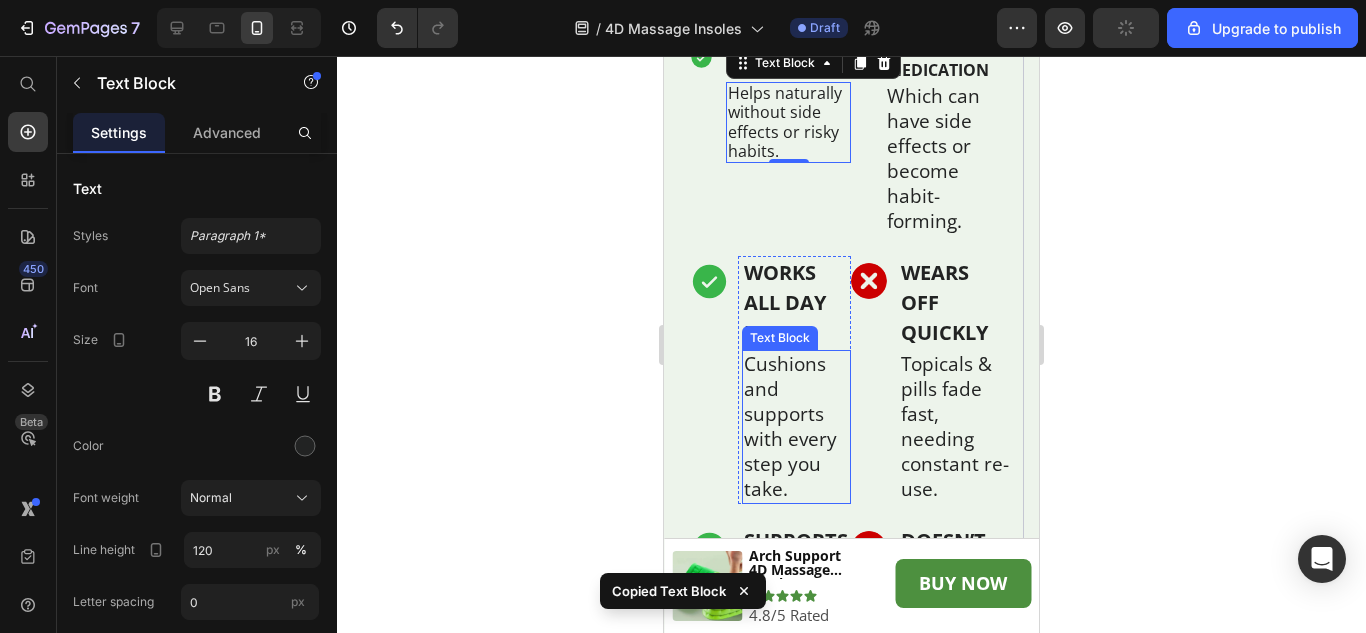 click on "Cushions and supports with every step you take." at bounding box center [796, 427] 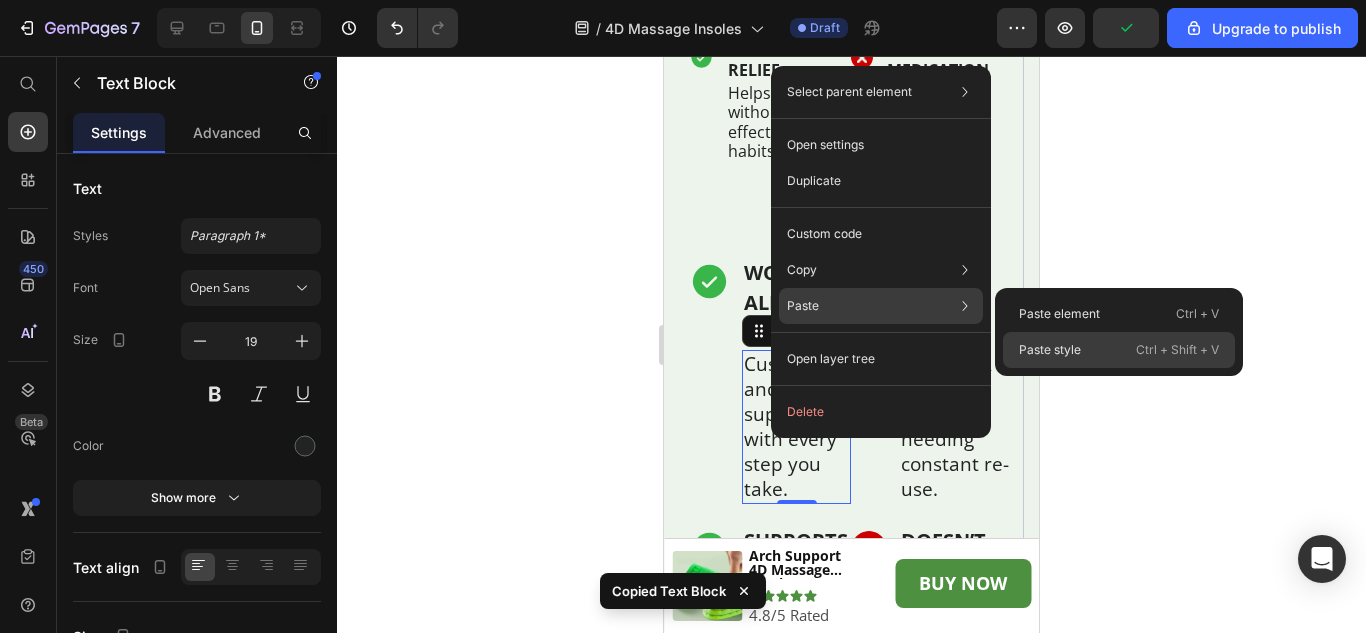 click on "Paste style" at bounding box center [1050, 350] 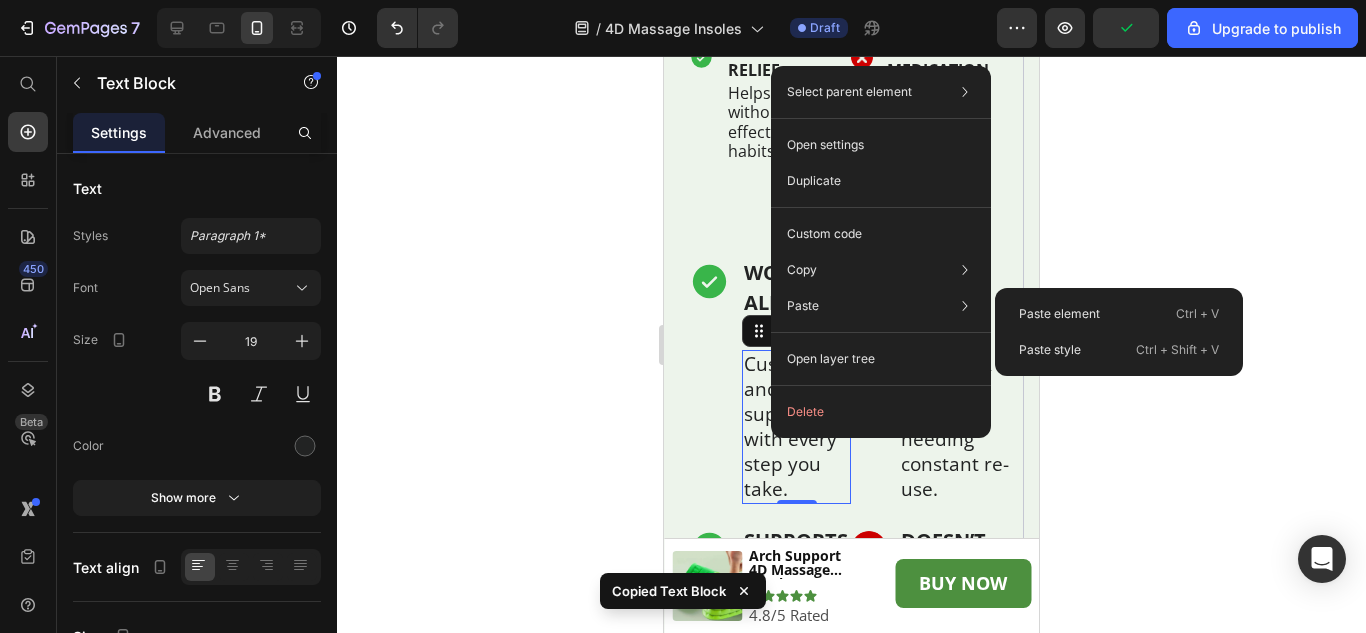 type on "16" 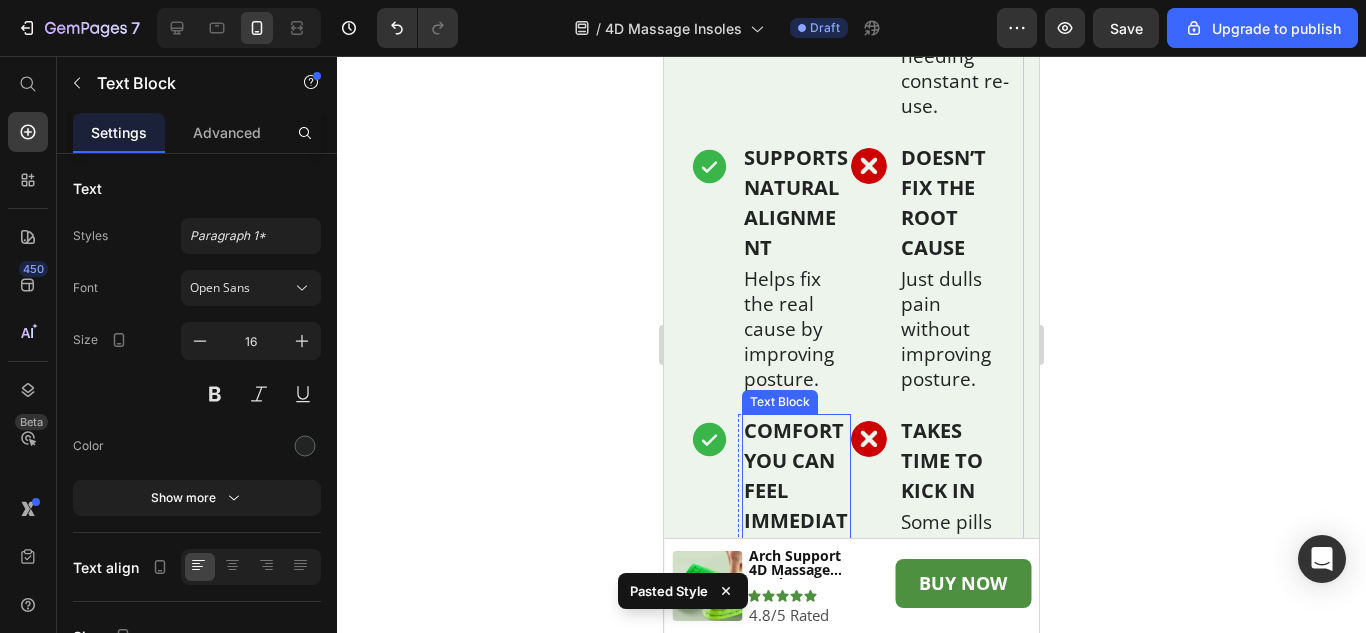 scroll, scrollTop: 6511, scrollLeft: 0, axis: vertical 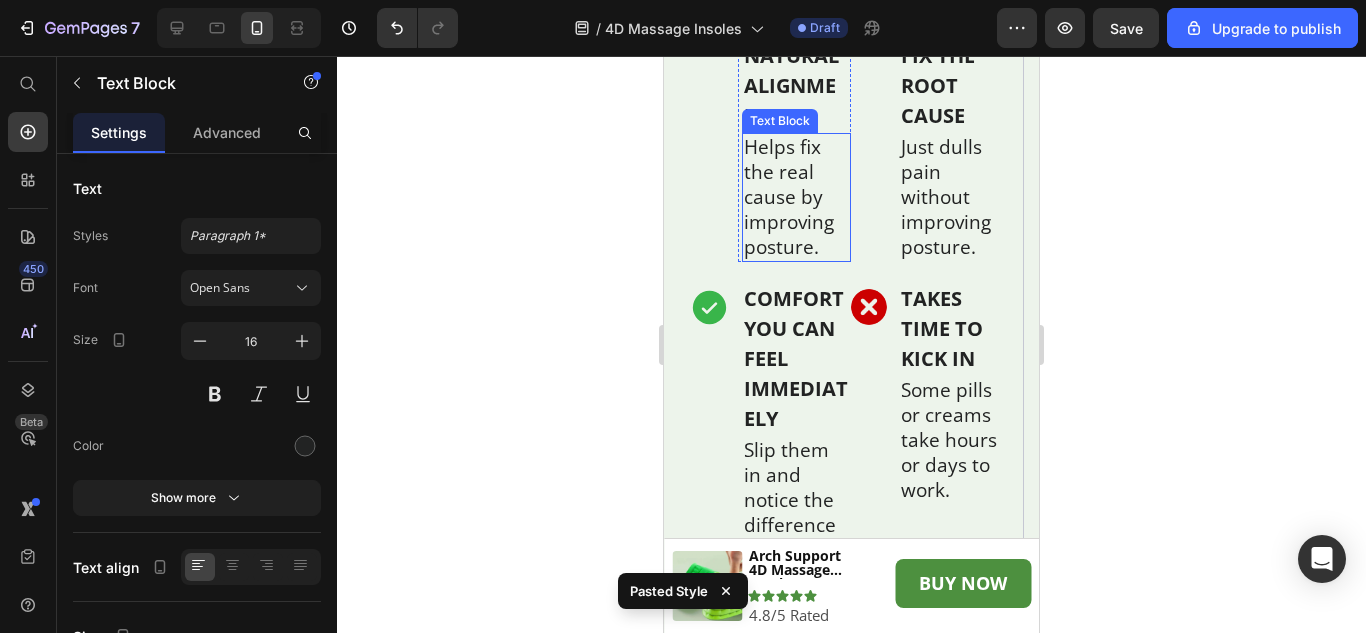 click on "Helps fix the real cause by improving posture." at bounding box center [796, 197] 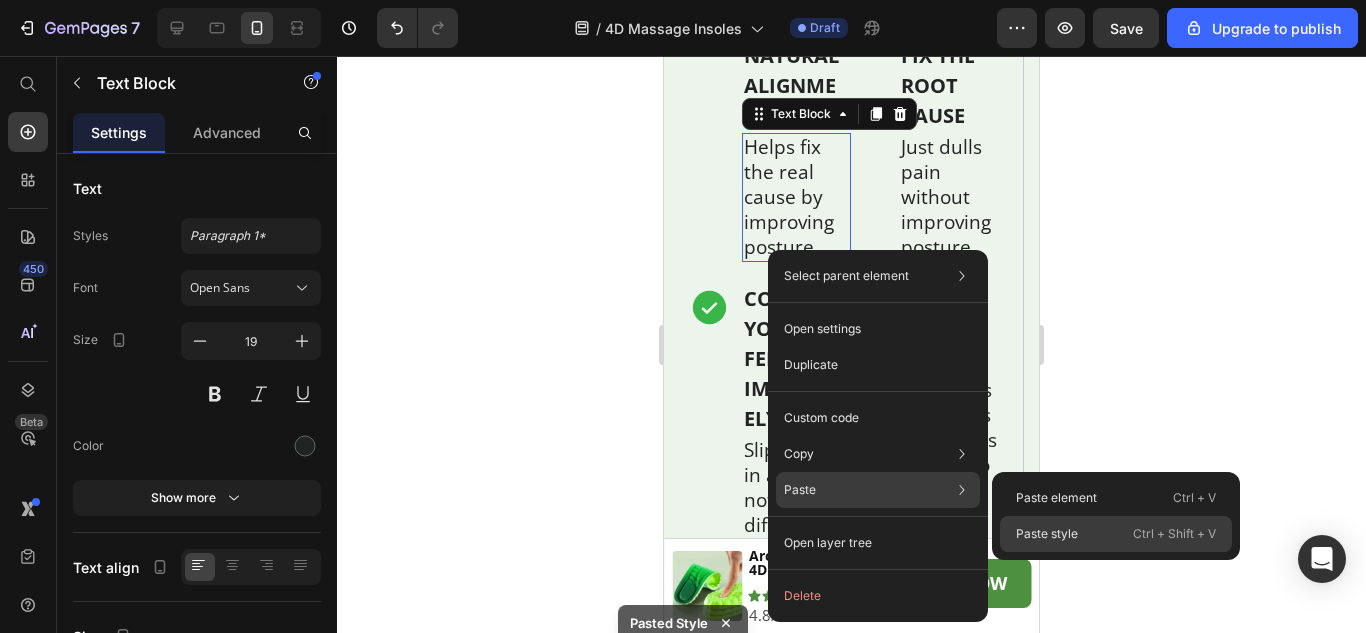 click on "Paste style" at bounding box center [1047, 534] 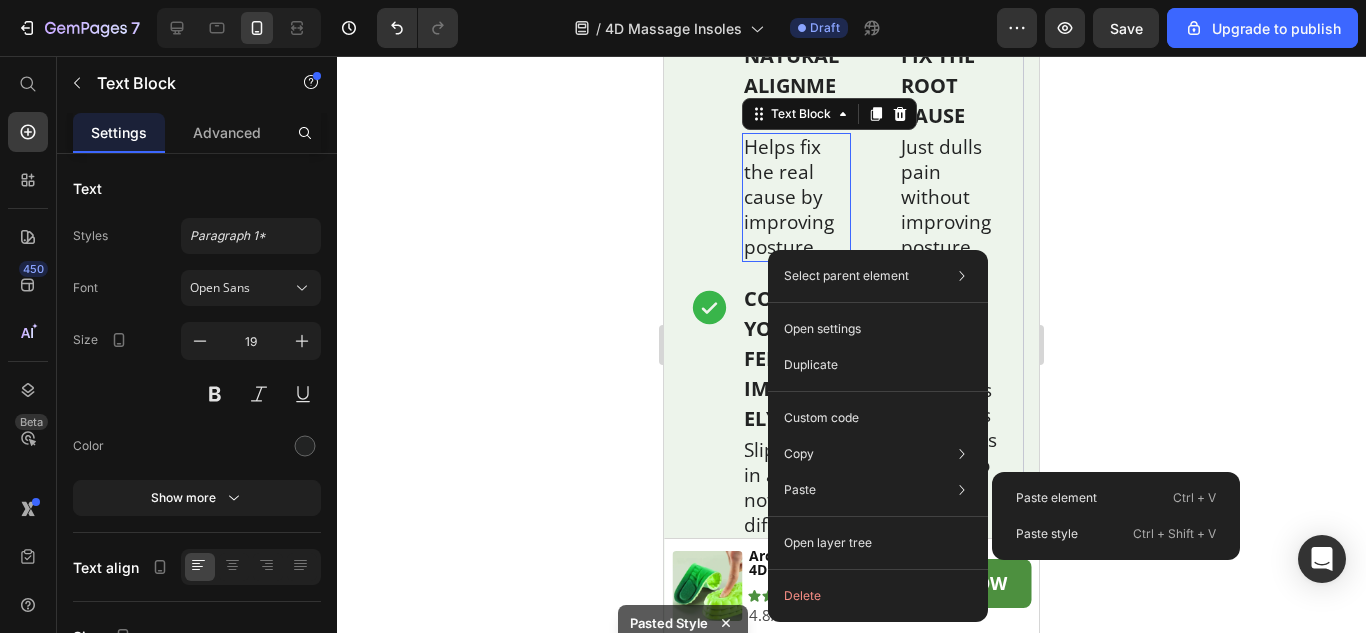 type on "16" 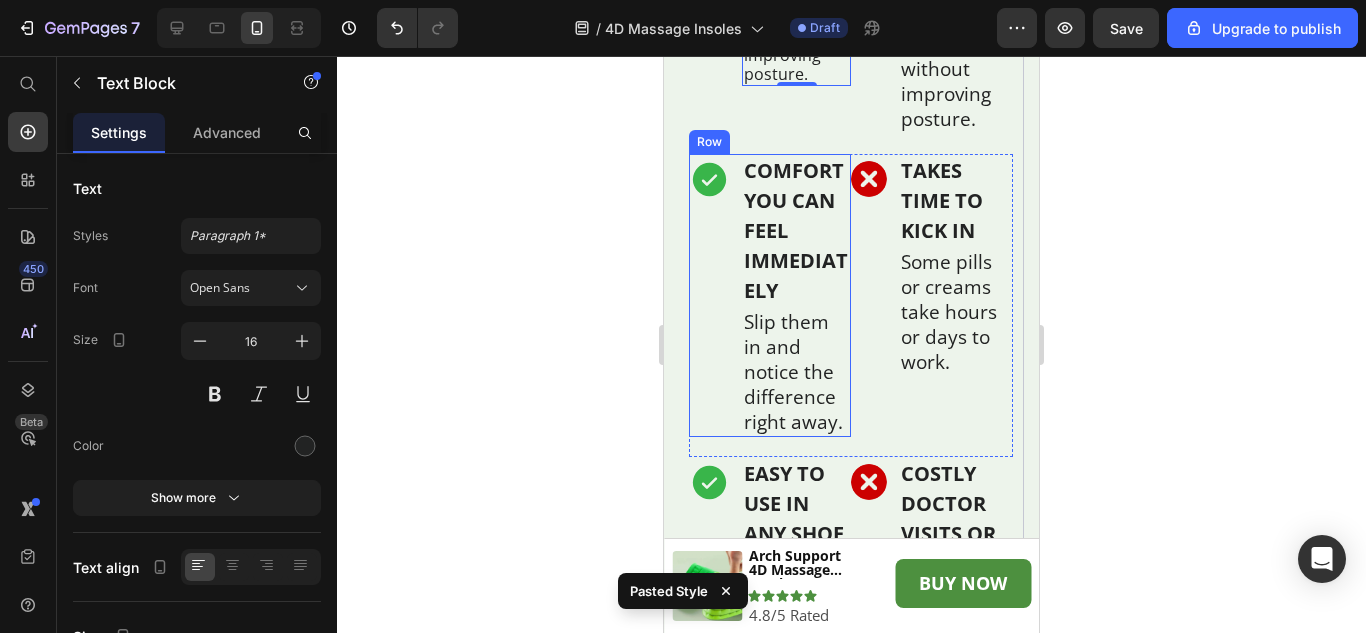 scroll, scrollTop: 6711, scrollLeft: 0, axis: vertical 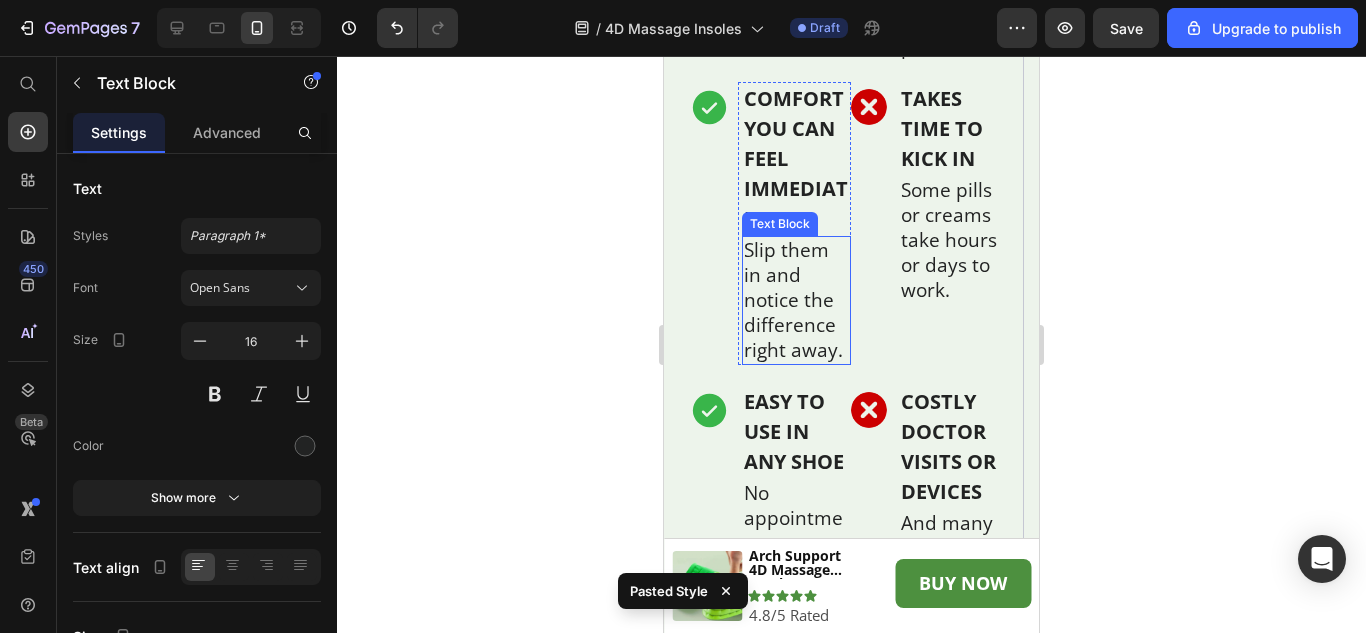 click on "Slip them in and notice the difference right away." at bounding box center (796, 300) 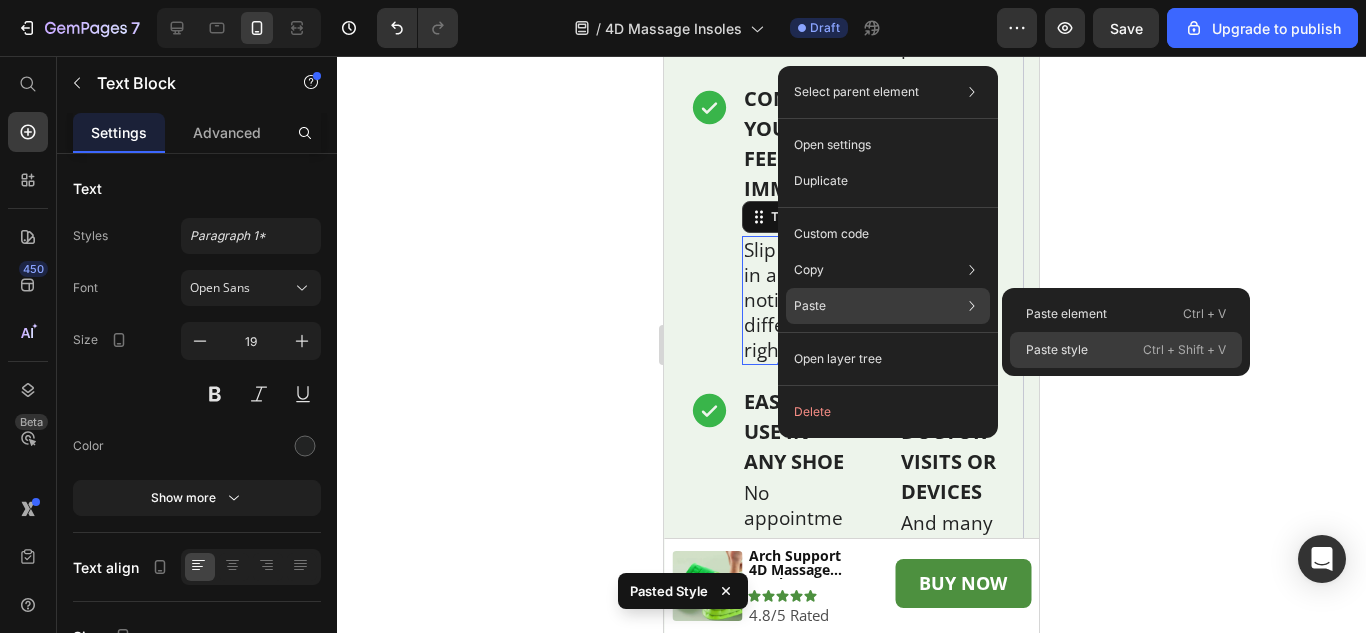 drag, startPoint x: 1044, startPoint y: 350, endPoint x: 307, endPoint y: 290, distance: 739.4383 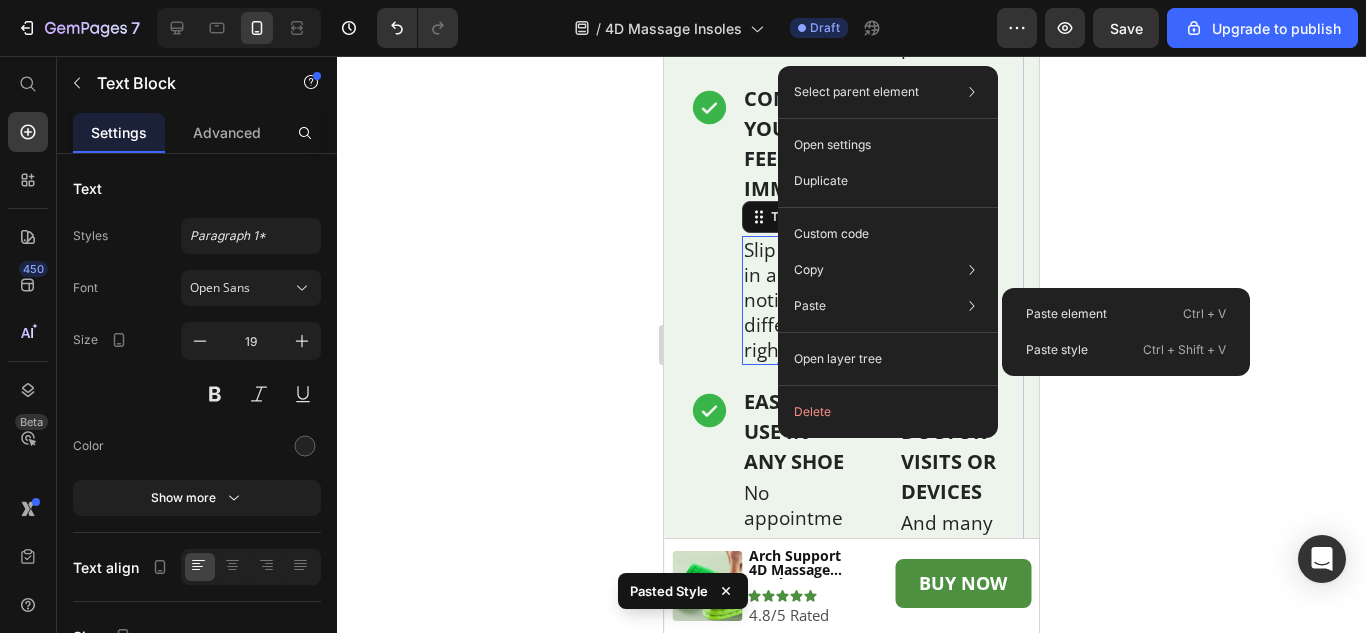 type on "16" 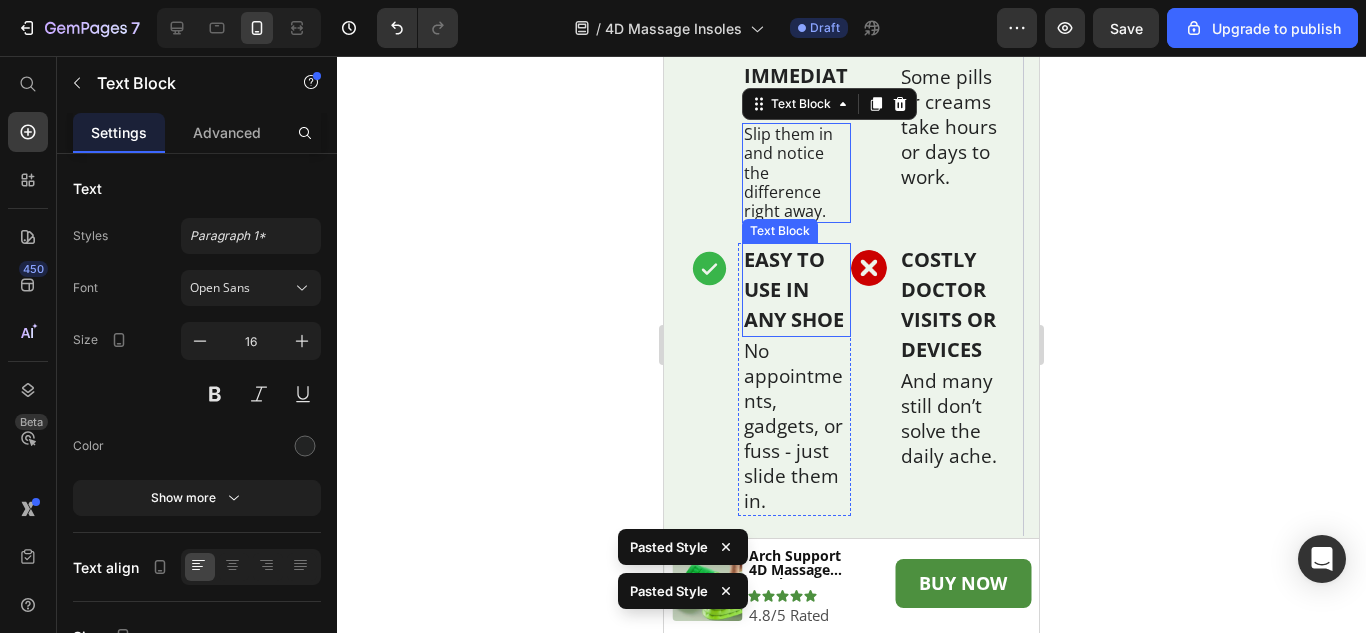 scroll, scrollTop: 6911, scrollLeft: 0, axis: vertical 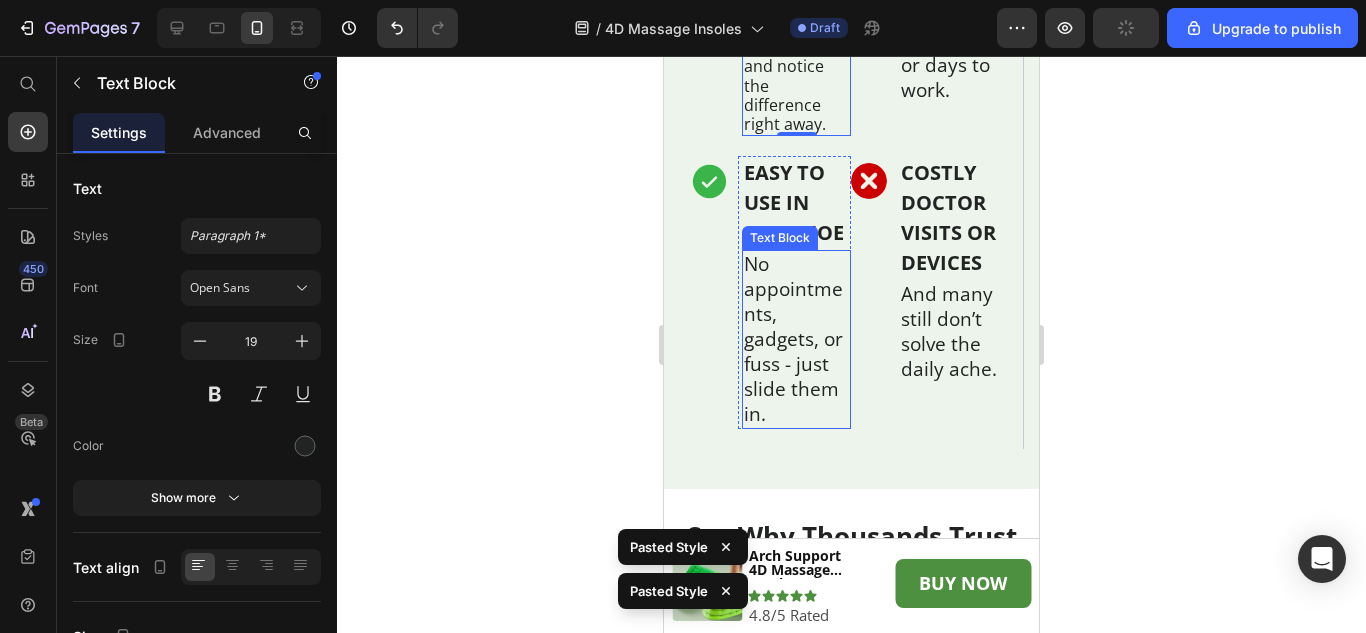 click on "No appointments, gadgets, or fuss - just slide them in." at bounding box center [796, 339] 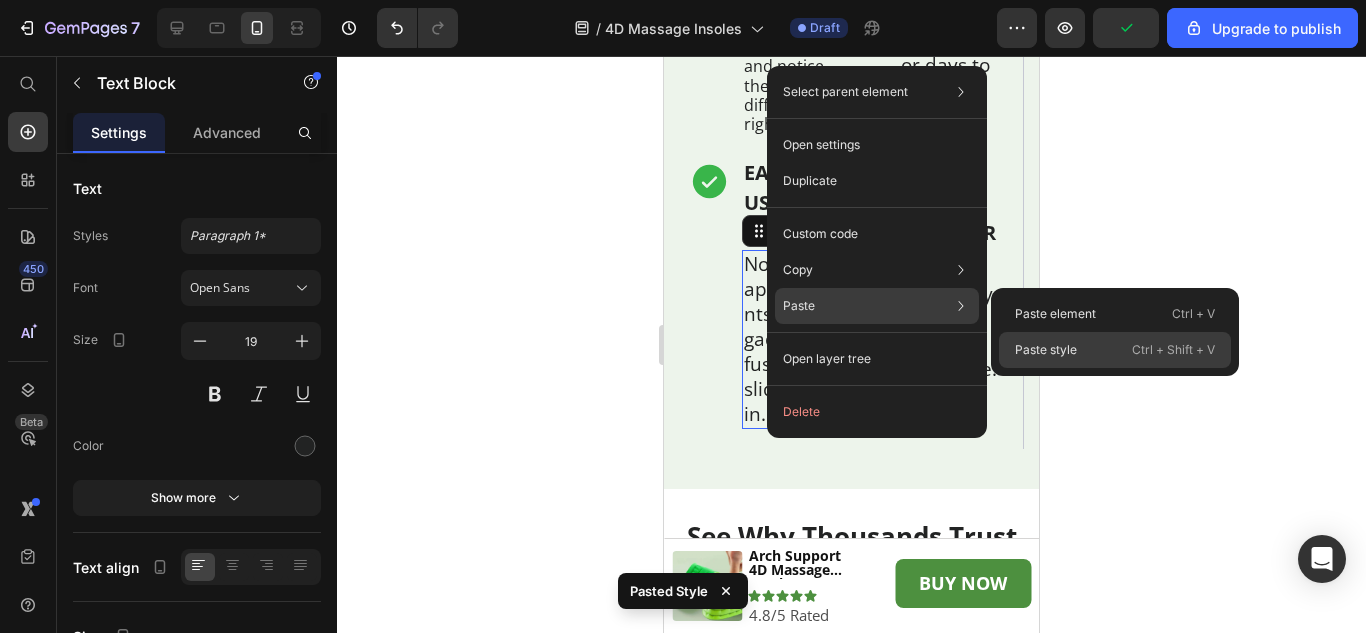 click on "Paste style" at bounding box center (1046, 350) 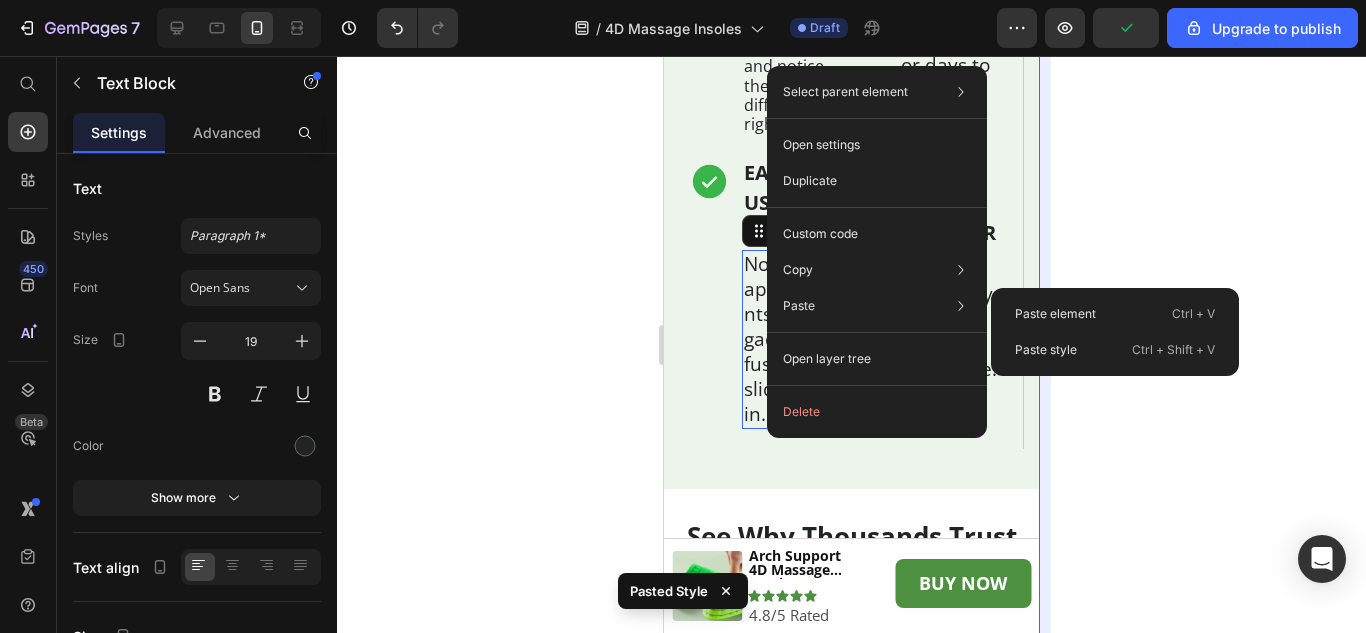 type on "16" 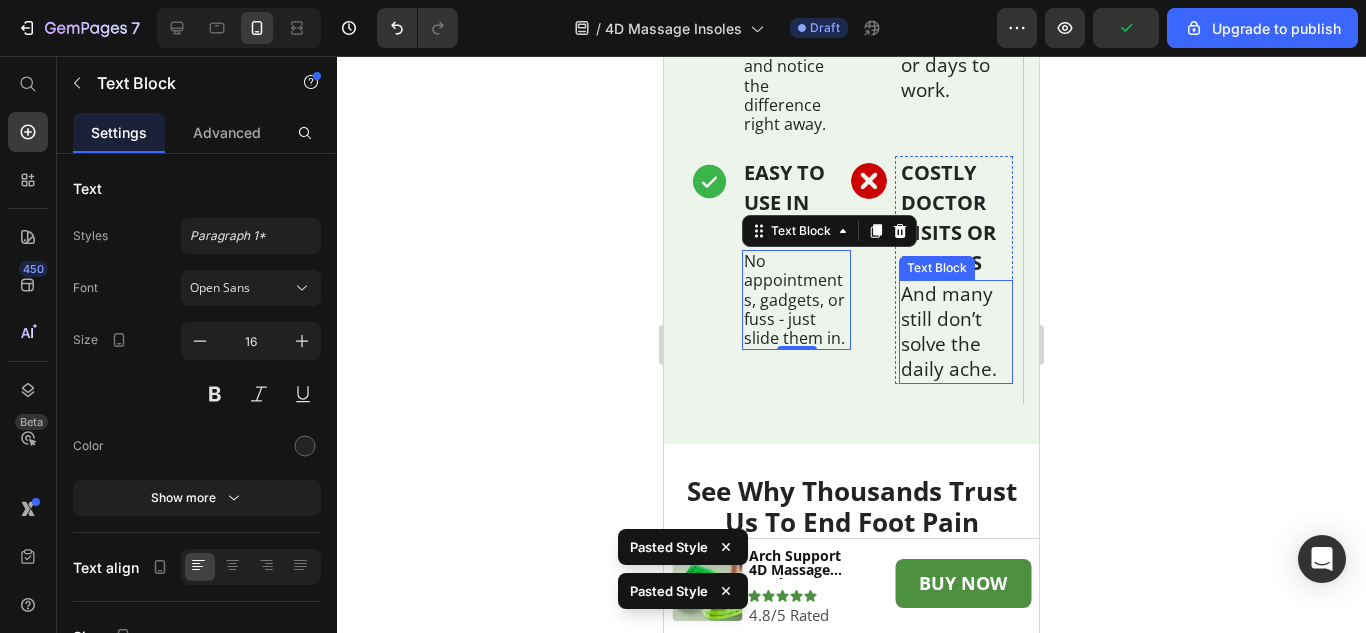 click on "And many still don’t solve the daily ache." at bounding box center (956, 332) 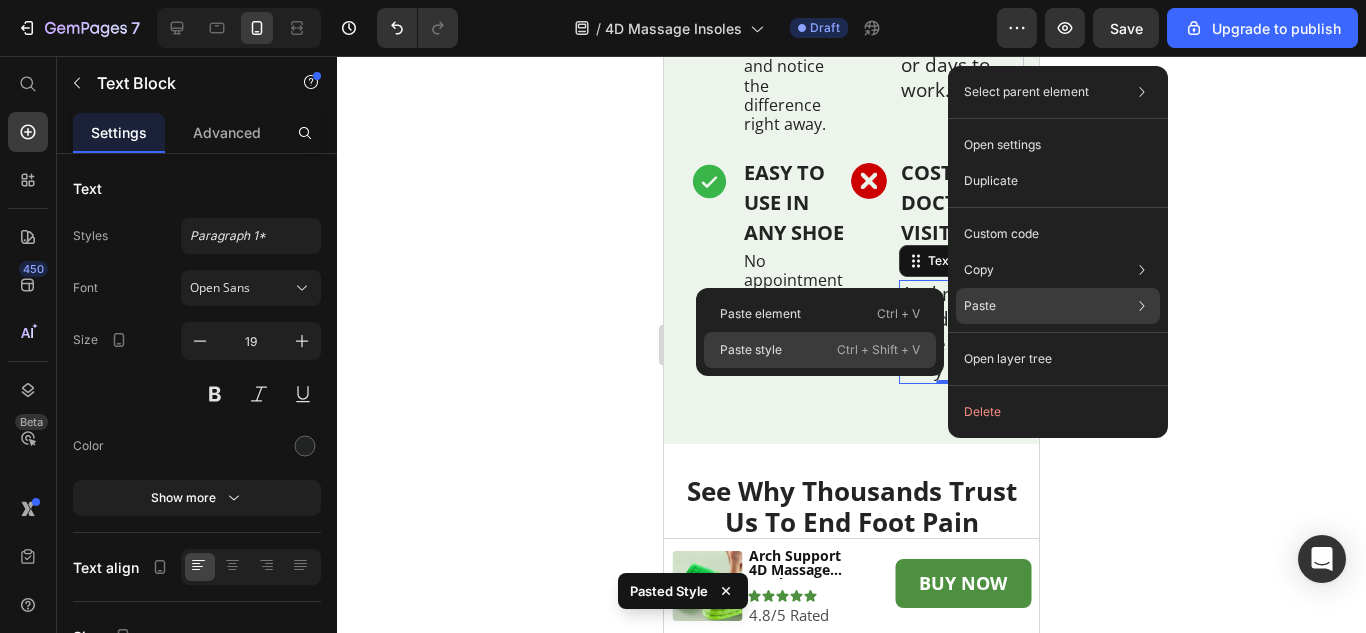 click on "Paste style" at bounding box center [751, 350] 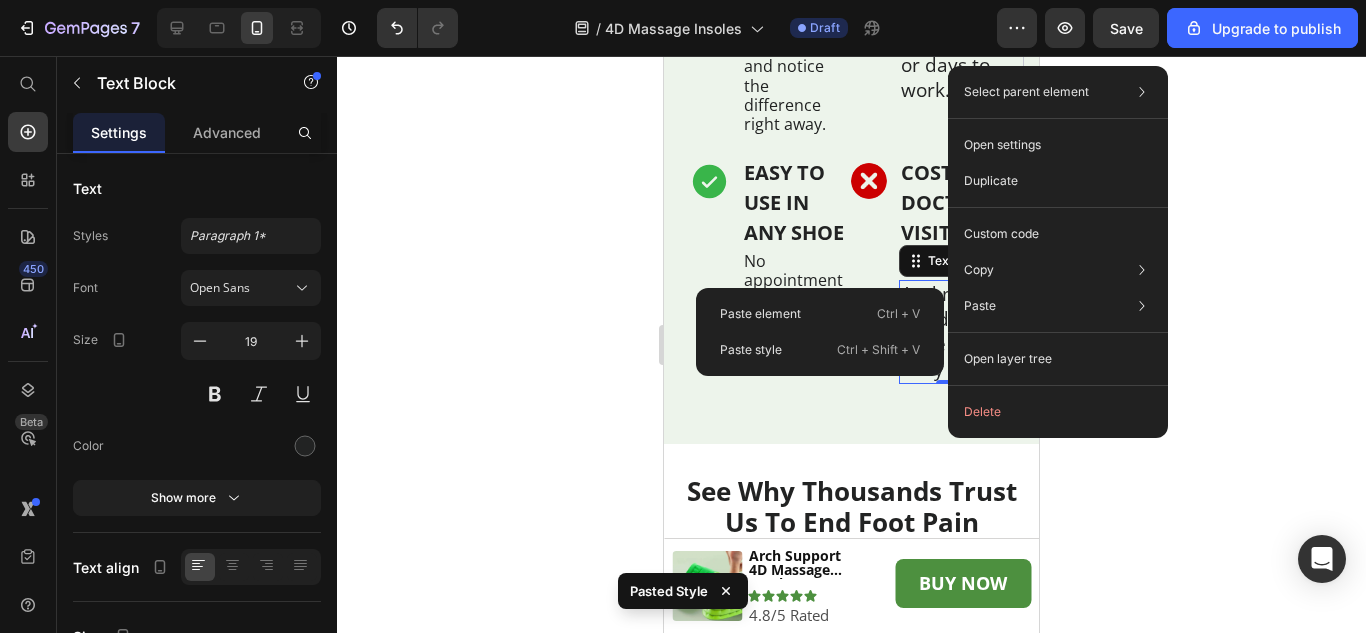 type on "16" 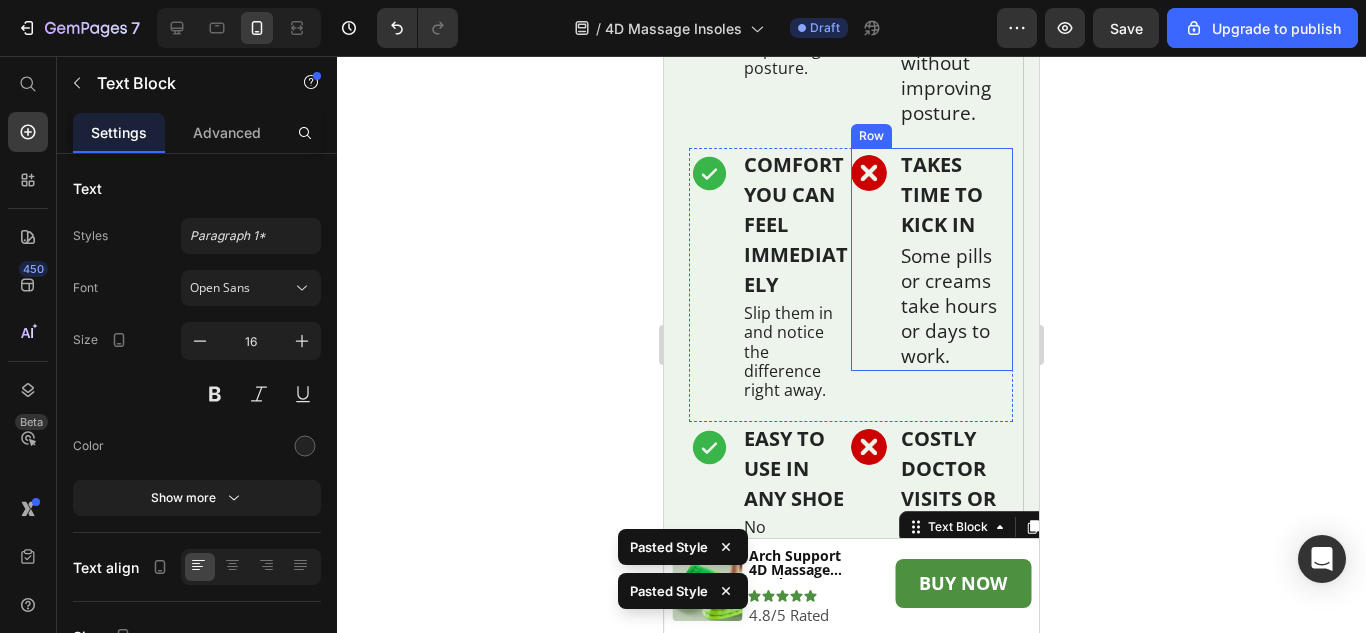 scroll, scrollTop: 6611, scrollLeft: 0, axis: vertical 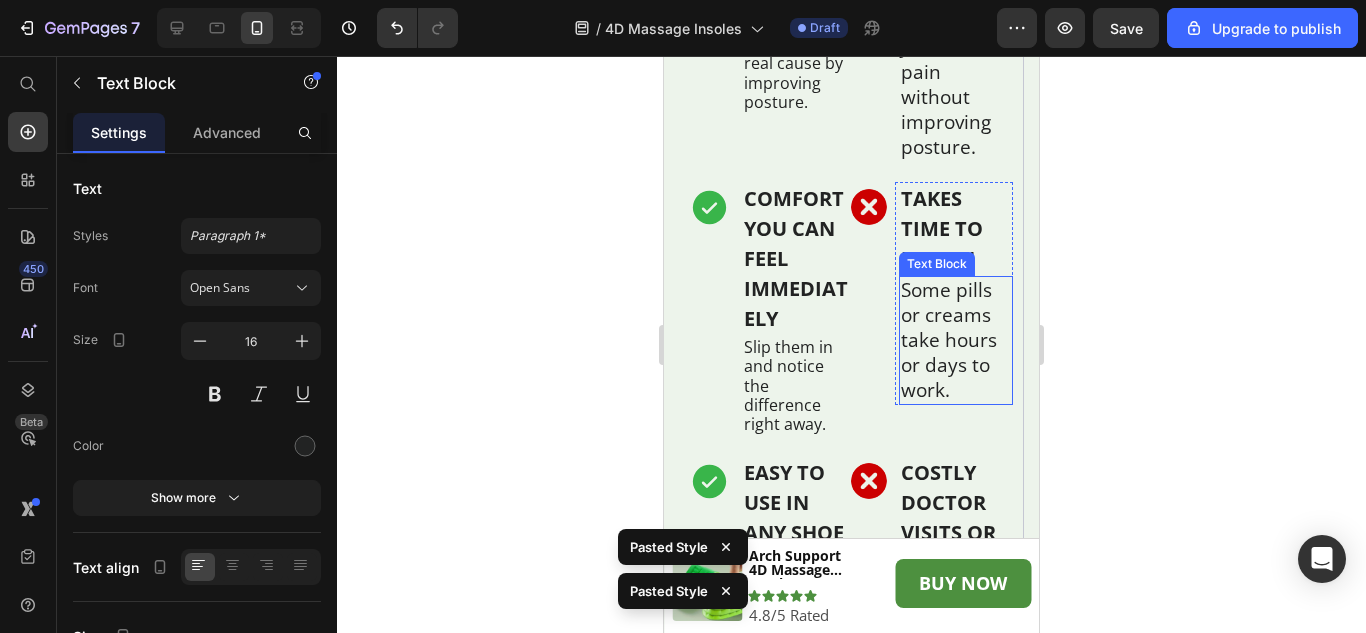click on "Some pills or creams take hours or days to work." at bounding box center (956, 340) 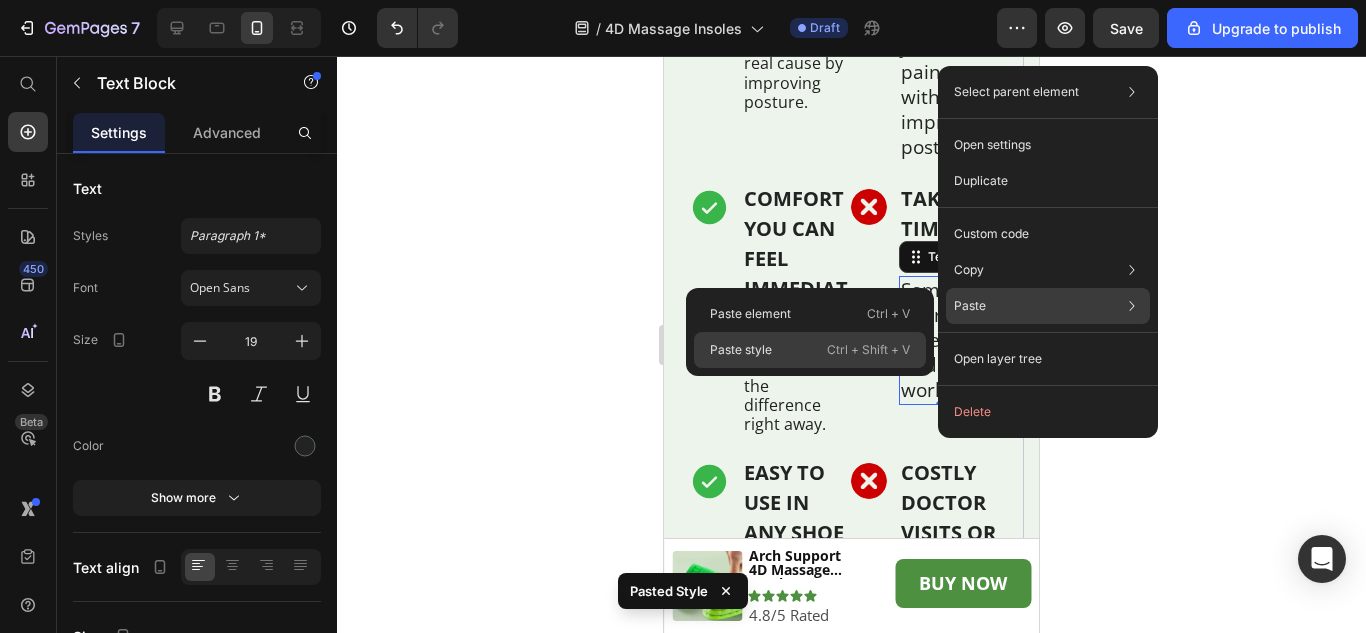 drag, startPoint x: 739, startPoint y: 354, endPoint x: 177, endPoint y: 336, distance: 562.2882 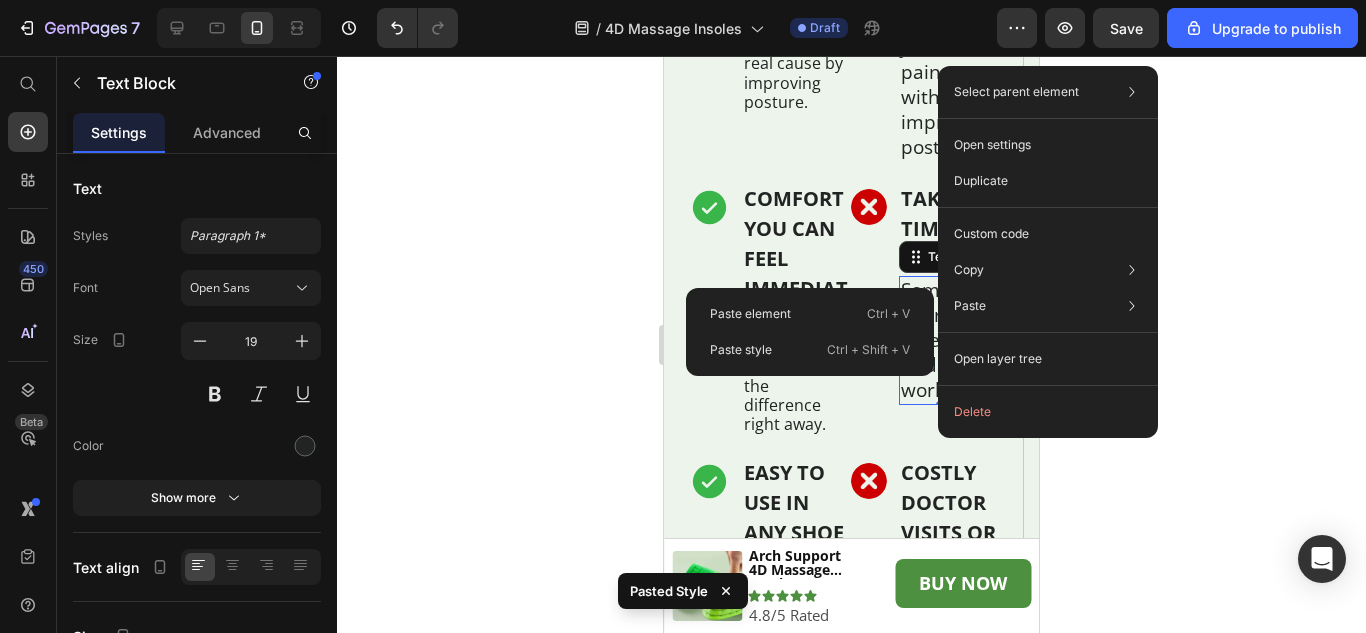 type on "16" 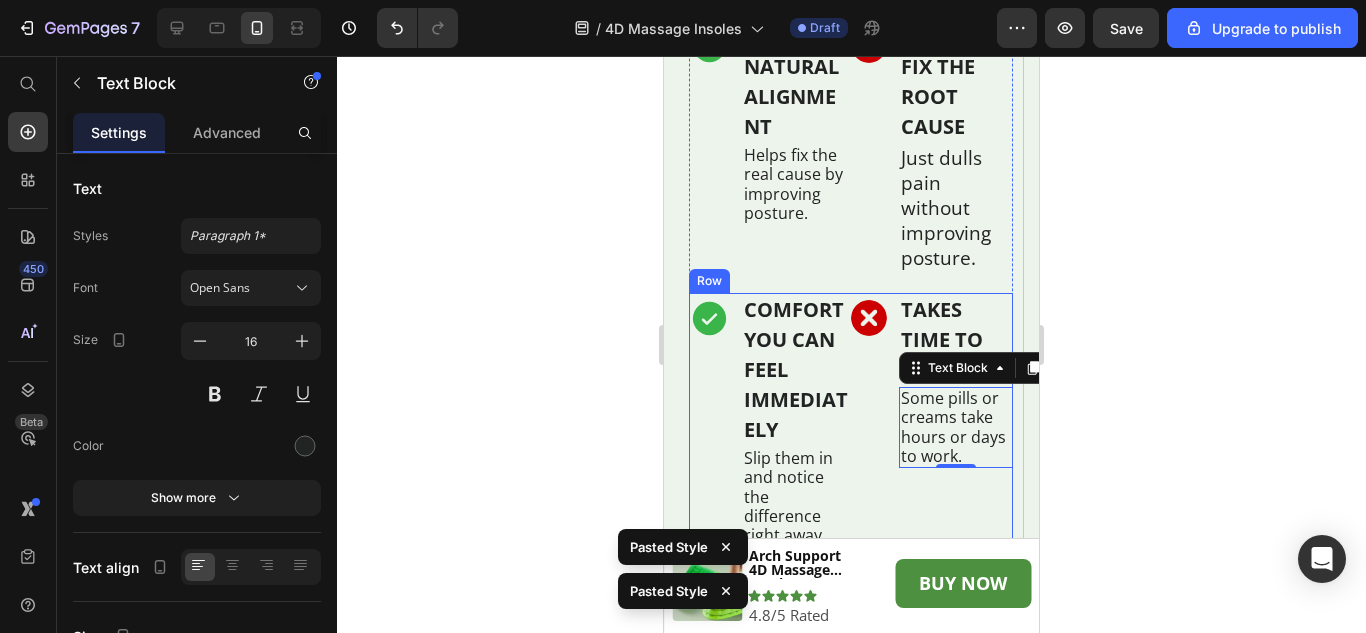 scroll, scrollTop: 6411, scrollLeft: 0, axis: vertical 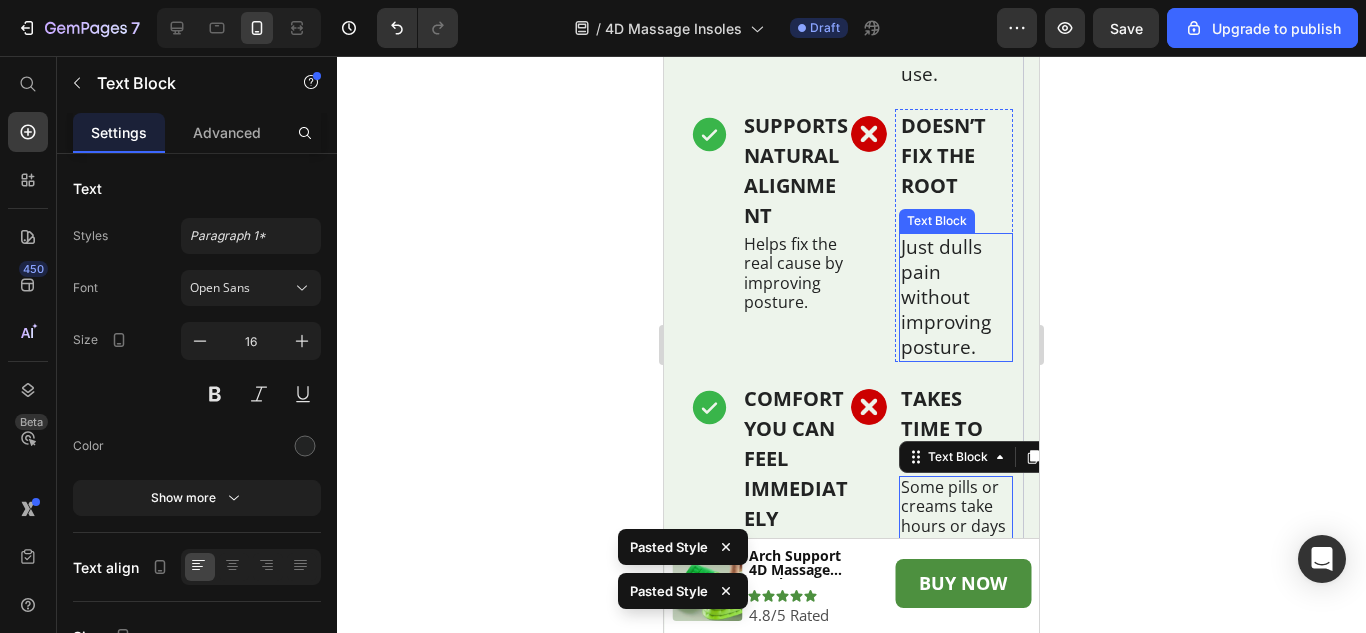click on "Just dulls pain without improving posture." at bounding box center [956, 297] 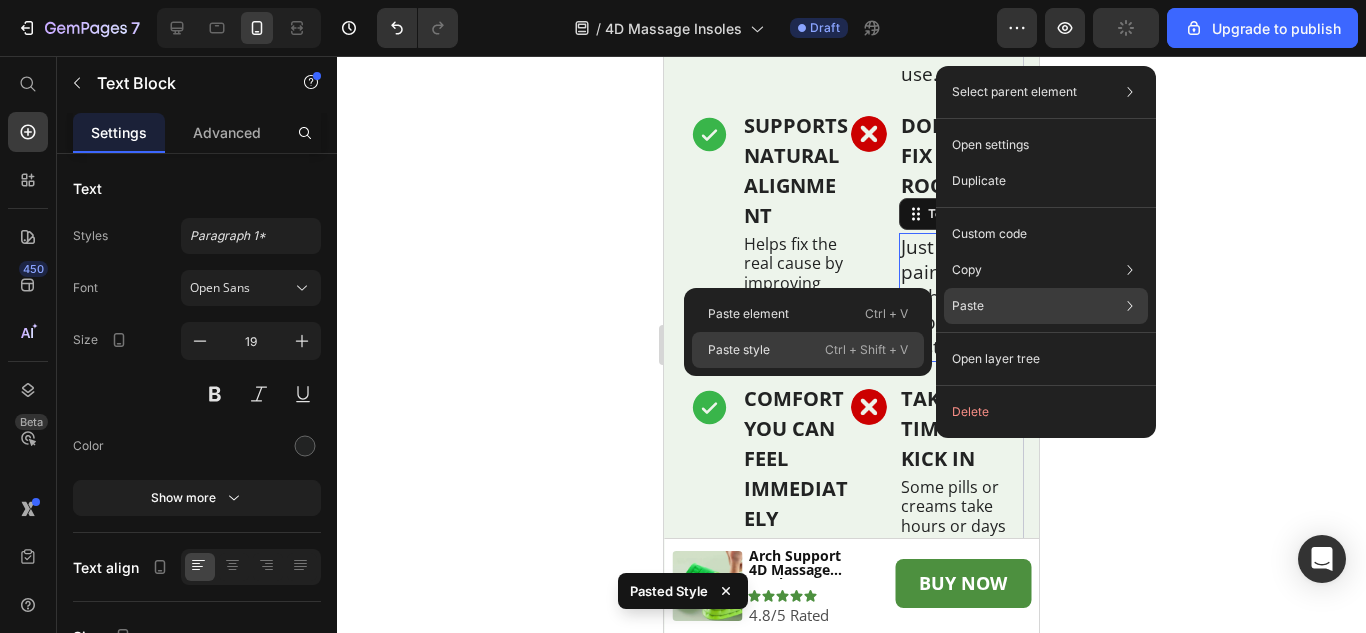 click on "Paste style" at bounding box center (739, 350) 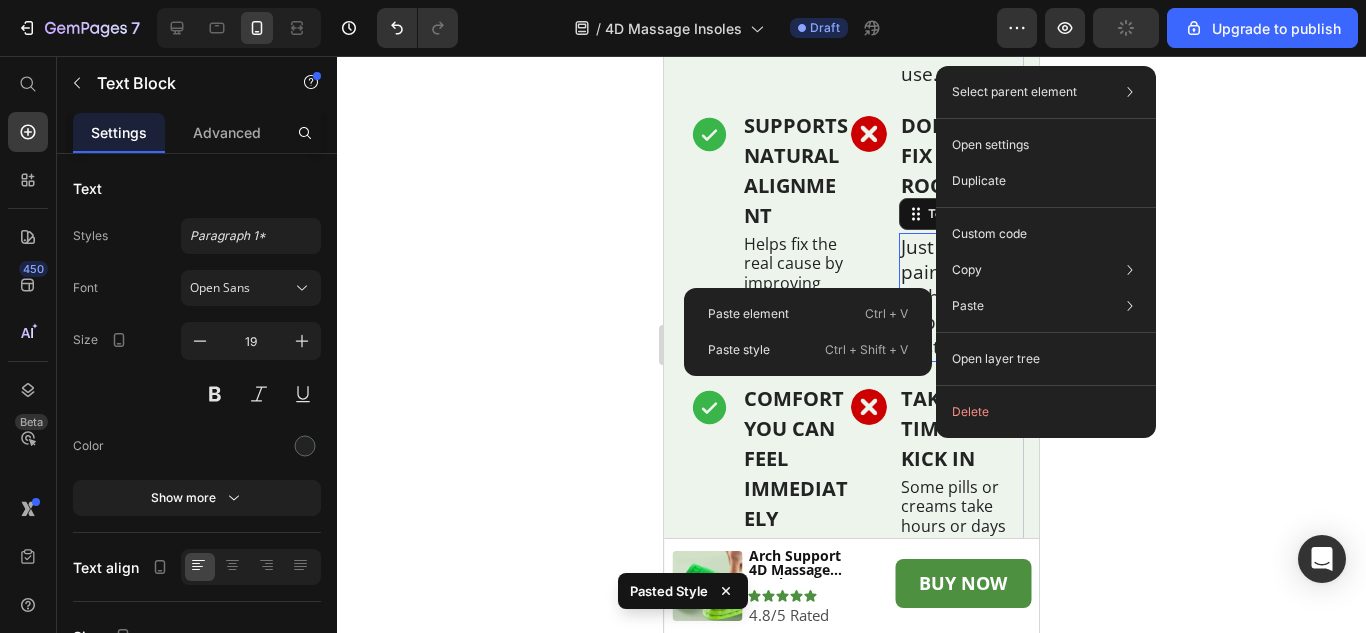 type on "16" 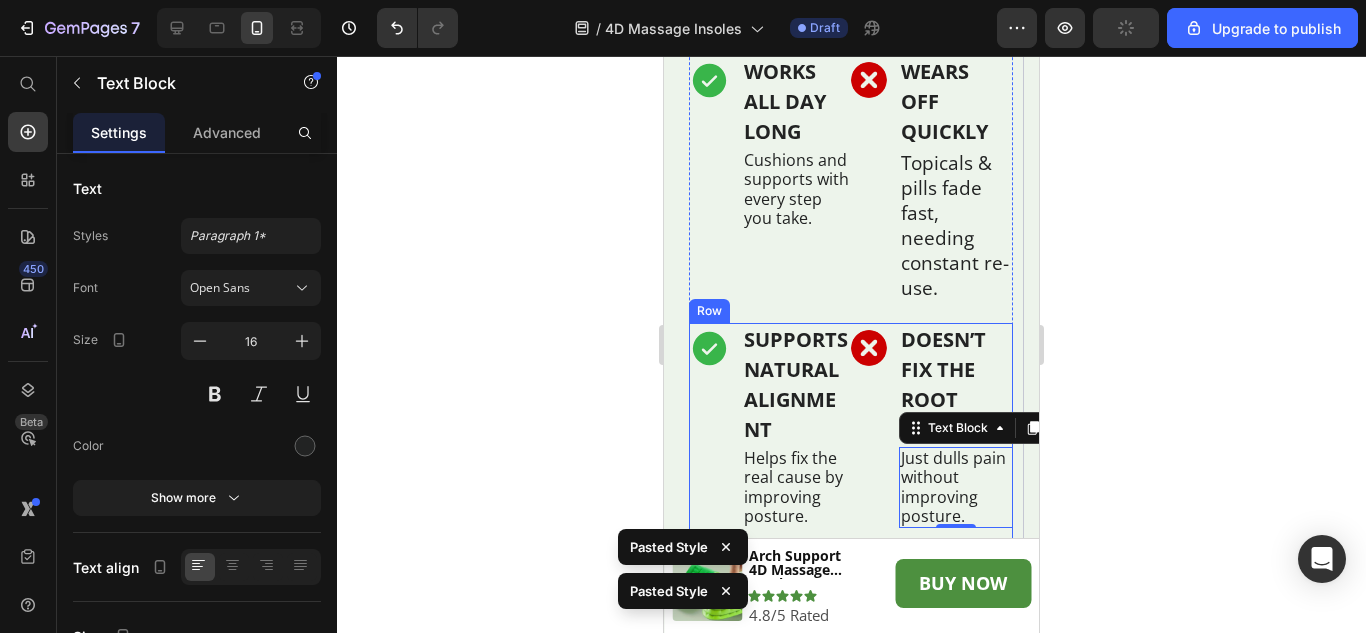 scroll, scrollTop: 6111, scrollLeft: 0, axis: vertical 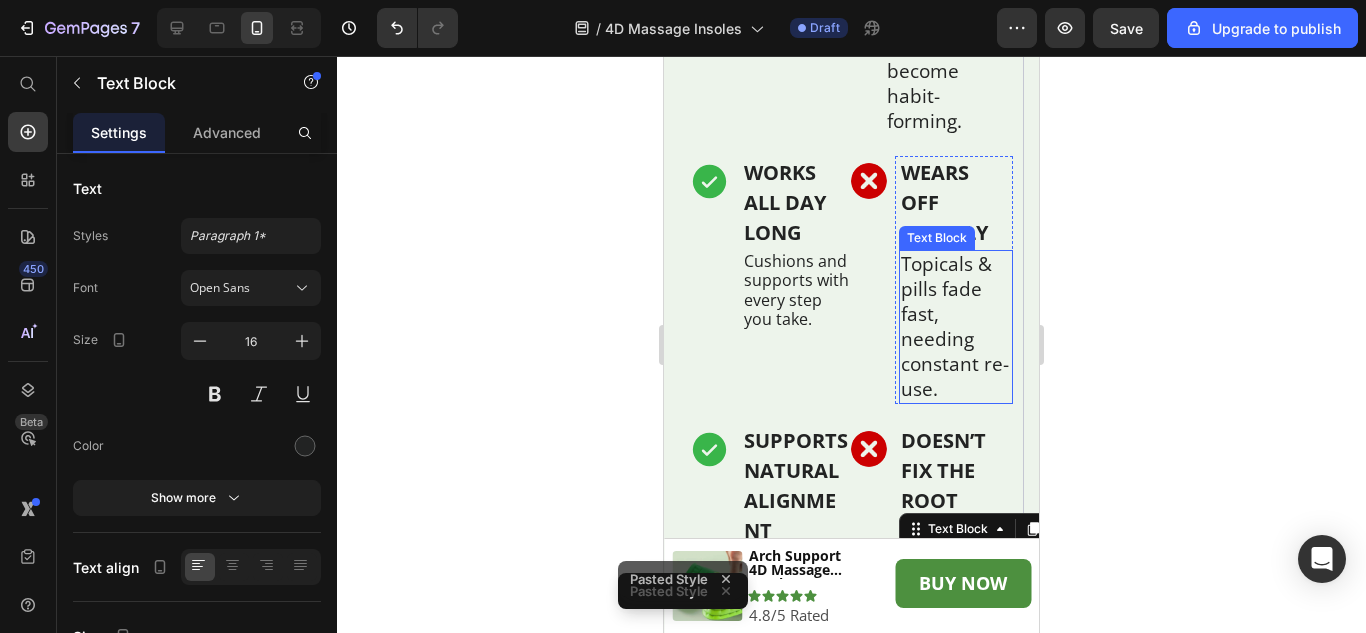 click on "Topicals & pills fade fast, needing constant re-use." at bounding box center [956, 327] 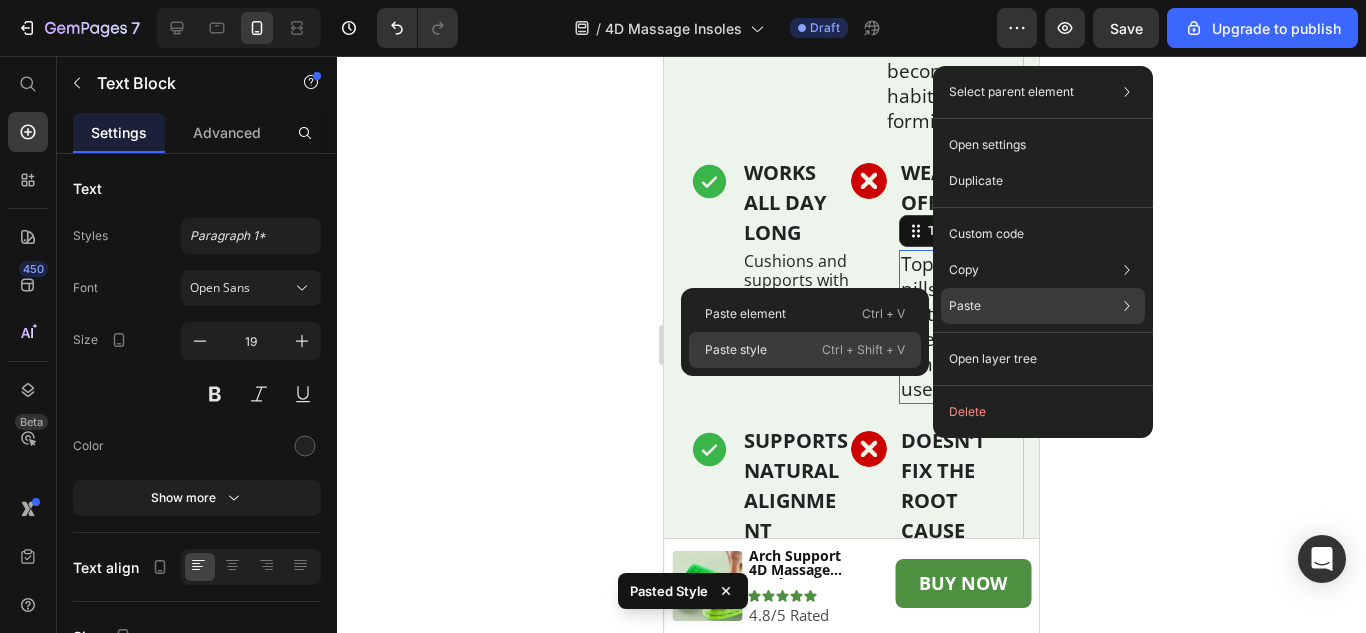 click on "Paste style" at bounding box center [736, 350] 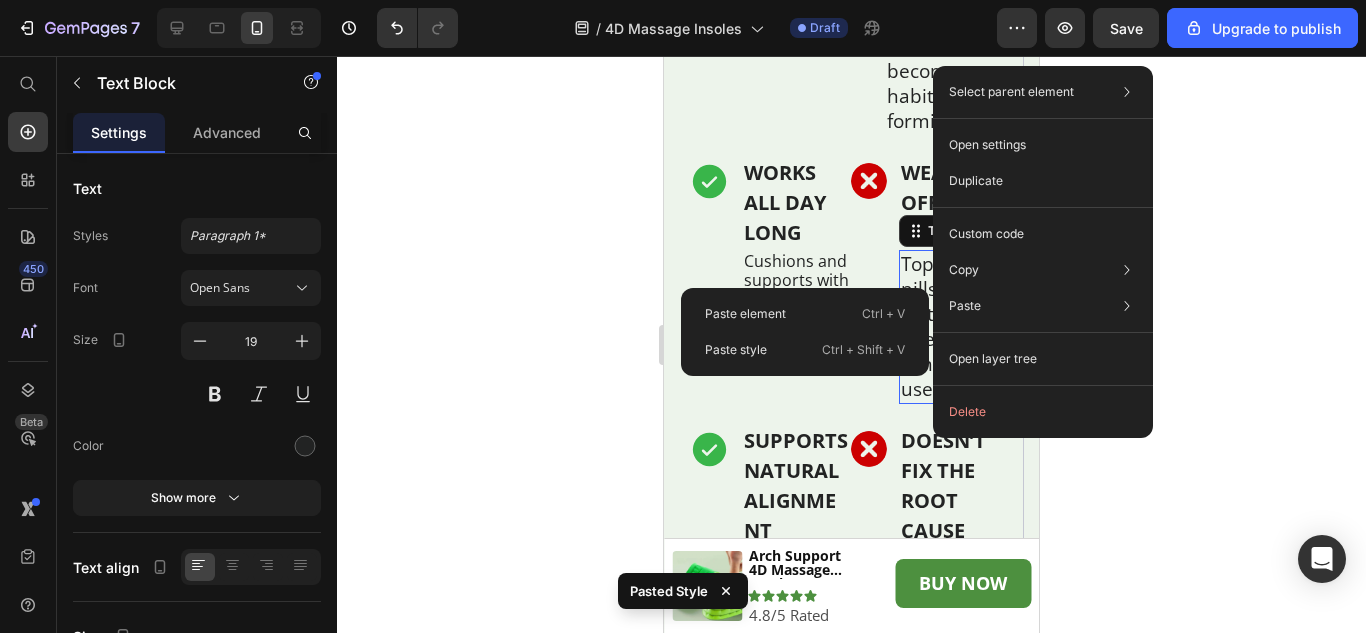 type on "16" 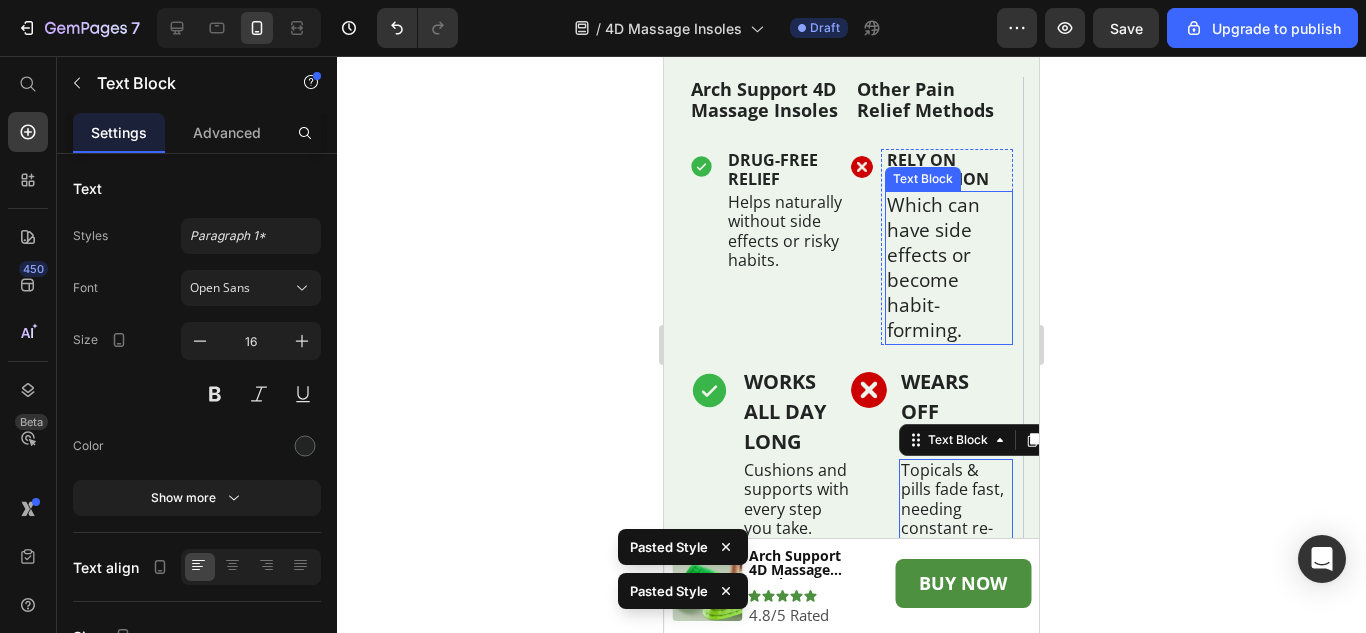 scroll, scrollTop: 5811, scrollLeft: 0, axis: vertical 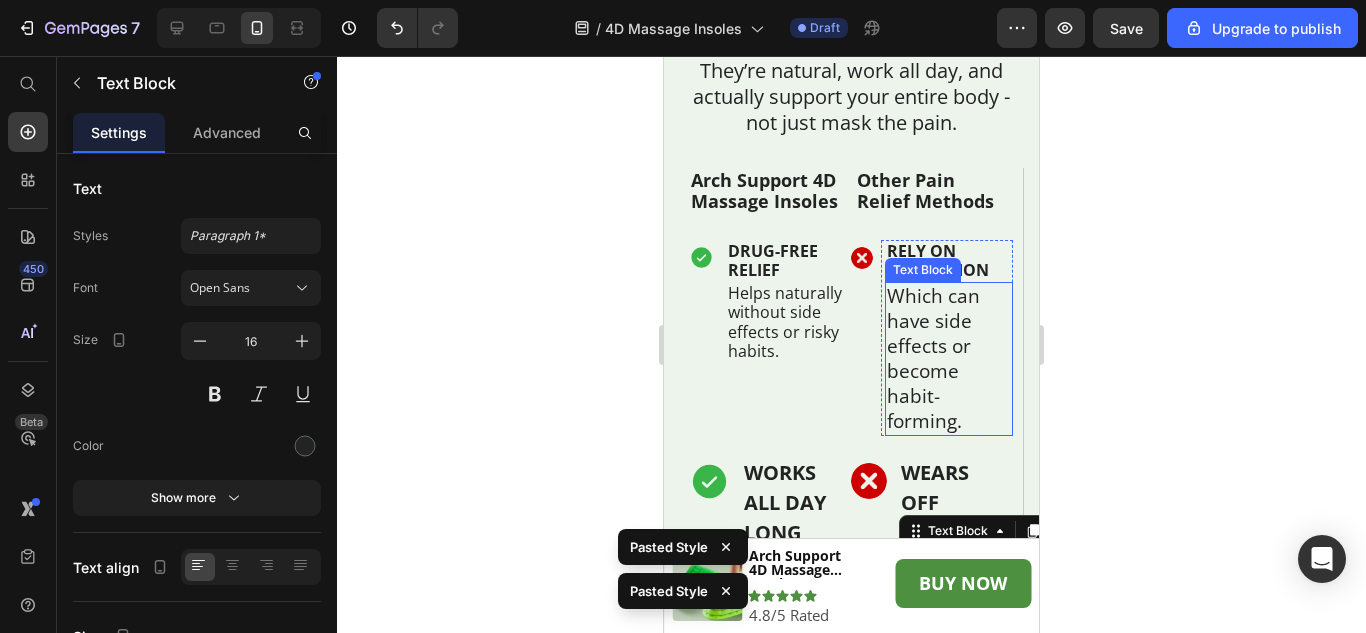 click on "Which can have side effects or become habit-forming." at bounding box center (949, 359) 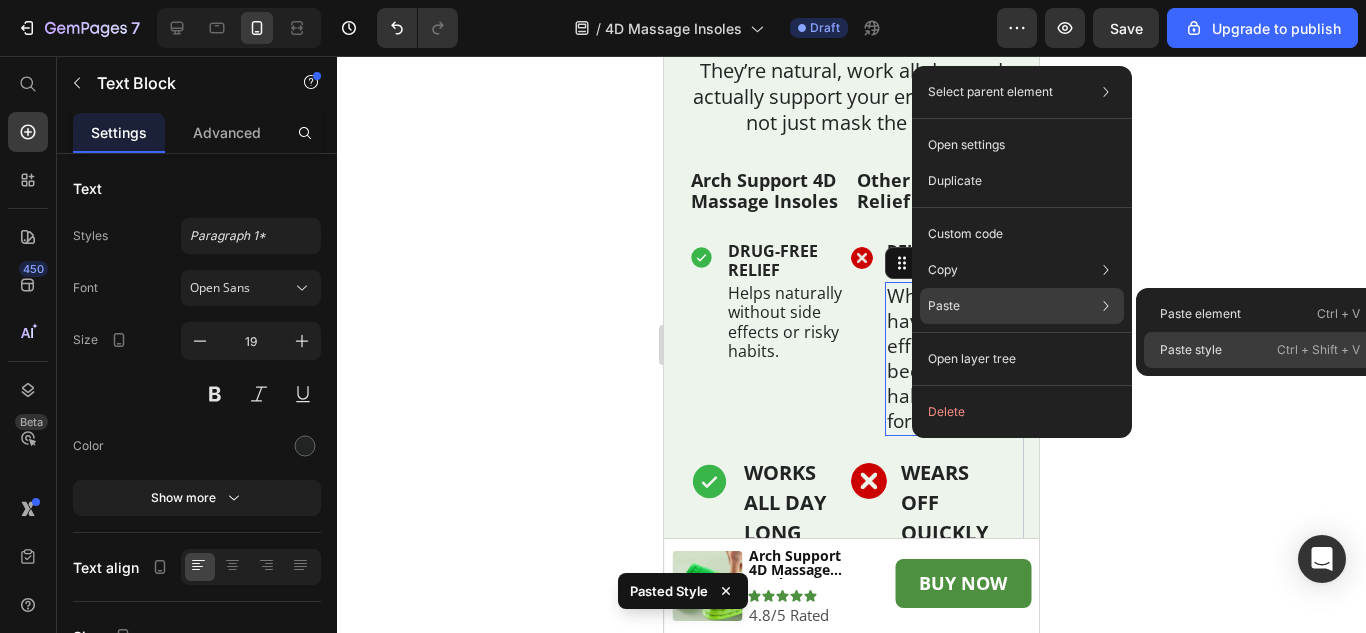 click on "Paste style" at bounding box center (1191, 350) 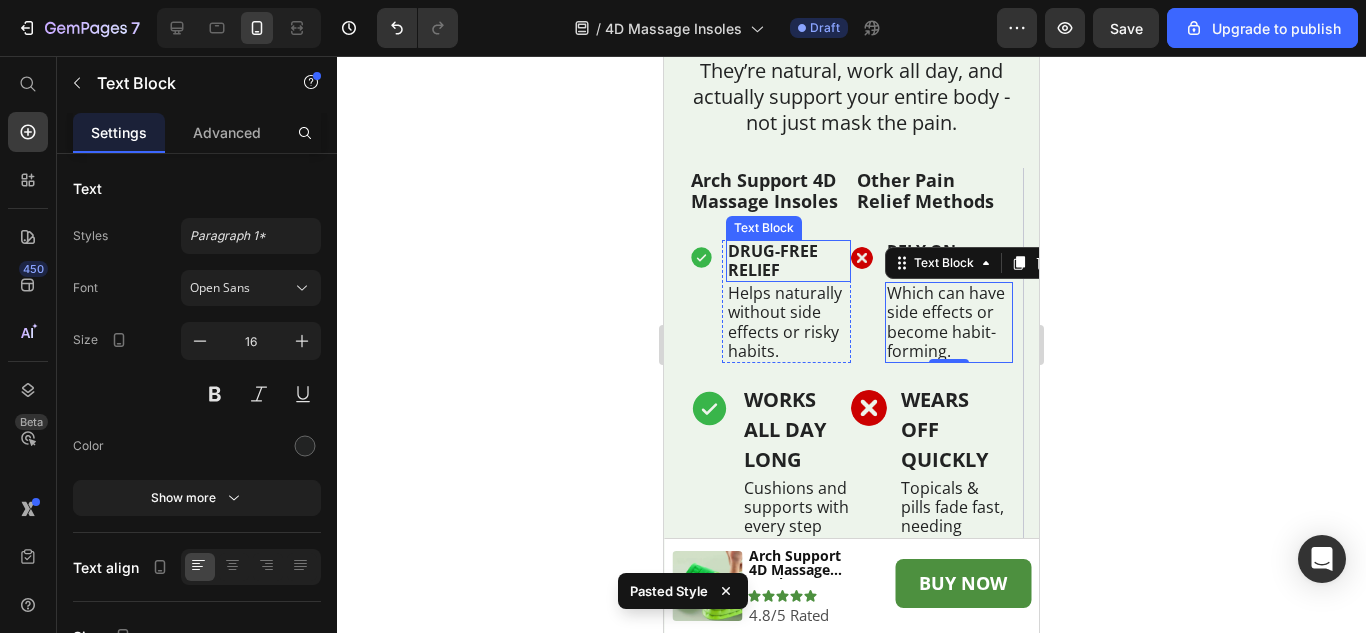 click on "DRUG-FREE RELIEF" at bounding box center [788, 261] 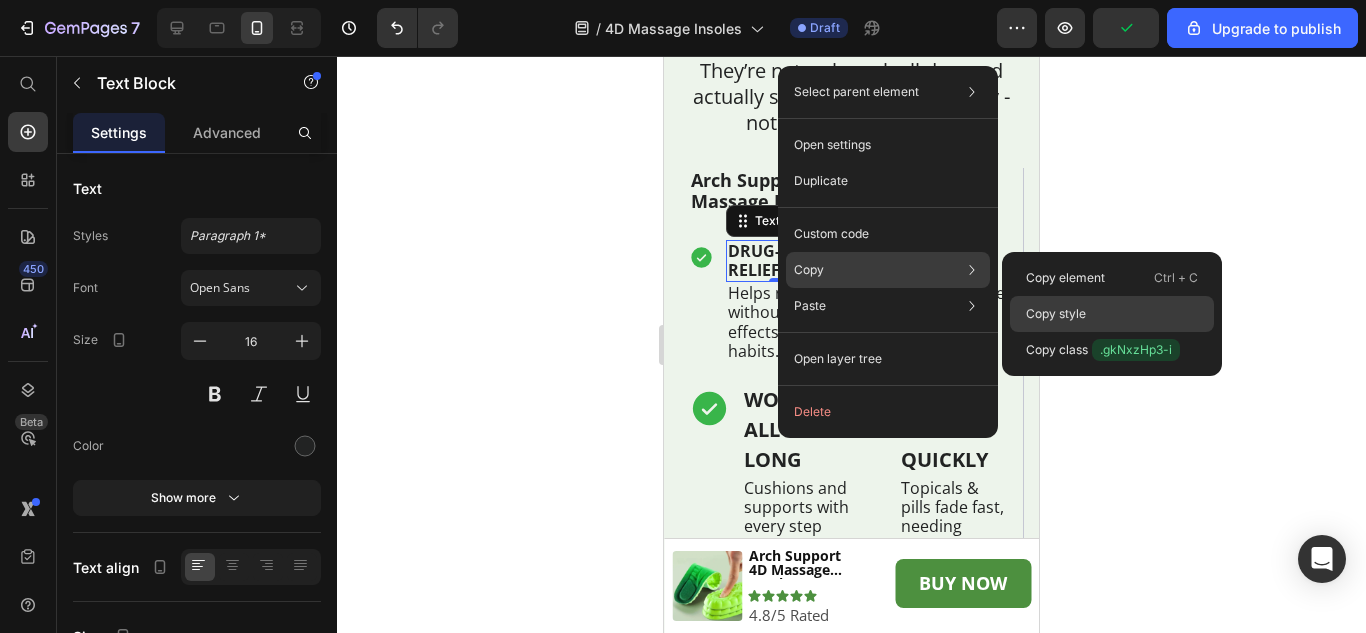 click on "Copy style" at bounding box center [1056, 314] 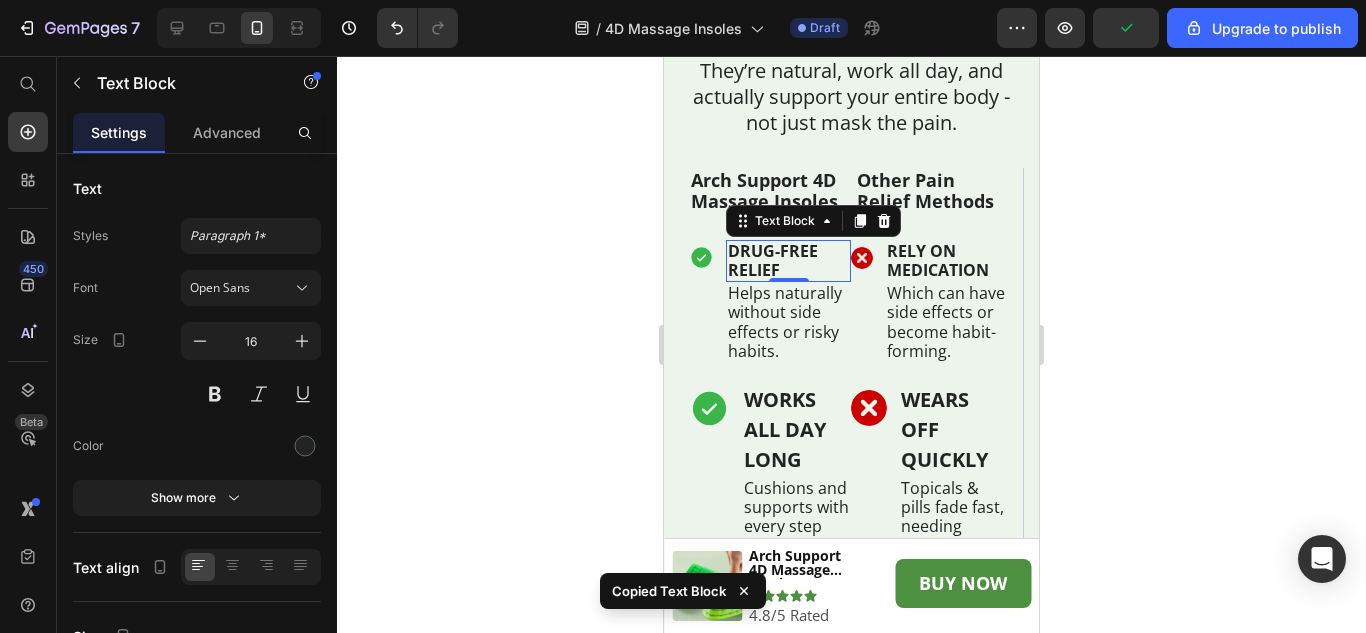 scroll, scrollTop: 5911, scrollLeft: 0, axis: vertical 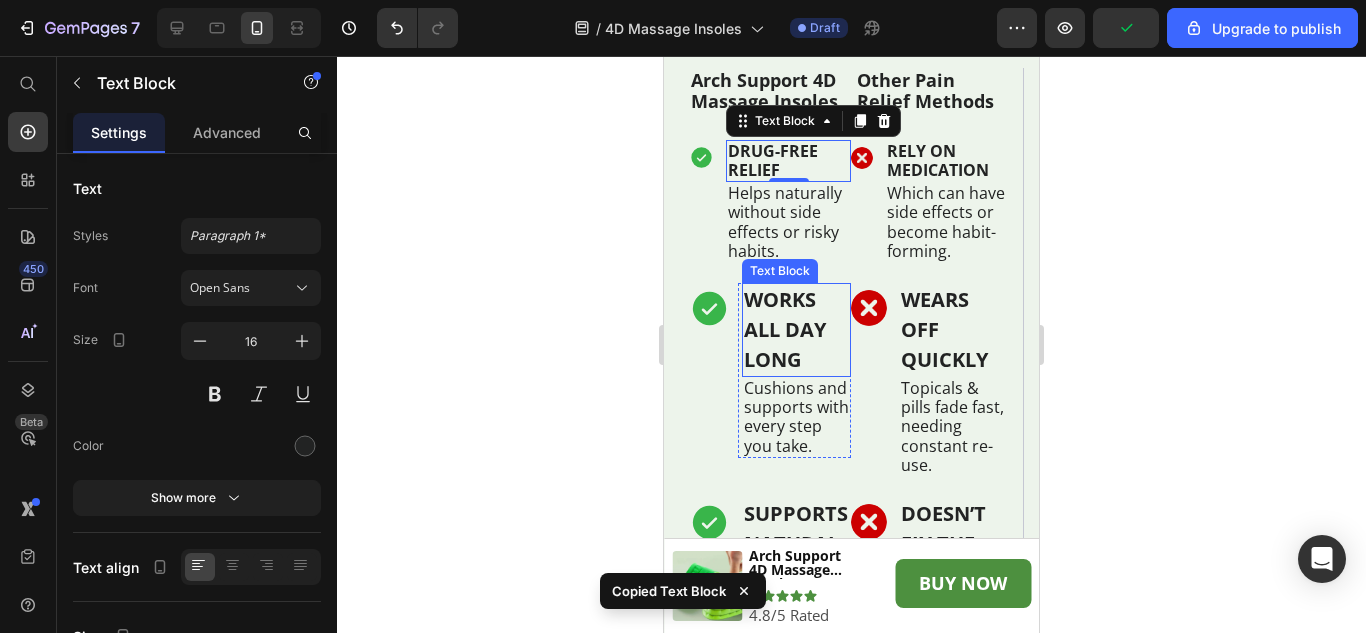 click on "WORKS ALL DAY LONG" at bounding box center (796, 330) 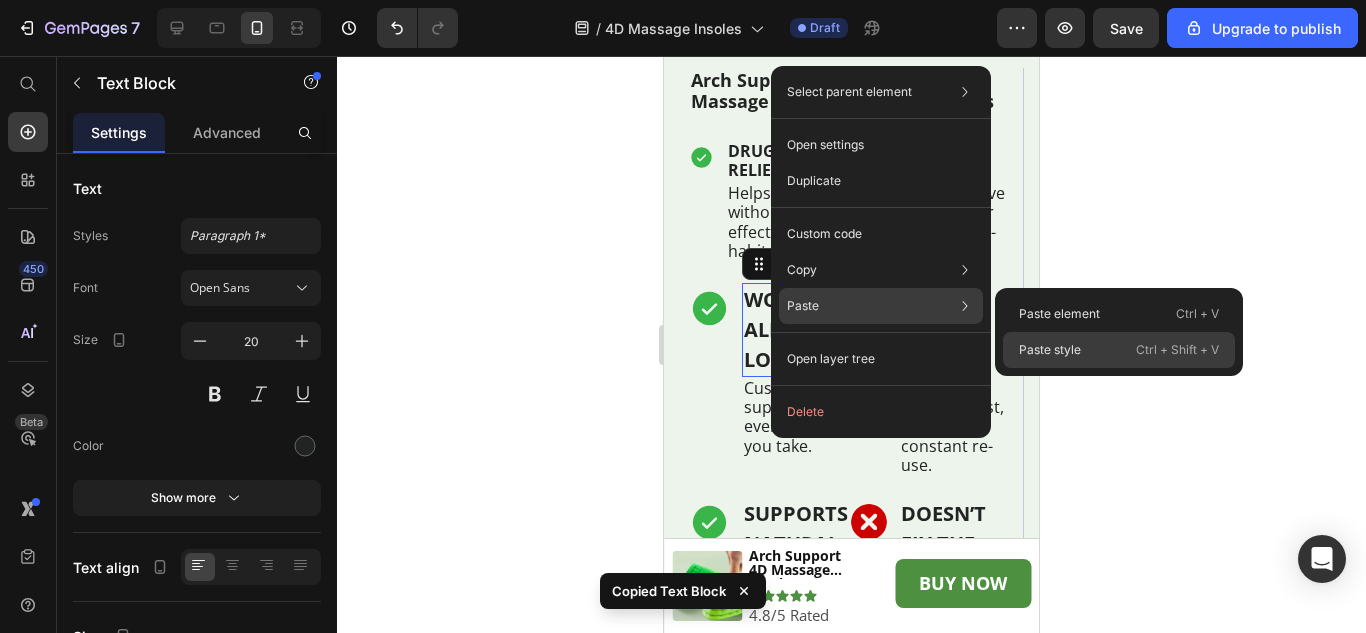 drag, startPoint x: 1032, startPoint y: 348, endPoint x: 351, endPoint y: 292, distance: 683.29865 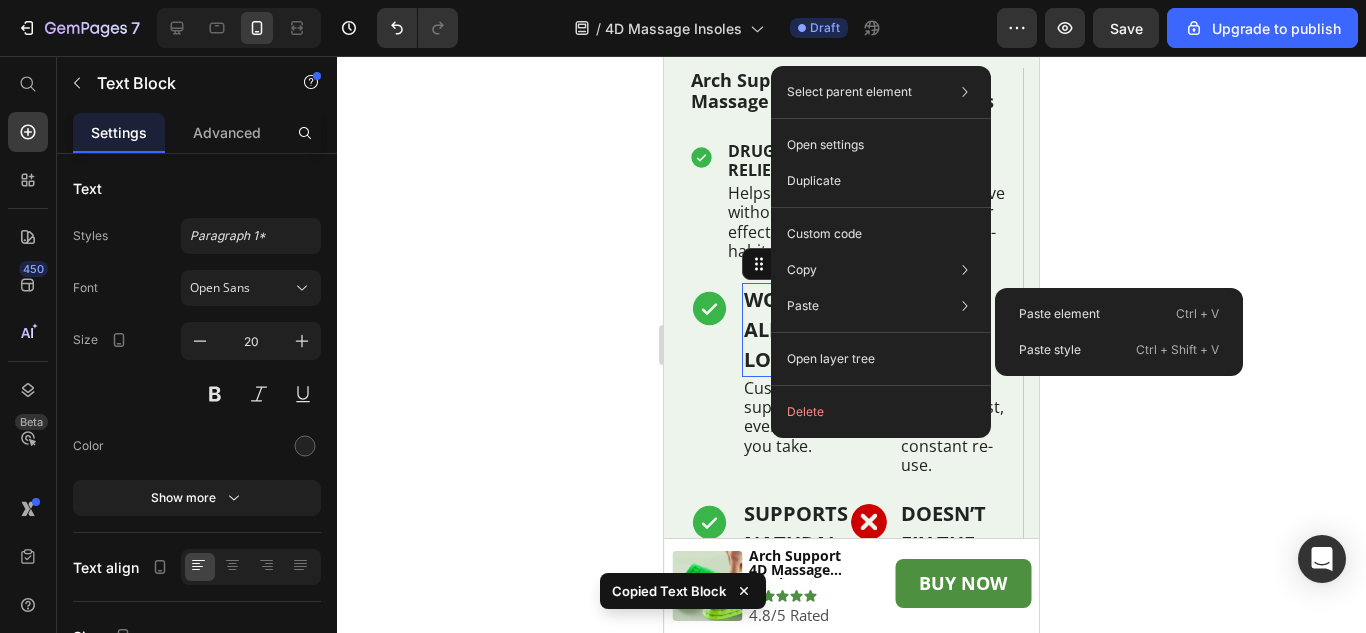 type on "16" 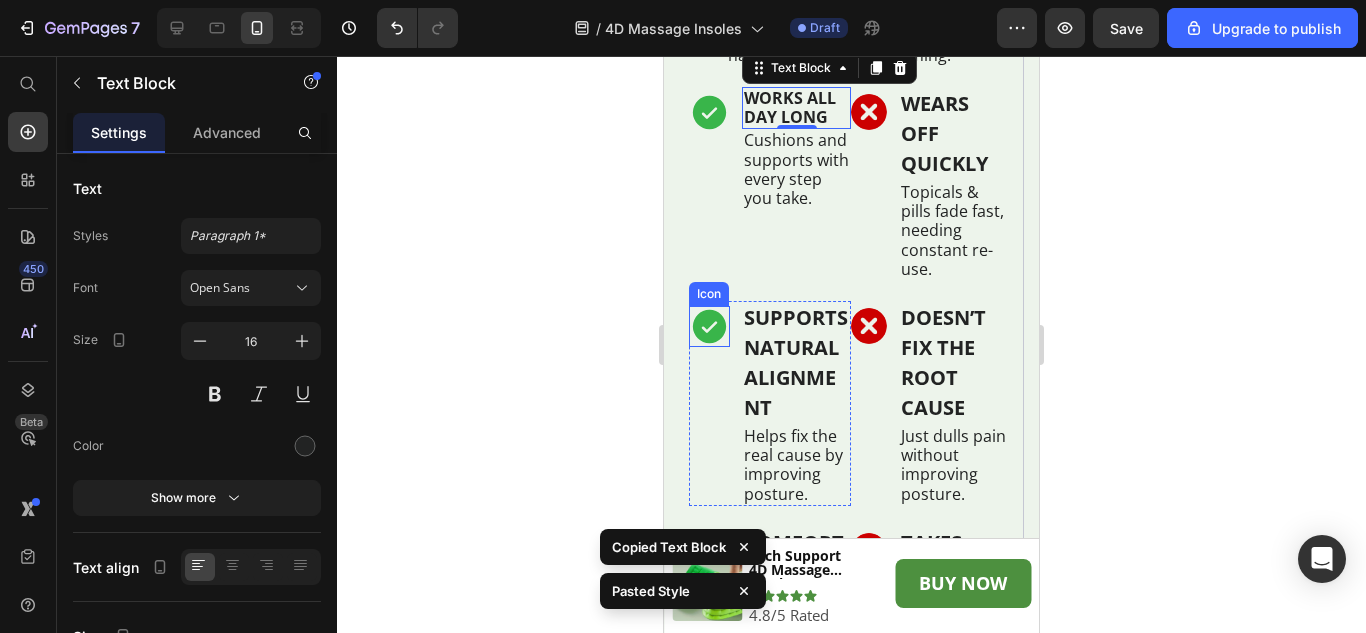 scroll, scrollTop: 6111, scrollLeft: 0, axis: vertical 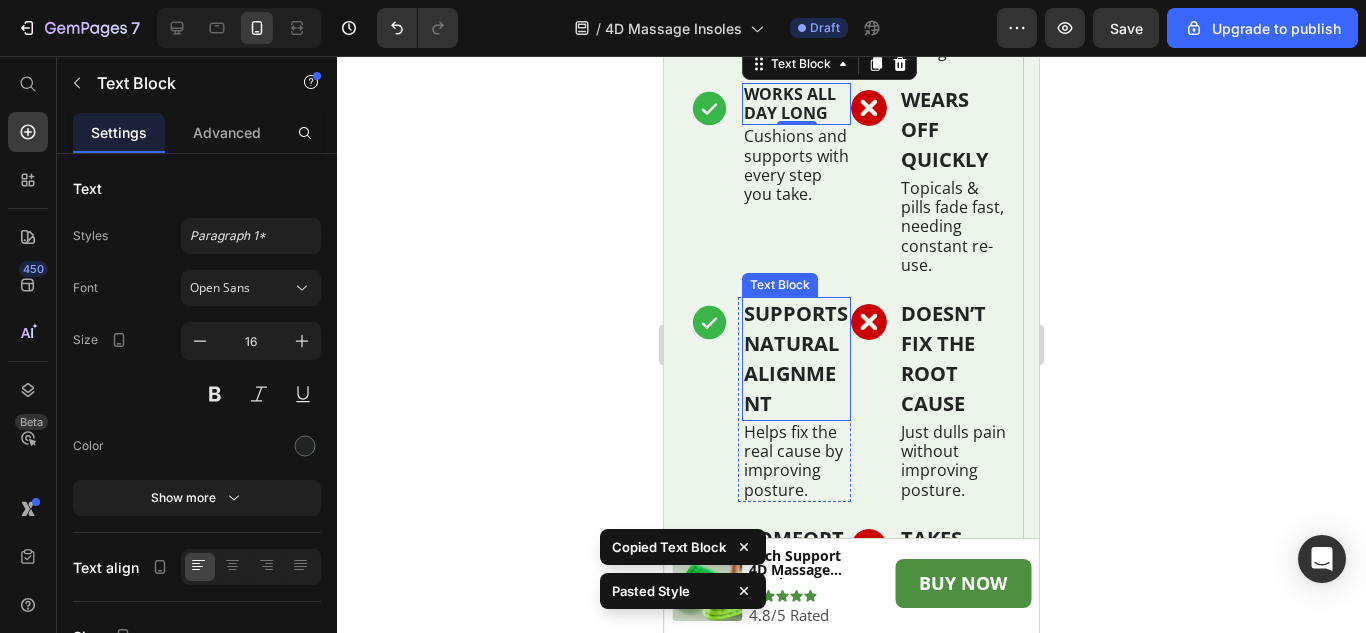 click on "SUPPORTS NATURAL ALIGNMENT" at bounding box center [796, 359] 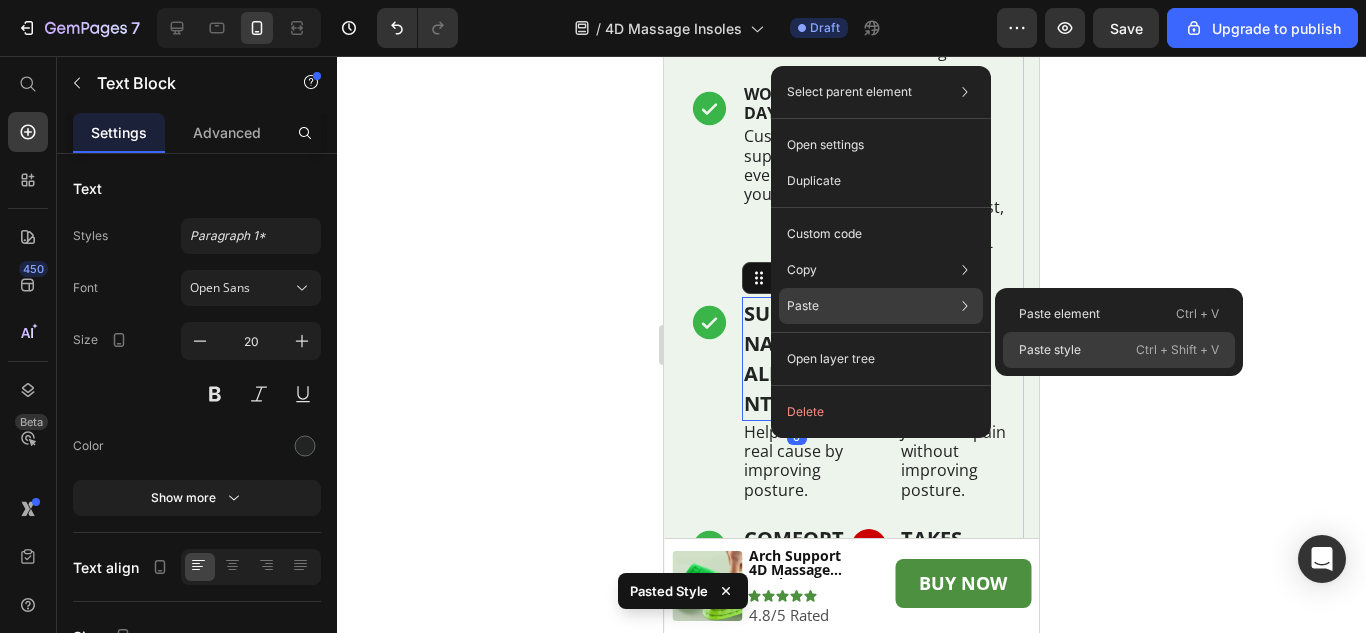 click on "Paste style" at bounding box center [1050, 350] 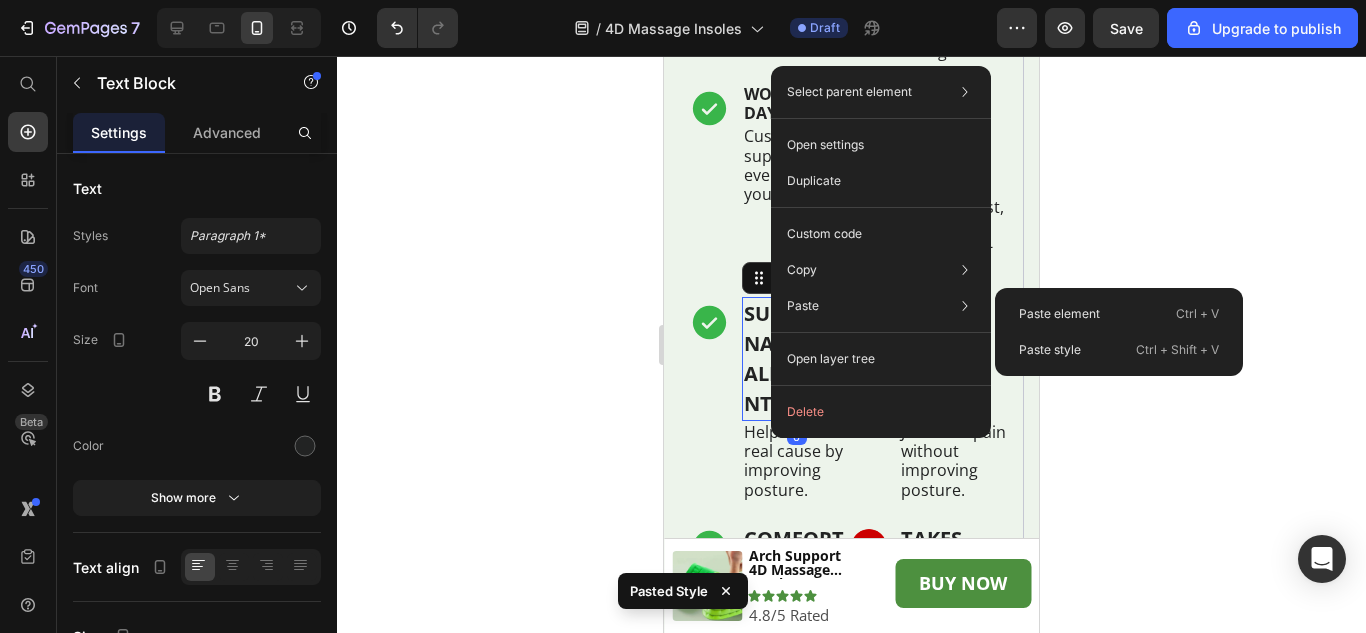 type on "16" 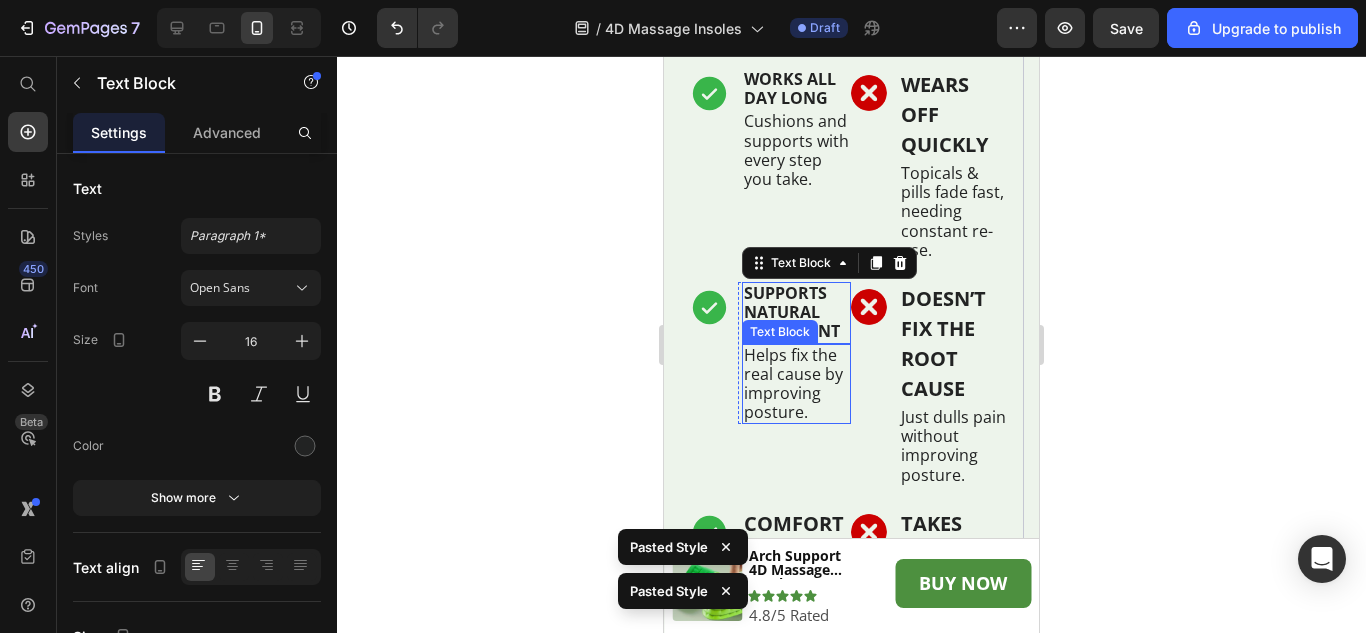 scroll, scrollTop: 6311, scrollLeft: 0, axis: vertical 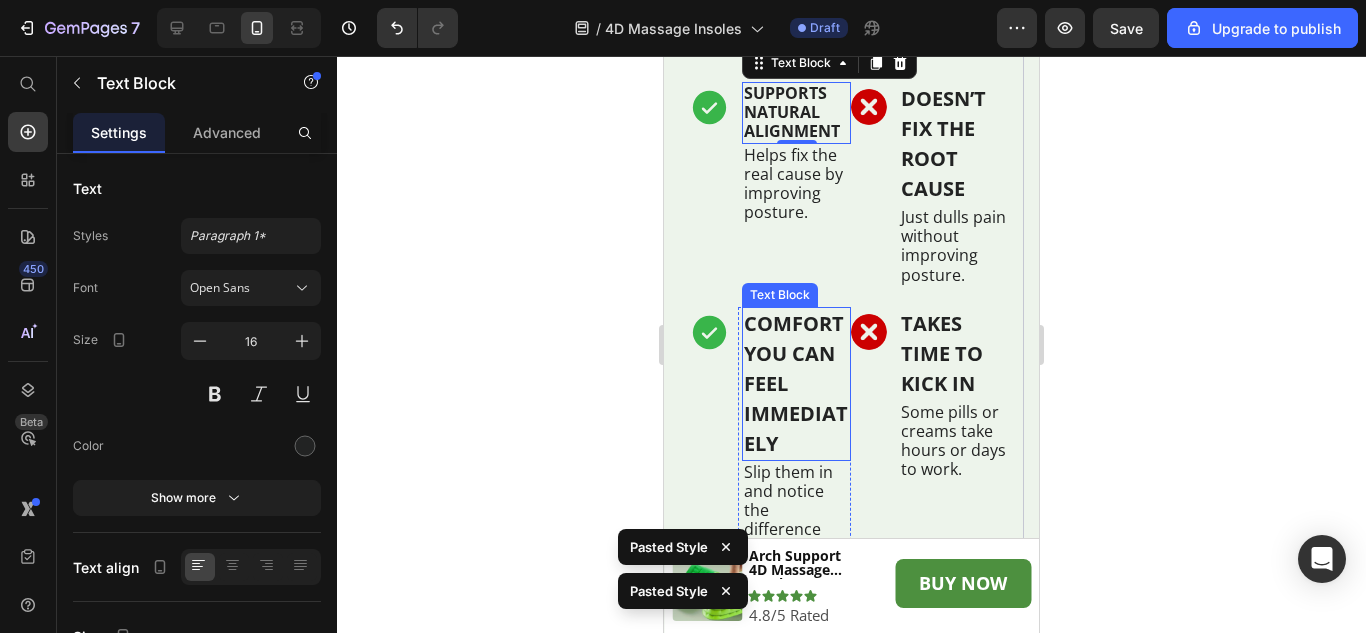 click on "COMFORT YOU CAN FEEL IMMEDIATELY" at bounding box center [796, 384] 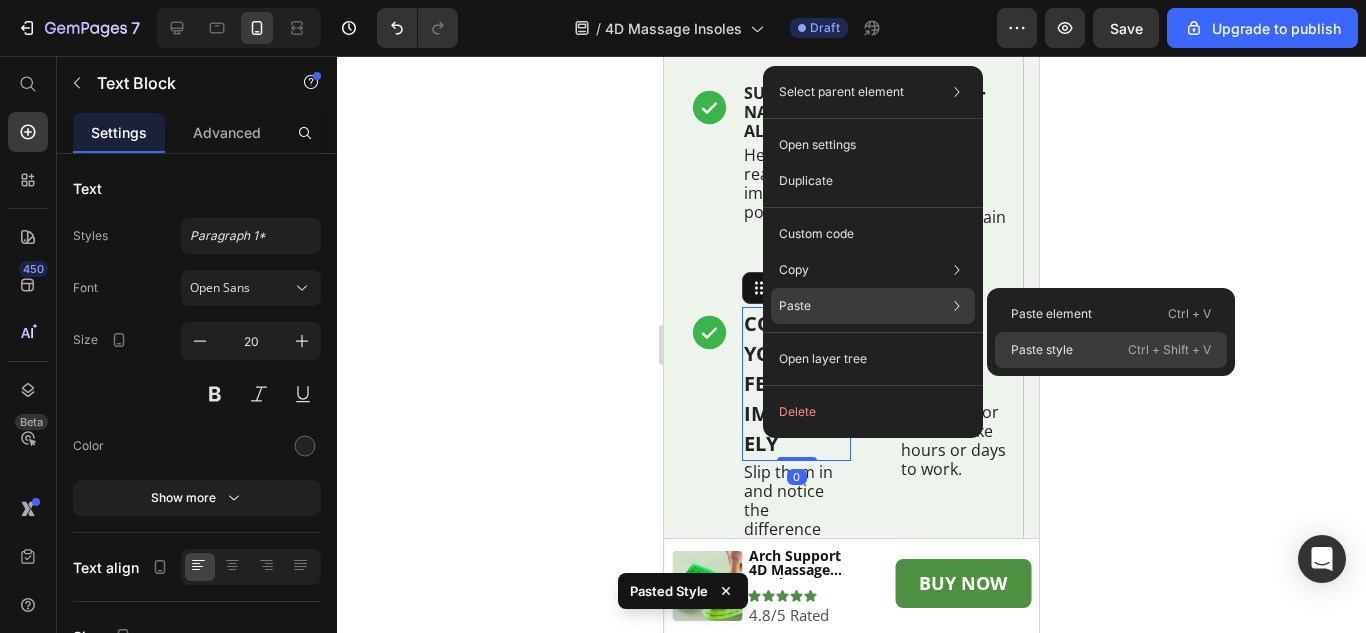 click on "Paste style" at bounding box center (1042, 350) 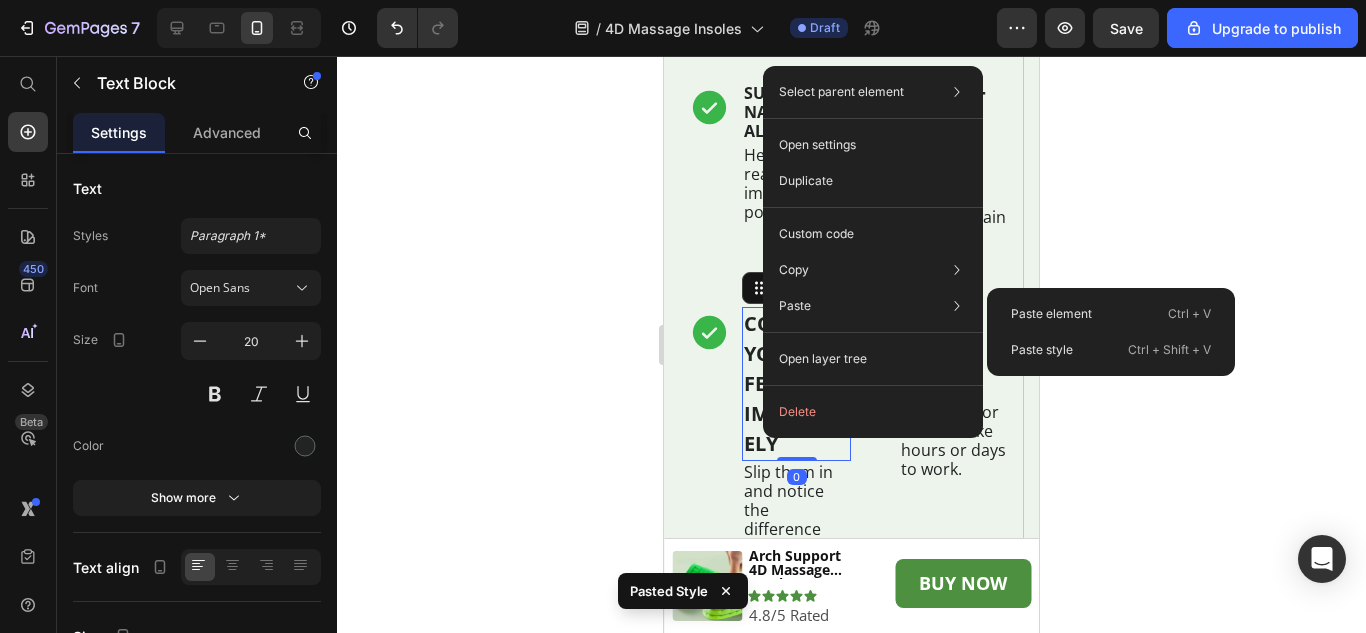 type on "16" 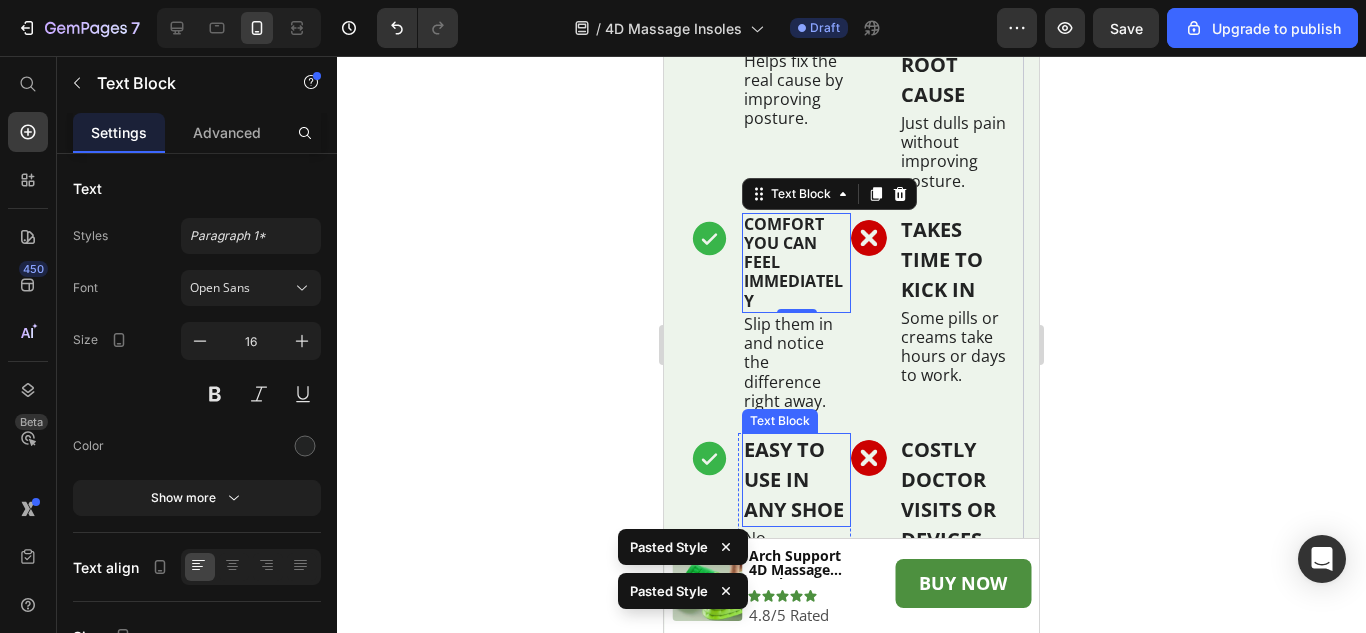scroll, scrollTop: 6611, scrollLeft: 0, axis: vertical 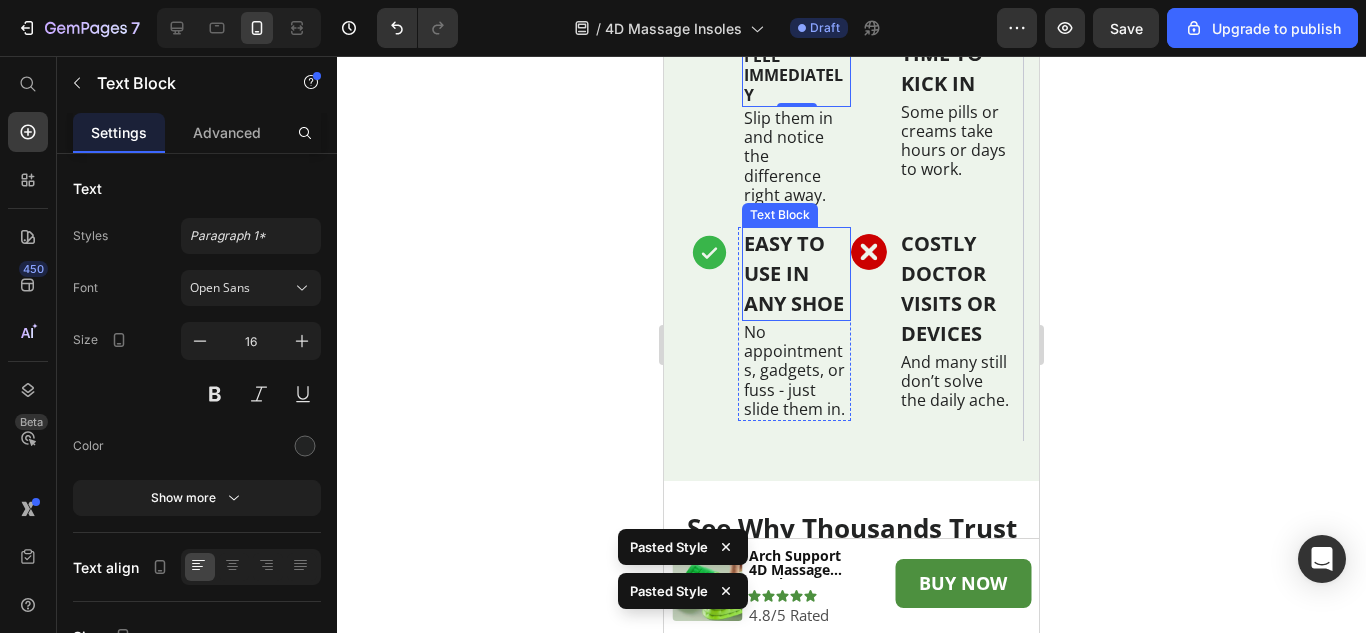 click on "EASY TO USE IN ANY SHOE" at bounding box center (796, 274) 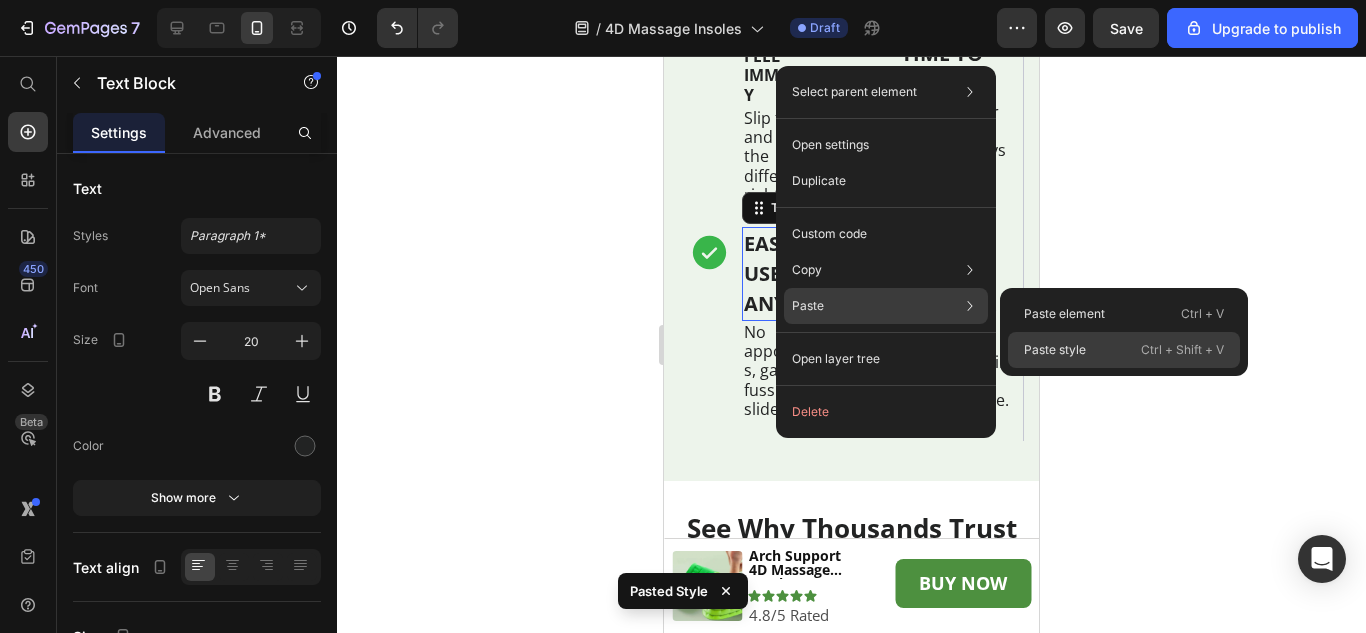 drag, startPoint x: 1038, startPoint y: 352, endPoint x: 368, endPoint y: 298, distance: 672.1726 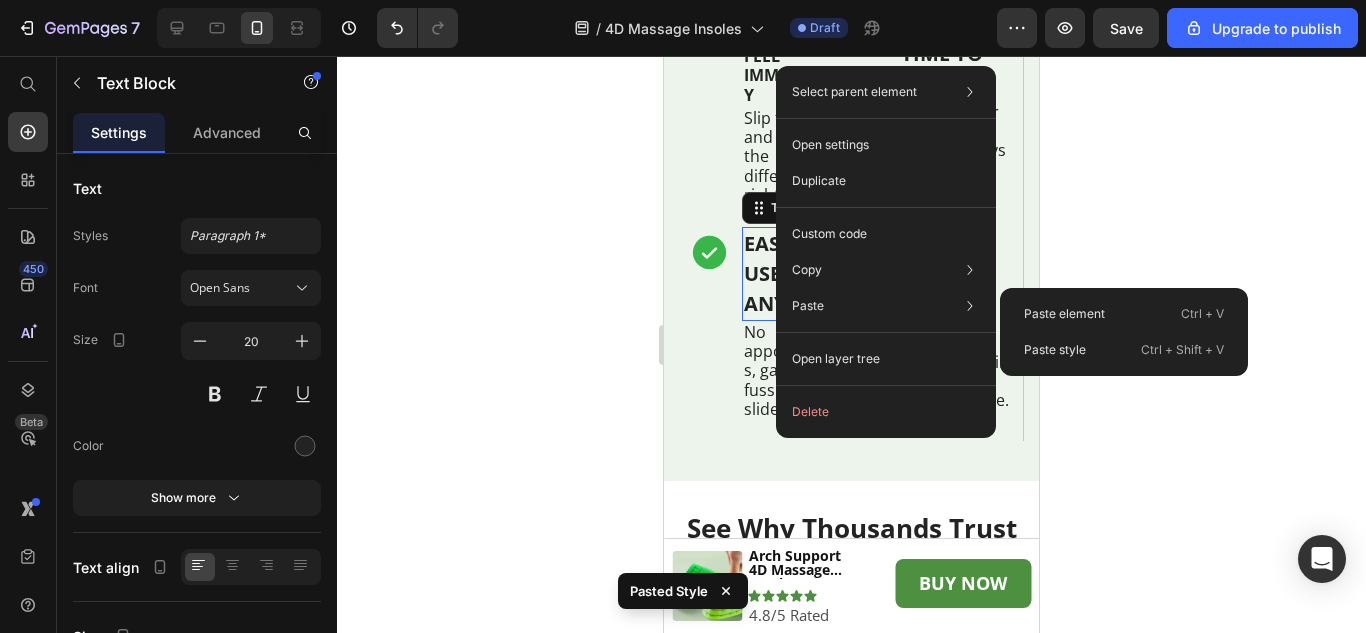 type on "16" 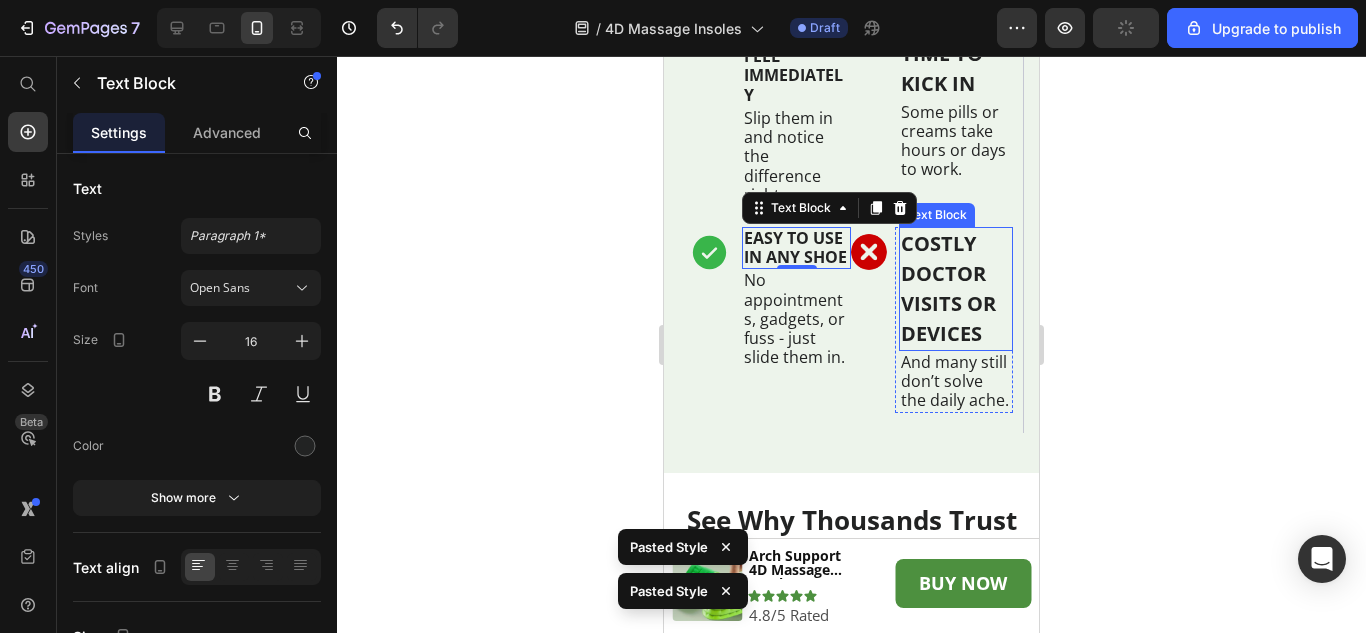 click on "COSTLY DOCTOR VISITS OR DEVICES" at bounding box center (956, 289) 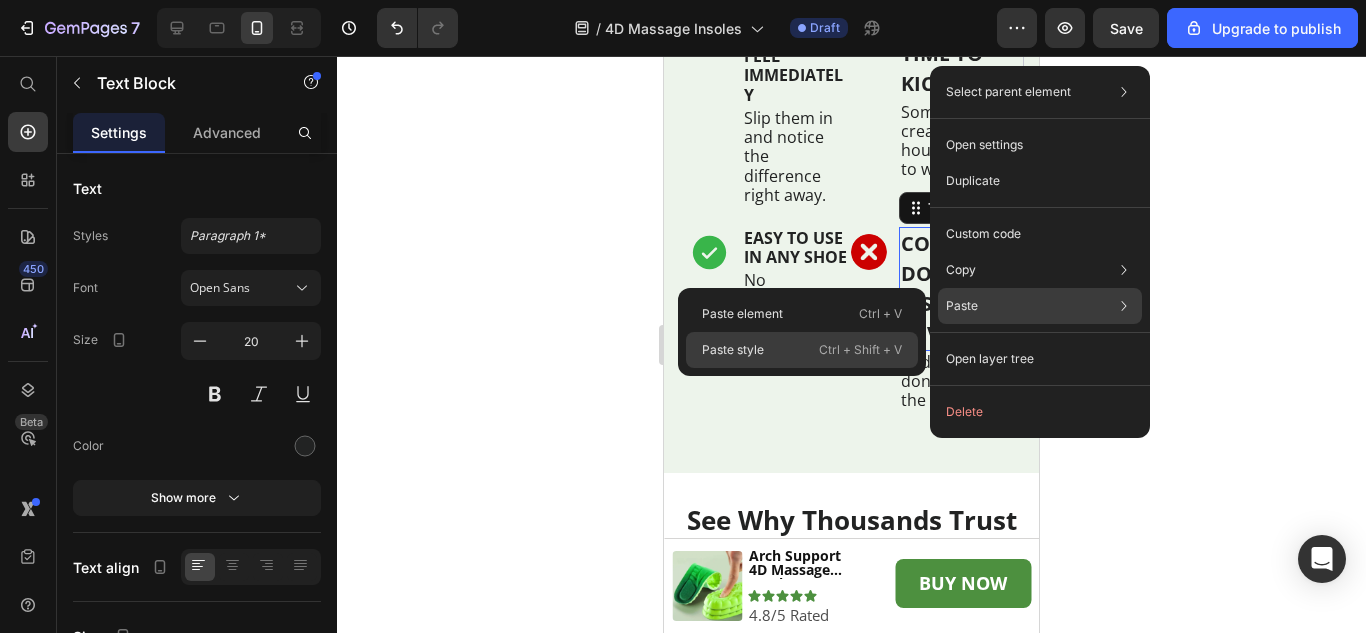 click on "Paste style" at bounding box center [733, 350] 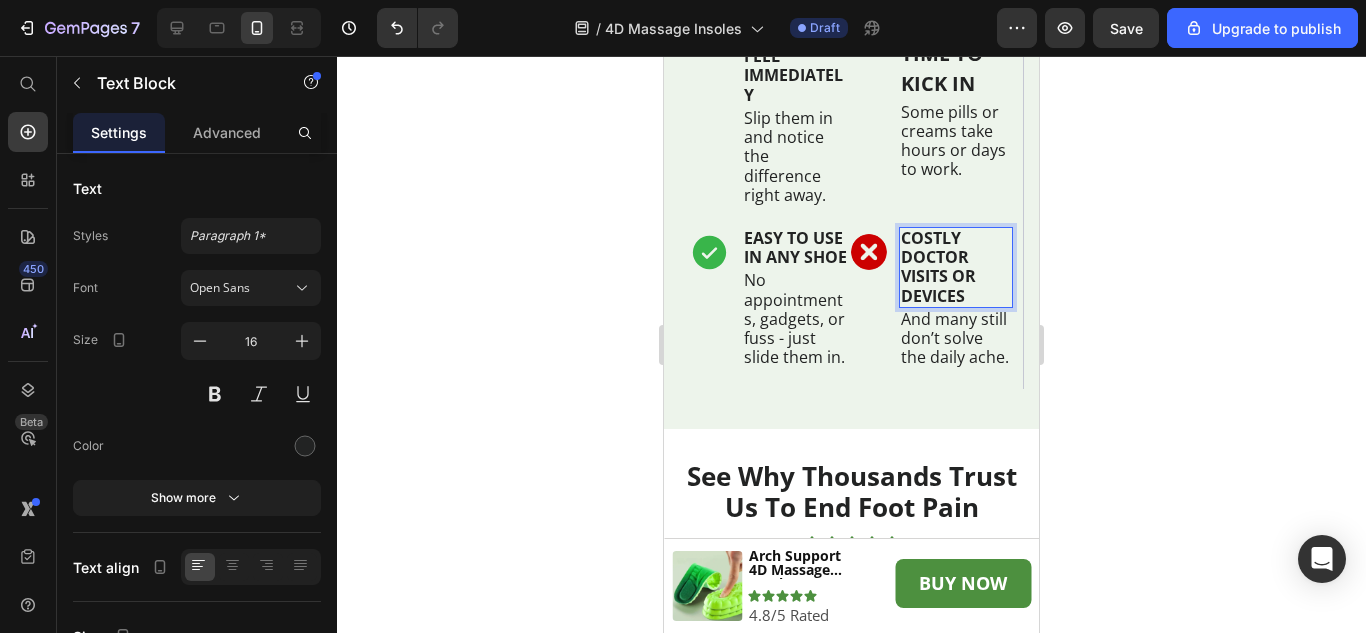 click on "COSTLY DOCTOR VISITS OR DEVICES" at bounding box center (956, 267) 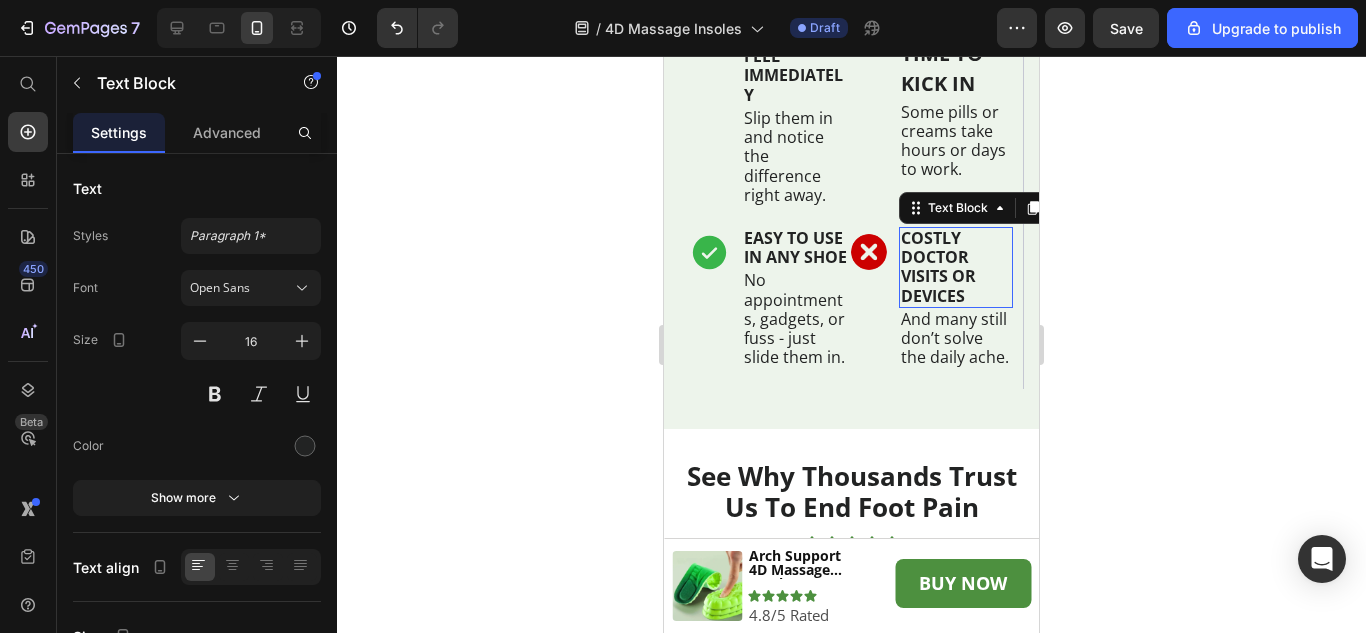 click on "COSTLY DOCTOR VISITS OR DEVICES" at bounding box center (956, 267) 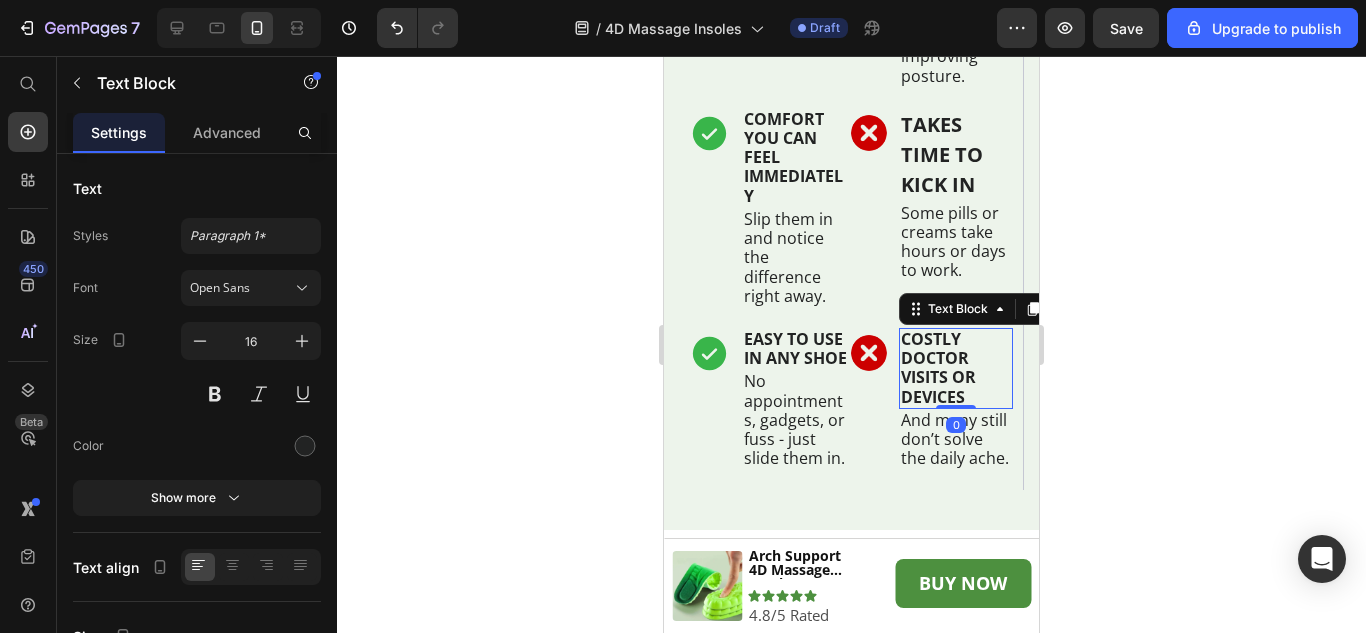 scroll, scrollTop: 6411, scrollLeft: 0, axis: vertical 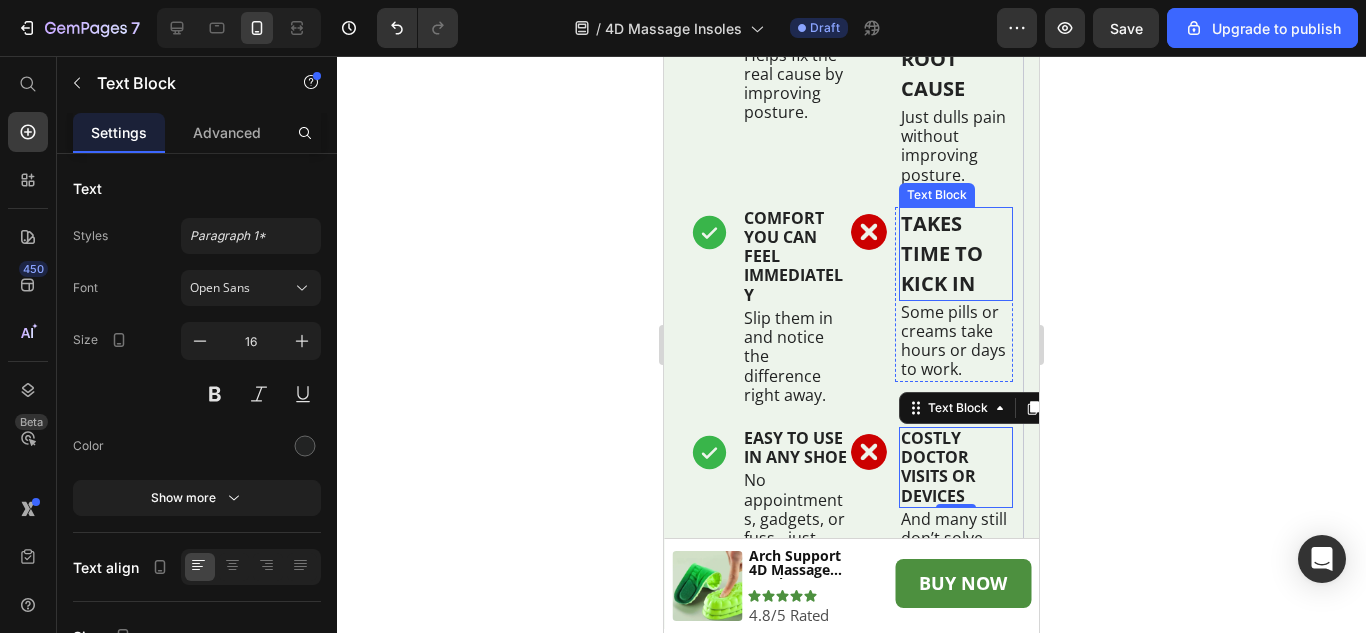 click on "TAKES TIME TO KICK IN" at bounding box center (956, 254) 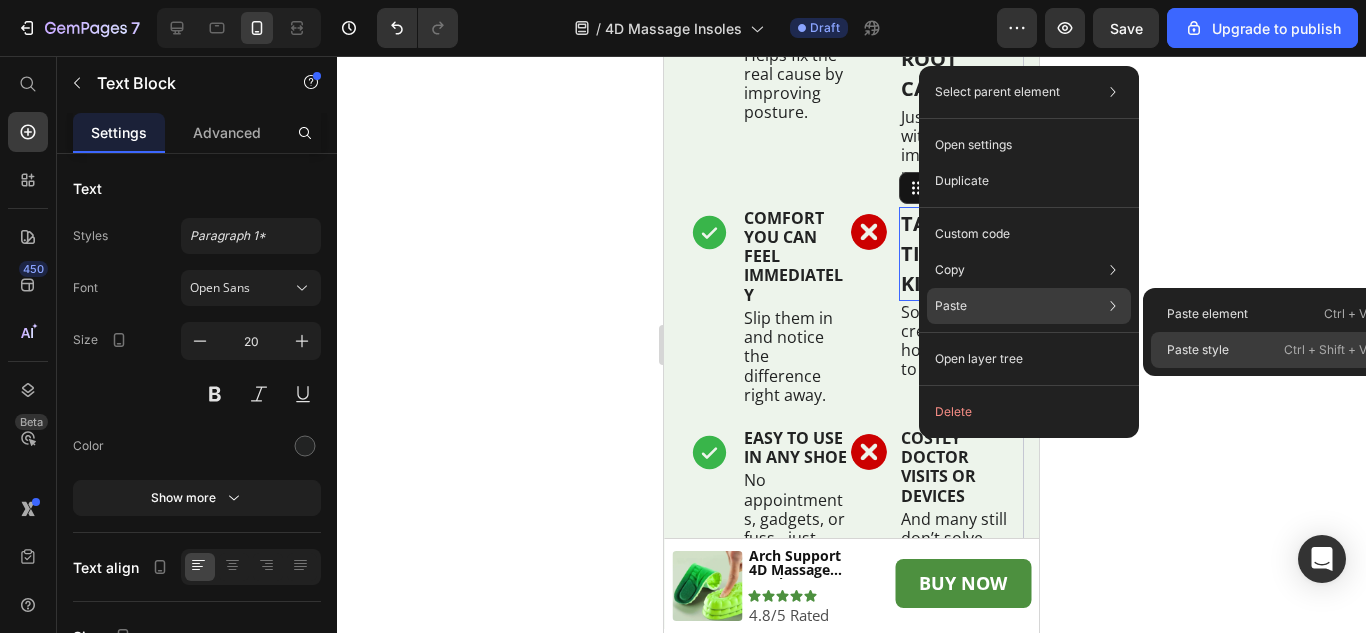 click on "Paste style" at bounding box center [1198, 350] 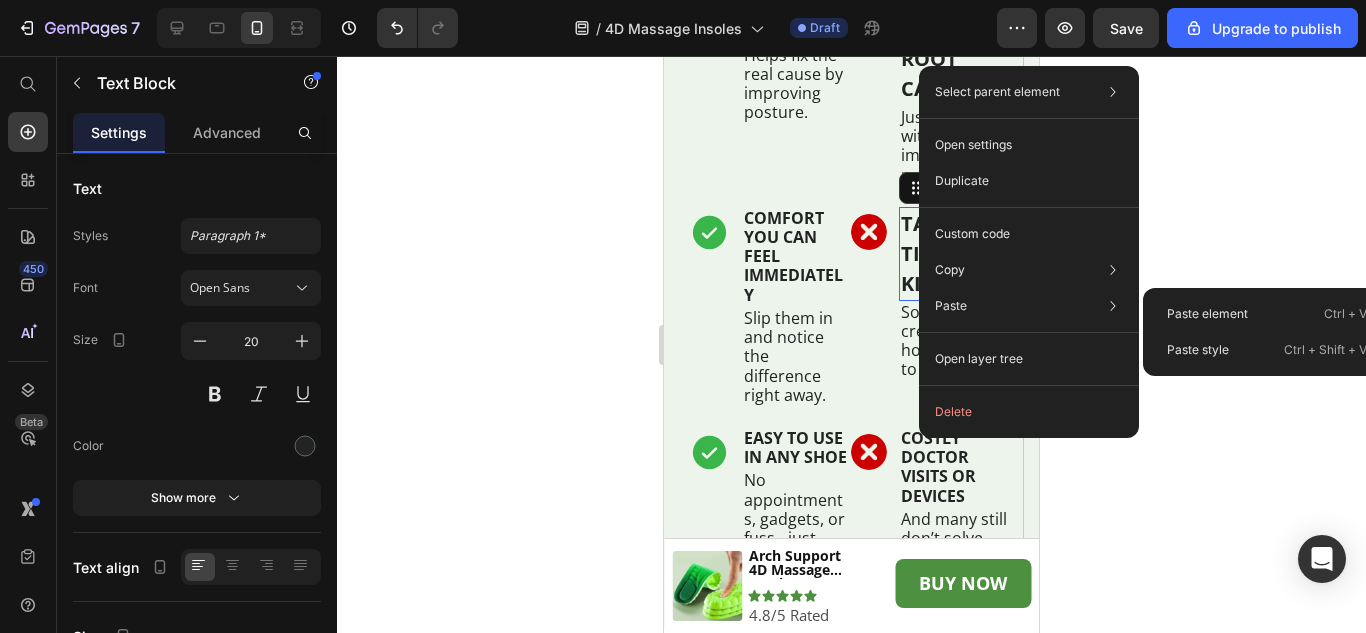 type on "16" 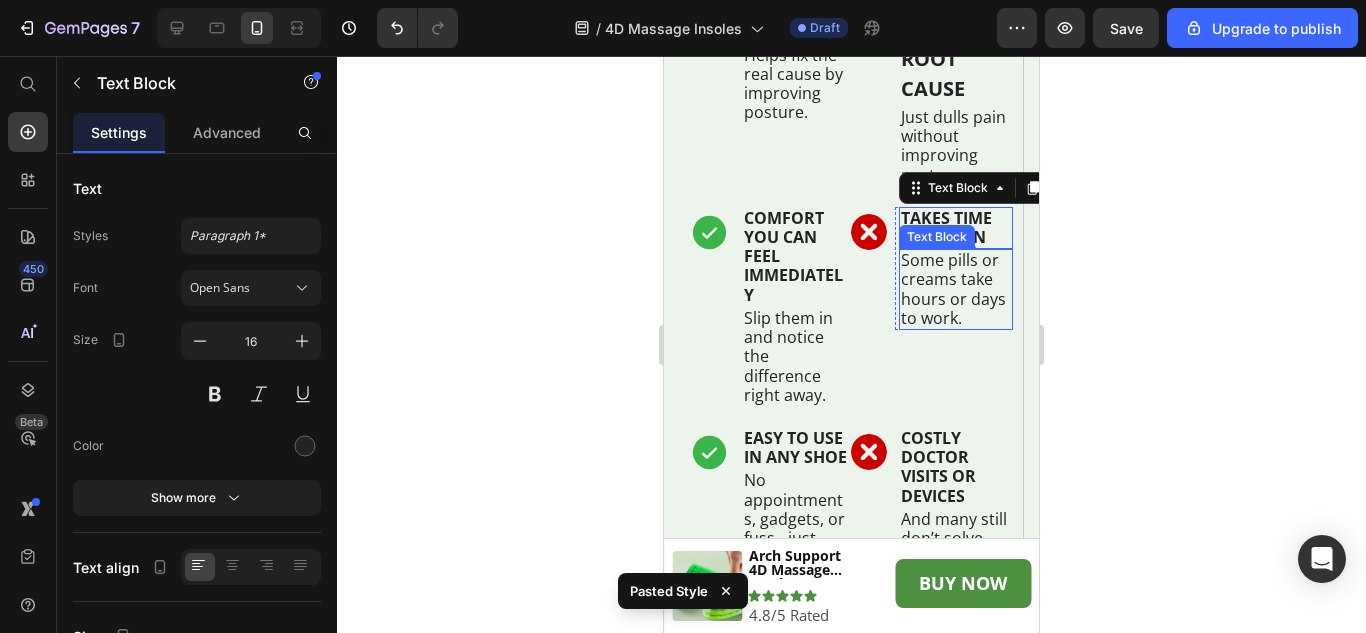 scroll, scrollTop: 6211, scrollLeft: 0, axis: vertical 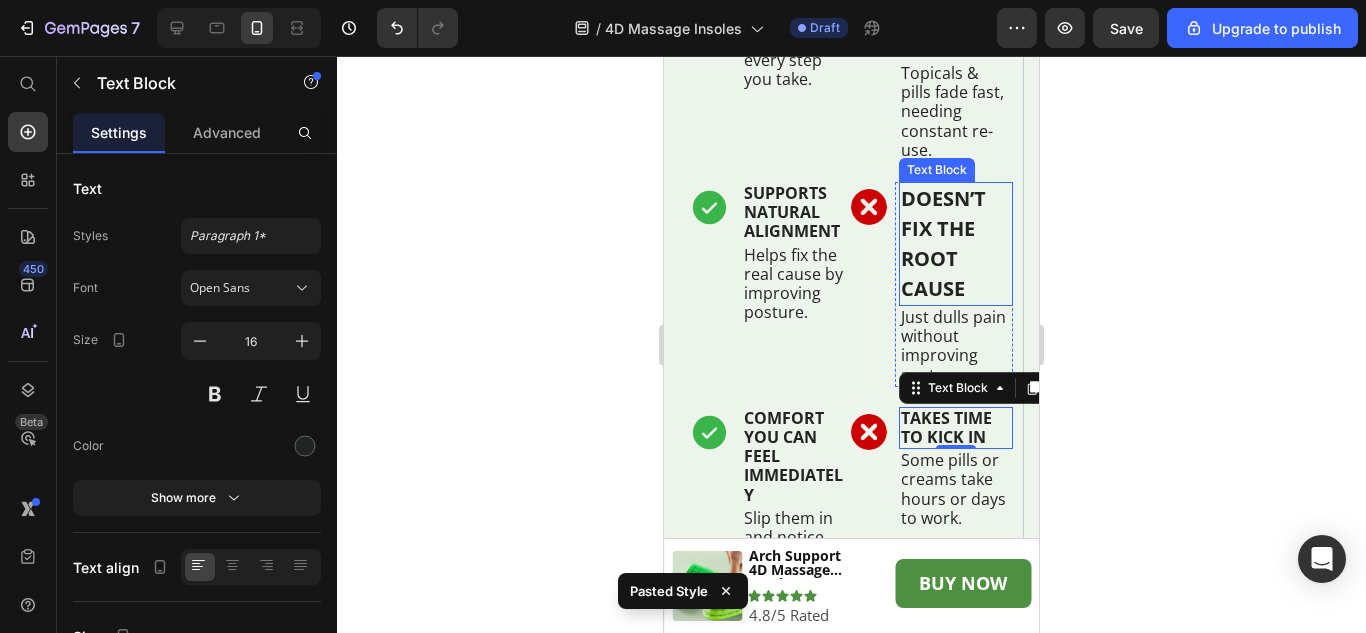 click on "DOESN’T FIX THE ROOT CAUSE" at bounding box center (956, 244) 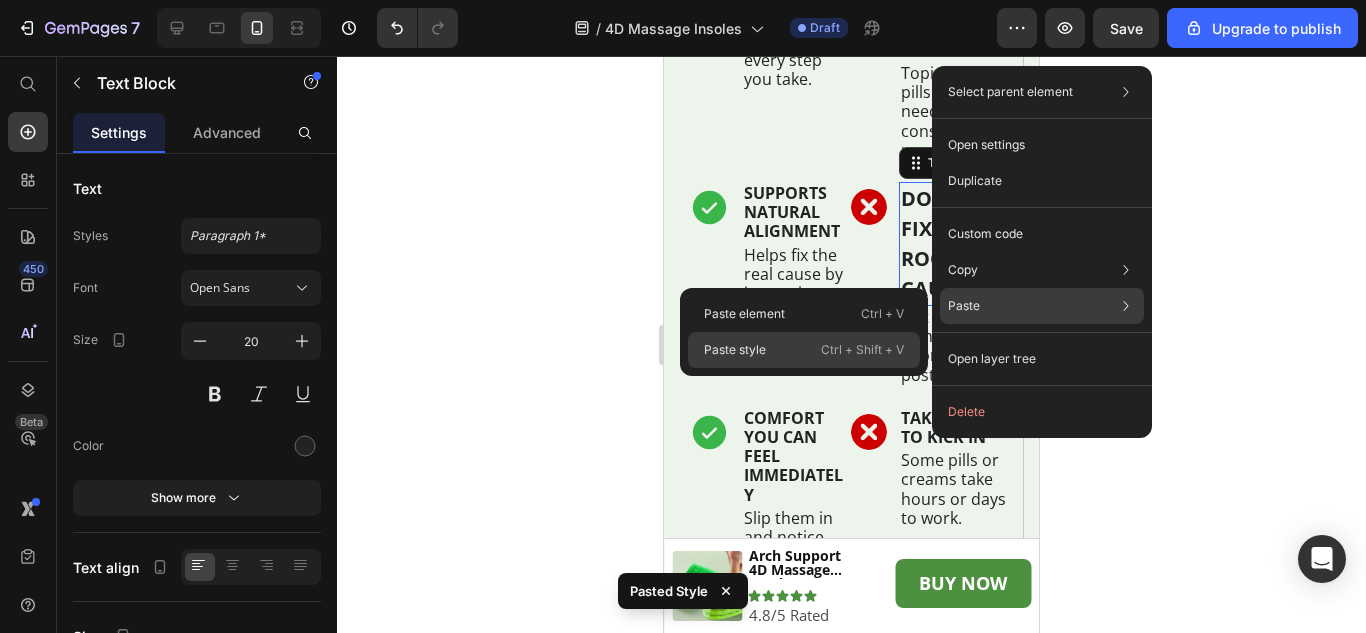 click on "Paste style" at bounding box center (735, 350) 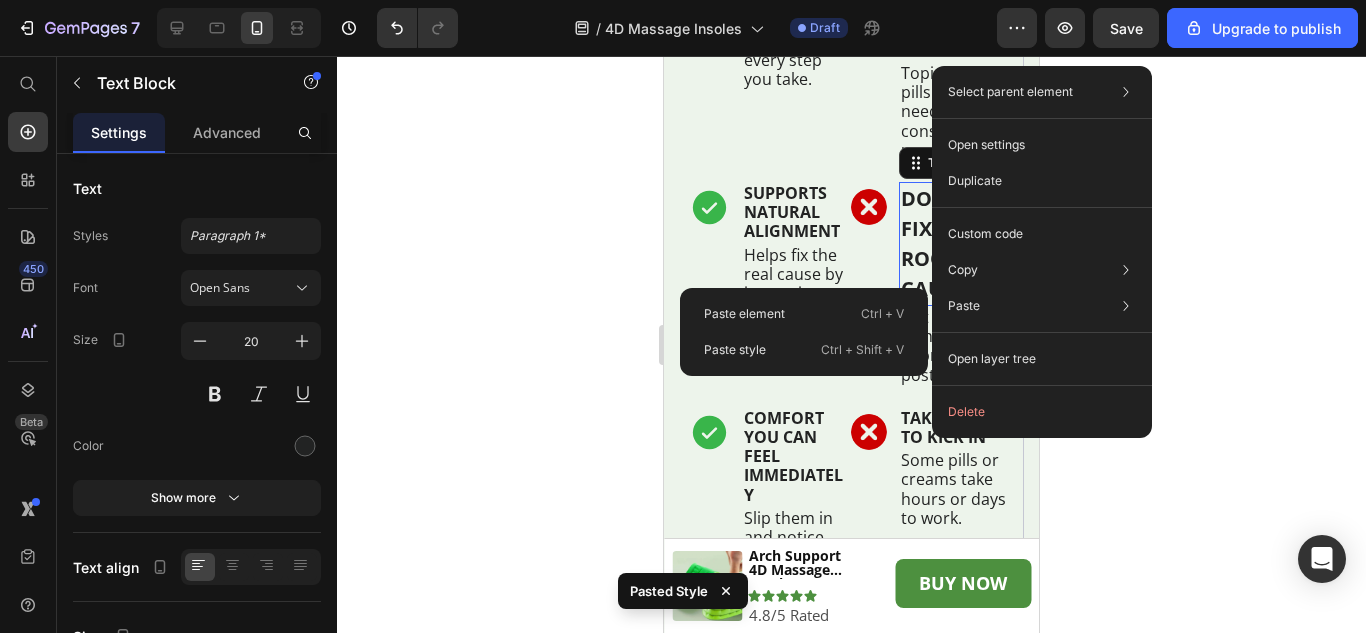 type on "16" 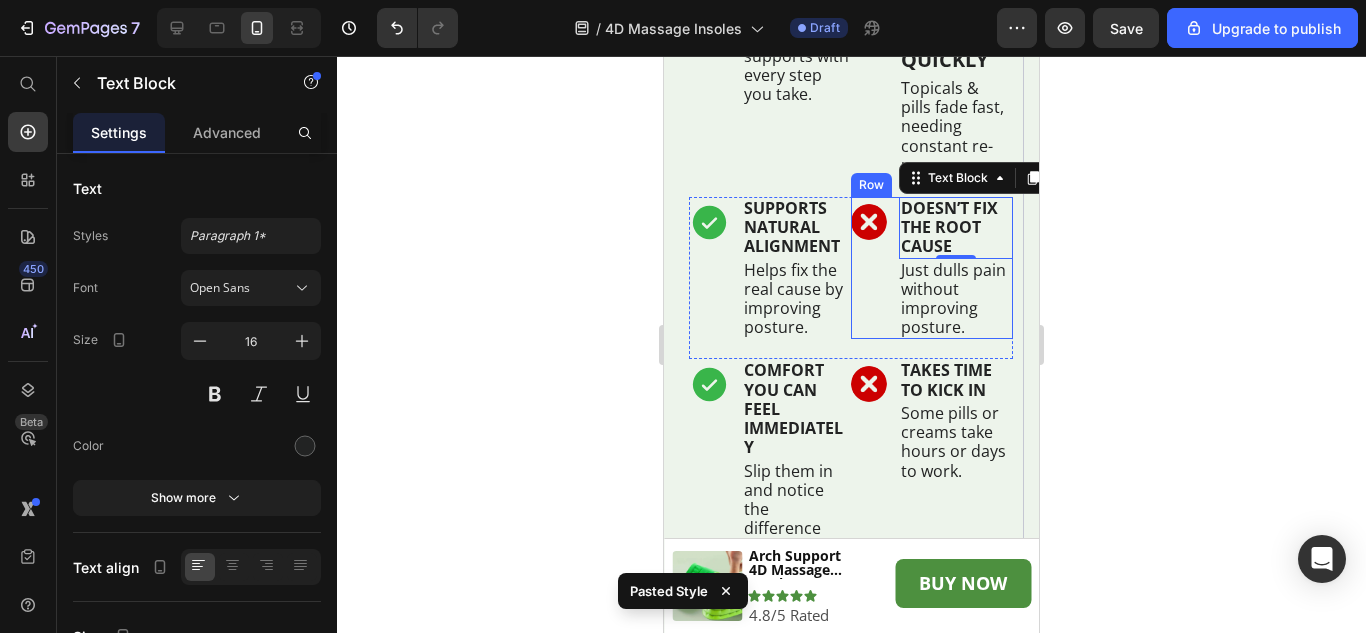 scroll, scrollTop: 6011, scrollLeft: 0, axis: vertical 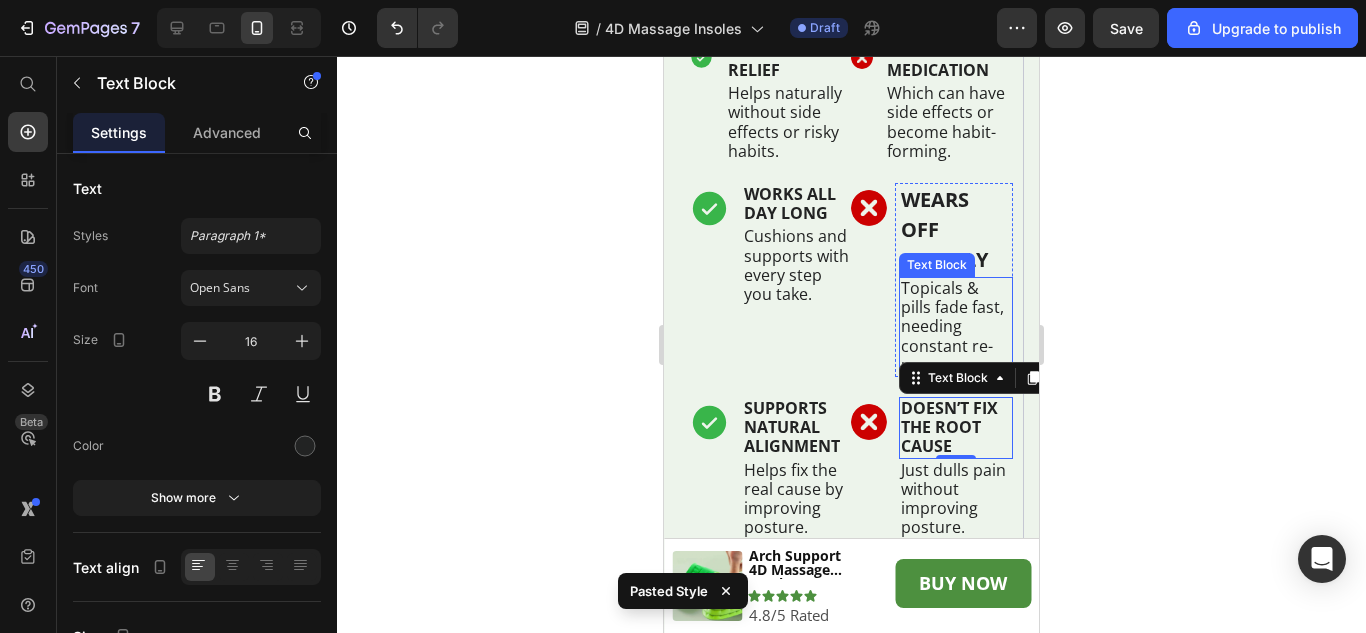 click on "WEARS OFF QUICKLY" at bounding box center [956, 230] 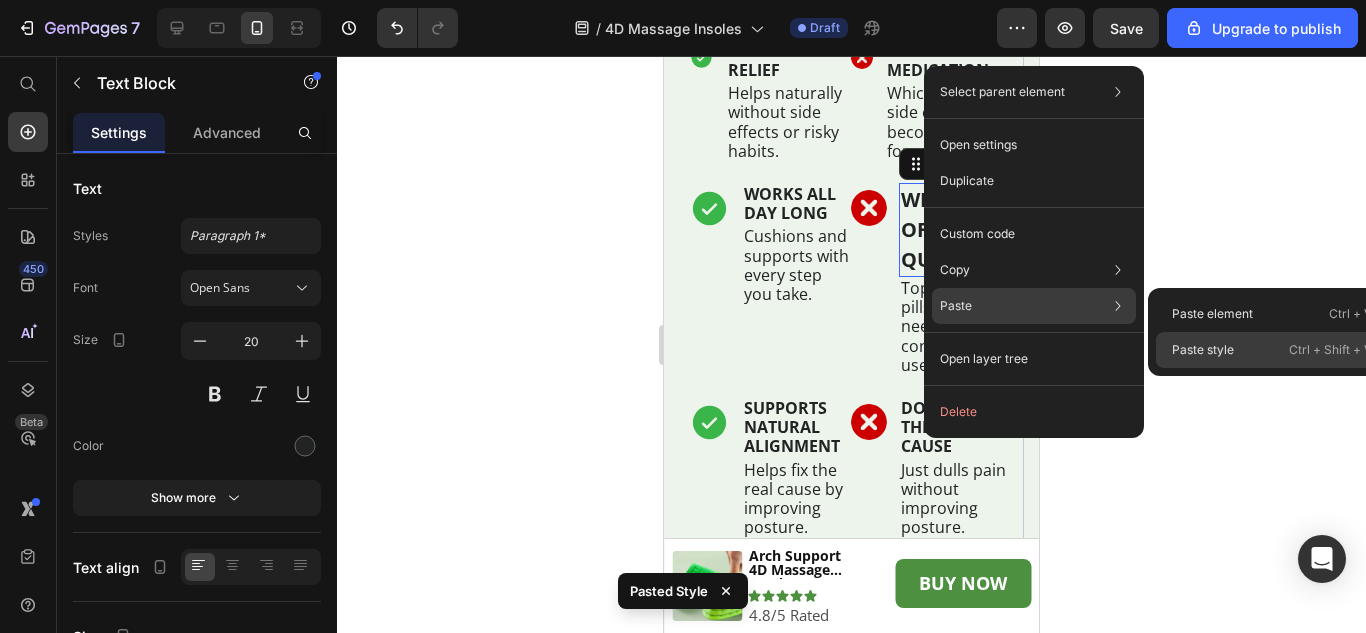 click on "Paste style" at bounding box center [1203, 350] 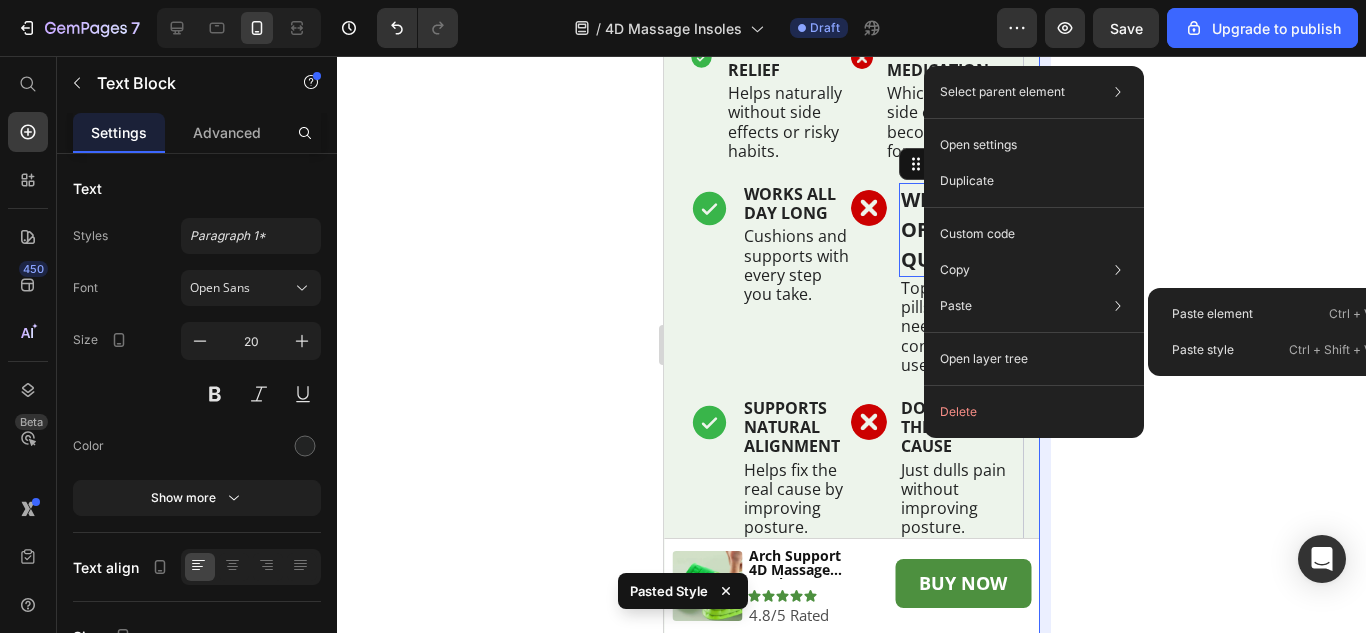 type on "16" 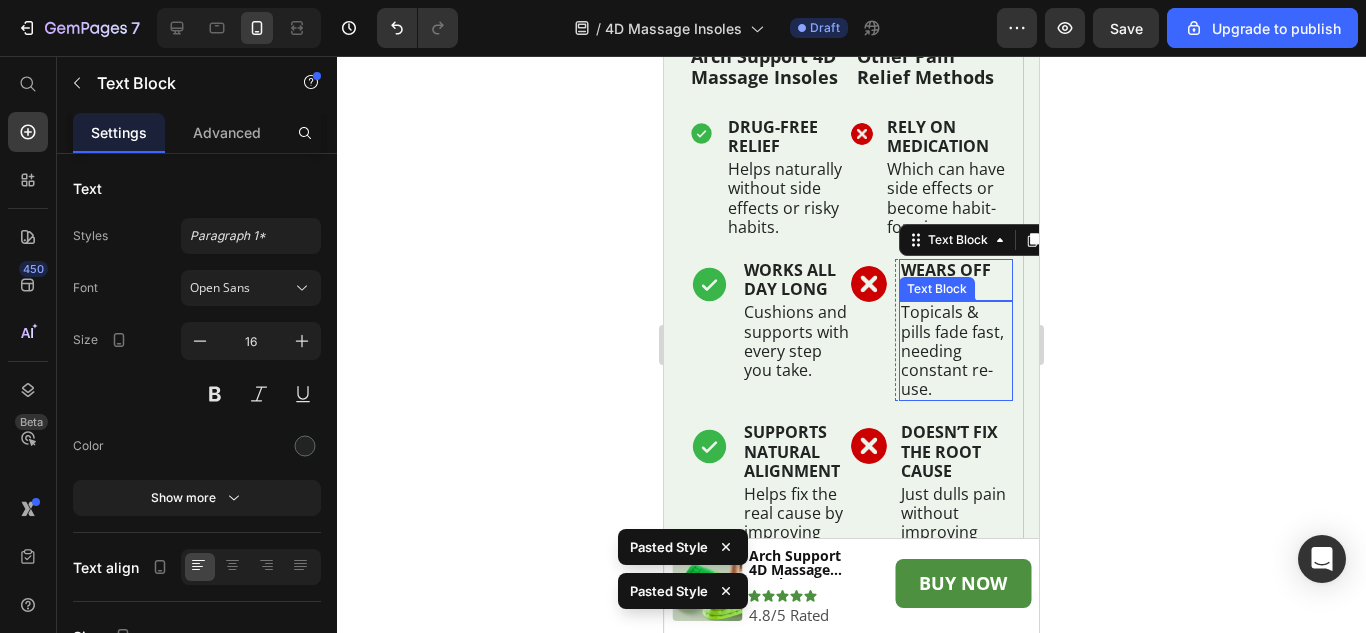 scroll, scrollTop: 5811, scrollLeft: 0, axis: vertical 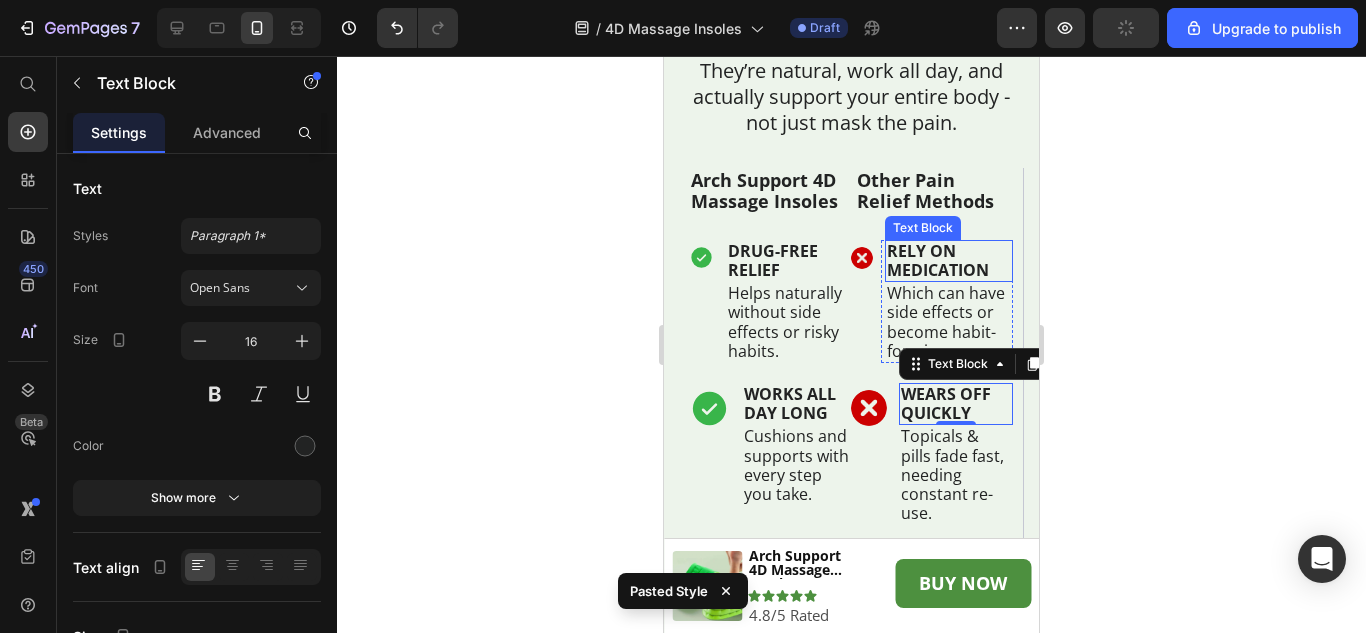 click on "RELY ON MEDICATION" at bounding box center [949, 261] 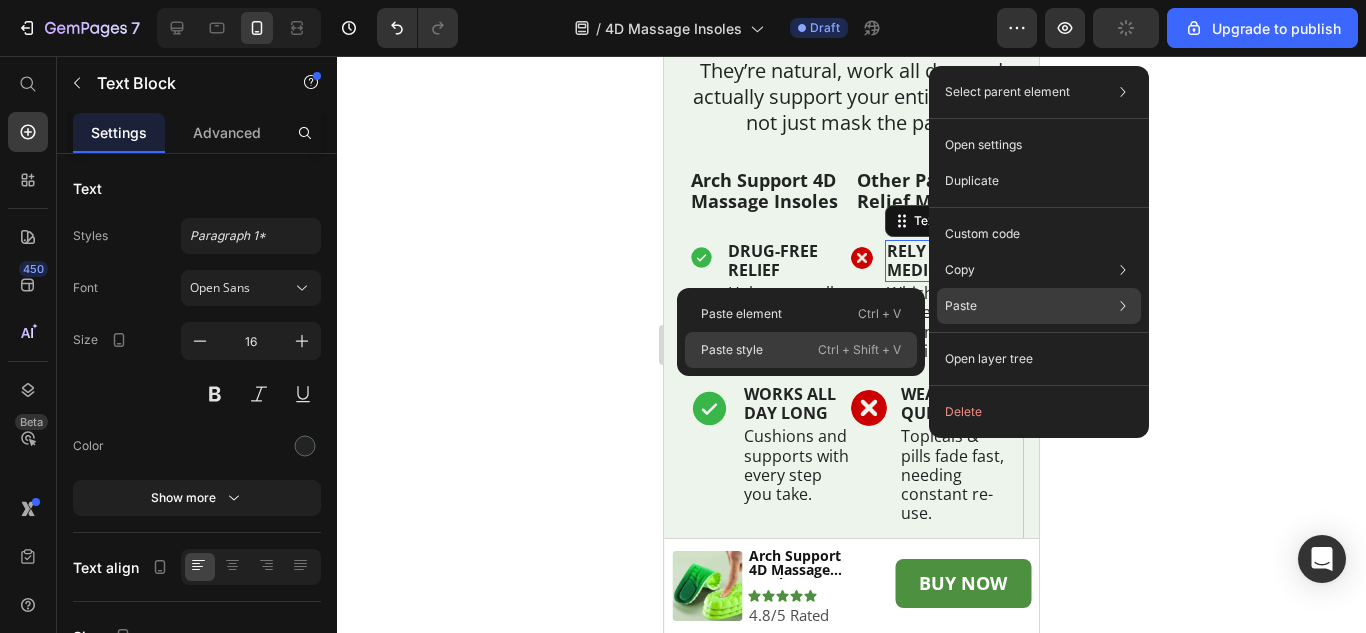 click on "Paste style" at bounding box center (732, 350) 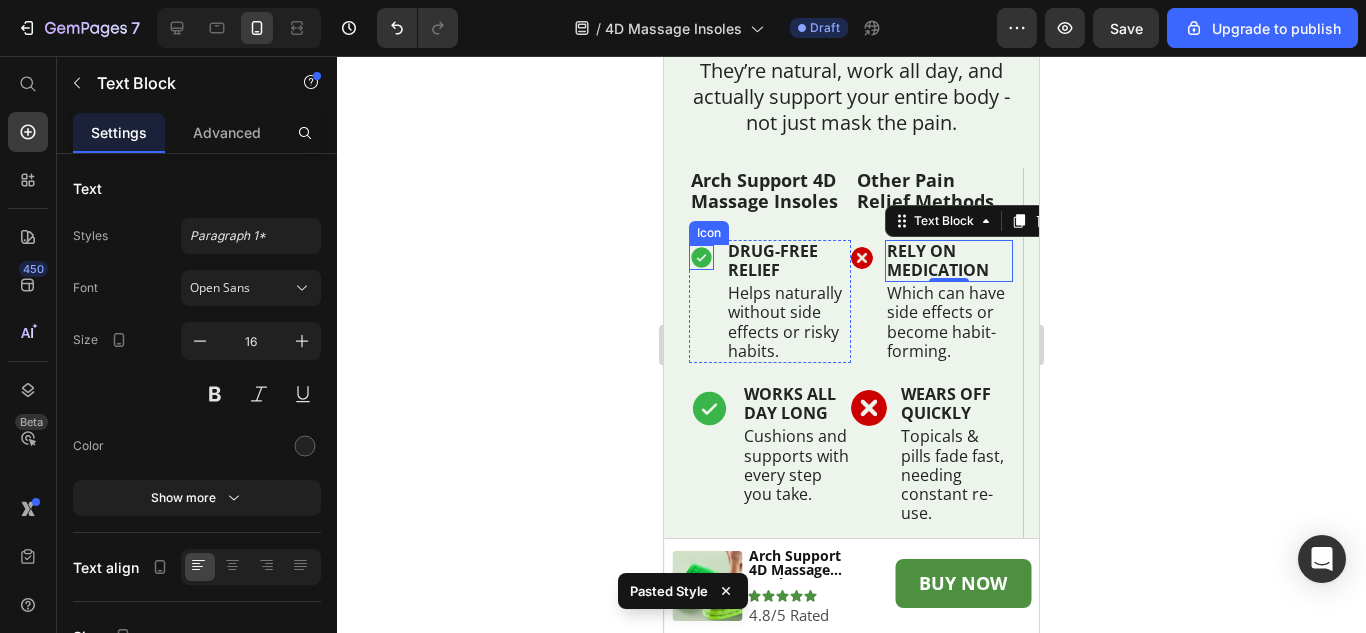 click 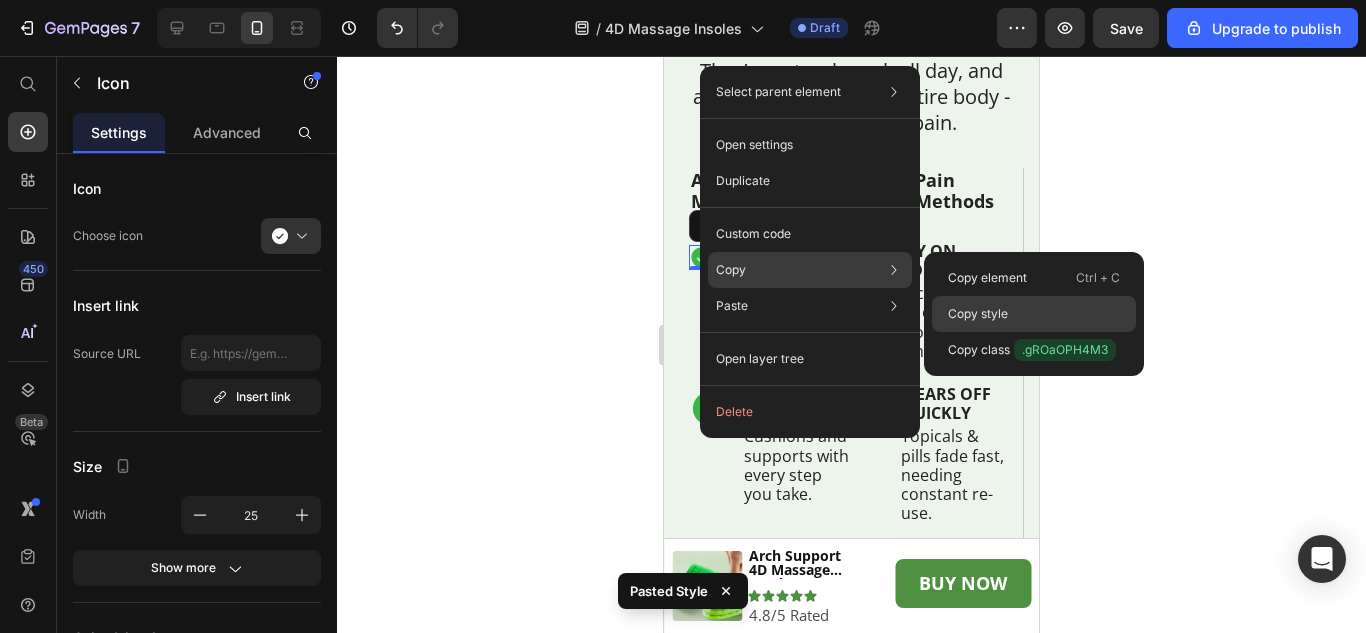 click on "Copy style" at bounding box center [978, 314] 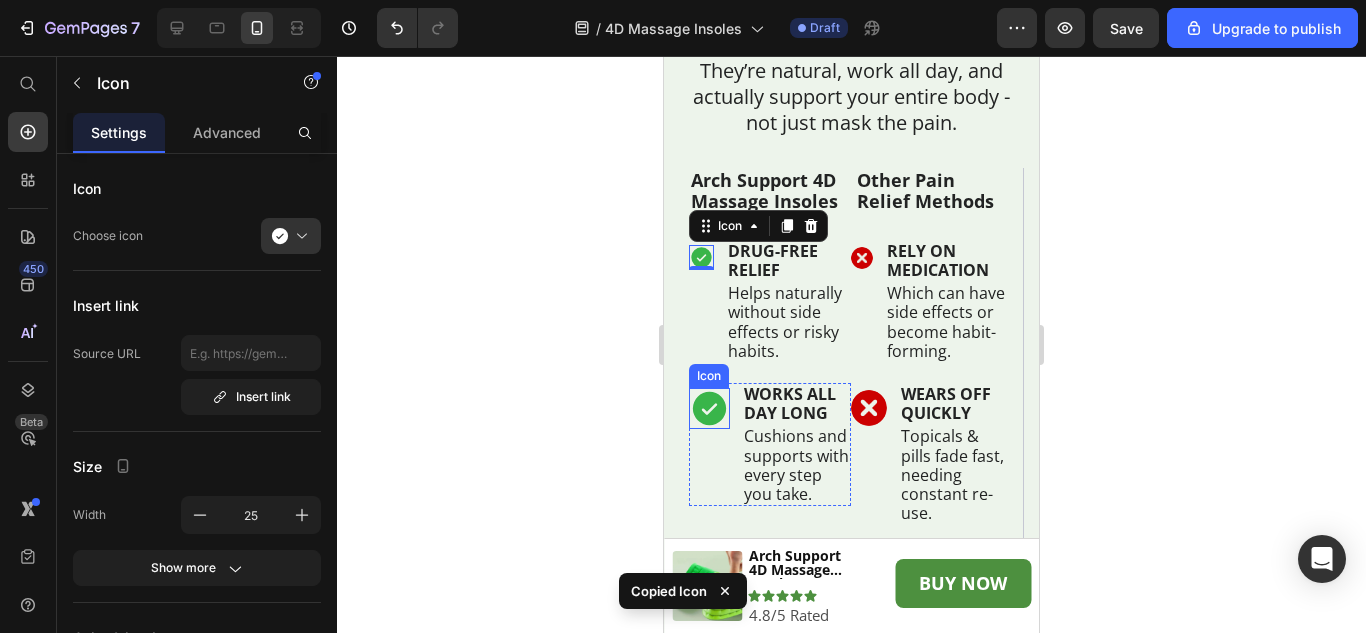 click 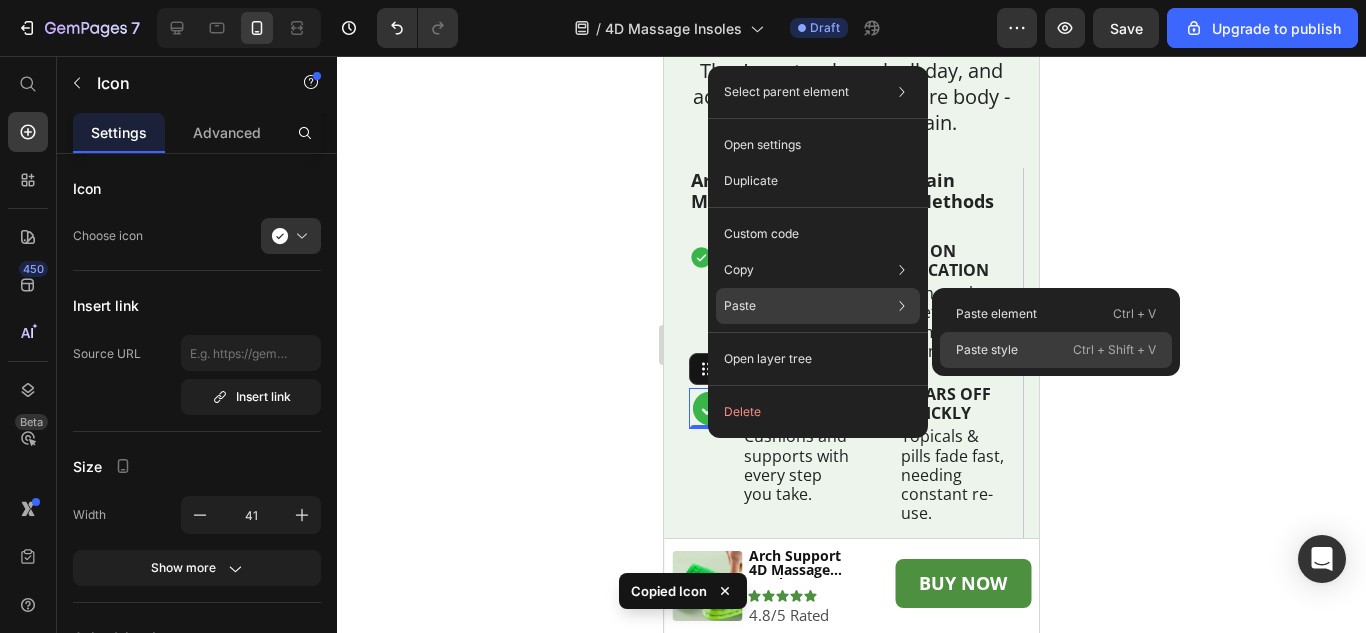 click on "Paste style" at bounding box center [987, 350] 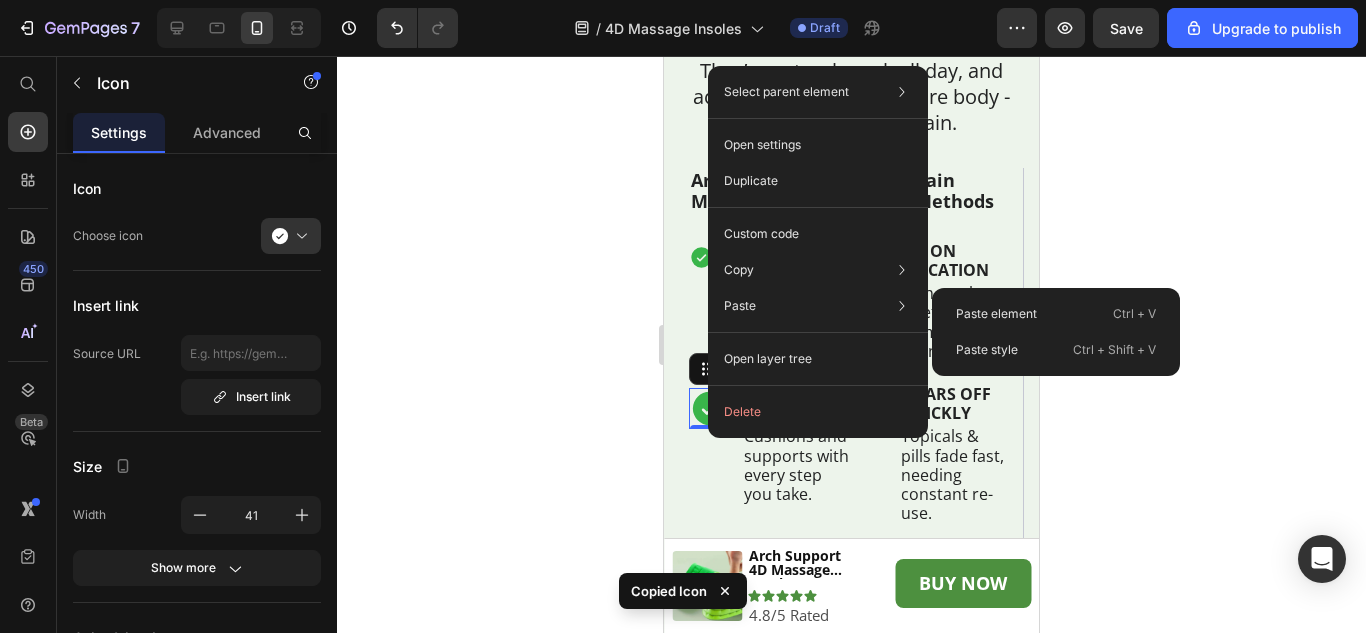 type on "25" 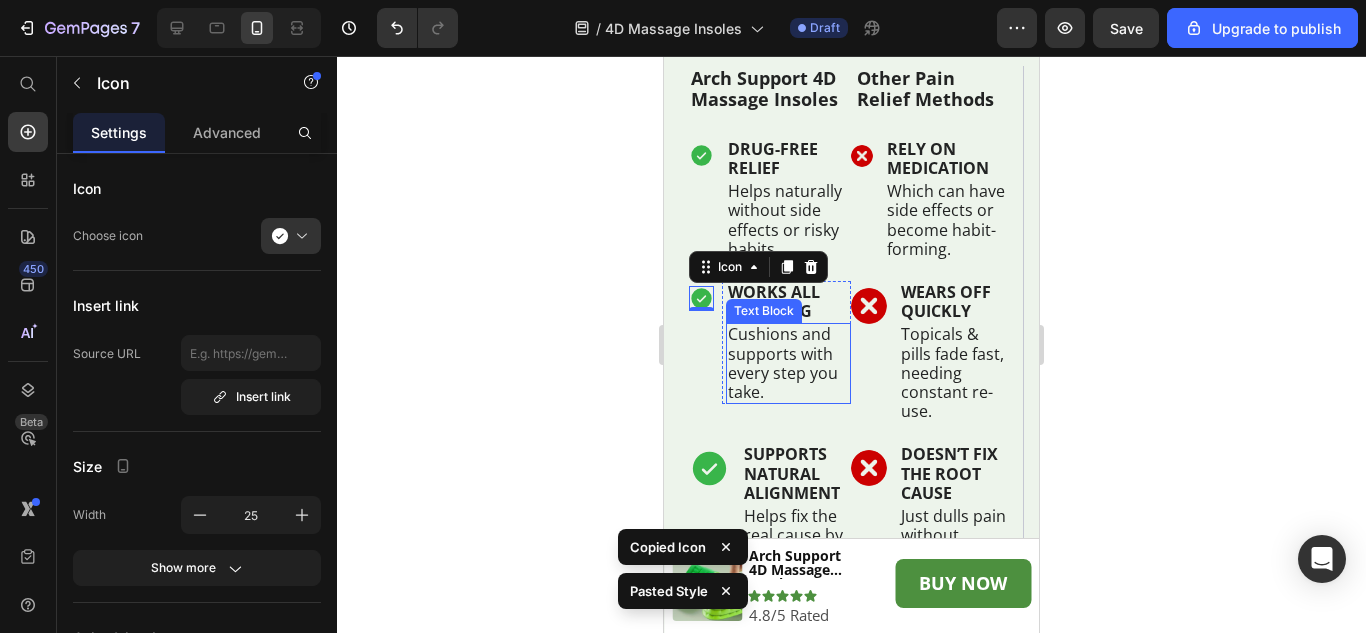 scroll, scrollTop: 6011, scrollLeft: 0, axis: vertical 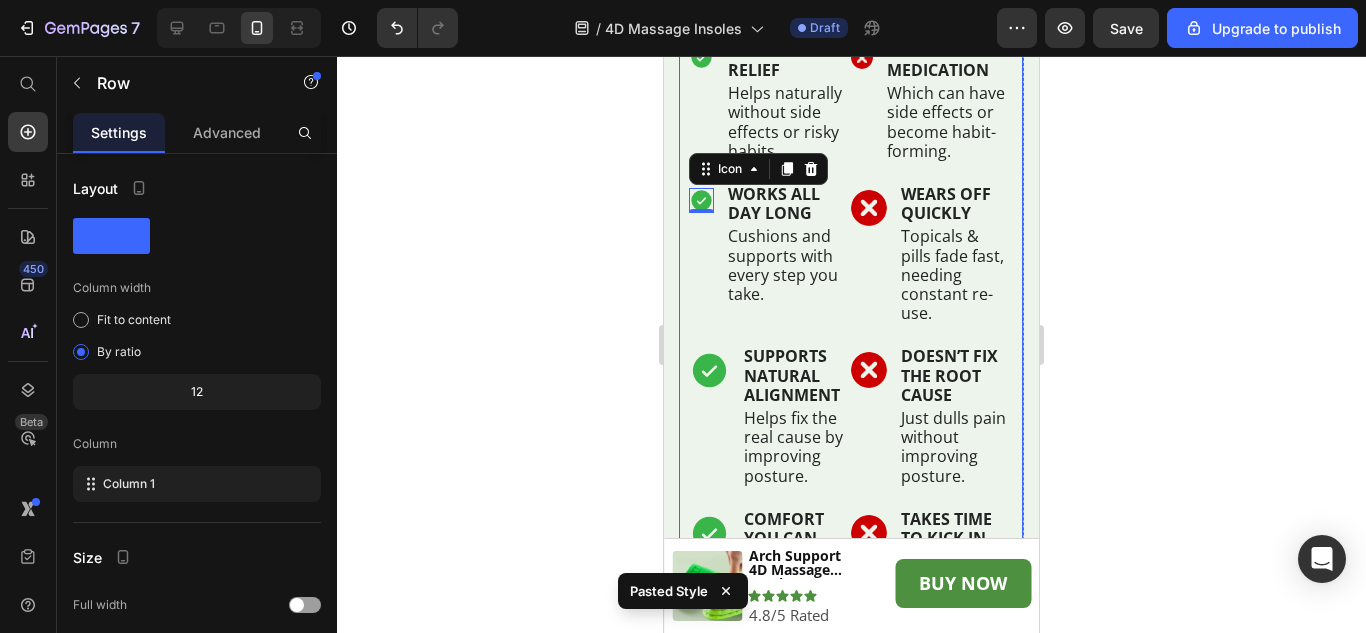 click on "Arch Support 4D Massage Insoles Heading Arch Support 4D Massage Insoles Heading Other Pain Relief Methods Heading Row
Icon DRUG-FREE RELIEF Text Block Helps naturally without side effects or risky habits. Text Block Row Row Image RELY ON MEDICATION Text Block Which can have side effects or become habit-forming. Text Block Row Row Row
Icon   0 WORKS ALL DAY LONG Text Block Cushions and supports with every step you take. Text Block Row Row Image WEARS OFF QUICKLY Text Block Topicals & pills fade fast, needing constant re-use. Text Block Row Row Row
Icon SUPPORTS NATURAL ALIGNMENT Text Block Helps fix the real cause by improving posture. Text Block Row Row Image DOESN’T FIX THE ROOT CAUSE Text Block Just dulls pain without improving posture. Text Block Row Row Row
Icon COMFORT YOU CAN FEEL IMMEDIATELY Text Block Slip them in and notice the difference right away. Text Block Row Row Image TAKES TIME TO KICK IN Text Block Text Block Row Row Row Icon" at bounding box center [851, 429] 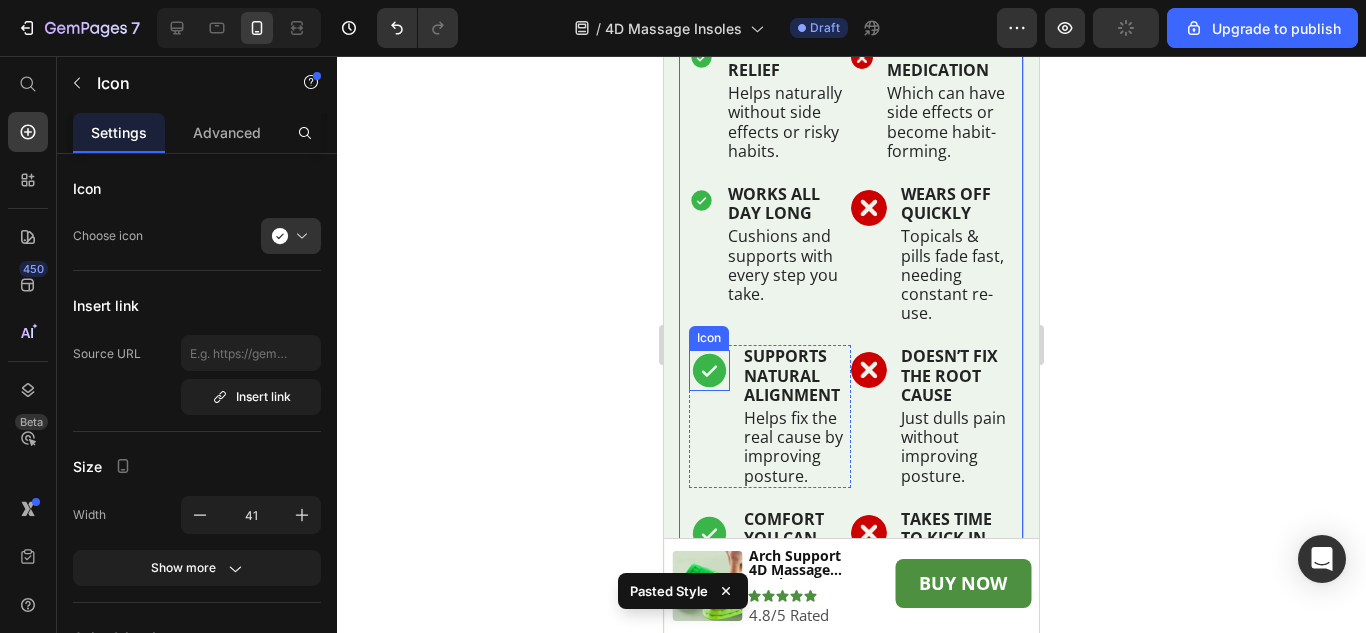 click 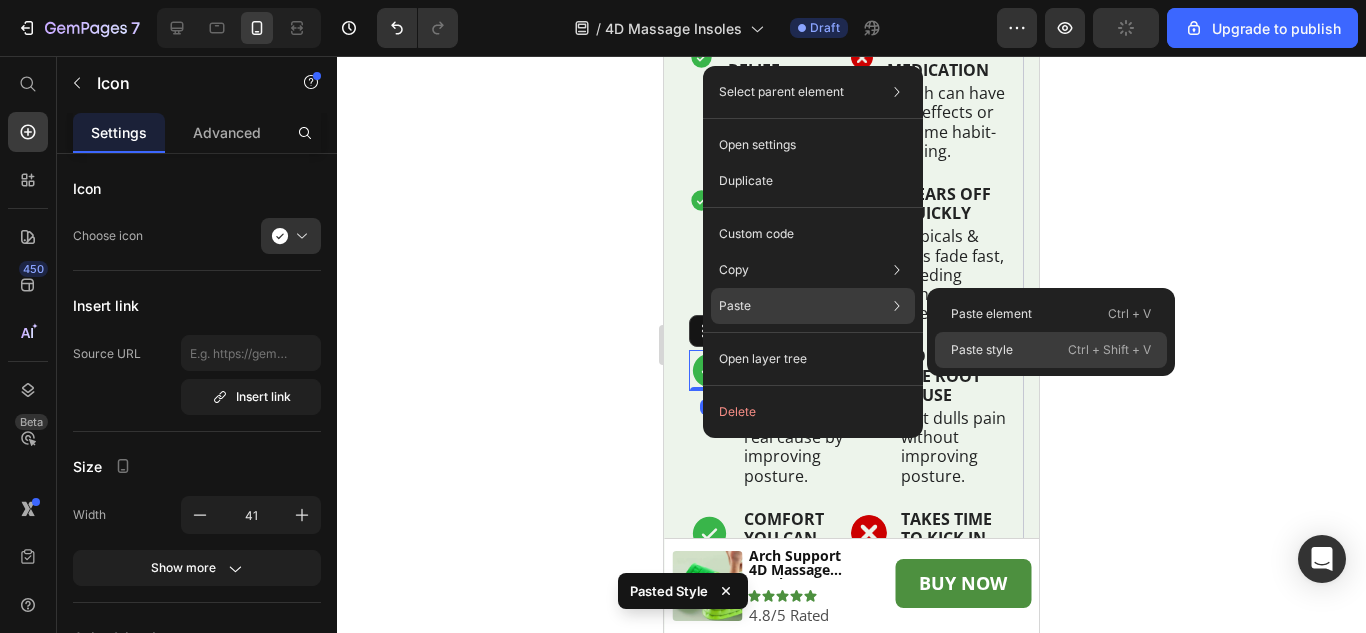 drag, startPoint x: 958, startPoint y: 353, endPoint x: 183, endPoint y: 300, distance: 776.8101 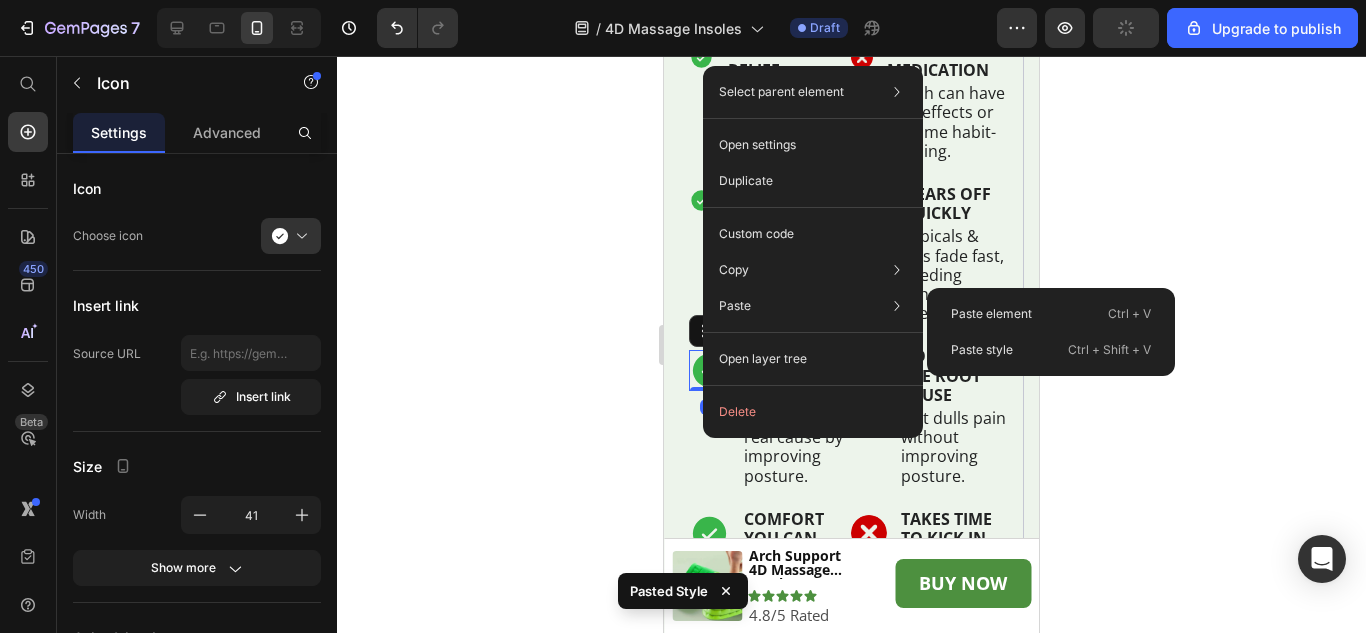 type on "25" 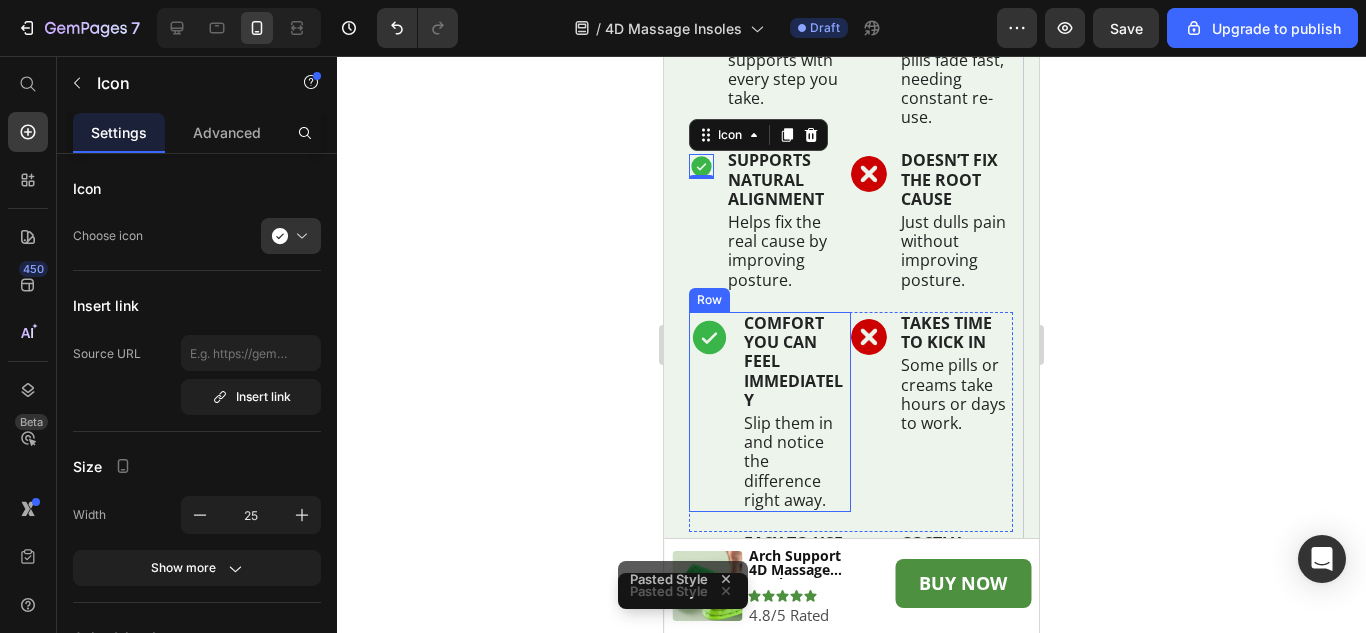 scroll, scrollTop: 6211, scrollLeft: 0, axis: vertical 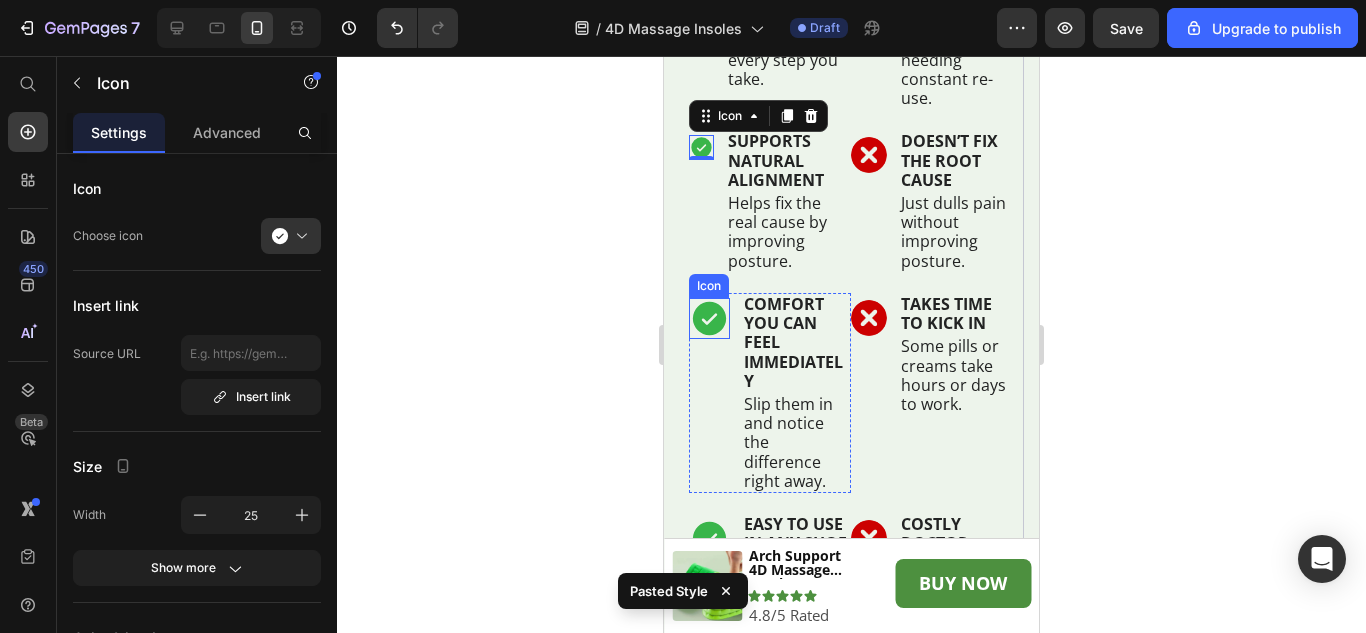 click 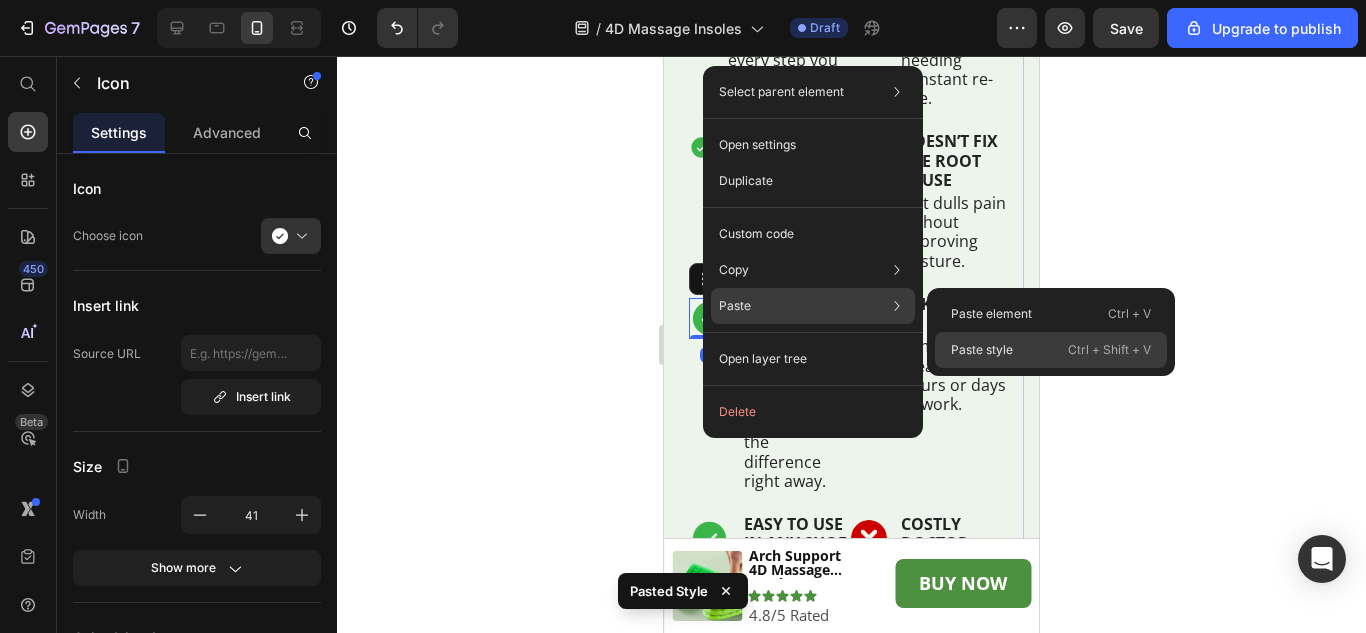 drag, startPoint x: 953, startPoint y: 346, endPoint x: 255, endPoint y: 293, distance: 700.0093 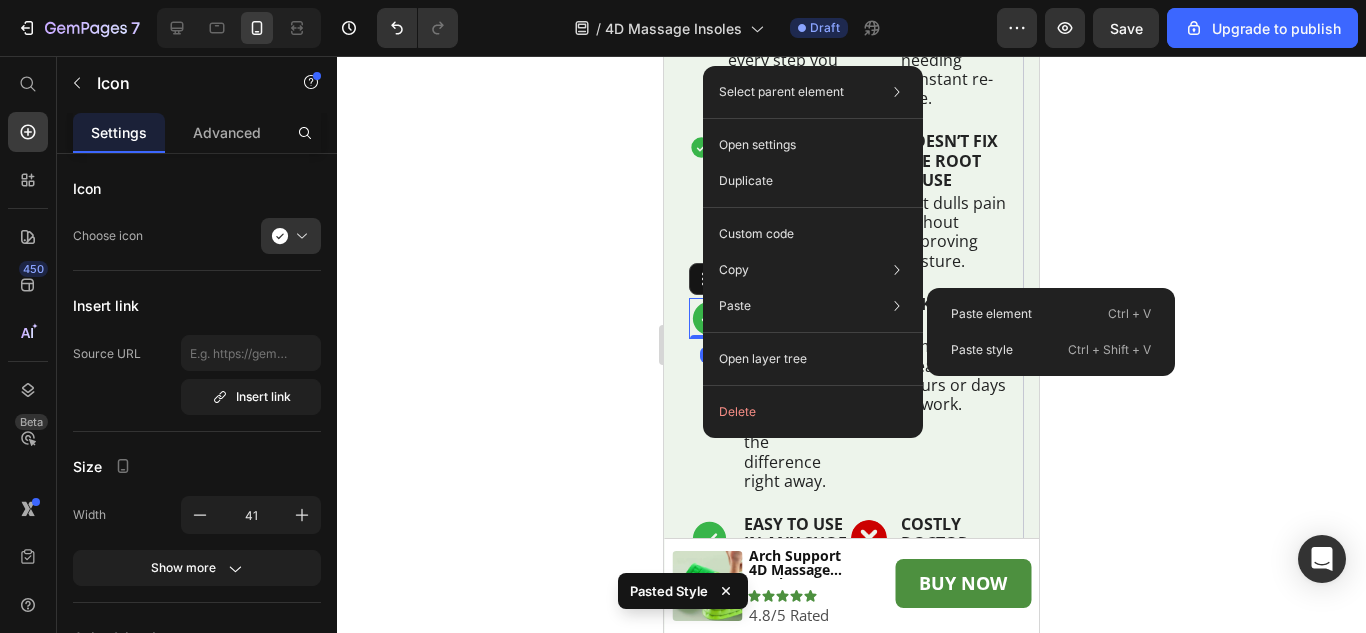 type on "25" 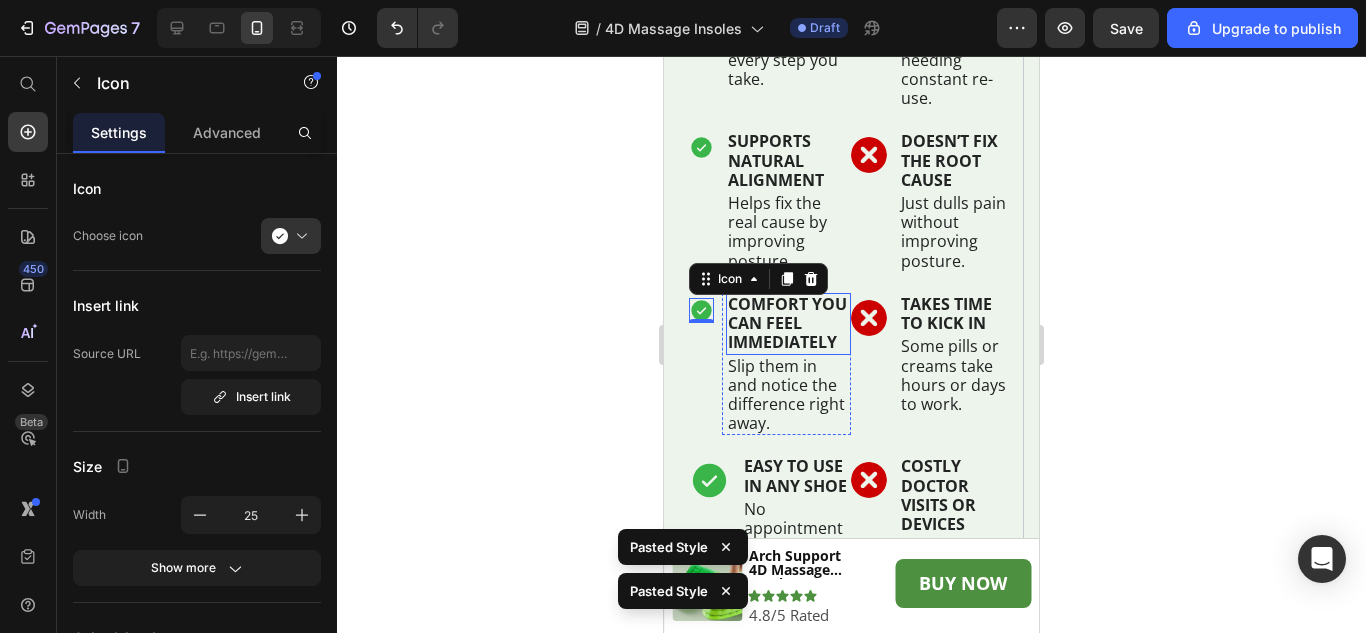 scroll, scrollTop: 6311, scrollLeft: 0, axis: vertical 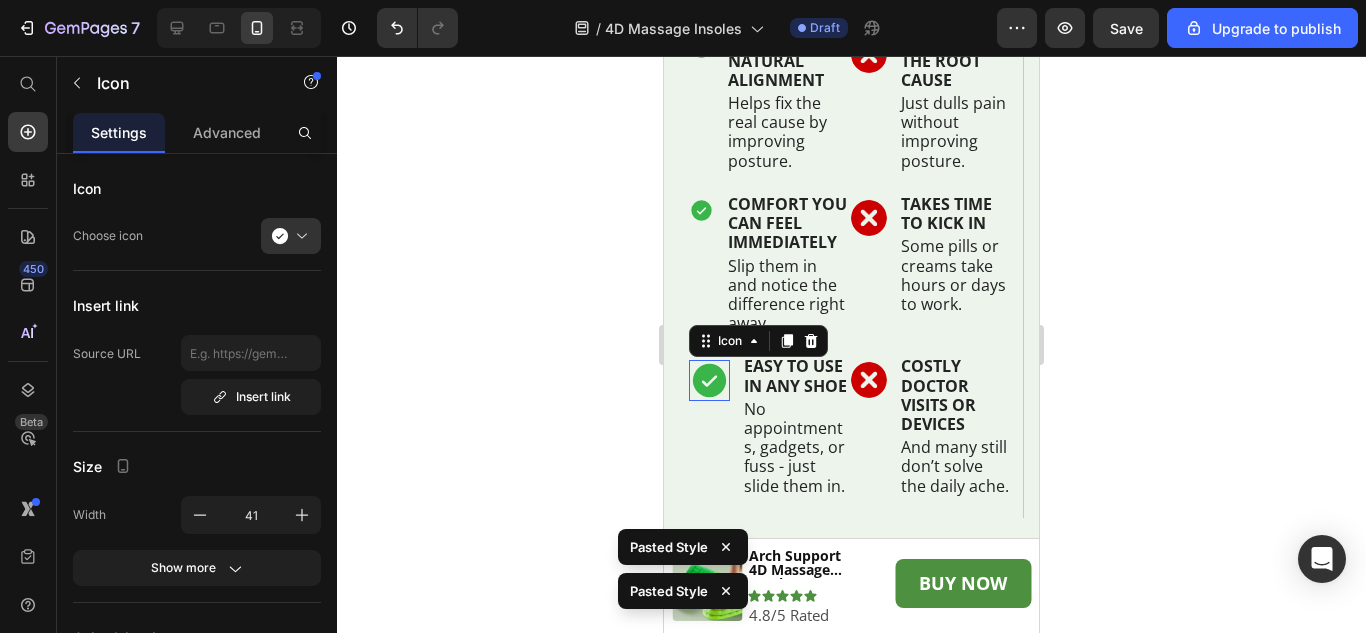 click 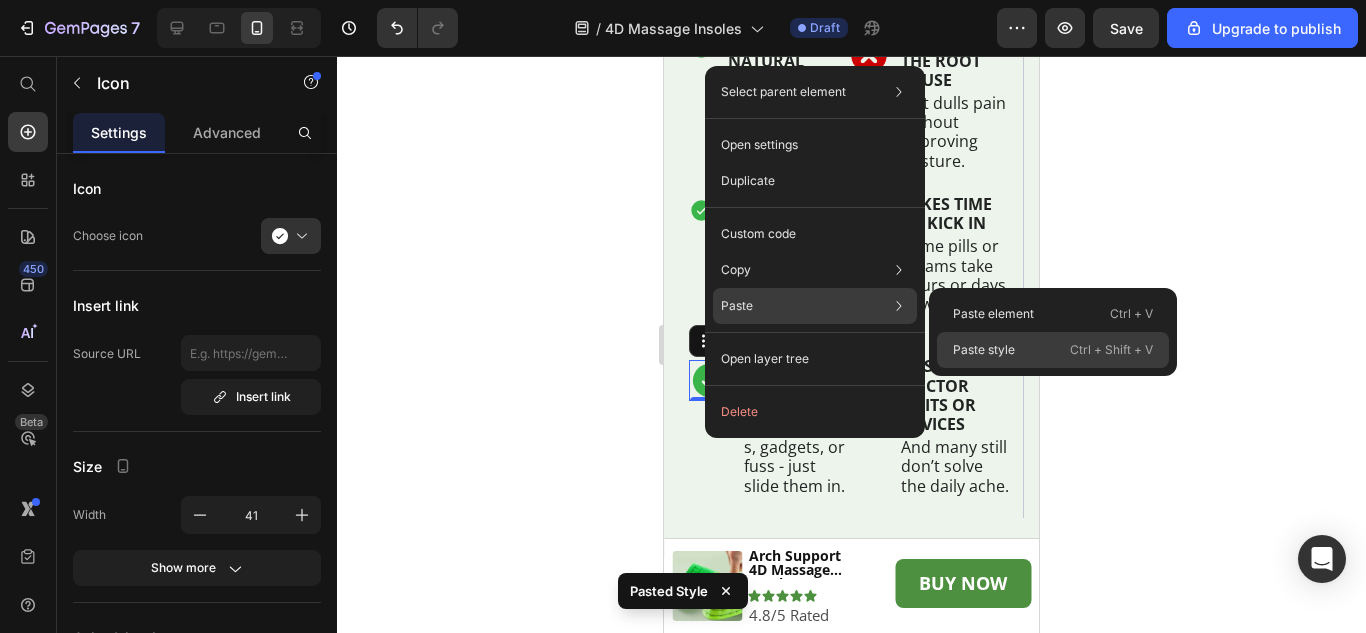click on "Paste style  Ctrl + Shift + V" 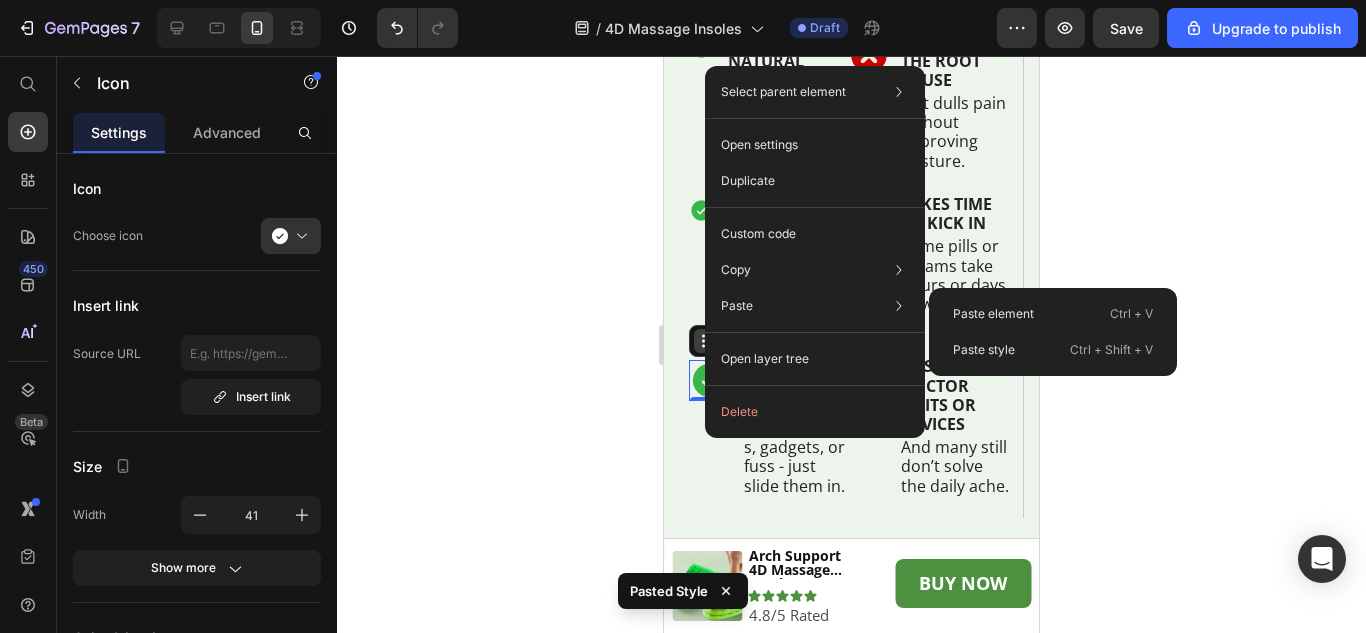 type on "25" 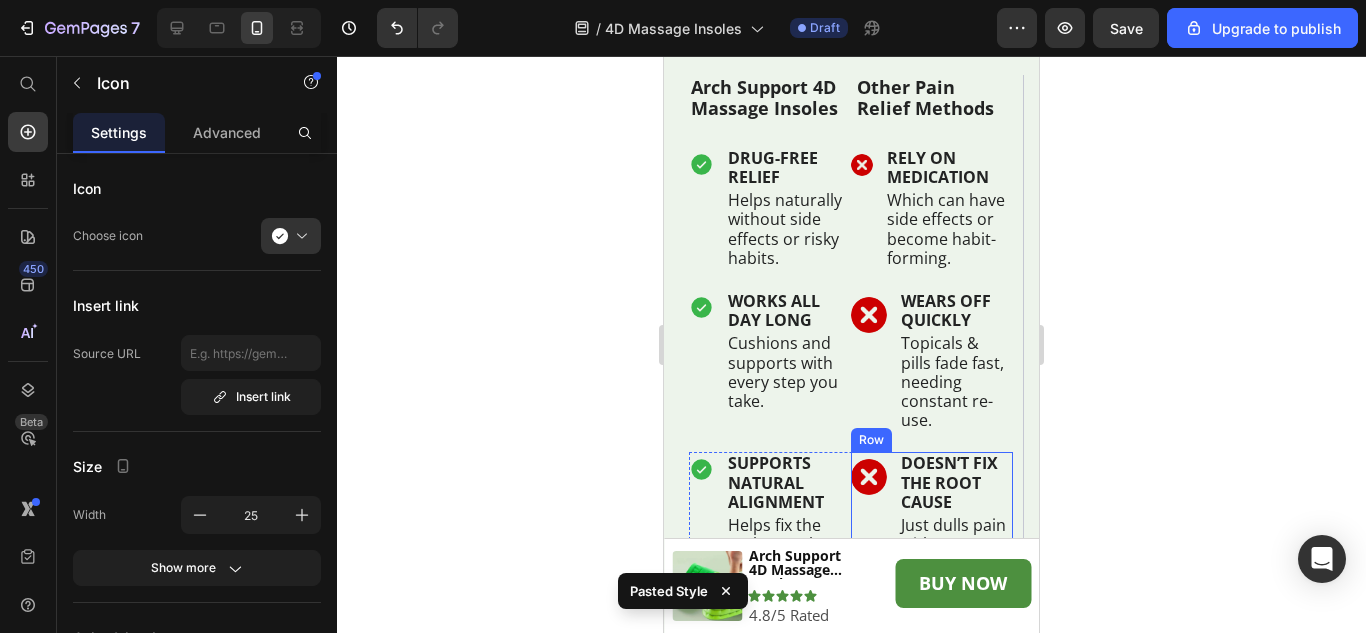 scroll, scrollTop: 5811, scrollLeft: 0, axis: vertical 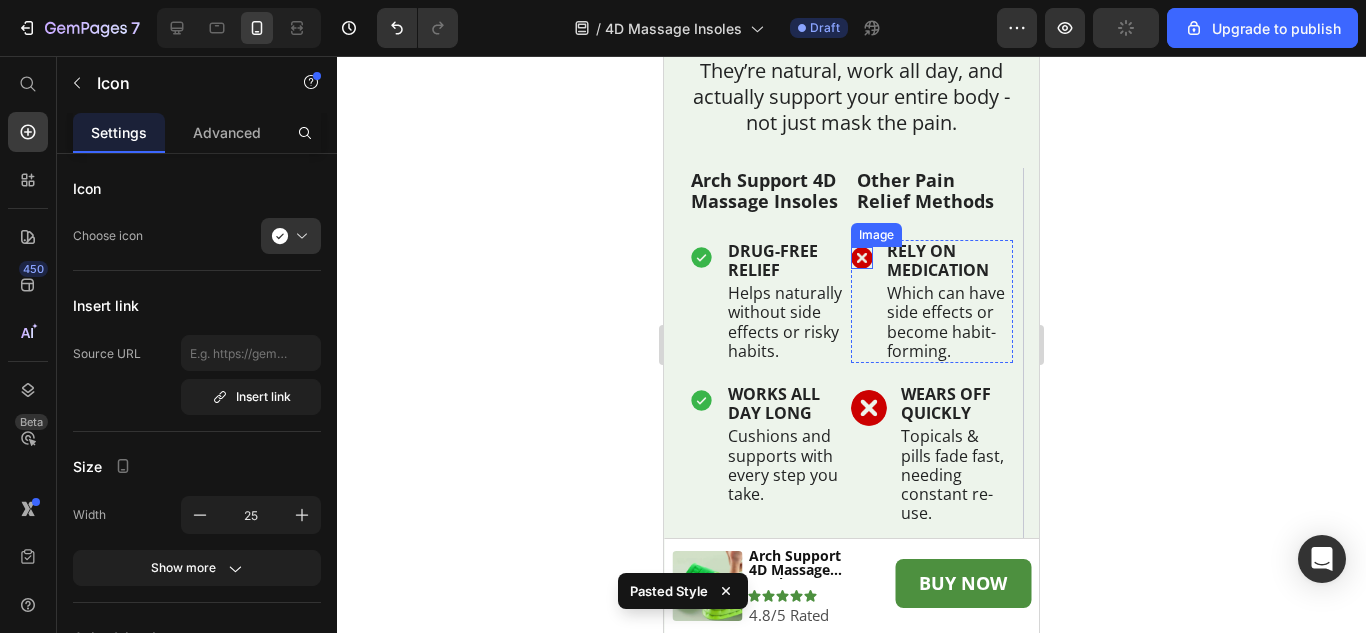 click at bounding box center [862, 258] 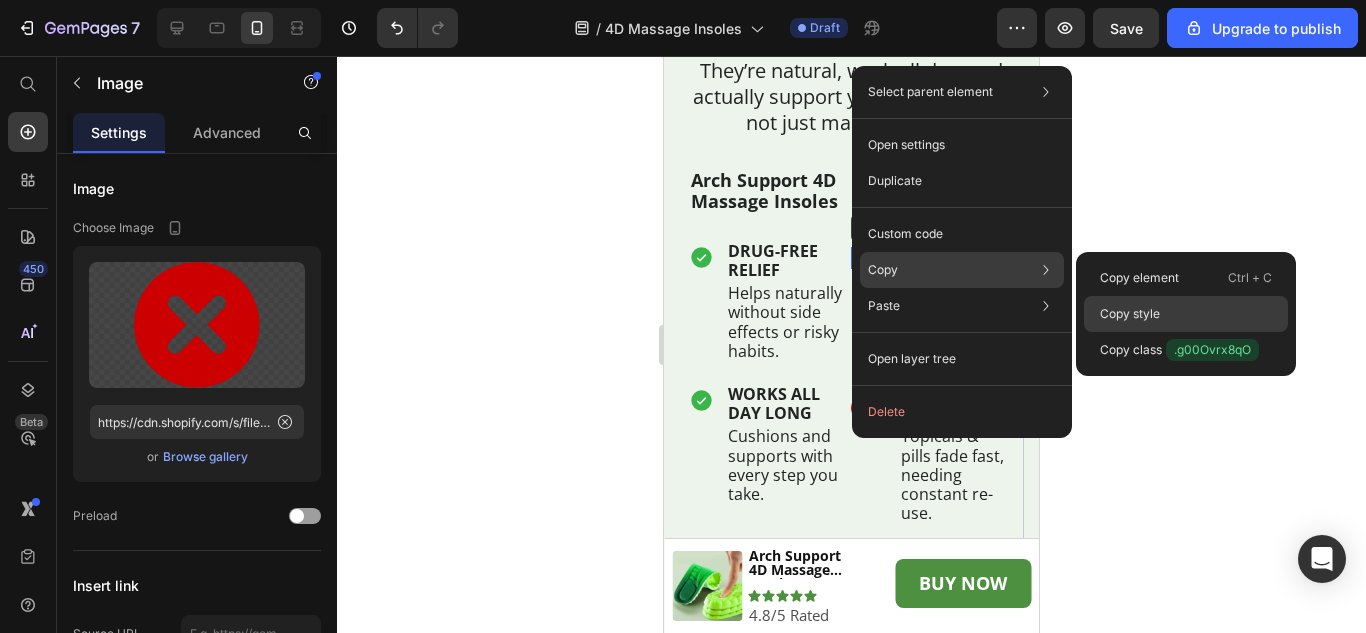 click on "Copy style" at bounding box center (1130, 314) 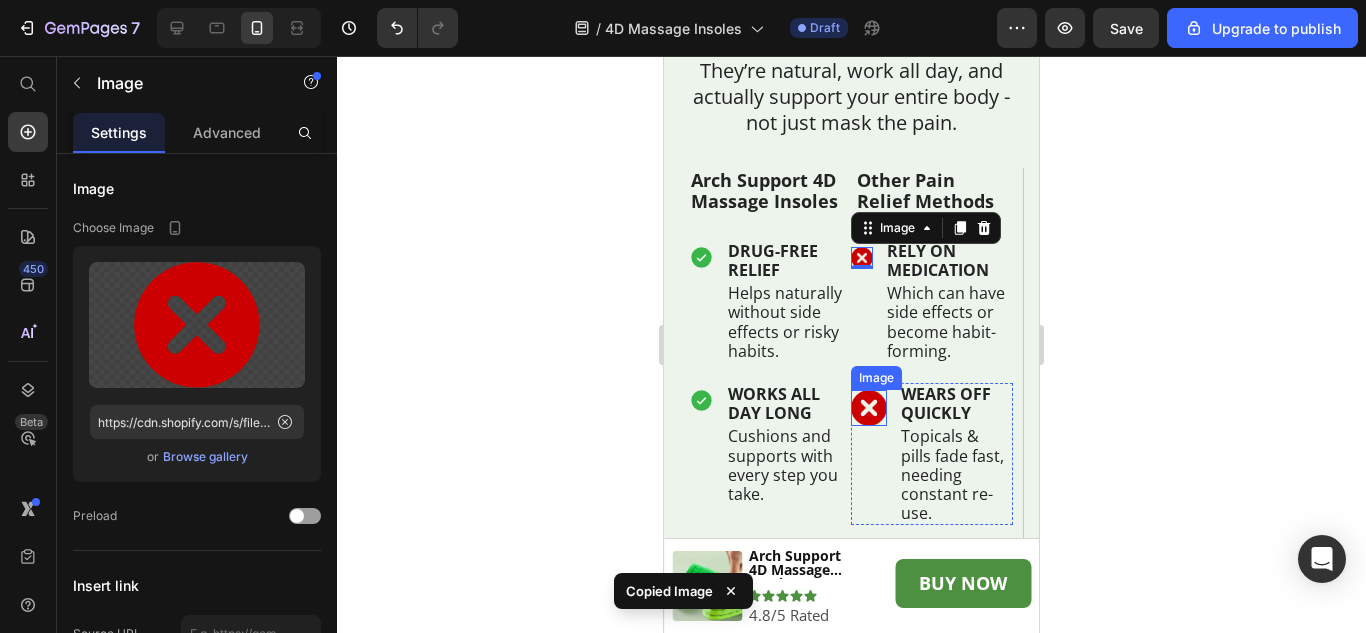 click at bounding box center [869, 408] 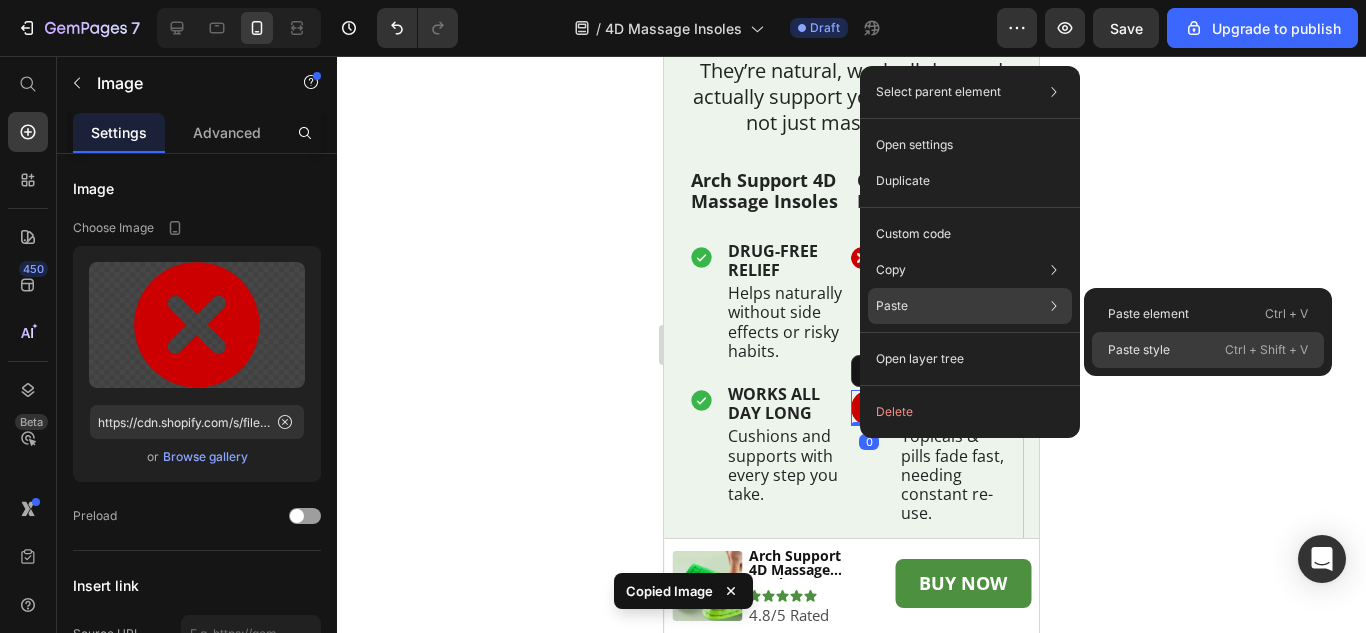 click on "Paste style" at bounding box center [1139, 350] 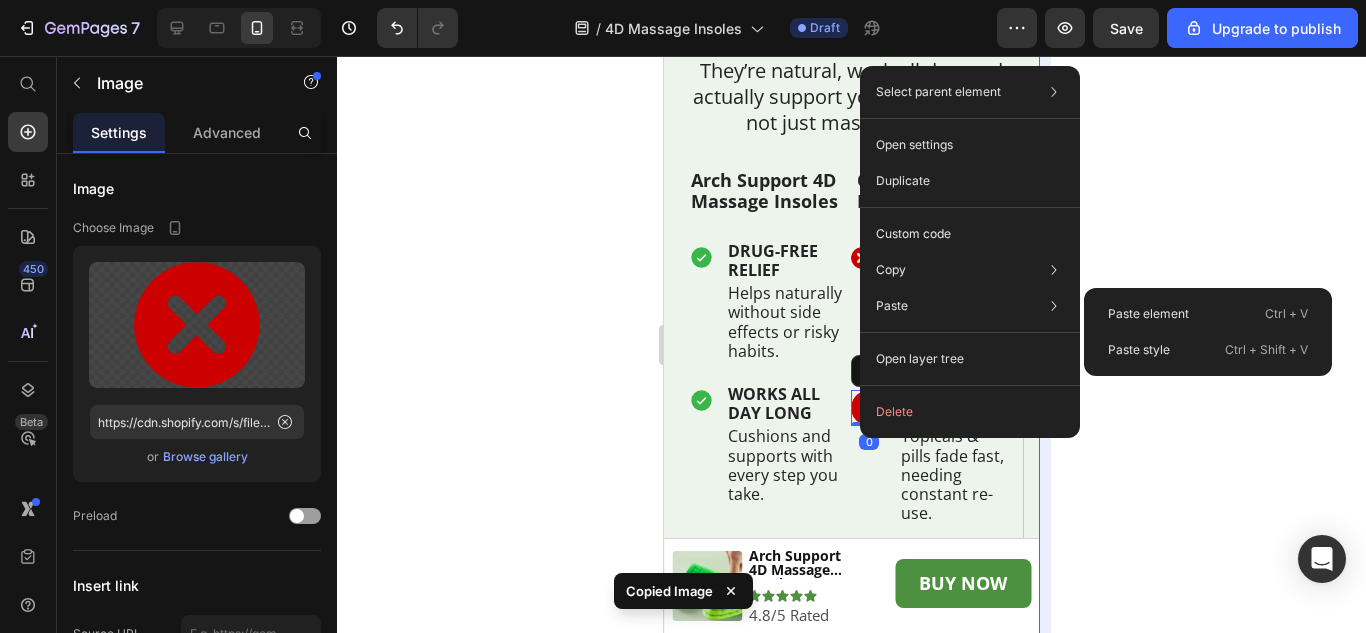 type on "22" 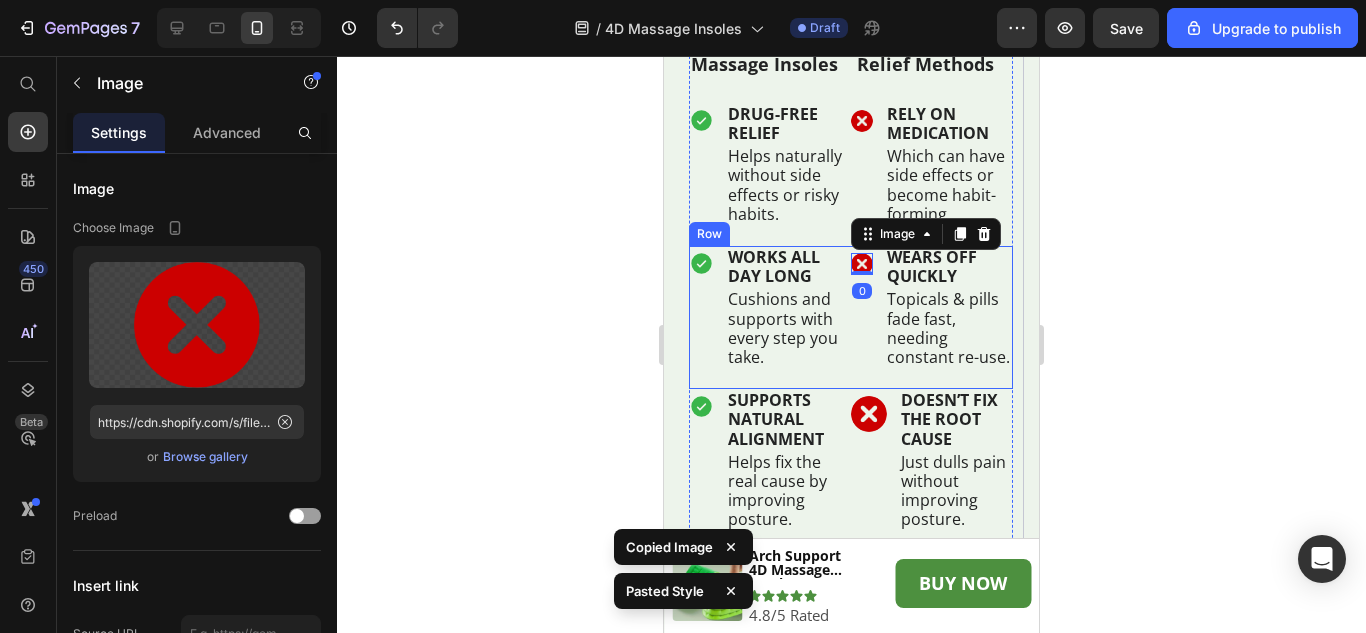 scroll, scrollTop: 6011, scrollLeft: 0, axis: vertical 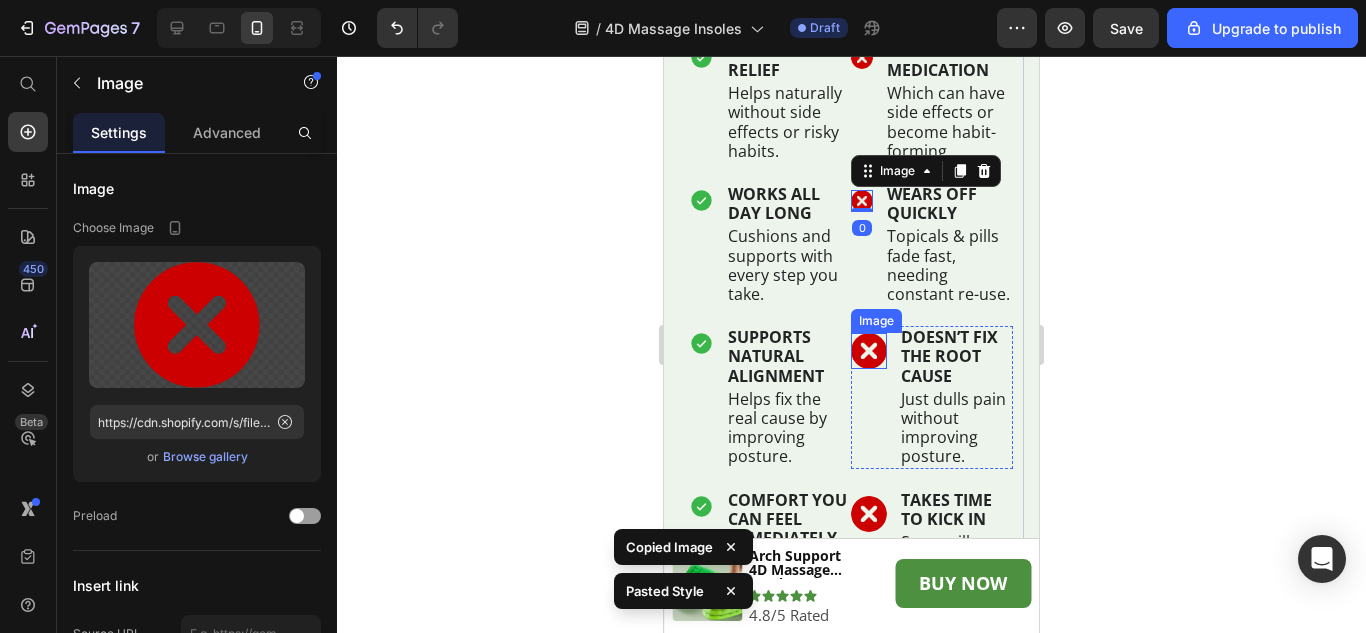 click at bounding box center (869, 351) 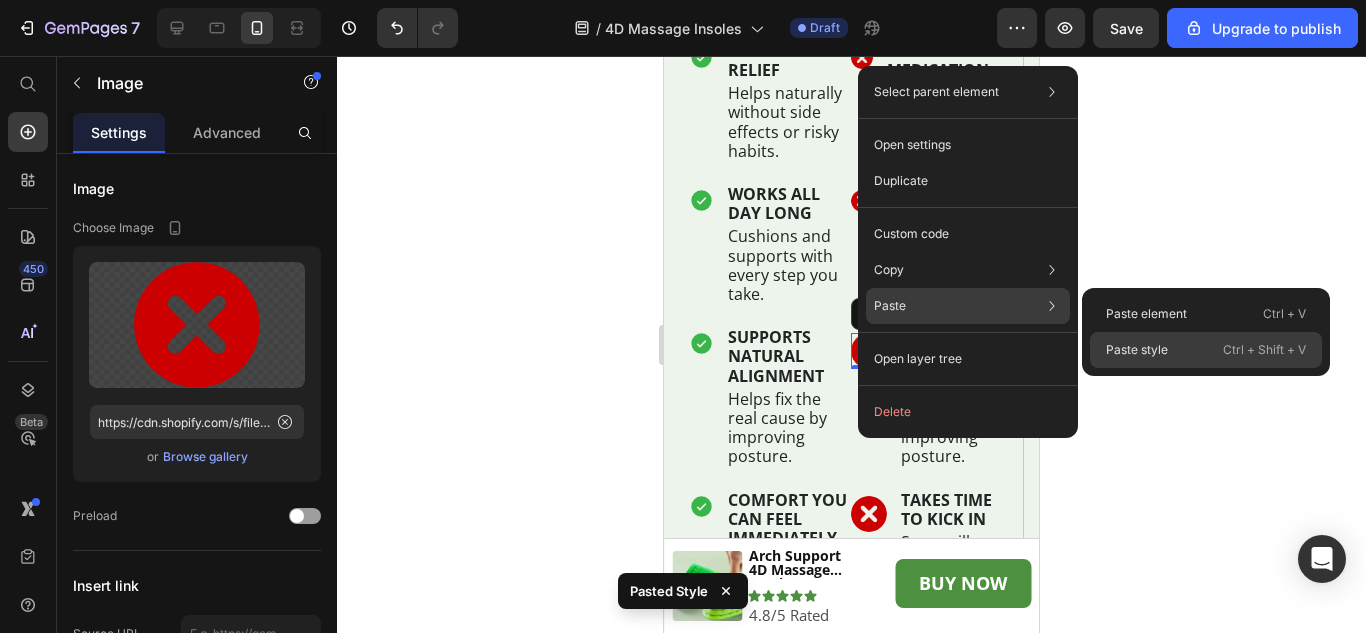 click on "Paste style" at bounding box center (1137, 350) 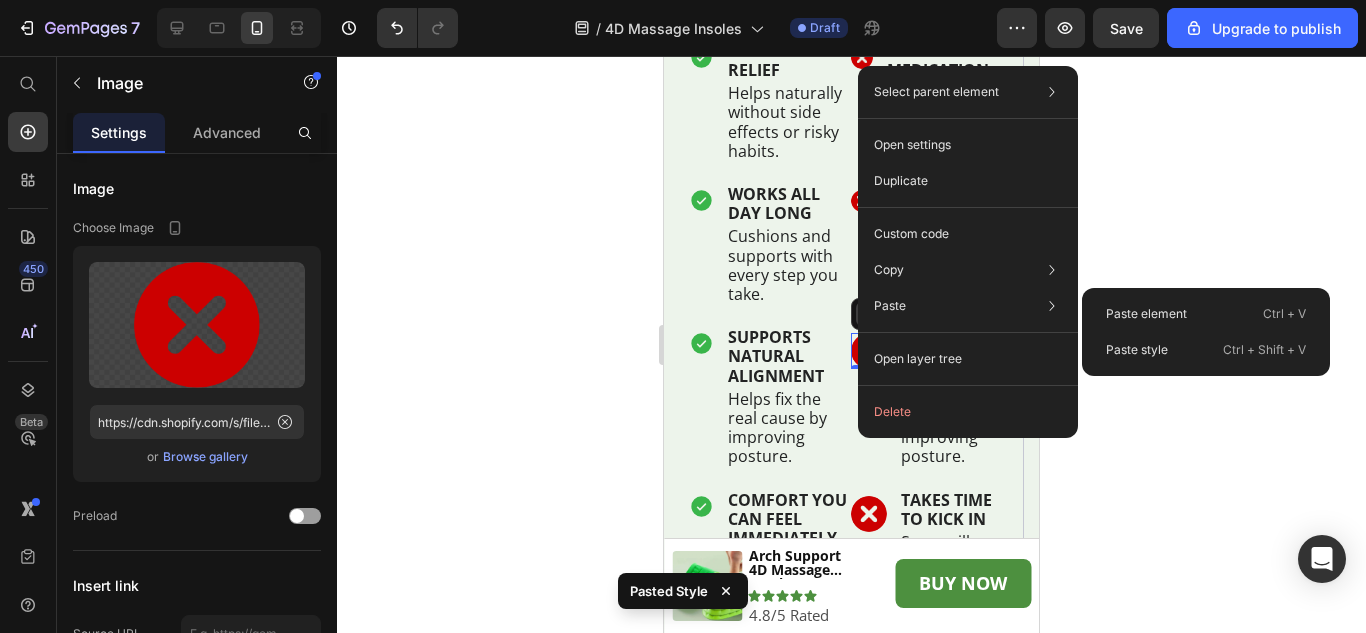 type on "22" 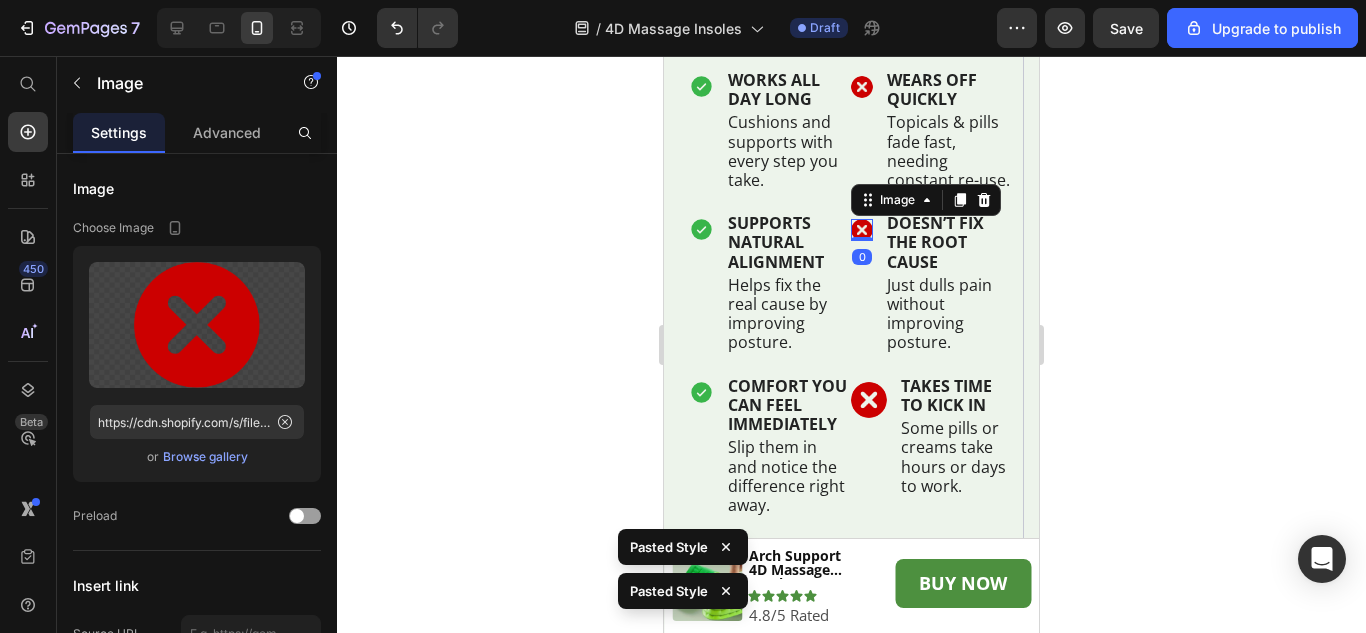 scroll, scrollTop: 6211, scrollLeft: 0, axis: vertical 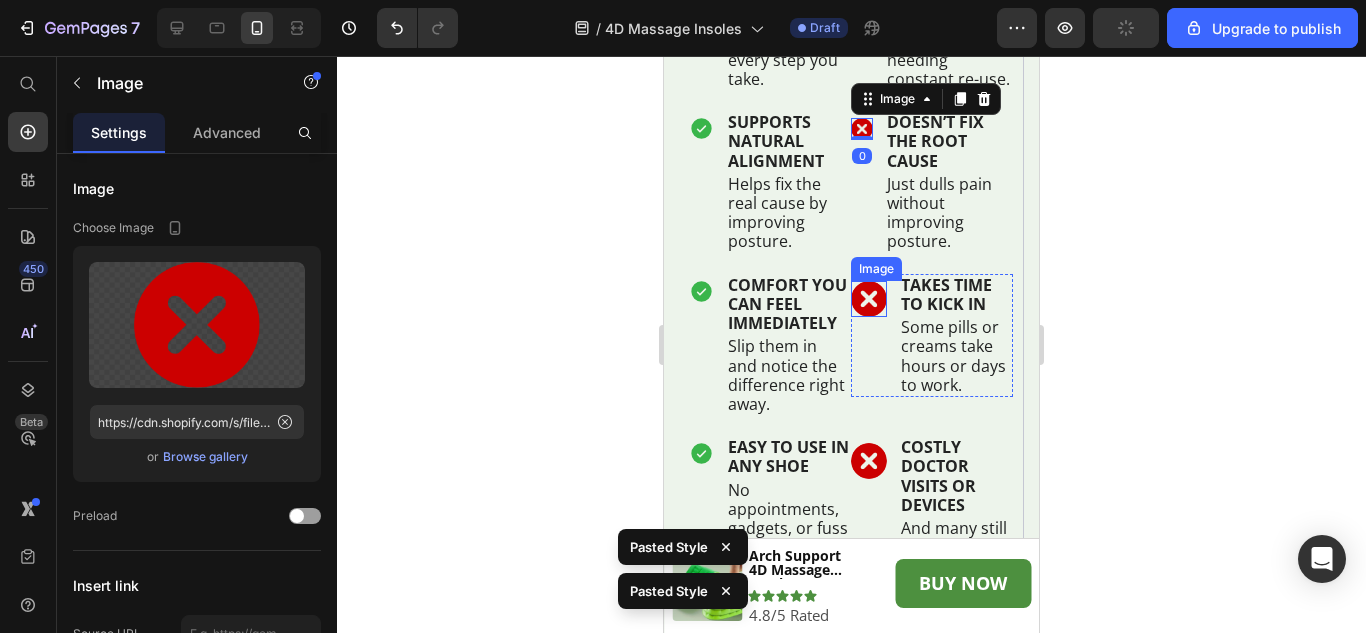 click at bounding box center [869, 299] 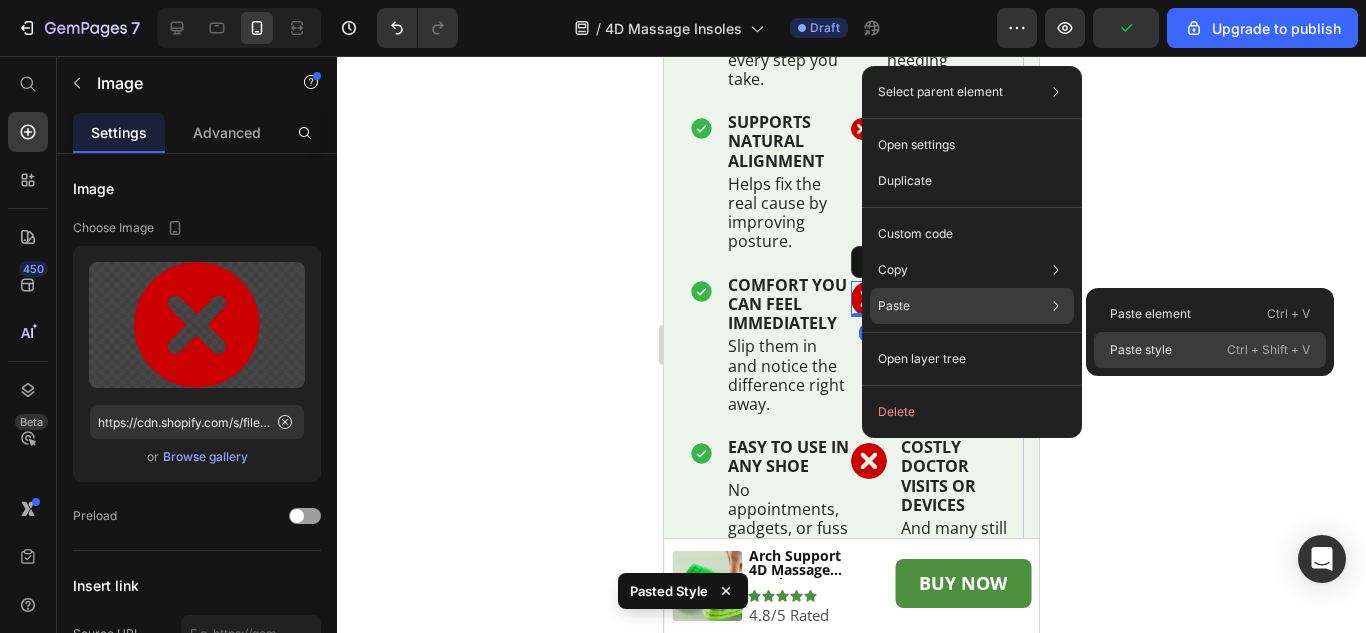 click on "Paste style" at bounding box center [1141, 350] 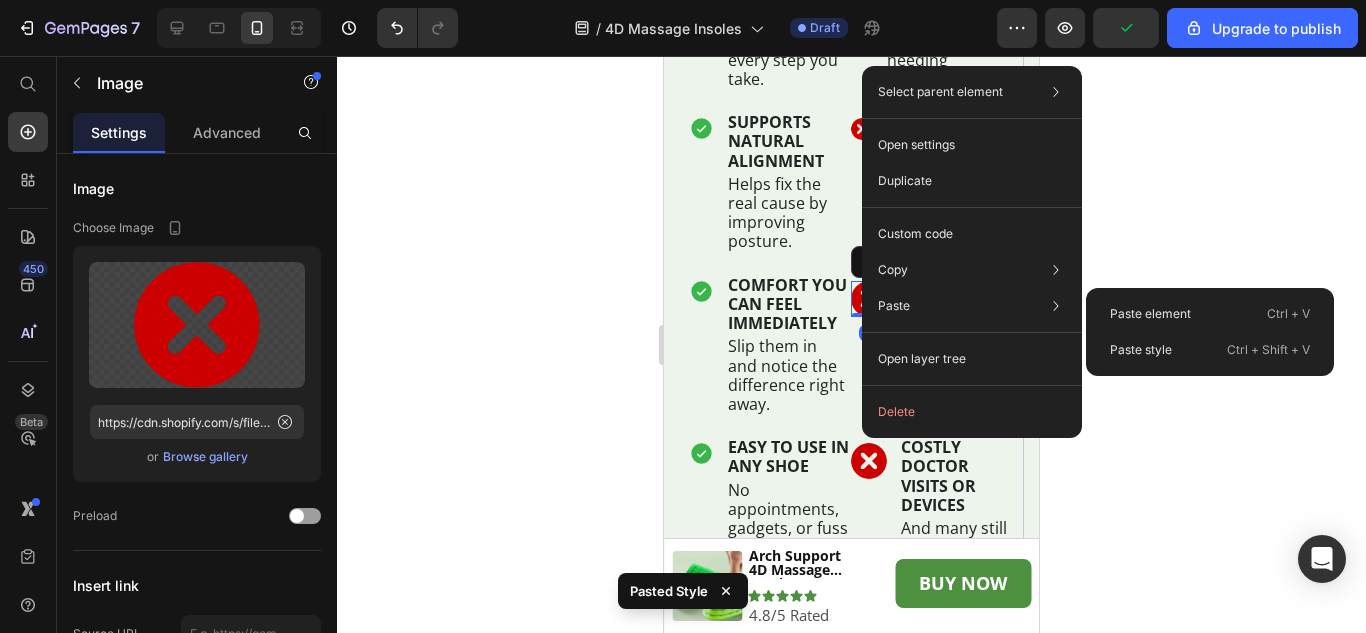 type on "22" 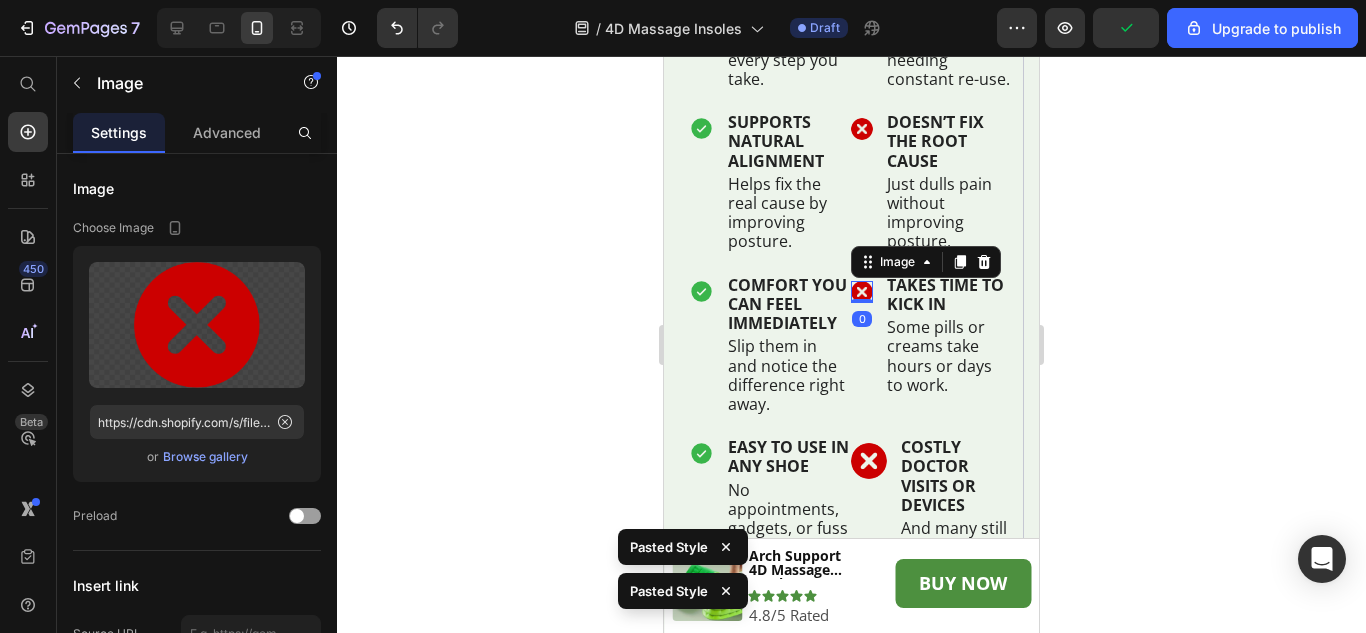 scroll, scrollTop: 6411, scrollLeft: 0, axis: vertical 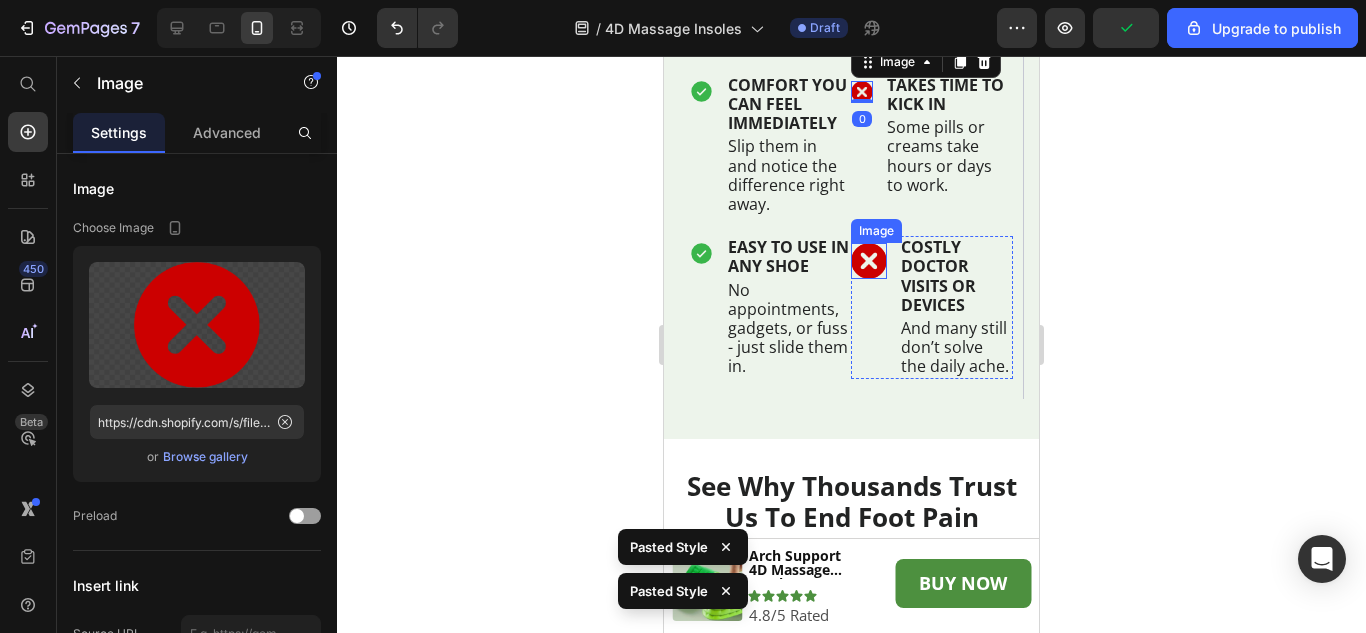 click at bounding box center [869, 261] 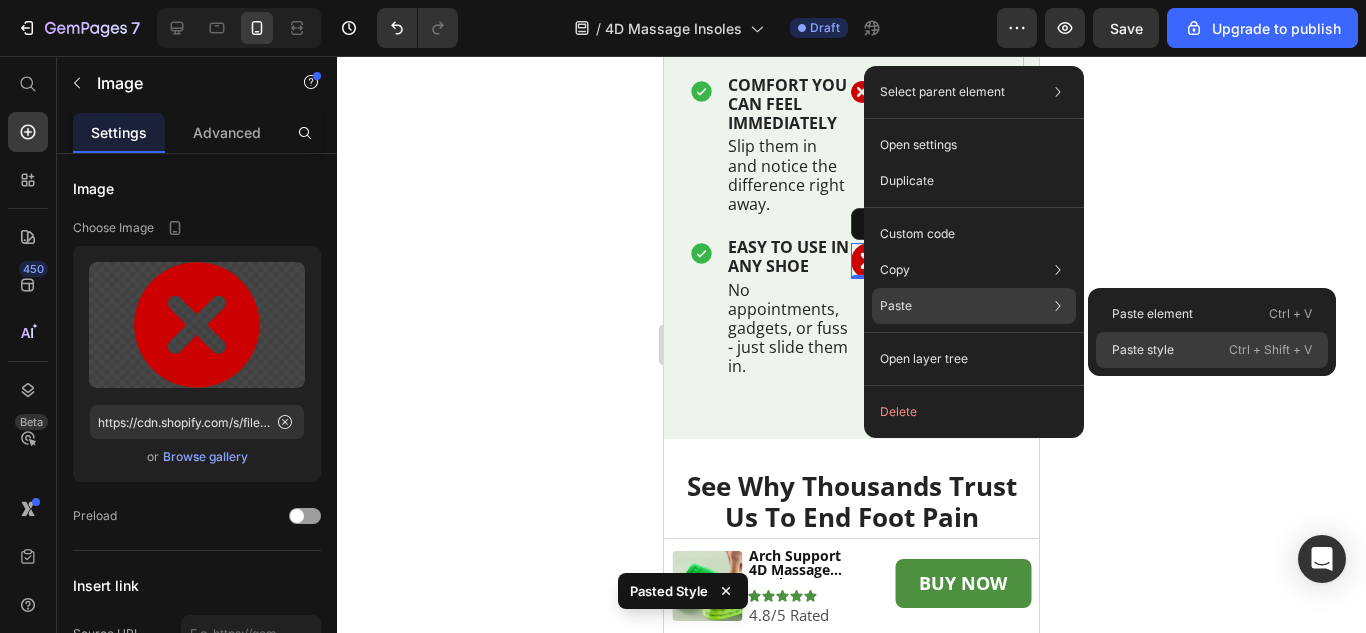 click on "Paste style" at bounding box center [1143, 350] 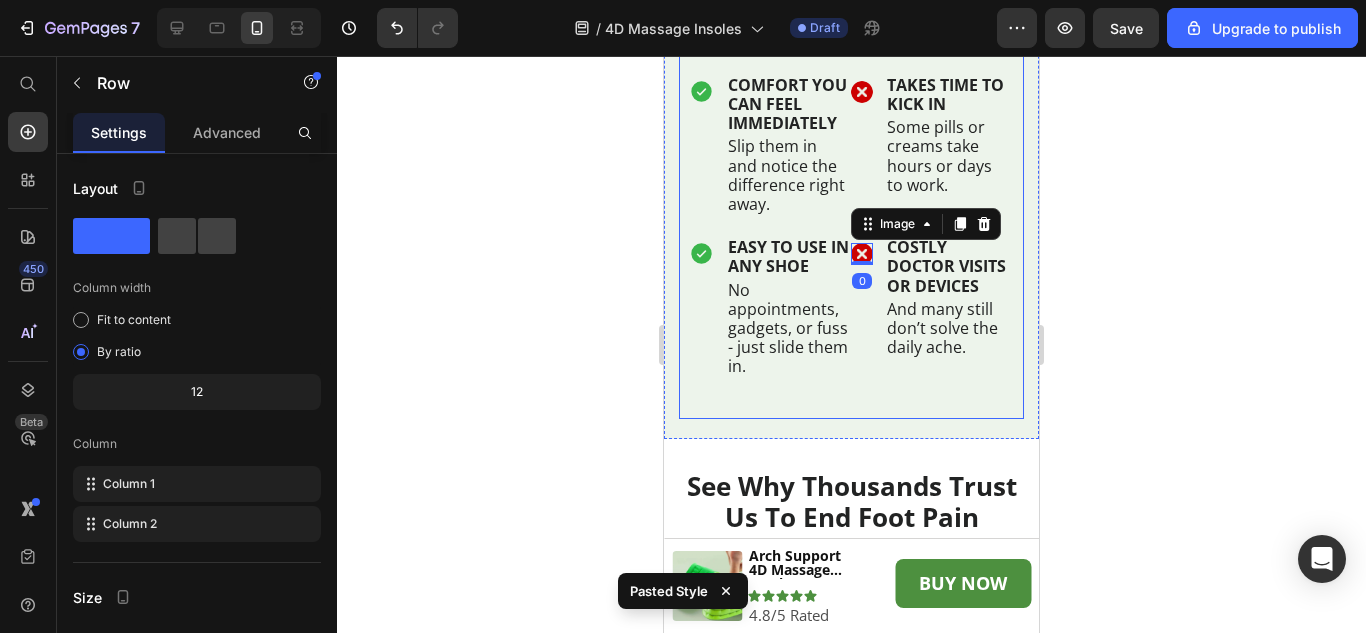 click on "Other Pain Relief Methods Heading Row Image RELY ON MEDICATION Text Block Which can have side effects or become habit-forming. Text Block Row Row Image WEARS OFF QUICKLY Text Block Topicals & pills fade fast, needing constant re-use. Text Block Row Row Image DOESN’T FIX THE ROOT CAUSE Text Block Just dulls pain without improving posture. Text Block Row Row Image TAKES TIME TO KICK IN Text Block Some pills or creams take hours or days to work. Text Block Row Row Image COSTLY DOCTOR VISITS OR DEVICES Text Block And many still don’t solve the daily ache. Text Block Row Row Row" at bounding box center (851, 409) 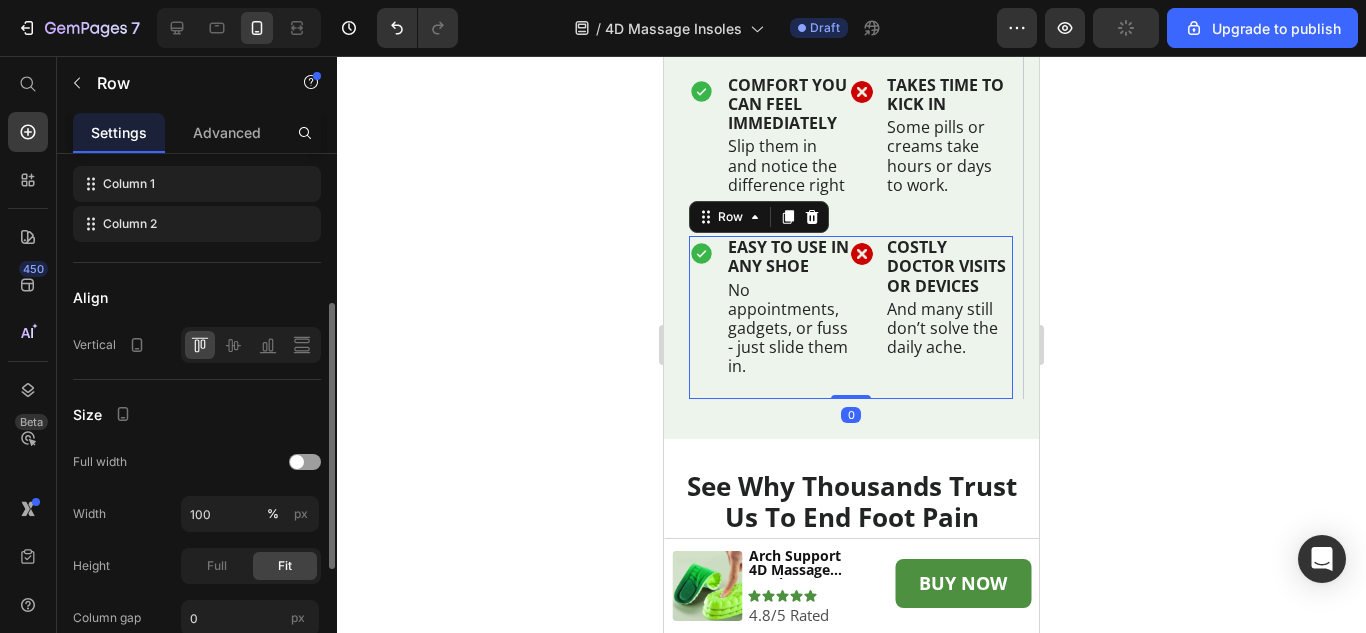 scroll, scrollTop: 400, scrollLeft: 0, axis: vertical 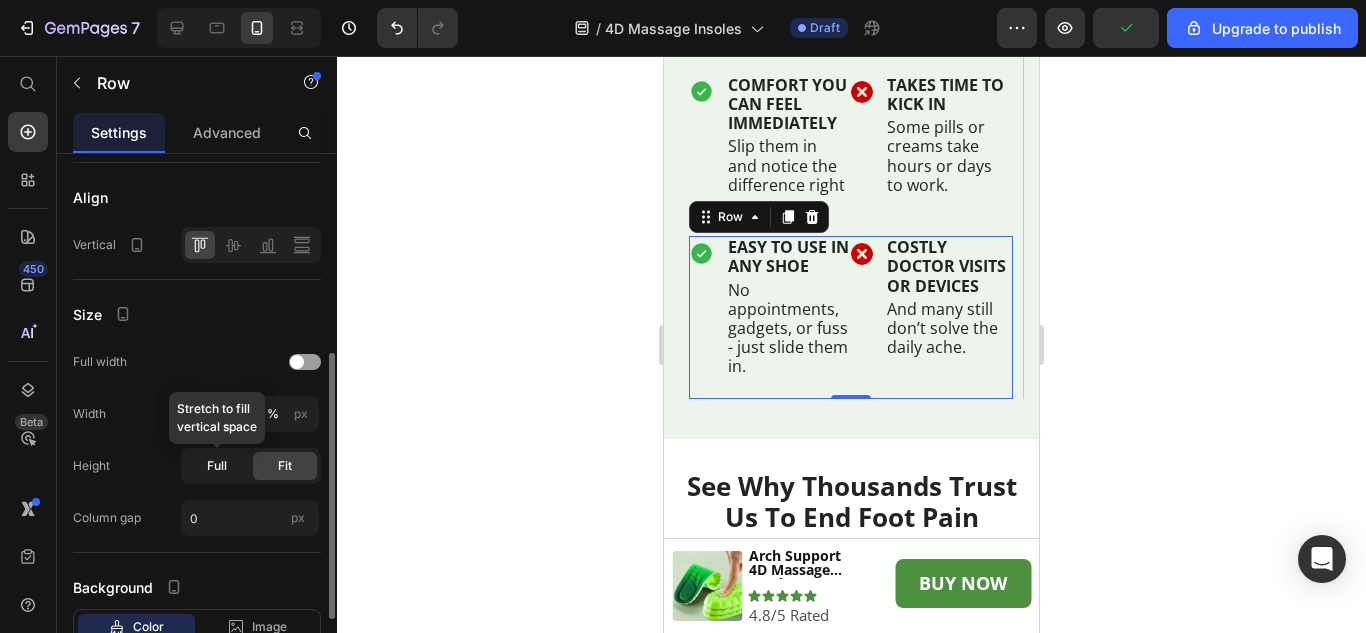 click on "Full" 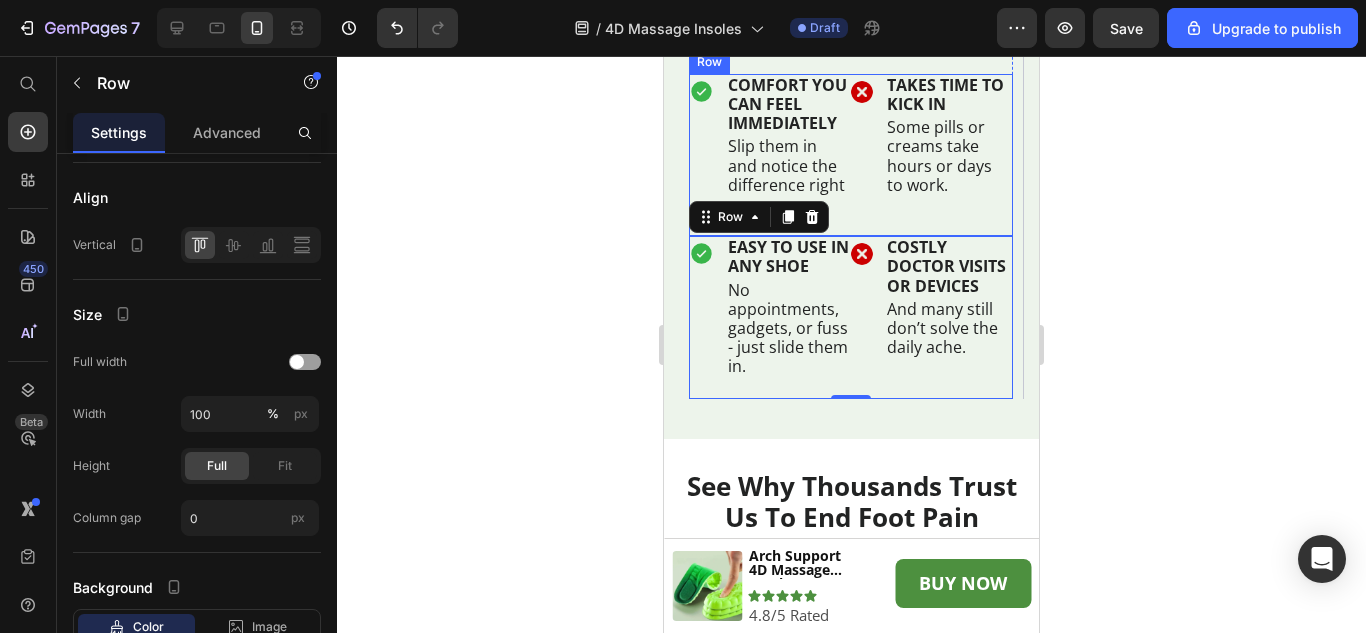 click on "Image TAKES TIME TO KICK IN Text Block Some pills or creams take hours or days to work. Text Block Row Row" at bounding box center (932, 155) 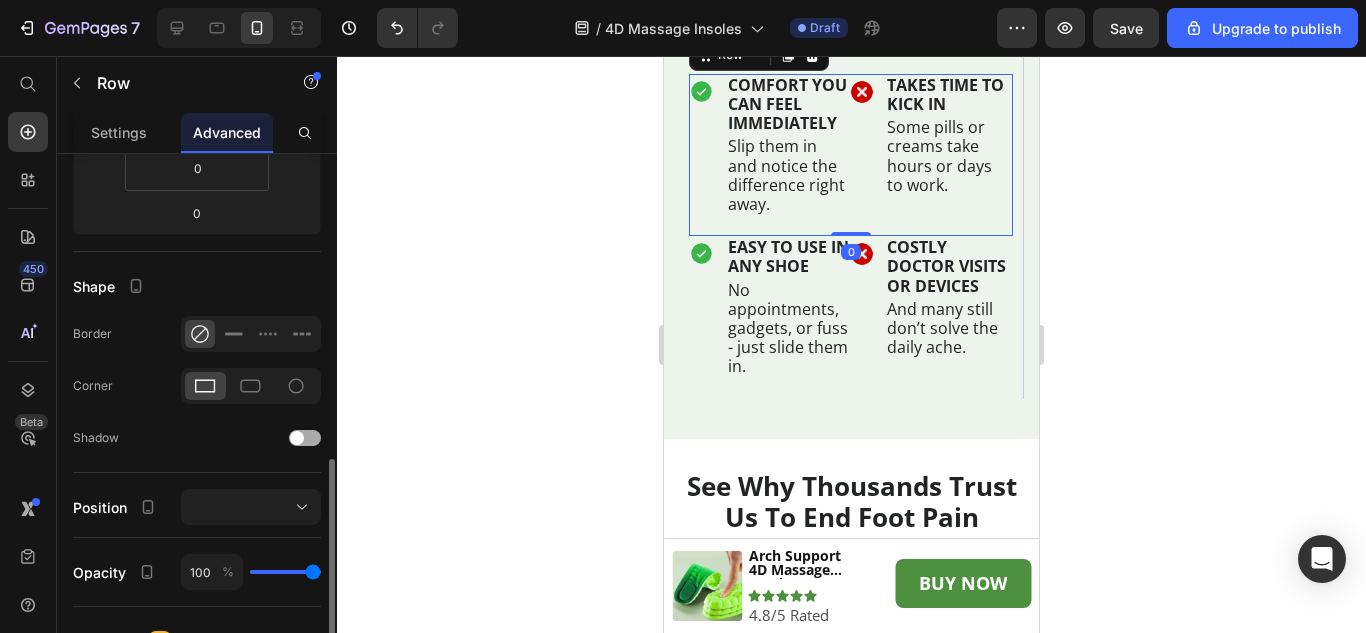 scroll, scrollTop: 600, scrollLeft: 0, axis: vertical 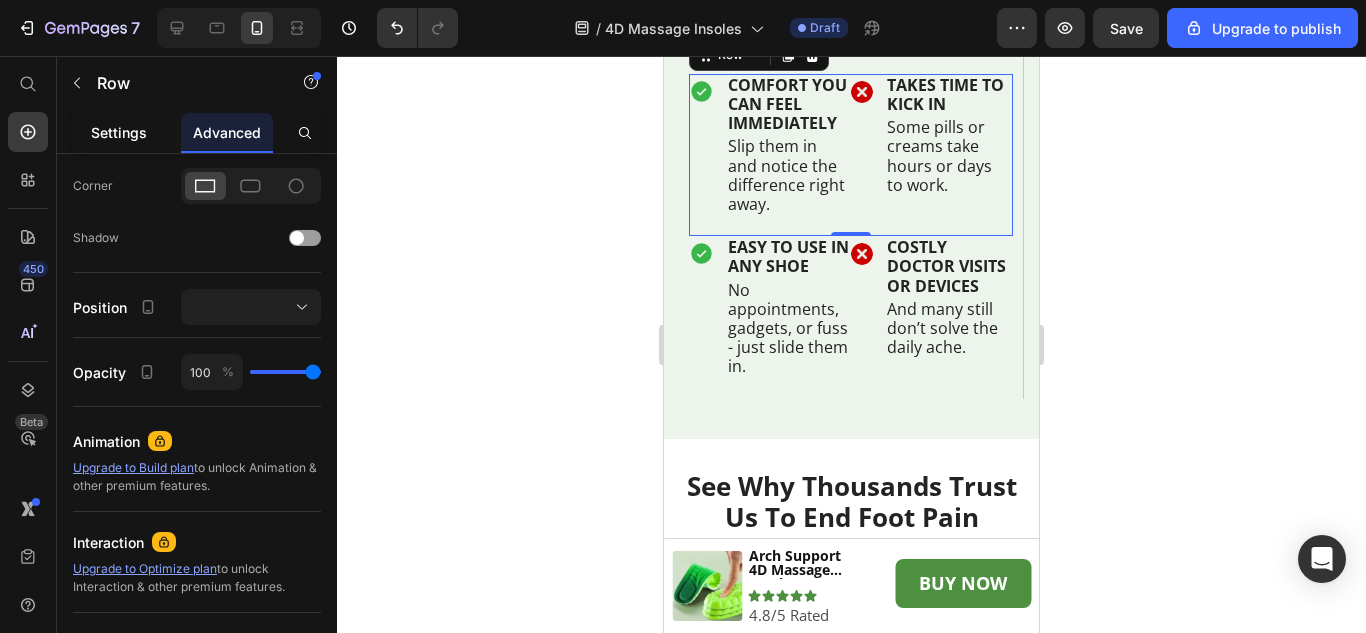 click on "Settings" at bounding box center [119, 132] 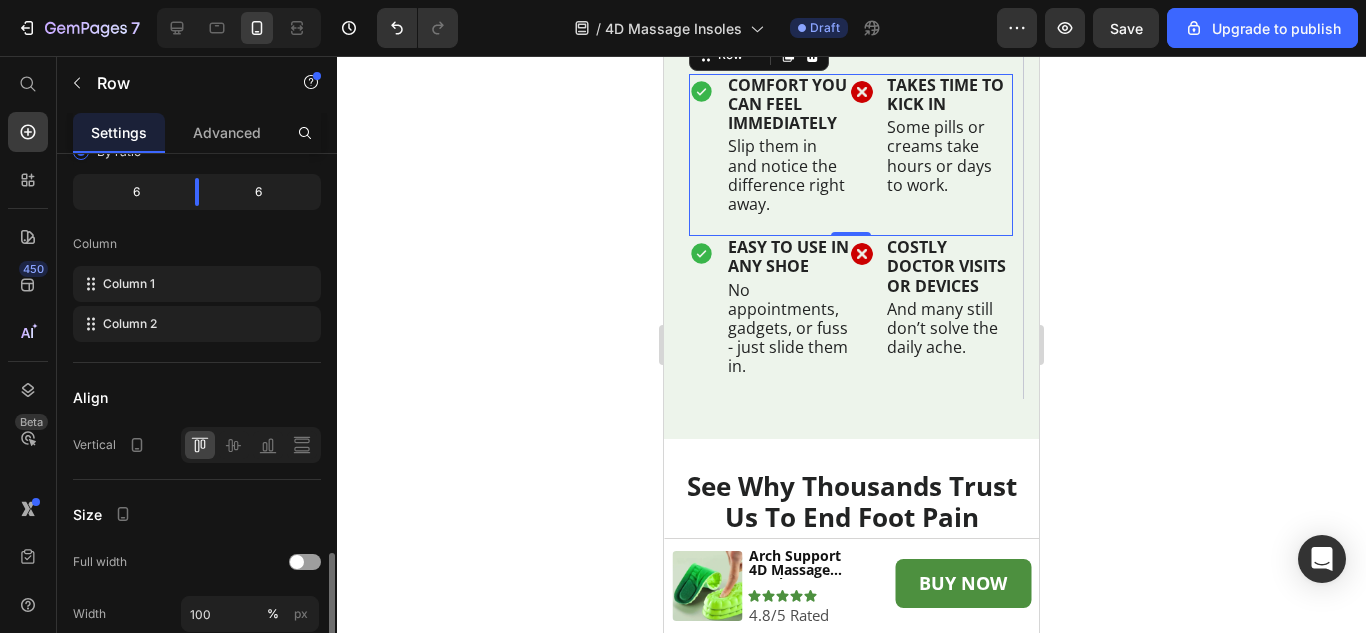 scroll, scrollTop: 400, scrollLeft: 0, axis: vertical 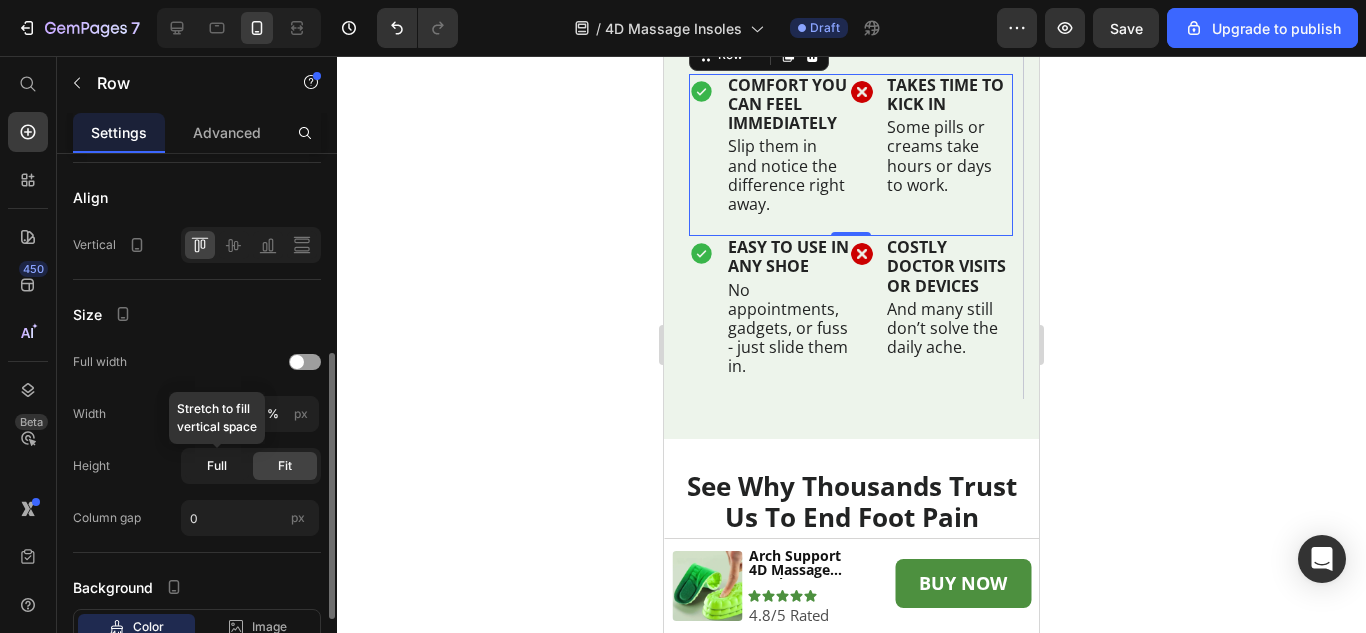click on "Full" 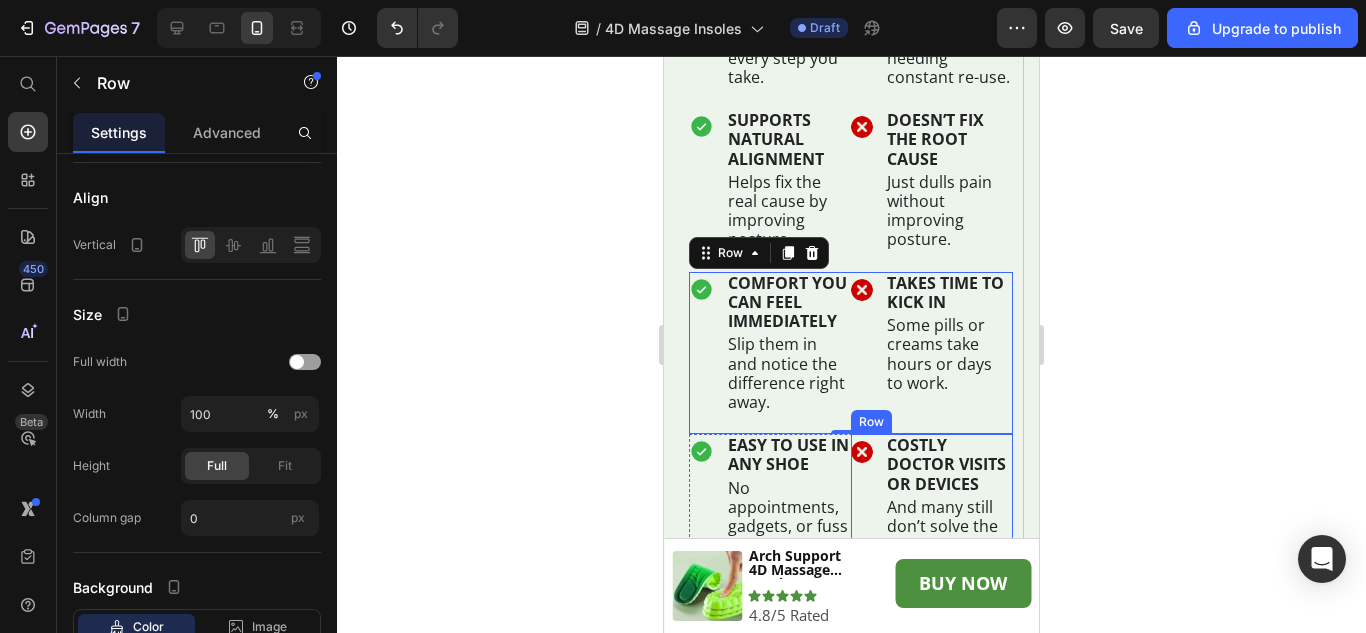 scroll, scrollTop: 6211, scrollLeft: 0, axis: vertical 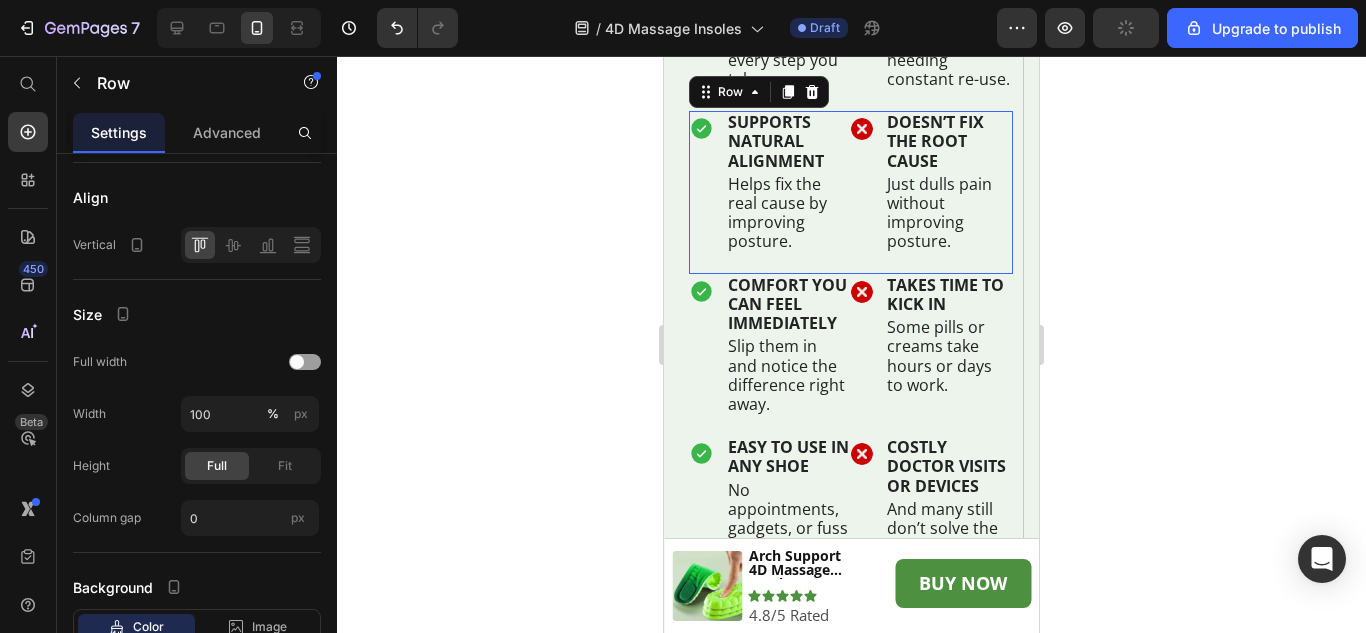 click on "Icon SUPPORTS NATURAL ALIGNMENT Text Block Helps fix the real cause by improving posture. Text Block Row Row Image DOESN’T FIX THE ROOT CAUSE Text Block Just dulls pain without improving posture. Text Block Row Row Row   0" at bounding box center [851, 192] 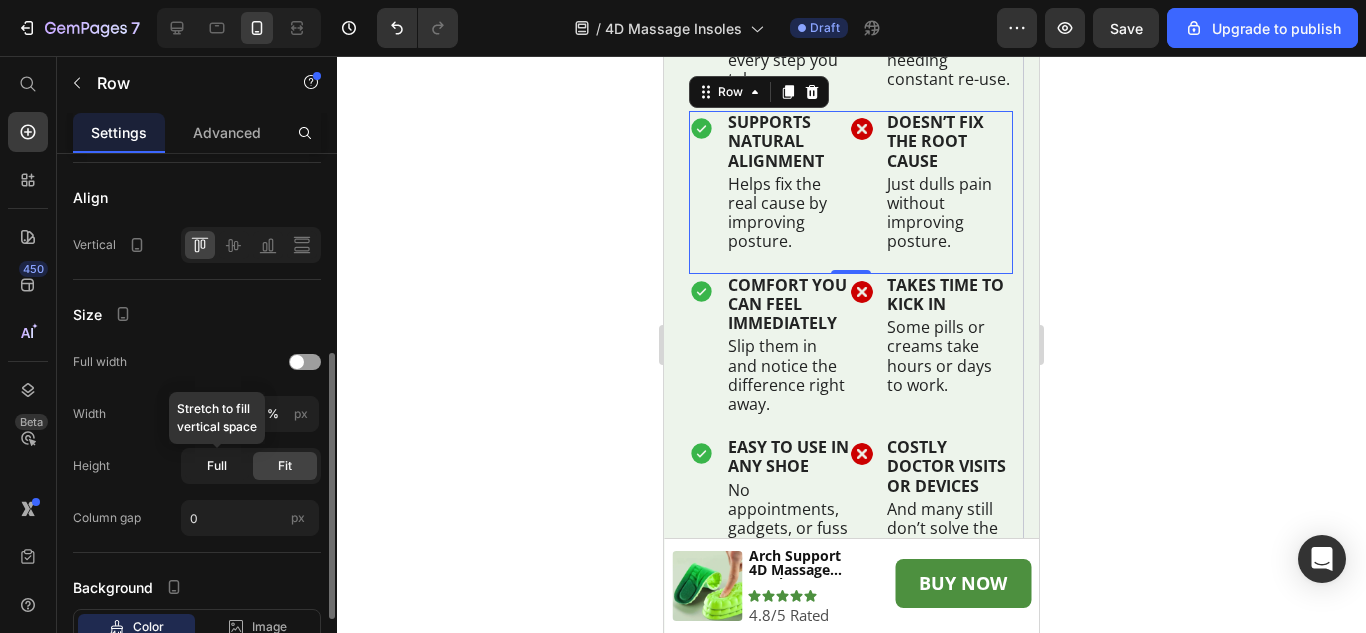 click on "Full" 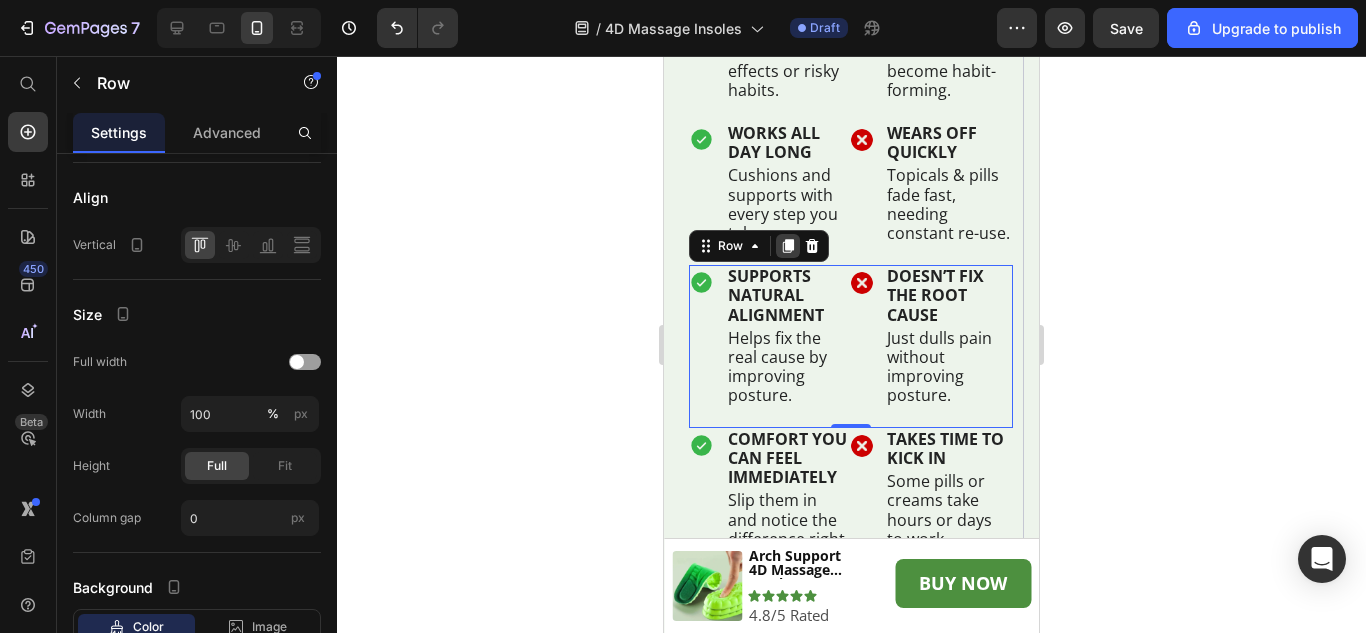 scroll, scrollTop: 6011, scrollLeft: 0, axis: vertical 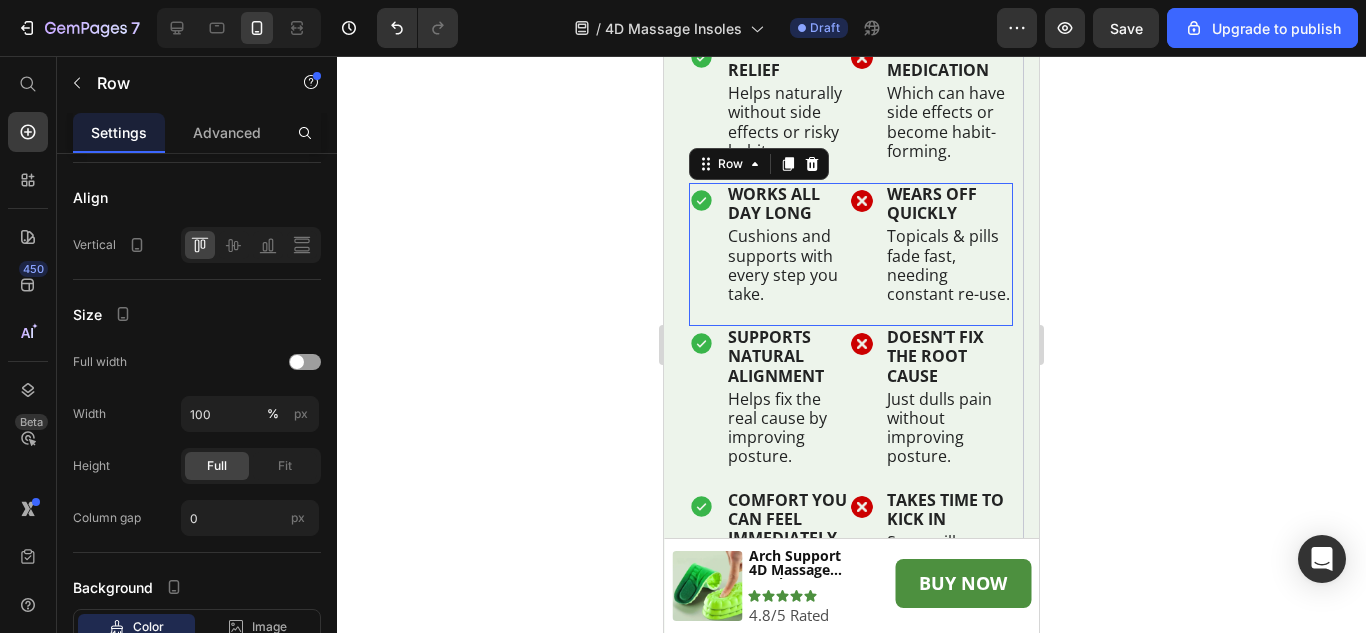 click on "Icon WORKS ALL DAY LONG Text Block Cushions and supports with every step you take. Text Block Row Row" at bounding box center (770, 254) 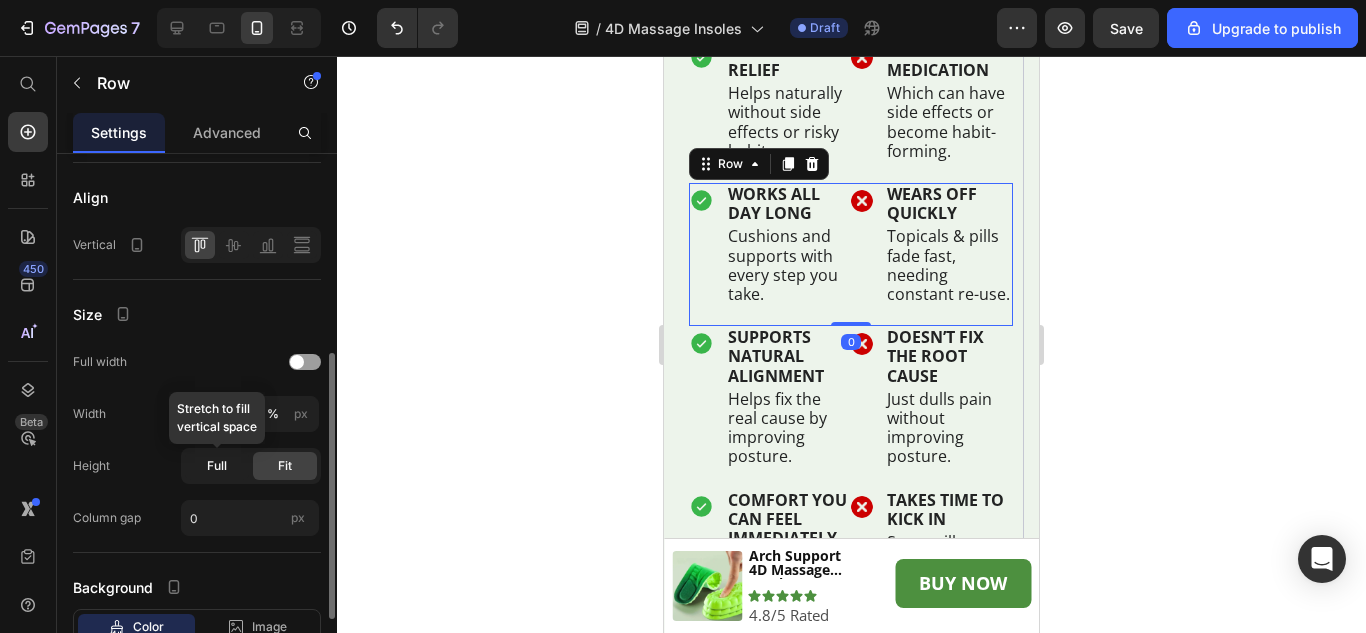 click on "Full" 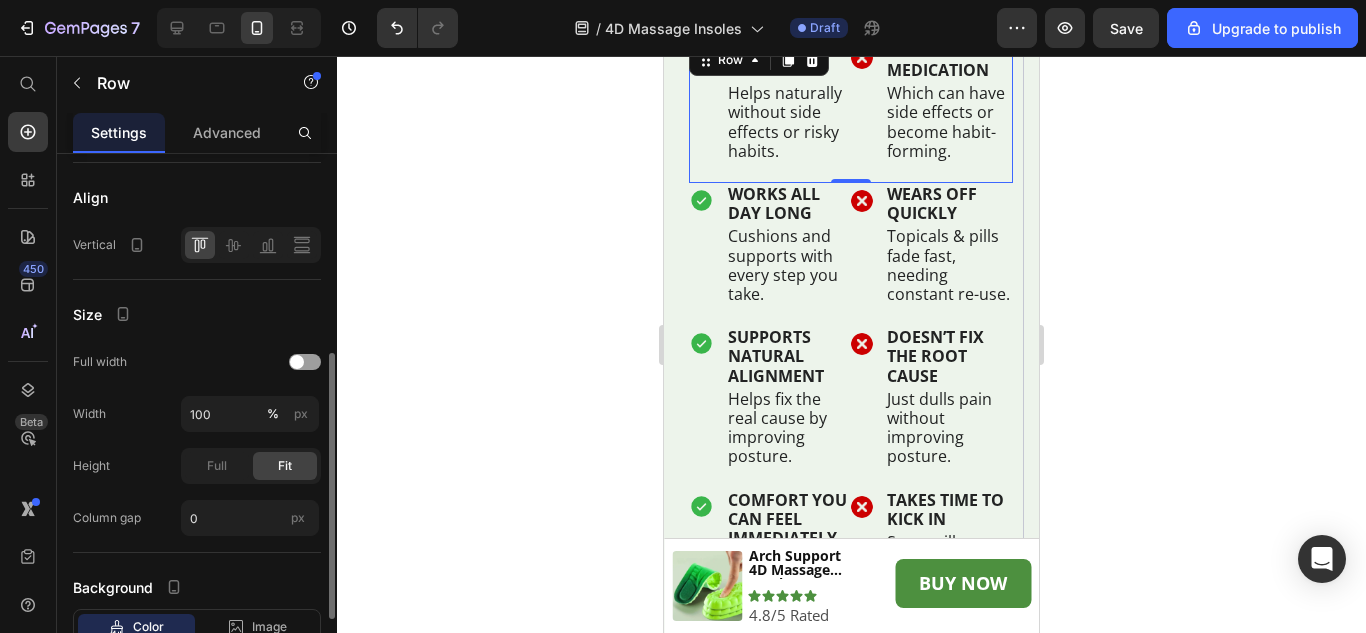 drag, startPoint x: 842, startPoint y: 186, endPoint x: 1056, endPoint y: 452, distance: 341.39713 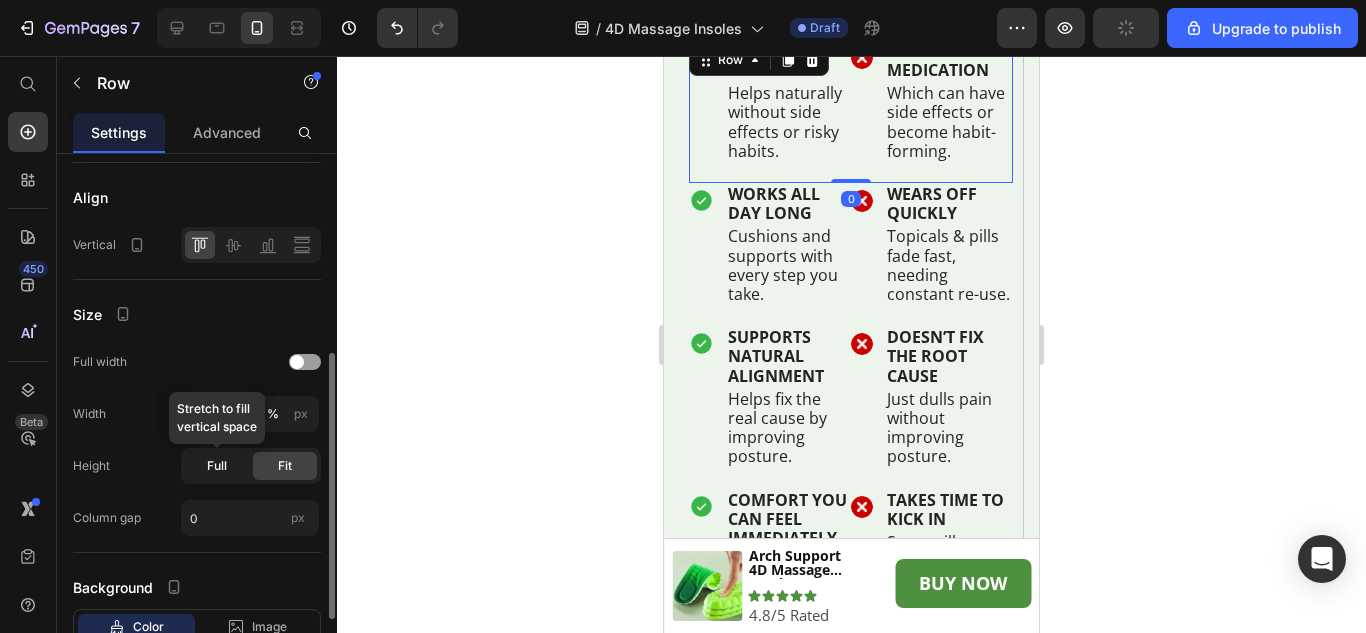 click on "Full" 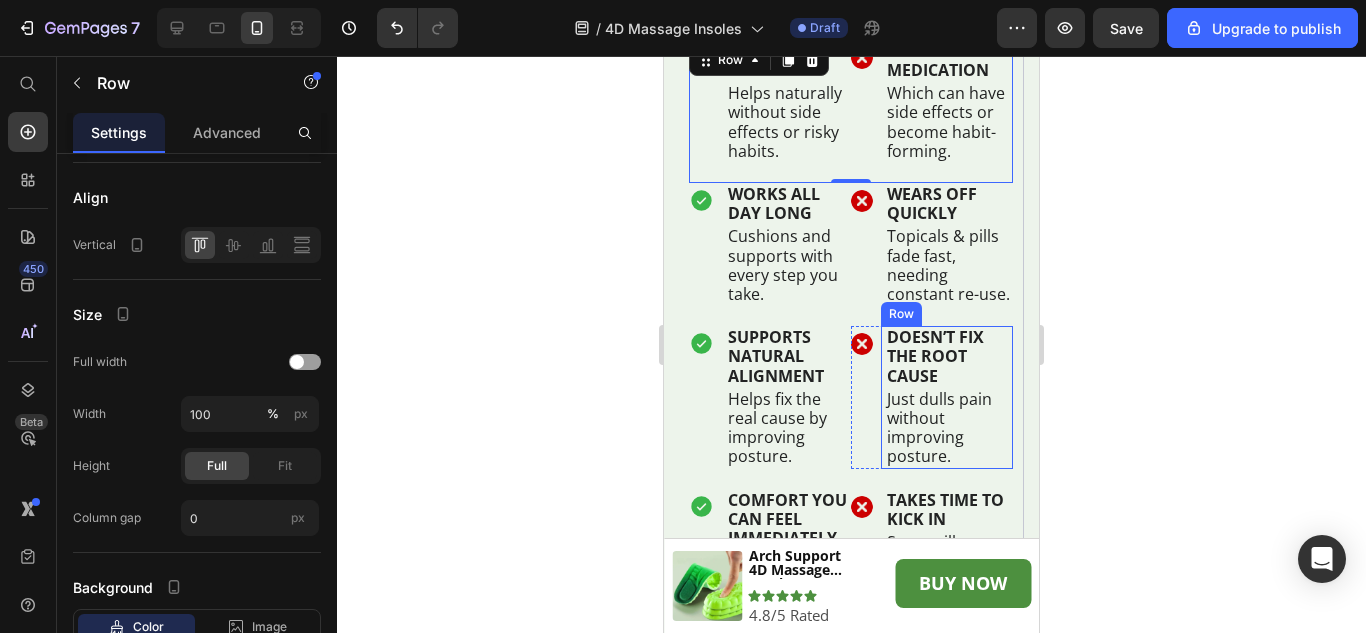 scroll, scrollTop: 5811, scrollLeft: 0, axis: vertical 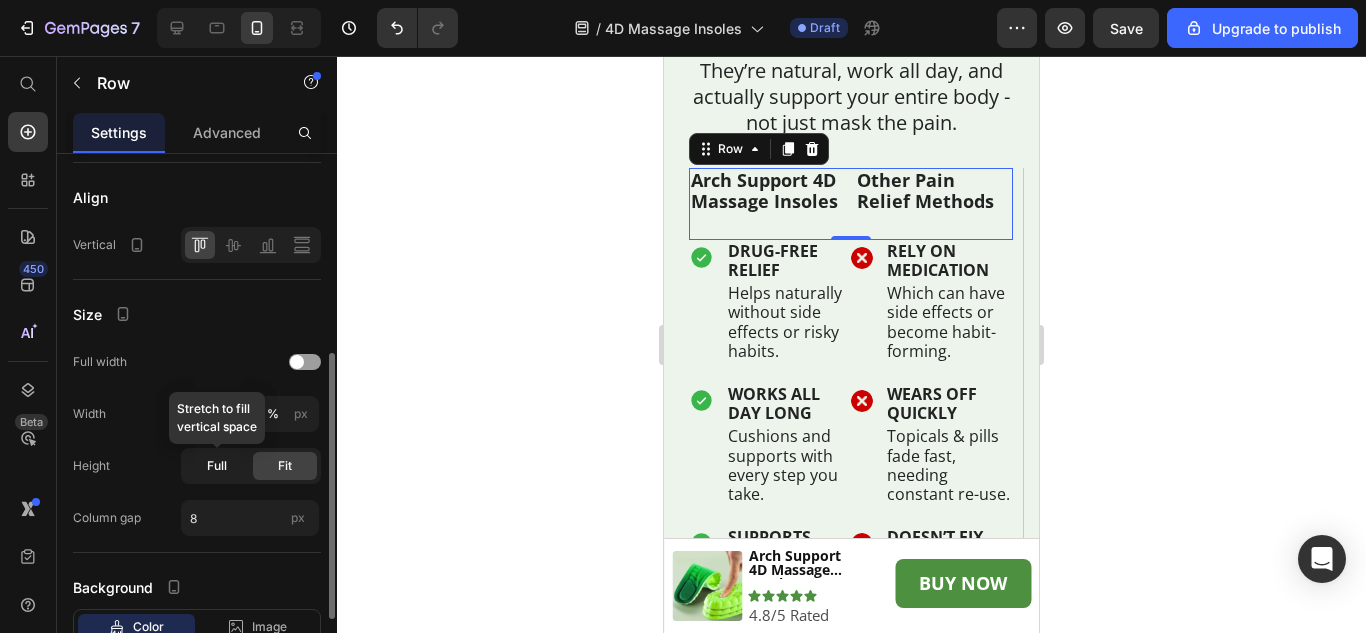 click on "Full" 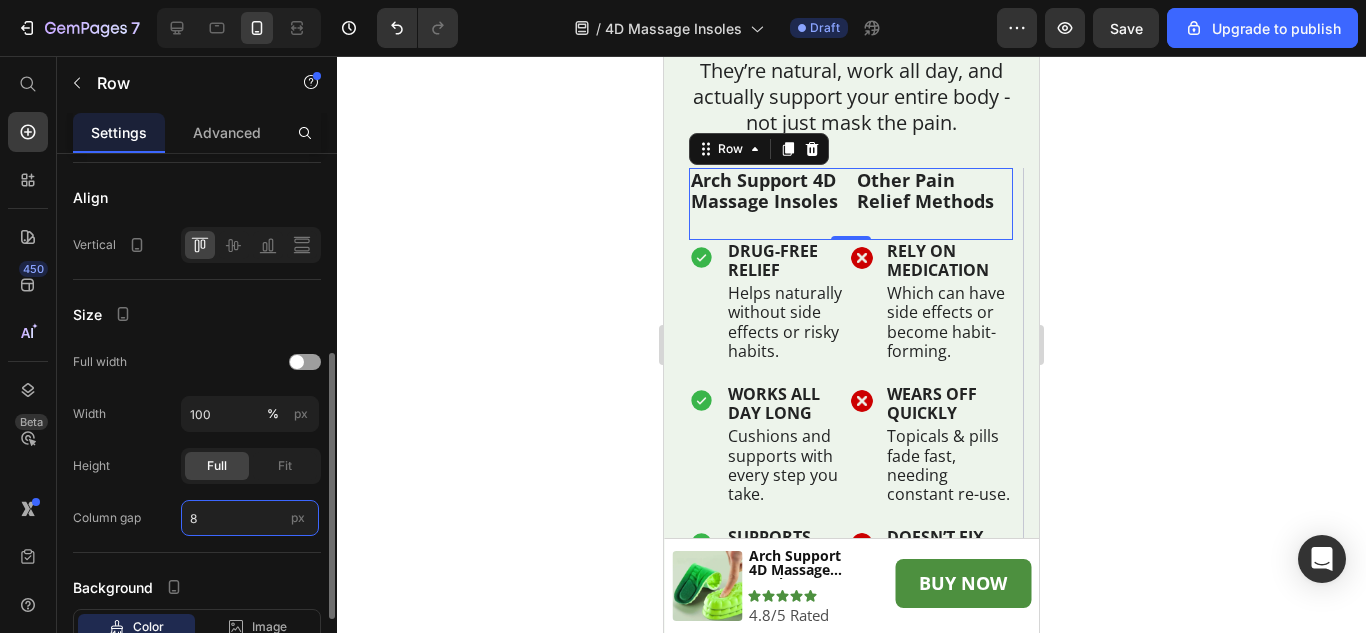 click on "8" at bounding box center [250, 518] 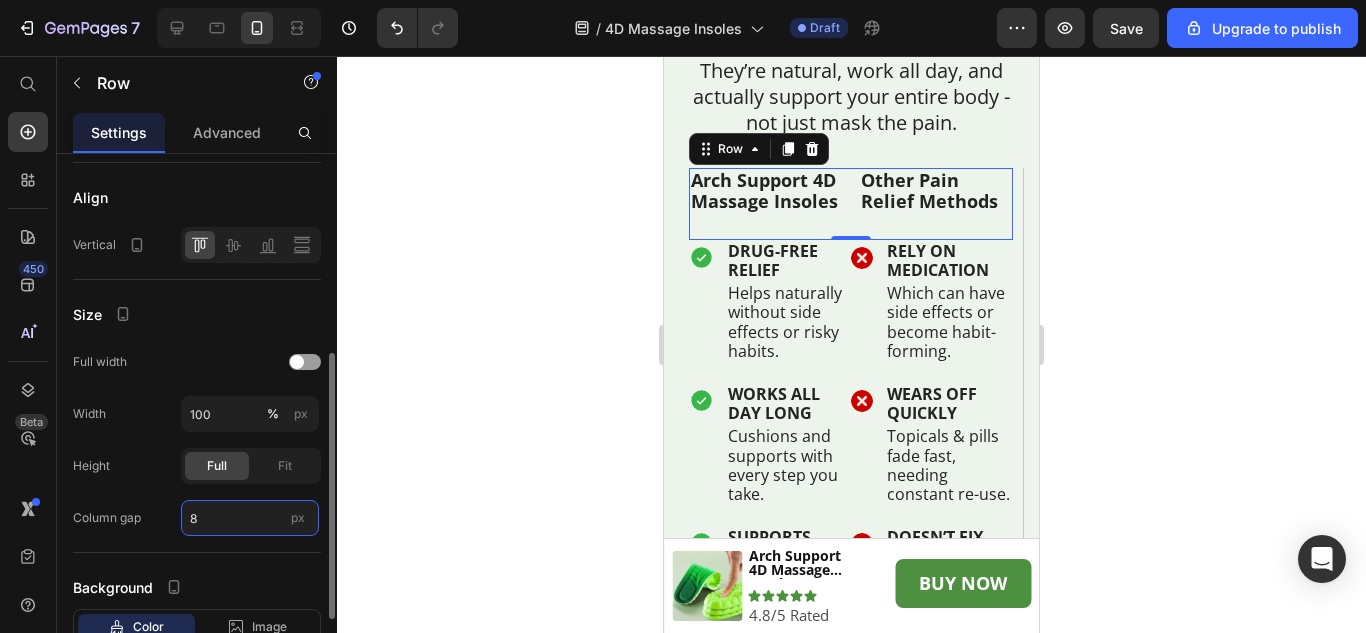 click on "8" at bounding box center [250, 518] 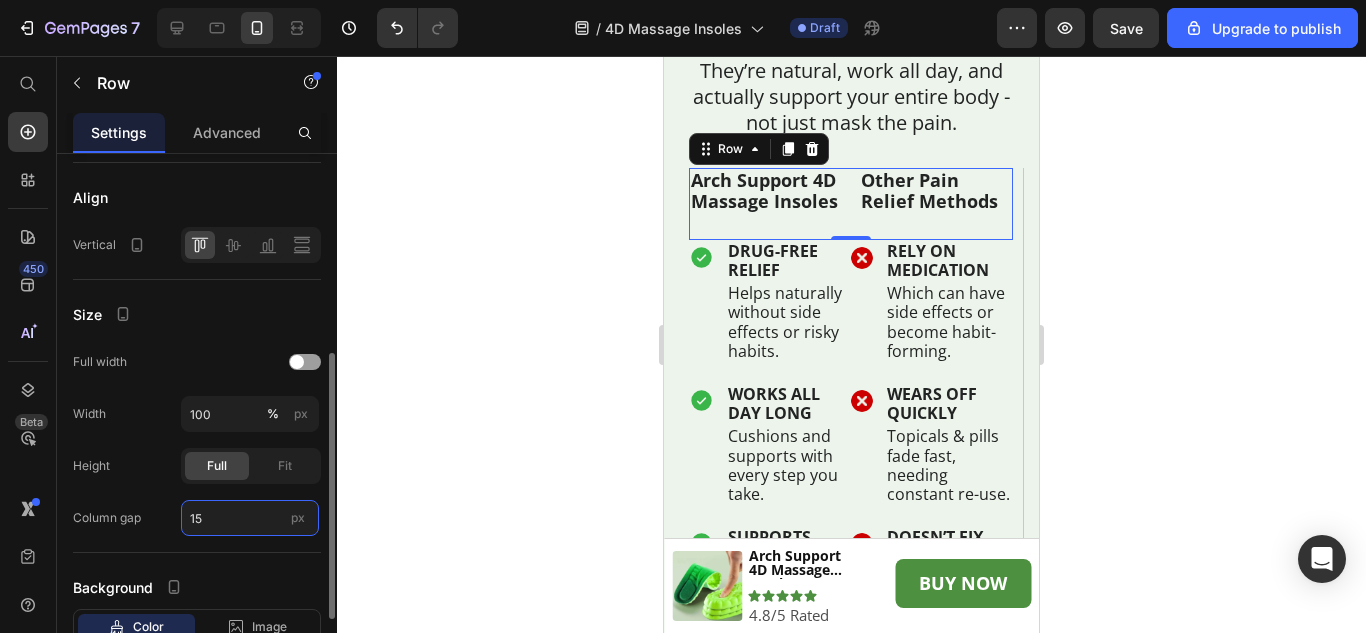 type on "15" 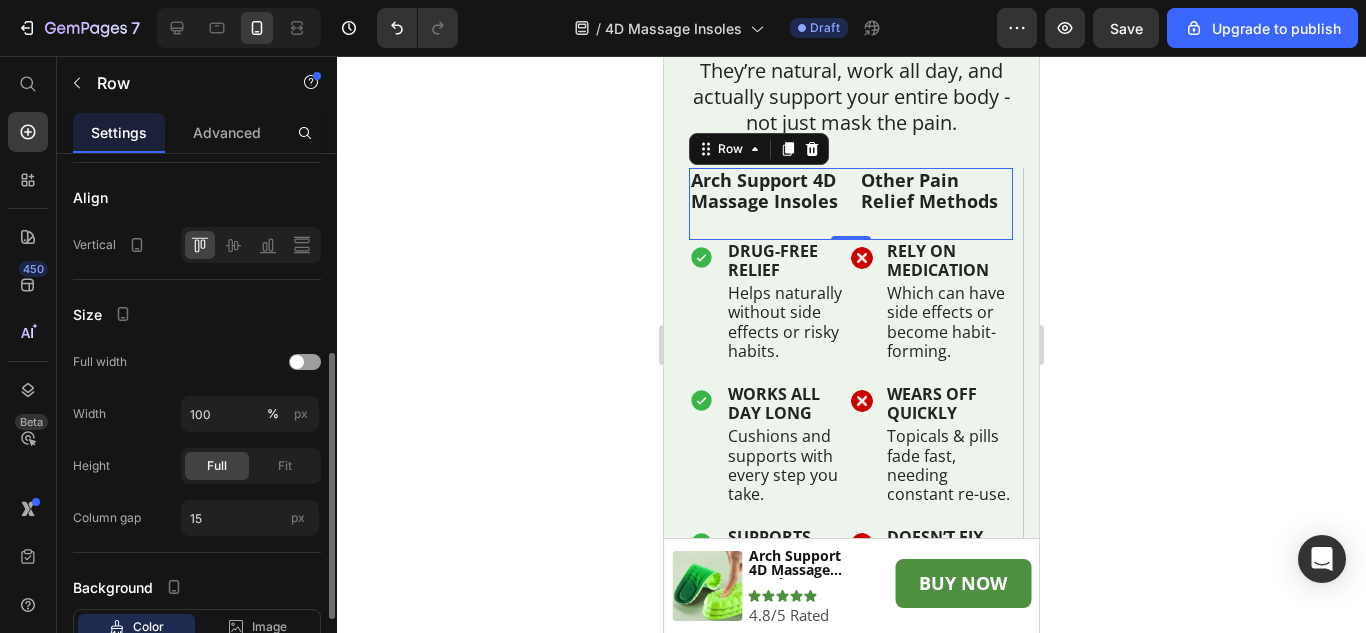 click on "Size Full width Width 100 % px Height Full Fit Column gap 15 px" 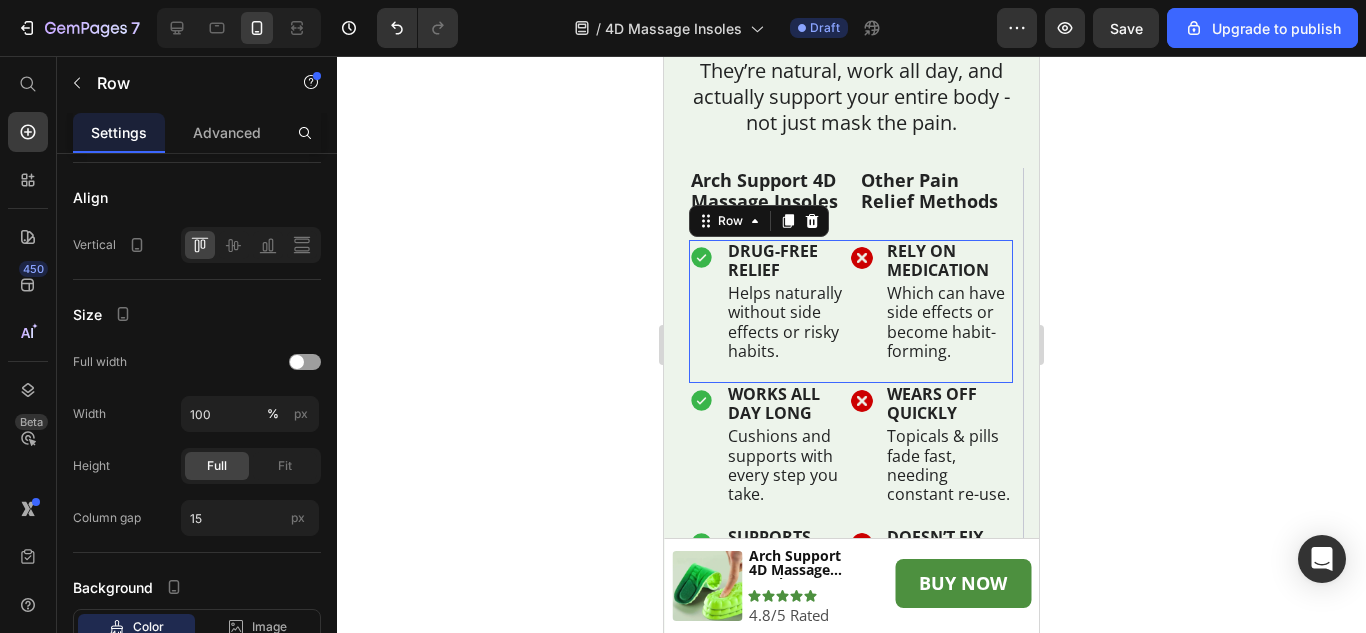 click on "Image RELY ON MEDICATION Text Block Which can have side effects or become habit-forming. Text Block Row Row" at bounding box center [932, 311] 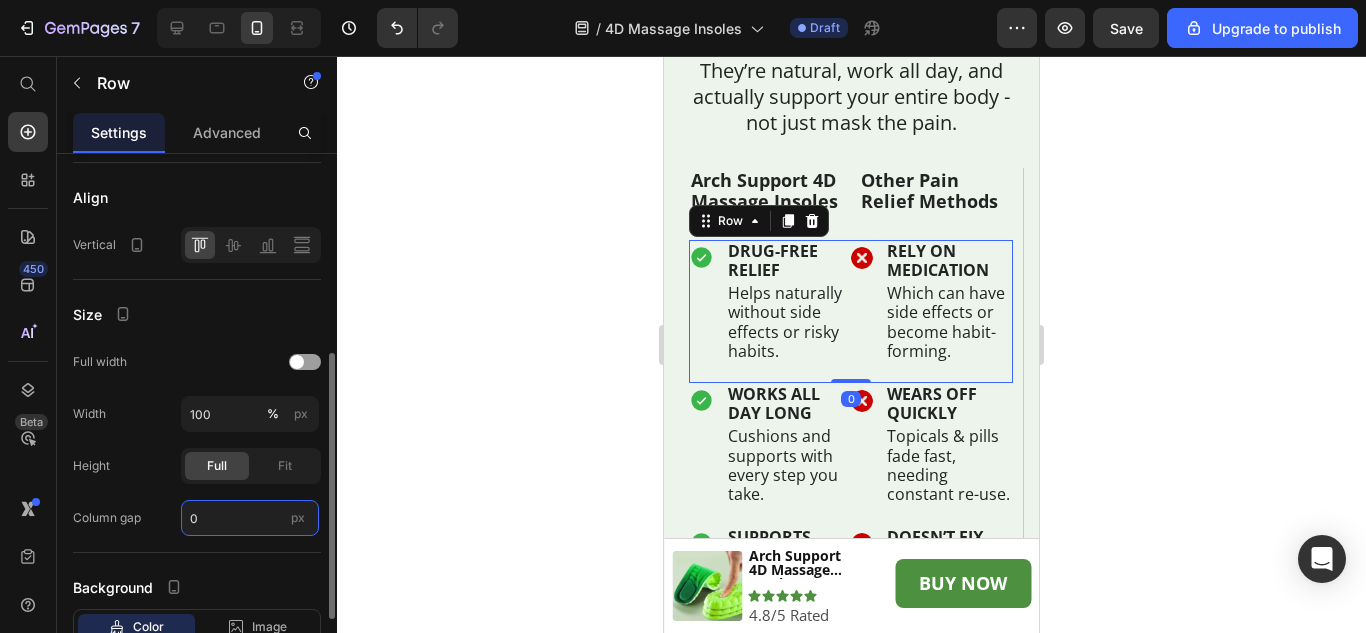click on "0" at bounding box center [250, 518] 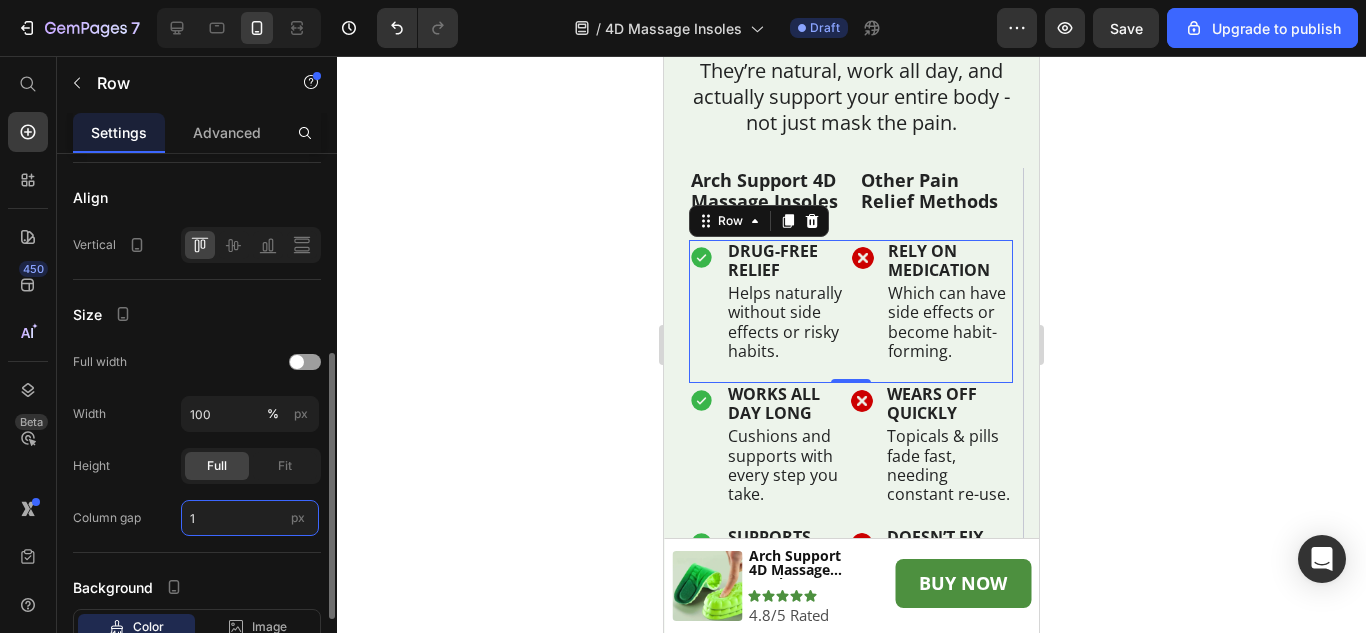 type on "15" 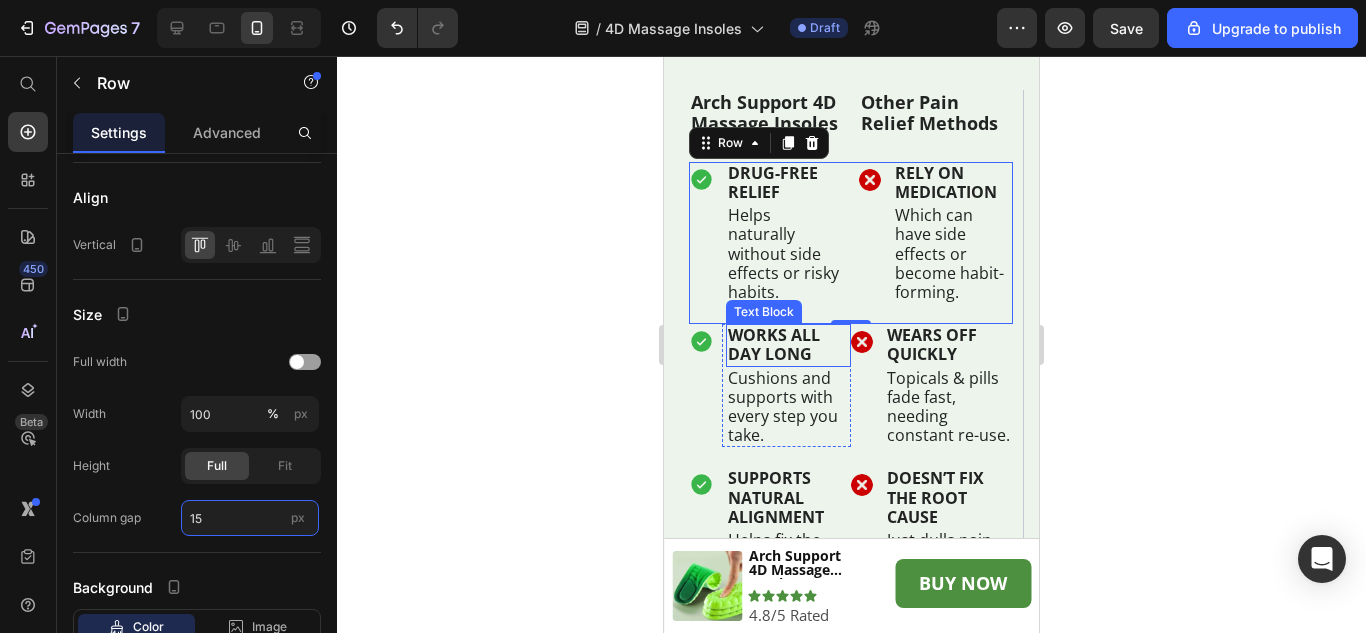 scroll, scrollTop: 5911, scrollLeft: 0, axis: vertical 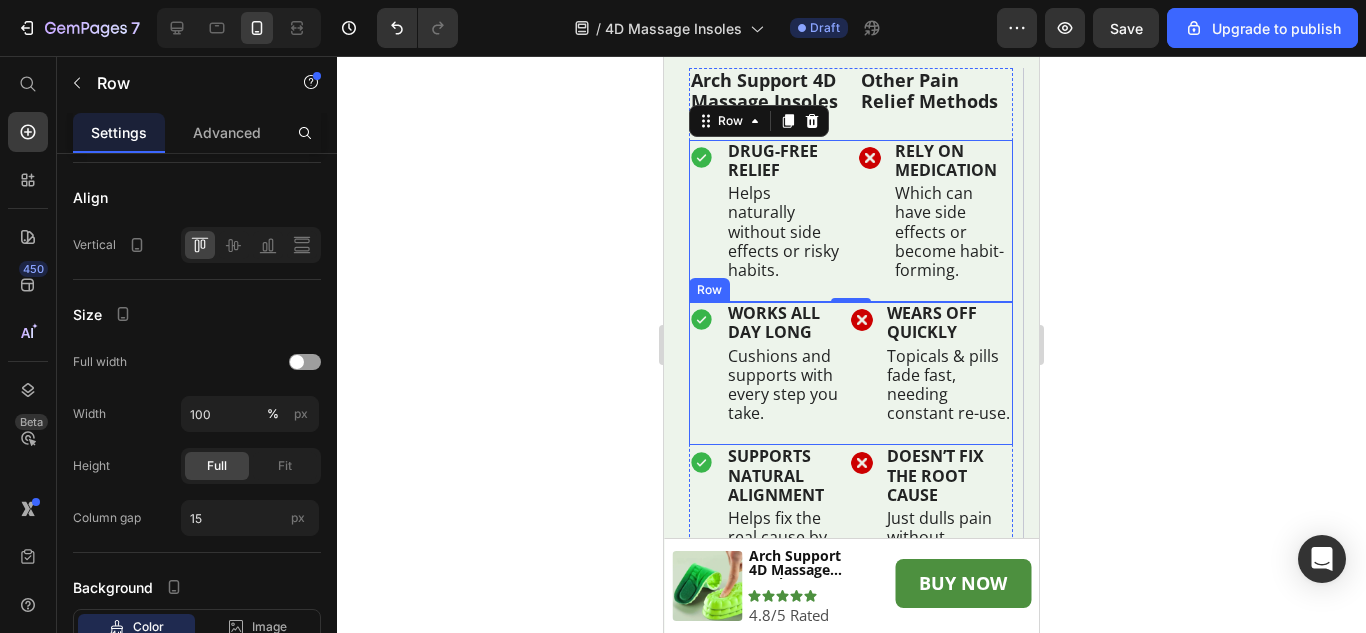 click on "Icon WORKS ALL DAY LONG Text Block Cushions and supports with every step you take. Text Block Row Row" at bounding box center [770, 373] 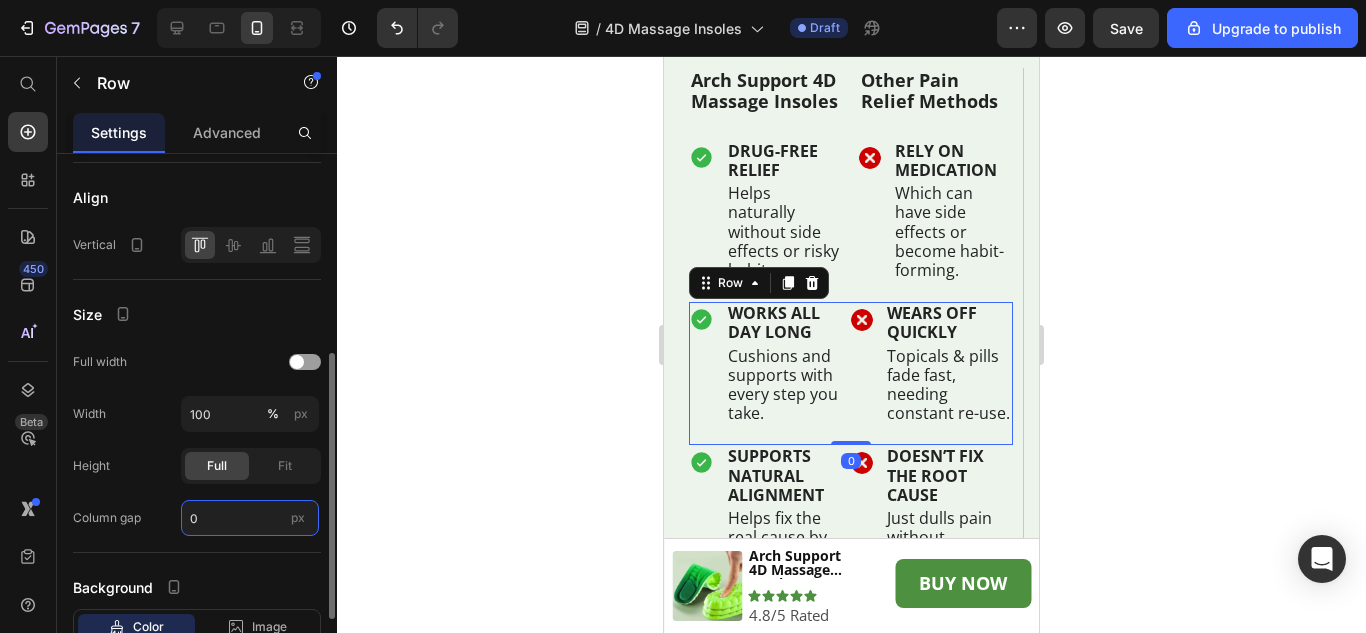 click on "0" at bounding box center (250, 518) 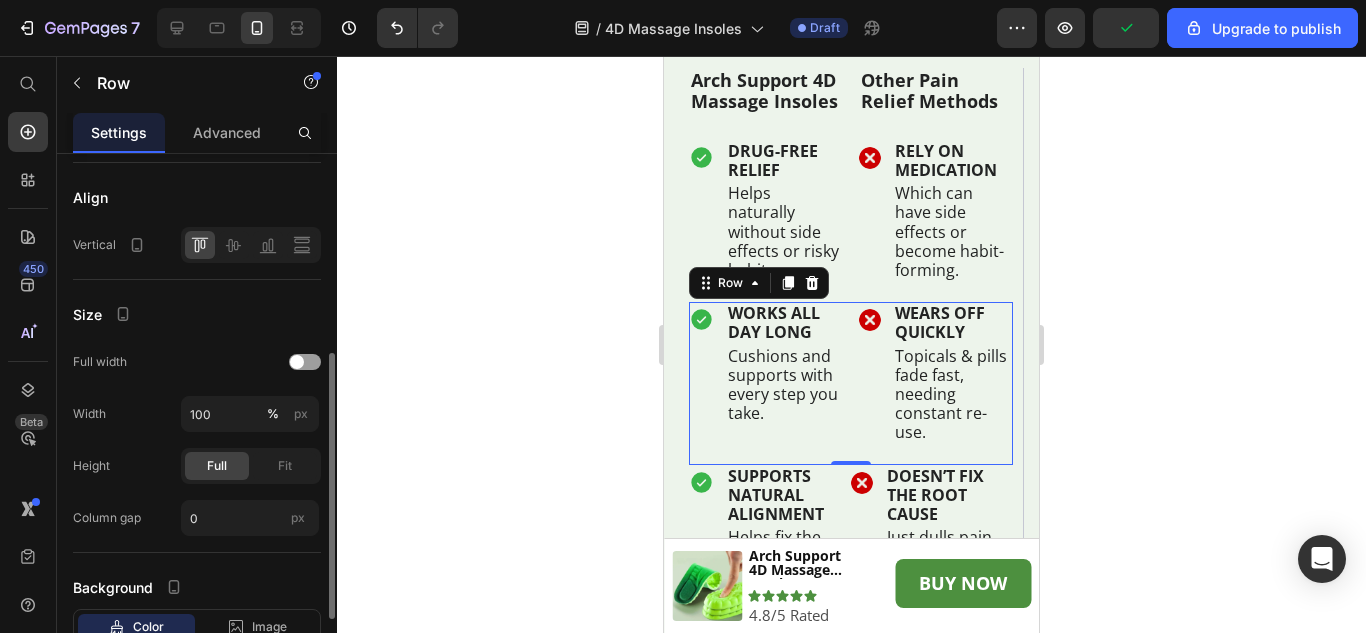 click on "Column gap 0 px" 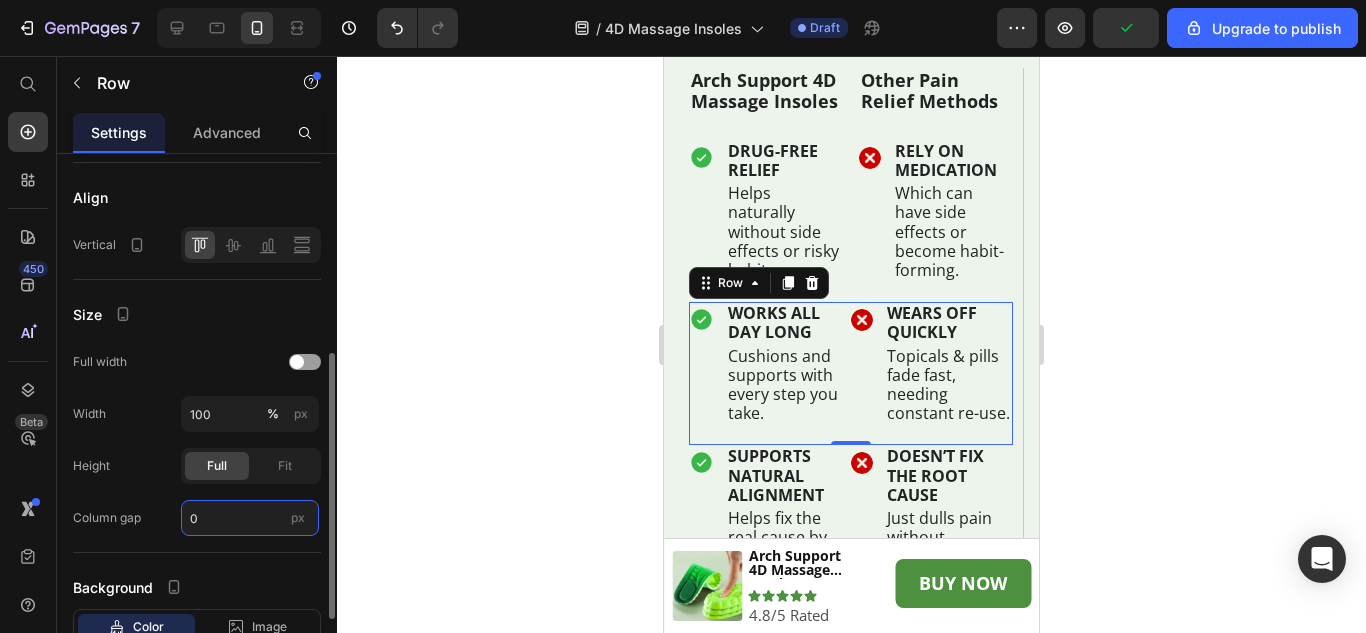 click on "0" at bounding box center [250, 518] 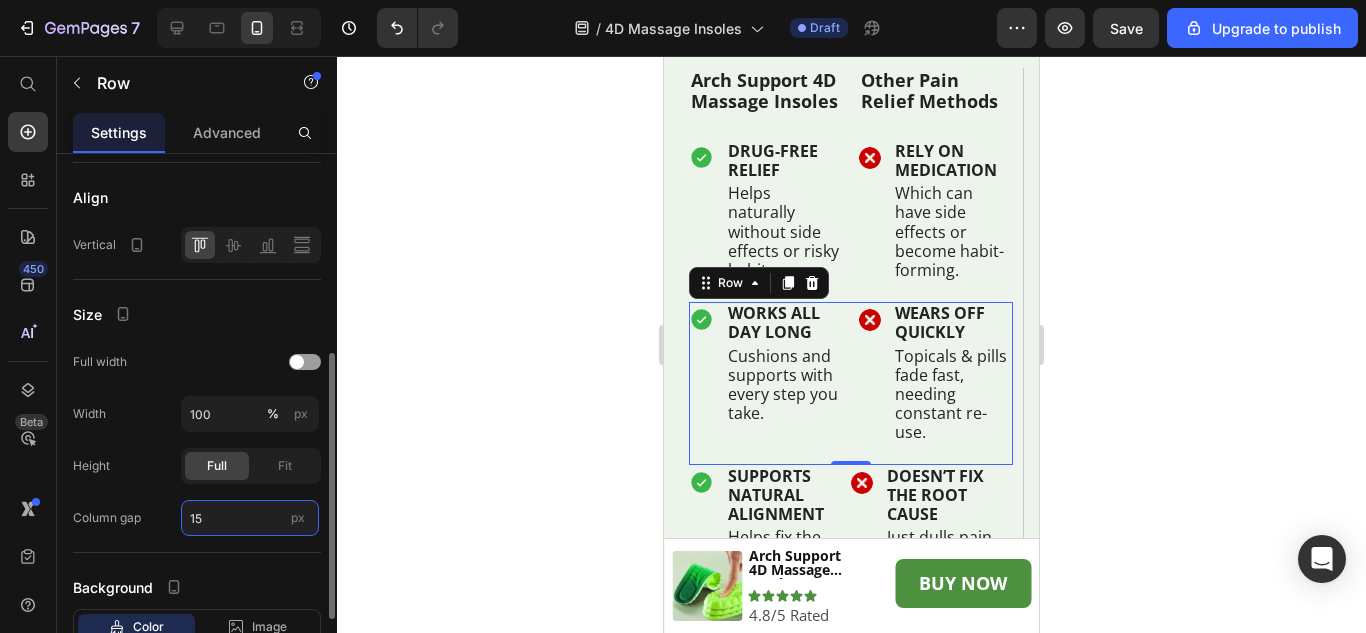 type on "15" 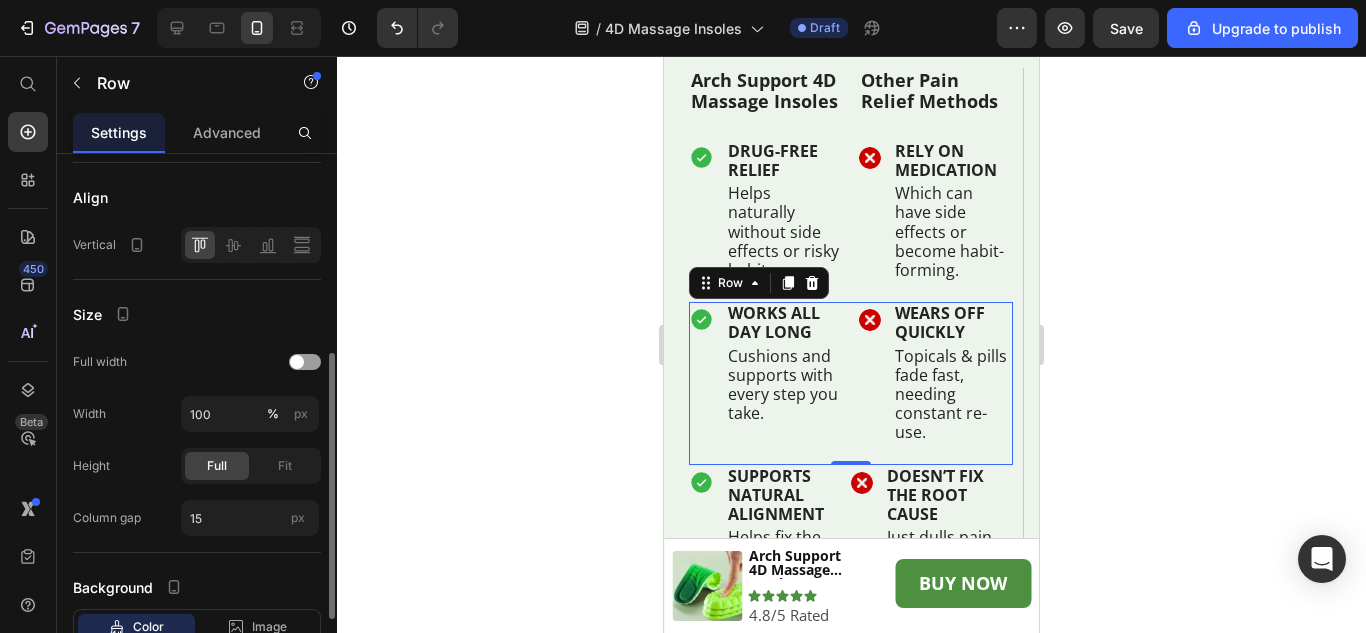 click on "Column gap 15 px" 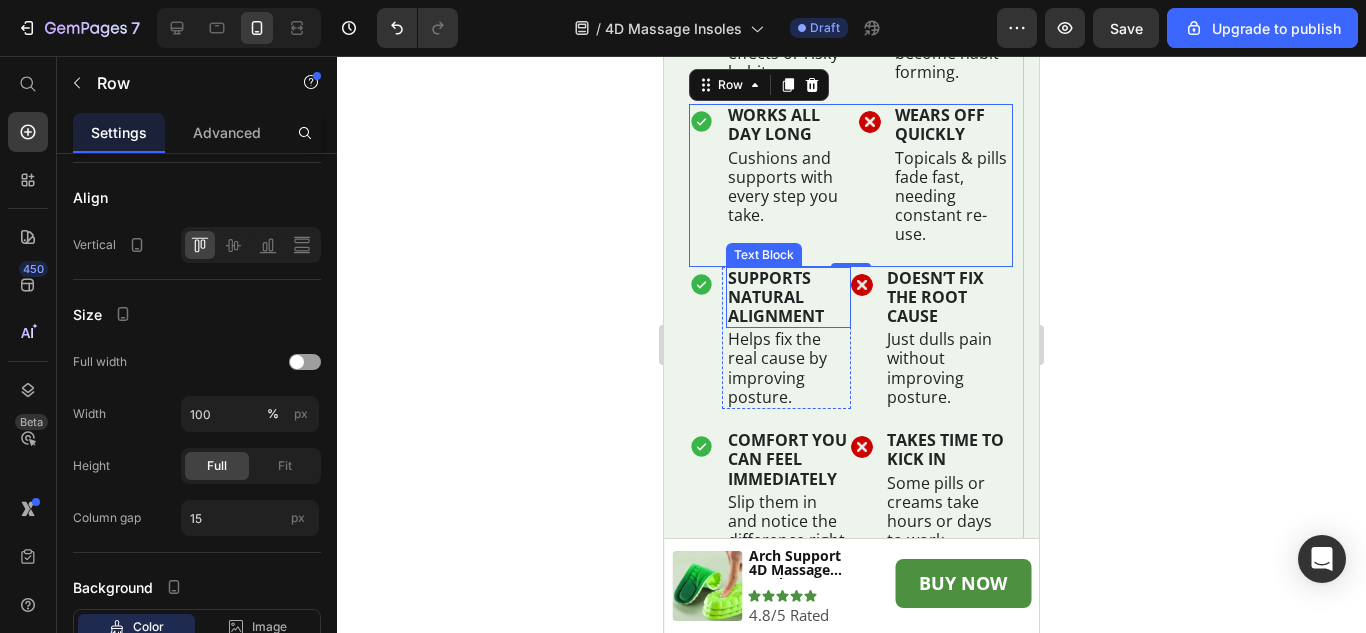 scroll, scrollTop: 6111, scrollLeft: 0, axis: vertical 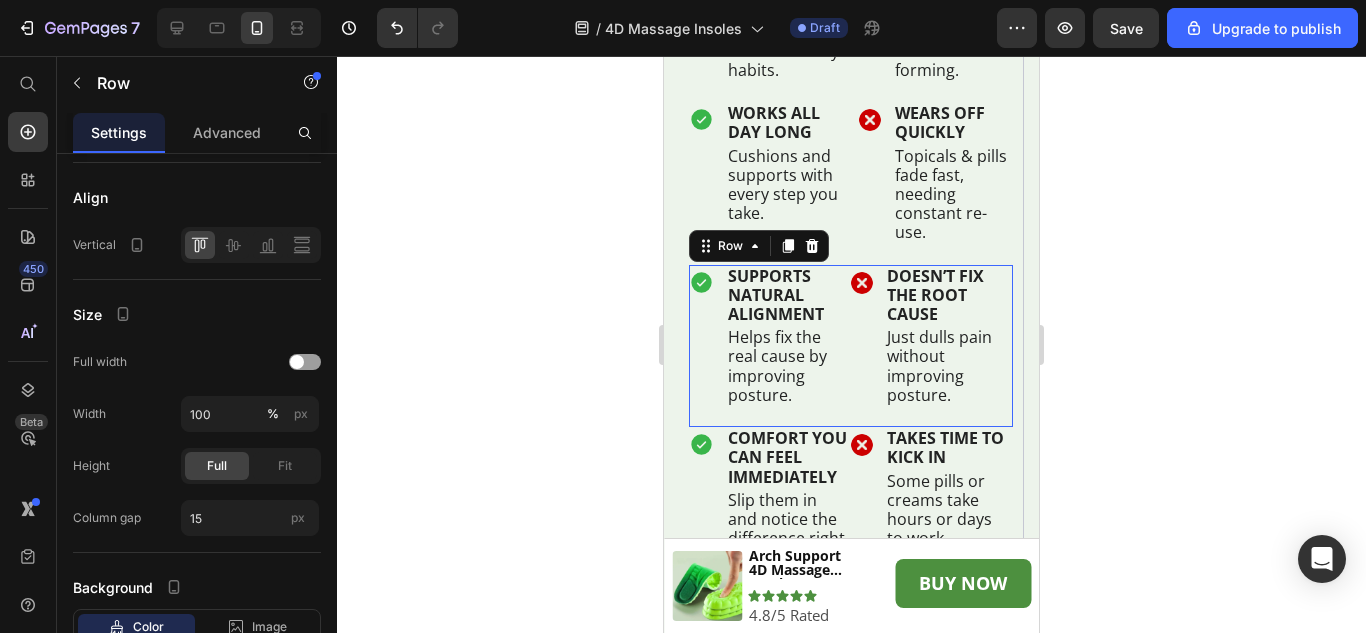 click on "Icon SUPPORTS NATURAL ALIGNMENT Text Block Helps fix the real cause by improving posture. Text Block Row Row" at bounding box center [770, 346] 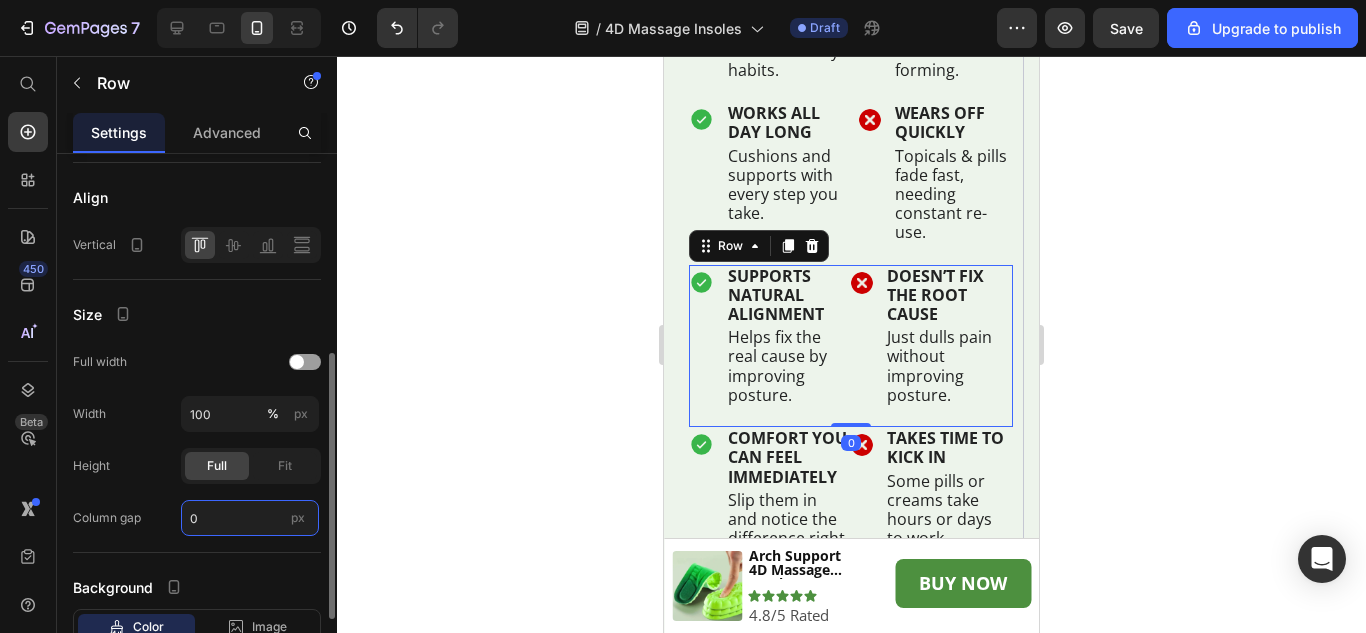 click on "0" at bounding box center [250, 518] 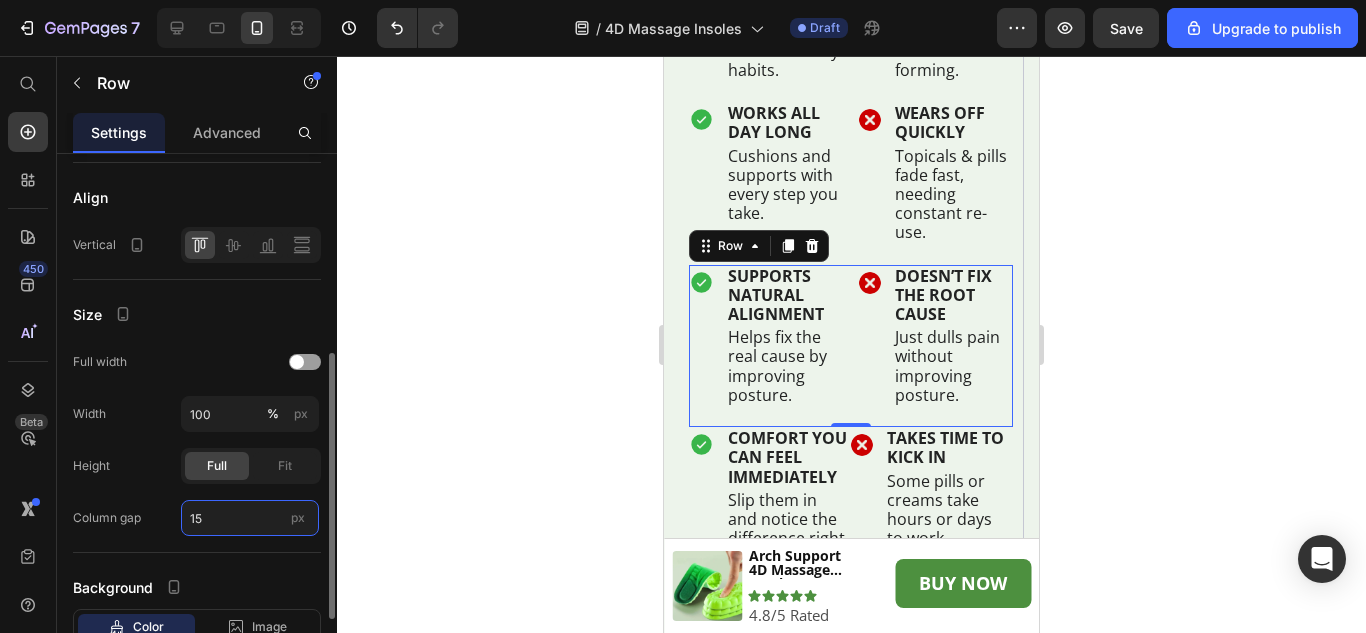 click on "15" at bounding box center (250, 518) 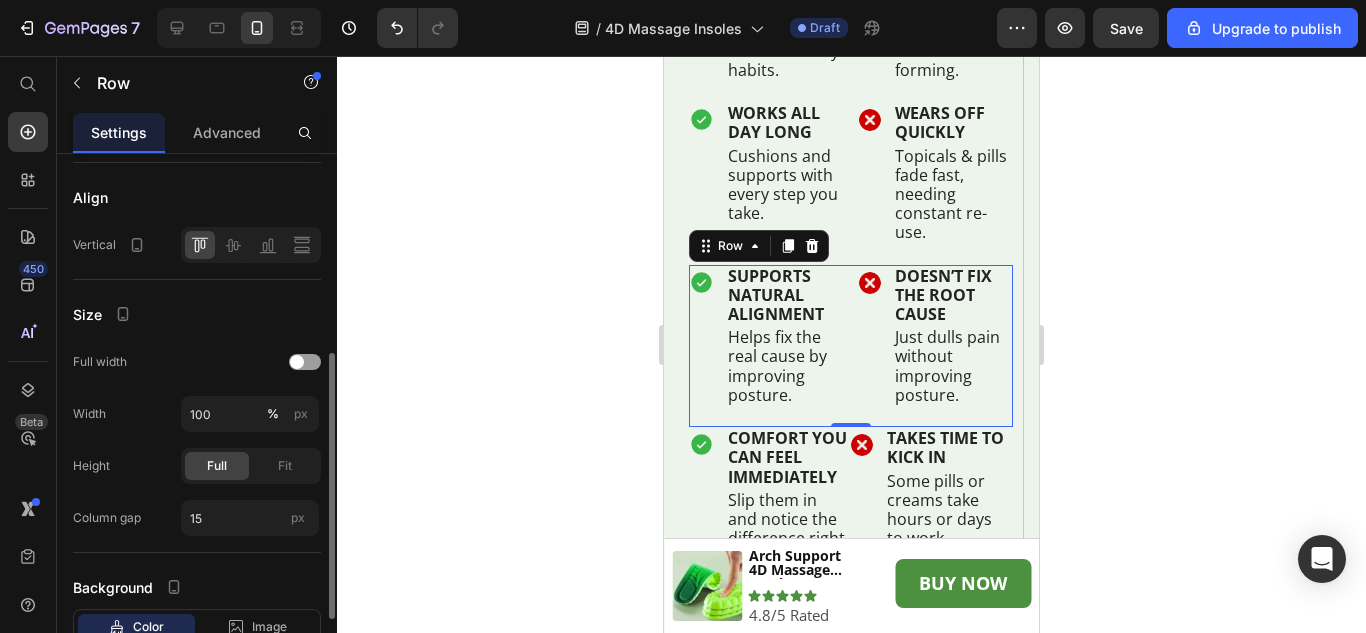 click on "Column gap 15 px" 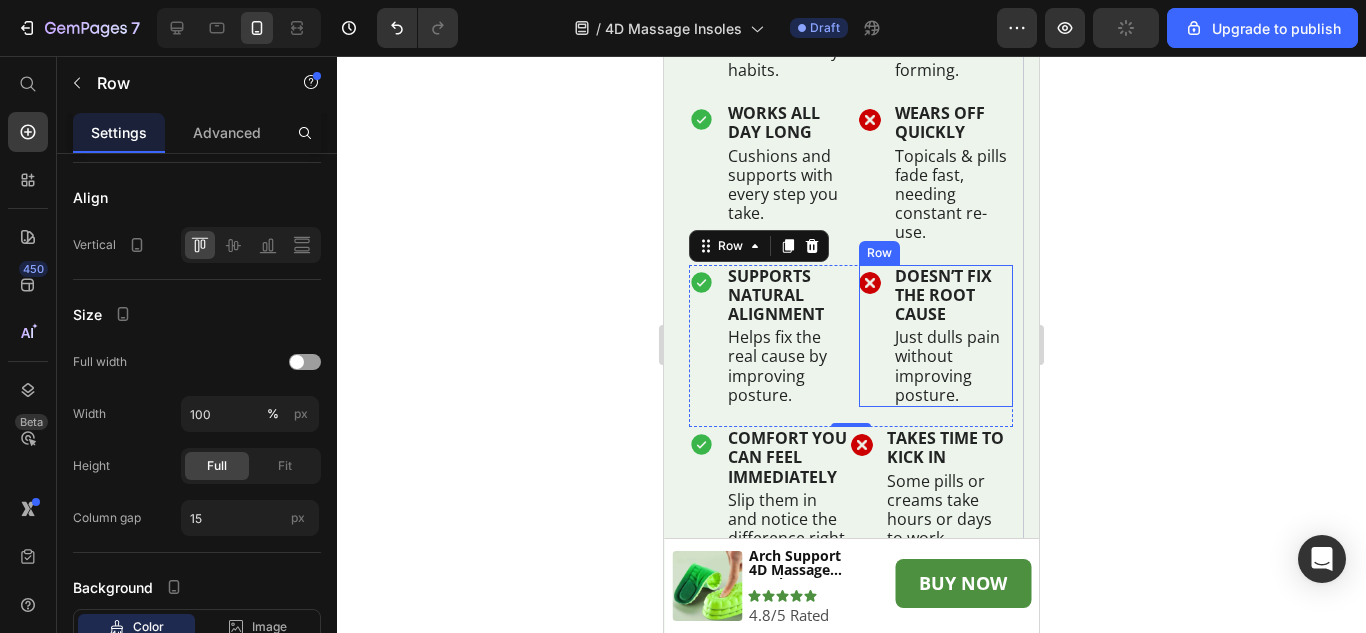 scroll, scrollTop: 6311, scrollLeft: 0, axis: vertical 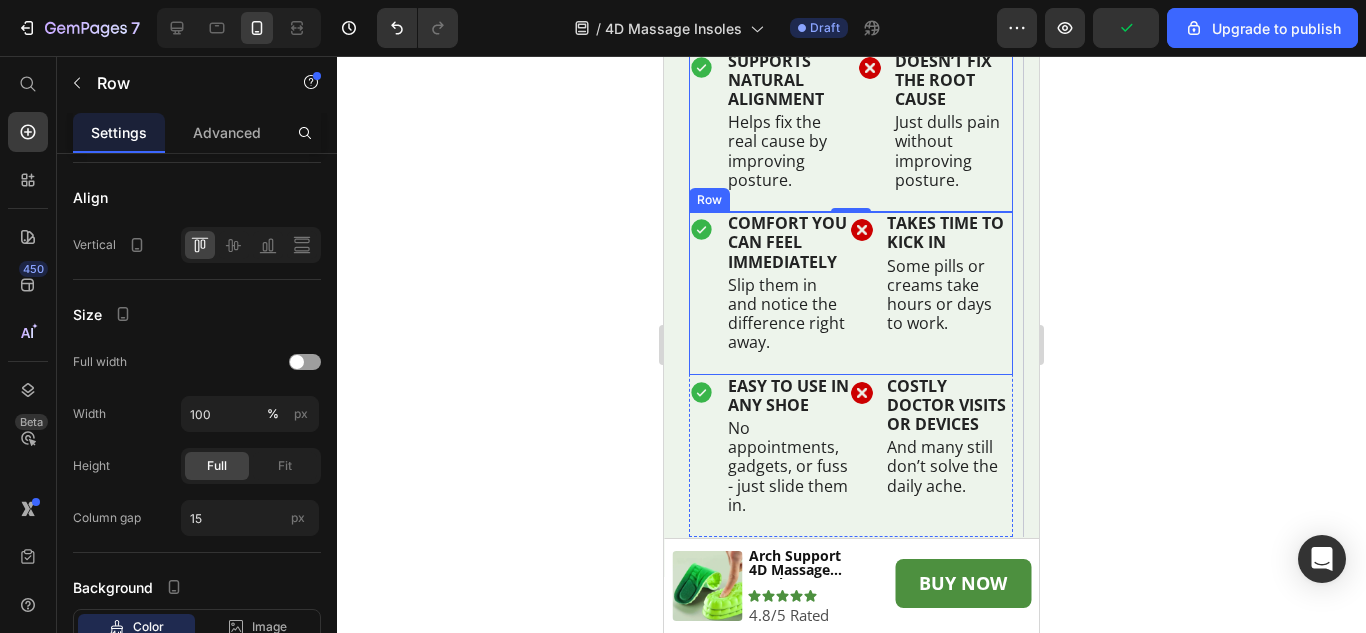 click on "Image TAKES TIME TO KICK IN Text Block Some pills or creams take hours or days to work. Text Block Row Row" at bounding box center [932, 293] 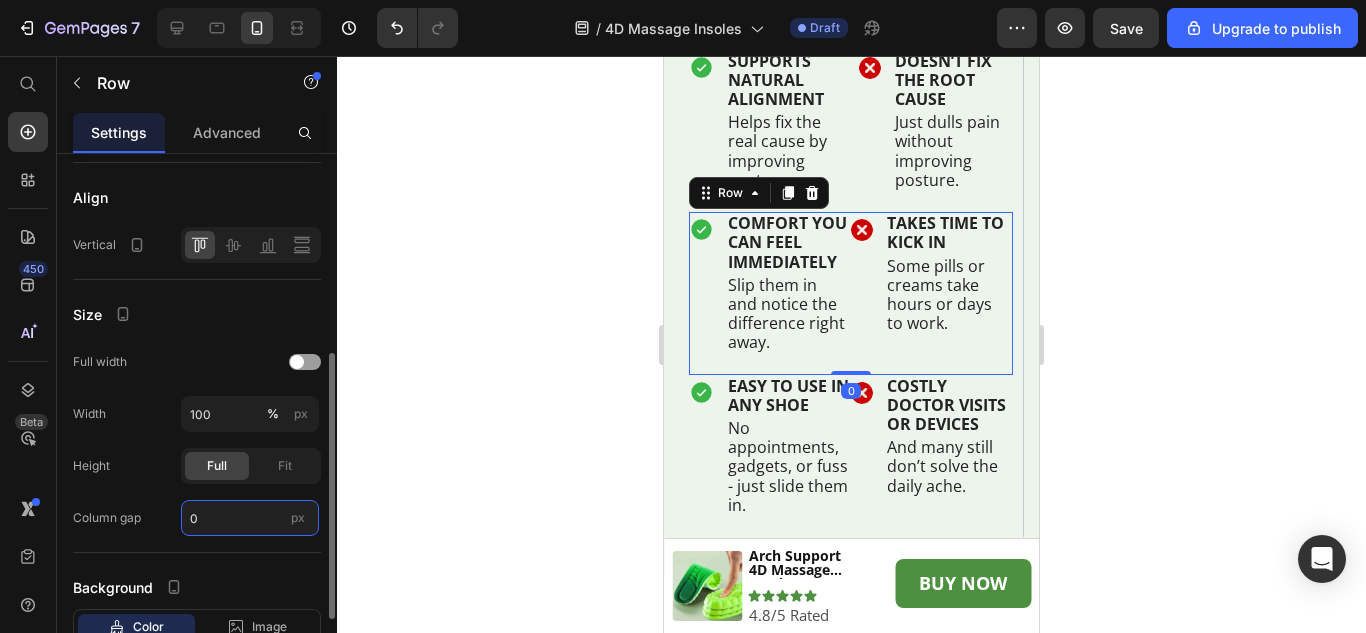 click on "0" at bounding box center [250, 518] 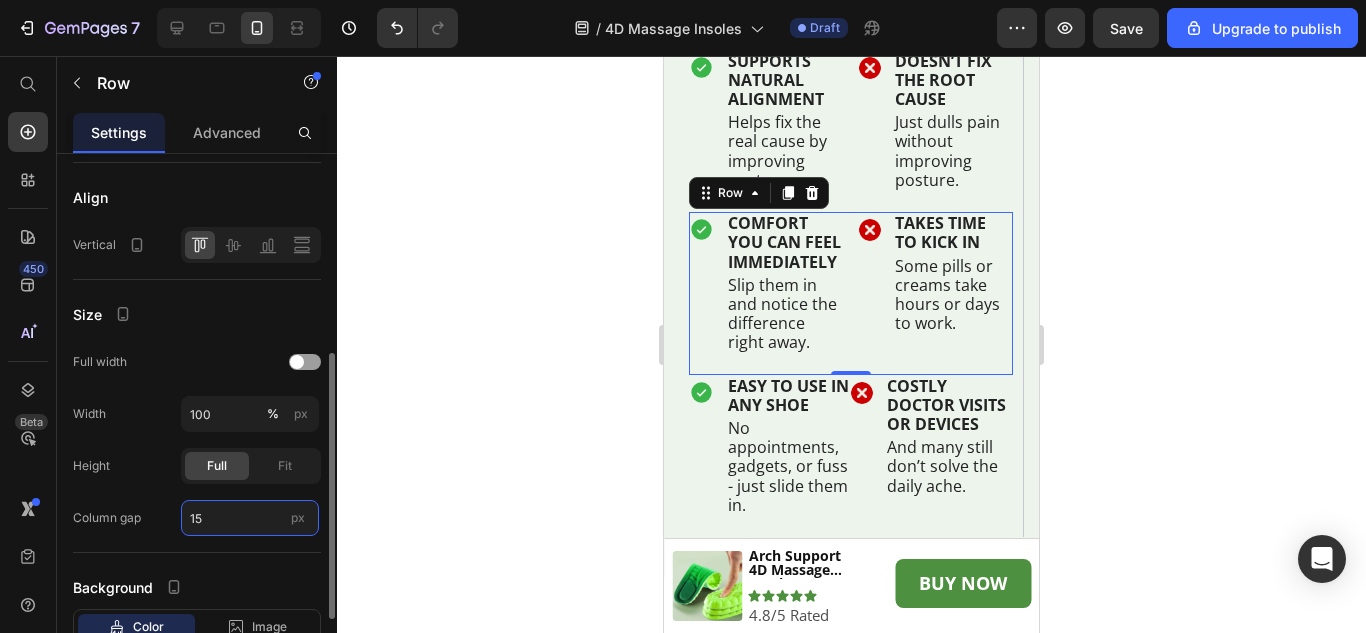 type on "15" 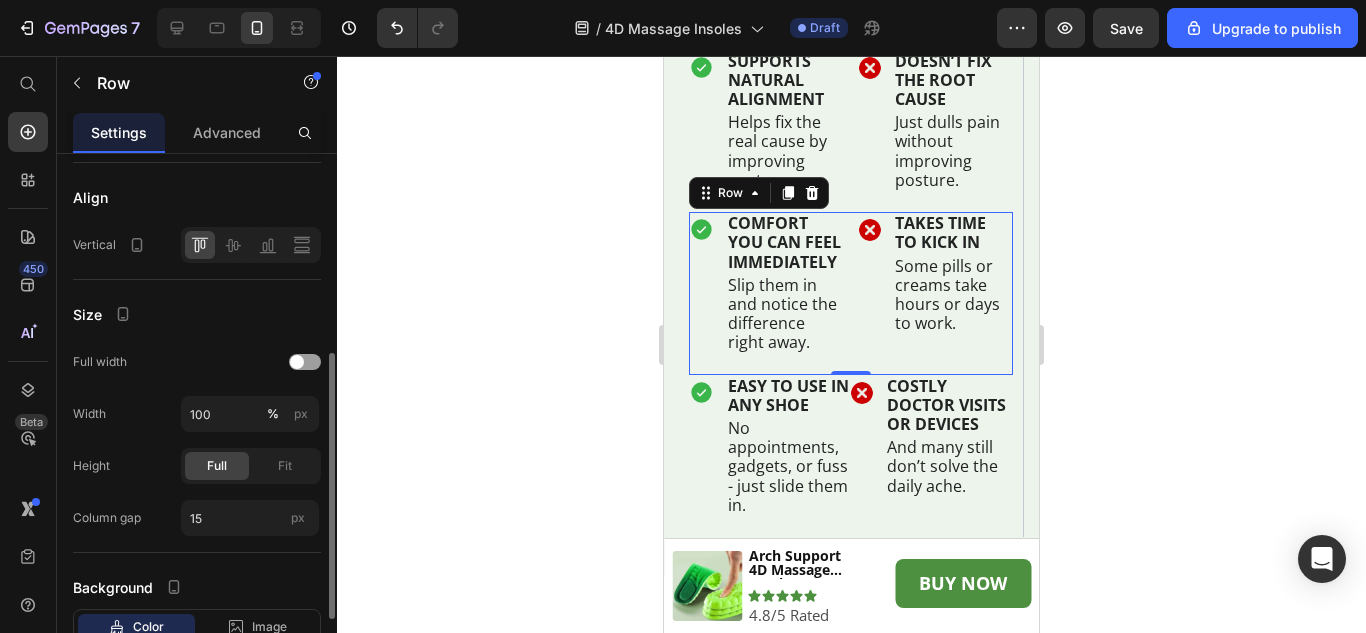 click on "Column gap 15 px" 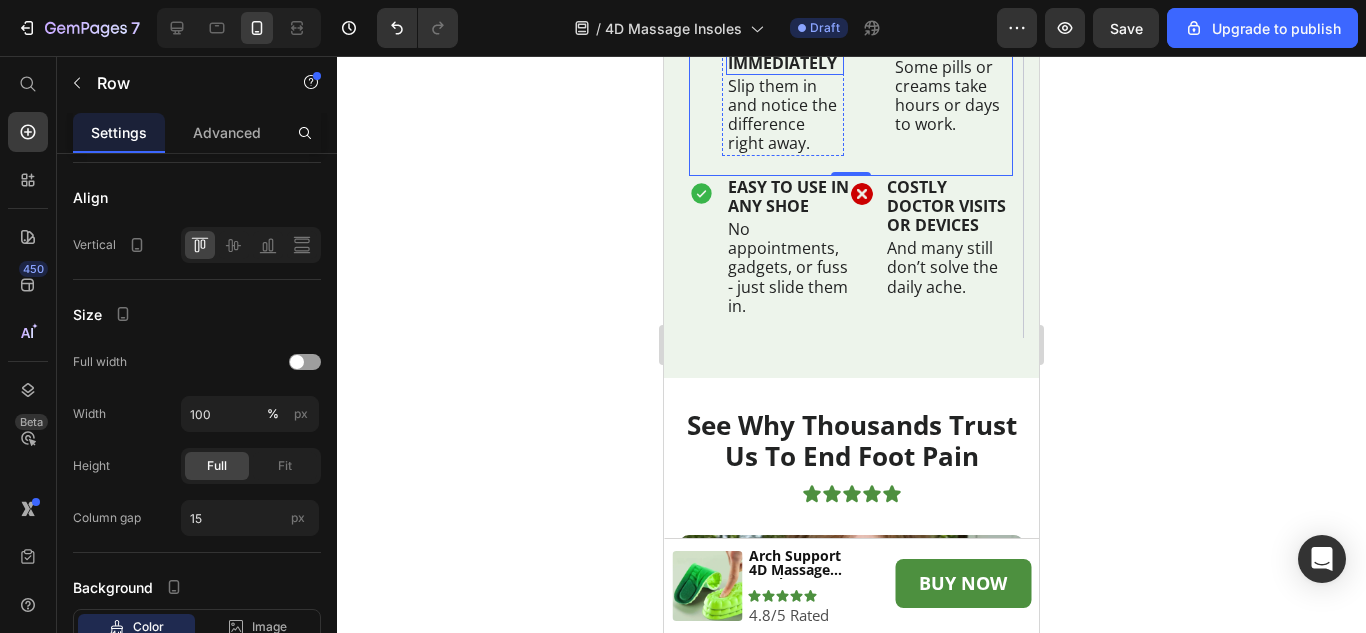 scroll, scrollTop: 6511, scrollLeft: 0, axis: vertical 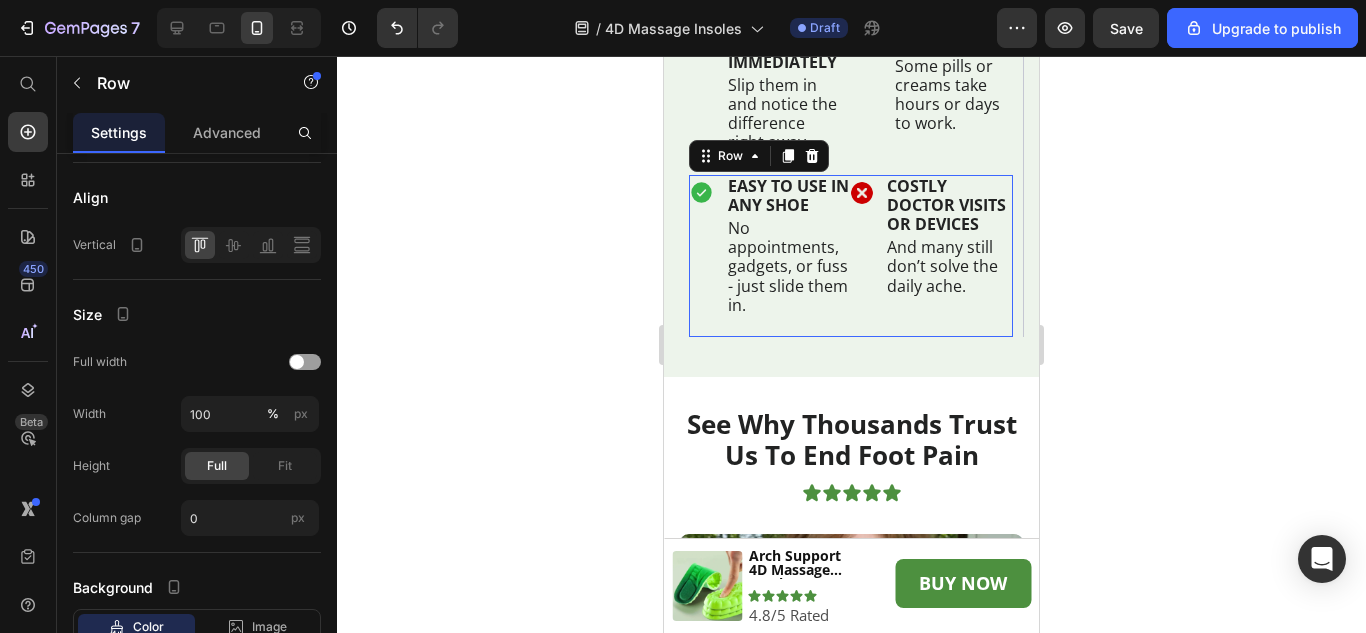 click on "Icon EASY TO USE IN ANY SHOE Text Block No appointments, gadgets, or fuss - just slide them in. Text Block Row Row" at bounding box center (770, 256) 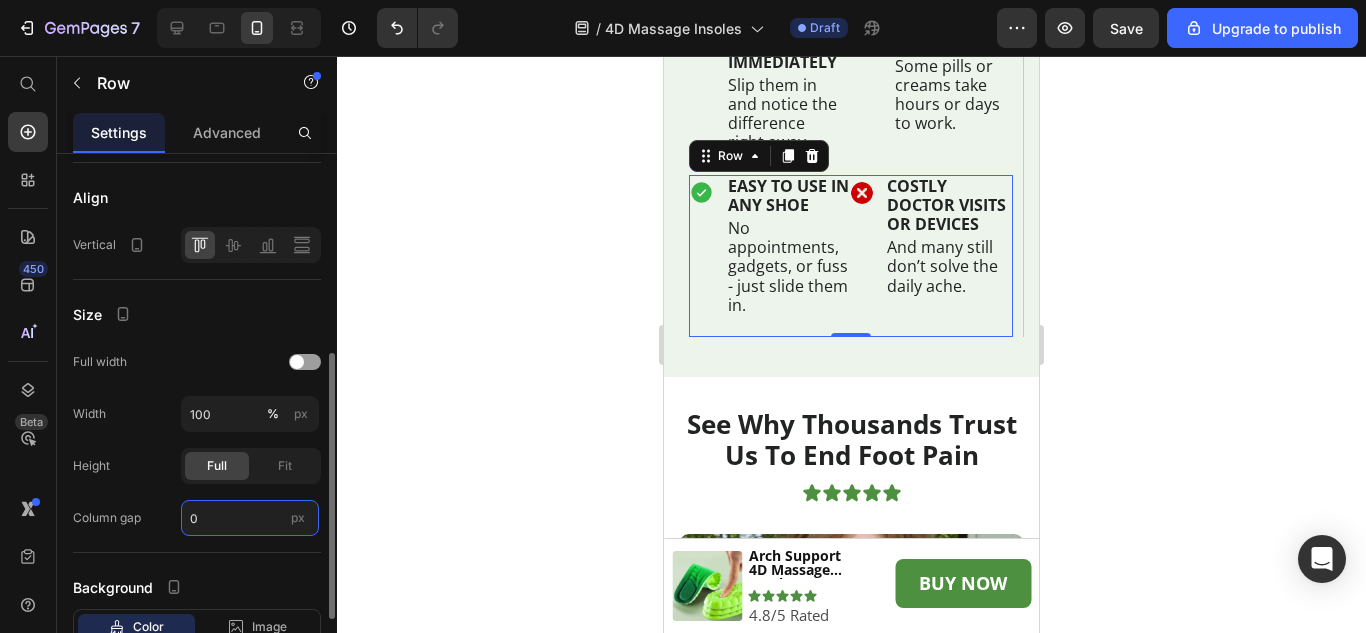 click on "0" at bounding box center (250, 518) 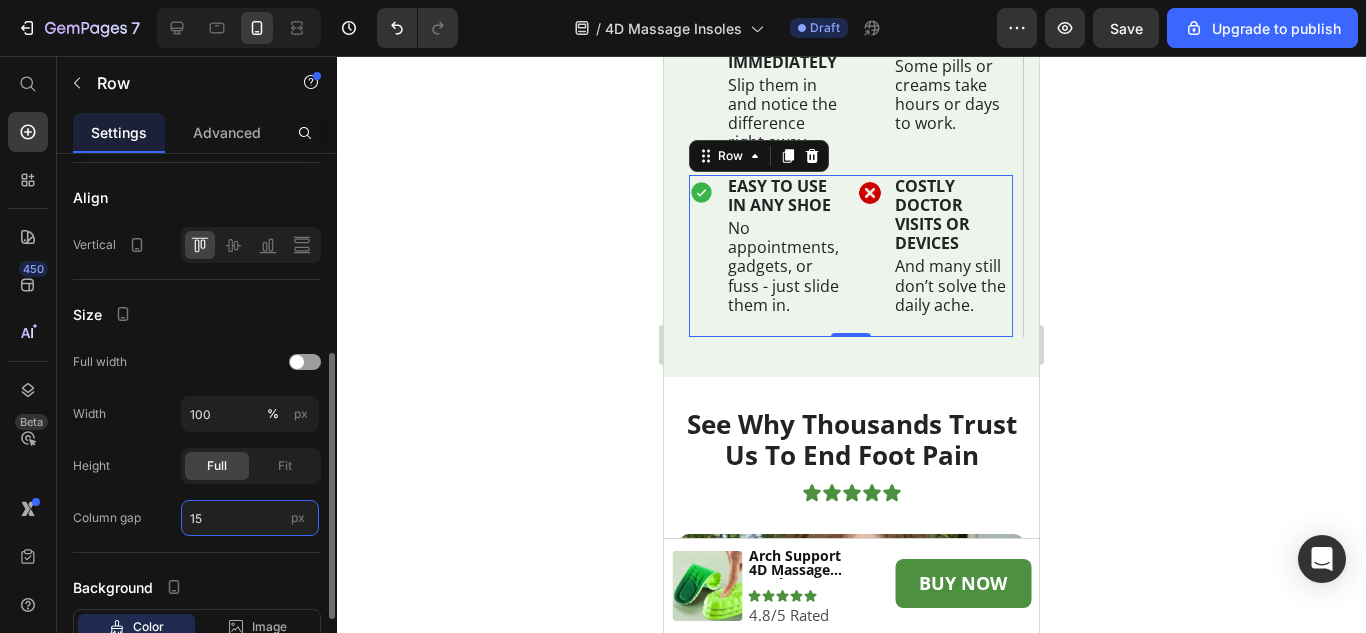 type on "15" 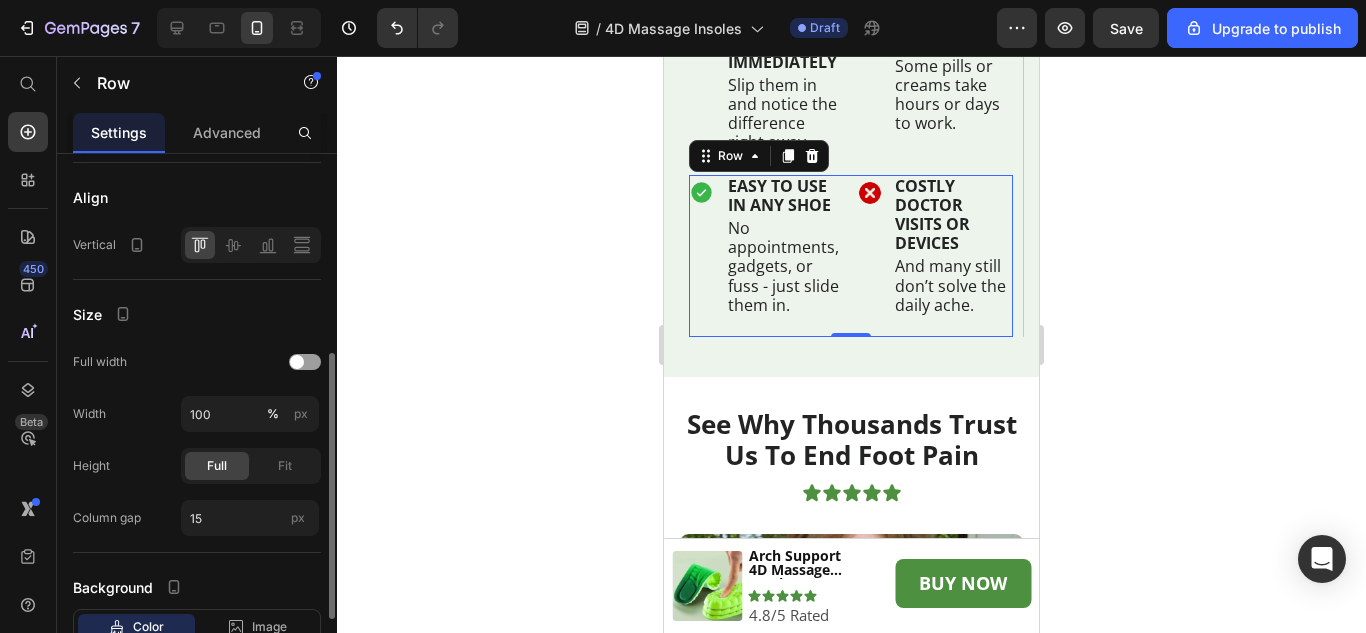 click on "Column gap 15 px" 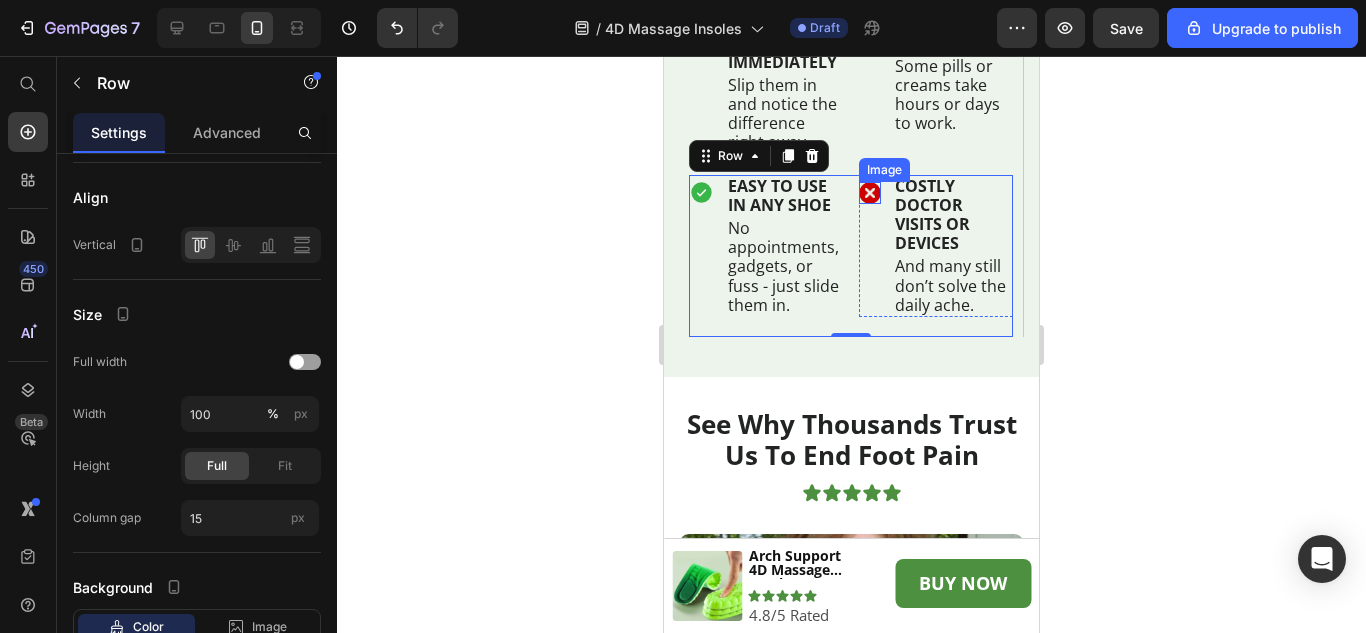 click at bounding box center [870, 193] 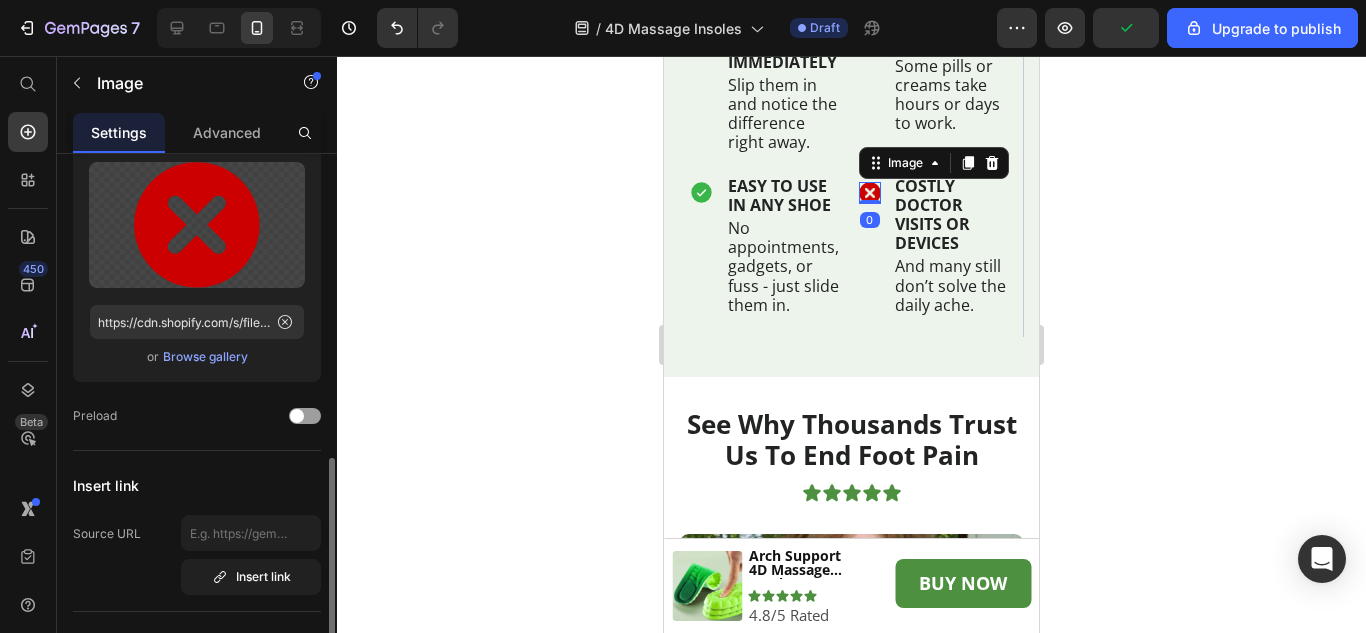 scroll, scrollTop: 300, scrollLeft: 0, axis: vertical 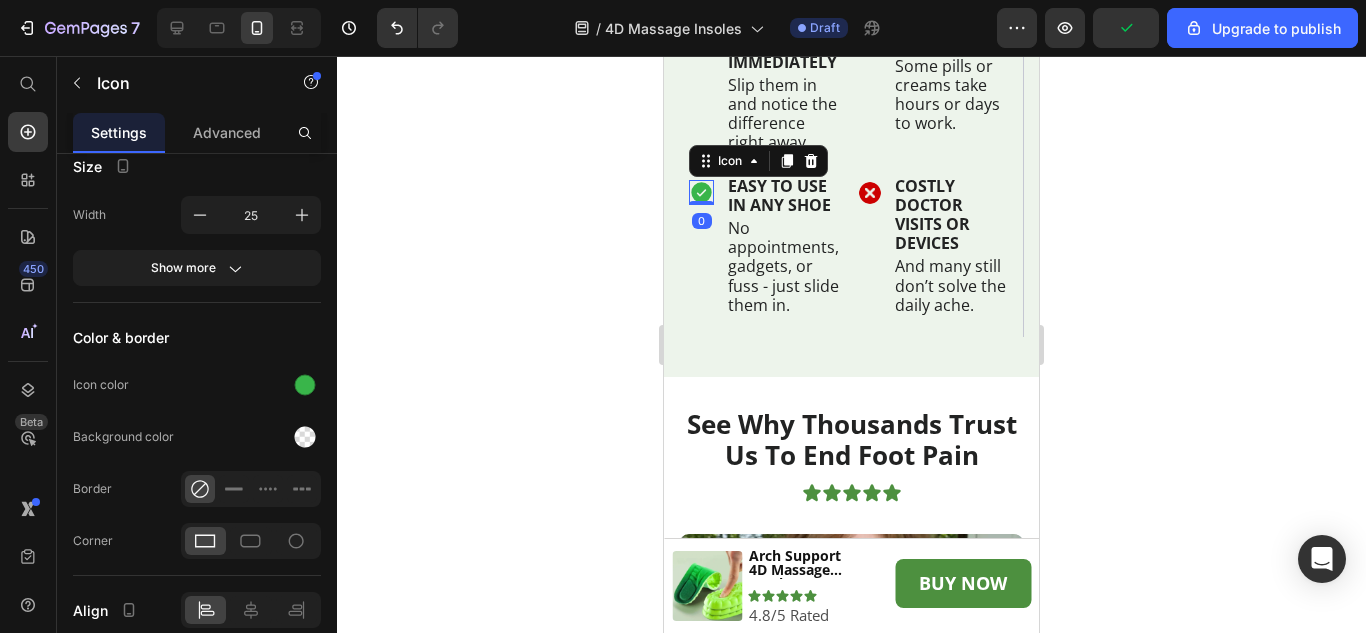 click 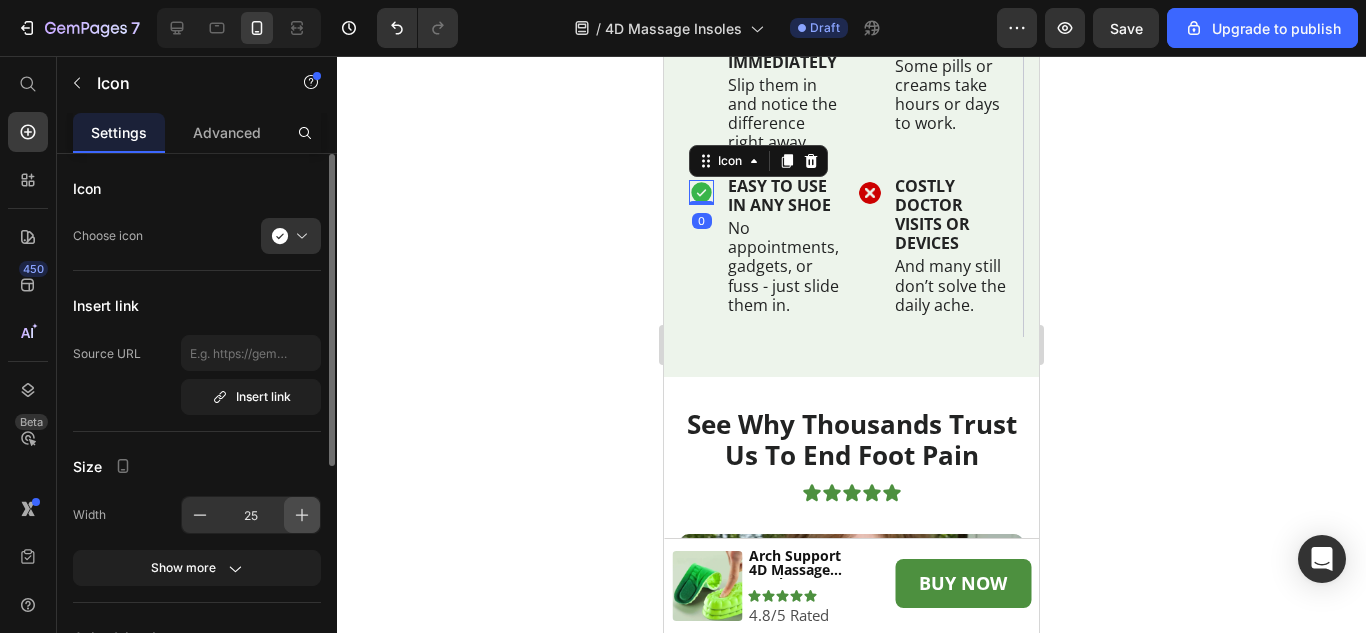 click 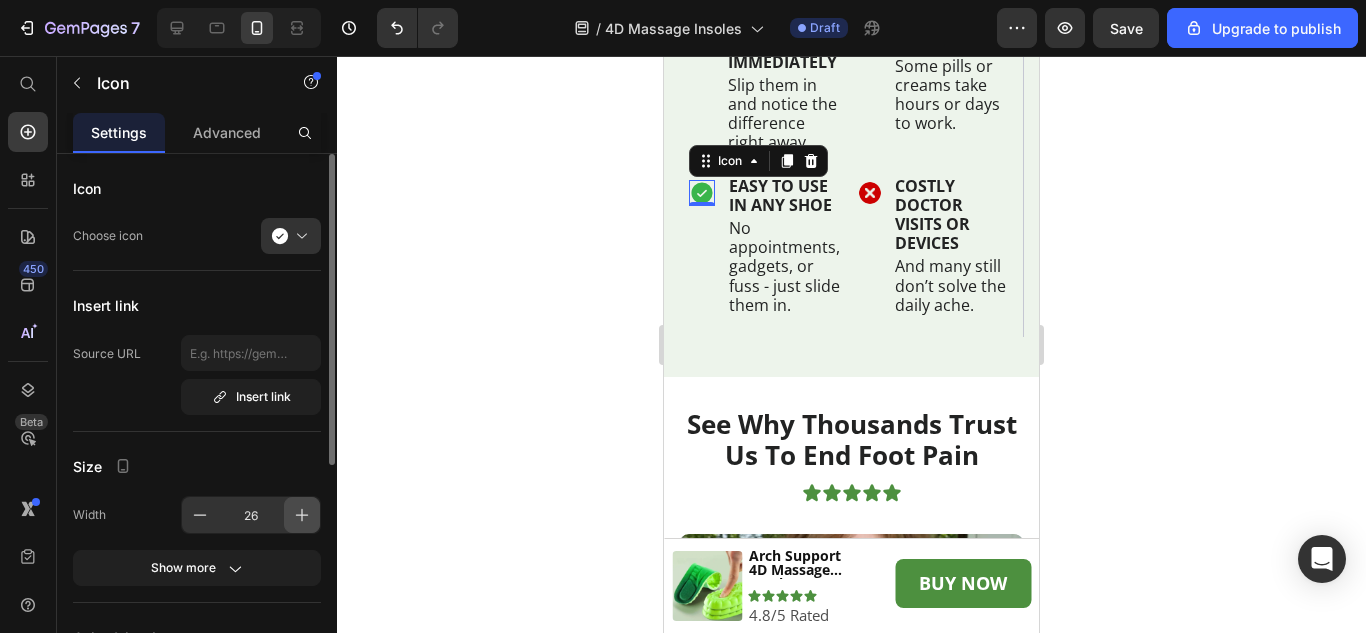 click 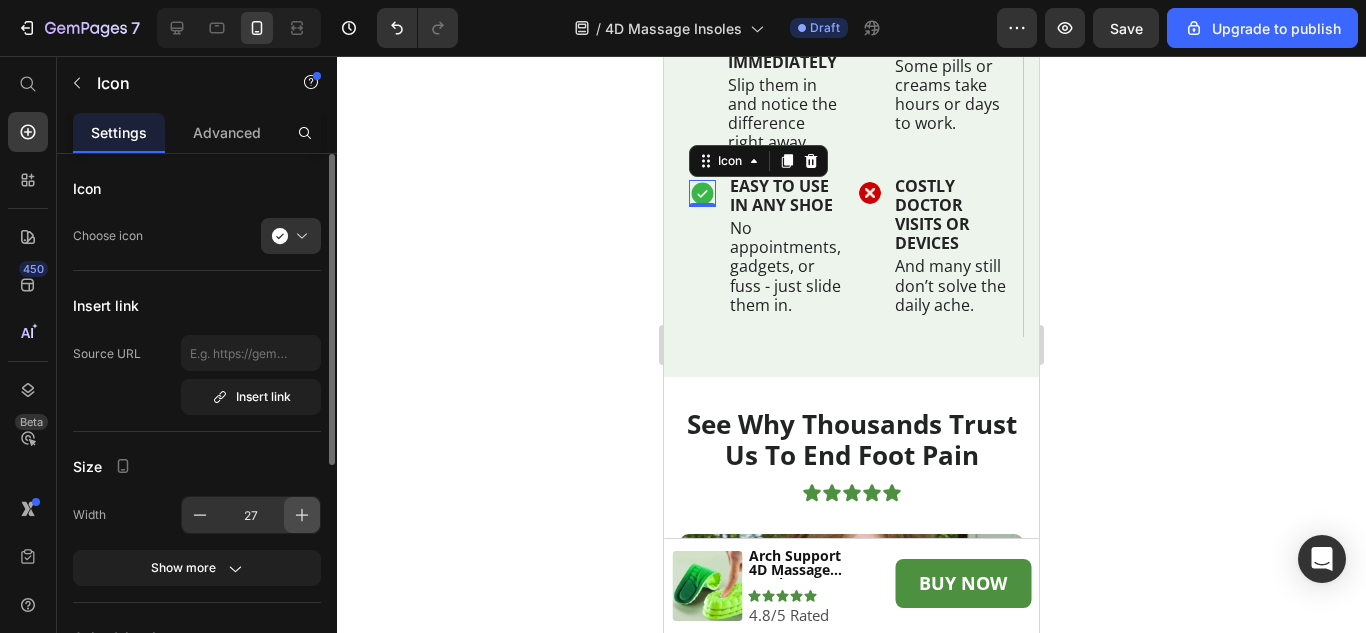 click 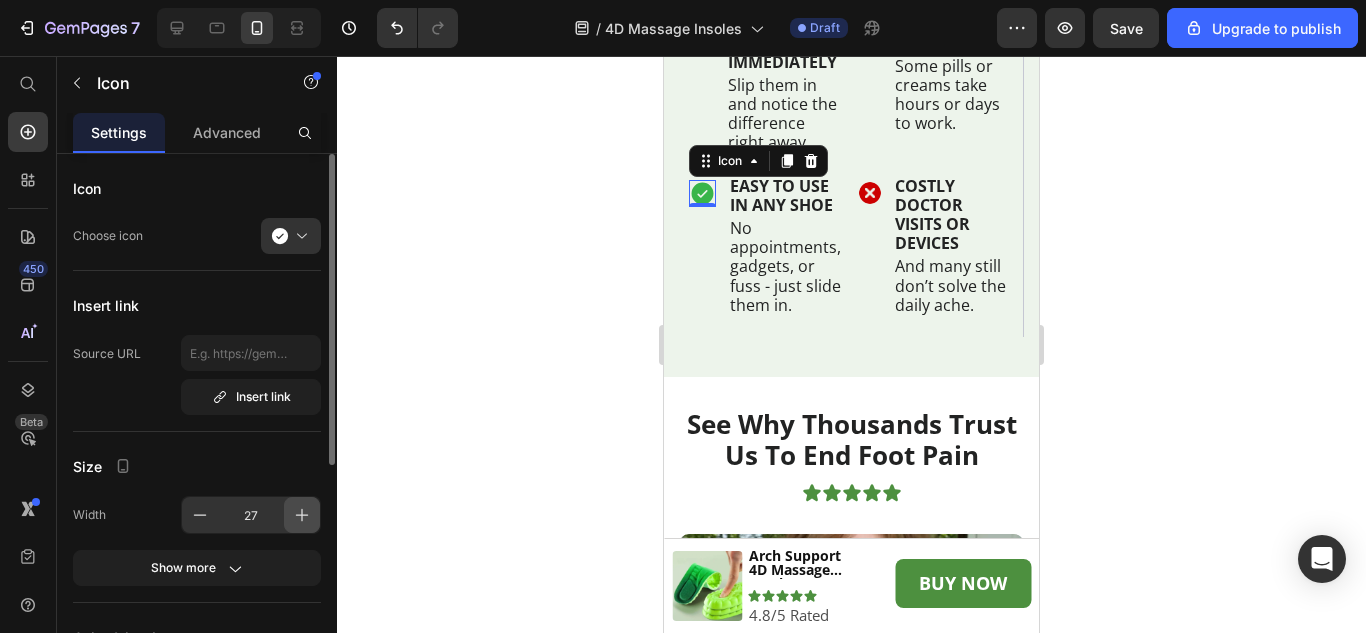 type on "28" 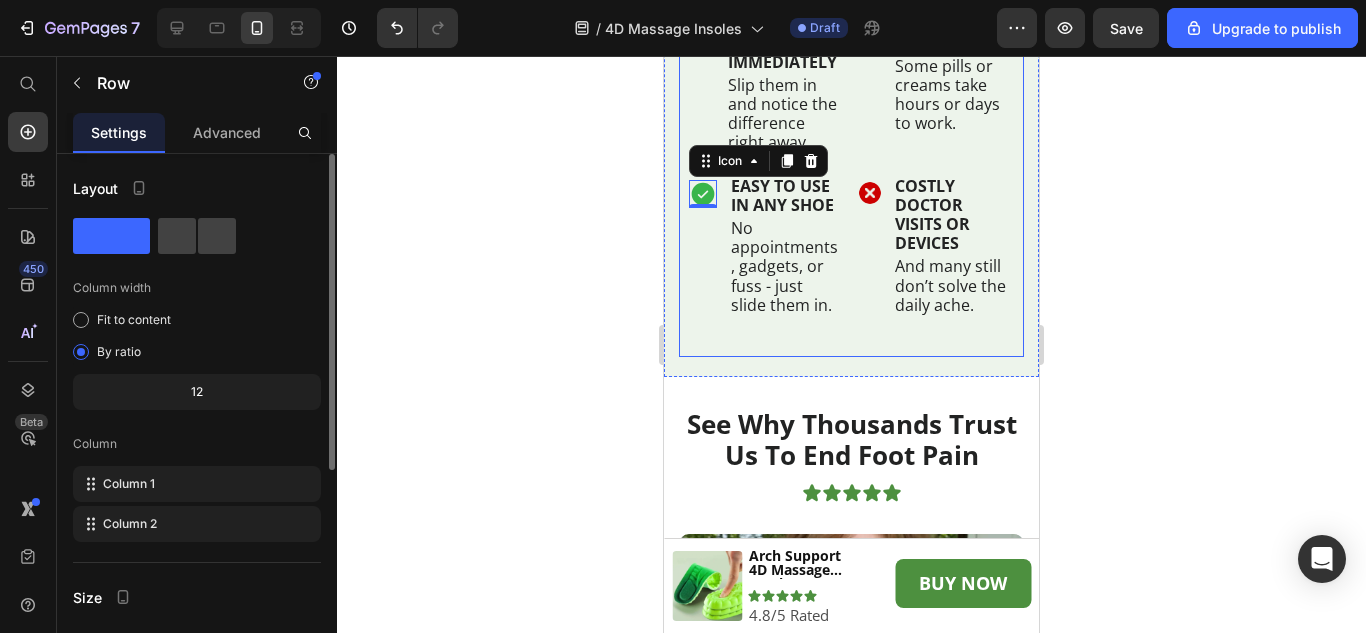 click on "Other Pain Relief Methods Heading Row Image RELY ON MEDICATION Text Block Which can have side effects or become habit-forming. Text Block Row Row Image WEARS OFF QUICKLY Text Block Topicals & pills fade fast, needing constant re-use. Text Block Row Row Image DOESN’T FIX THE ROOT CAUSE Text Block Just dulls pain without improving posture. Text Block Row Row Image TAKES TIME TO KICK IN Text Block Some pills or creams take hours or days to work. Text Block Row Row Image COSTLY DOCTOR VISITS OR DEVICES Text Block And many still don’t solve the daily ache. Text Block Row Row Row" at bounding box center (851, 347) 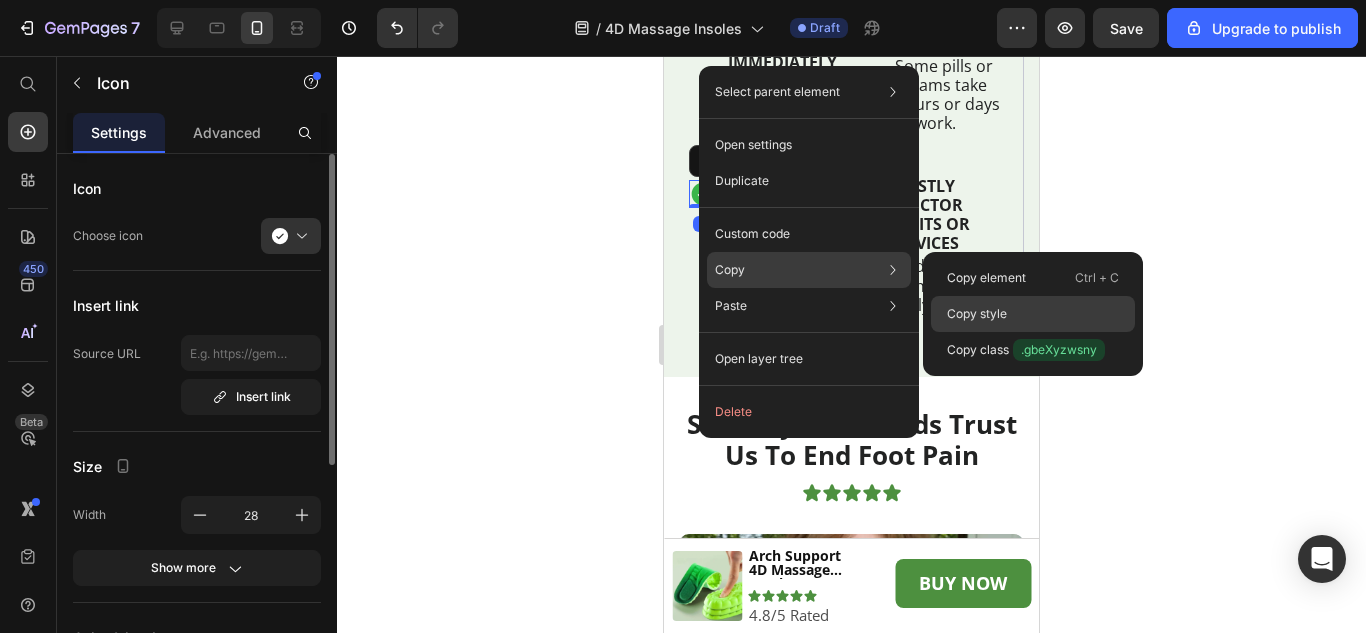 drag, startPoint x: 1002, startPoint y: 311, endPoint x: 36, endPoint y: 249, distance: 967.9876 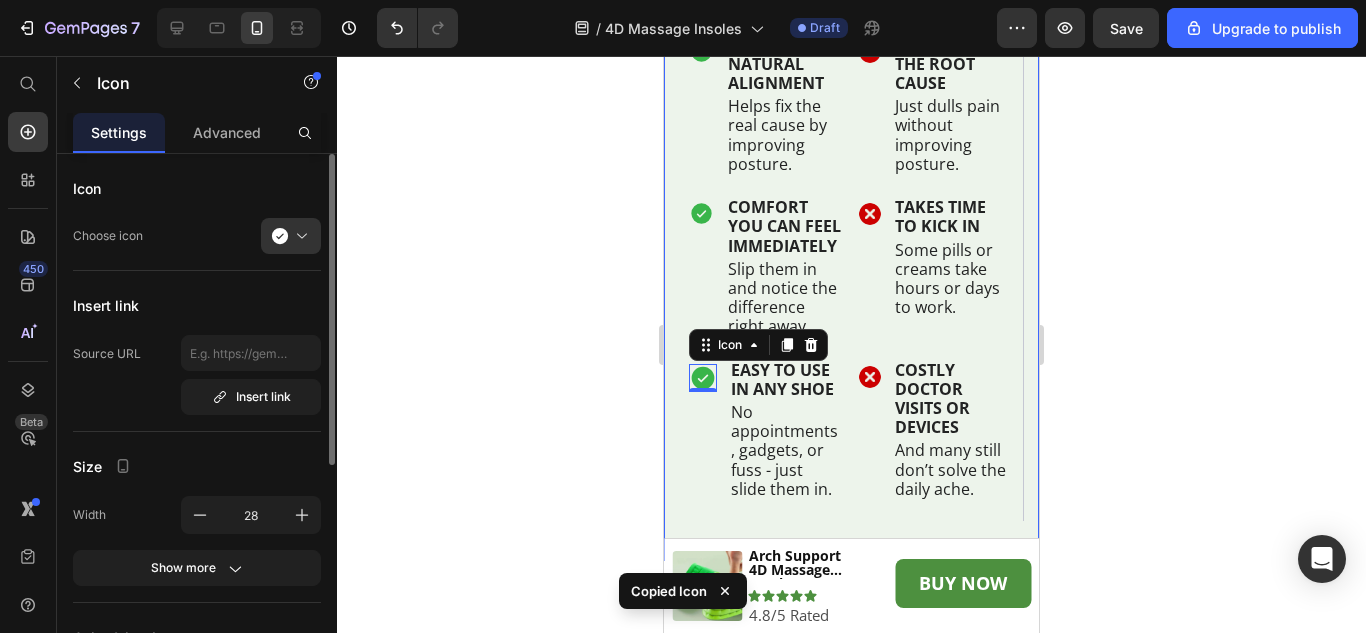 scroll, scrollTop: 6311, scrollLeft: 0, axis: vertical 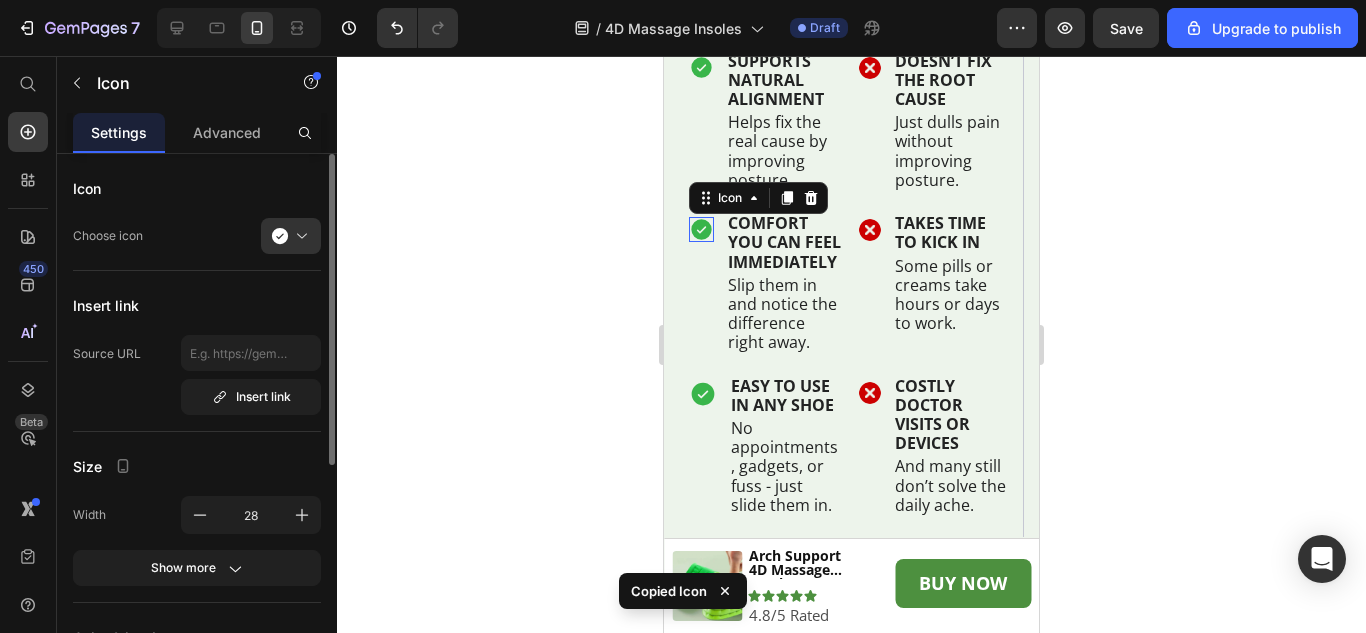 click 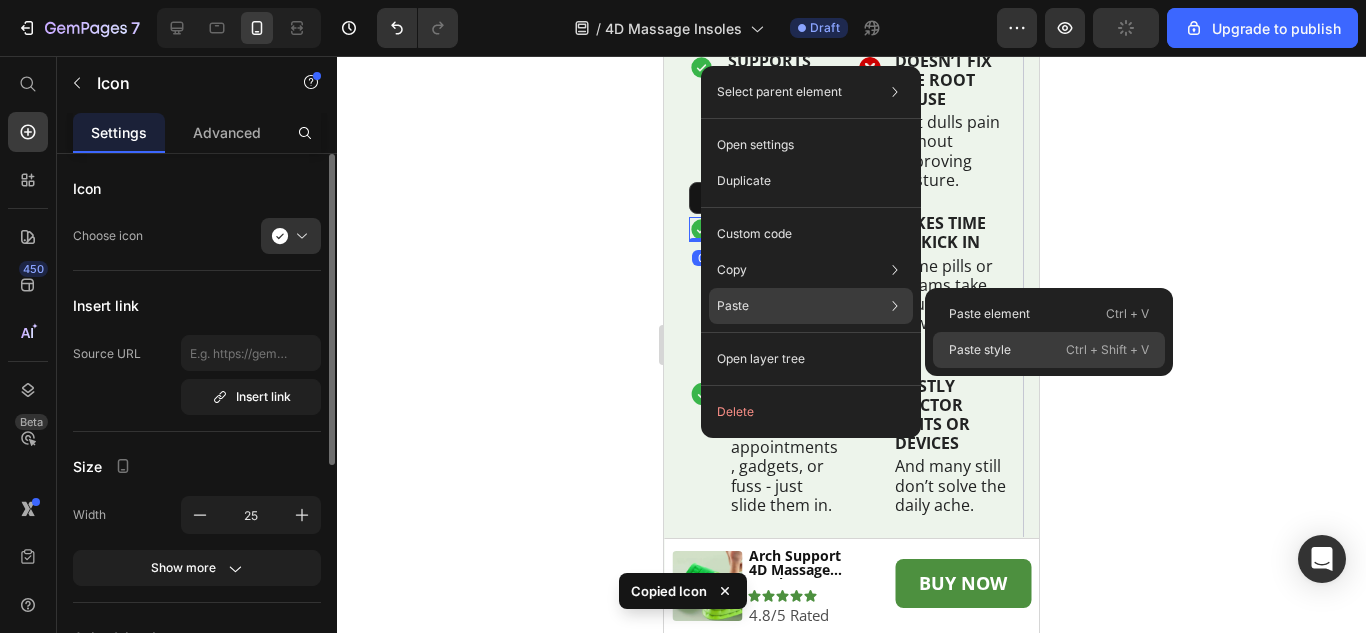 click on "Paste style" at bounding box center (980, 350) 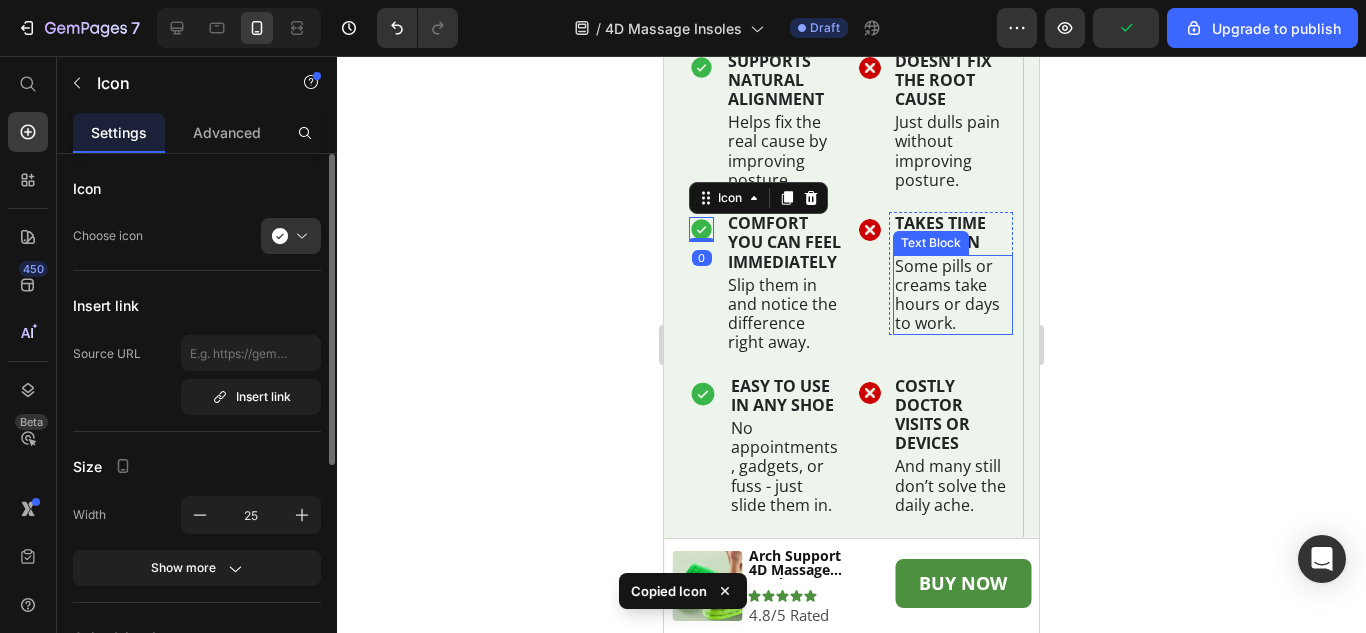 type on "28" 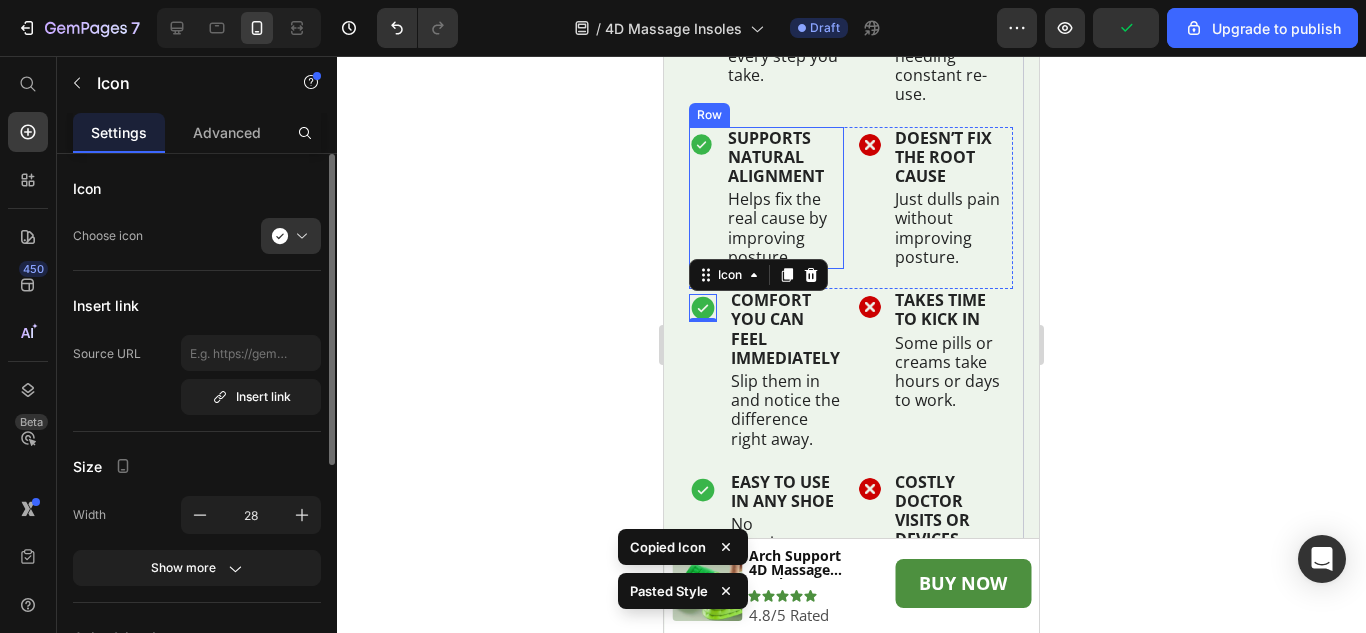 scroll, scrollTop: 6211, scrollLeft: 0, axis: vertical 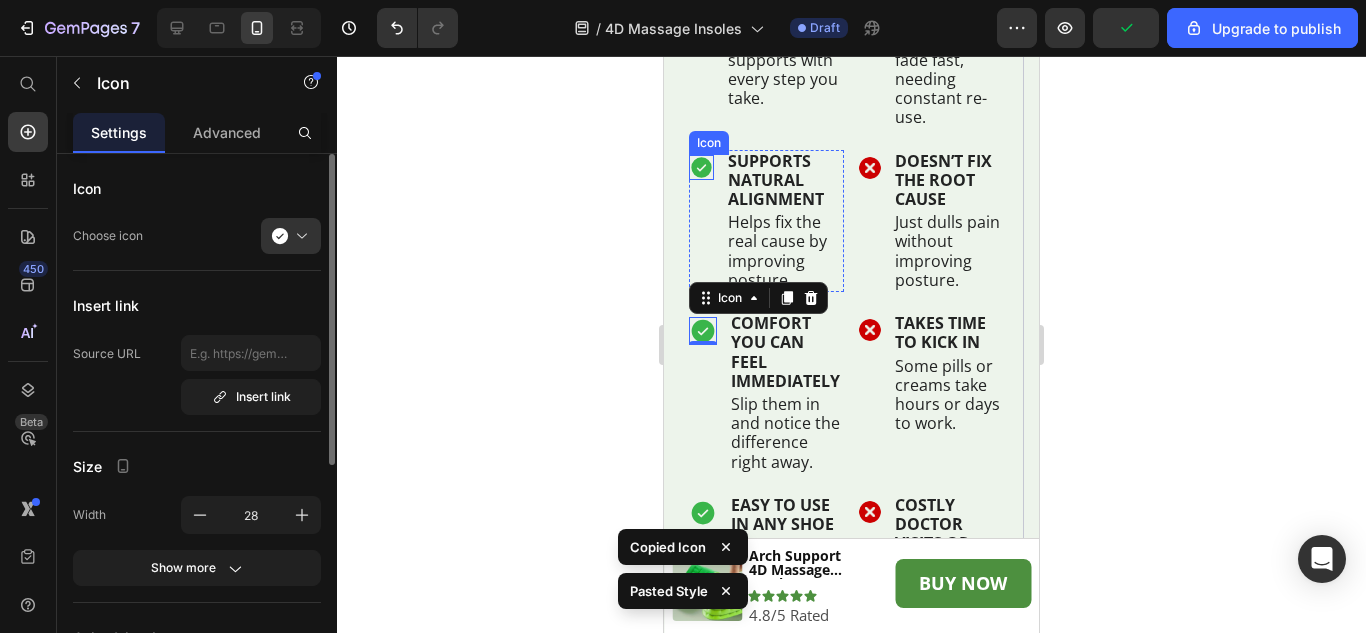click 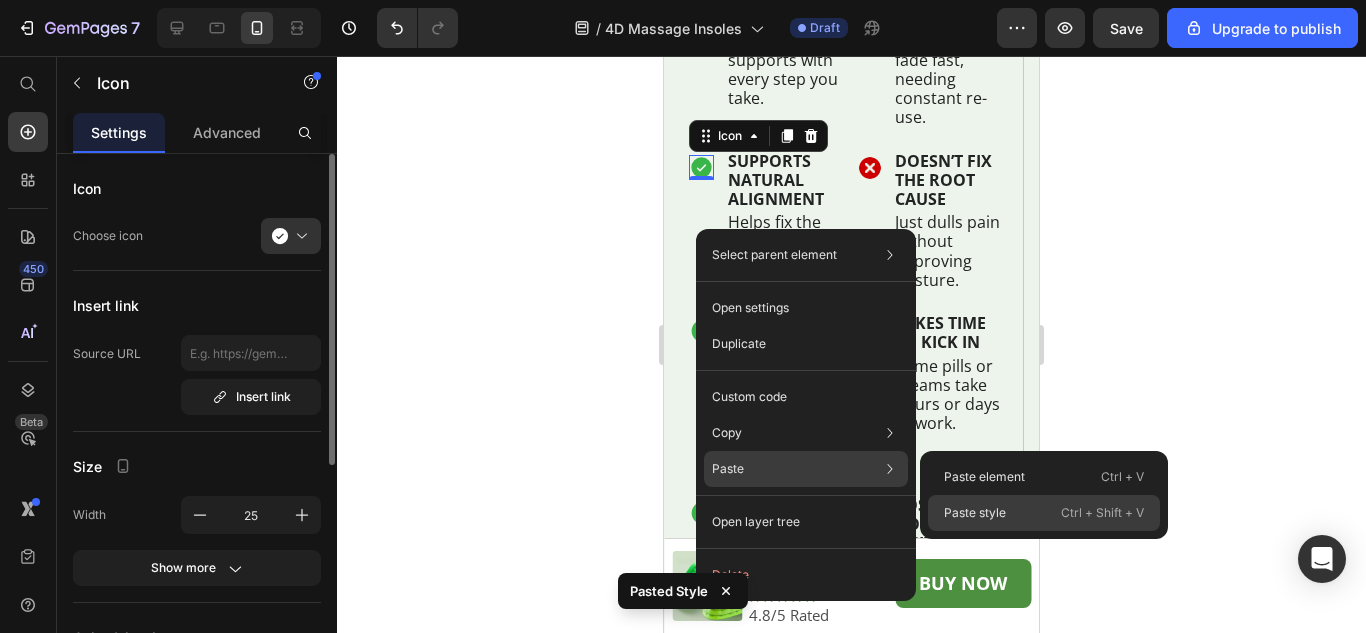 click on "Paste style" at bounding box center [975, 513] 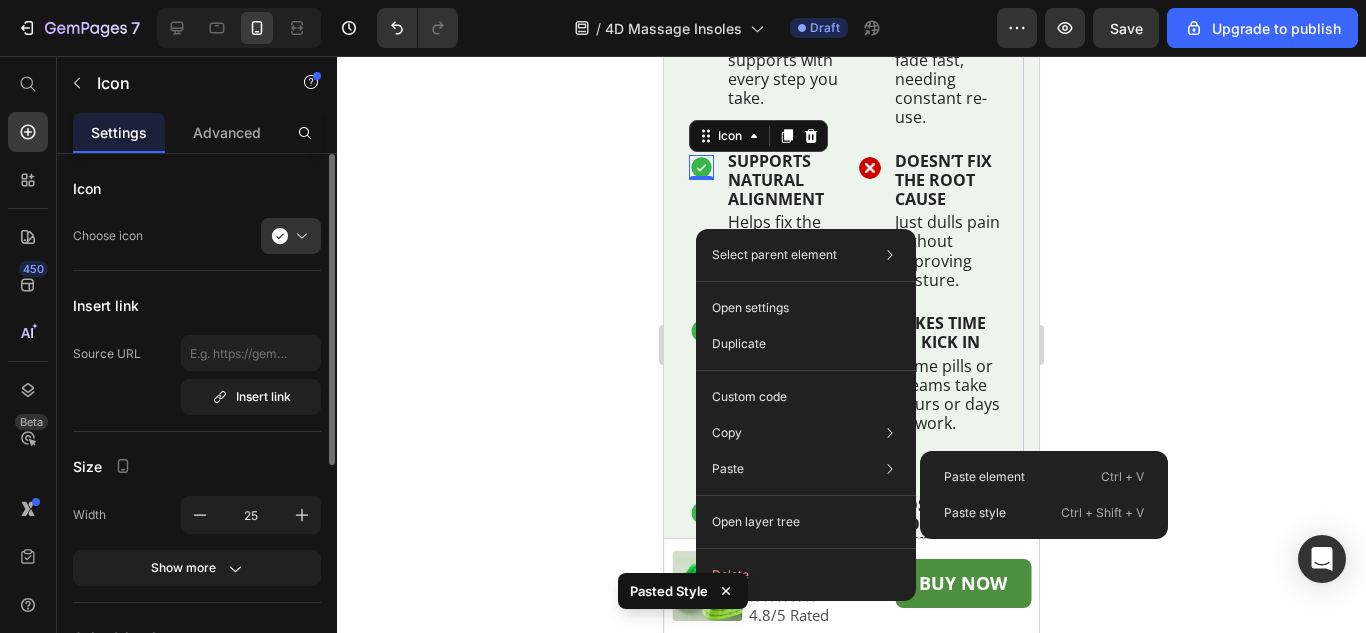 type on "28" 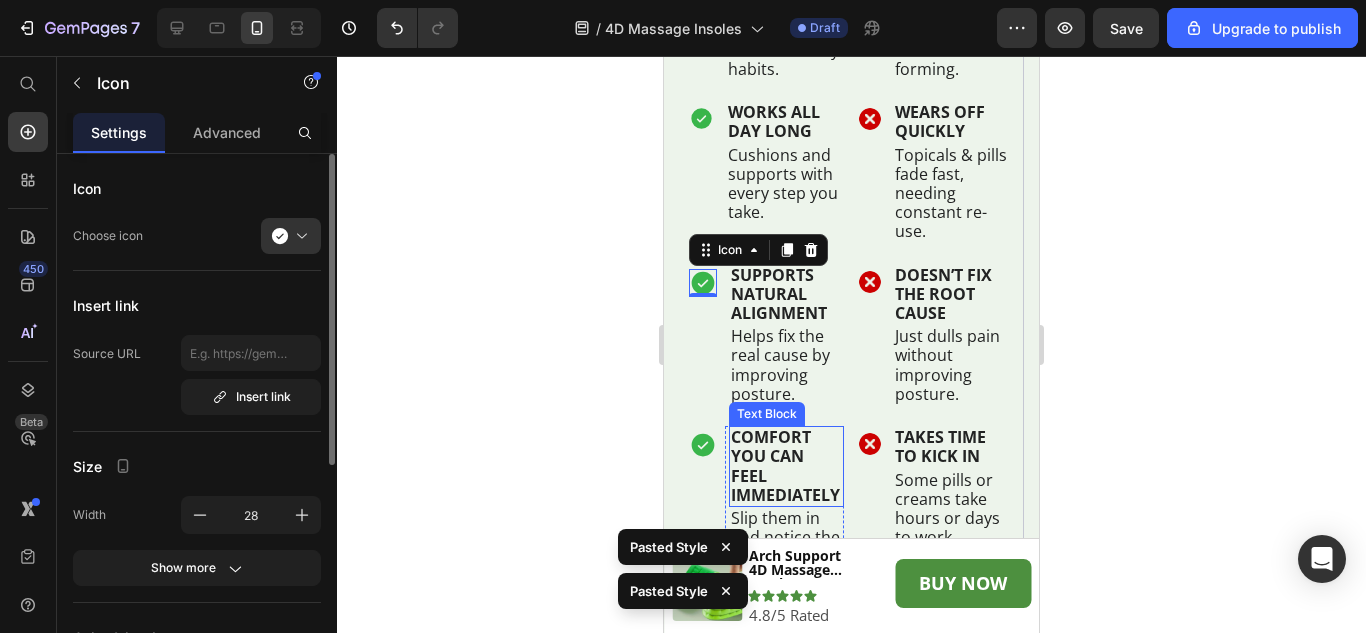 scroll, scrollTop: 6011, scrollLeft: 0, axis: vertical 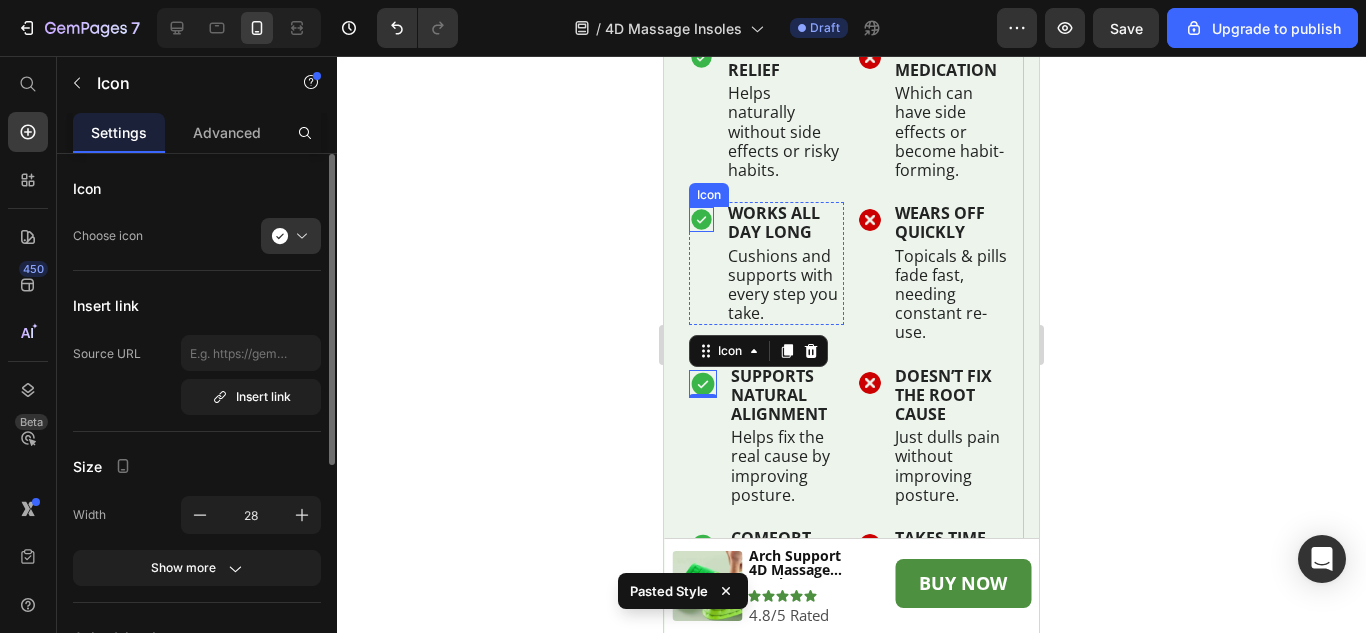 click on "Icon" at bounding box center [701, 219] 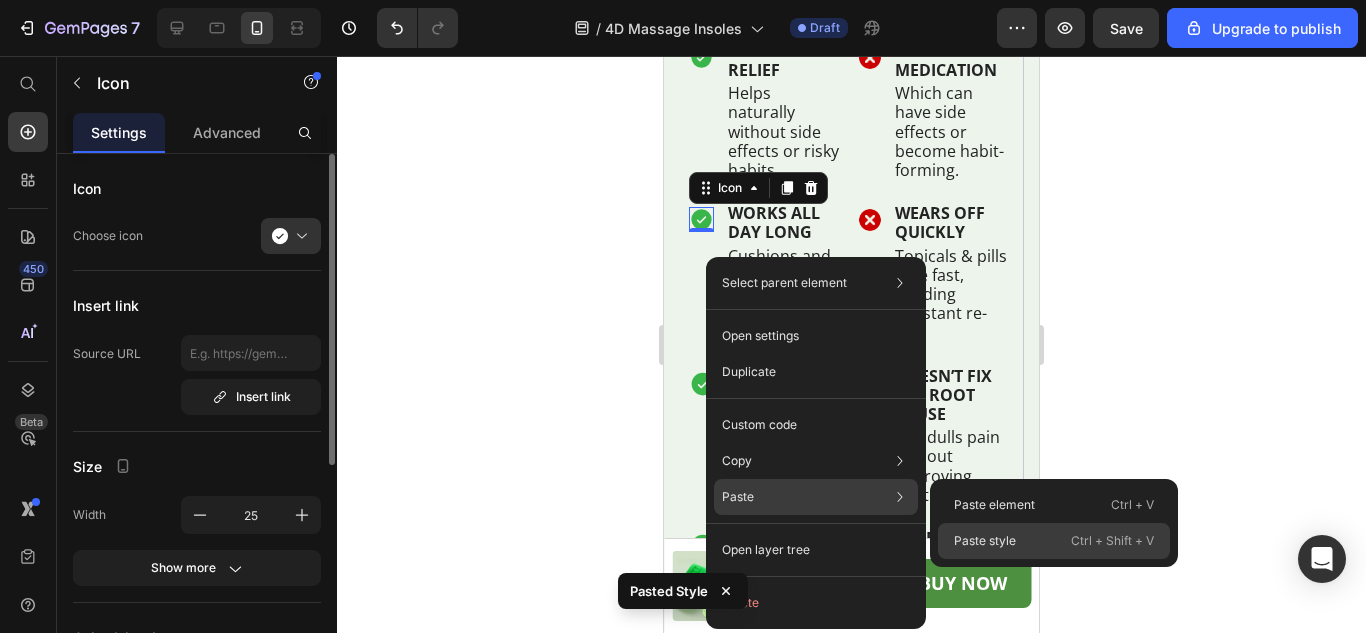 click on "Paste style" at bounding box center (985, 541) 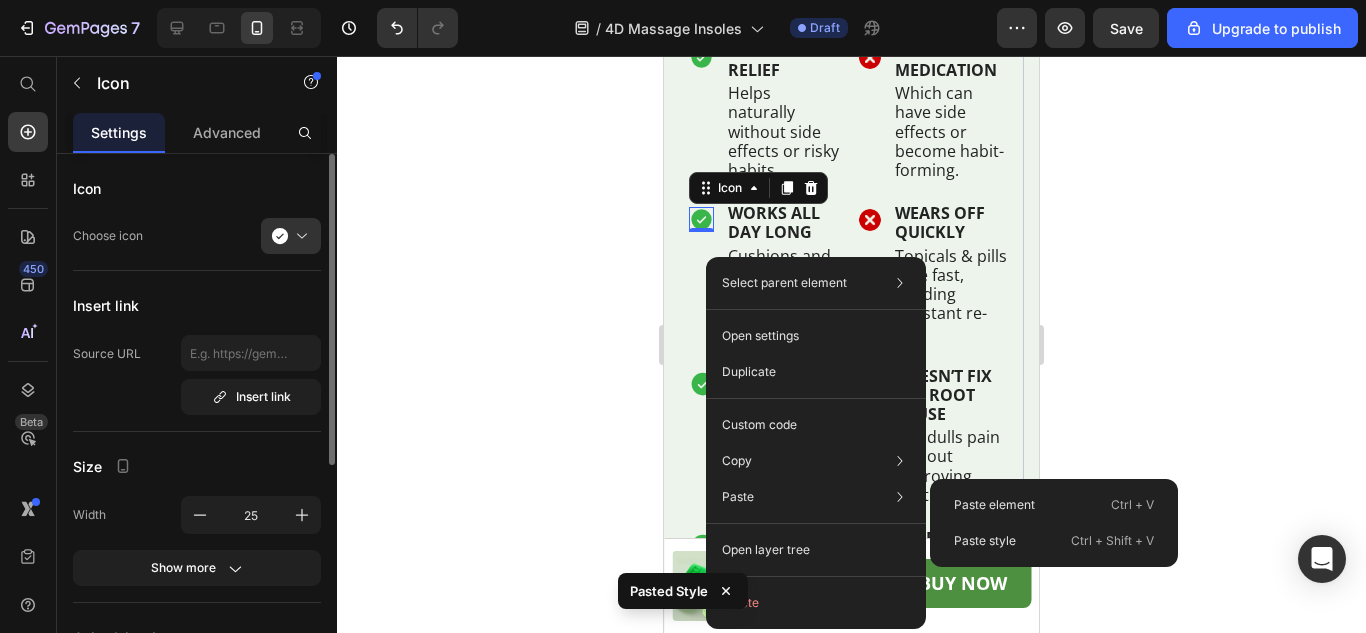 type on "28" 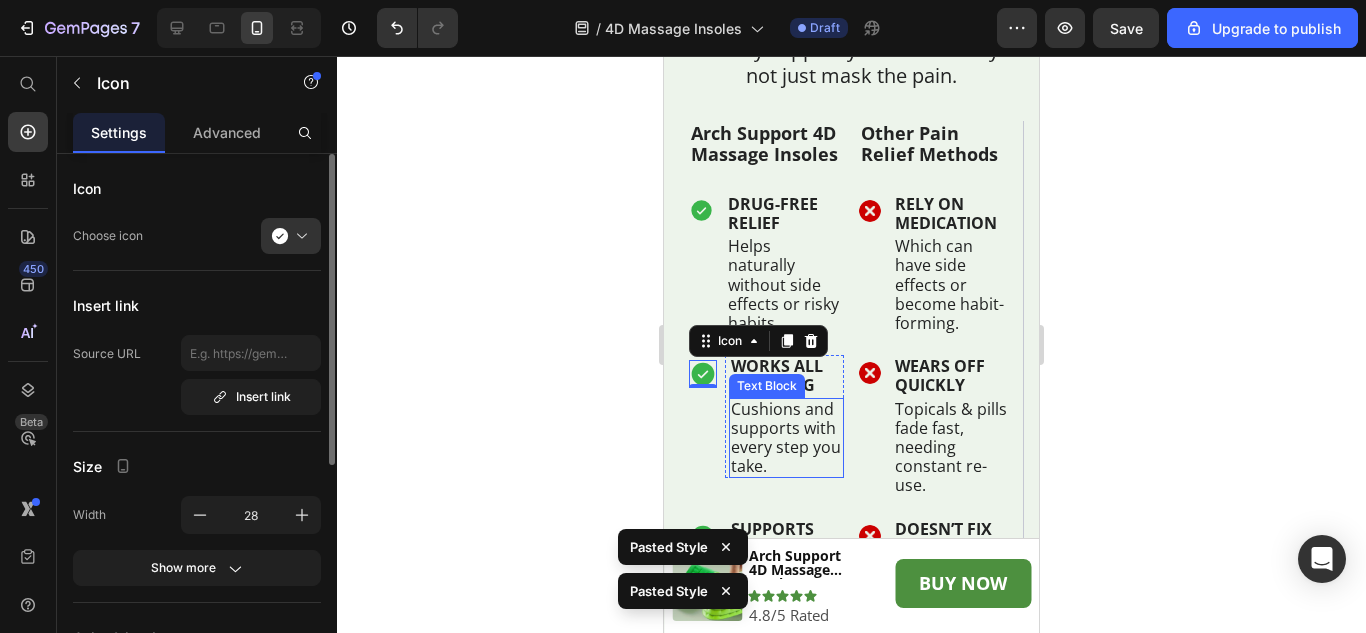 scroll, scrollTop: 5811, scrollLeft: 0, axis: vertical 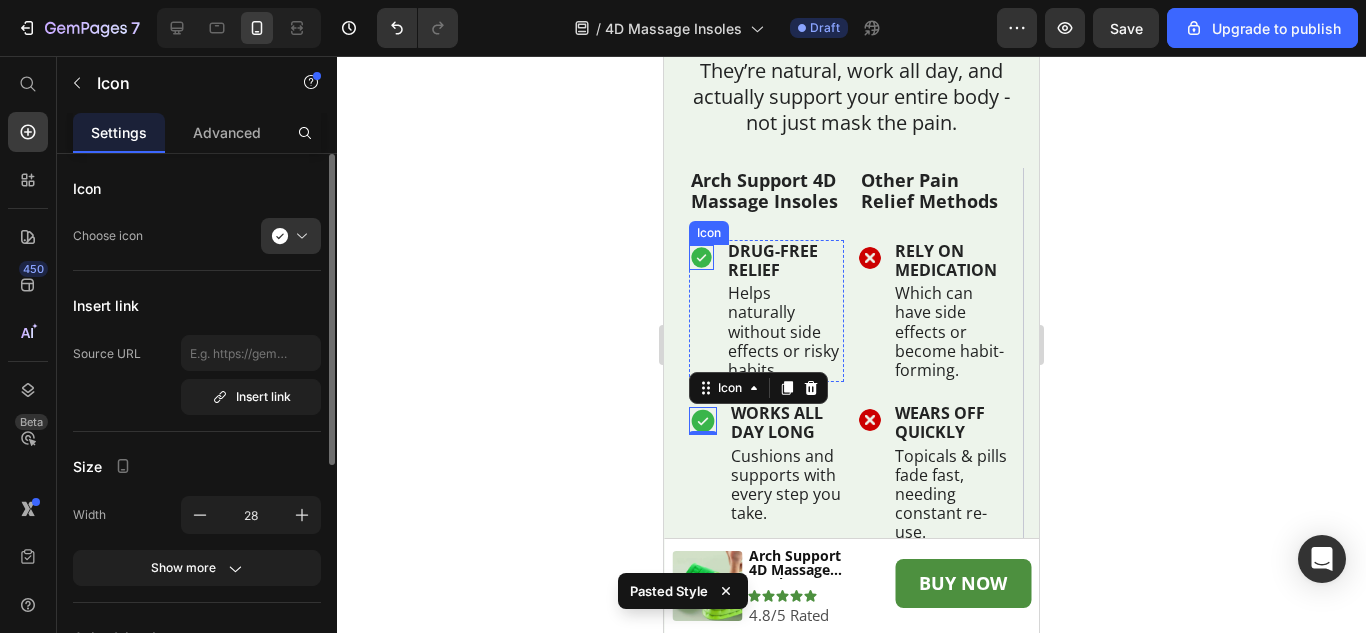 click 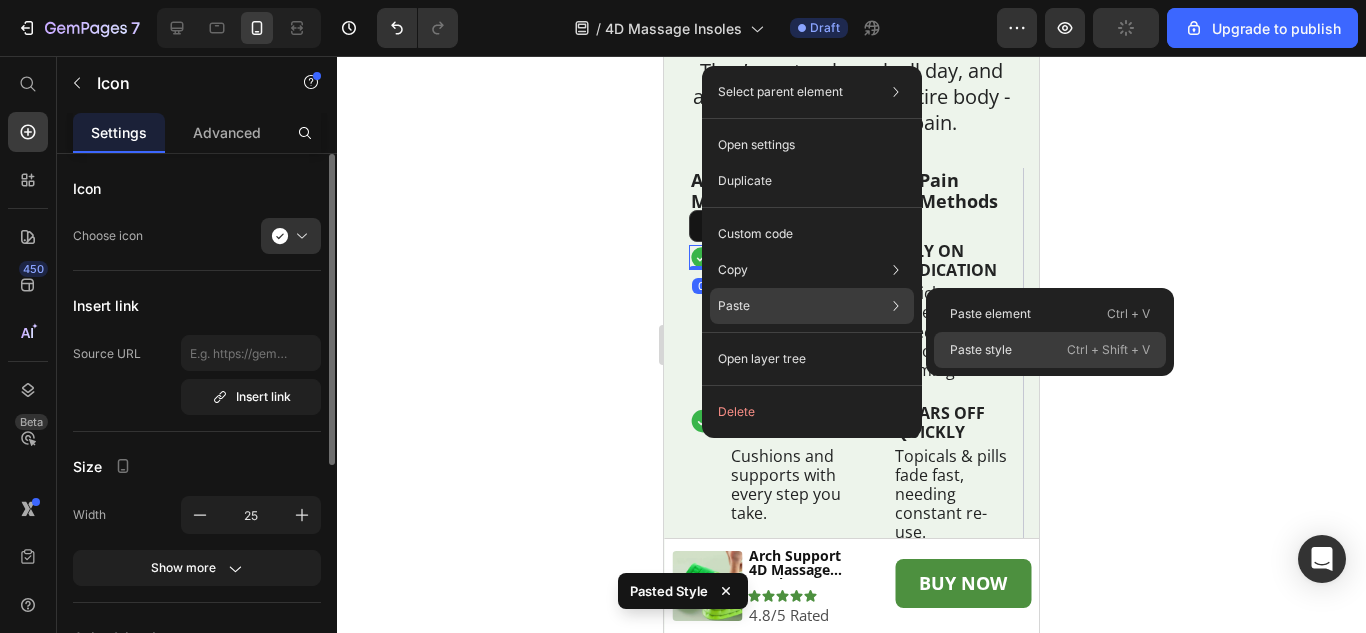 click on "Paste style" at bounding box center [981, 350] 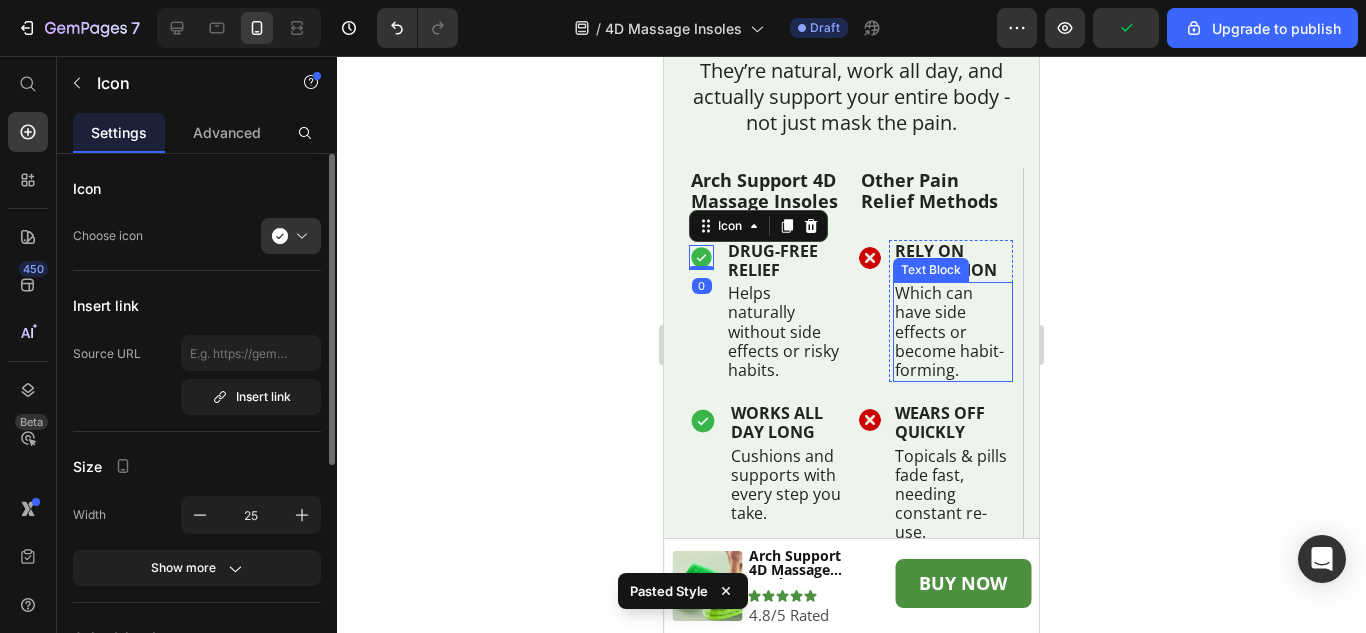 type on "28" 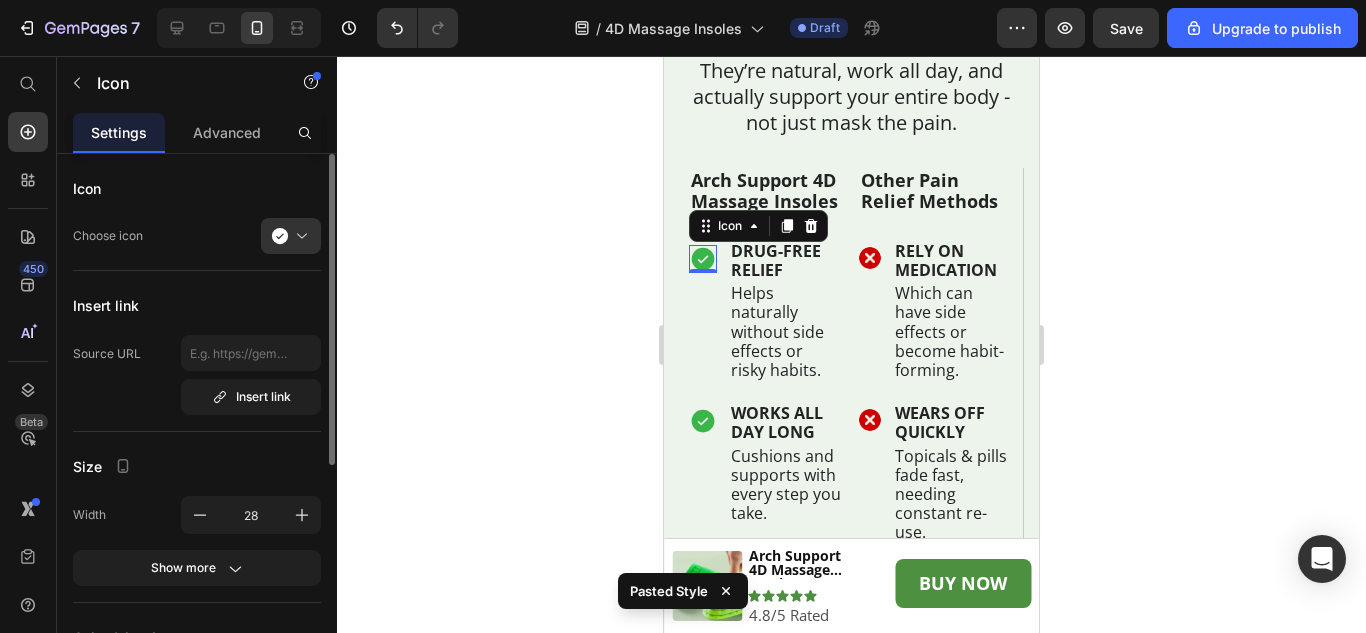 click 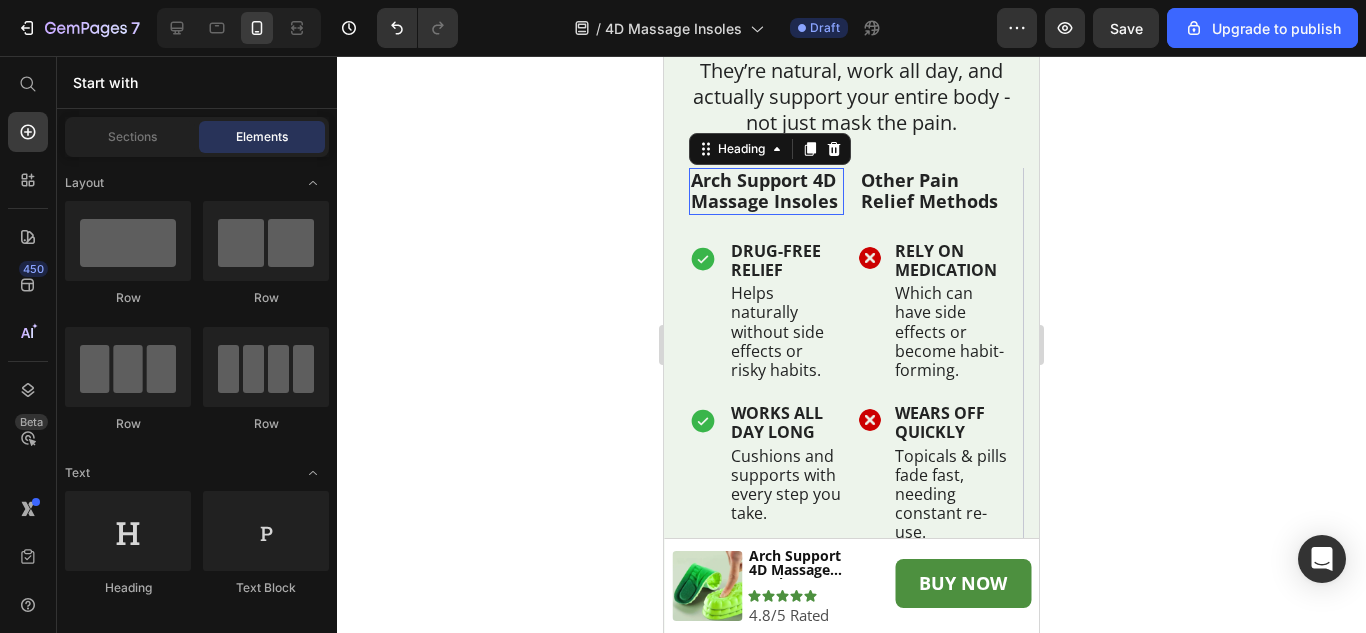 click on "Arch Support 4D Massage Insoles" at bounding box center [766, 191] 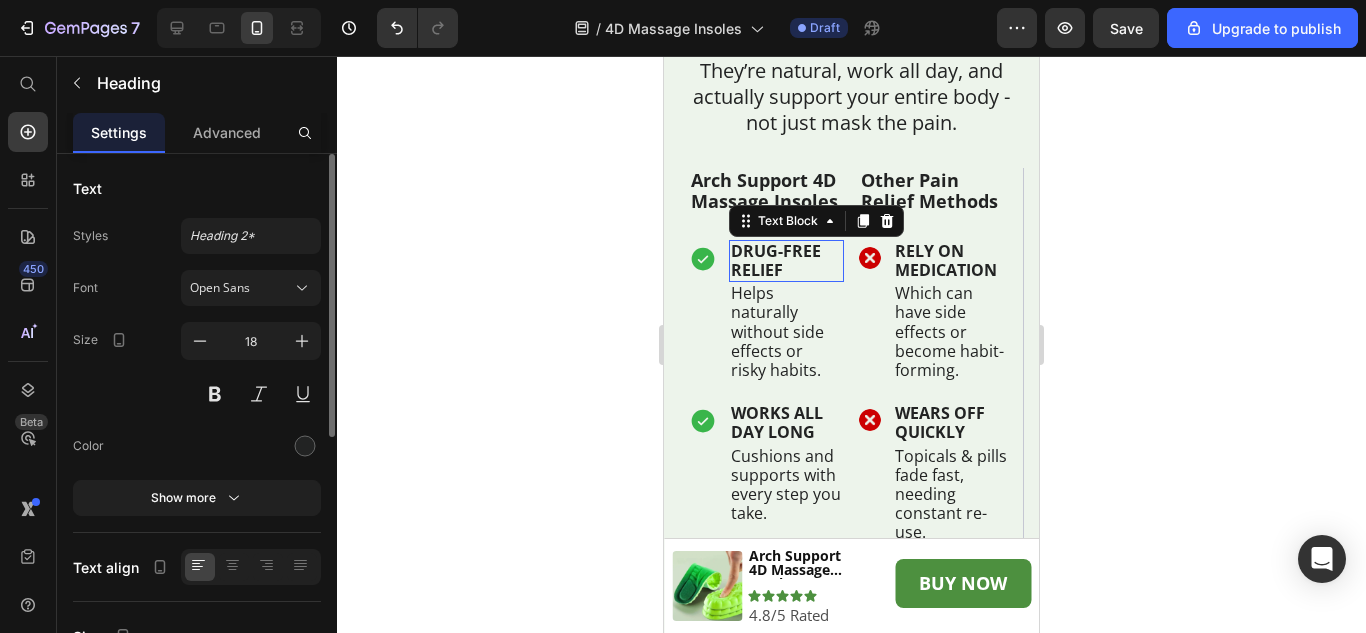 click on "DRUG-FREE RELIEF" at bounding box center [786, 261] 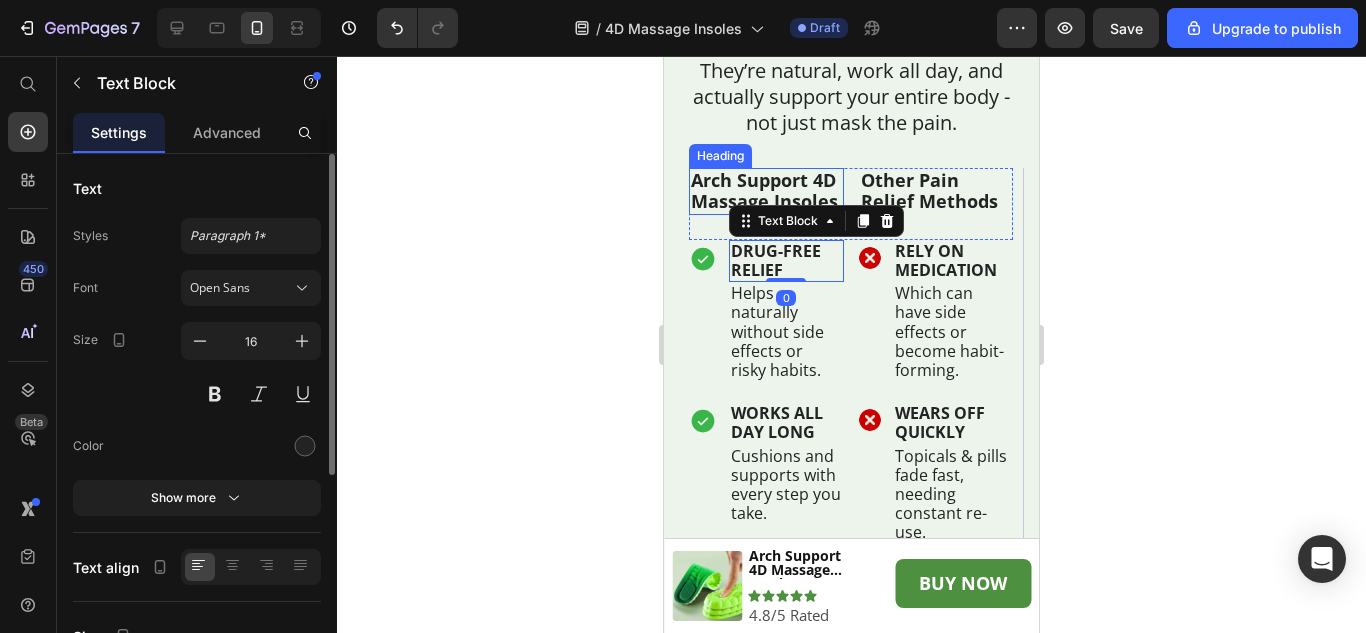 click on "Arch Support 4D Massage Insoles" at bounding box center [766, 191] 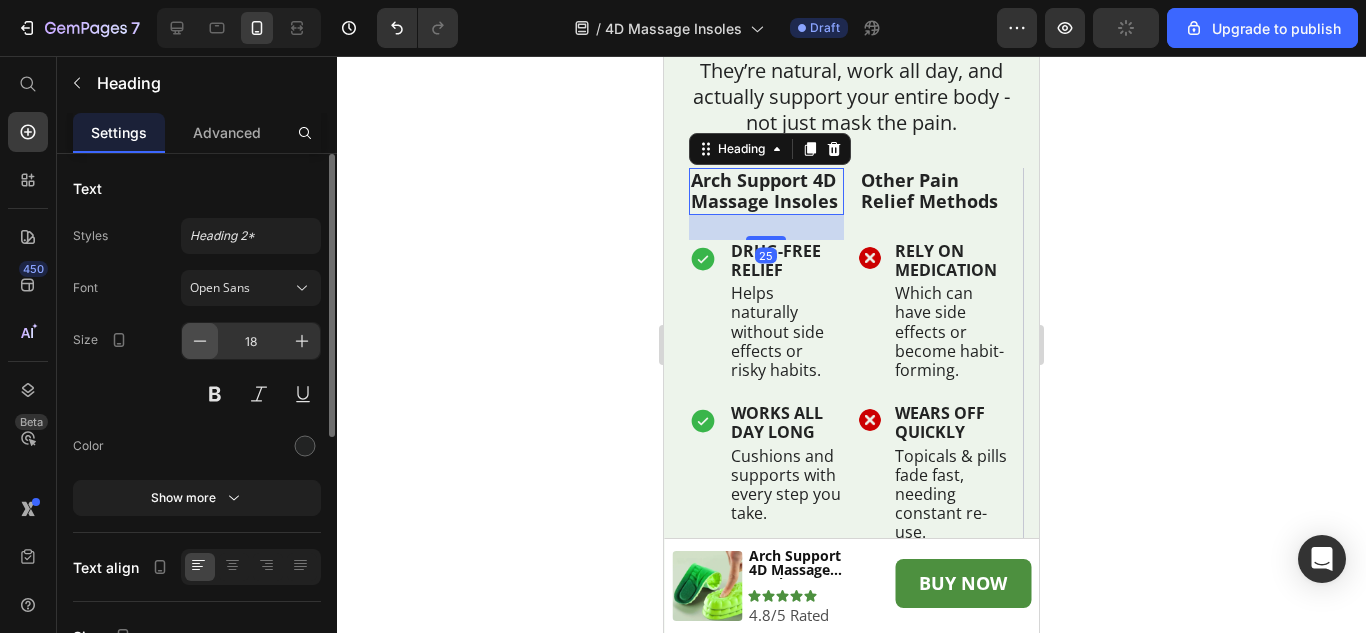 click 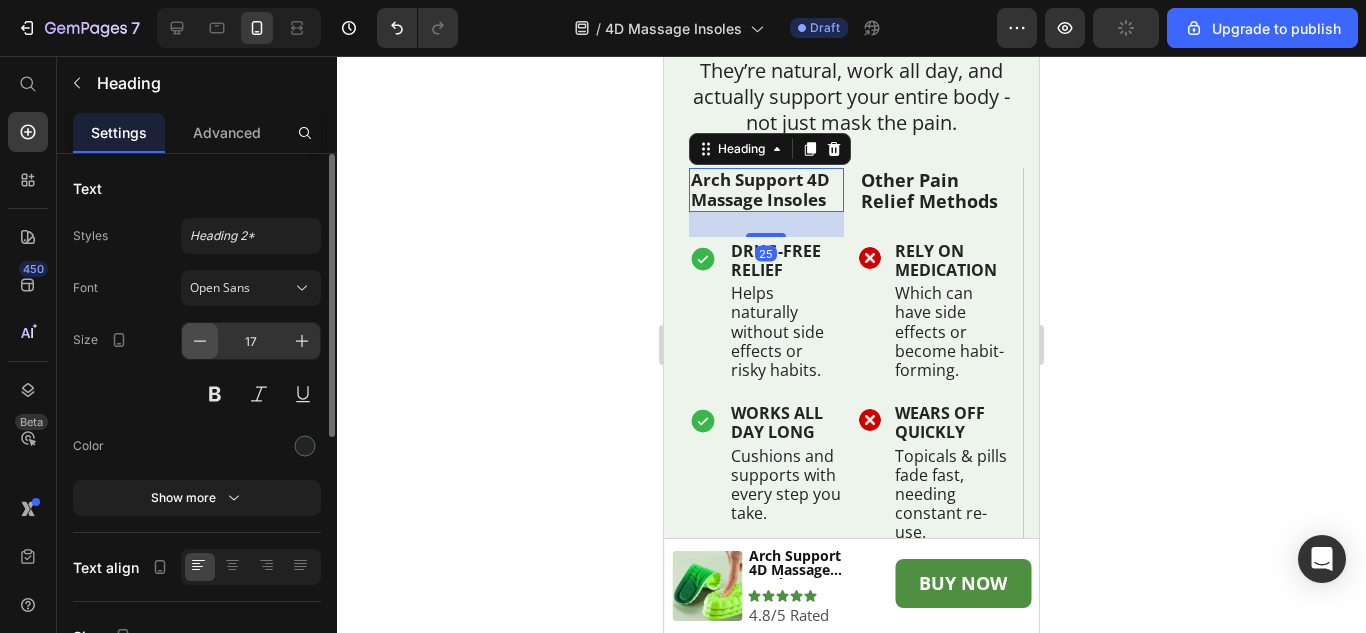 click 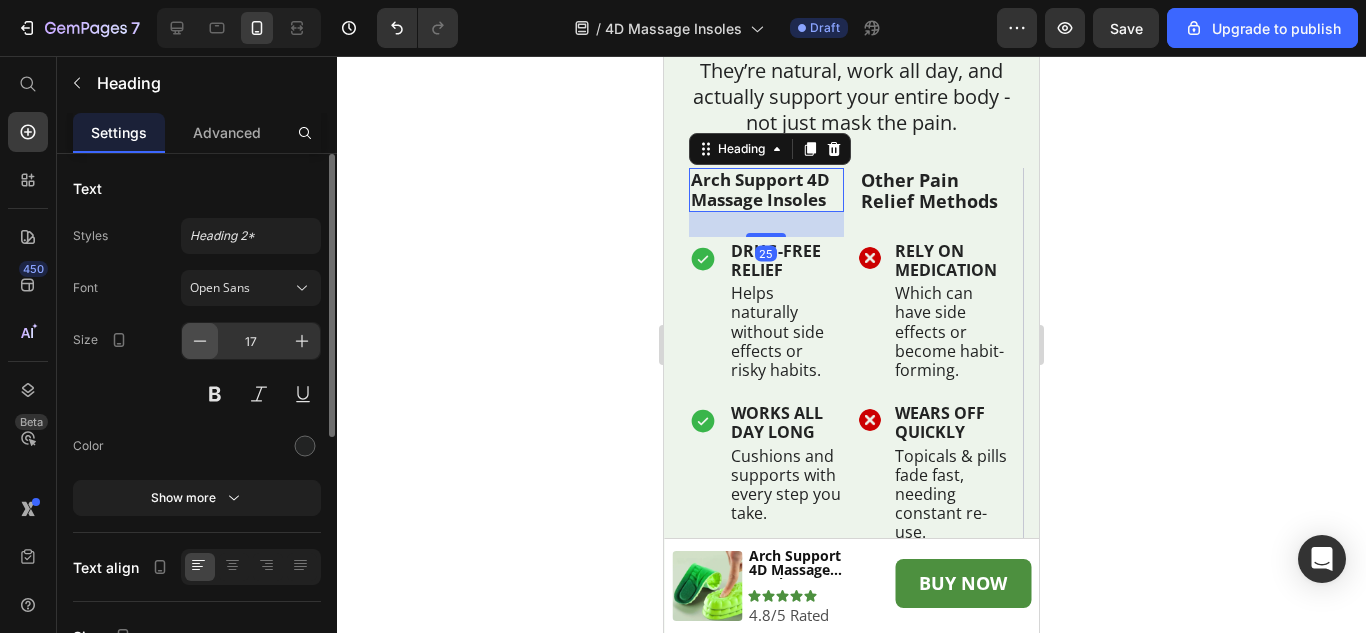type on "16" 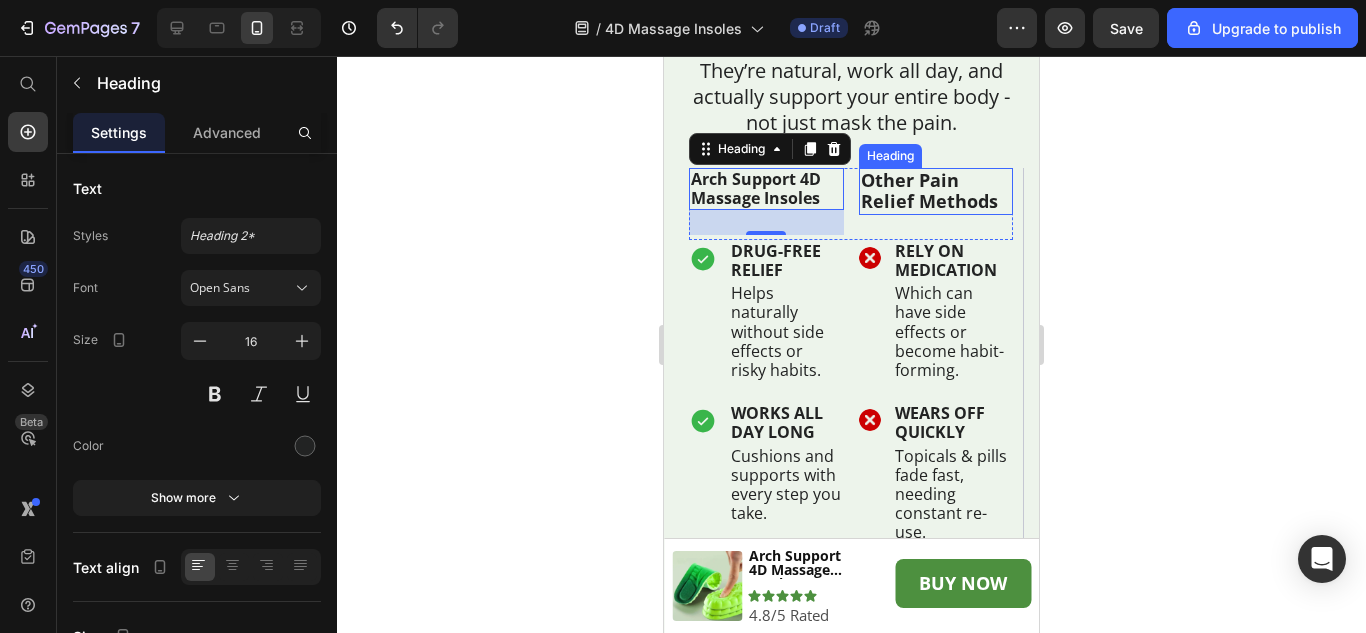 click on "Other Pain Relief Methods" at bounding box center [936, 191] 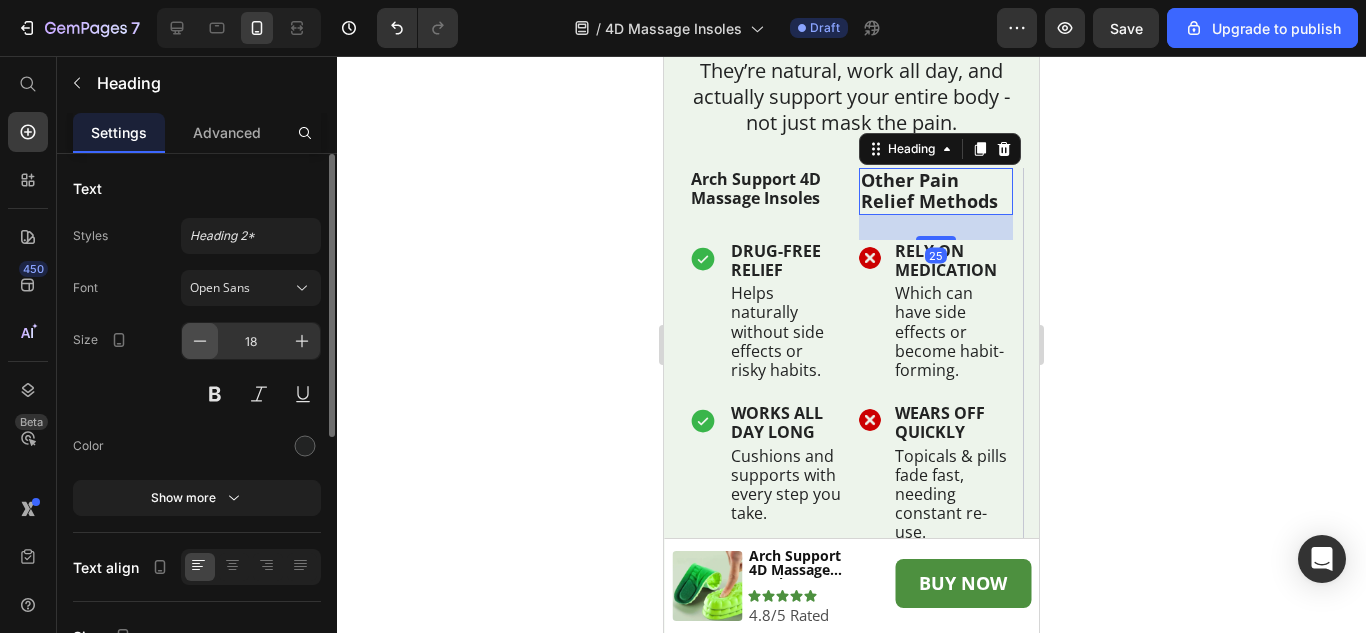 click 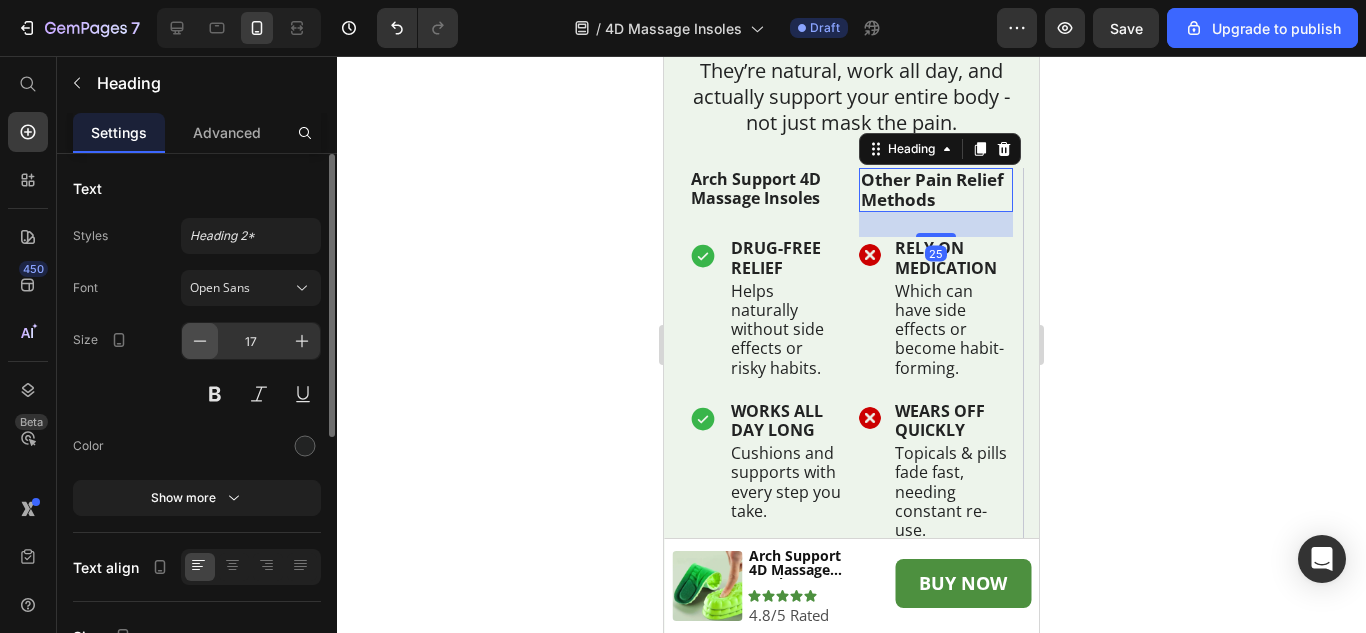 click 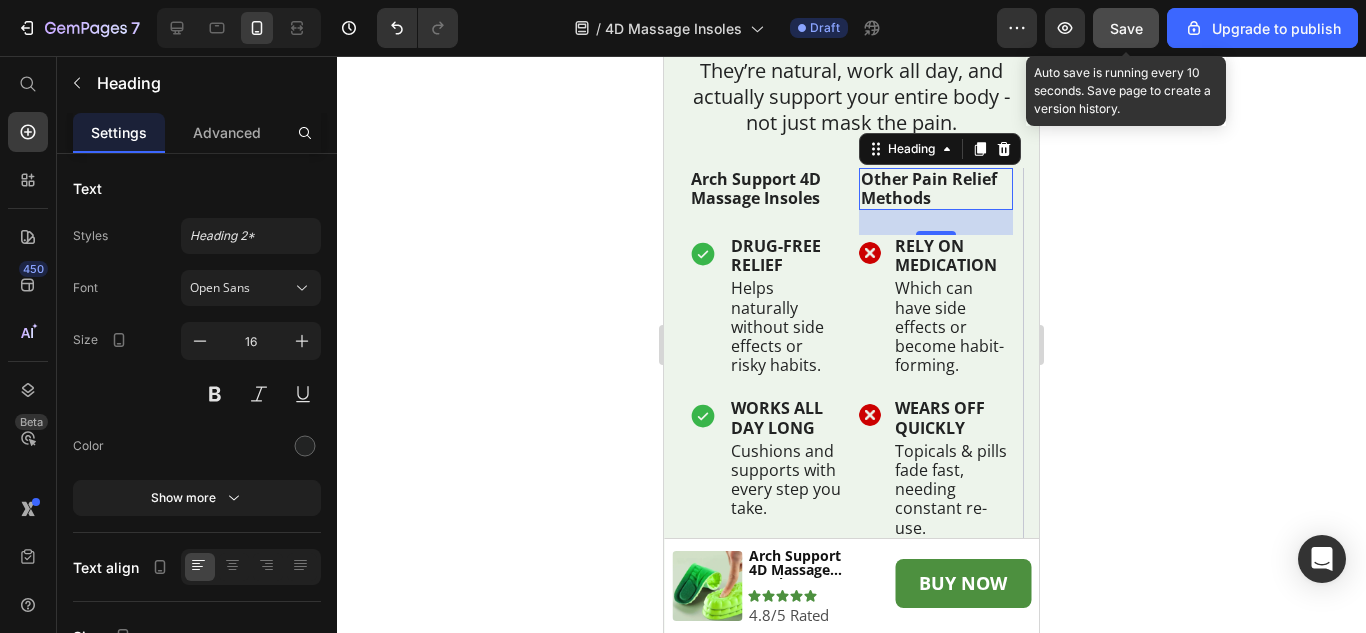 click on "Save" 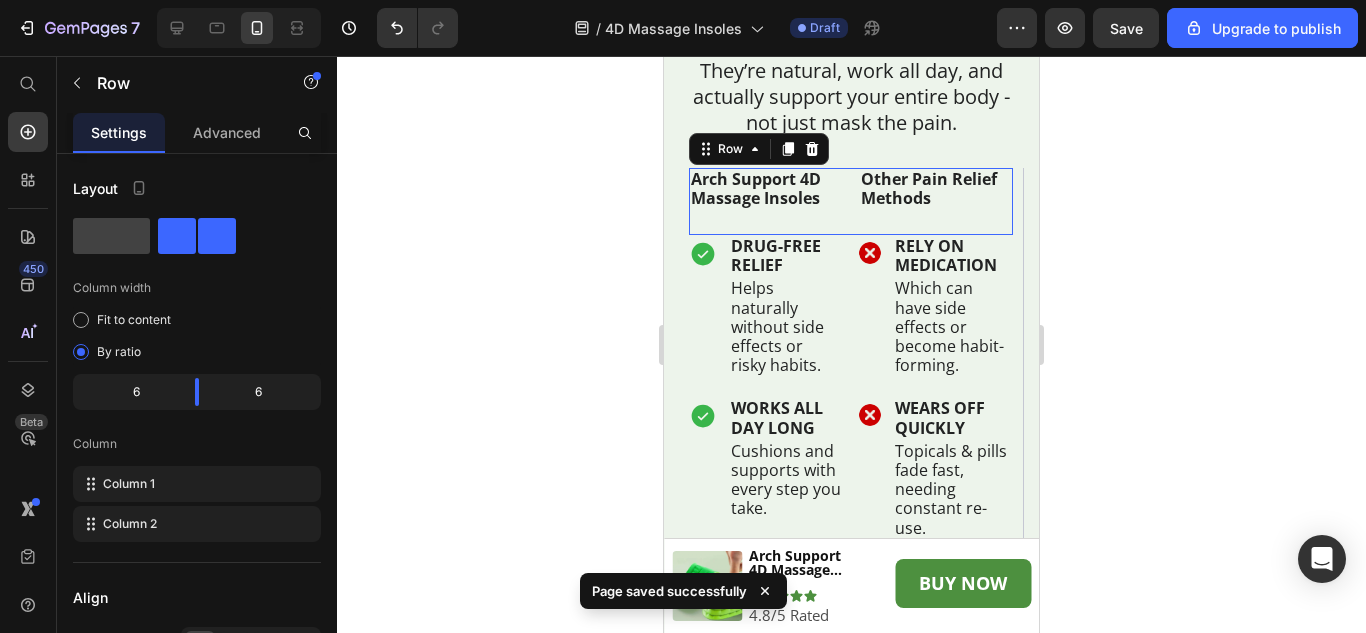 click on "Arch Support 4D Massage Insoles Heading Other Pain Relief Methods Heading Row   0" at bounding box center (851, 201) 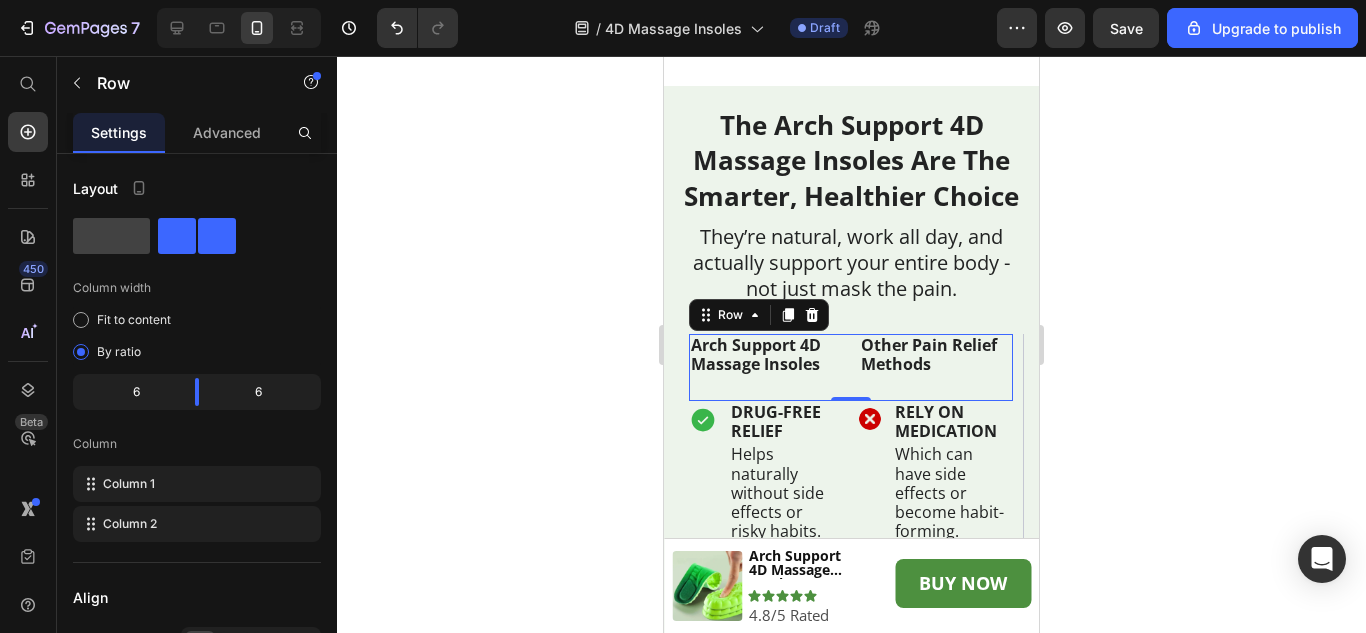 scroll, scrollTop: 5111, scrollLeft: 0, axis: vertical 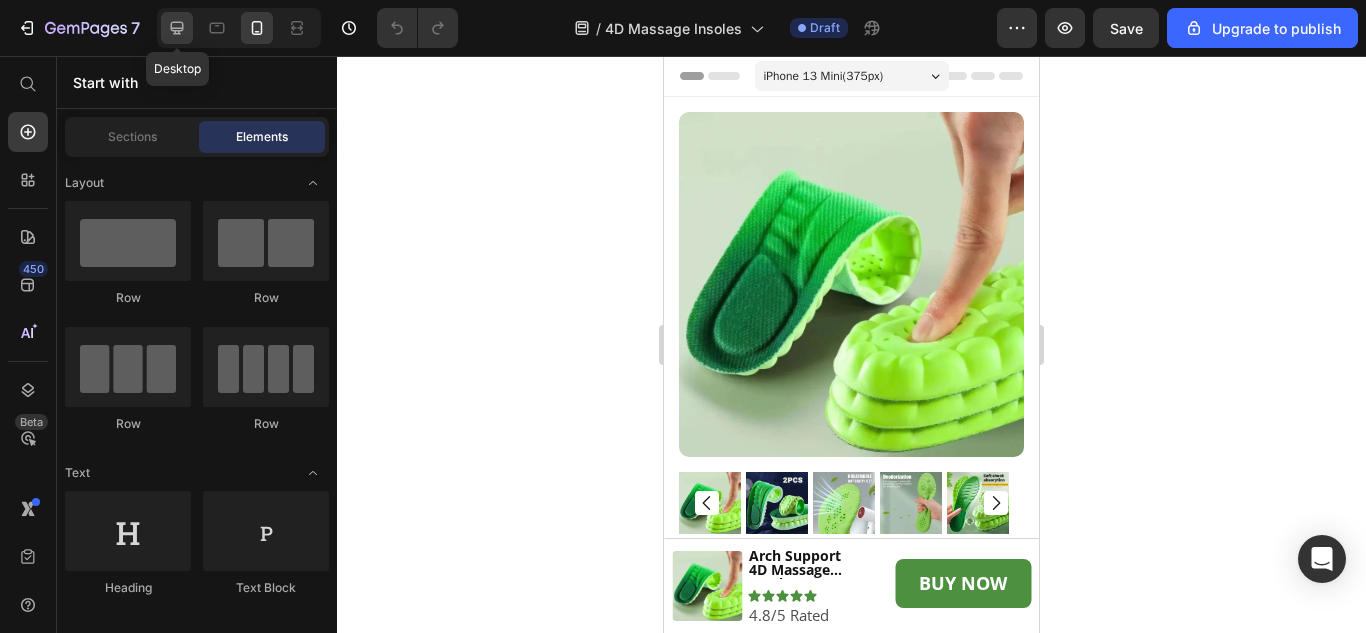 click 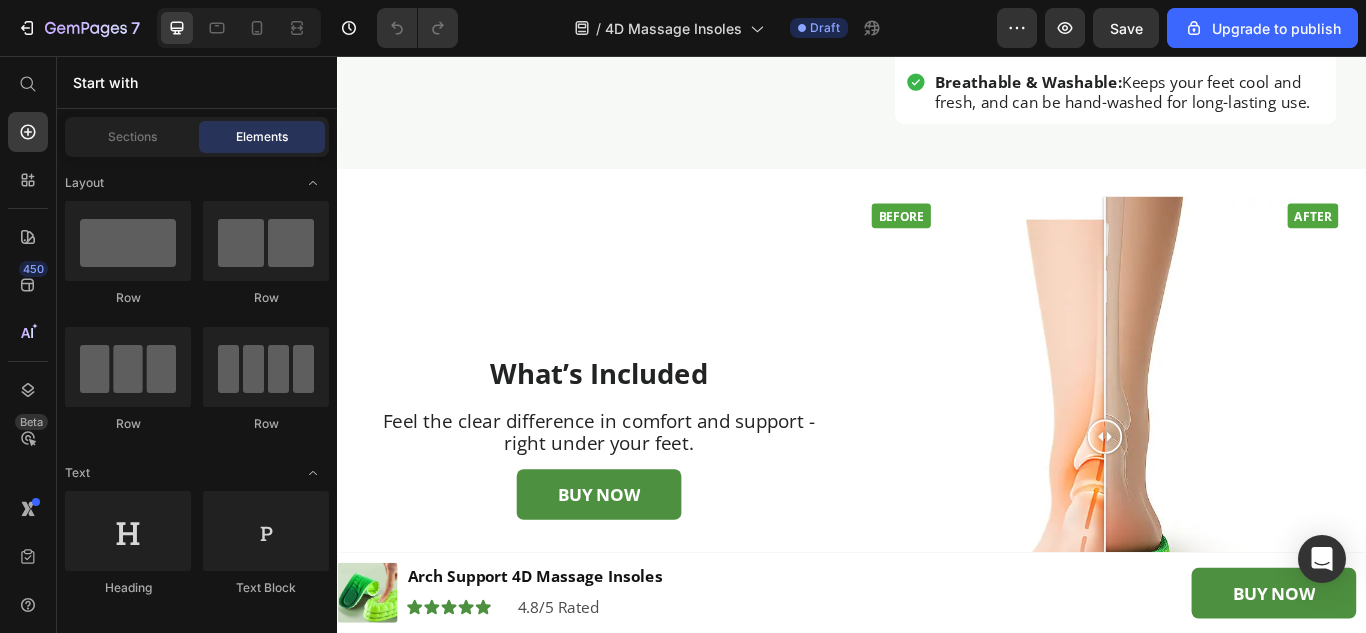 scroll, scrollTop: 4800, scrollLeft: 0, axis: vertical 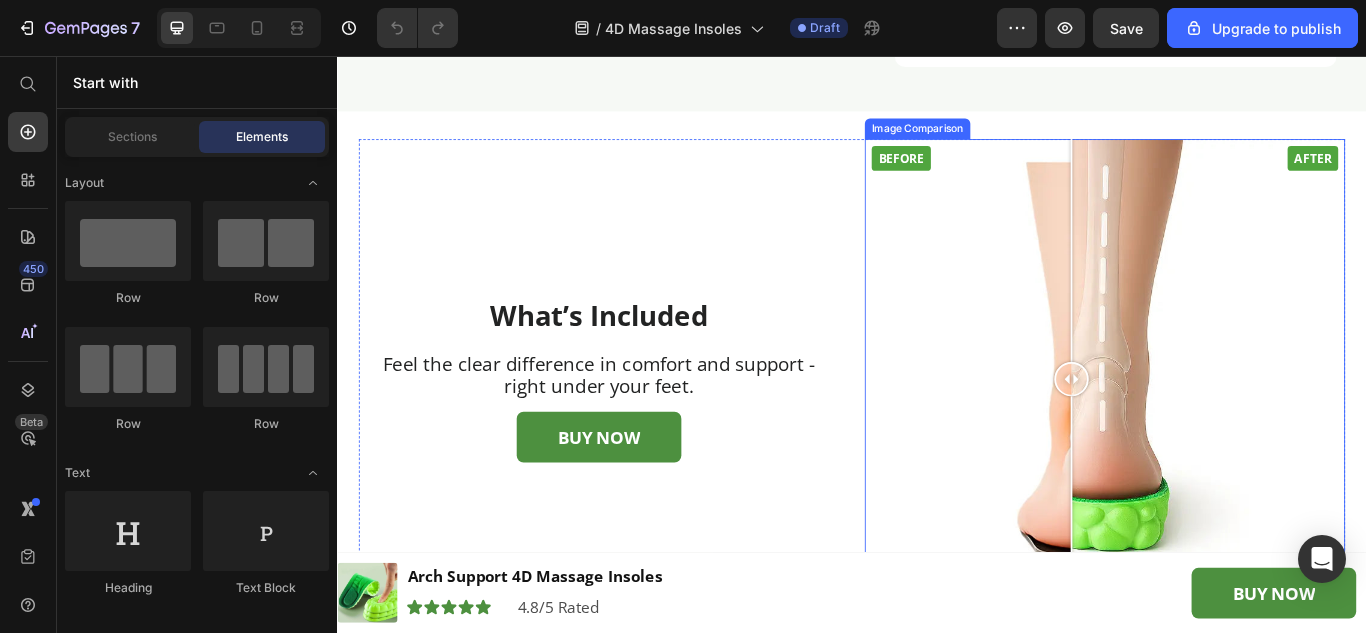 click on "Before After" at bounding box center [1232, 433] 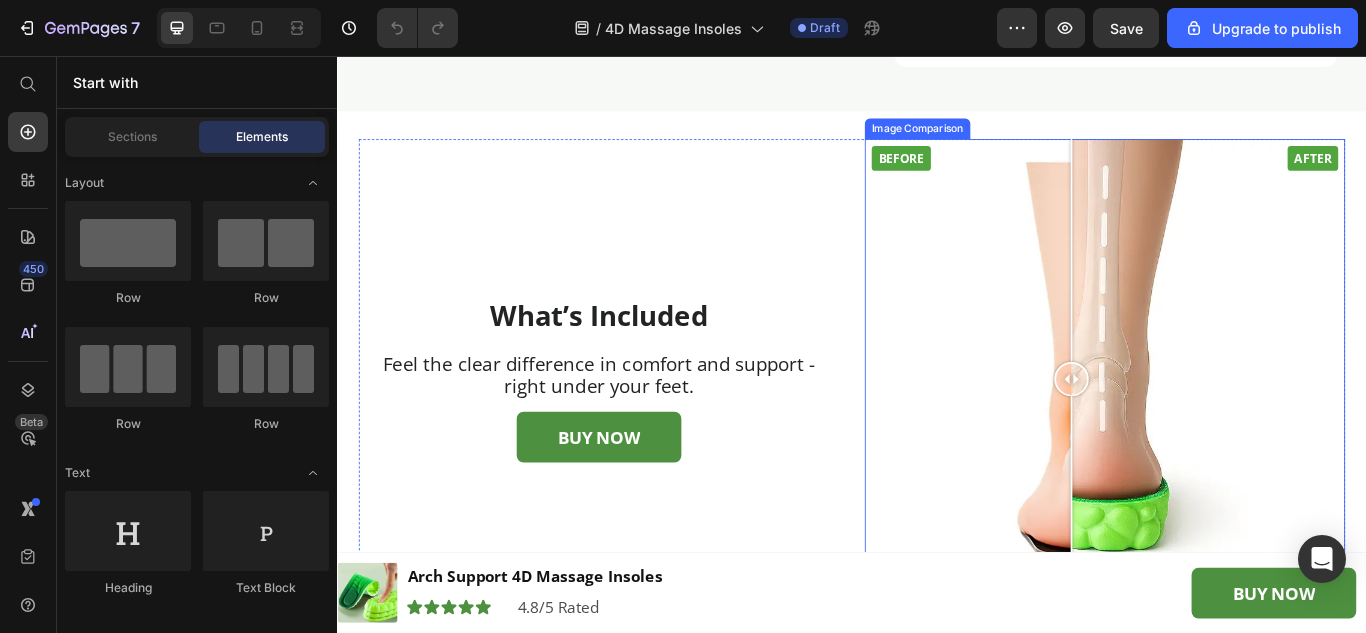 click on "Before After" at bounding box center (1232, 433) 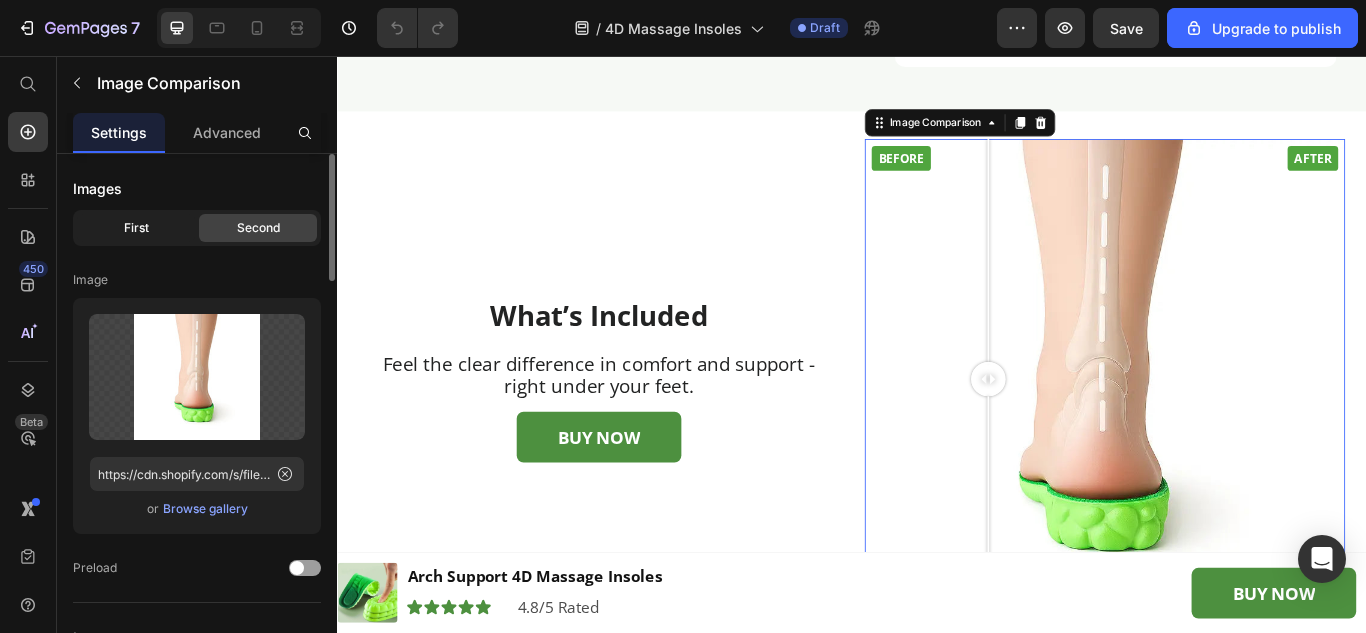 click on "First" 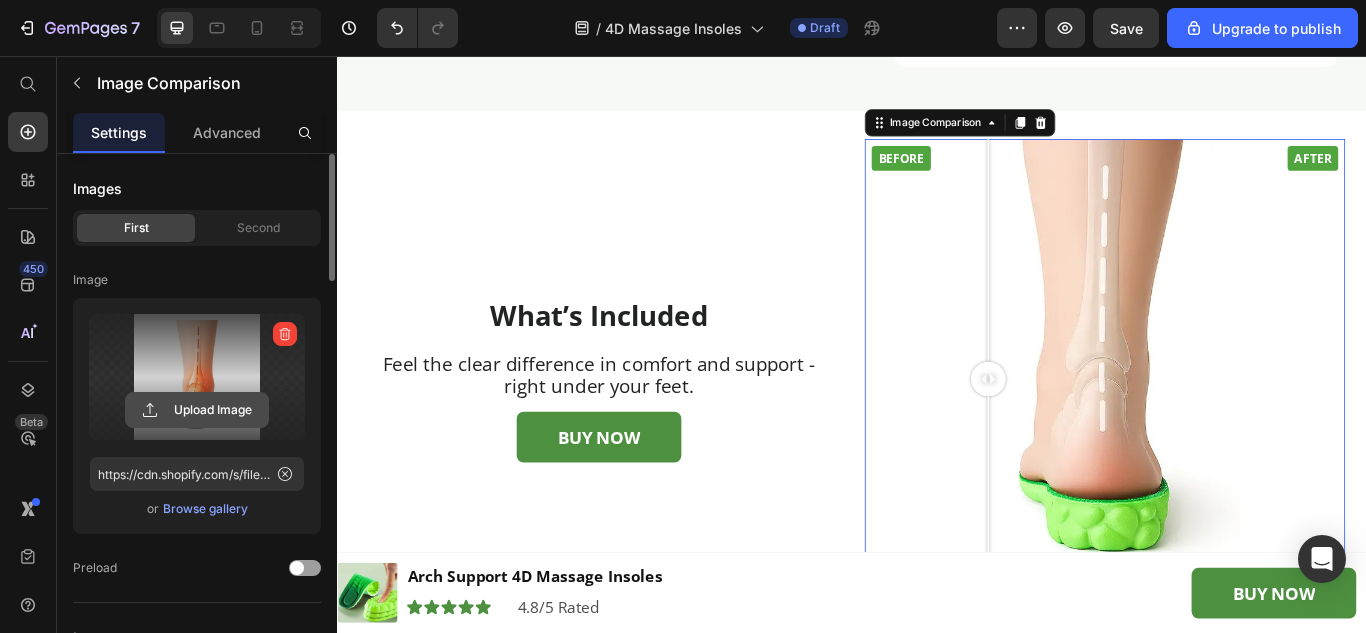click 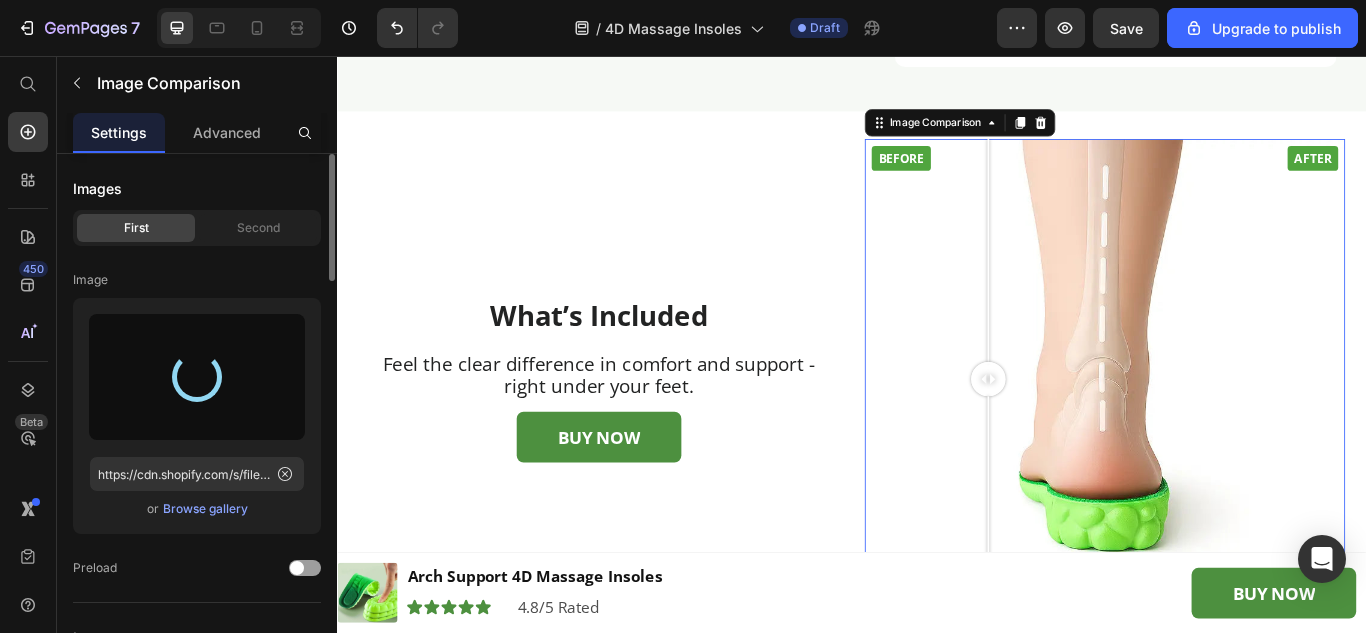 type on "https://cdn.shopify.com/s/files/1/0912/0412/4971/files/gempages_542231623354024964-b43e340c-6c12-4367-97cf-050fbba8bf3e.webp" 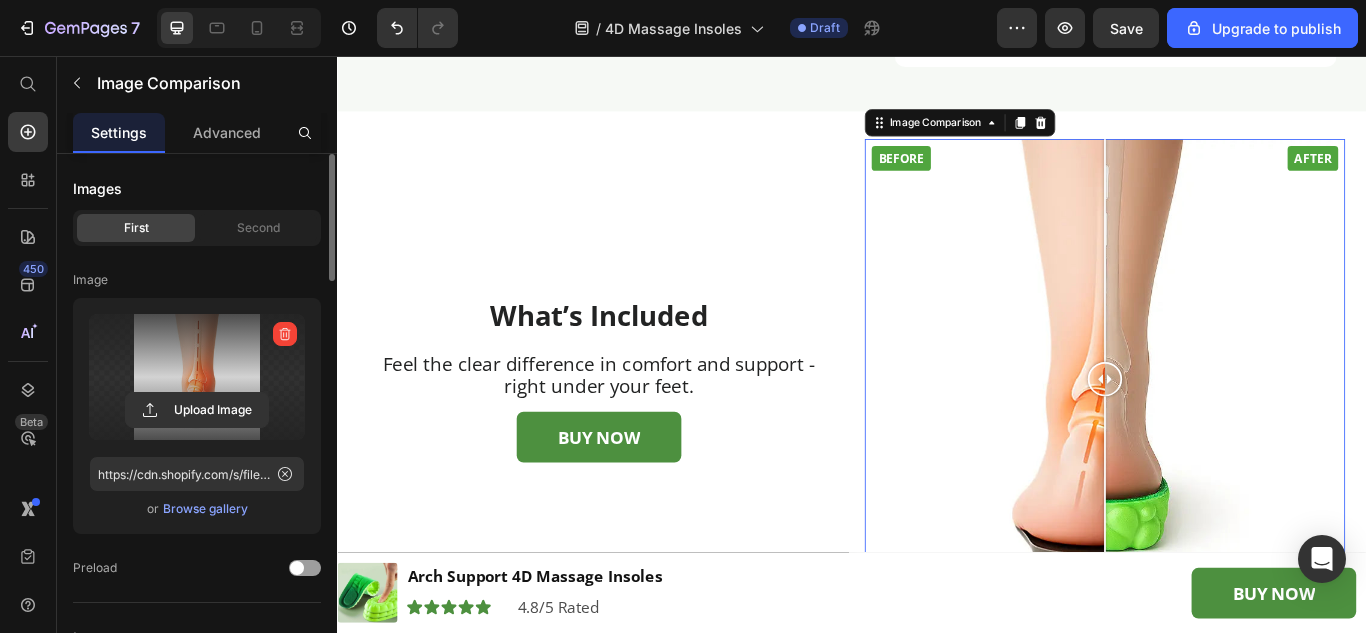 scroll, scrollTop: 5000, scrollLeft: 0, axis: vertical 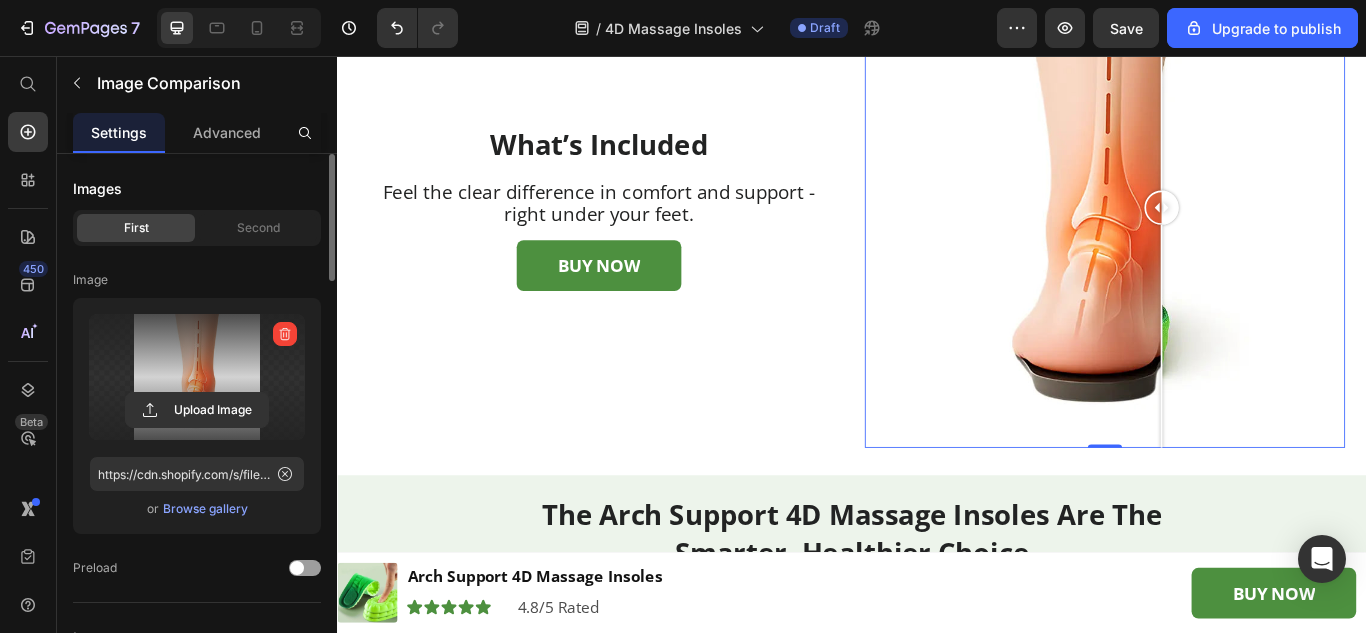 drag, startPoint x: 1271, startPoint y: 412, endPoint x: 1290, endPoint y: 447, distance: 39.824615 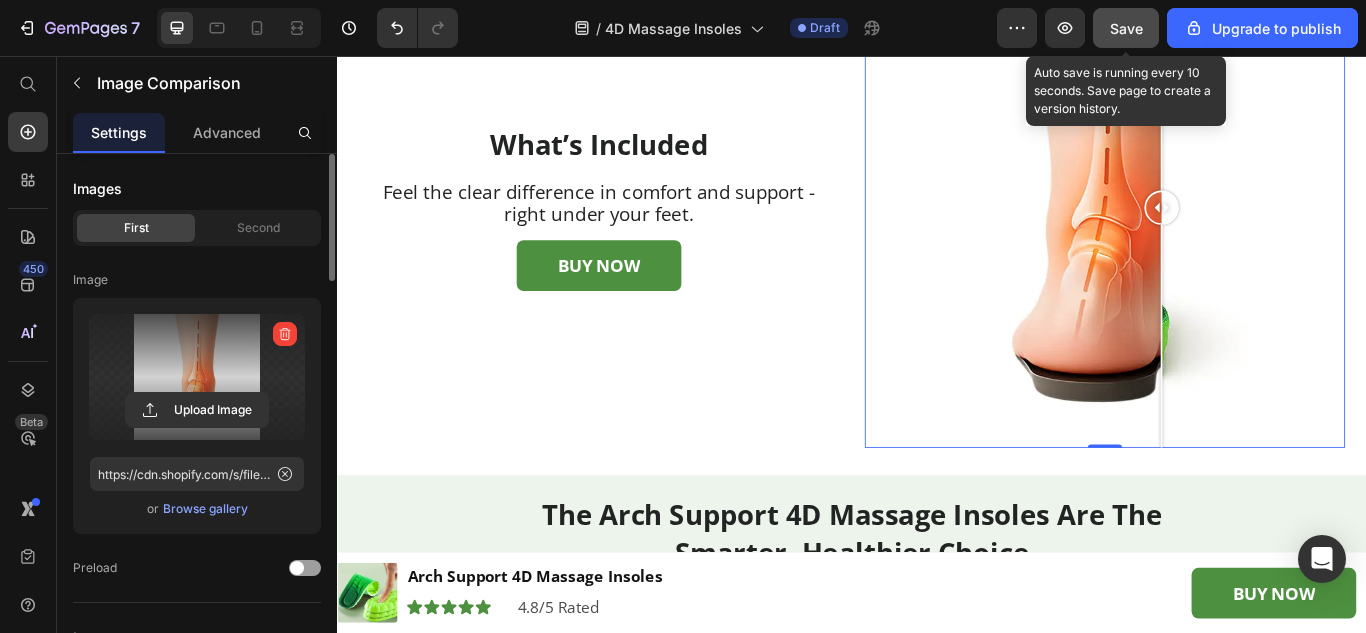 click on "Save" 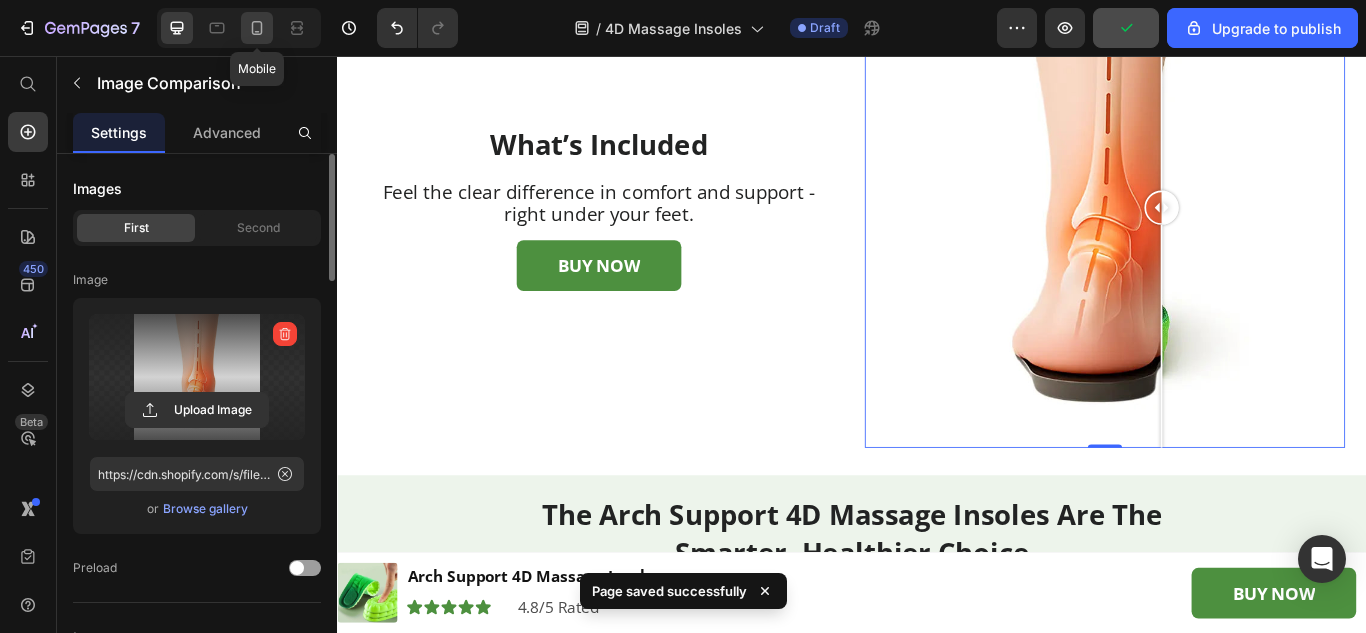 click 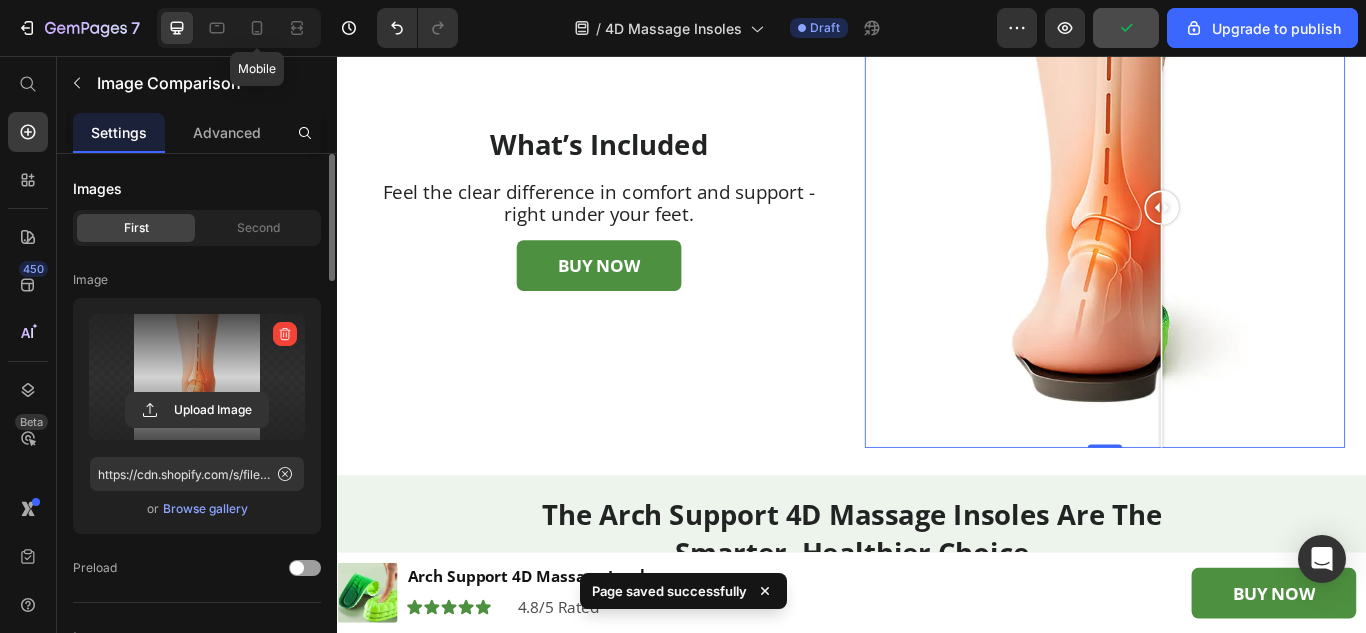 type on "12" 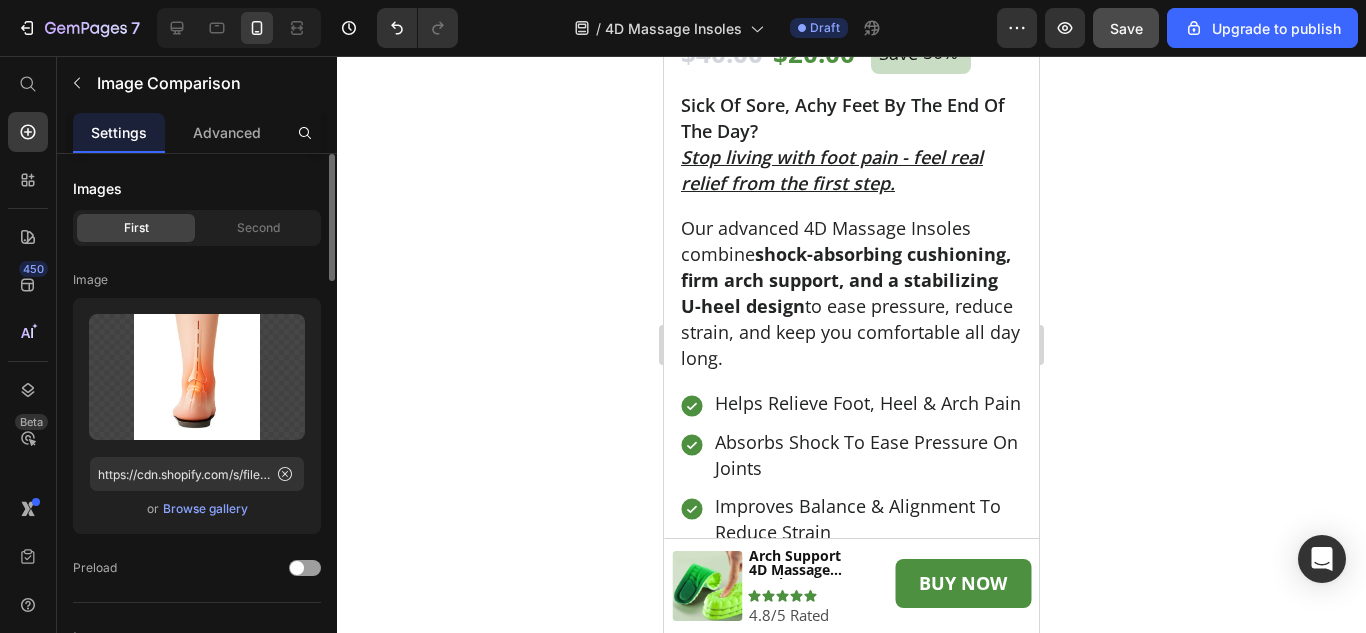 scroll, scrollTop: 415, scrollLeft: 0, axis: vertical 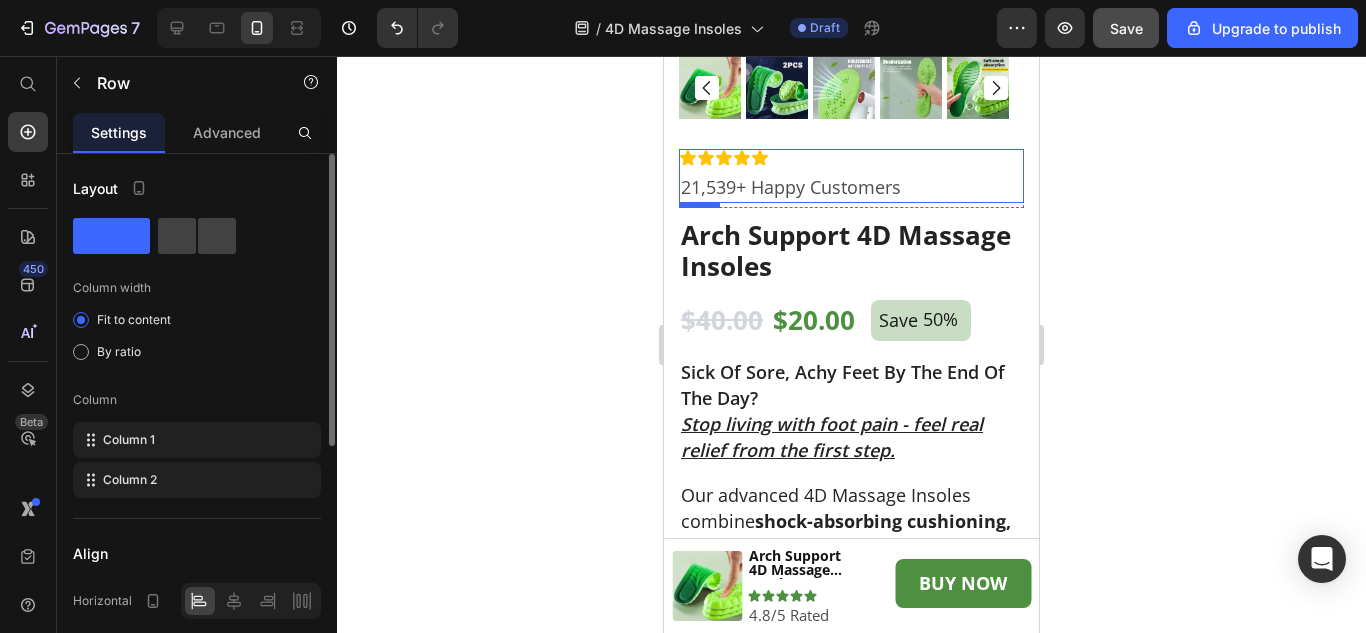 click on "Icon Icon Icon Icon Icon Icon List 21,539+ Happy Customers Text Block Row" at bounding box center (851, 176) 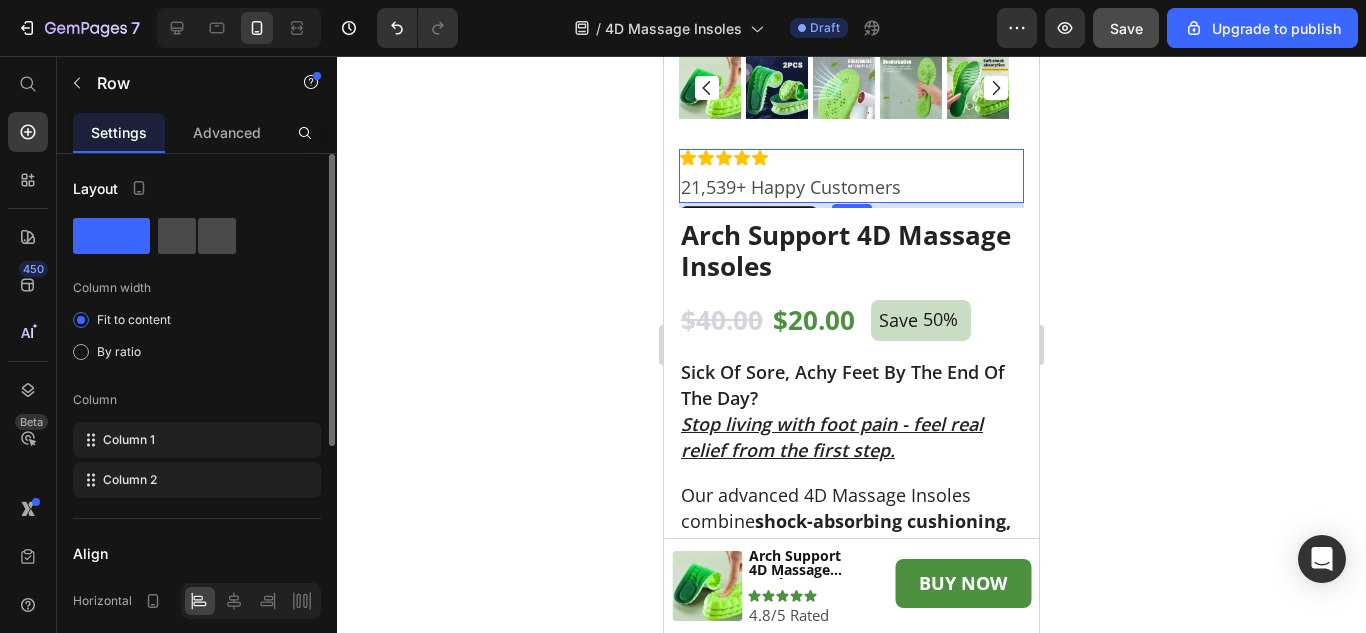 click 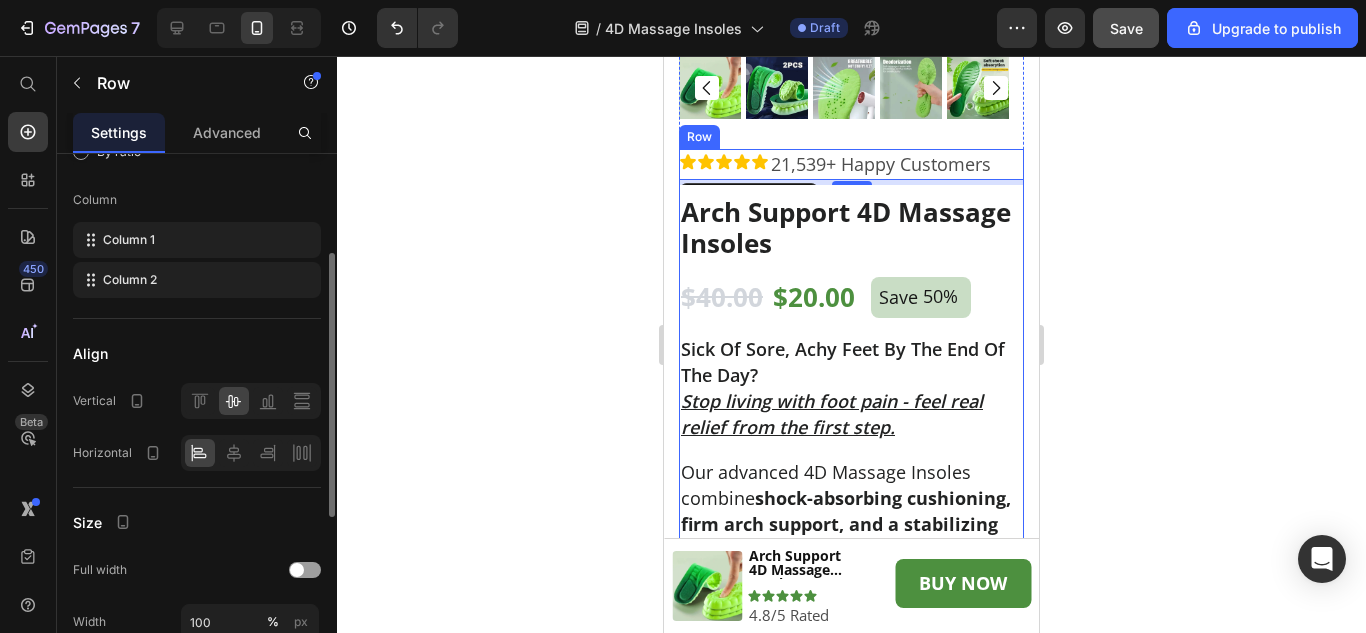 scroll, scrollTop: 500, scrollLeft: 0, axis: vertical 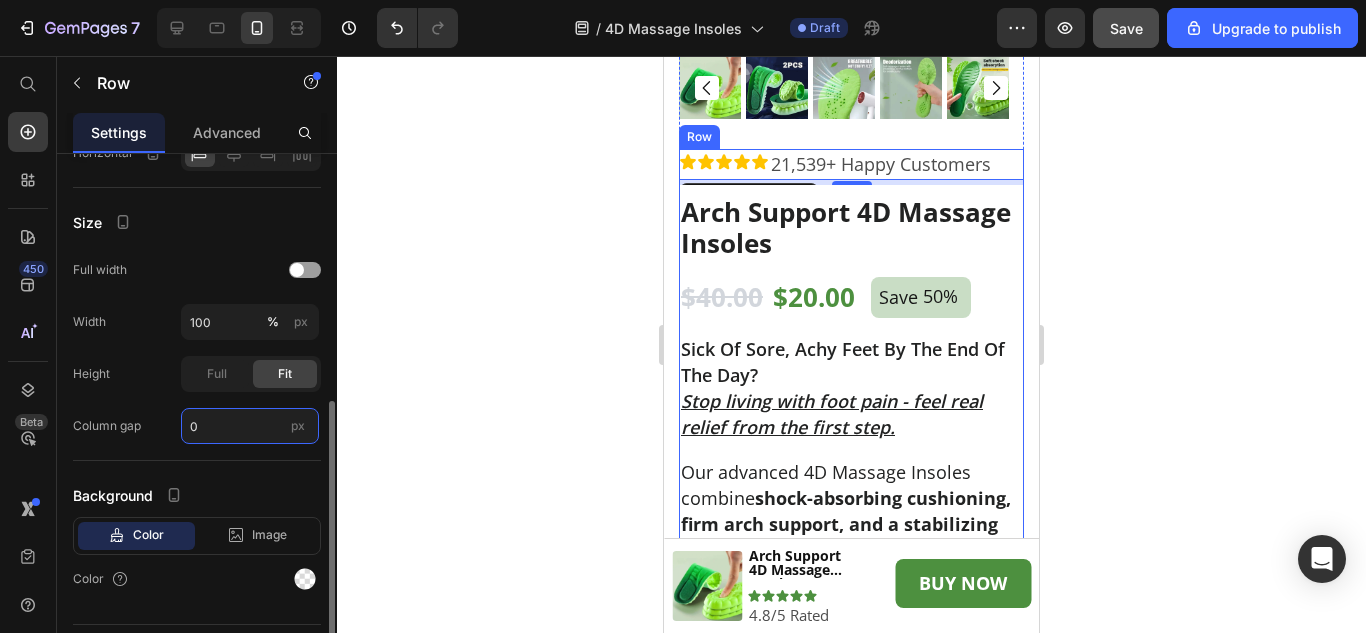 click on "0" at bounding box center [250, 426] 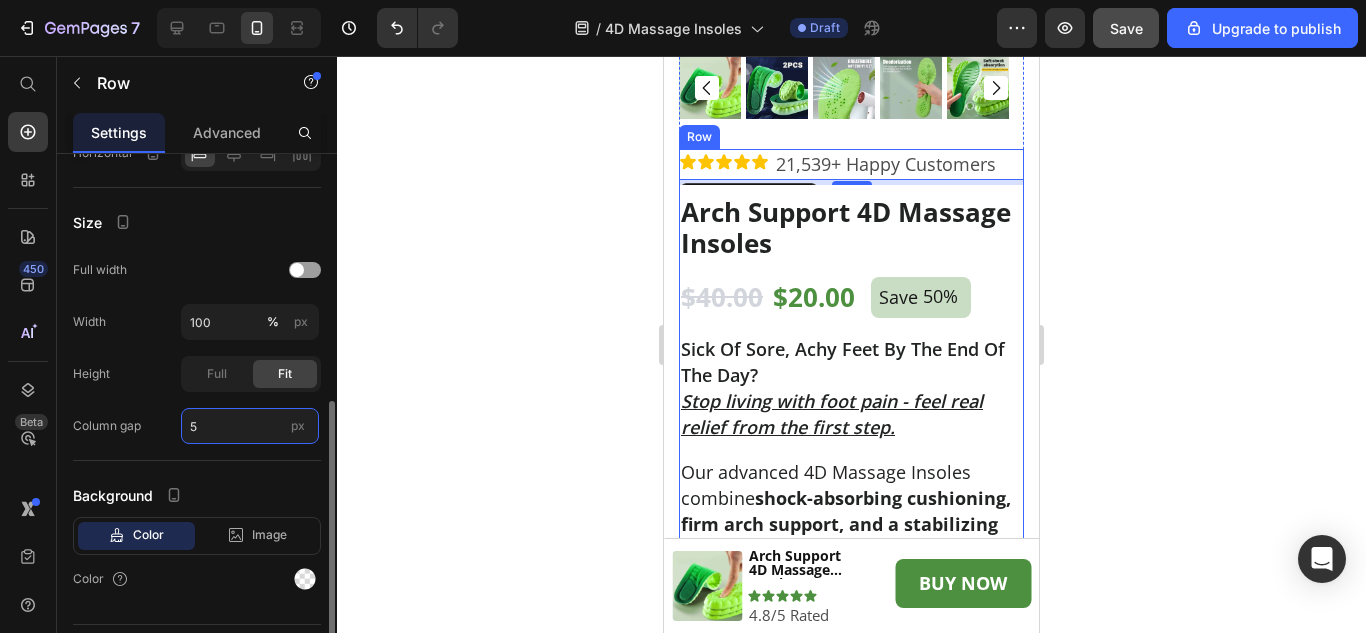 type on "5" 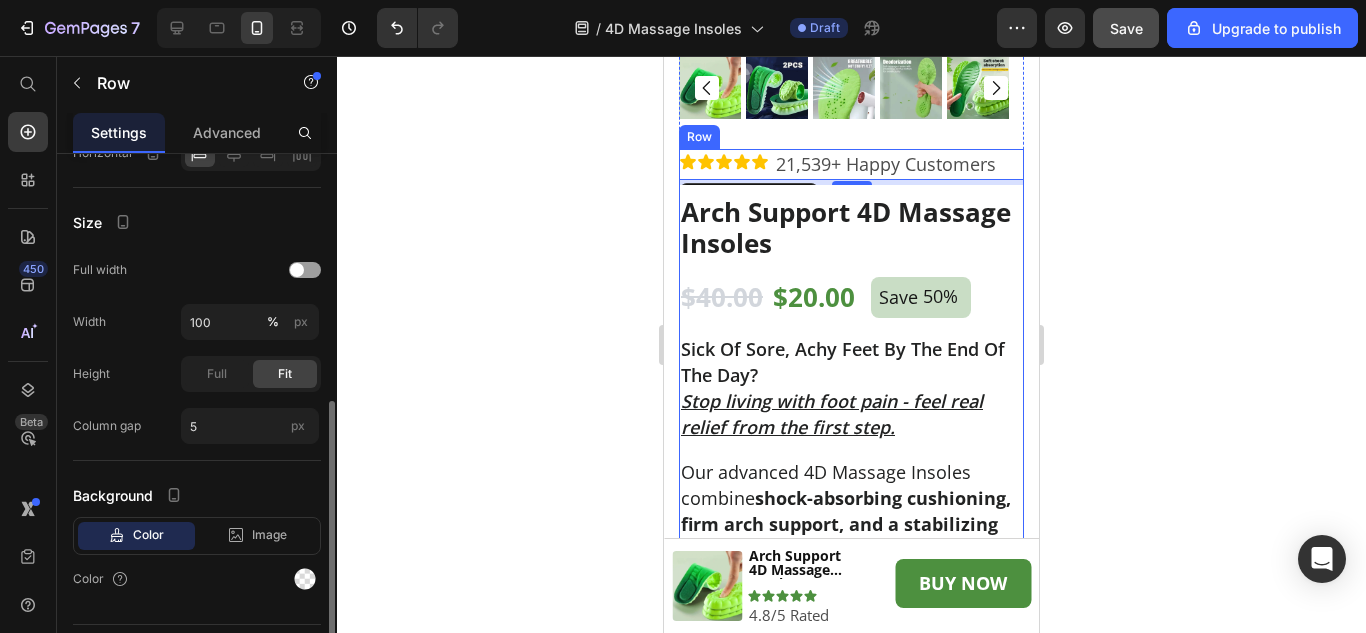 click on "Size Full width Width 100 % px Height Full Fit Column gap 5 px" 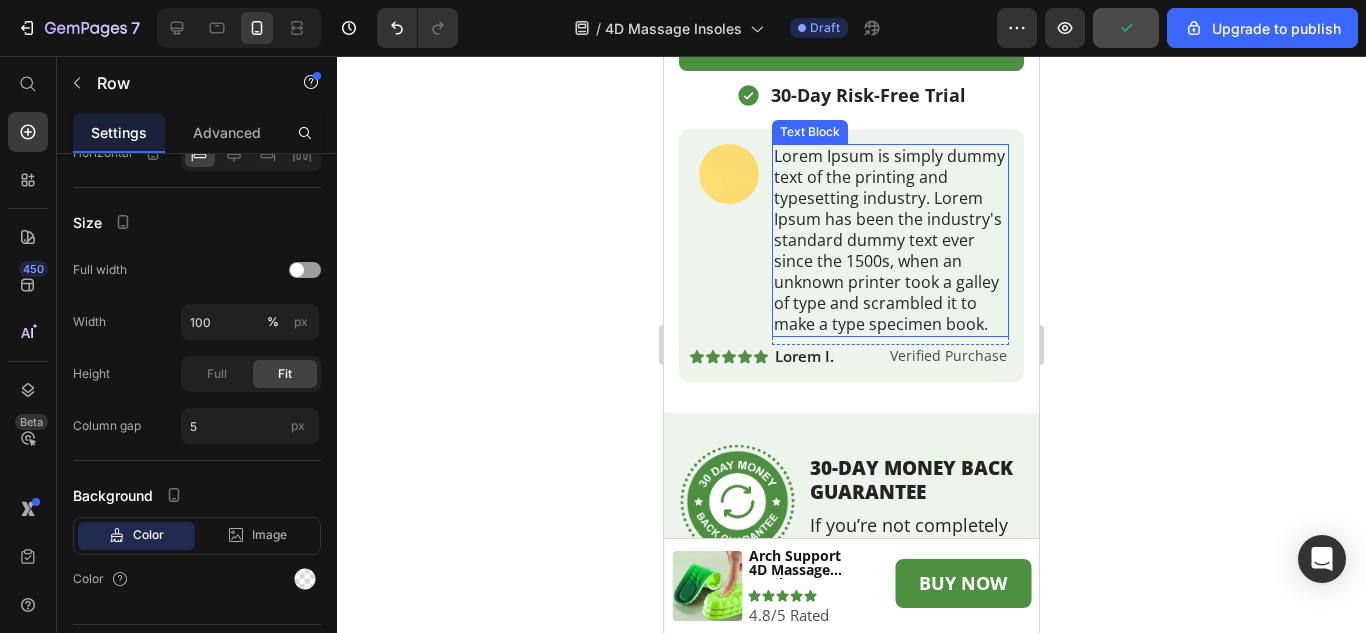 scroll, scrollTop: 1615, scrollLeft: 0, axis: vertical 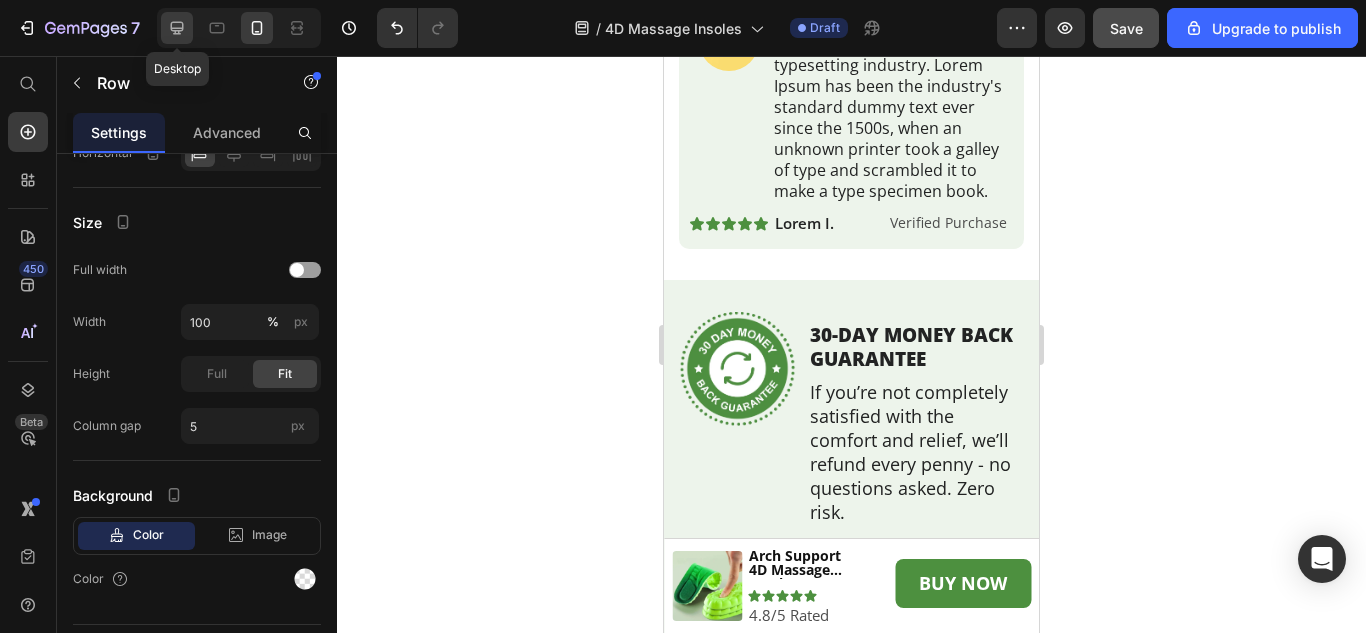 click 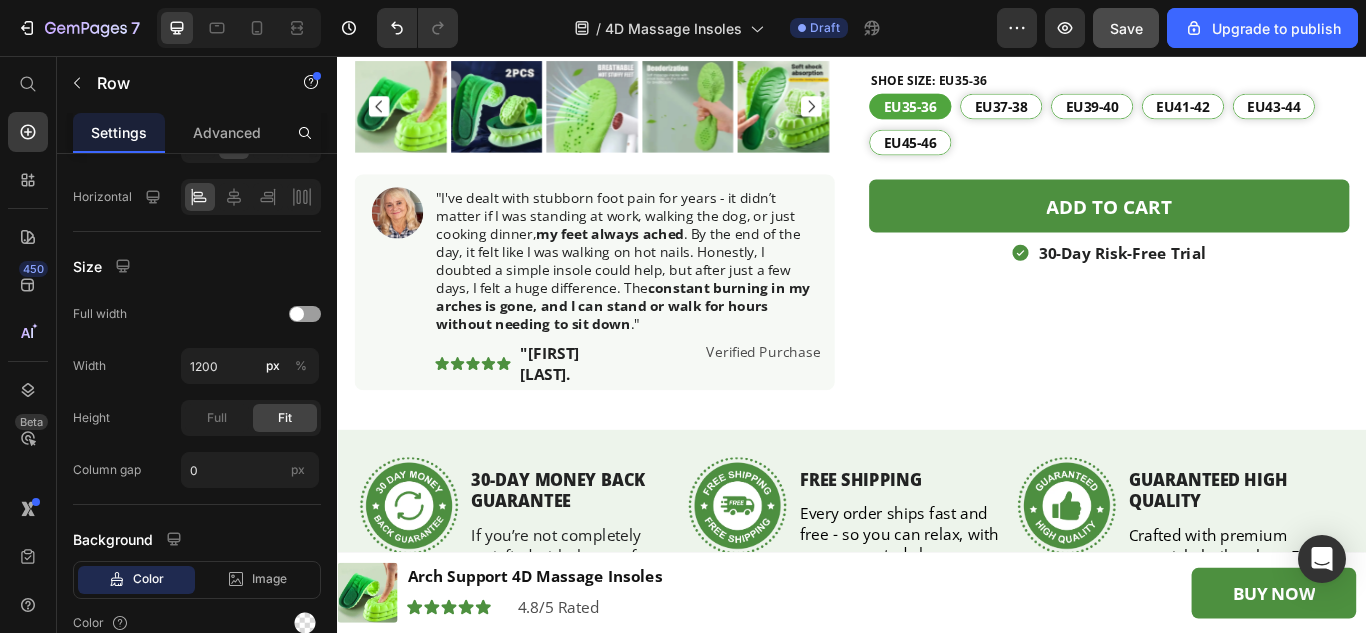 scroll, scrollTop: 542, scrollLeft: 0, axis: vertical 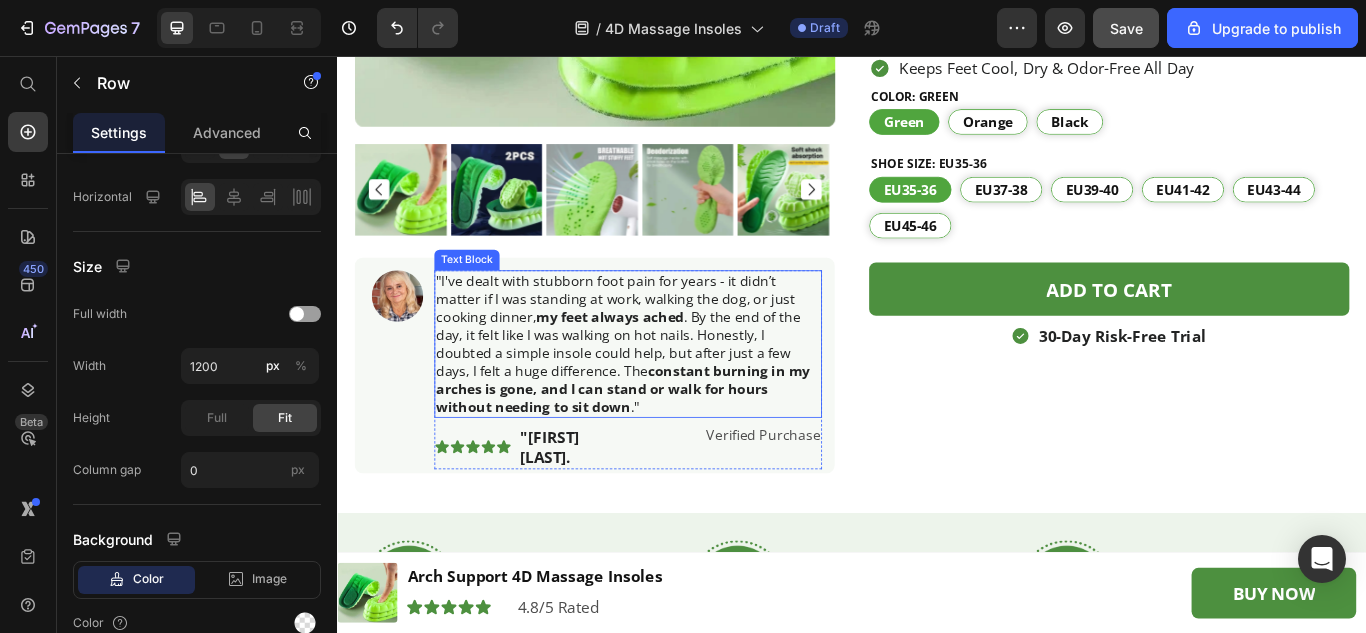 click on ""I've dealt with stubborn foot pain for years - it didn’t matter if I was standing at work, walking the dog, or just cooking dinner,  my feet always ached . By the end of the day, it felt like I was walking on hot nails. Honestly, I doubted a simple insole could help, but after just a few days, I felt a huge difference. The  constant burning in my arches is gone, and I can stand or walk for hours without needing to sit down ."" at bounding box center (676, 392) 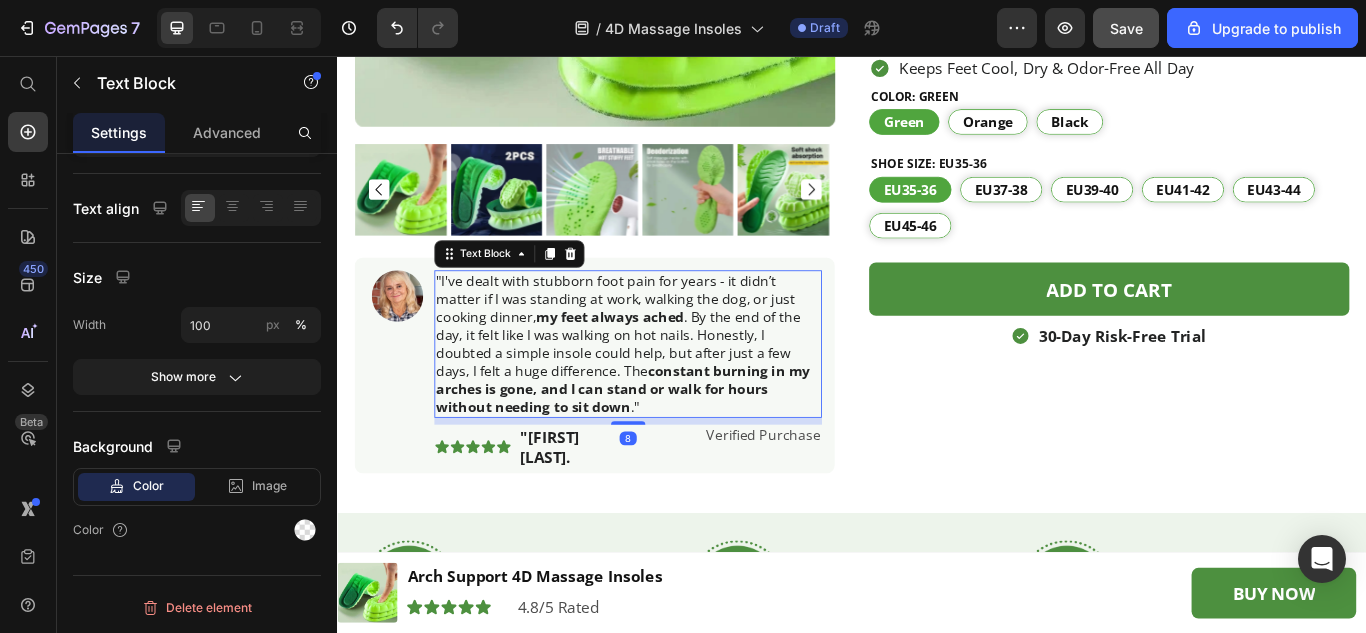 scroll, scrollTop: 0, scrollLeft: 0, axis: both 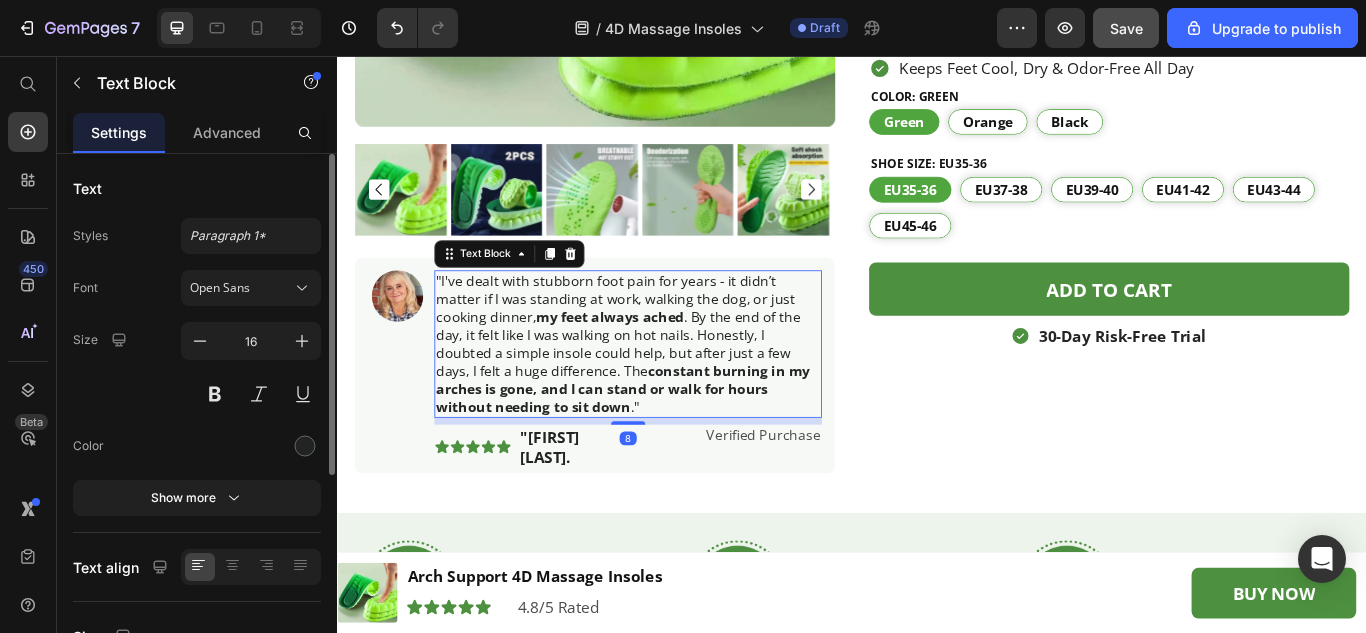 click on ""I've dealt with stubborn foot pain for years - it didn’t matter if I was standing at work, walking the dog, or just cooking dinner,  my feet always ached . By the end of the day, it felt like I was walking on hot nails. Honestly, I doubted a simple insole could help, but after just a few days, I felt a huge difference. The  constant burning in my arches is gone, and I can stand or walk for hours without needing to sit down ."" at bounding box center [676, 392] 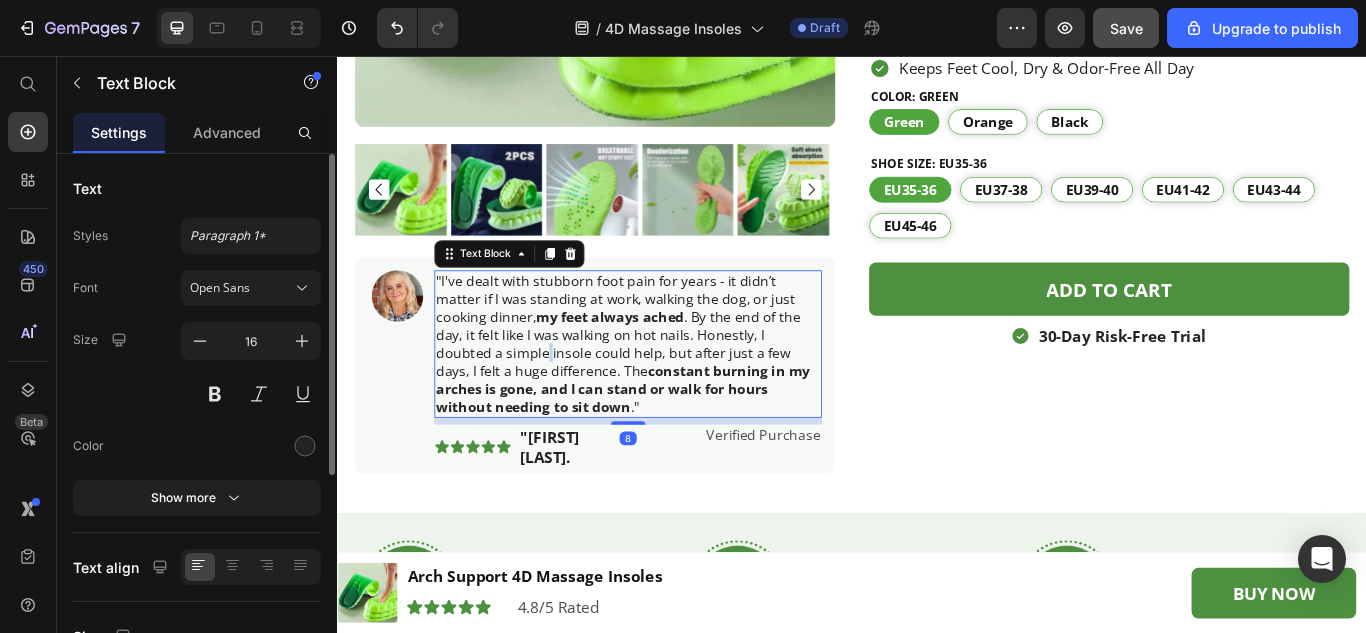 click on ""I've dealt with stubborn foot pain for years - it didn’t matter if I was standing at work, walking the dog, or just cooking dinner,  my feet always ached . By the end of the day, it felt like I was walking on hot nails. Honestly, I doubted a simple insole could help, but after just a few days, I felt a huge difference. The  constant burning in my arches is gone, and I can stand or walk for hours without needing to sit down ."" at bounding box center [676, 392] 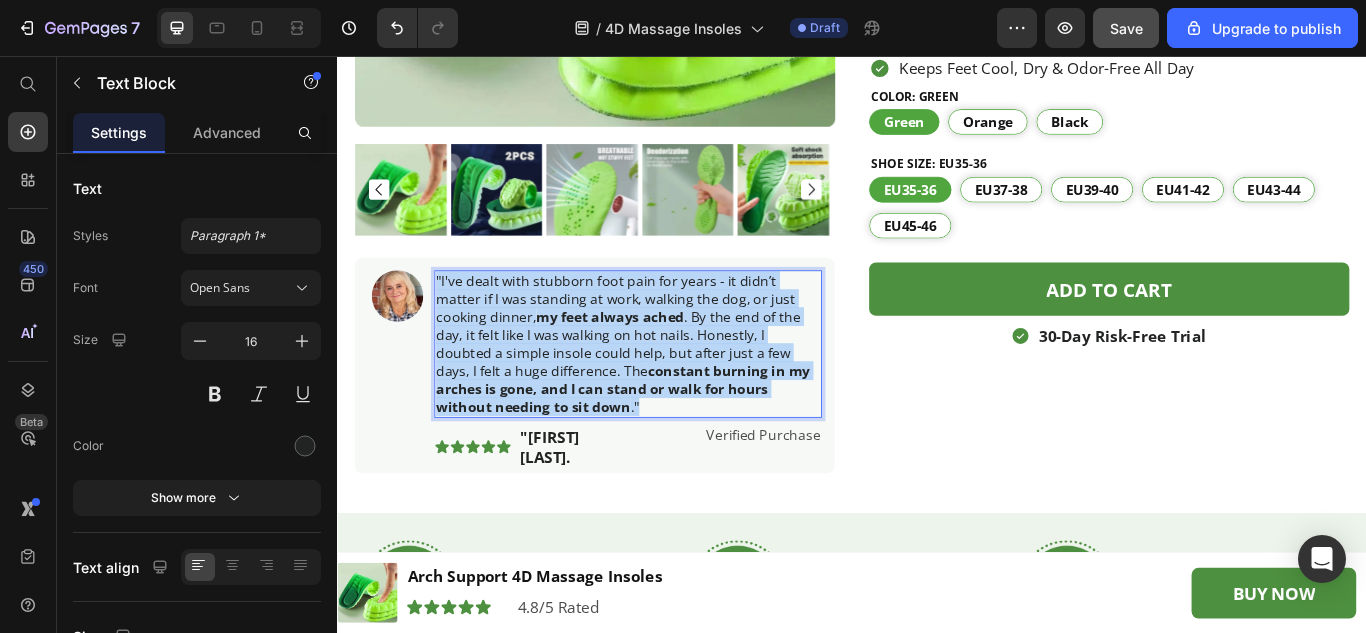 click on ""I've dealt with stubborn foot pain for years - it didn’t matter if I was standing at work, walking the dog, or just cooking dinner,  my feet always ached . By the end of the day, it felt like I was walking on hot nails. Honestly, I doubted a simple insole could help, but after just a few days, I felt a huge difference. The  constant burning in my arches is gone, and I can stand or walk for hours without needing to sit down ."" at bounding box center [676, 392] 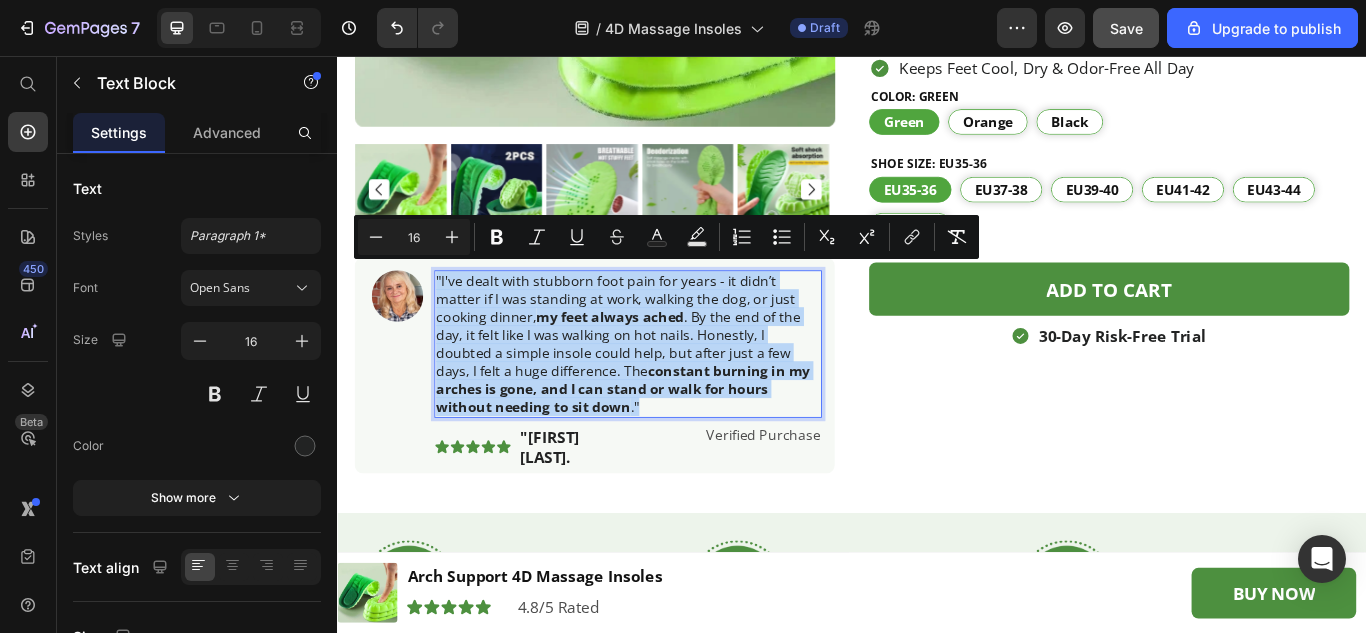 copy on ""I've dealt with stubborn foot pain for years - it didn’t matter if I was standing at work, walking the dog, or just cooking dinner,  my feet always ached . By the end of the day, it felt like I was walking on hot nails. Honestly, I doubted a simple insole could help, but after just a few days, I felt a huge difference. The  constant burning in my arches is gone, and I can stand or walk for hours without needing to sit down ."" 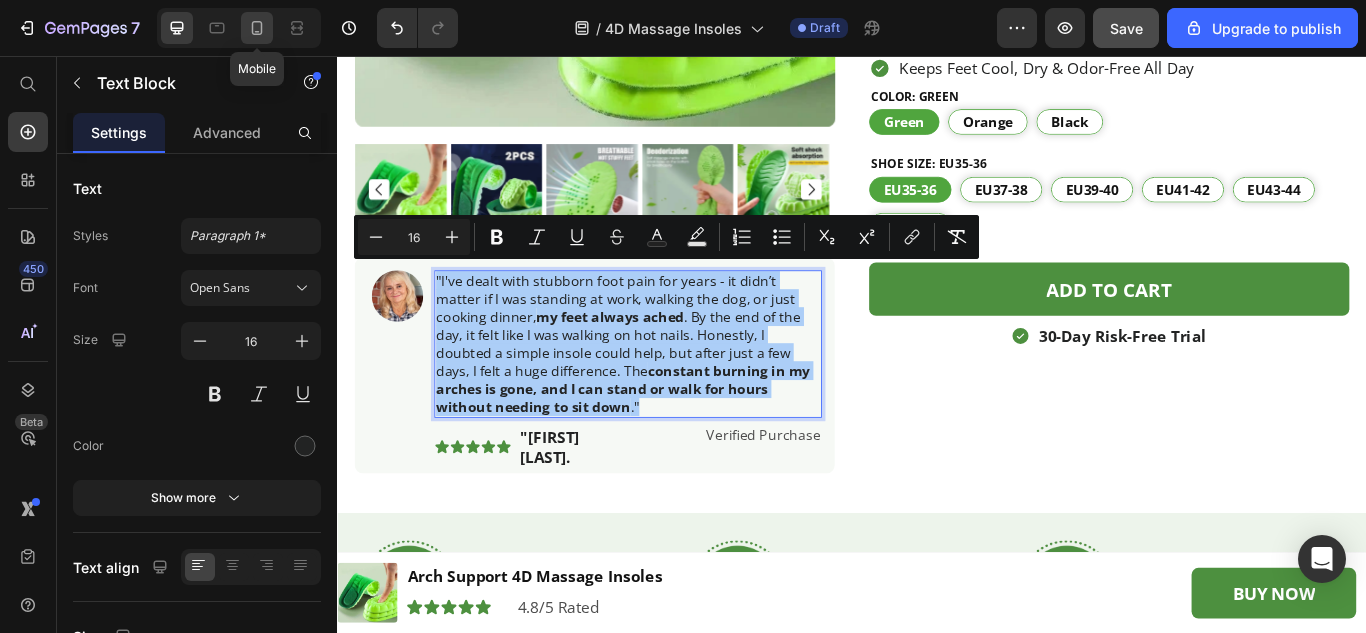 click 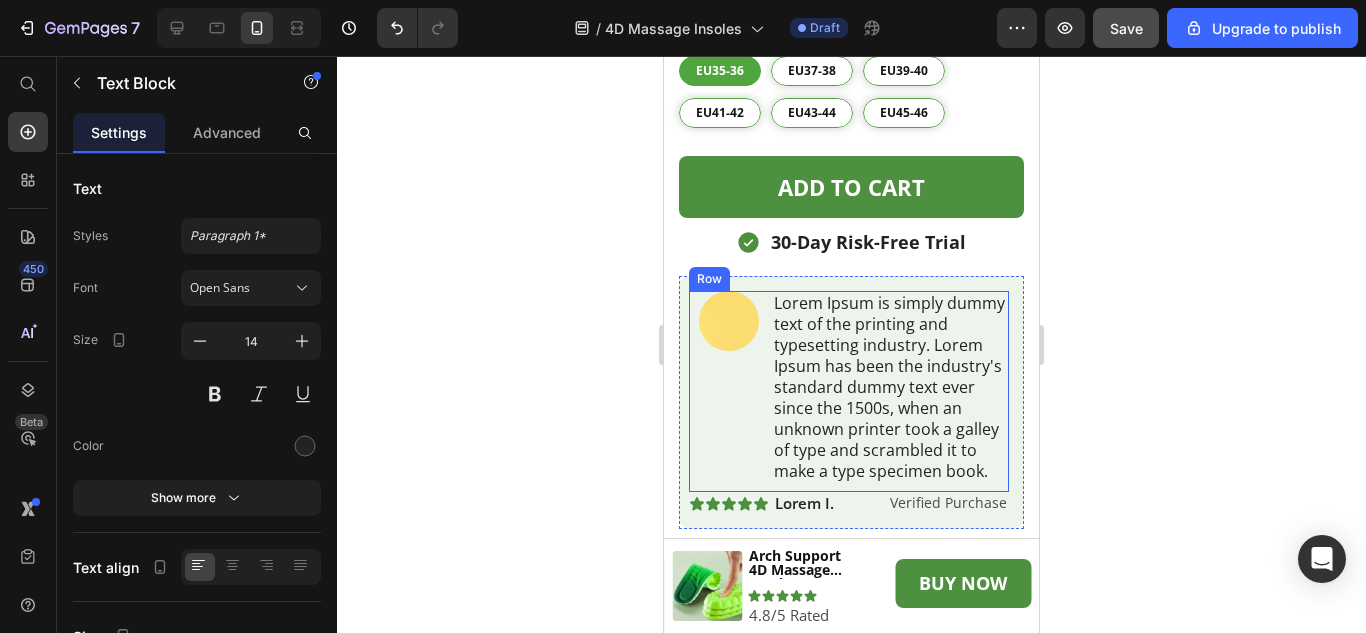 scroll, scrollTop: 1368, scrollLeft: 0, axis: vertical 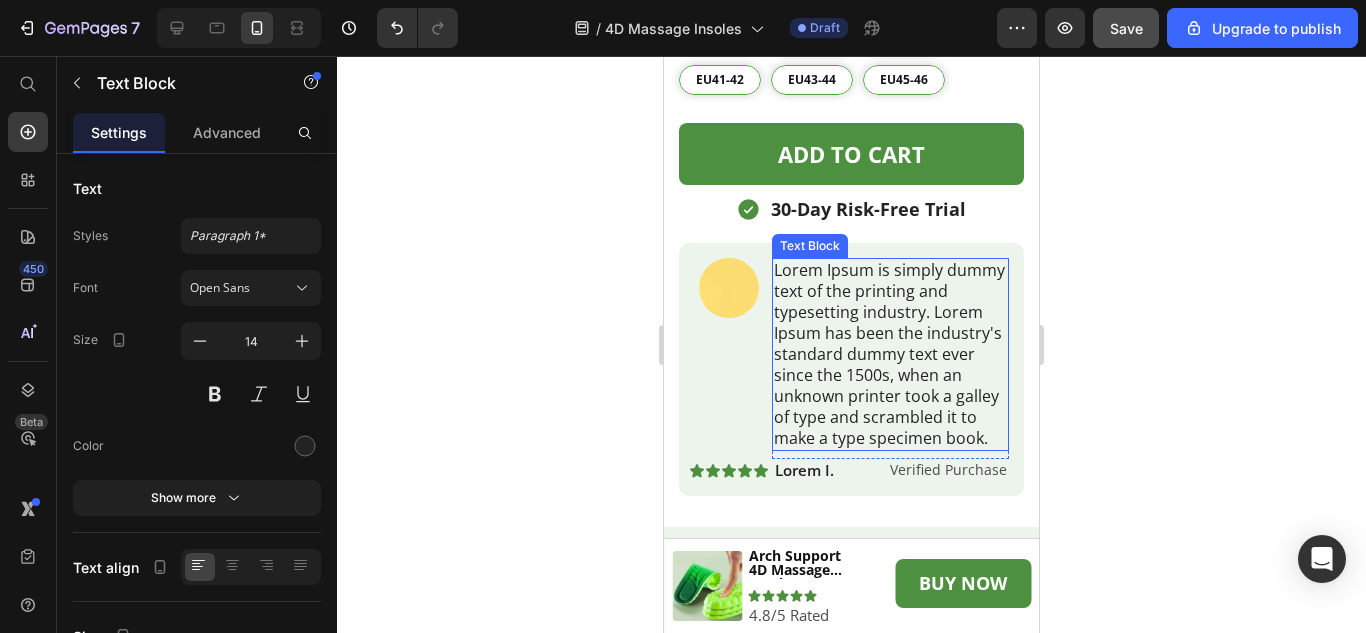 click on "Lorem Ipsum is simply dummy text of the printing and typesetting industry. Lorem Ipsum has been the industry's standard dummy text ever since the 1500s, when an unknown printer took a galley of type and scrambled it to make a type specimen book." at bounding box center [890, 354] 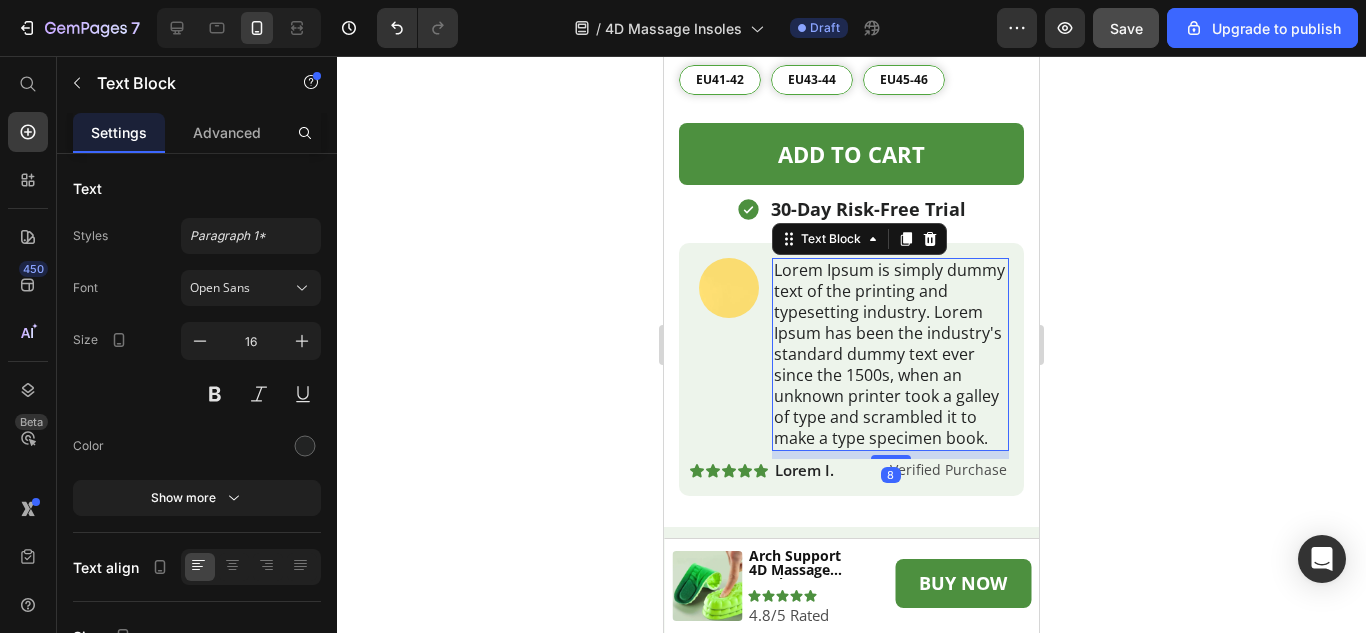 click on "Lorem Ipsum is simply dummy text of the printing and typesetting industry. Lorem Ipsum has been the industry's standard dummy text ever since the 1500s, when an unknown printer took a galley of type and scrambled it to make a type specimen book." at bounding box center [890, 354] 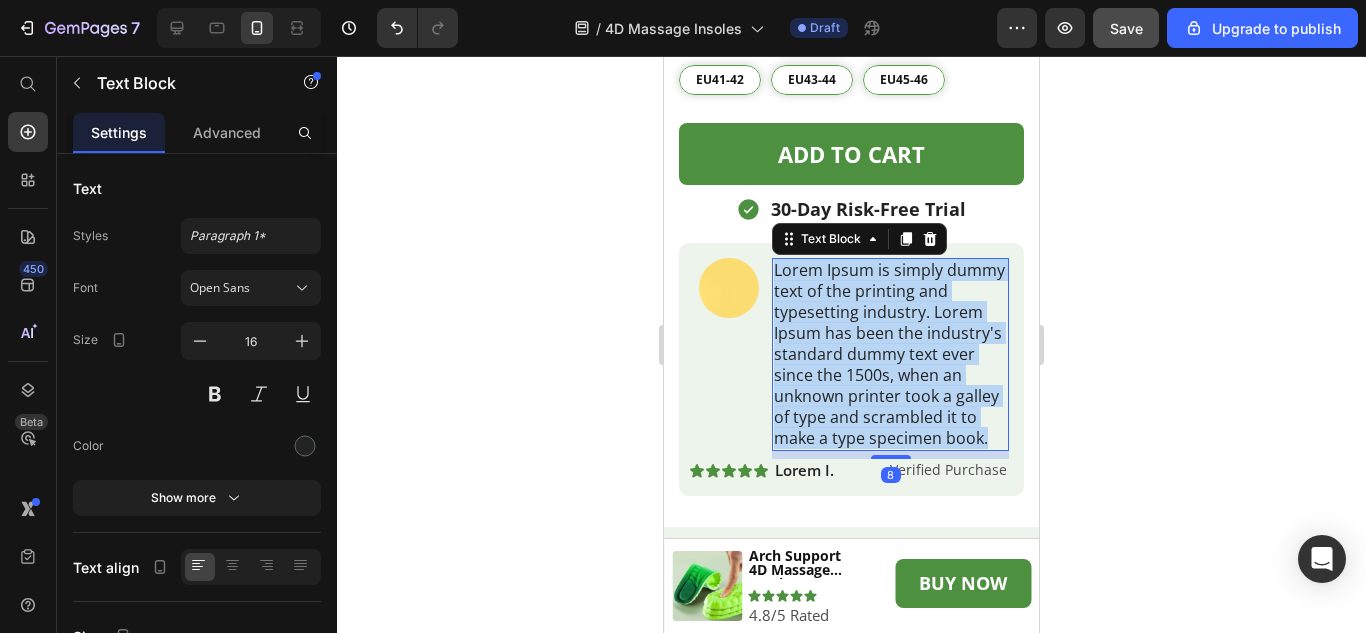 click on "Lorem Ipsum is simply dummy text of the printing and typesetting industry. Lorem Ipsum has been the industry's standard dummy text ever since the 1500s, when an unknown printer took a galley of type and scrambled it to make a type specimen book." at bounding box center [890, 354] 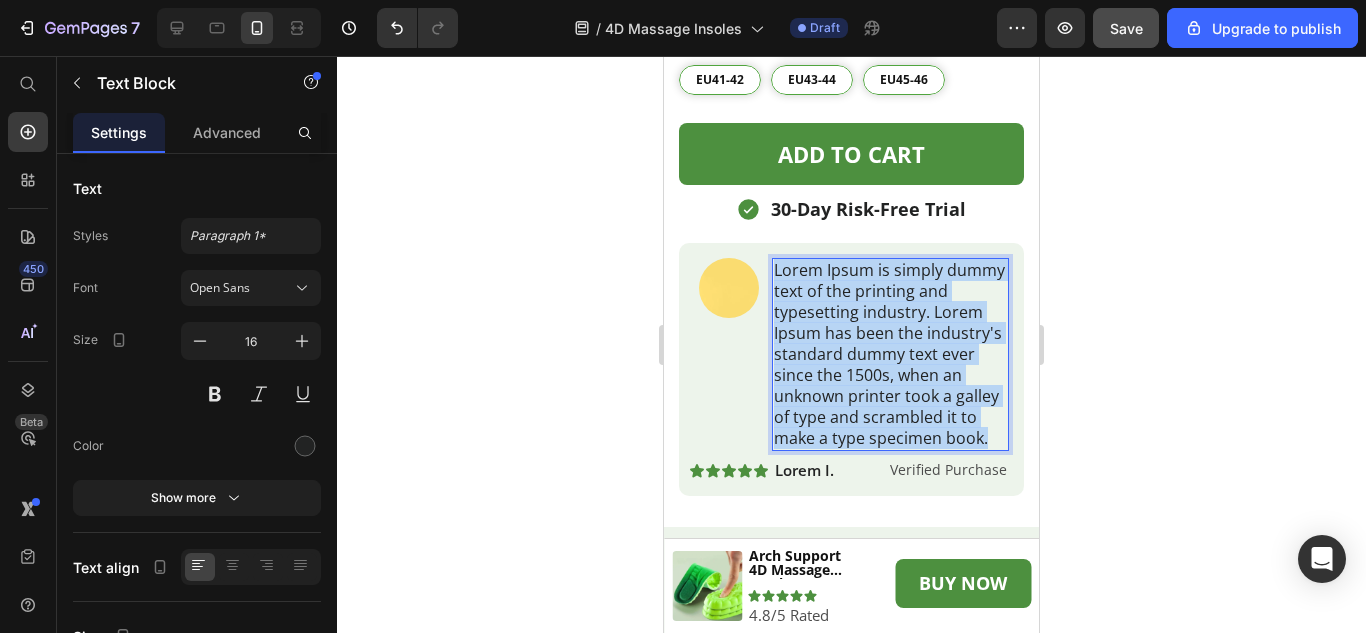 click on "Lorem Ipsum is simply dummy text of the printing and typesetting industry. Lorem Ipsum has been the industry's standard dummy text ever since the 1500s, when an unknown printer took a galley of type and scrambled it to make a type specimen book." at bounding box center [890, 354] 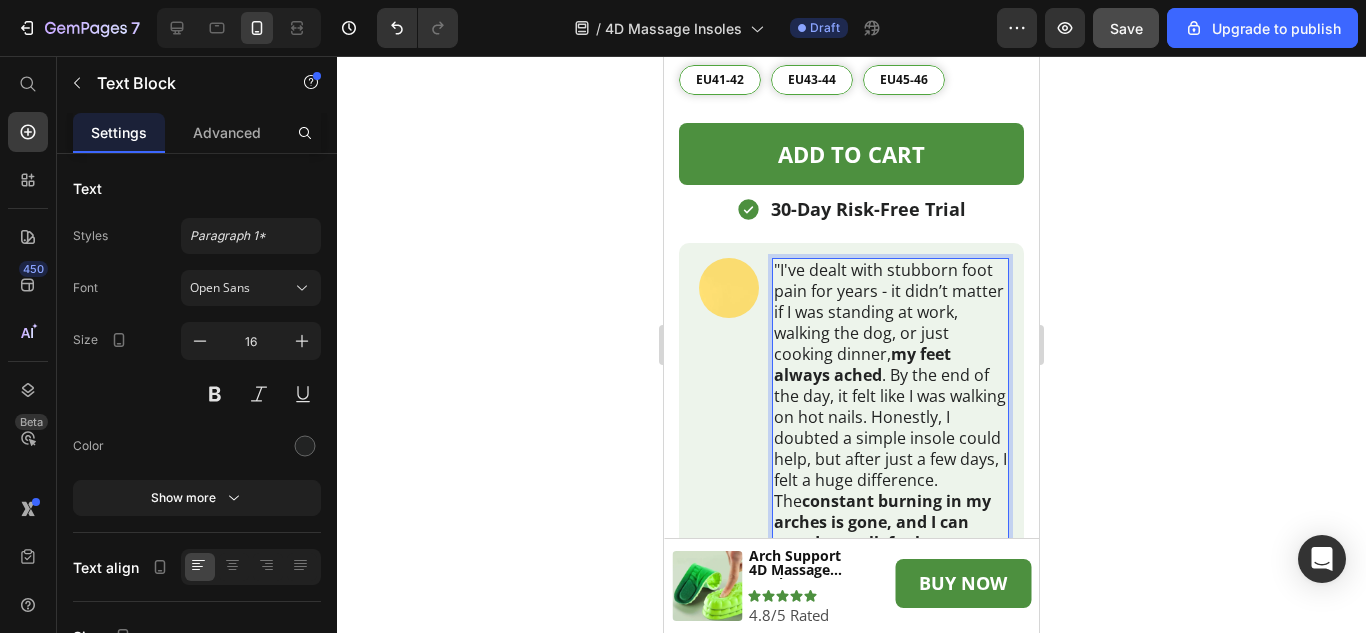 scroll, scrollTop: 1568, scrollLeft: 0, axis: vertical 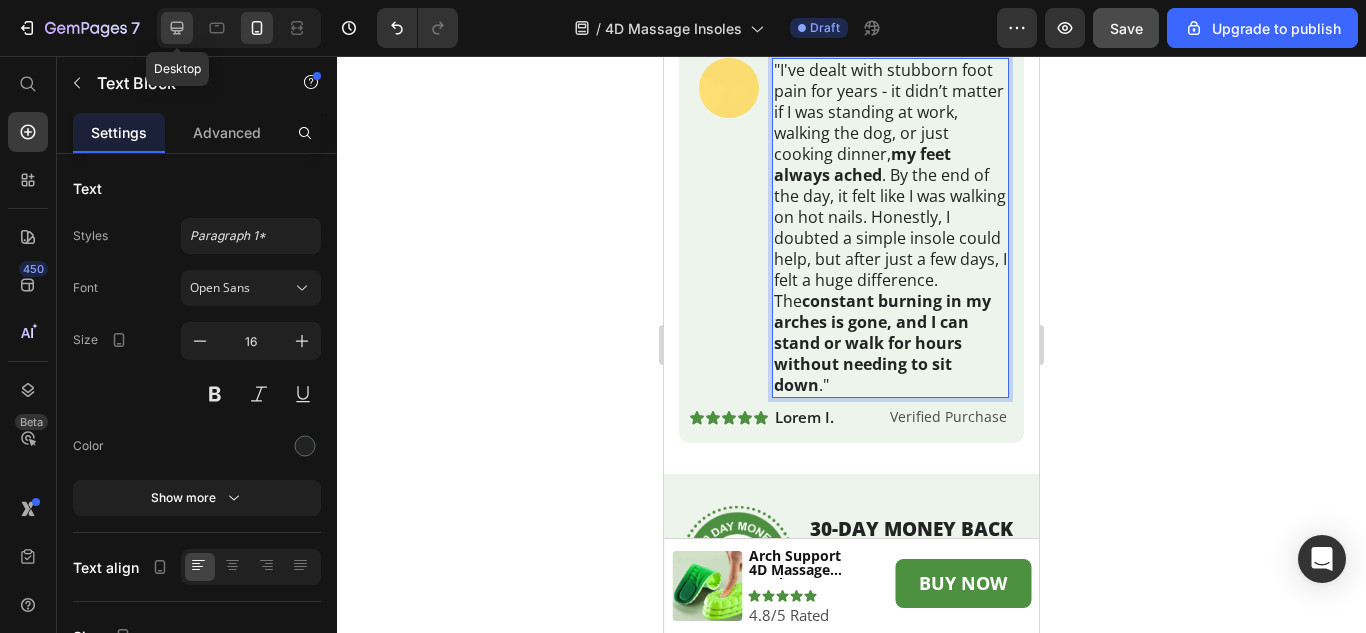 click 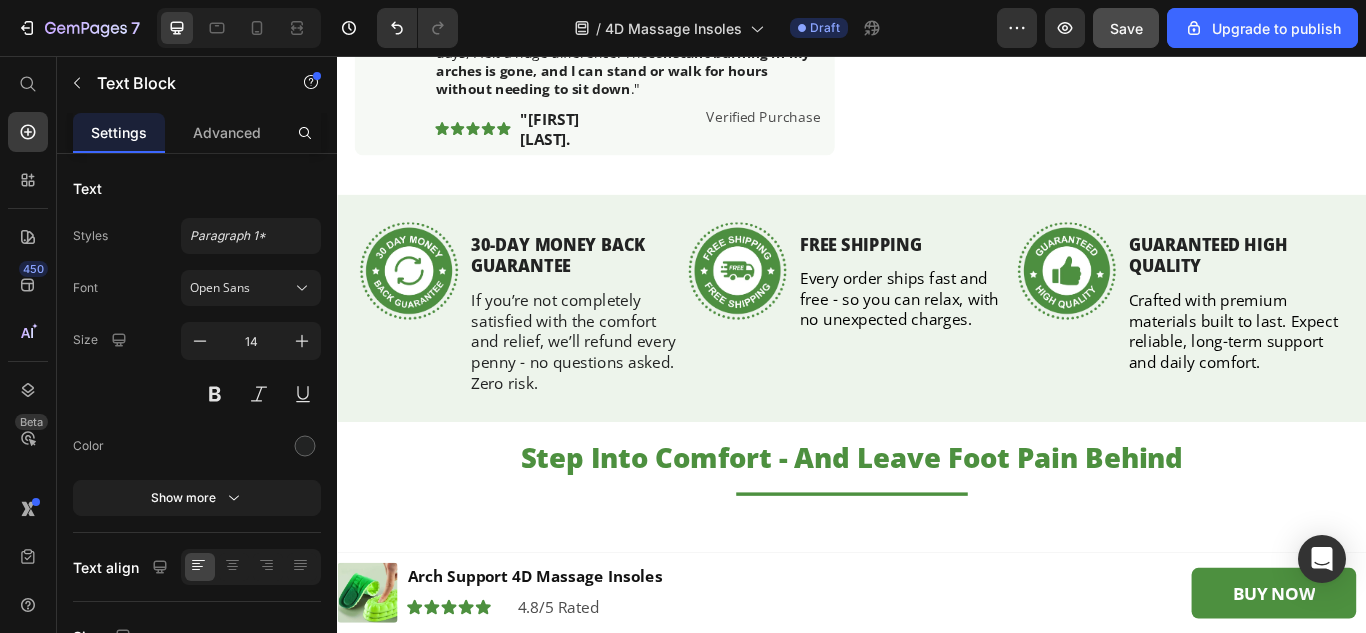 scroll, scrollTop: 713, scrollLeft: 0, axis: vertical 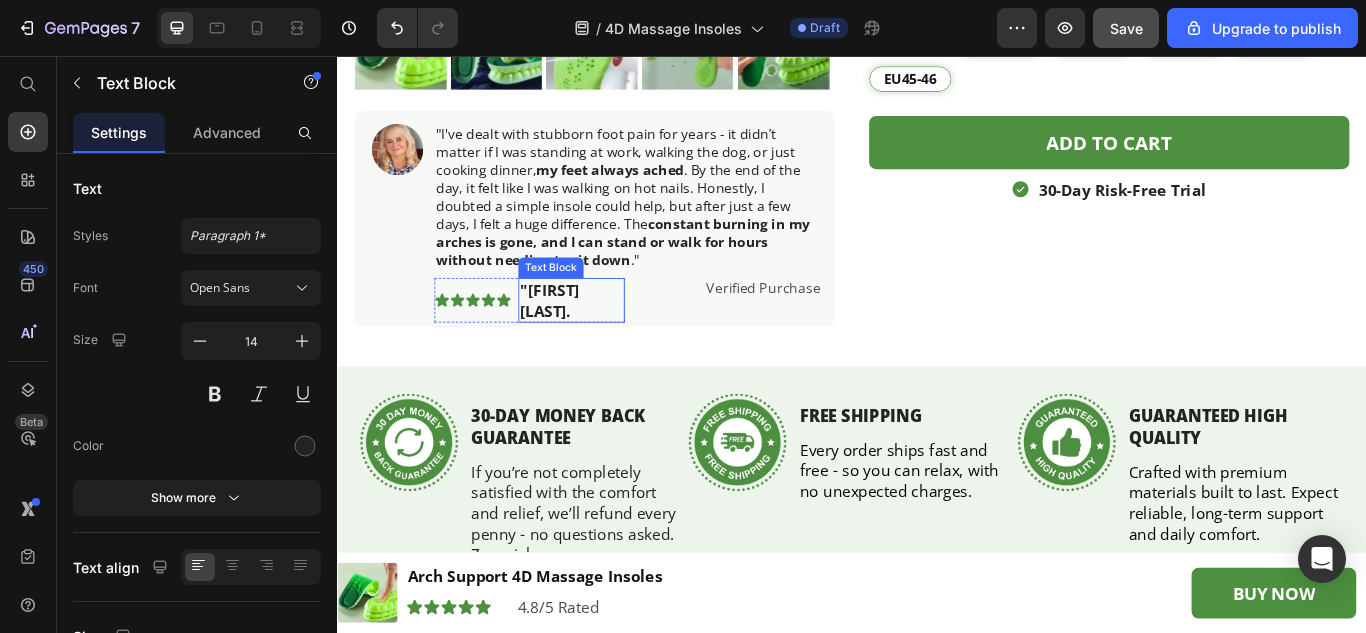 click on "[FIRST] [LAST]" at bounding box center [610, 341] 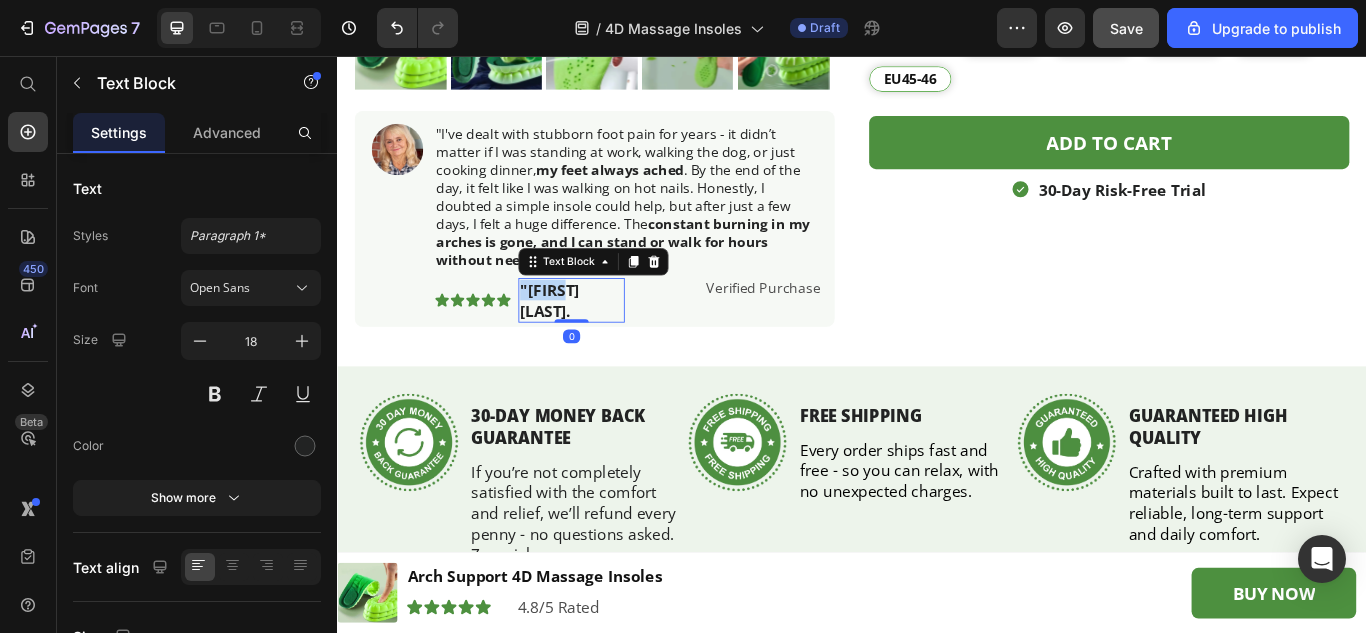 click on "[FIRST] [LAST]" at bounding box center [610, 341] 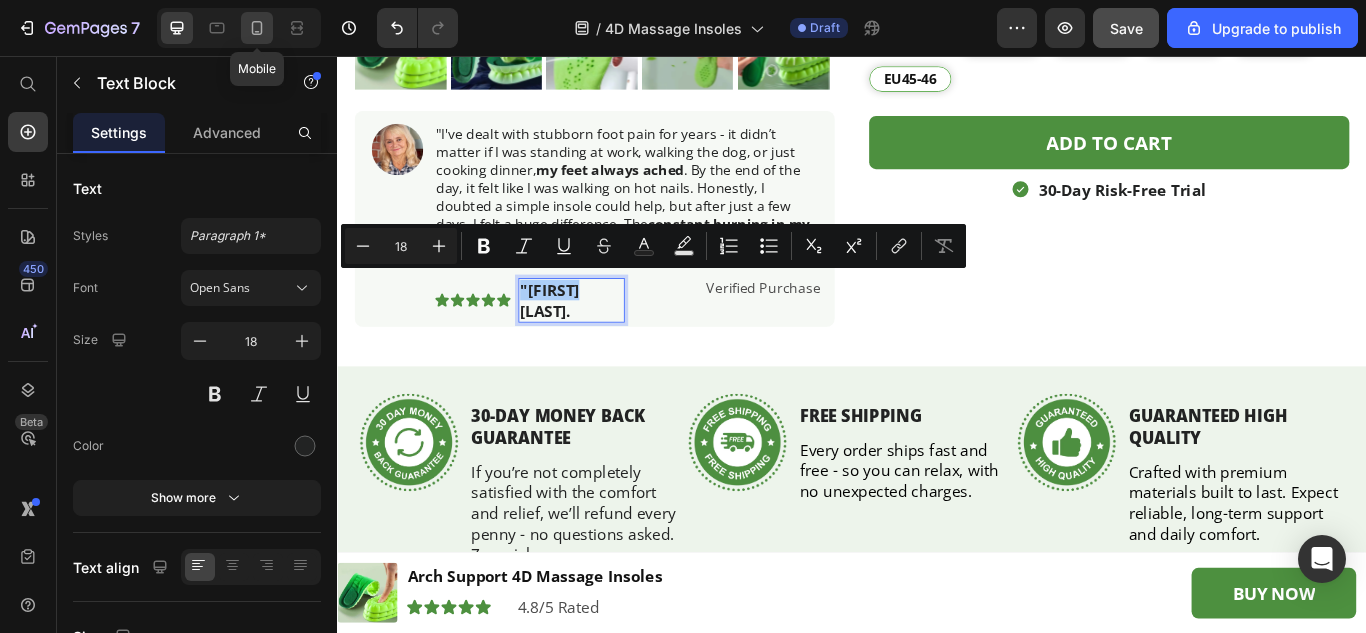 click 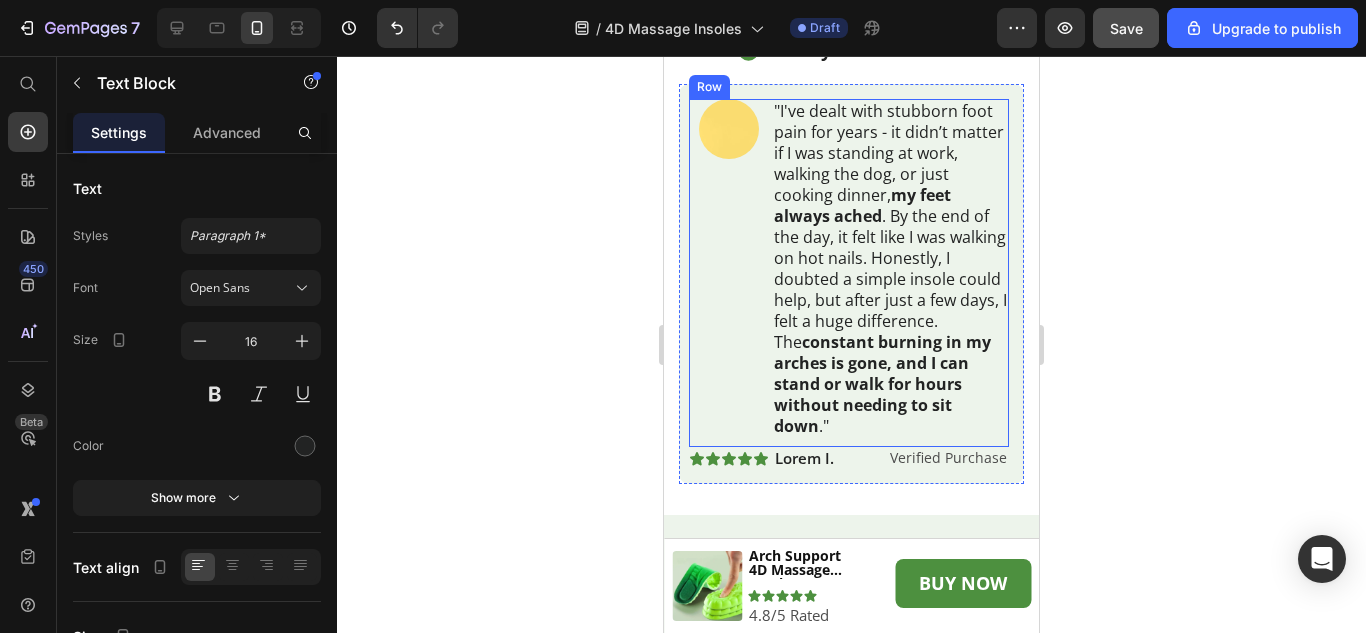 scroll, scrollTop: 1598, scrollLeft: 0, axis: vertical 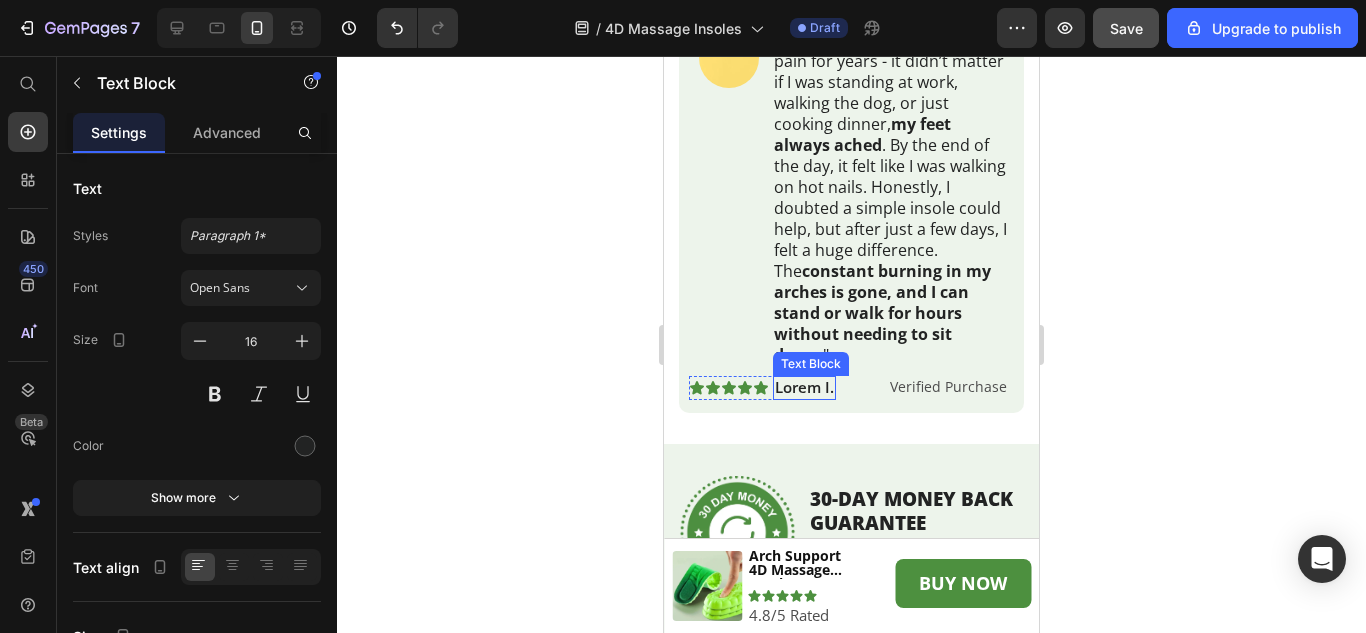 click on "Lorem I." at bounding box center (804, 388) 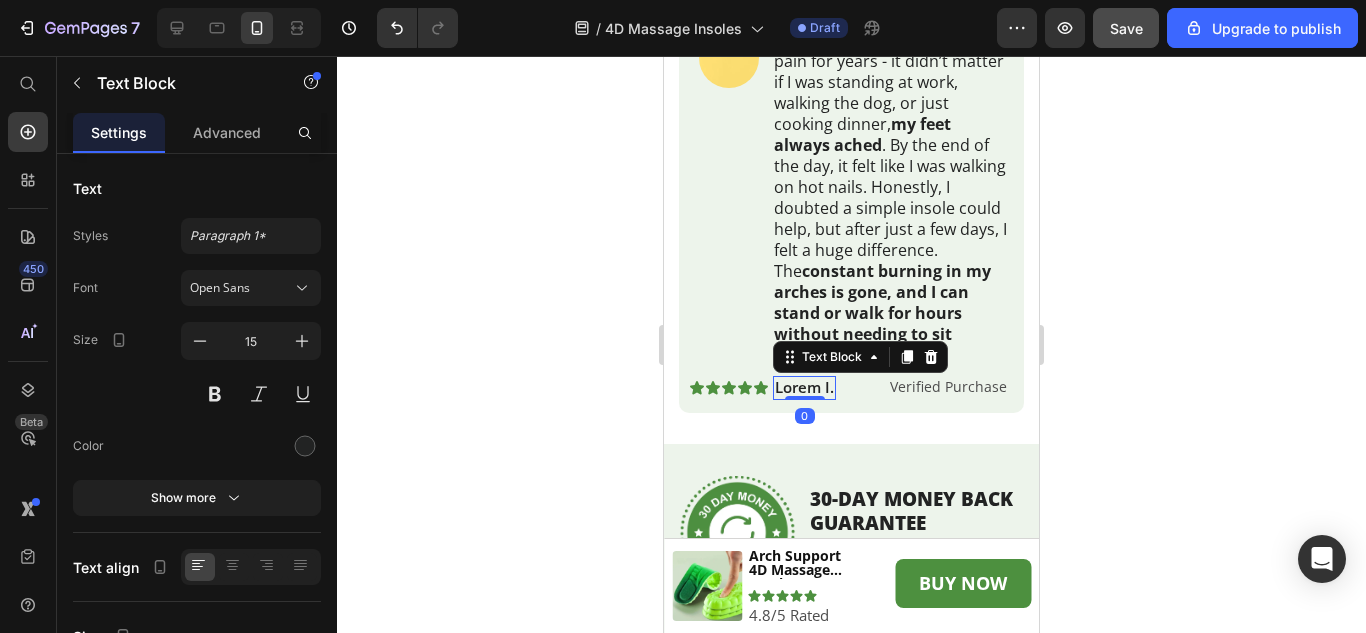 click on "Lorem I." at bounding box center (804, 388) 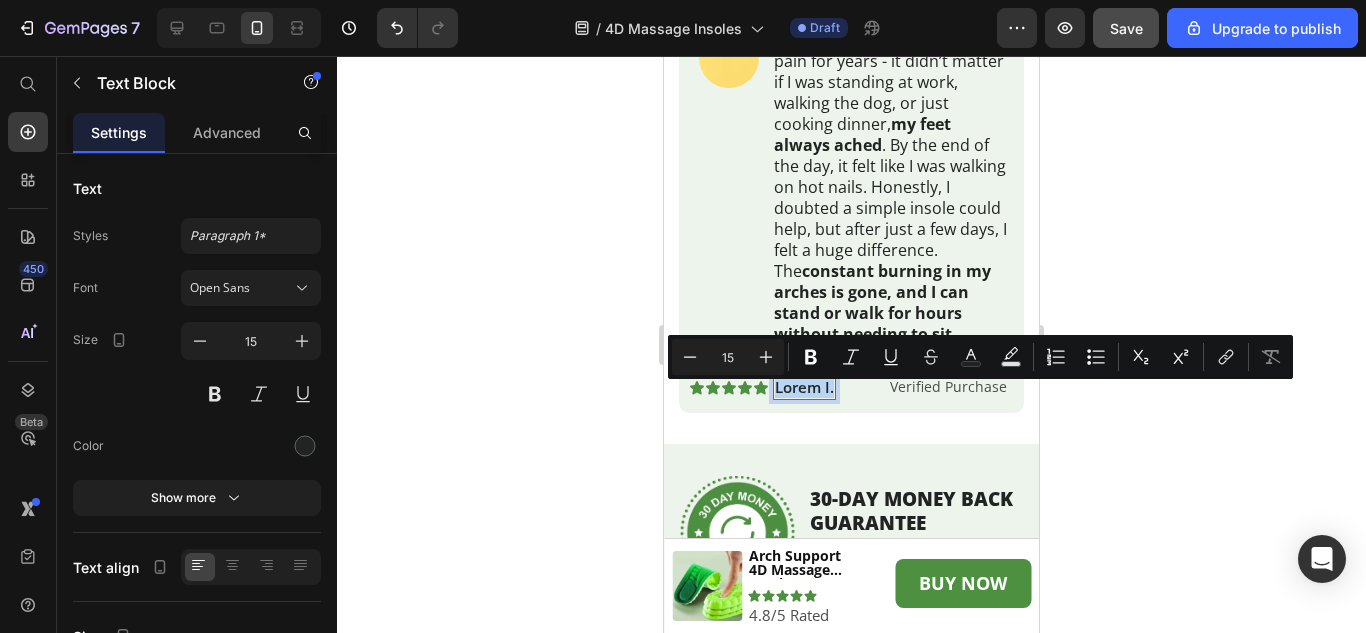 click on "Lorem I." at bounding box center [804, 388] 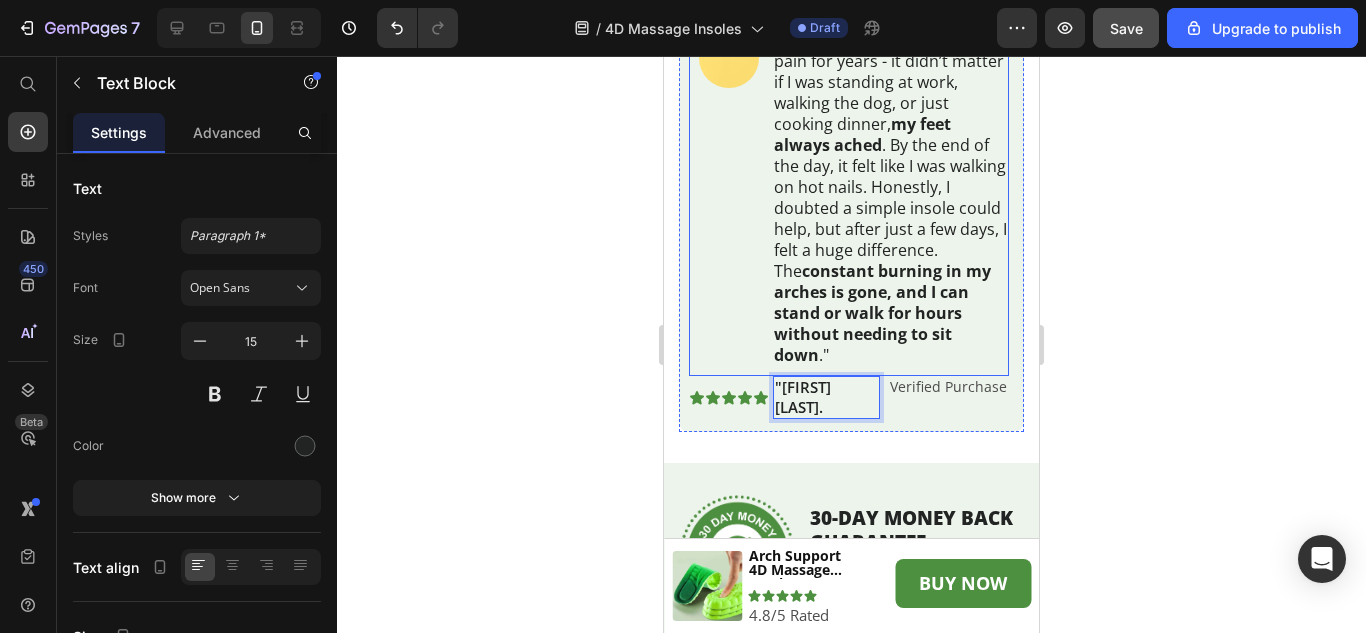 scroll, scrollTop: 1398, scrollLeft: 0, axis: vertical 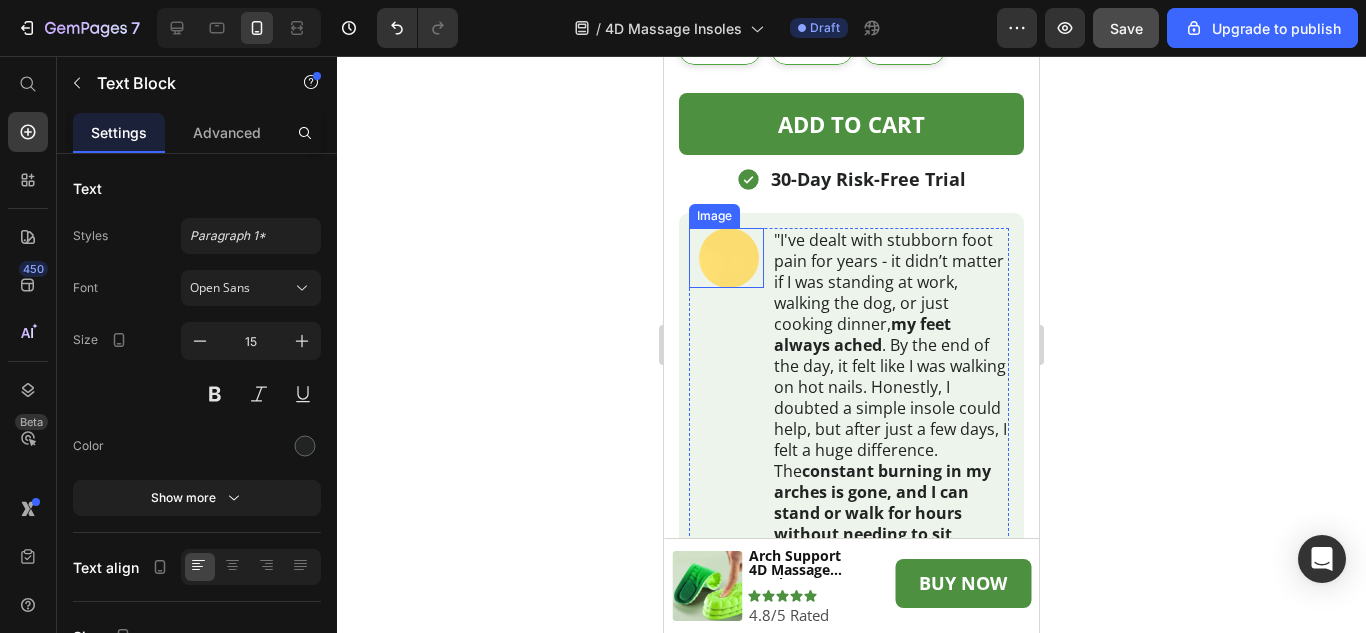 click at bounding box center (726, 258) 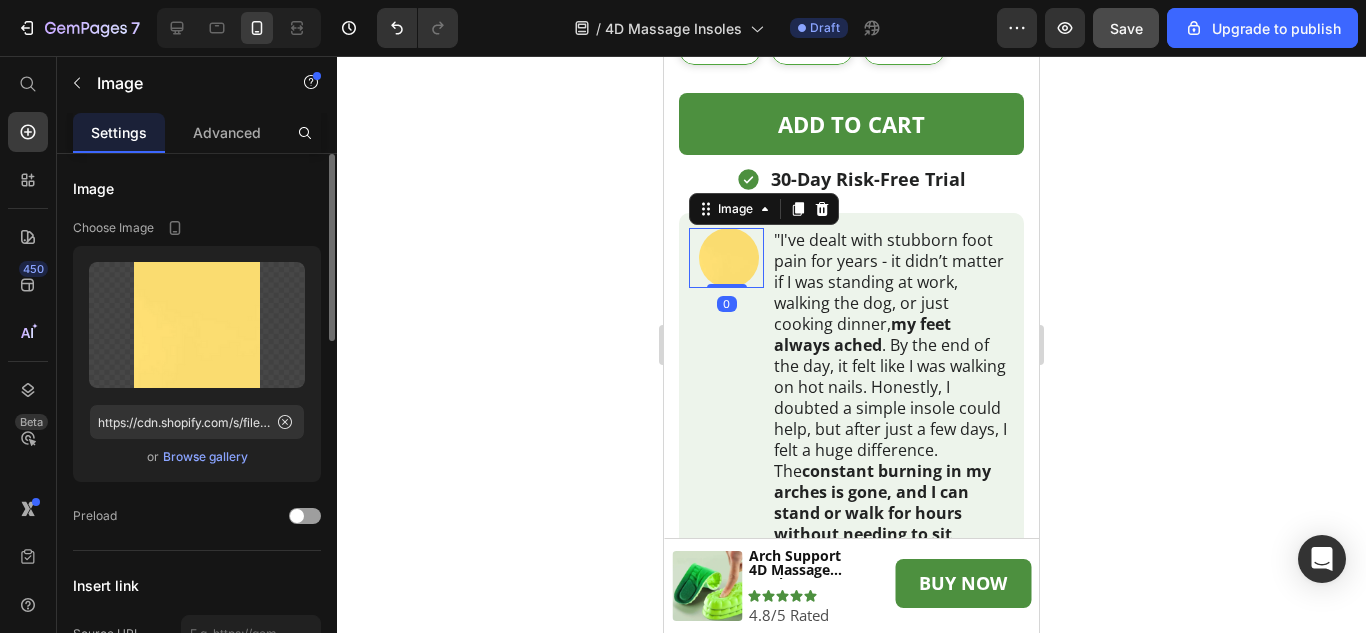 click on "Browse gallery" at bounding box center [205, 457] 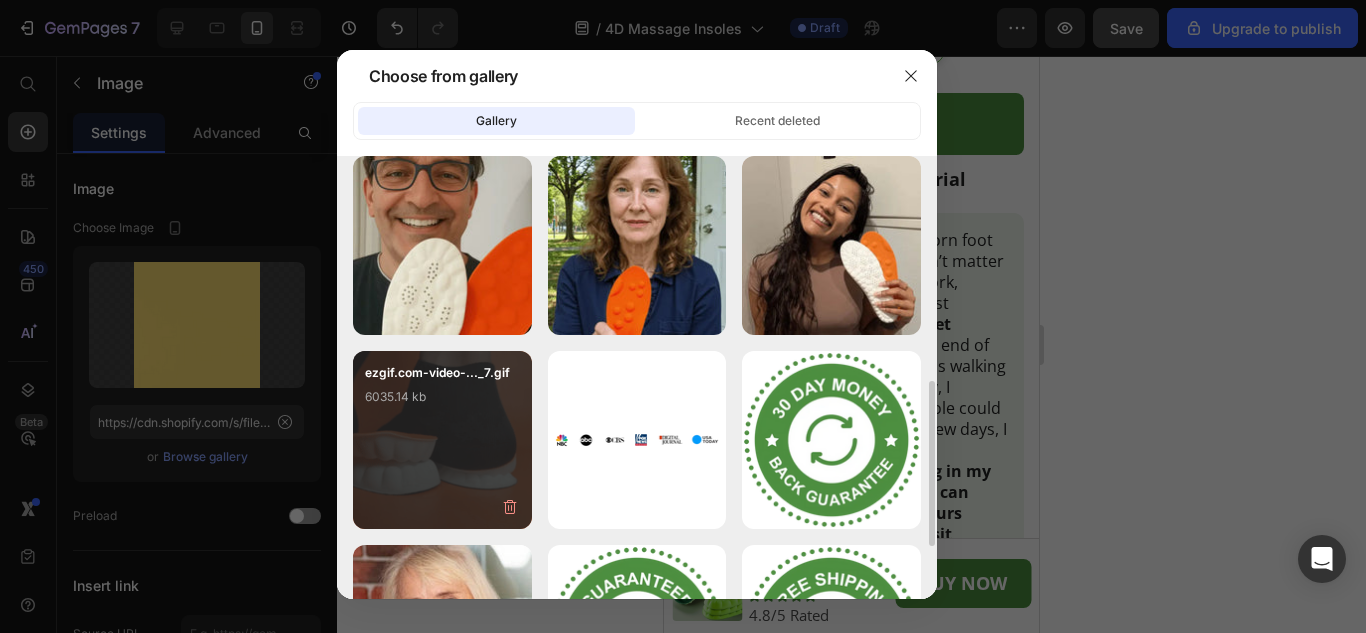 scroll, scrollTop: 700, scrollLeft: 0, axis: vertical 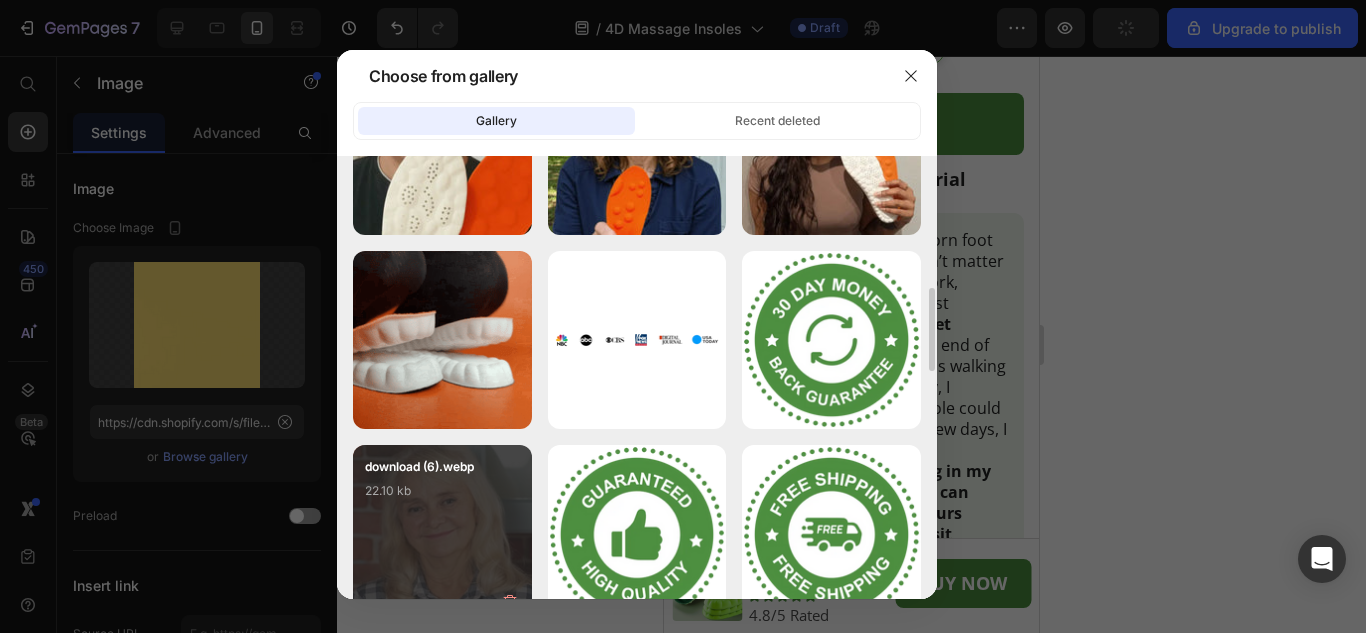click on "download (6).webp 22.10 kb" at bounding box center (442, 497) 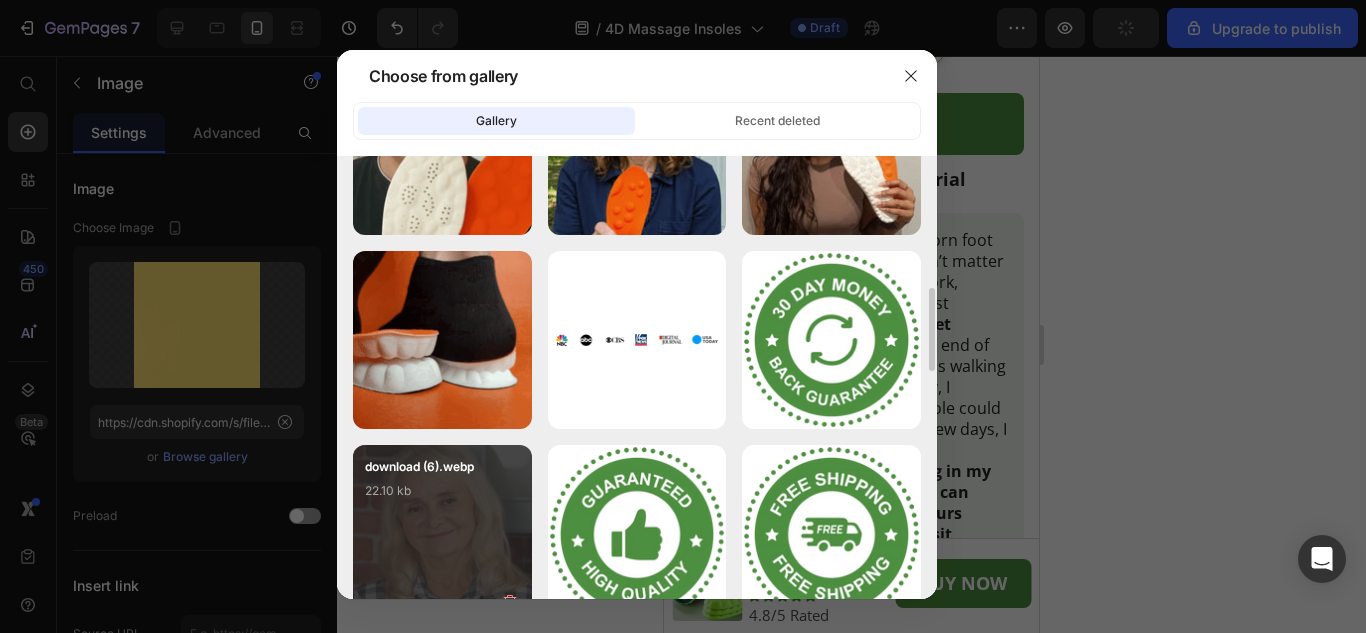 type on "https://cdn.shopify.com/s/files/1/0912/0412/4971/files/gempages_542231623354024964-94cba808-a45f-4b35-83da-6f94374e968e.webp" 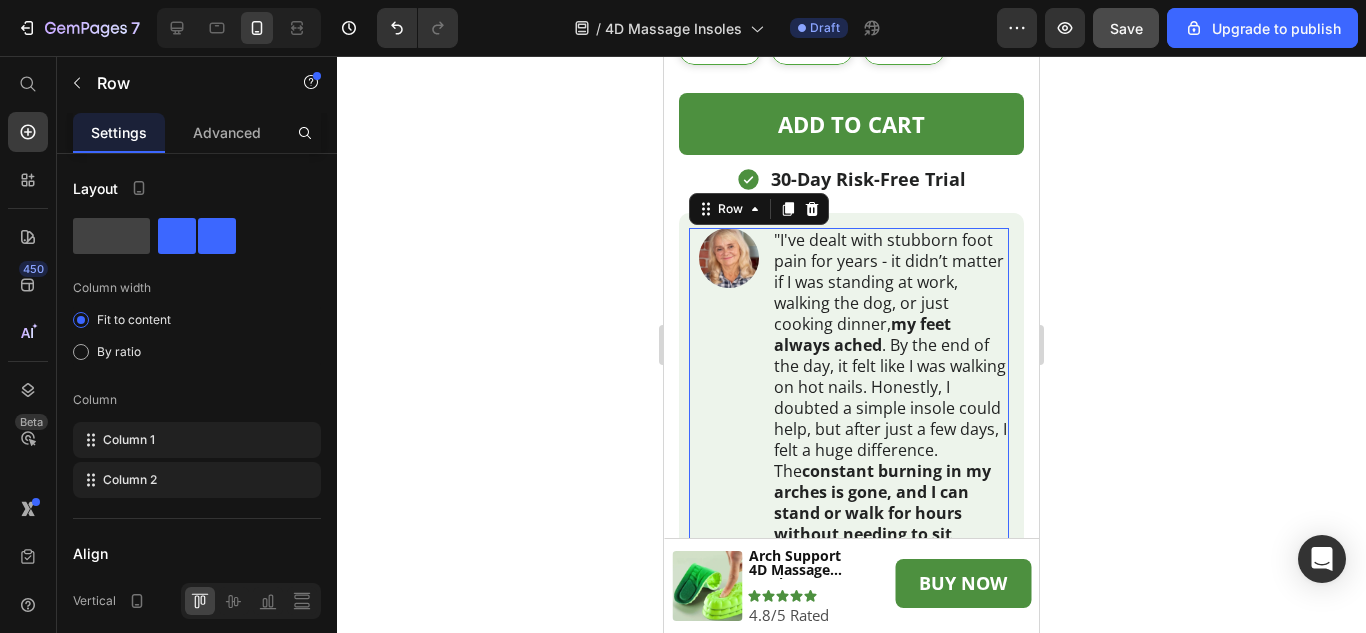 click on "Image" at bounding box center [726, 402] 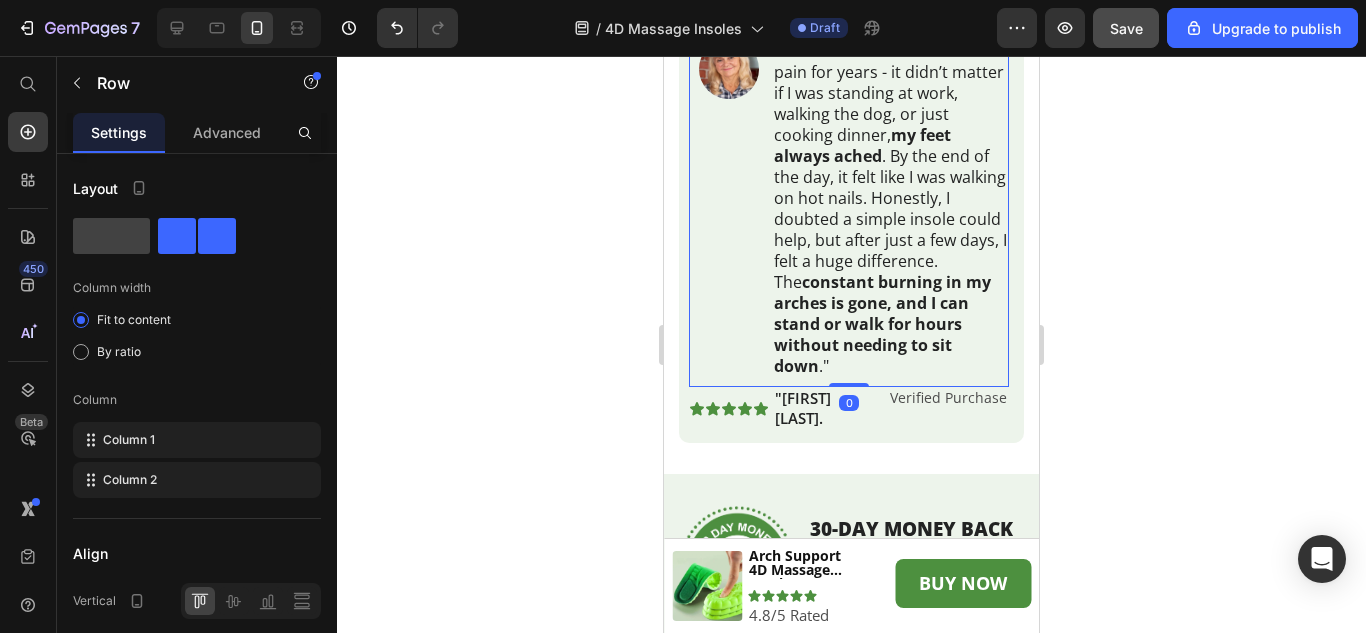 scroll, scrollTop: 1598, scrollLeft: 0, axis: vertical 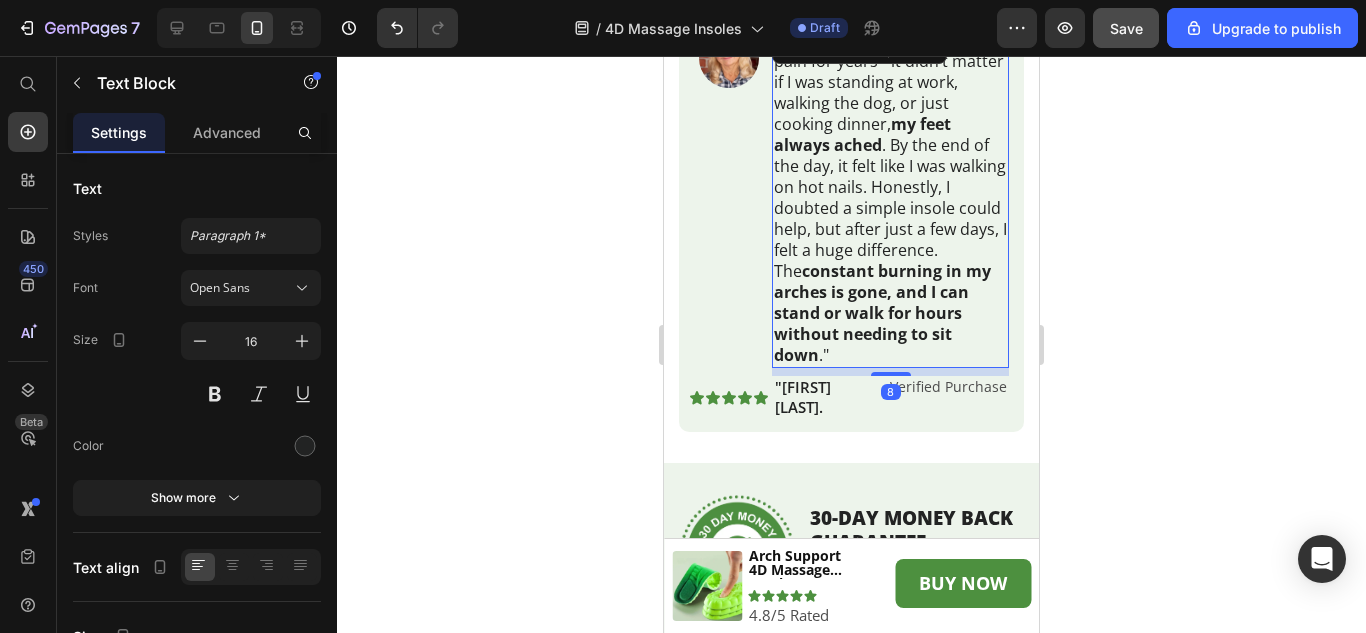 click on "constant burning in my arches is gone, and I can stand or walk for hours without needing to sit down" at bounding box center [882, 313] 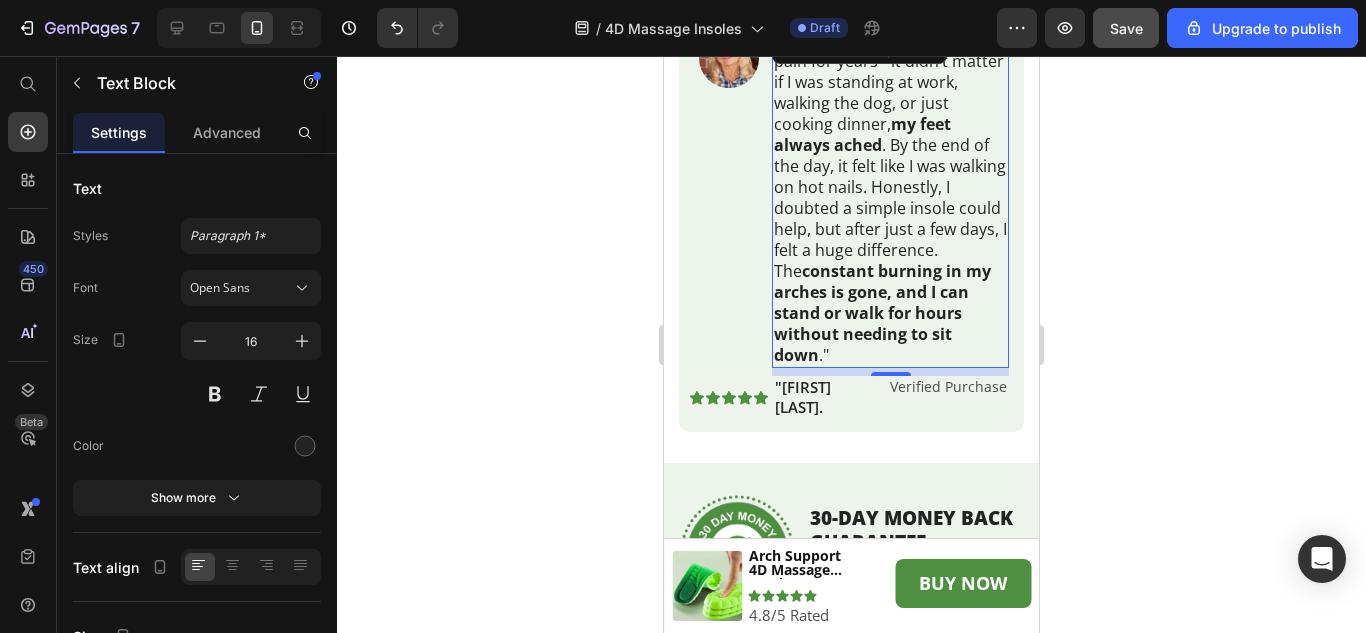 click on ""I've dealt with stubborn foot pain for years - it didn’t matter if I was standing at work, walking the dog, or just cooking dinner,  my feet always ached . By the end of the day, it felt like I was walking on hot nails. Honestly, I doubted a simple insole could help, but after just a few days, I felt a huge difference. The  constant burning in my arches is gone, and I can stand or walk for hours without needing to sit down ."" at bounding box center [890, 198] 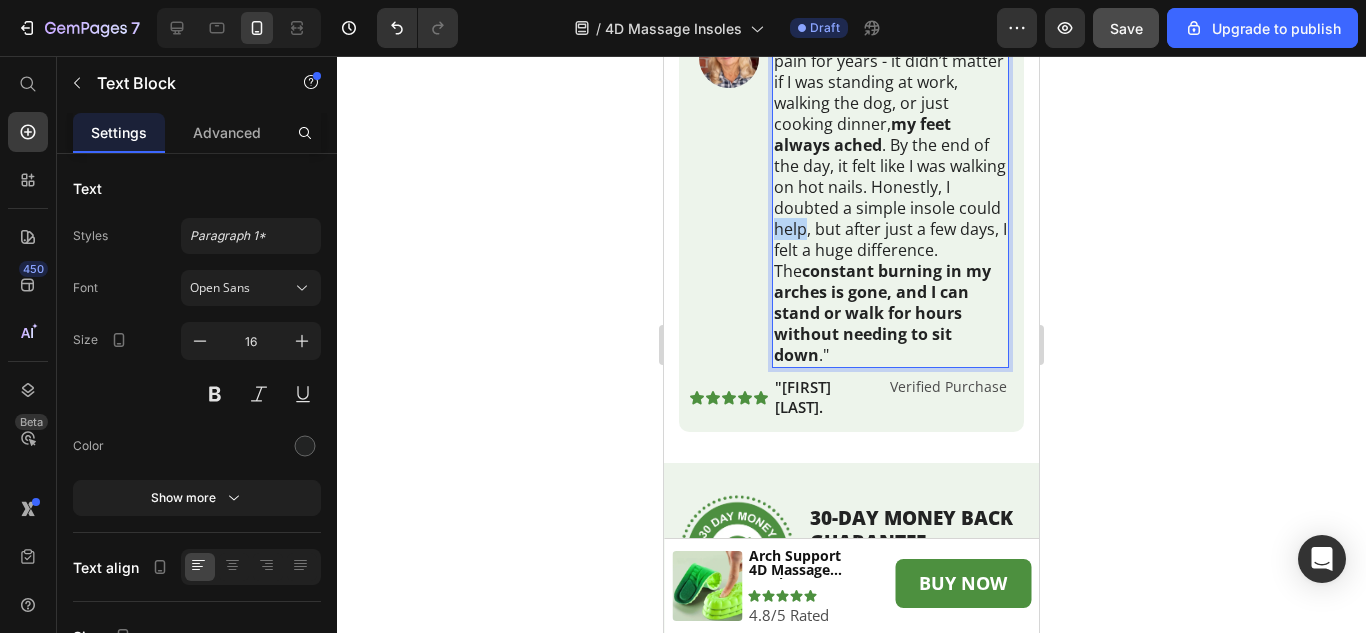 click on ""I've dealt with stubborn foot pain for years - it didn’t matter if I was standing at work, walking the dog, or just cooking dinner,  my feet always ached . By the end of the day, it felt like I was walking on hot nails. Honestly, I doubted a simple insole could help, but after just a few days, I felt a huge difference. The  constant burning in my arches is gone, and I can stand or walk for hours without needing to sit down ."" at bounding box center [890, 198] 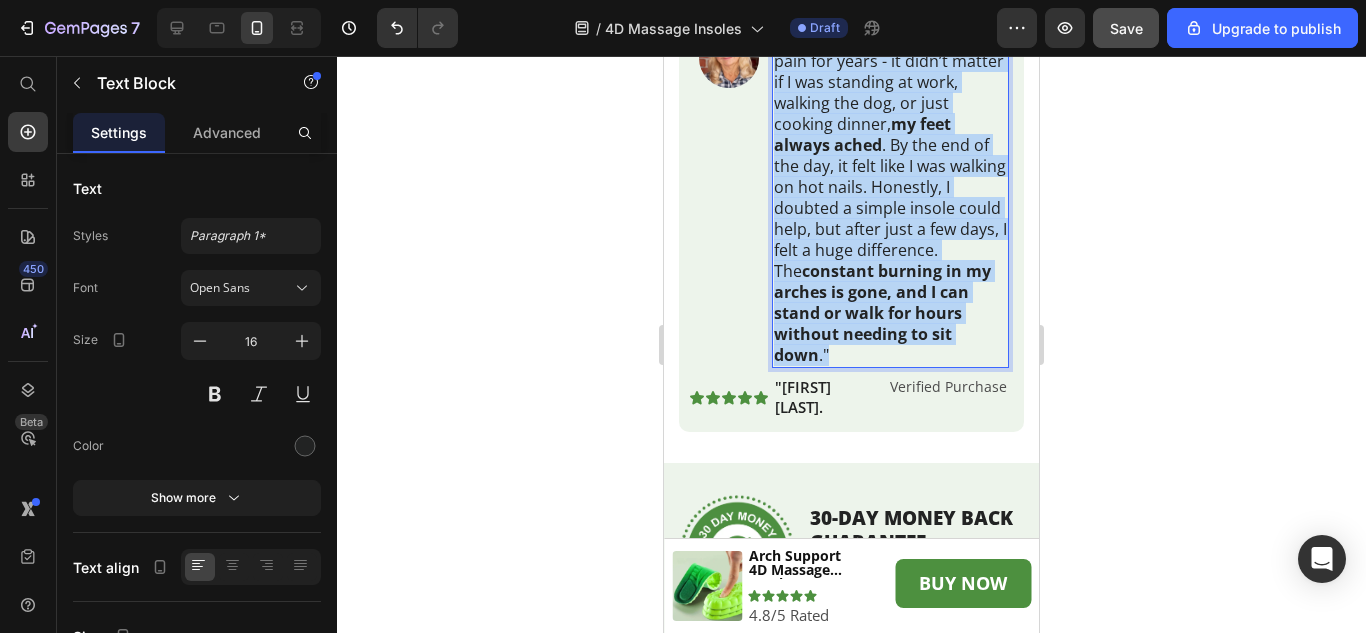 click on ""I've dealt with stubborn foot pain for years - it didn’t matter if I was standing at work, walking the dog, or just cooking dinner,  my feet always ached . By the end of the day, it felt like I was walking on hot nails. Honestly, I doubted a simple insole could help, but after just a few days, I felt a huge difference. The  constant burning in my arches is gone, and I can stand or walk for hours without needing to sit down ."" at bounding box center [890, 198] 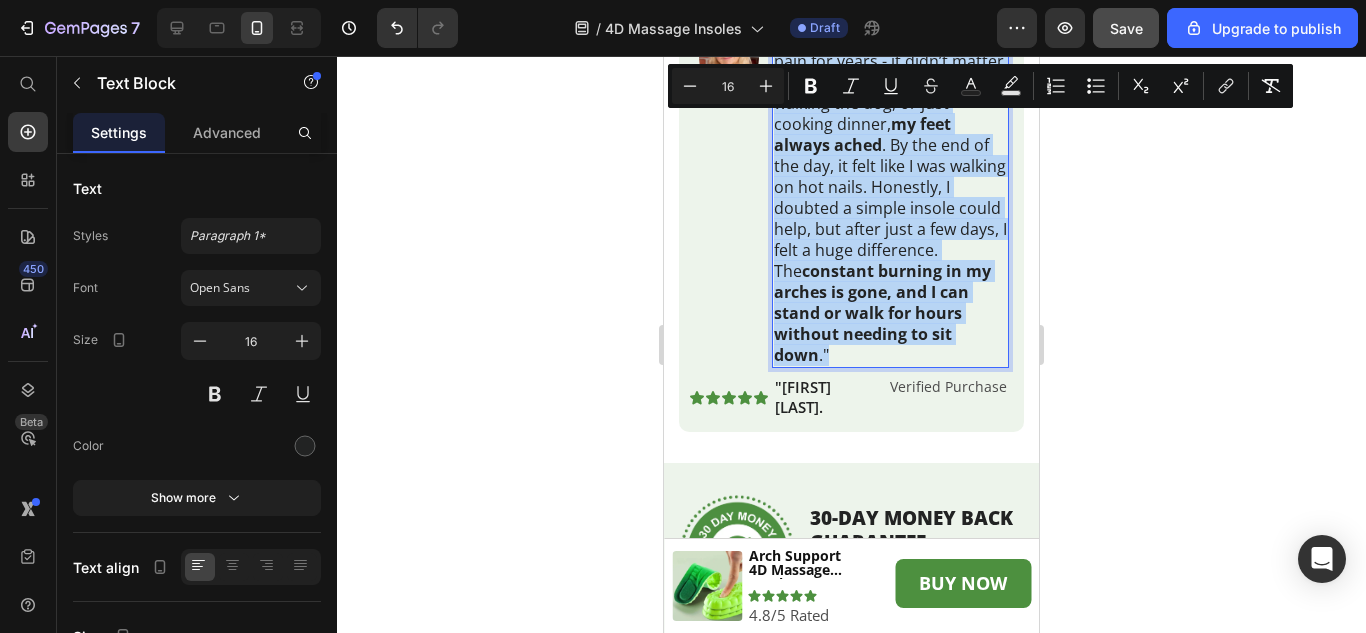 click on ""I've dealt with stubborn foot pain for years - it didn’t matter if I was standing at work, walking the dog, or just cooking dinner,  my feet always ached . By the end of the day, it felt like I was walking on hot nails. Honestly, I doubted a simple insole could help, but after just a few days, I felt a huge difference. The  constant burning in my arches is gone, and I can stand or walk for hours without needing to sit down ."" at bounding box center [890, 198] 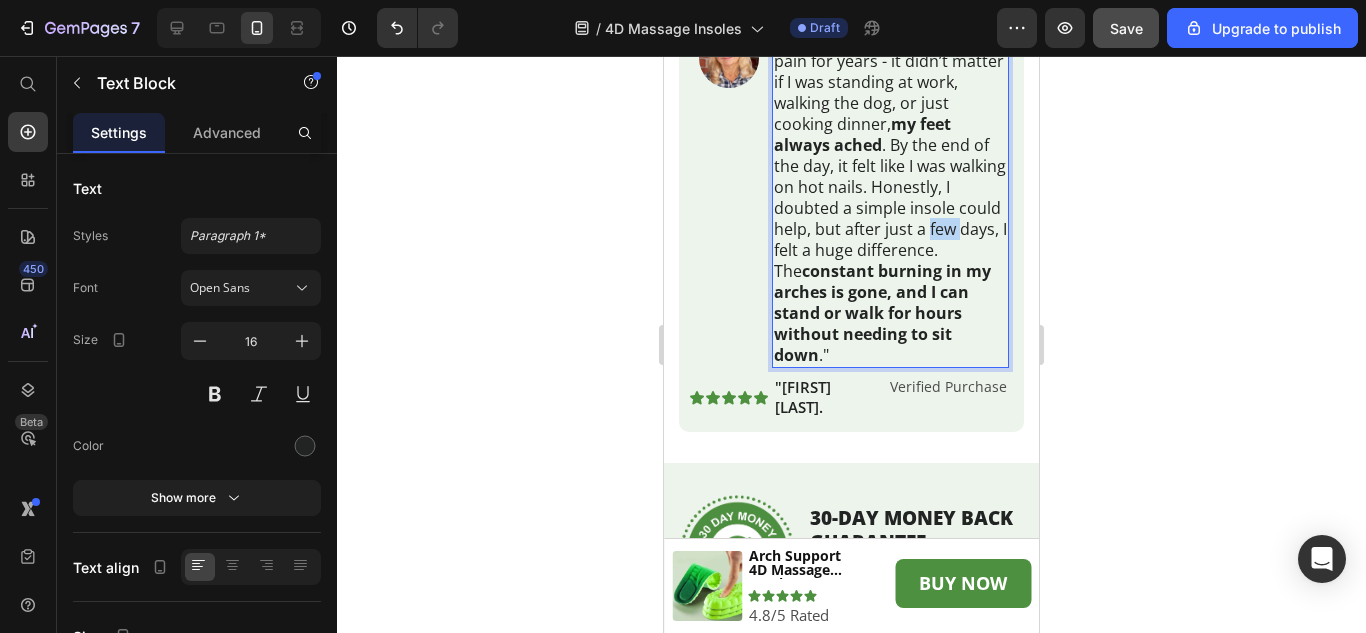 click on ""I've dealt with stubborn foot pain for years - it didn’t matter if I was standing at work, walking the dog, or just cooking dinner,  my feet always ached . By the end of the day, it felt like I was walking on hot nails. Honestly, I doubted a simple insole could help, but after just a few days, I felt a huge difference. The  constant burning in my arches is gone, and I can stand or walk for hours without needing to sit down ."" at bounding box center (890, 198) 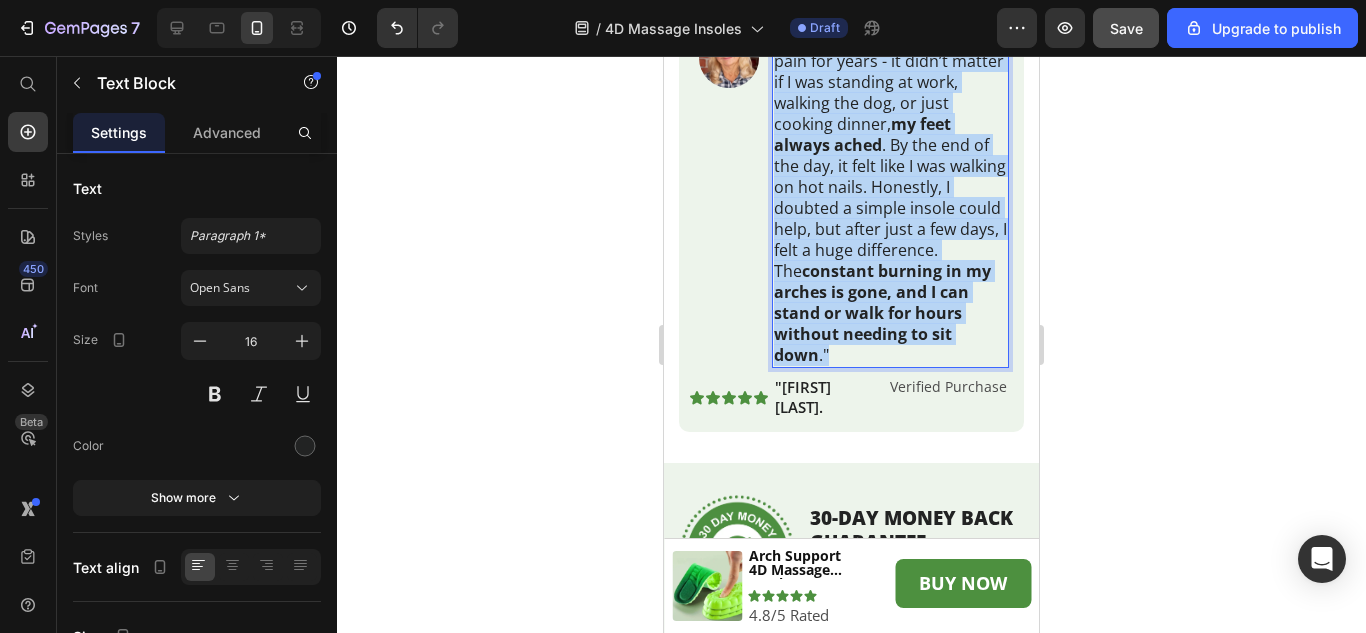 click on ""I've dealt with stubborn foot pain for years - it didn’t matter if I was standing at work, walking the dog, or just cooking dinner,  my feet always ached . By the end of the day, it felt like I was walking on hot nails. Honestly, I doubted a simple insole could help, but after just a few days, I felt a huge difference. The  constant burning in my arches is gone, and I can stand or walk for hours without needing to sit down ."" at bounding box center [890, 198] 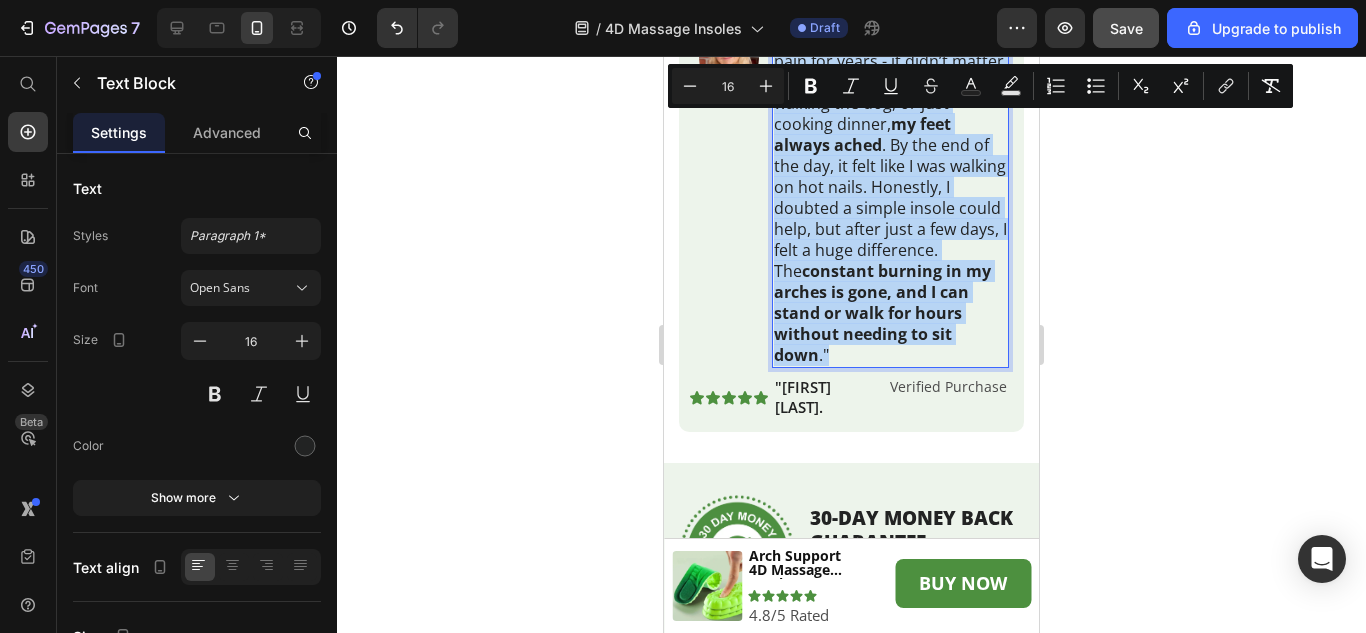 click on ""I've dealt with stubborn foot pain for years - it didn’t matter if I was standing at work, walking the dog, or just cooking dinner,  my feet always ached . By the end of the day, it felt like I was walking on hot nails. Honestly, I doubted a simple insole could help, but after just a few days, I felt a huge difference. The  constant burning in my arches is gone, and I can stand or walk for hours without needing to sit down ."" at bounding box center [890, 198] 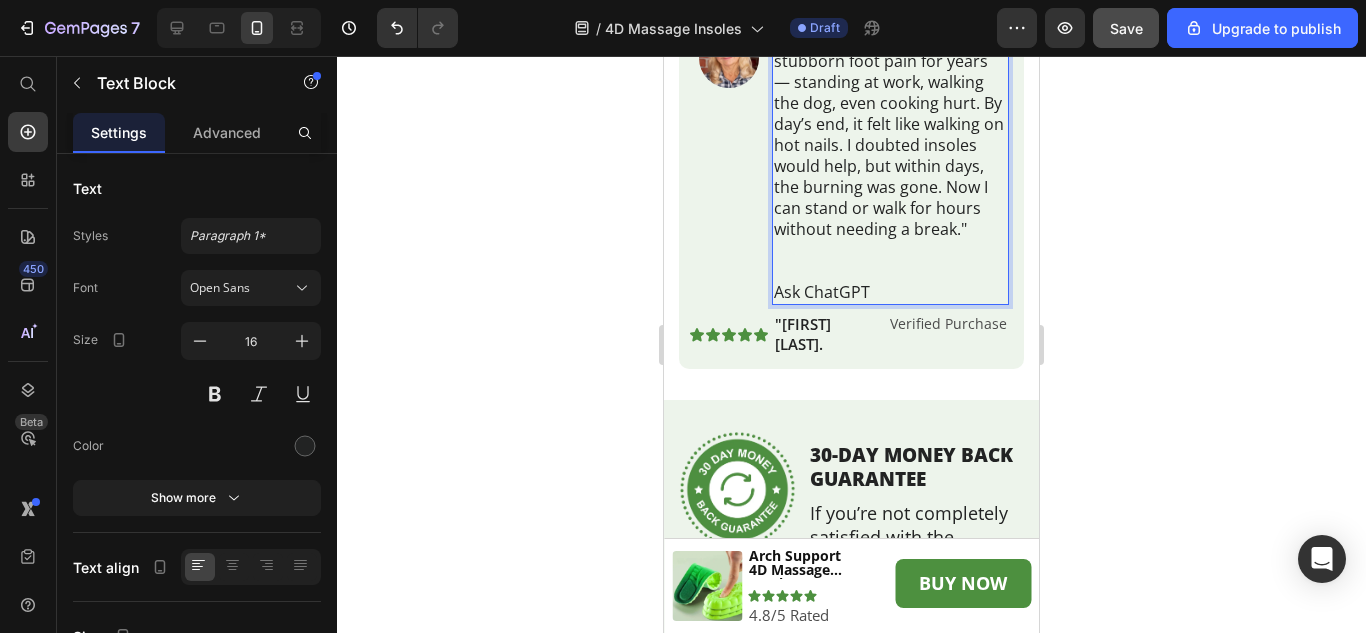 scroll, scrollTop: 1398, scrollLeft: 0, axis: vertical 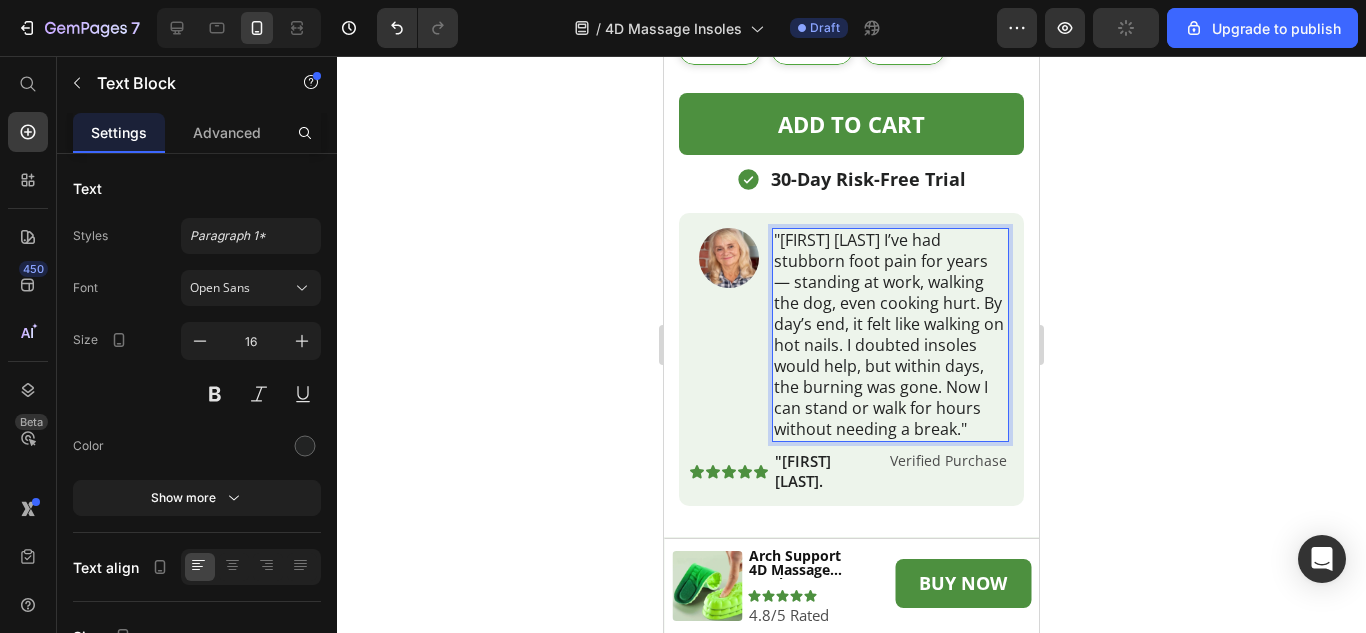 click on ""I’ve had stubborn foot pain for years — standing at work, walking the dog, even cooking hurt. By day’s end, it felt like walking on hot nails. I doubted insoles would help, but within days, the burning was gone. Now I can stand or walk for hours without needing a break."" at bounding box center (890, 335) 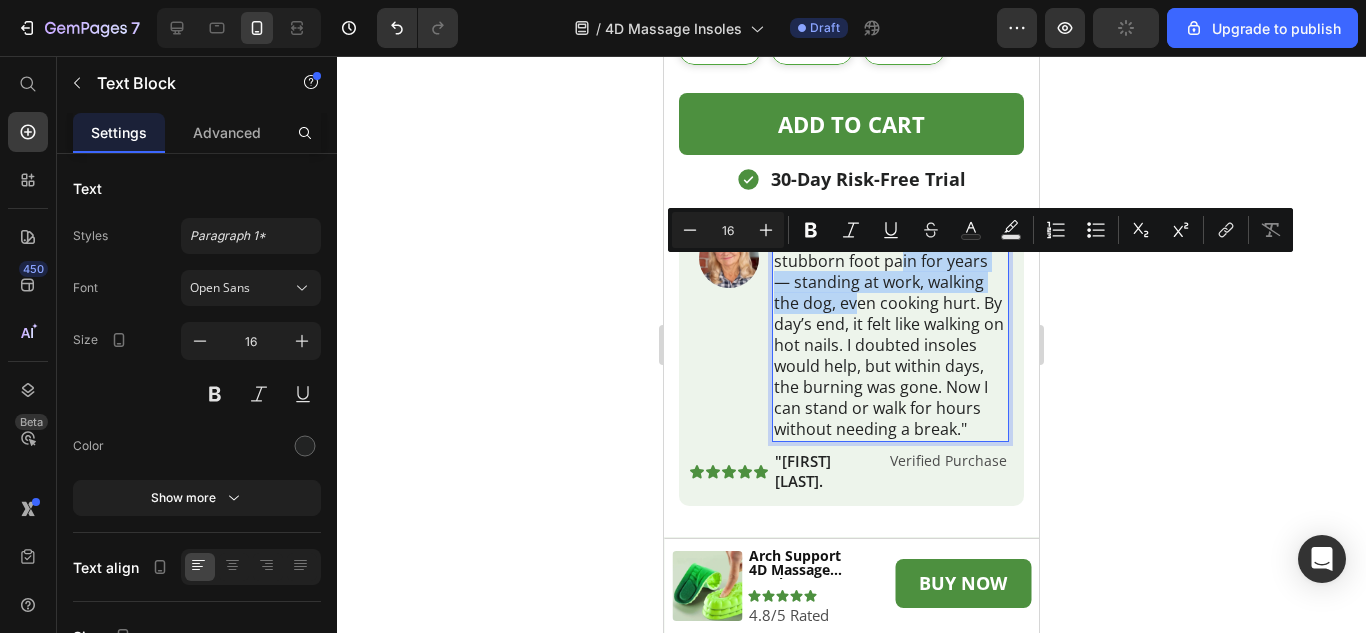 drag, startPoint x: 864, startPoint y: 270, endPoint x: 866, endPoint y: 318, distance: 48.04165 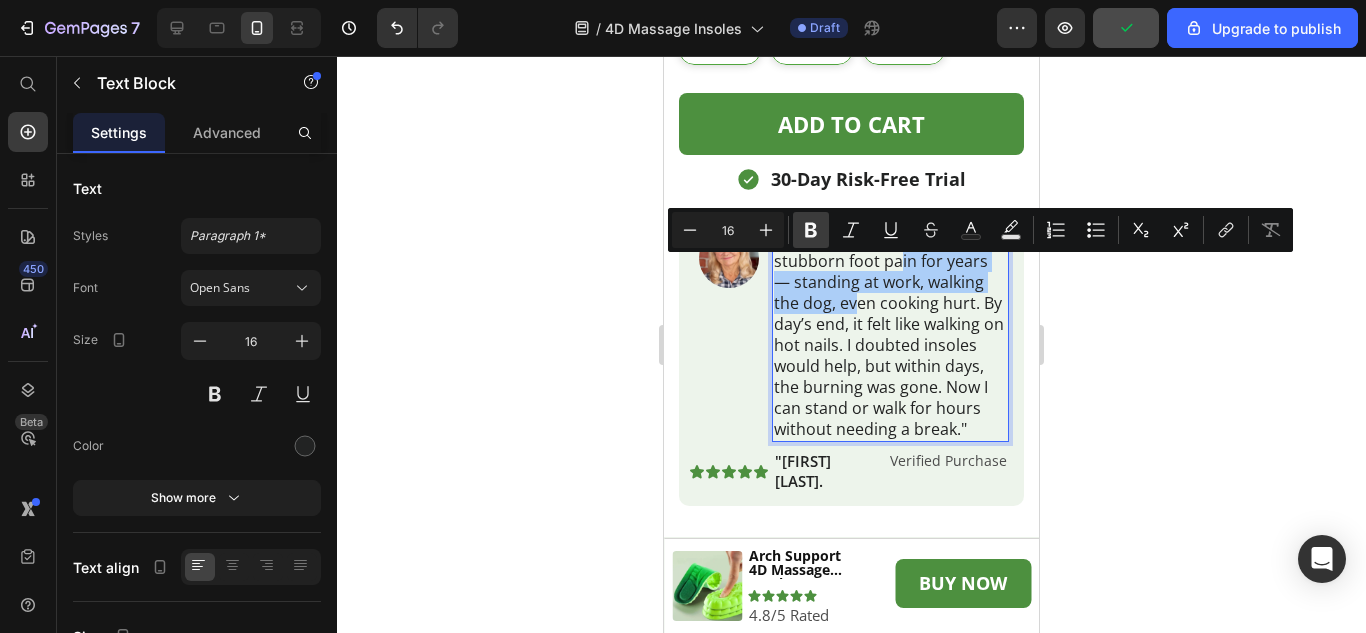 click on "Bold" at bounding box center (811, 230) 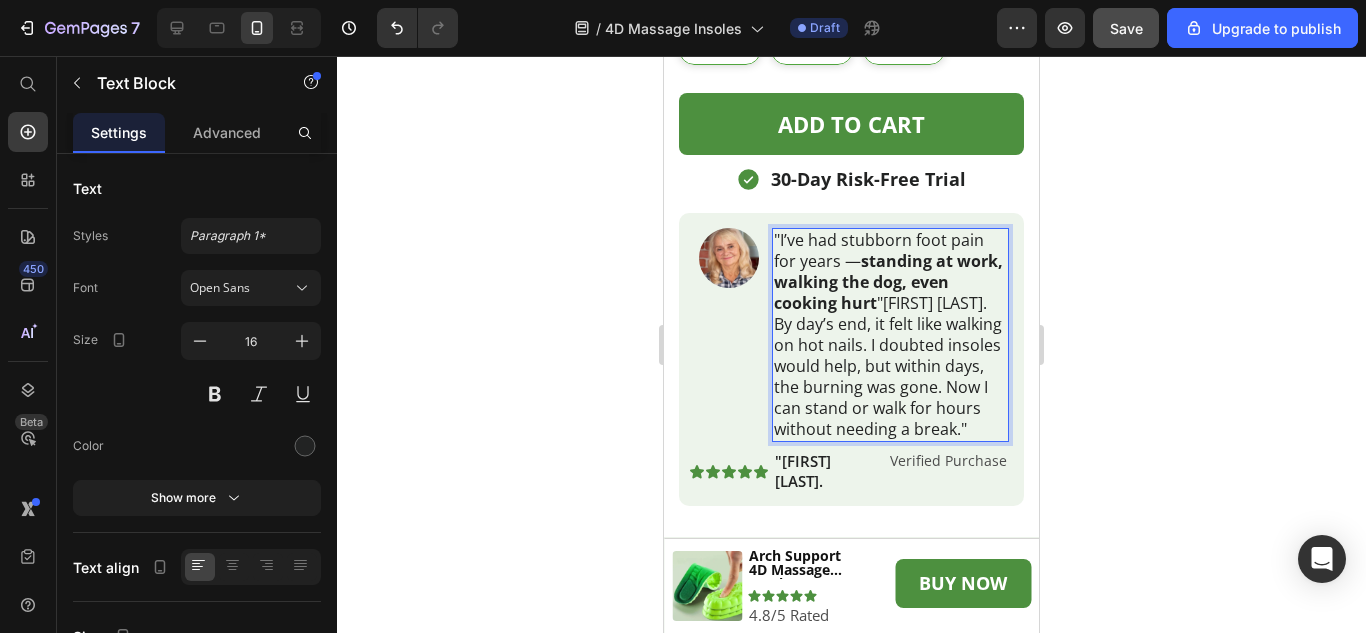 click on ""I’ve had stubborn foot pain for years —  standing at work, walking the dog, even cooking hurt . By day’s end, it felt like walking on hot nails. I doubted insoles would help, but within days, the burning was gone. Now I can stand or walk for hours without needing a break."" at bounding box center (890, 335) 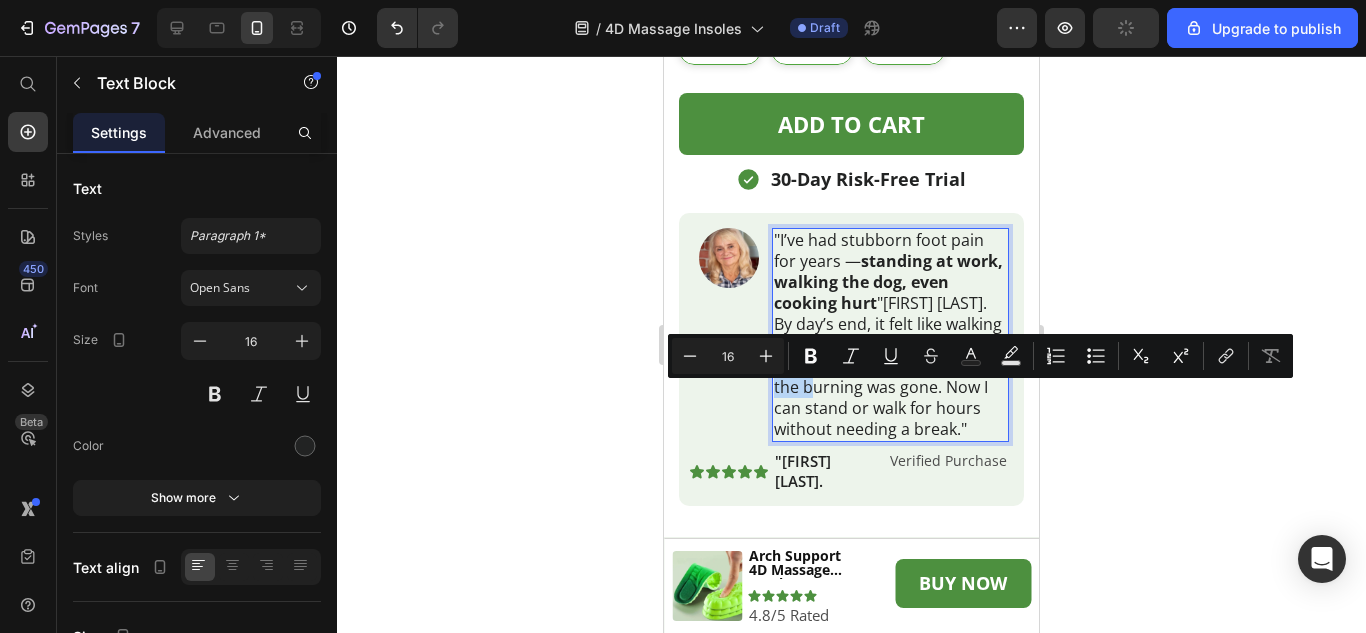 drag, startPoint x: 801, startPoint y: 401, endPoint x: 933, endPoint y: 401, distance: 132 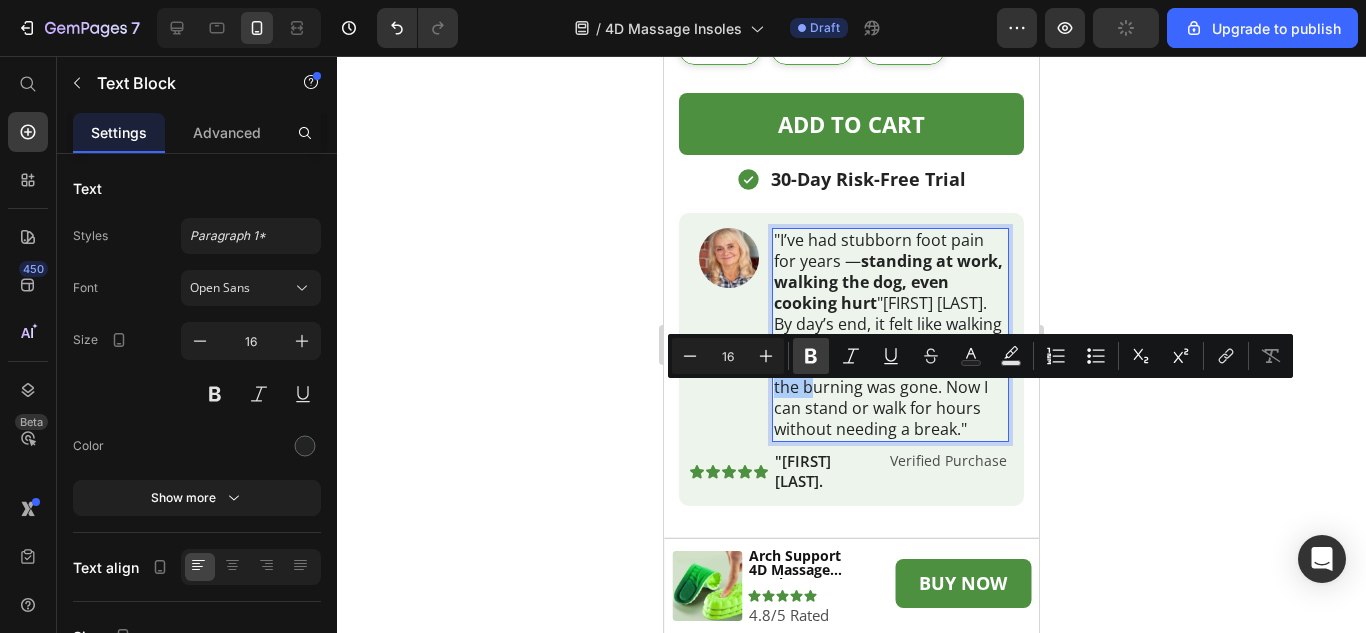 click 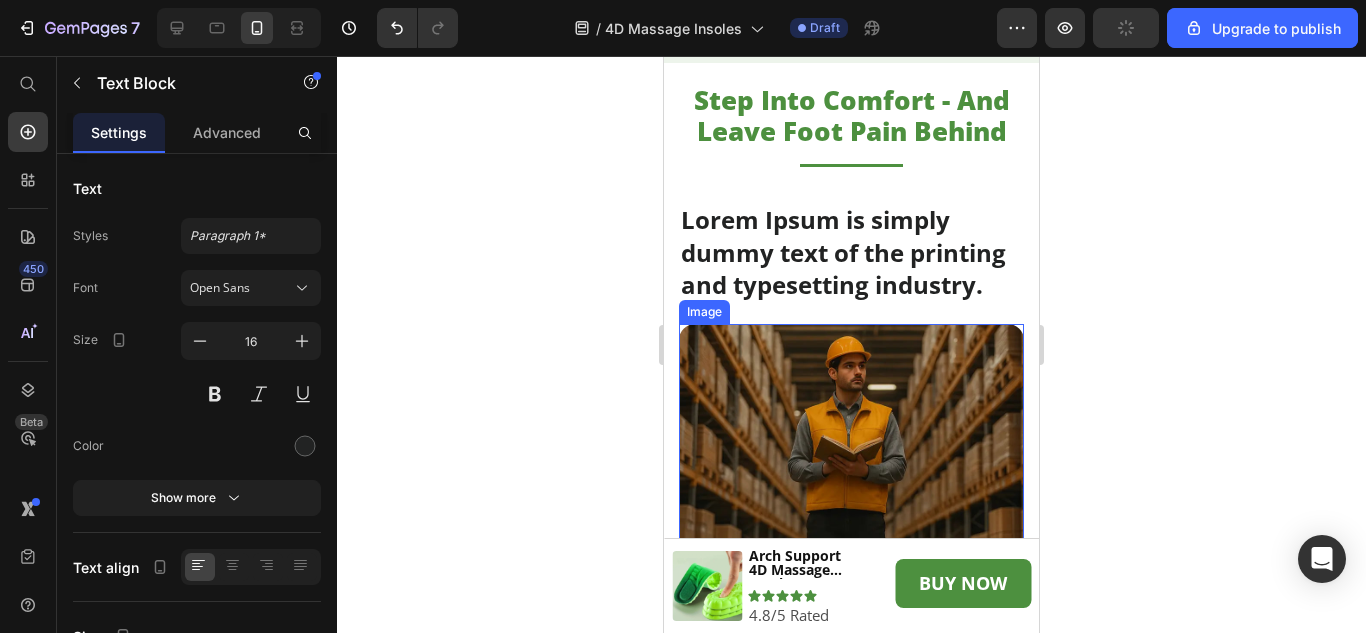 scroll, scrollTop: 2498, scrollLeft: 0, axis: vertical 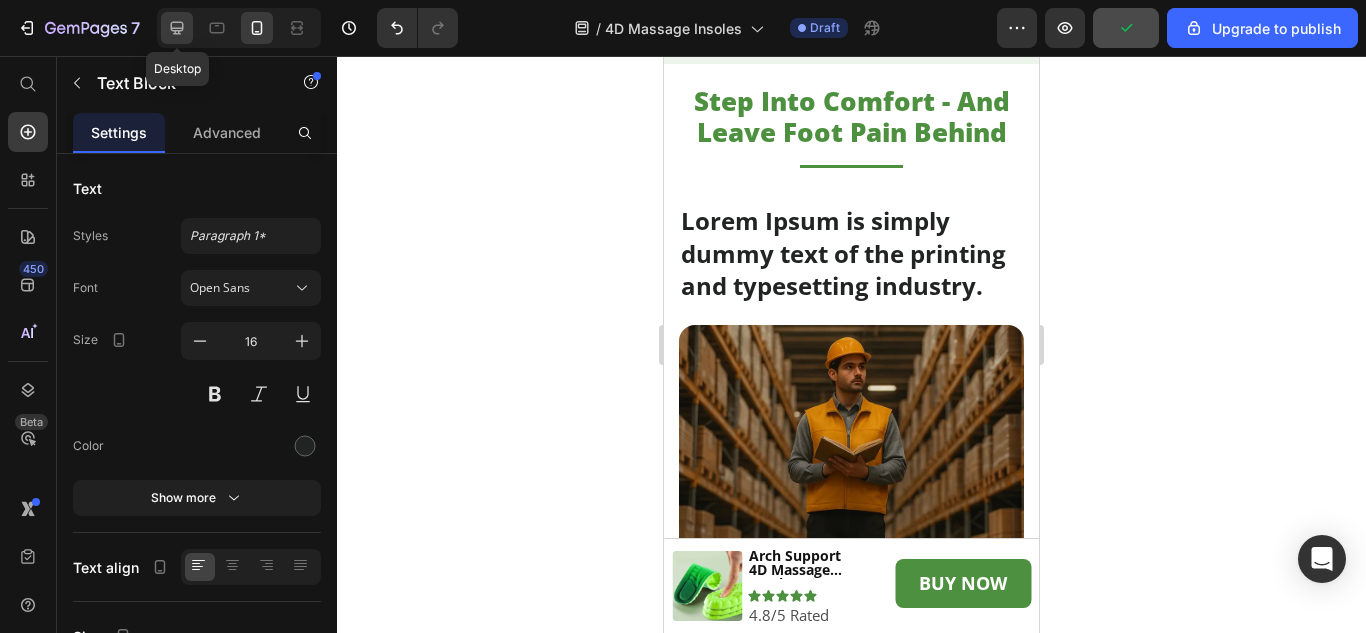 click 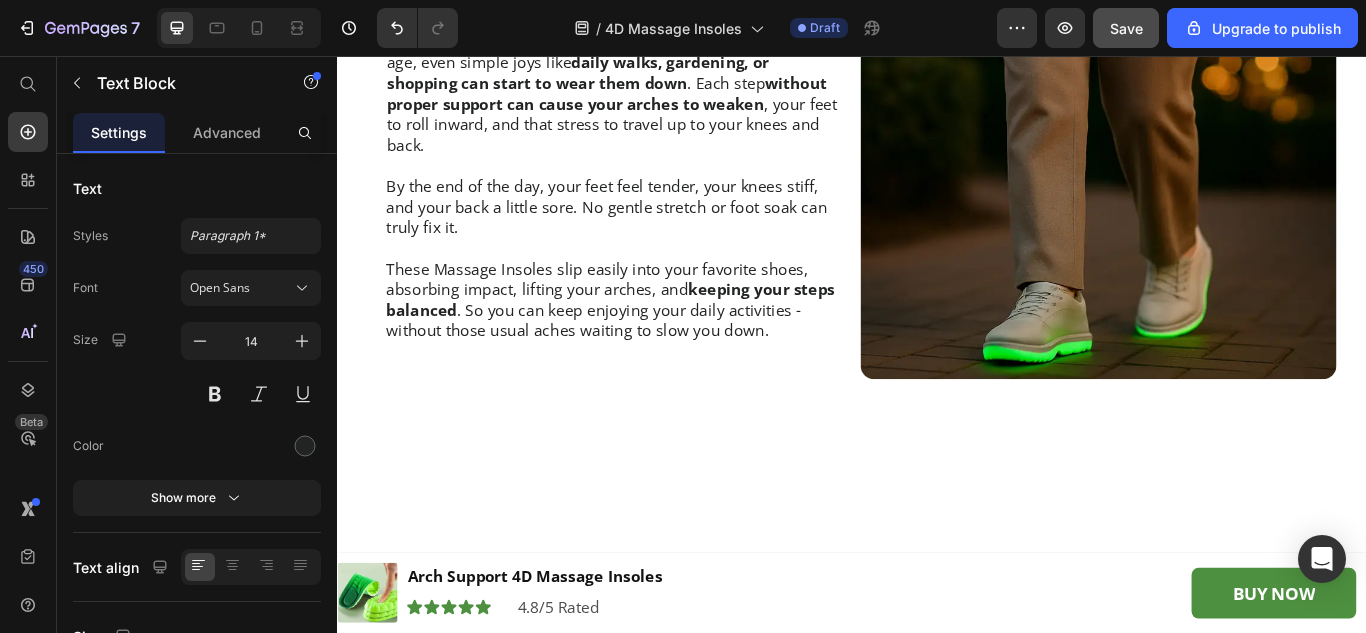 scroll, scrollTop: 1424, scrollLeft: 0, axis: vertical 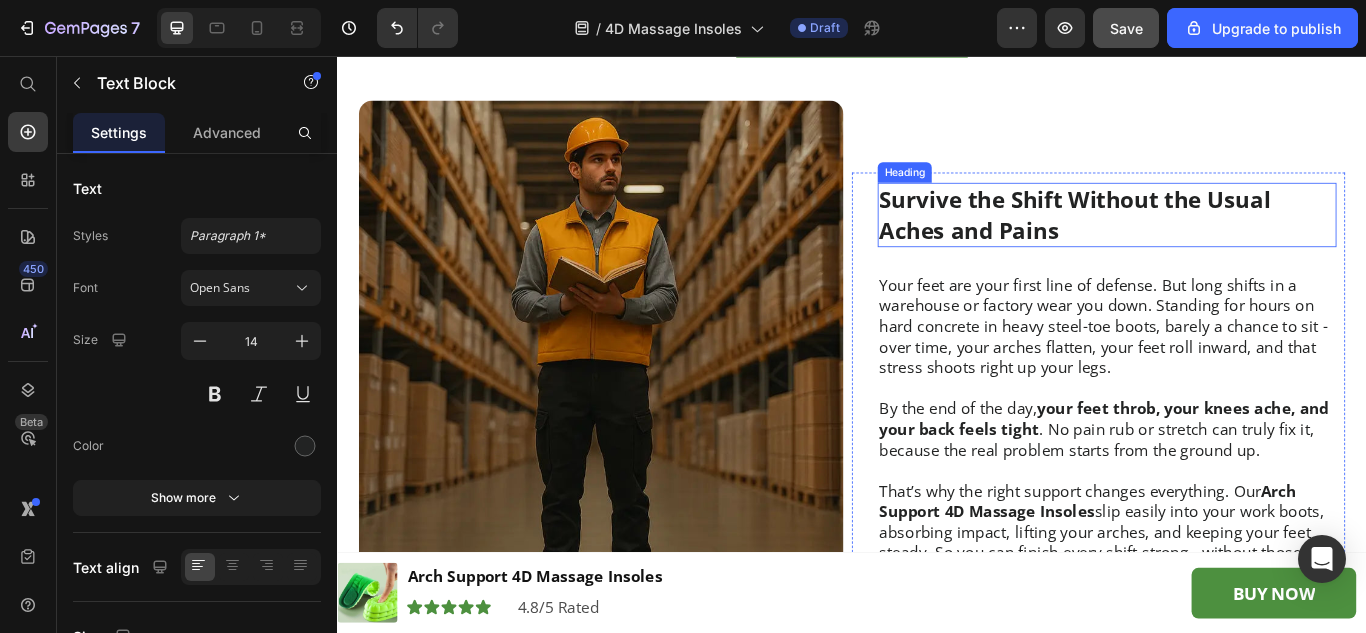 click on "Survive the Shift Without the Usual Aches and Pains" at bounding box center [1234, 241] 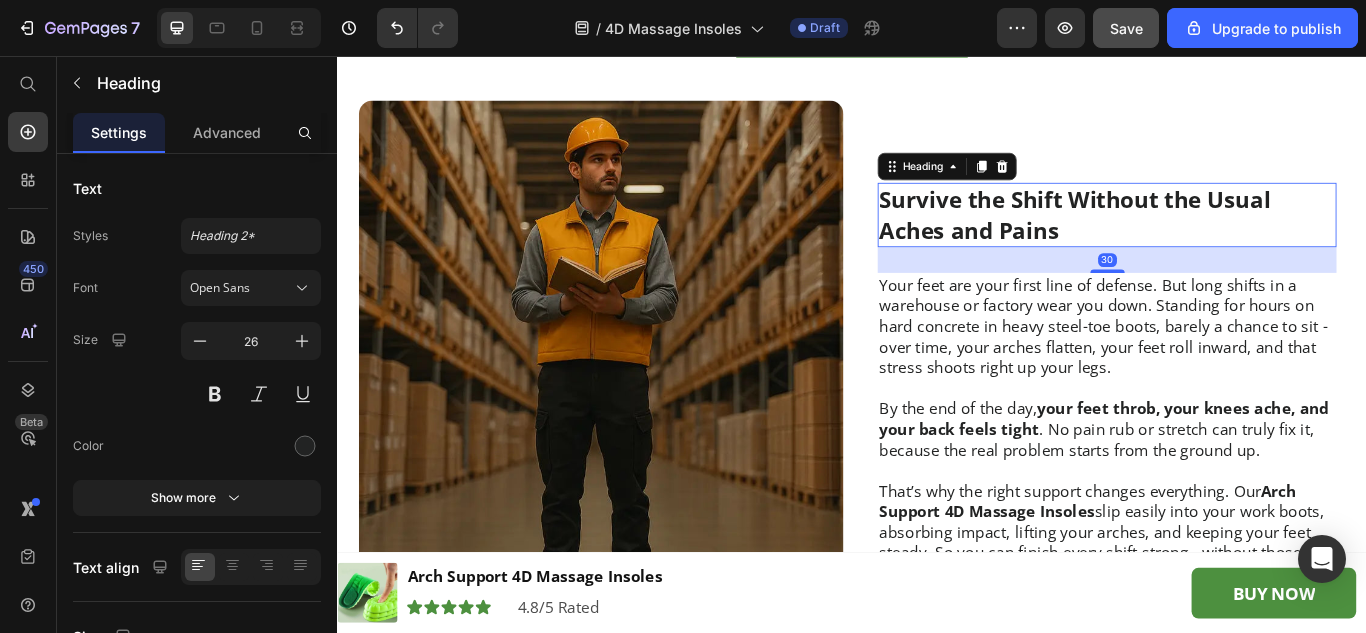click on "Survive the Shift Without the Usual Aches and Pains" at bounding box center [1234, 241] 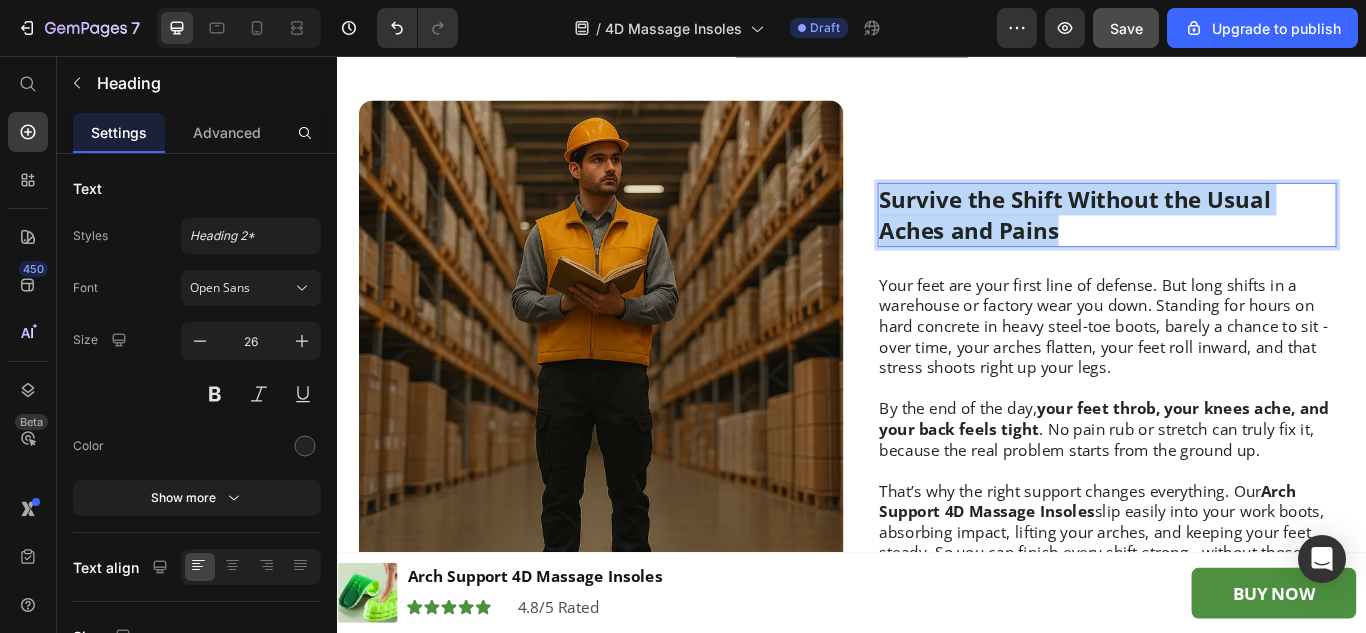 click on "Survive the Shift Without the Usual Aches and Pains" at bounding box center [1234, 241] 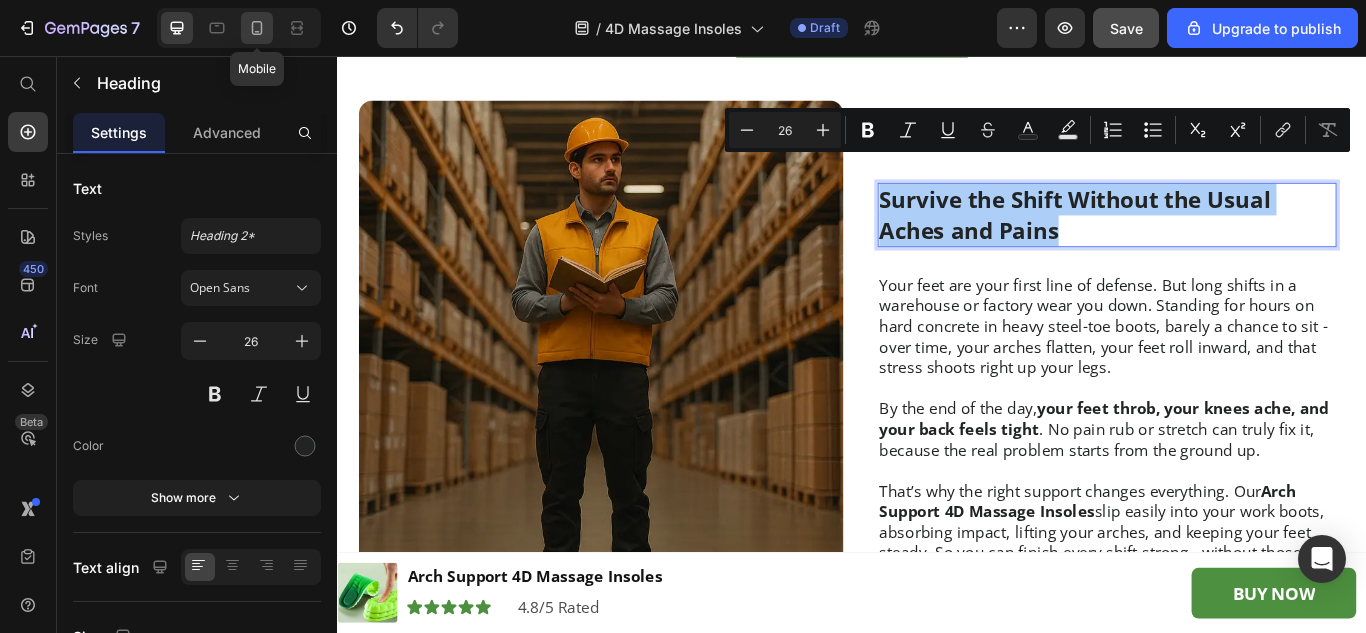 drag, startPoint x: 246, startPoint y: 34, endPoint x: 14, endPoint y: 104, distance: 242.33035 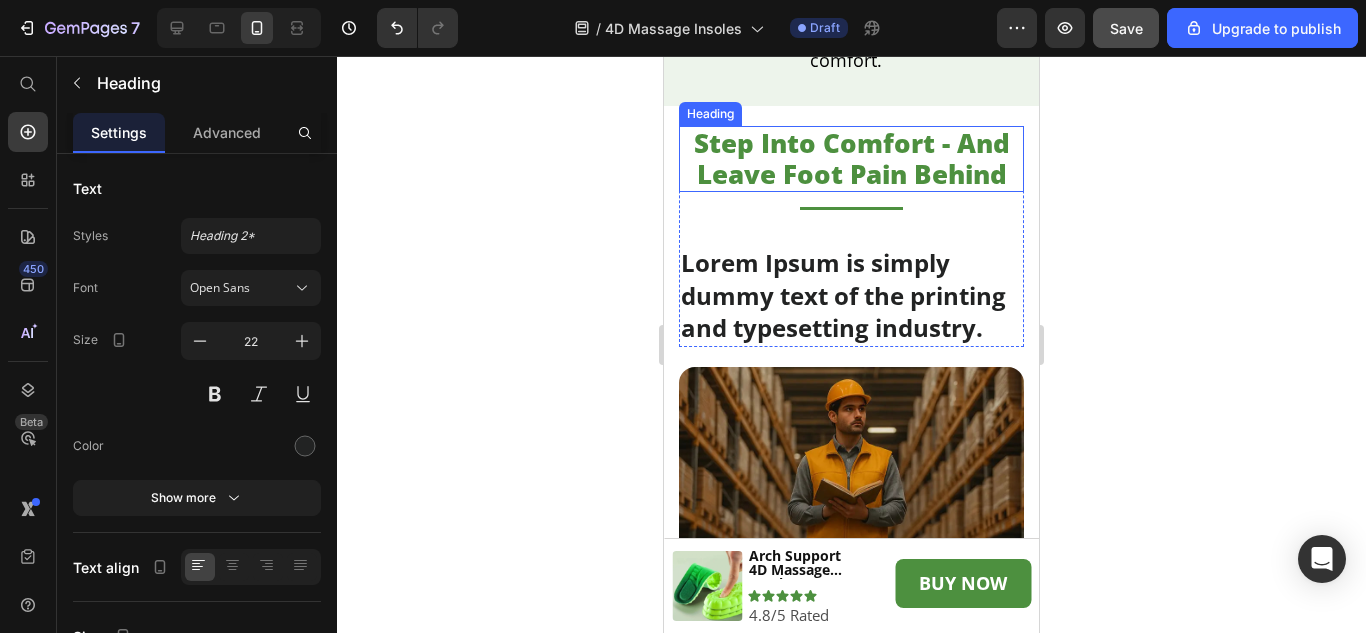 scroll, scrollTop: 2520, scrollLeft: 0, axis: vertical 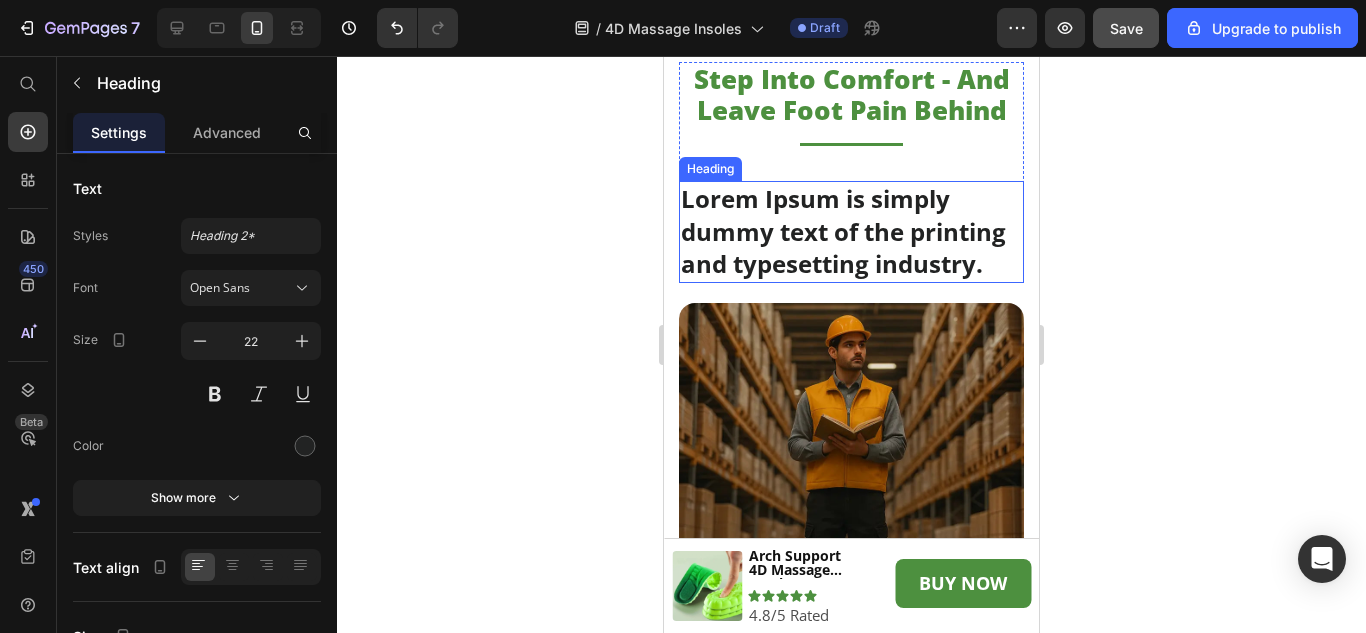 click on "Lorem Ipsum is simply dummy text of the printing and typesetting industry." at bounding box center [851, 232] 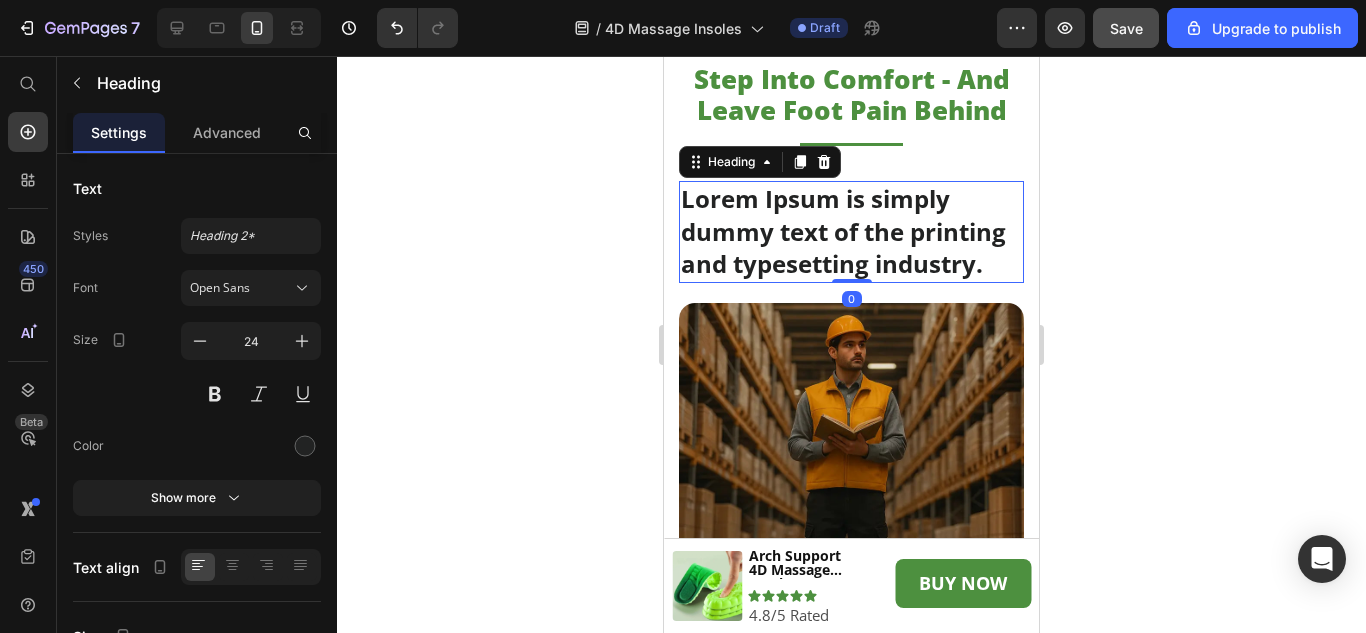 click on "Lorem Ipsum is simply dummy text of the printing and typesetting industry." at bounding box center [851, 232] 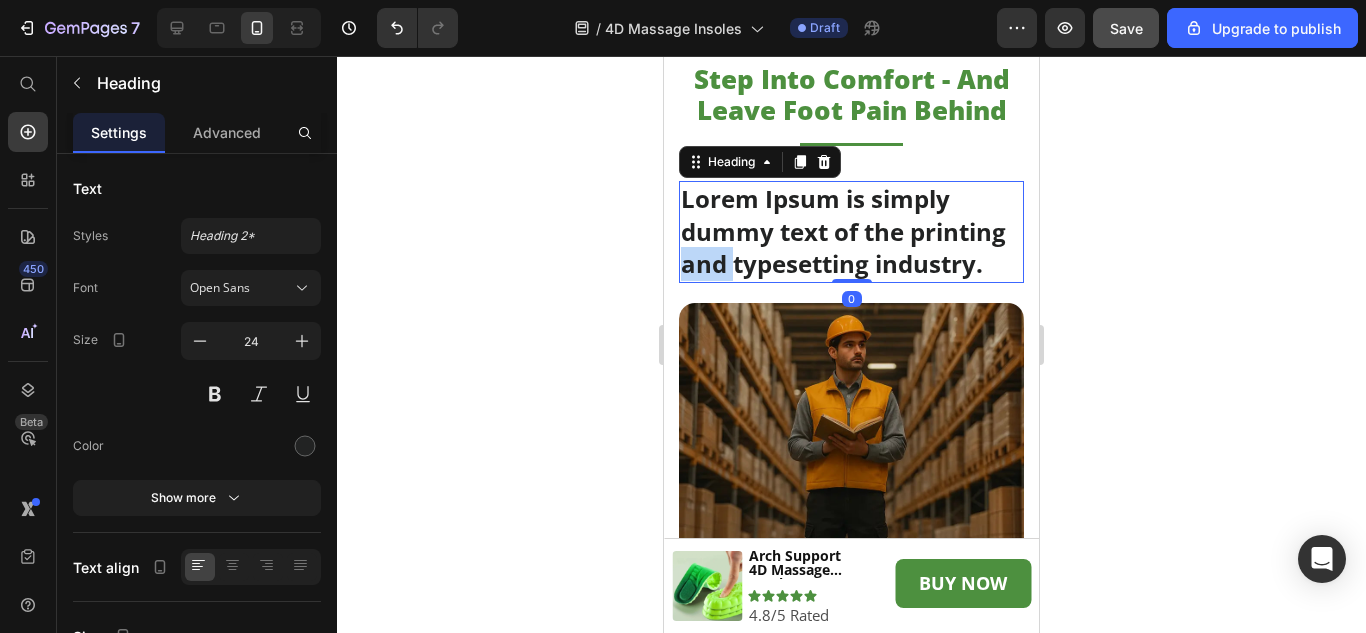 click on "Lorem Ipsum is simply dummy text of the printing and typesetting industry." at bounding box center [851, 232] 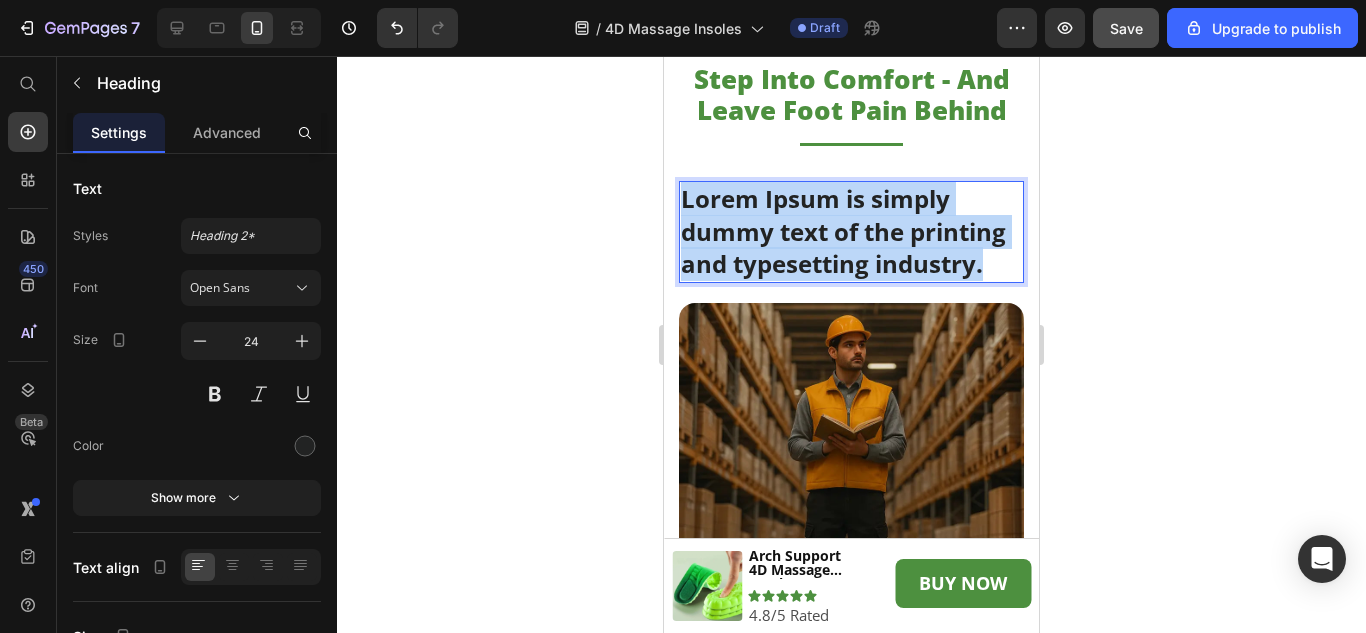 click on "Lorem Ipsum is simply dummy text of the printing and typesetting industry." at bounding box center (851, 232) 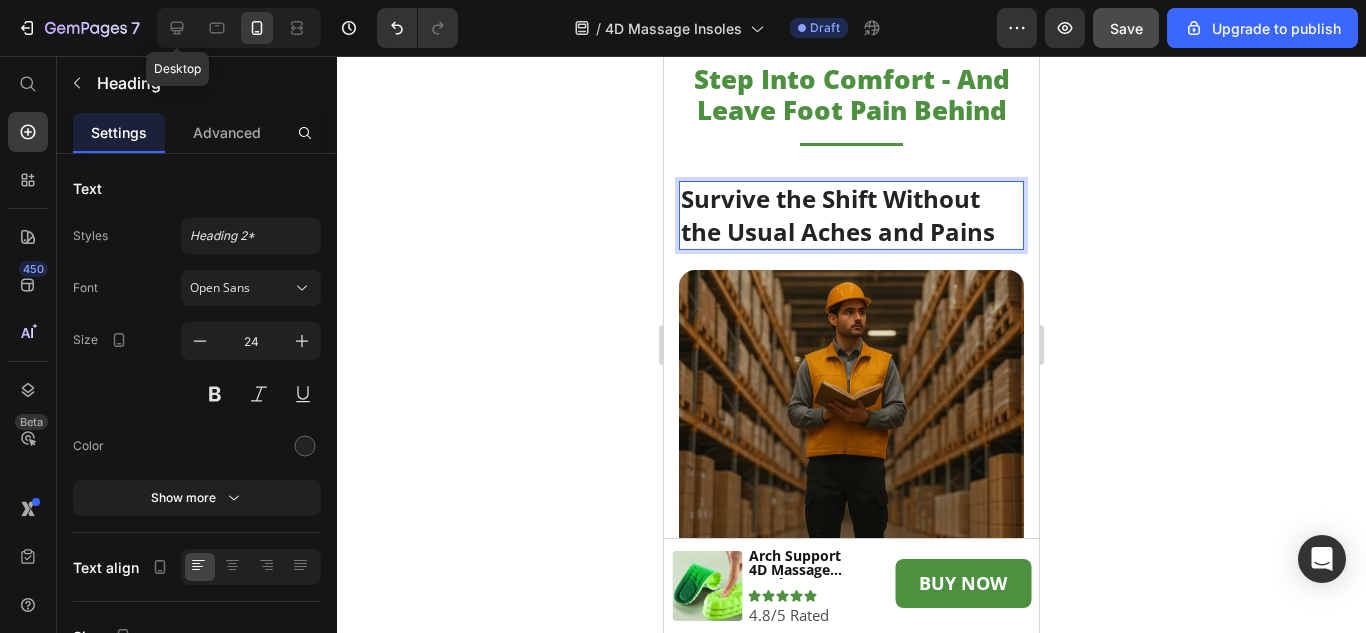 click 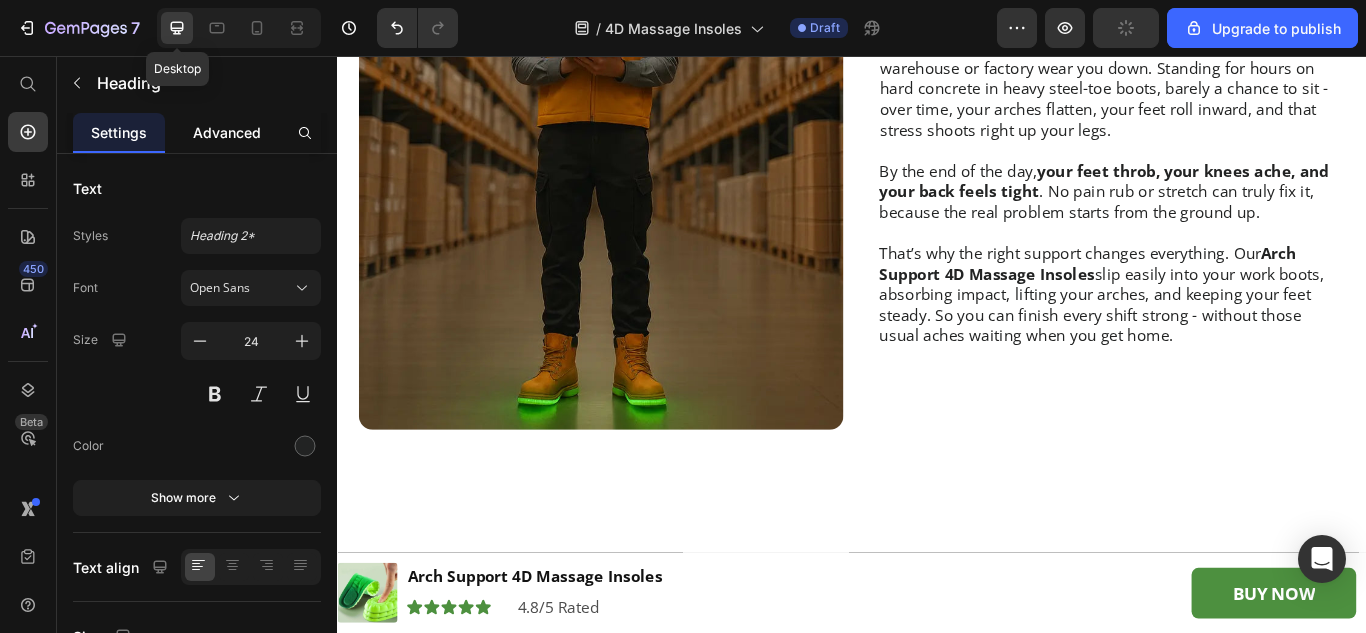 type on "30" 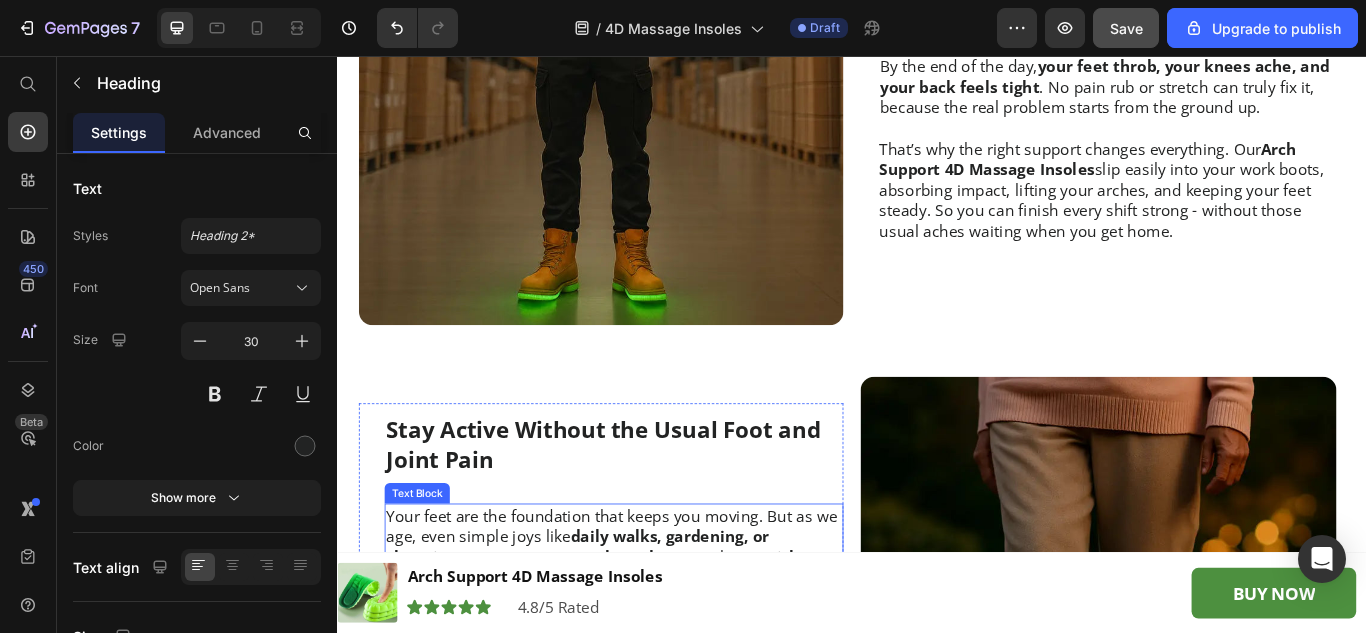 scroll, scrollTop: 1923, scrollLeft: 0, axis: vertical 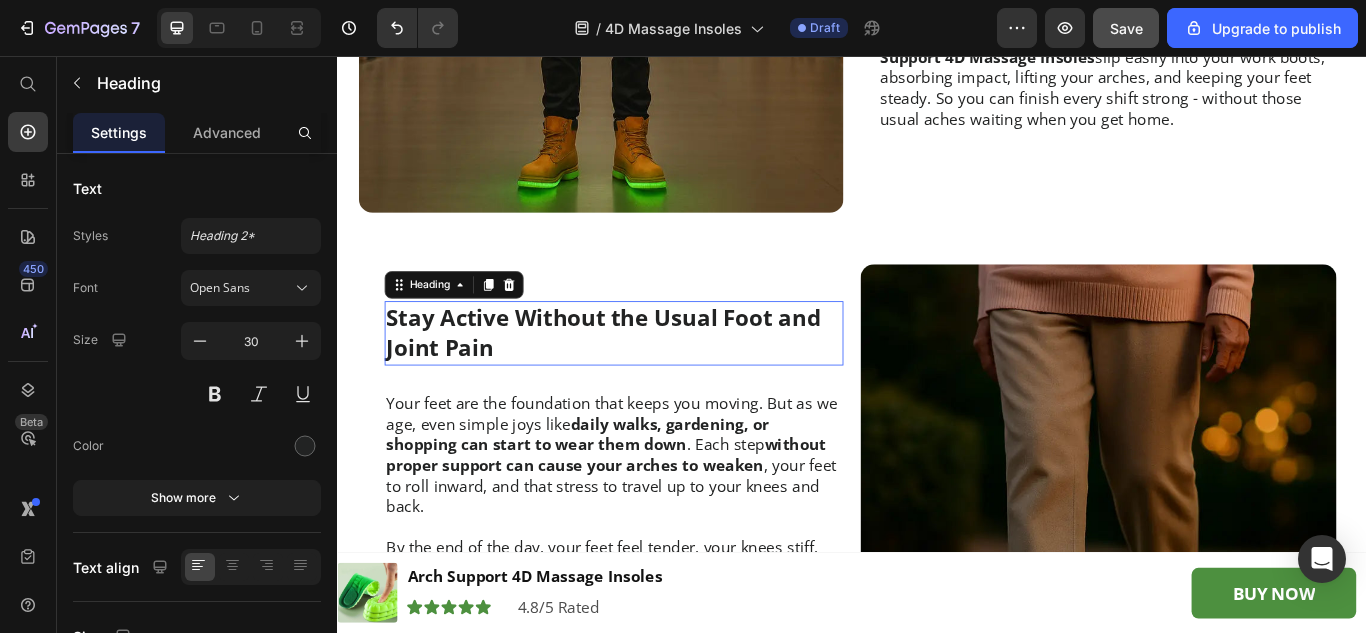 click on "Stay Active Without the Usual Foot and Joint Pain" at bounding box center (659, 379) 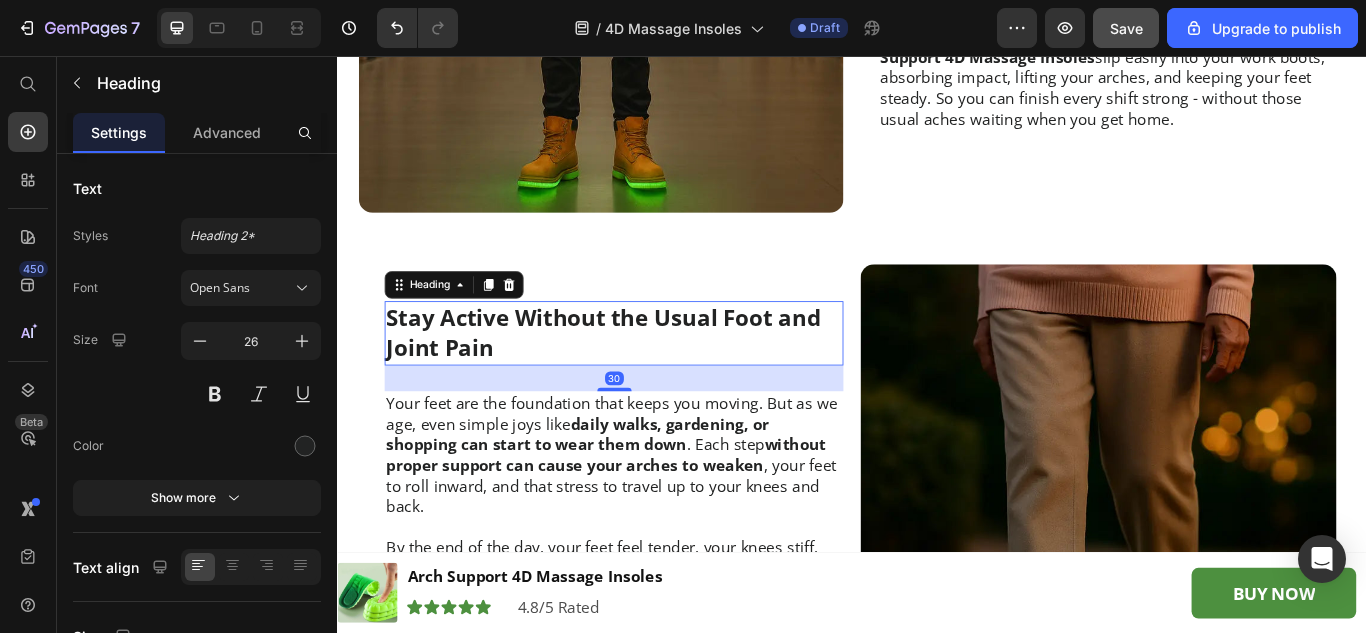click on "Stay Active Without the Usual Foot and Joint Pain" at bounding box center (659, 379) 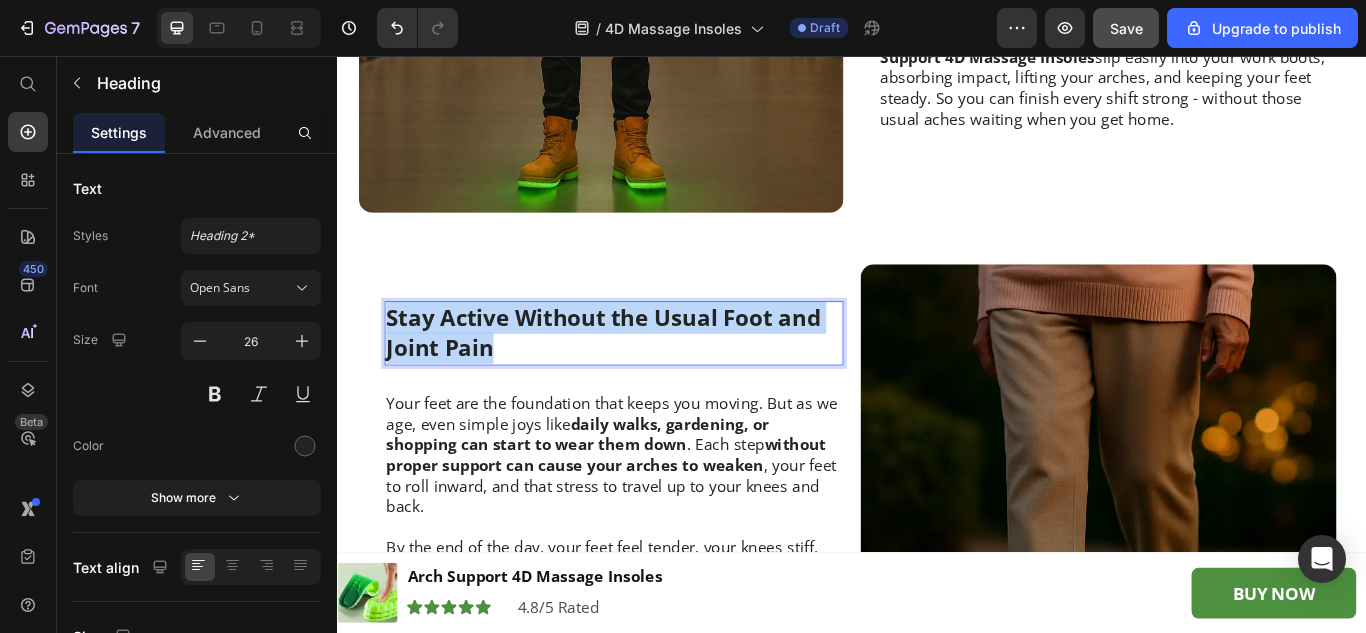 click on "Stay Active Without the Usual Foot and Joint Pain" at bounding box center [659, 379] 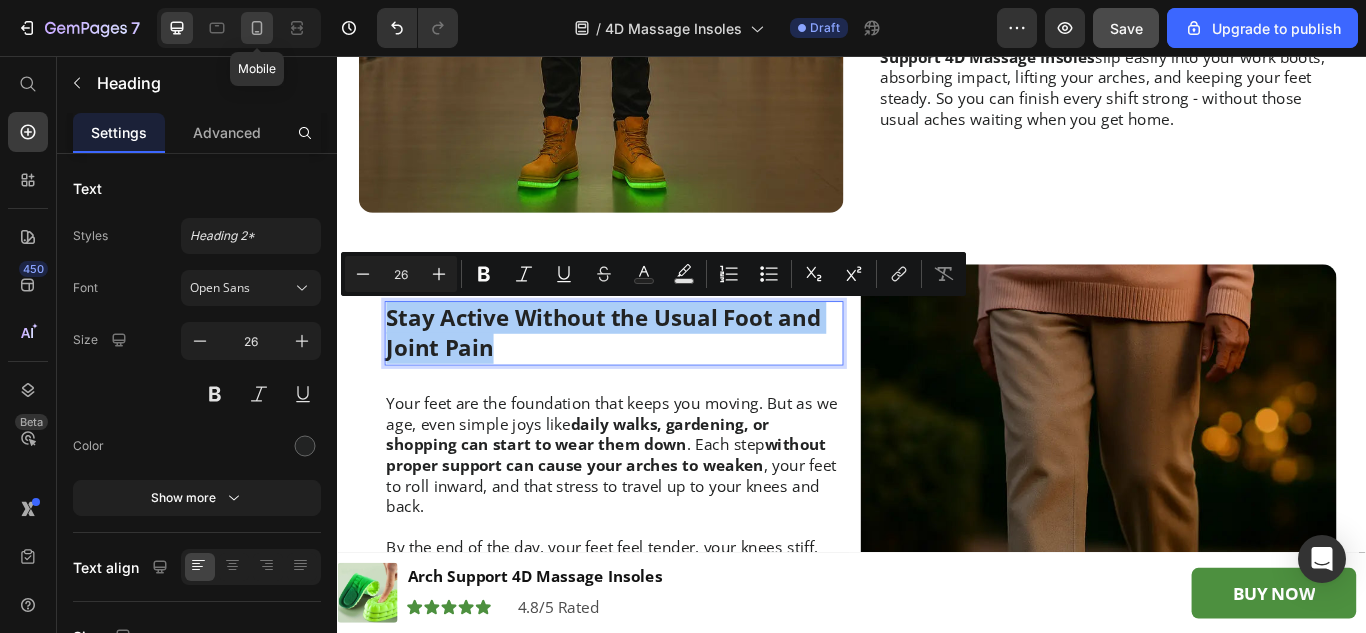 click 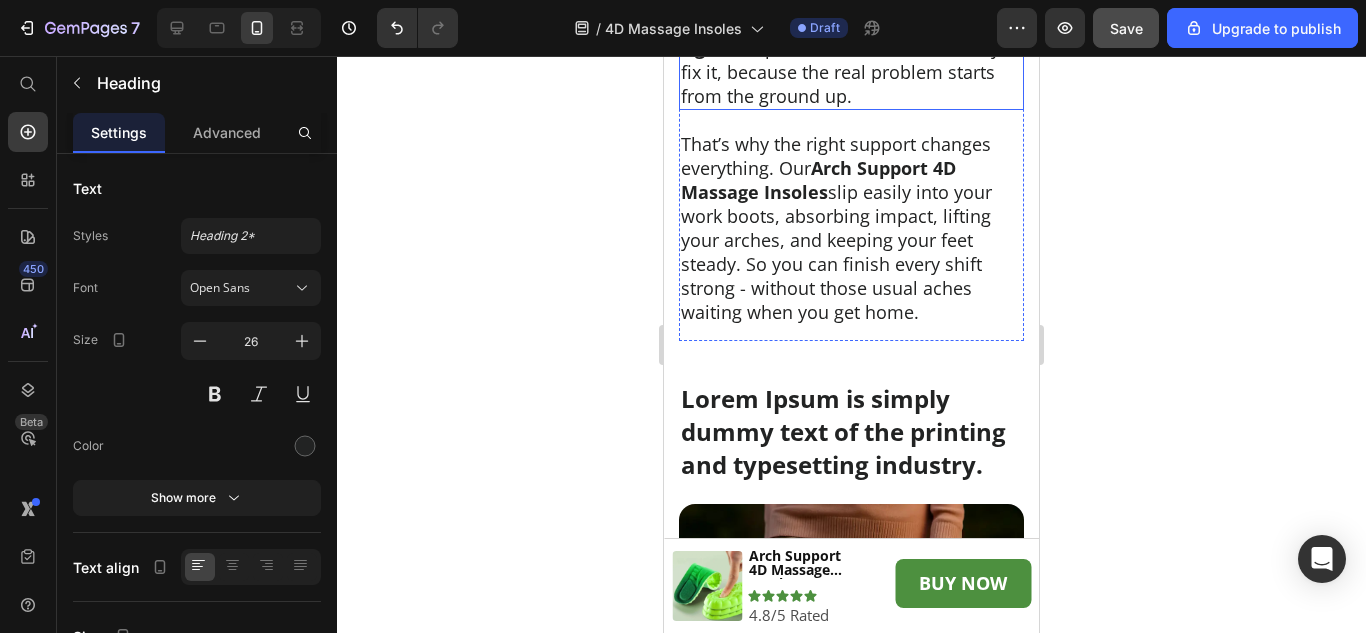 scroll, scrollTop: 2624, scrollLeft: 0, axis: vertical 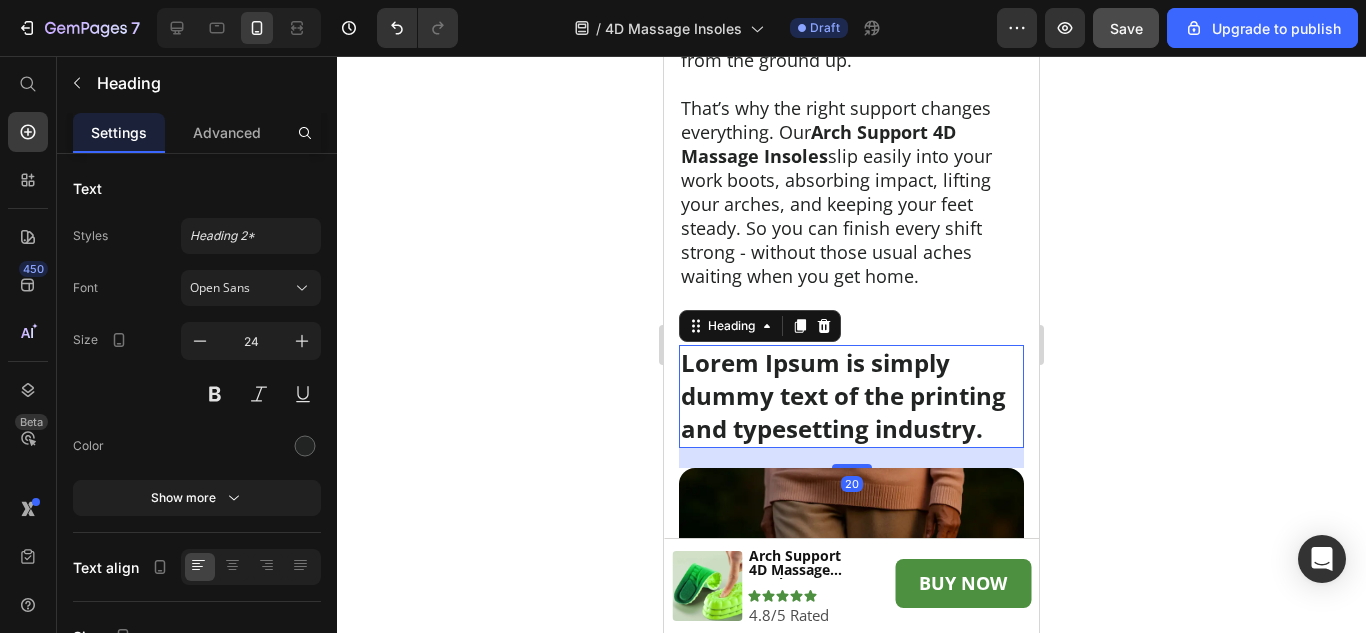 click on "Lorem Ipsum is simply dummy text of the printing and typesetting industry." at bounding box center (851, 396) 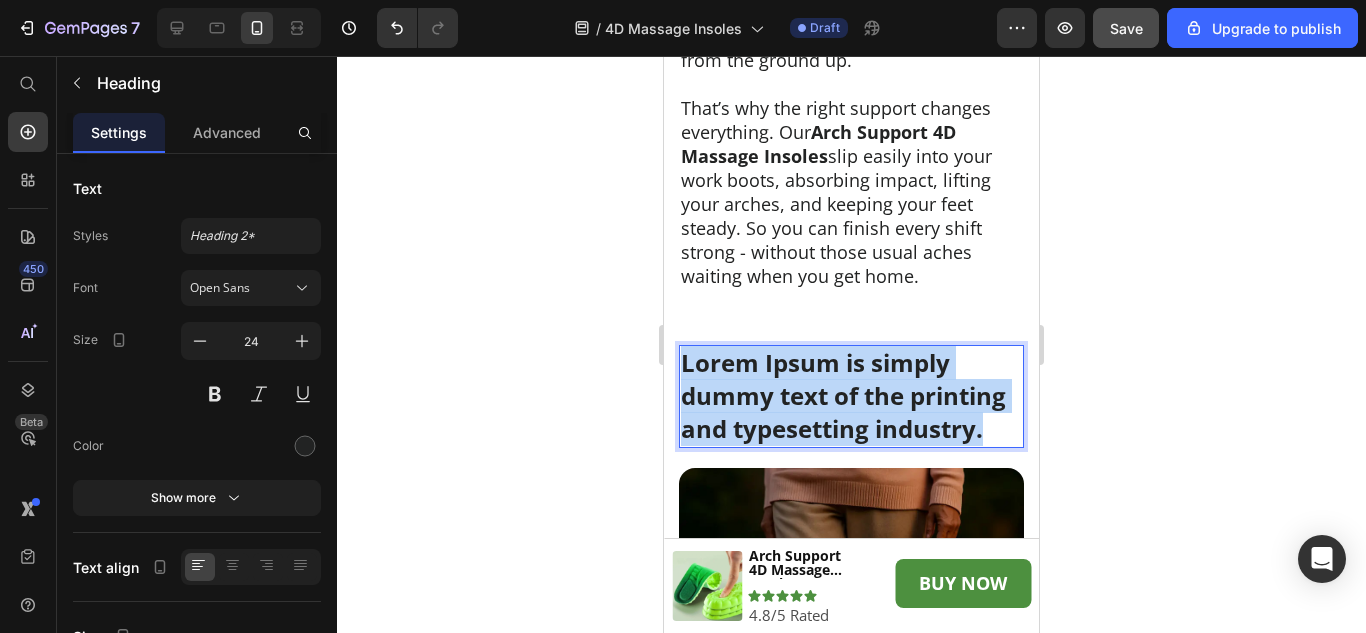 click on "Lorem Ipsum is simply dummy text of the printing and typesetting industry." at bounding box center [851, 396] 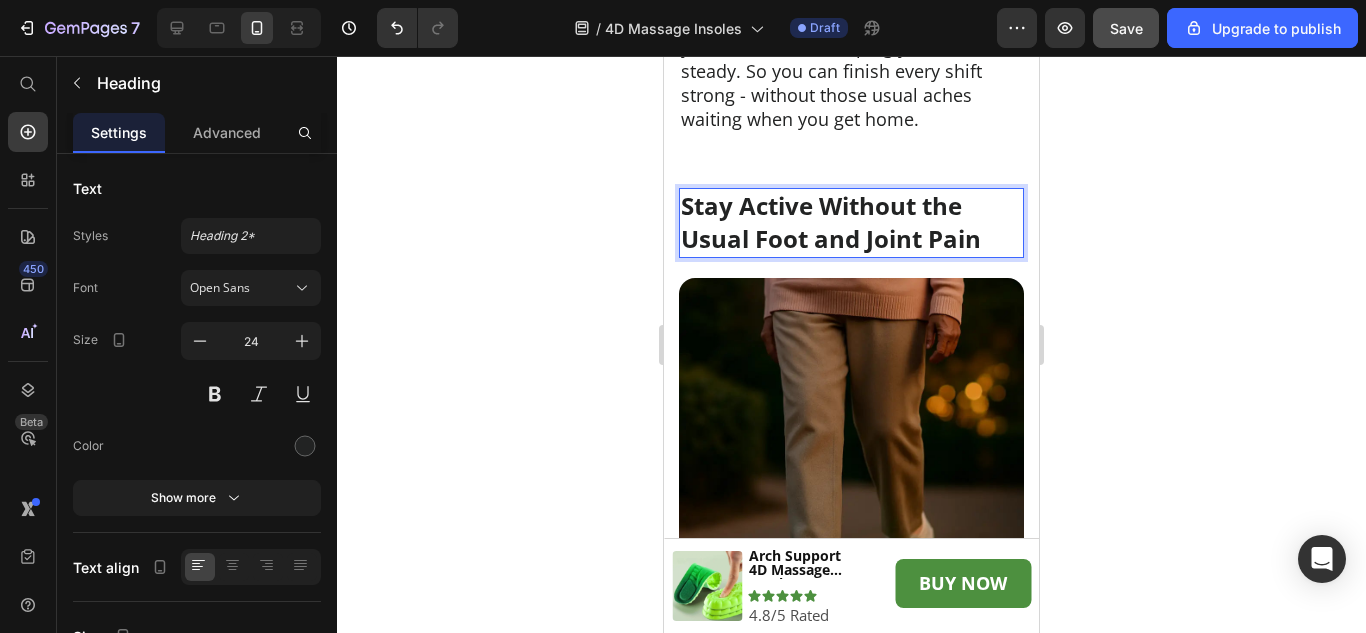 scroll, scrollTop: 2924, scrollLeft: 0, axis: vertical 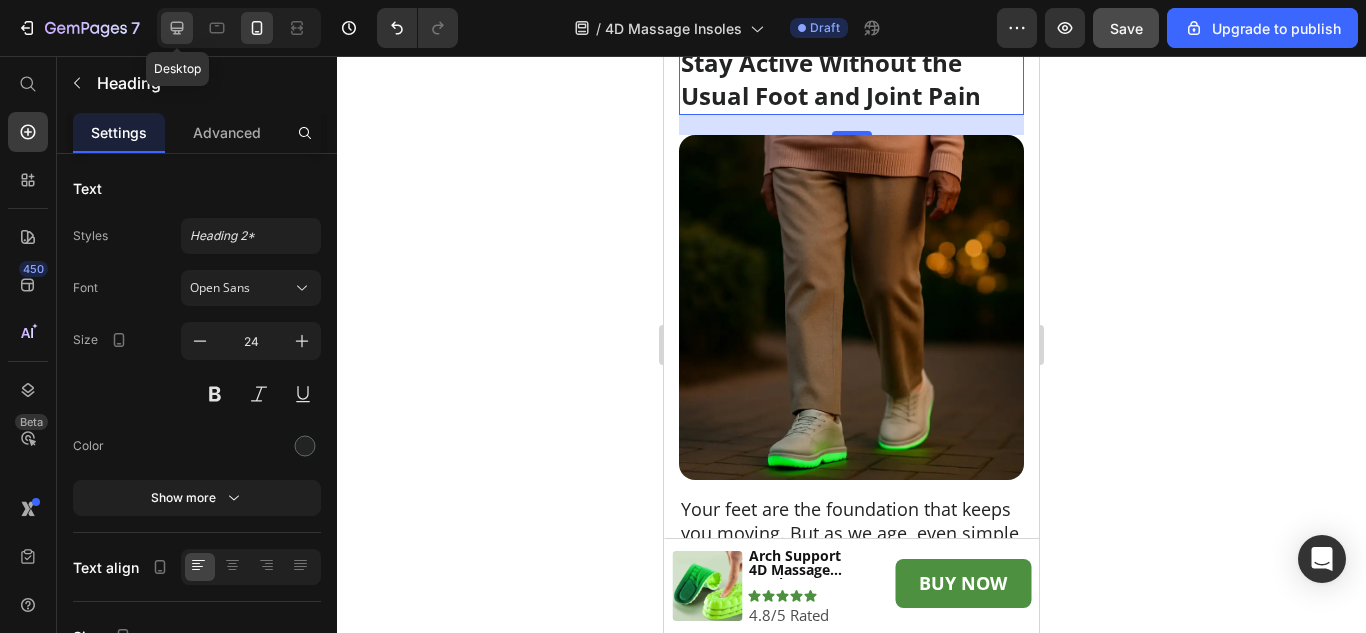 drag, startPoint x: 168, startPoint y: 33, endPoint x: 149, endPoint y: 213, distance: 181 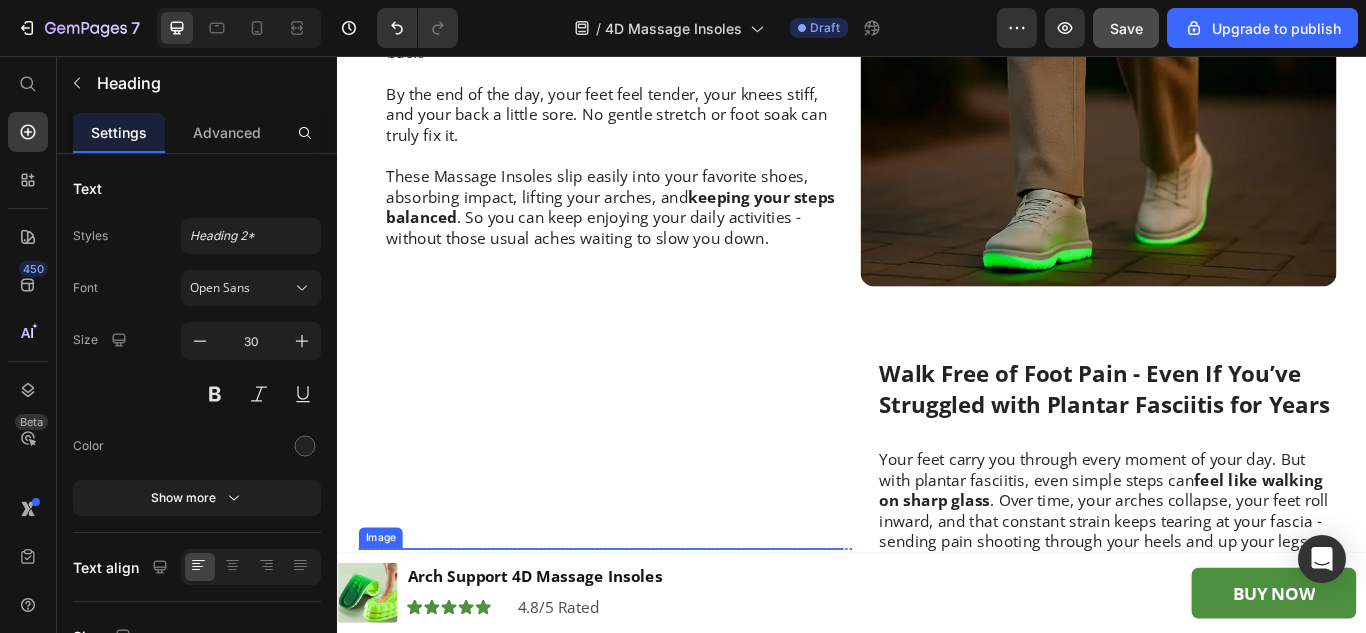 scroll, scrollTop: 2966, scrollLeft: 0, axis: vertical 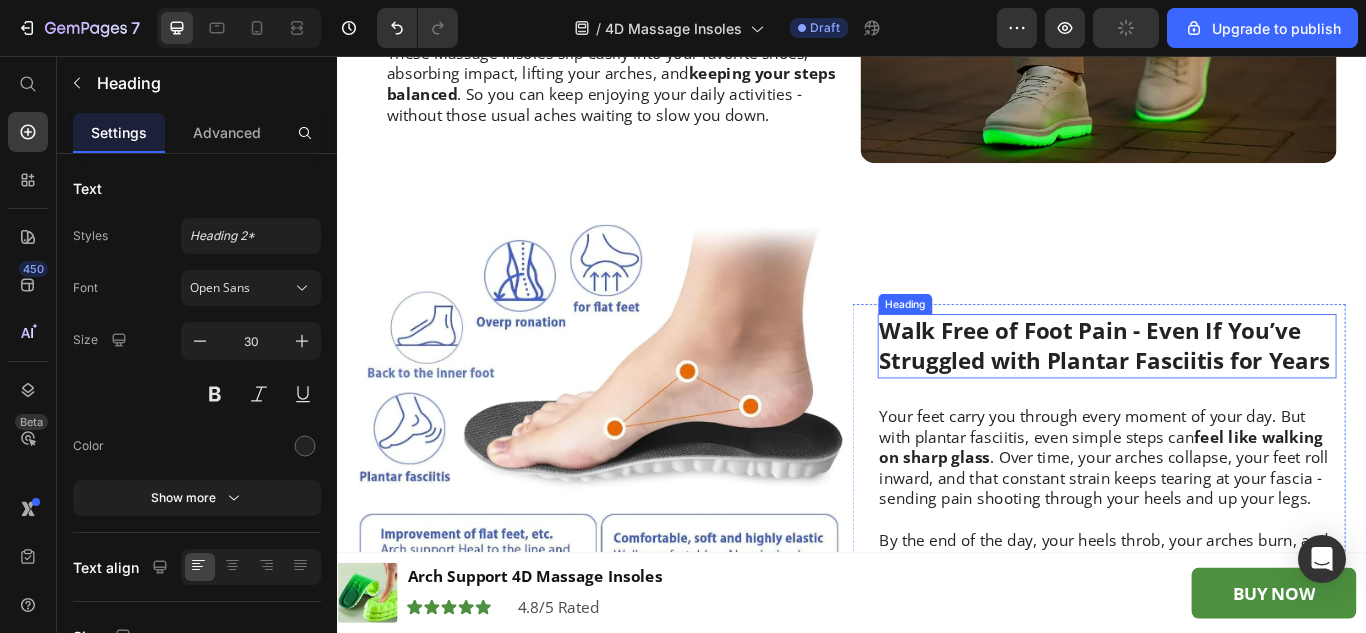click on "Walk Free of Foot Pain - Even If You’ve Struggled with Plantar Fasciitis for Years" at bounding box center (1234, 394) 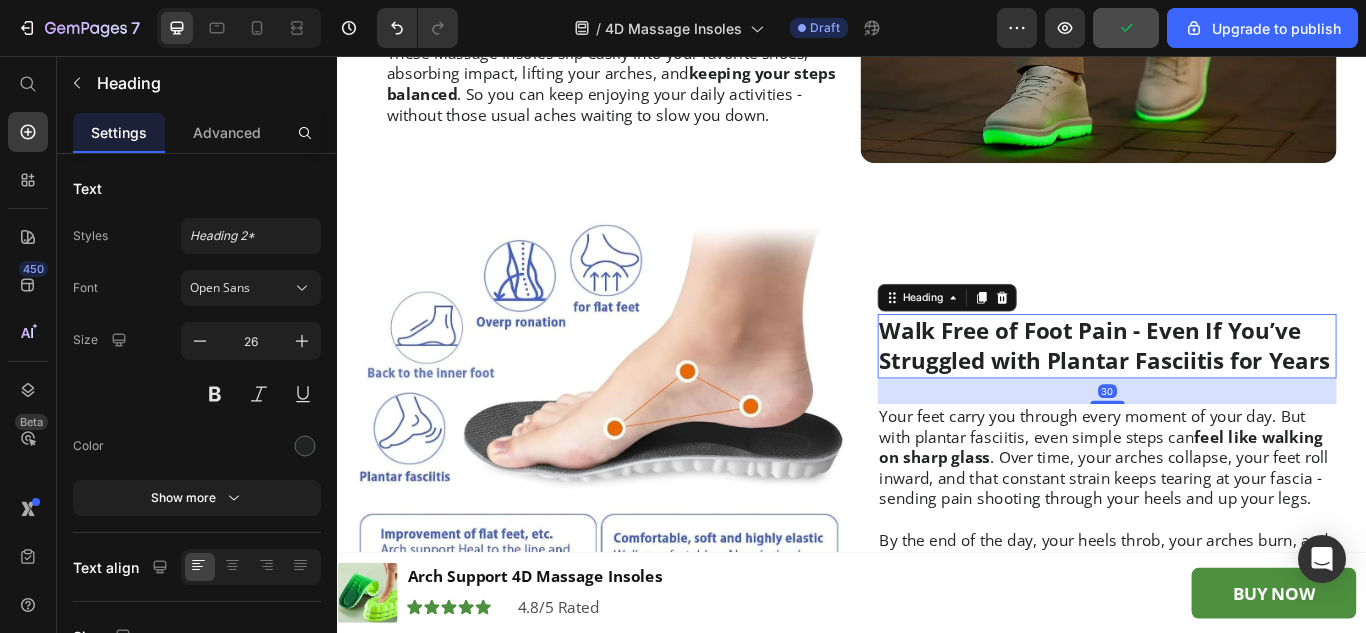 click on "Walk Free of Foot Pain - Even If You’ve Struggled with Plantar Fasciitis for Years" at bounding box center [1234, 394] 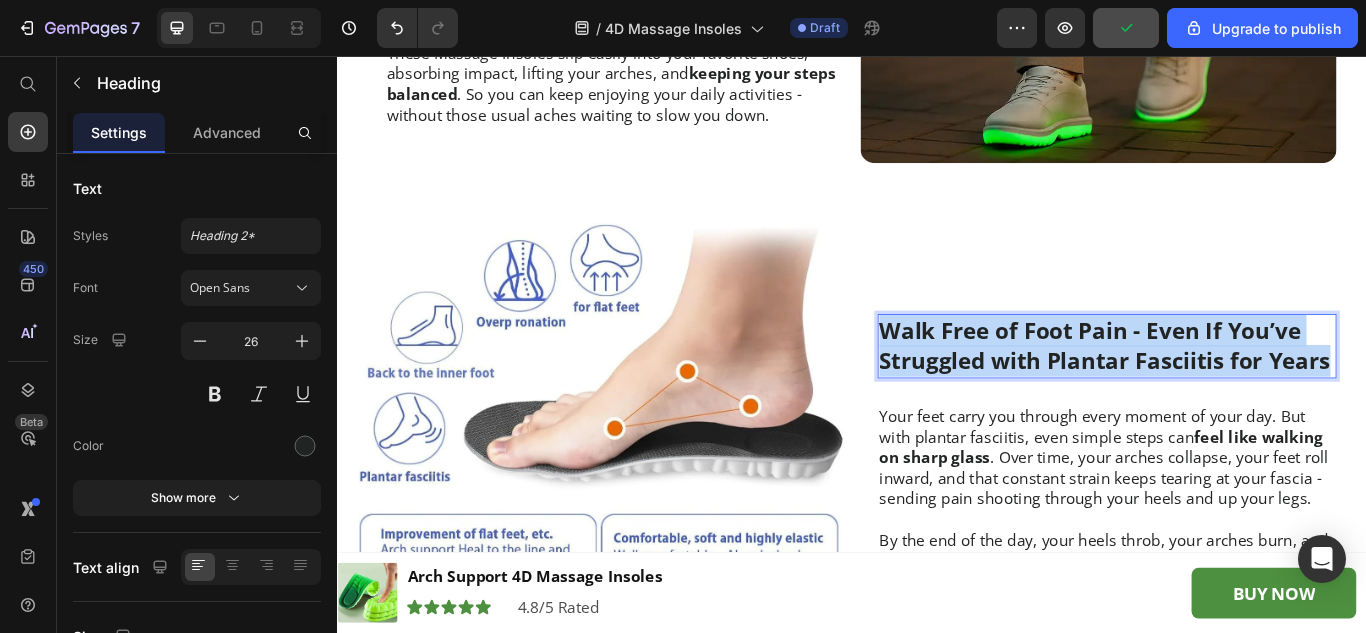 click on "Walk Free of Foot Pain - Even If You’ve Struggled with Plantar Fasciitis for Years" at bounding box center (1234, 394) 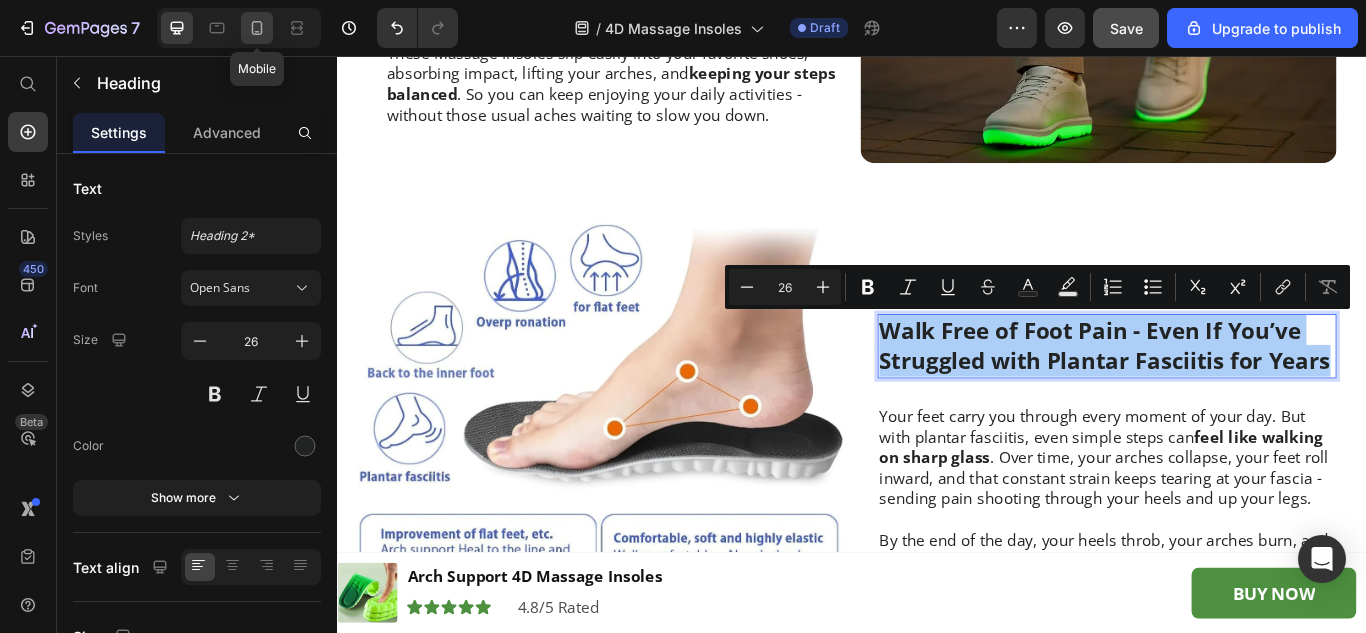 click 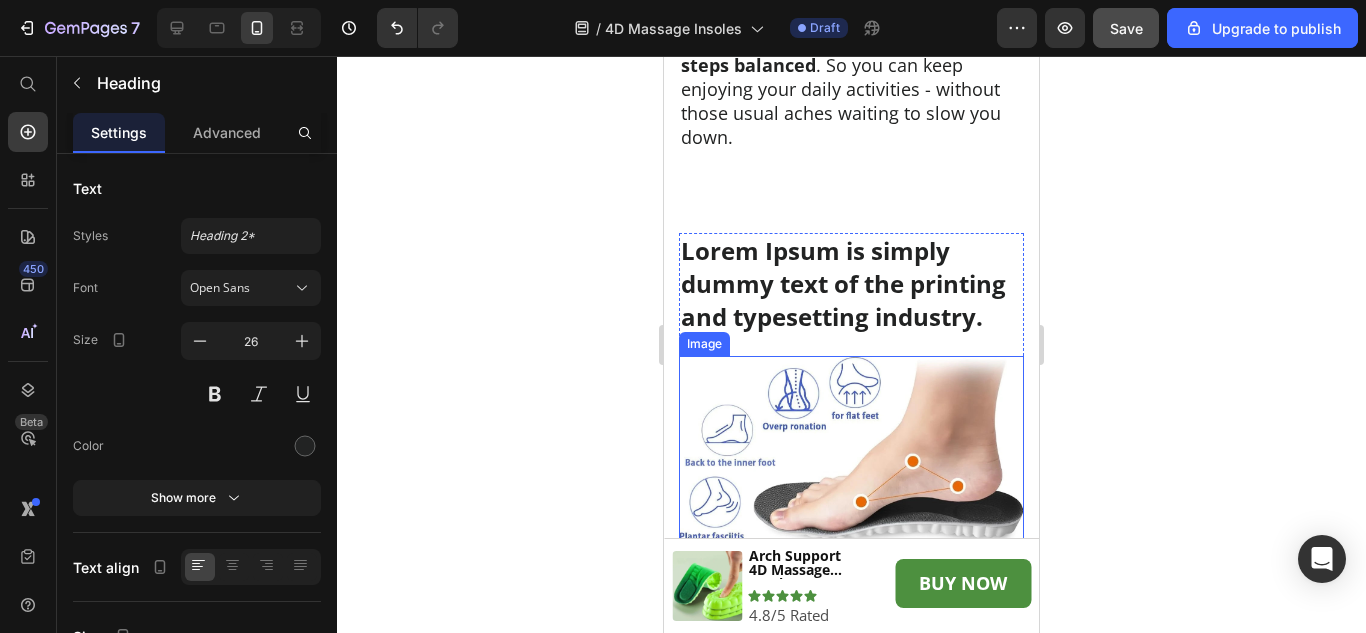 scroll, scrollTop: 3781, scrollLeft: 0, axis: vertical 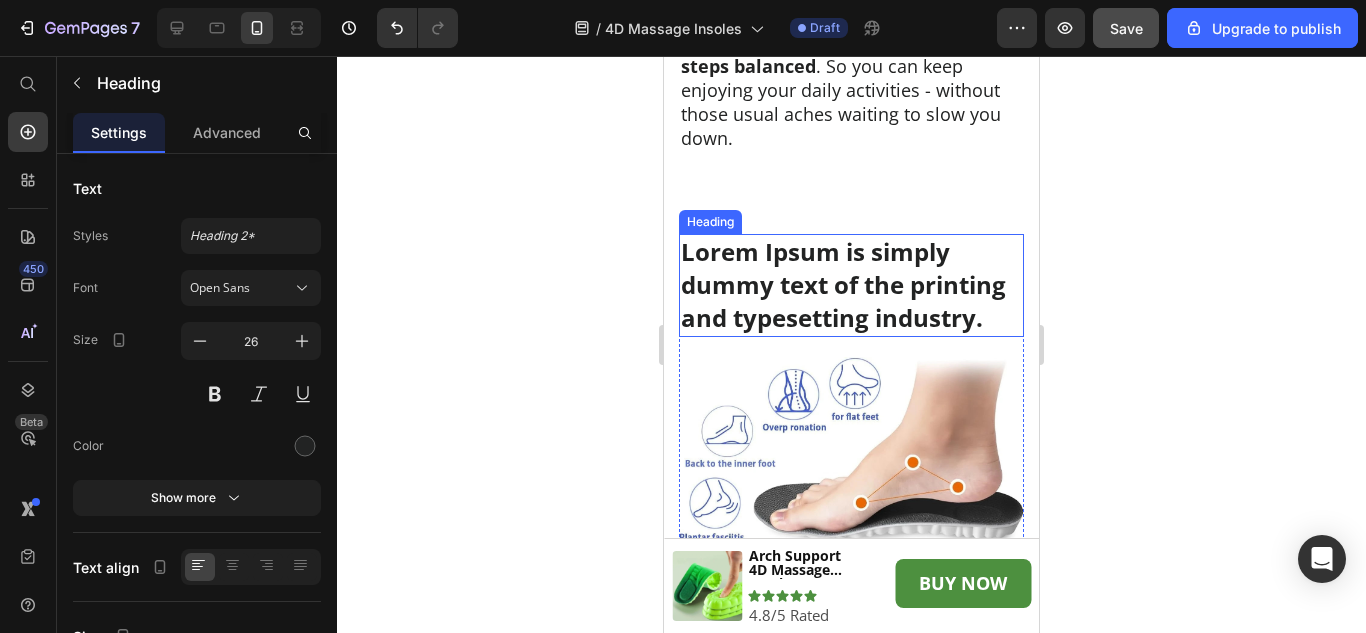 click on "Lorem Ipsum is simply dummy text of the printing and typesetting industry." at bounding box center (851, 285) 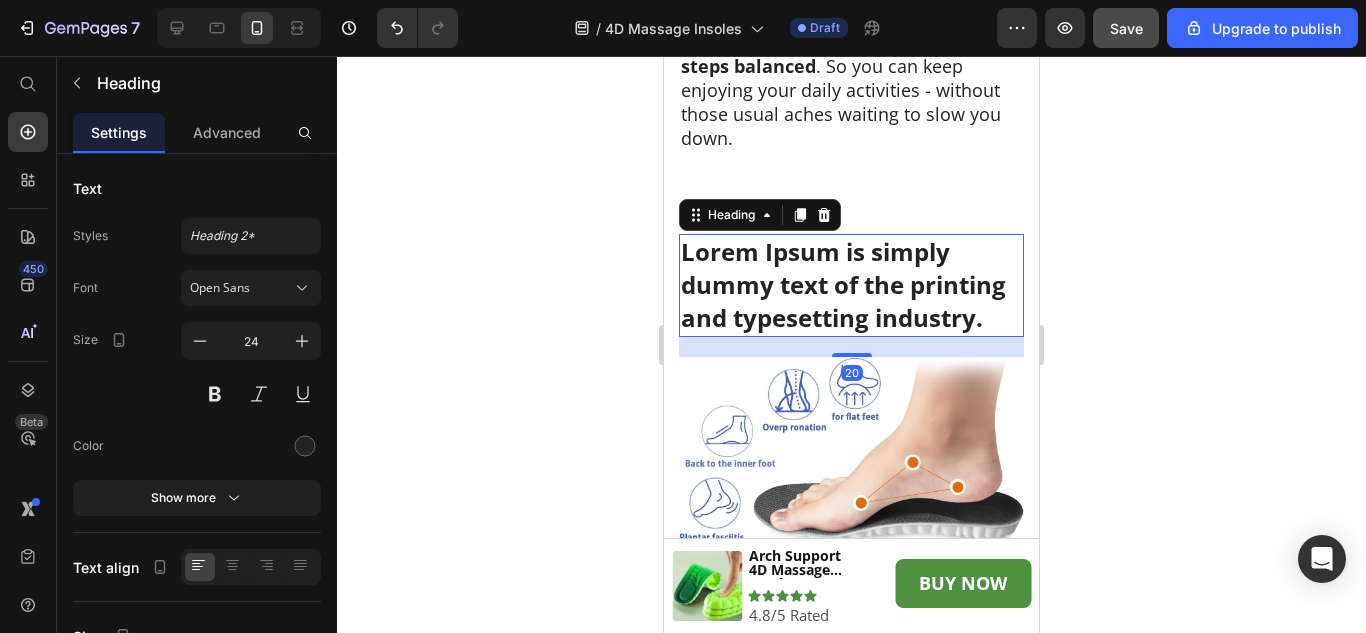 click on "Lorem Ipsum is simply dummy text of the printing and typesetting industry." at bounding box center (851, 285) 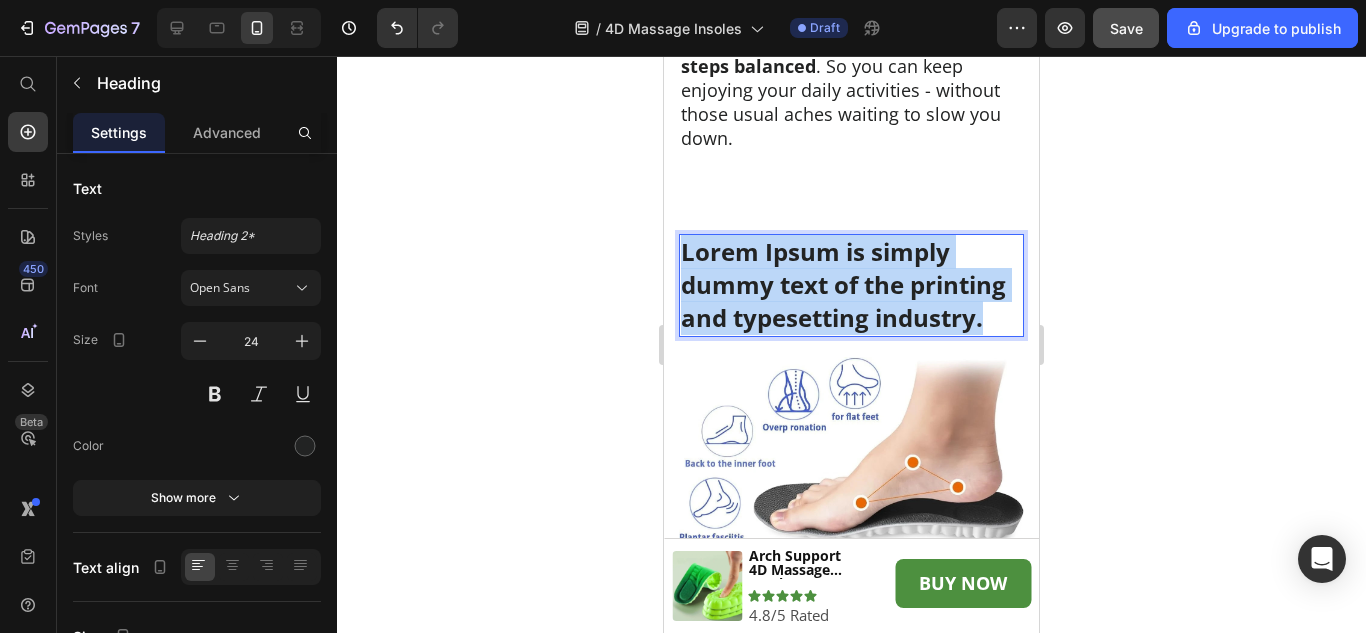 click on "Lorem Ipsum is simply dummy text of the printing and typesetting industry." at bounding box center [851, 285] 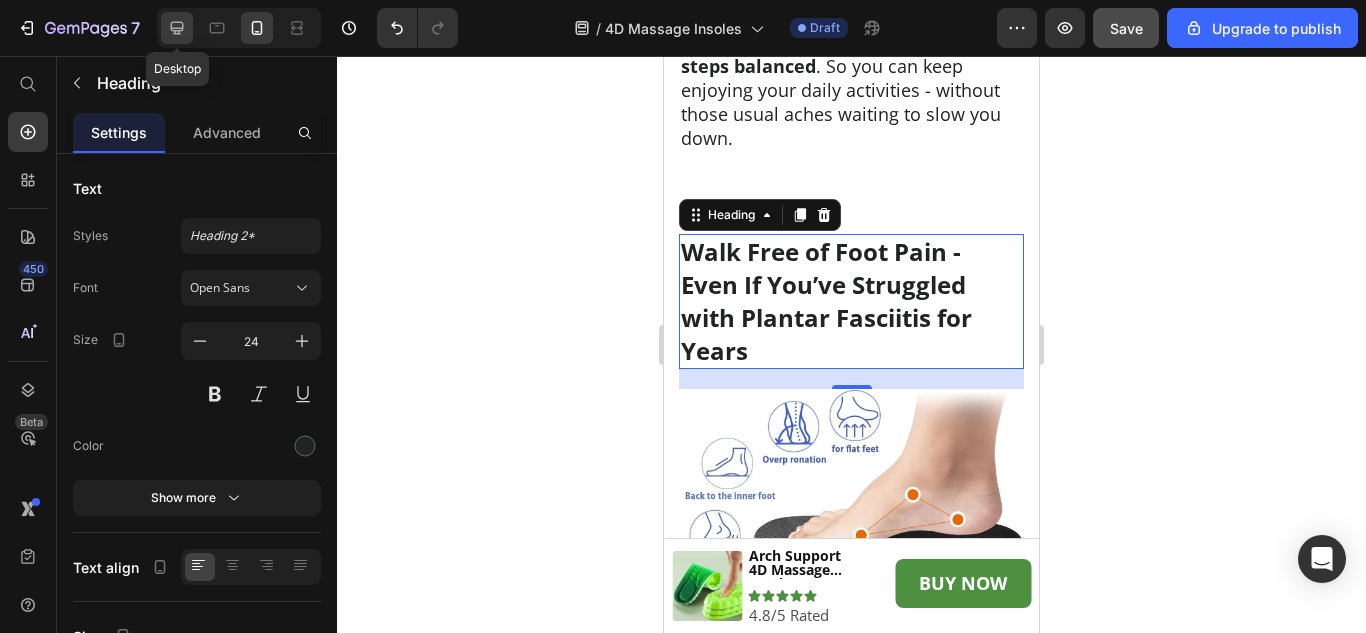 click 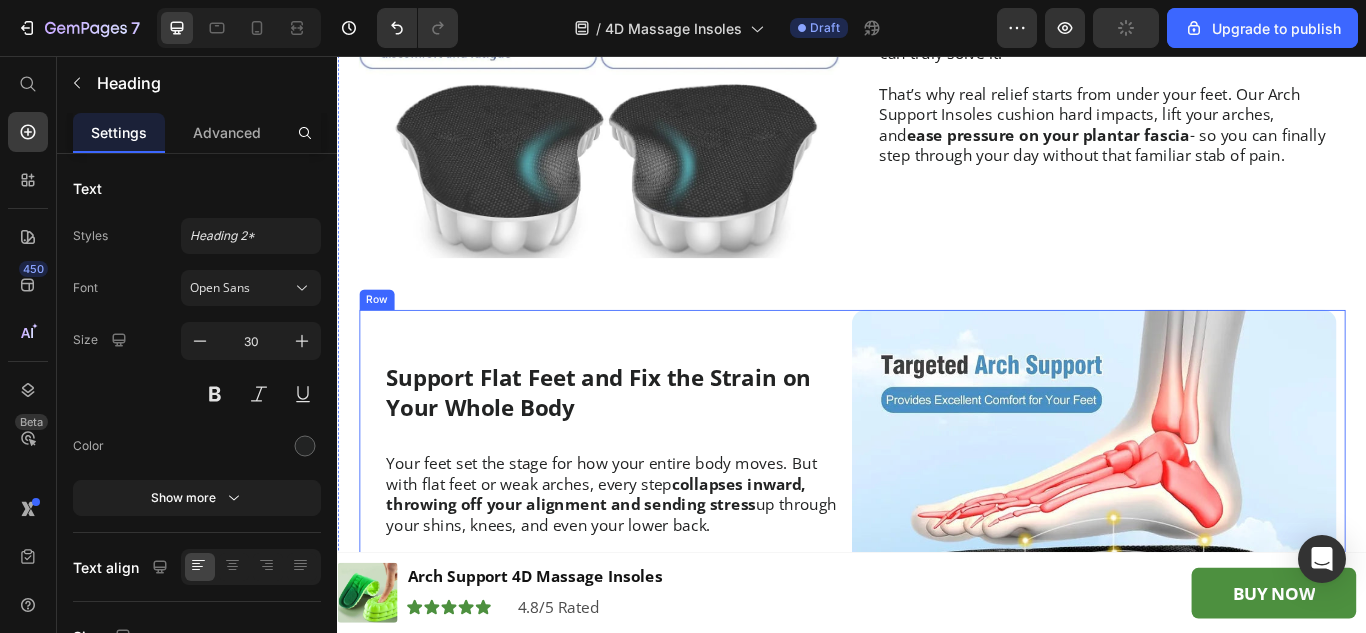 scroll, scrollTop: 4021, scrollLeft: 0, axis: vertical 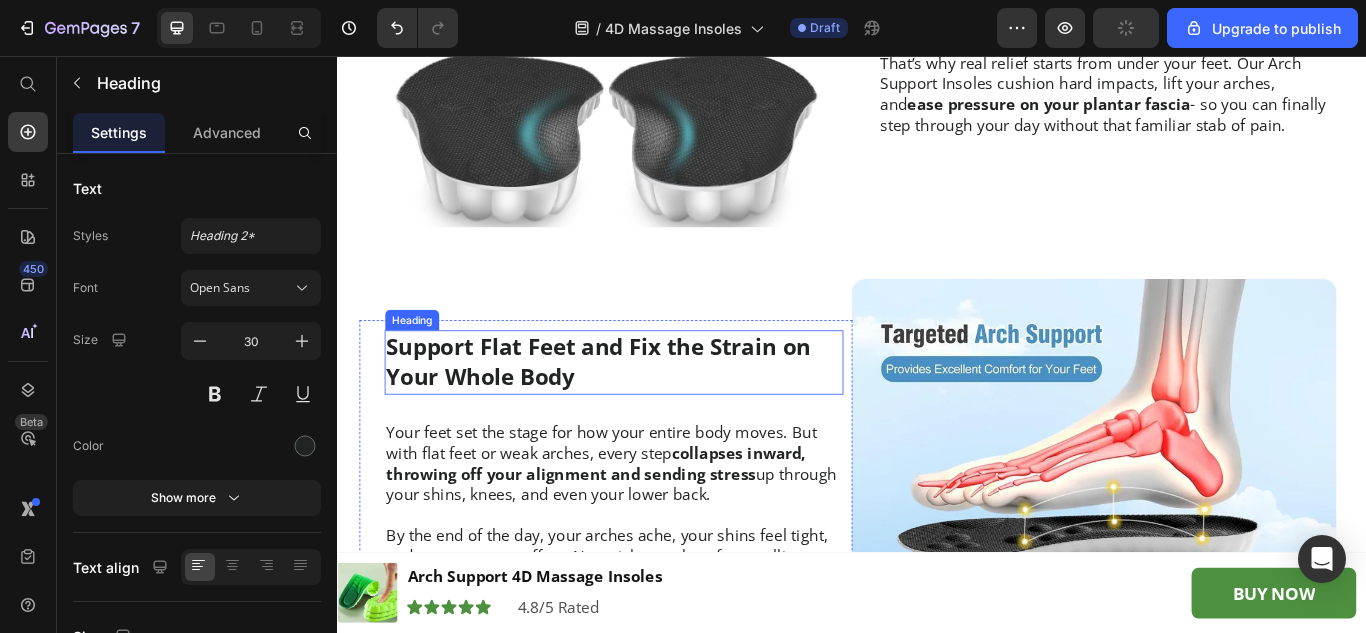 click on "Support Flat Feet and Fix the Strain on Your Whole Body" at bounding box center (659, 413) 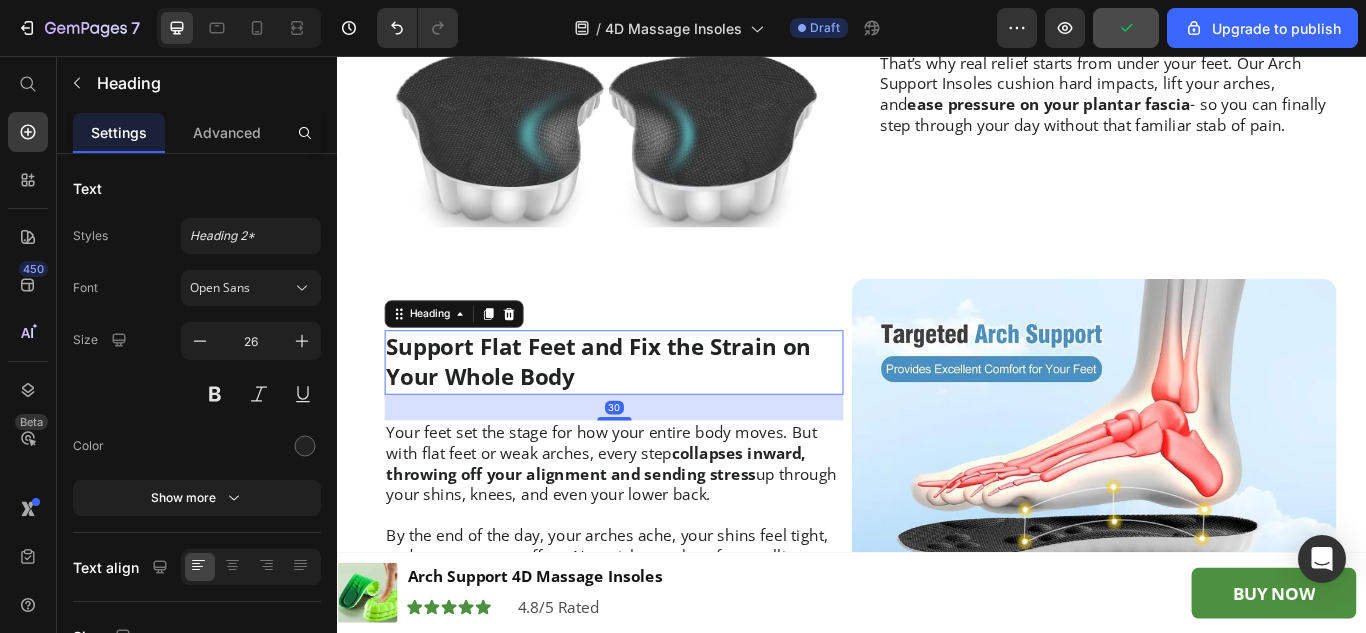 click on "Support Flat Feet and Fix the Strain on Your Whole Body" at bounding box center (659, 413) 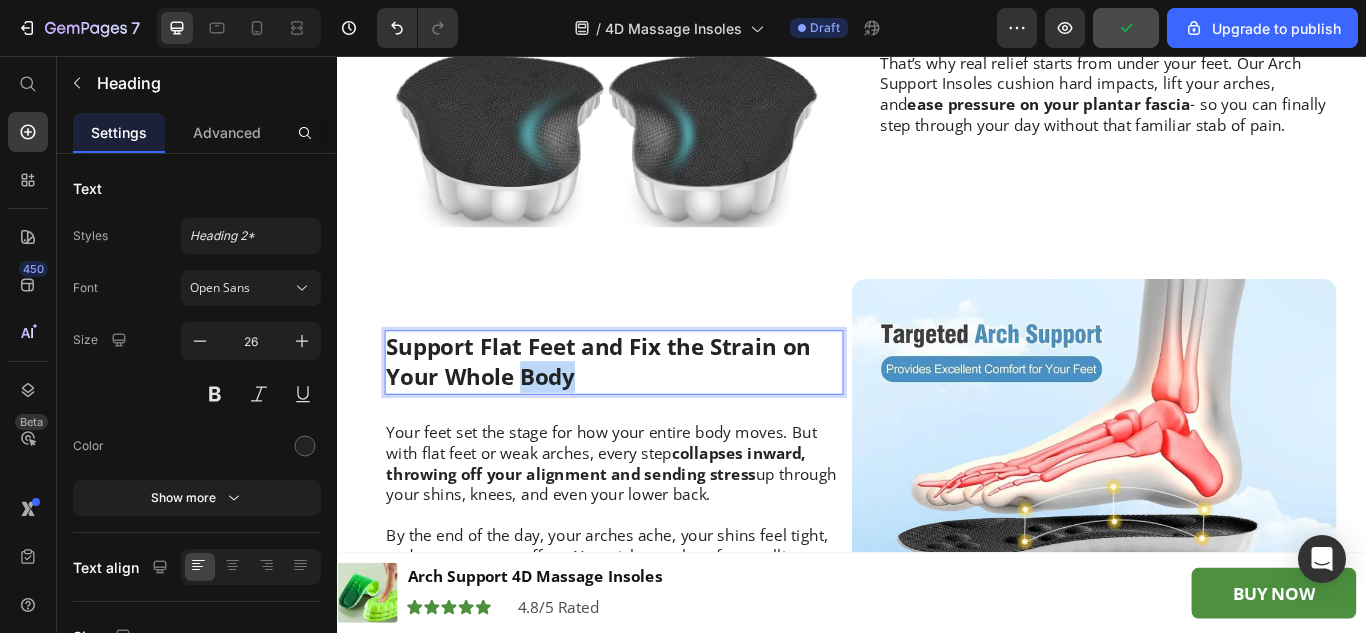 click on "Support Flat Feet and Fix the Strain on Your Whole Body" at bounding box center (659, 413) 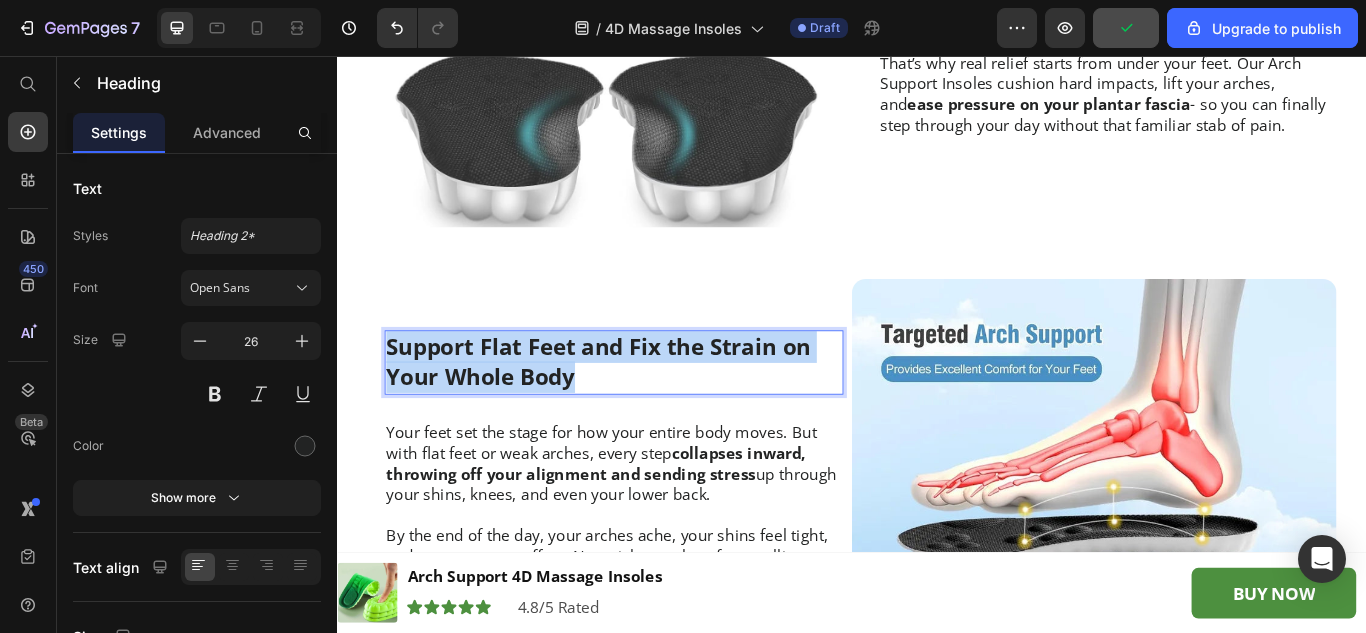click on "Support Flat Feet and Fix the Strain on Your Whole Body" at bounding box center (659, 413) 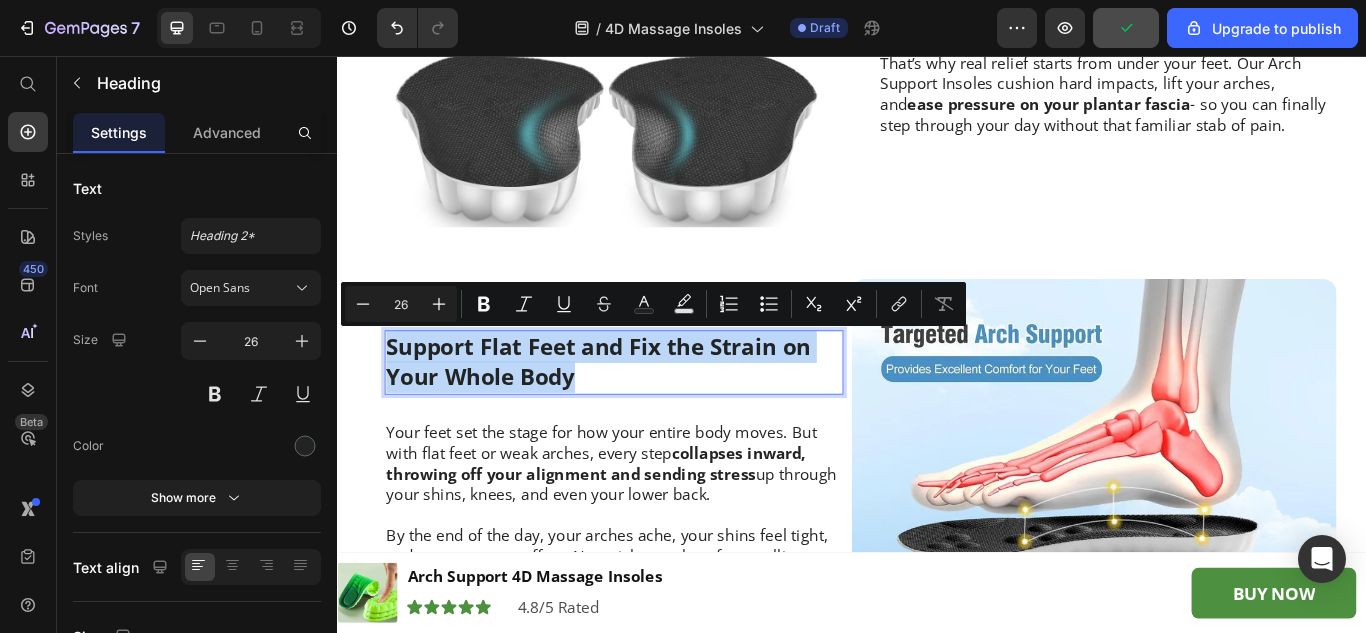 copy on "Support Flat Feet and Fix the Strain on Your Whole Body" 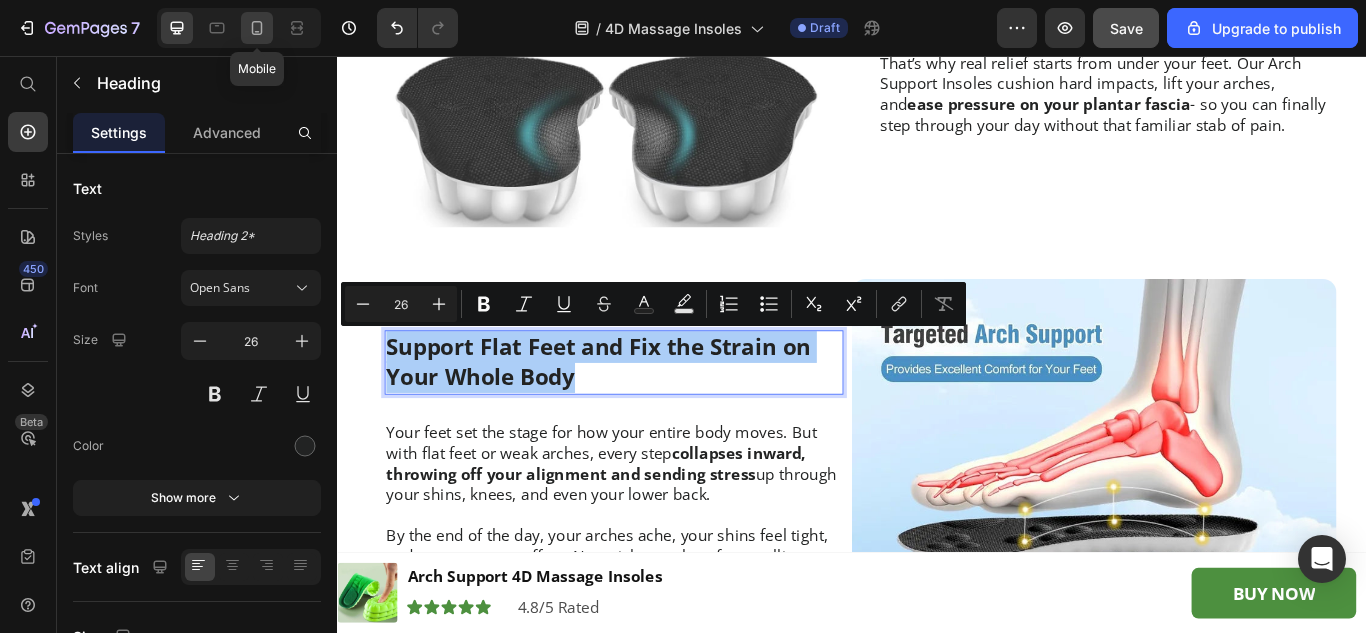 click 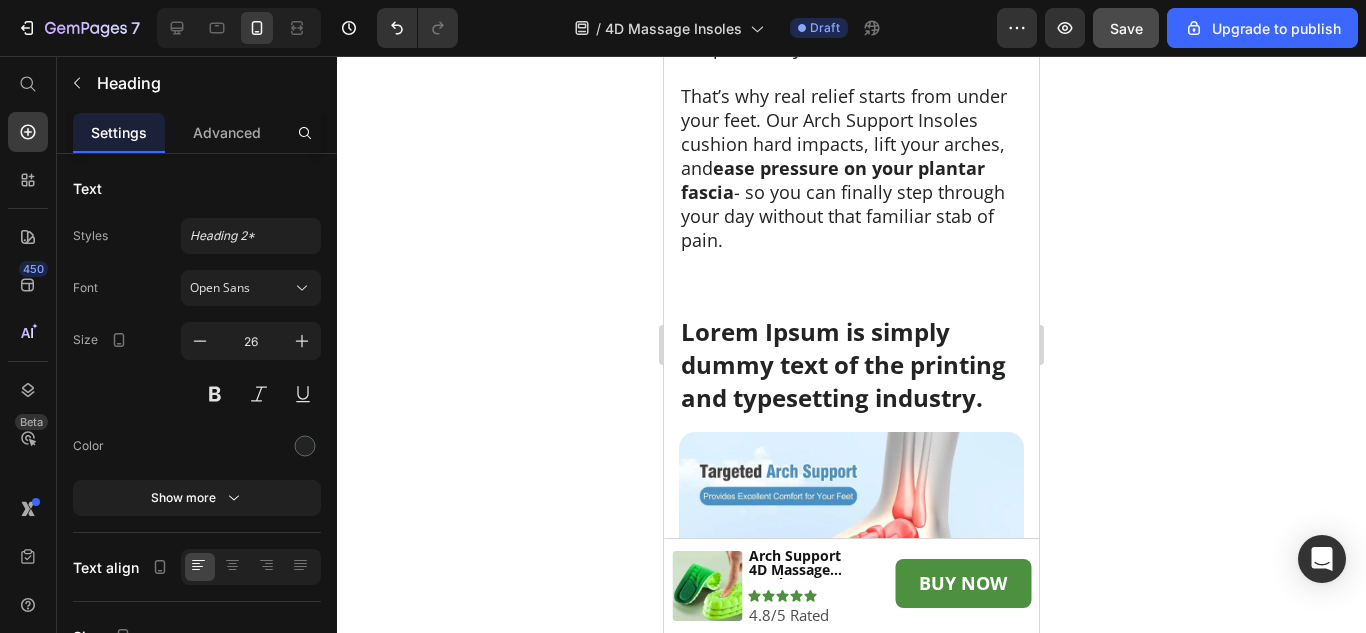 scroll, scrollTop: 4949, scrollLeft: 0, axis: vertical 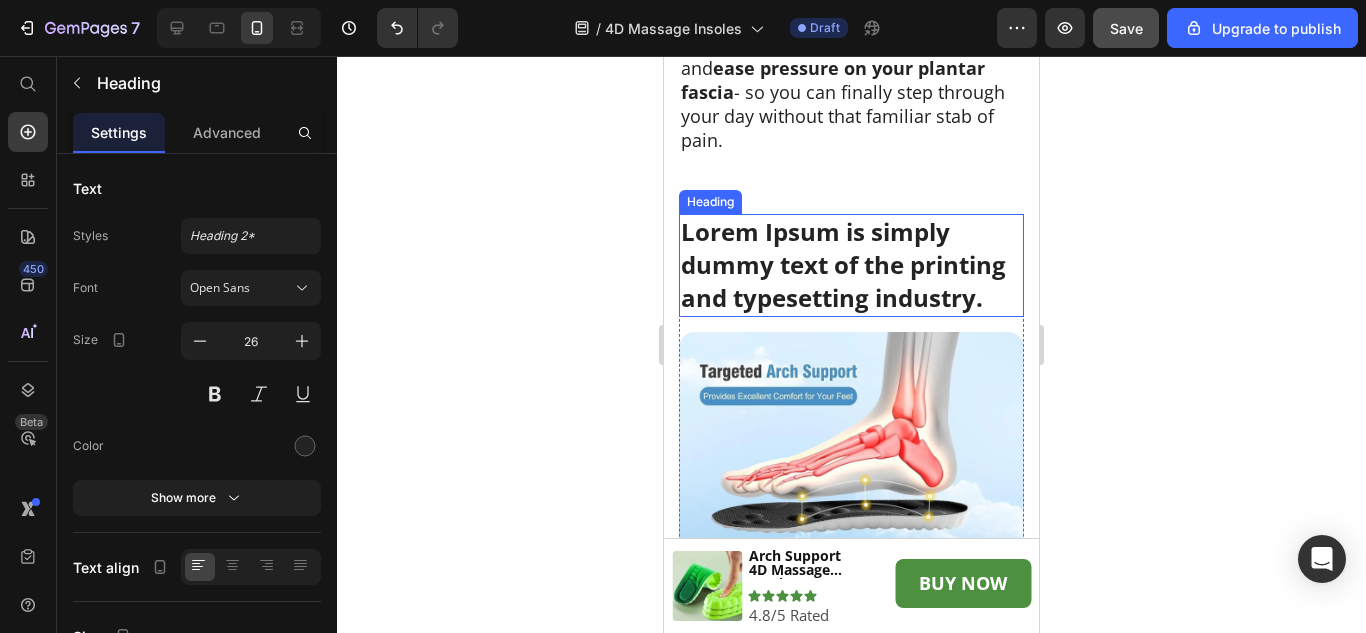 click on "Lorem Ipsum is simply dummy text of the printing and typesetting industry." at bounding box center (851, 265) 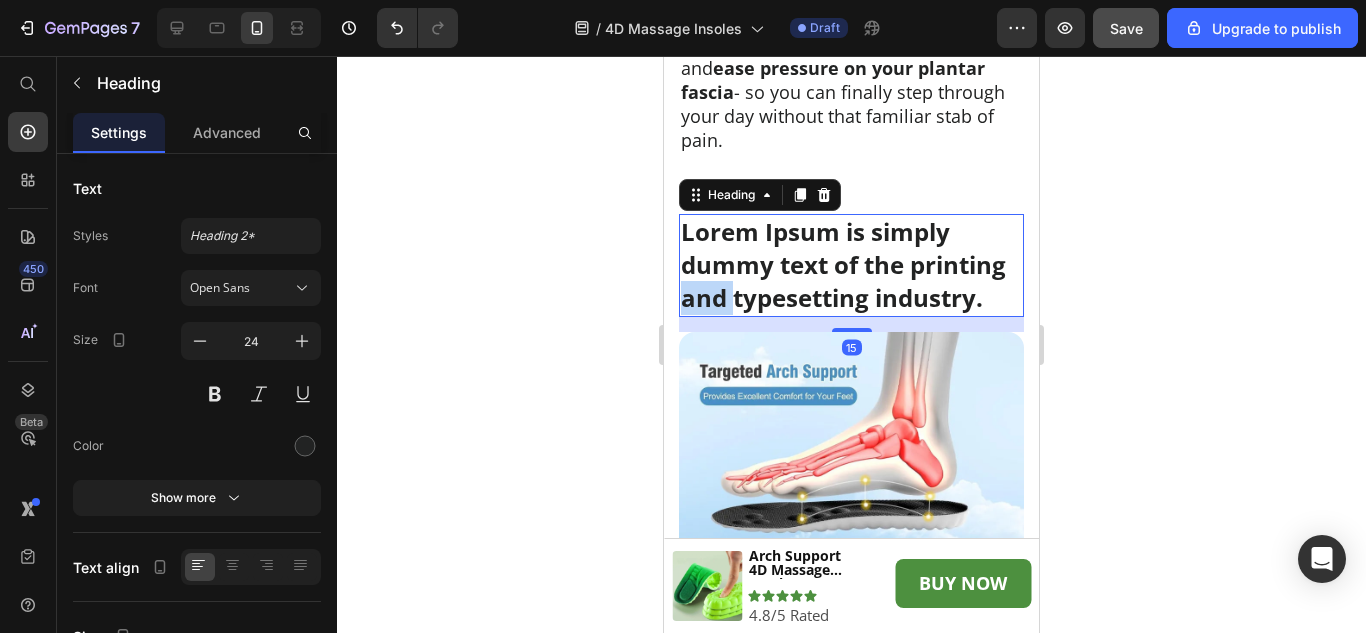 click on "Lorem Ipsum is simply dummy text of the printing and typesetting industry." at bounding box center [851, 265] 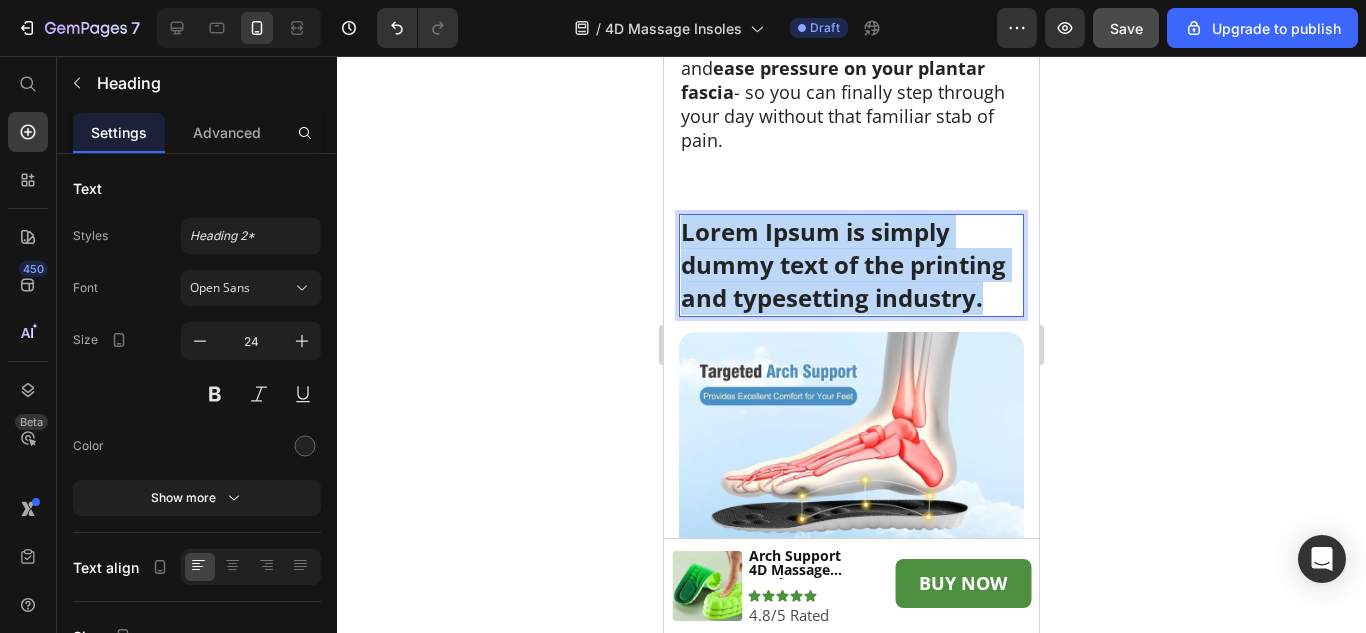 click on "Lorem Ipsum is simply dummy text of the printing and typesetting industry." at bounding box center [851, 265] 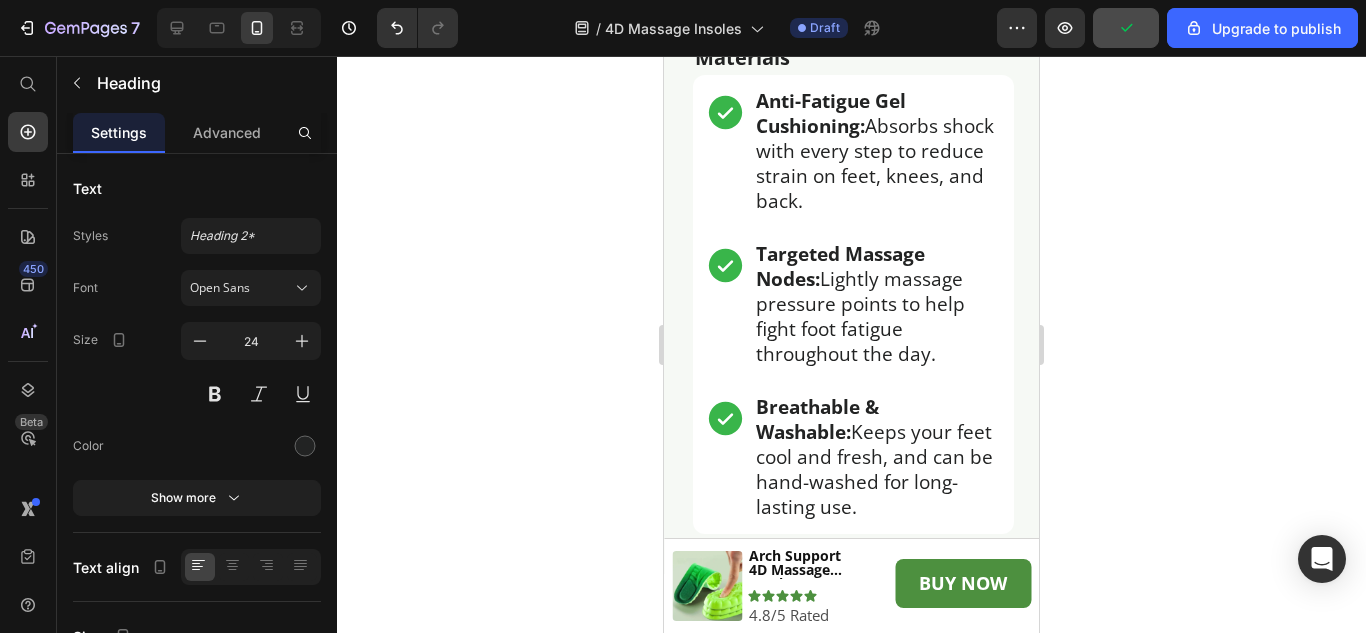 scroll, scrollTop: 6749, scrollLeft: 0, axis: vertical 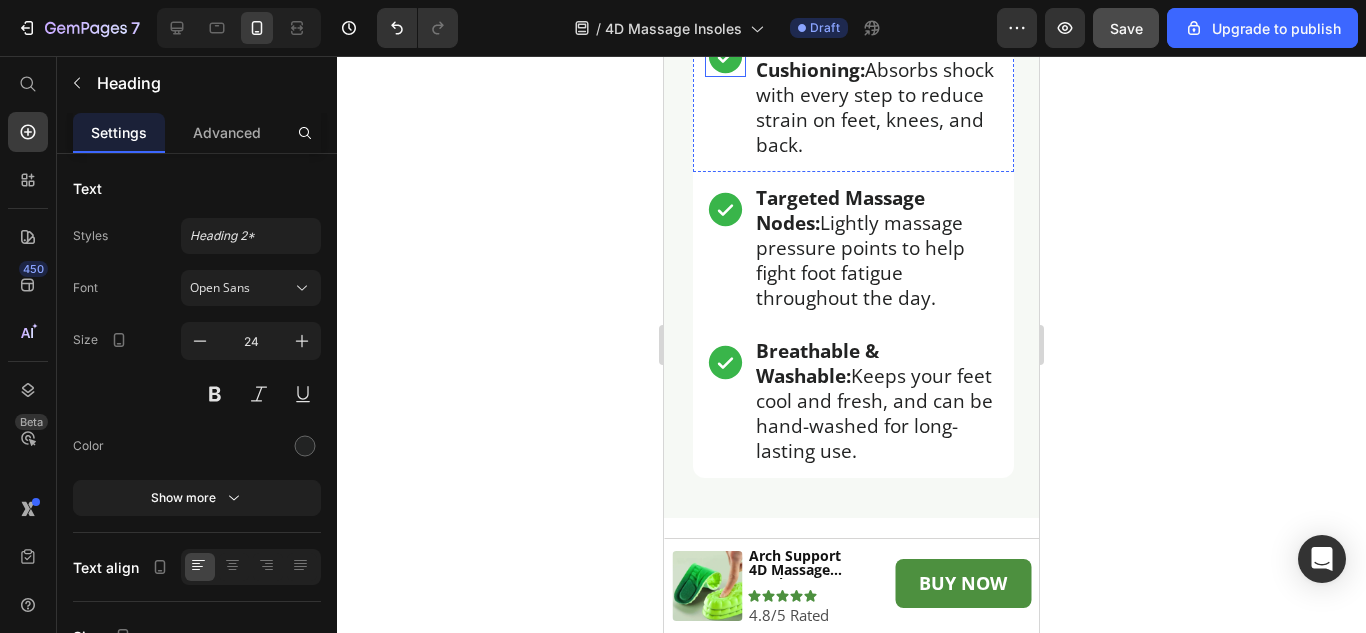 click 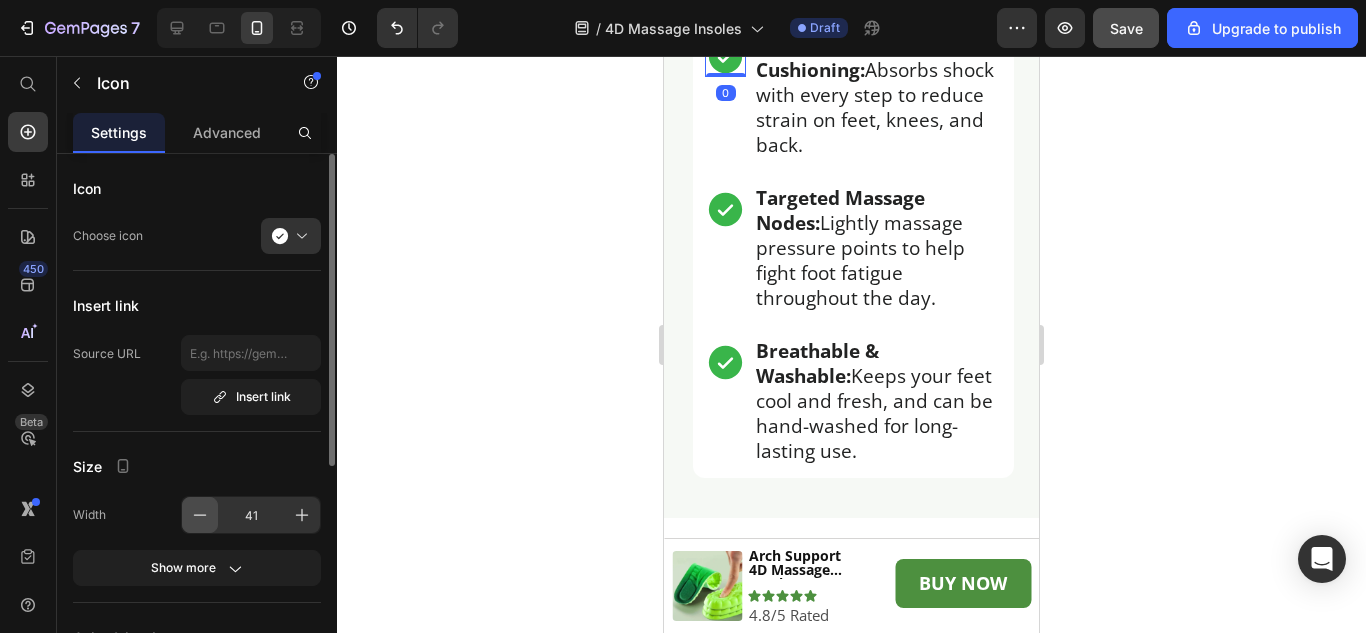 click 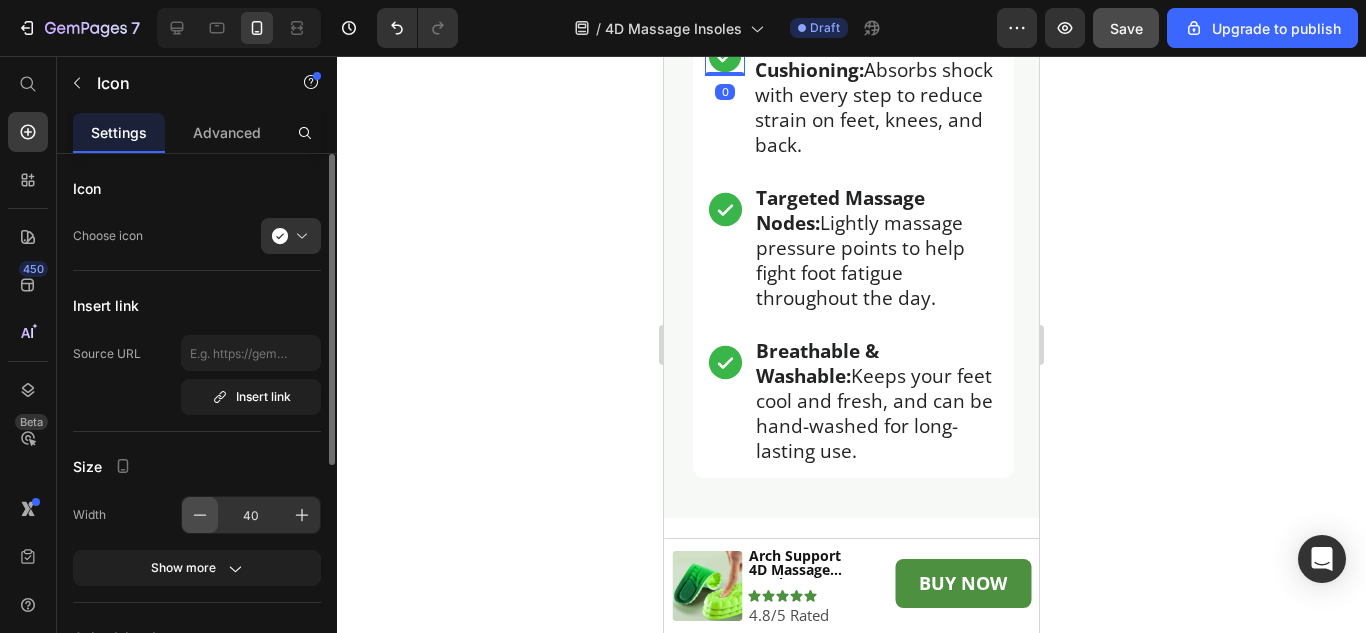 click 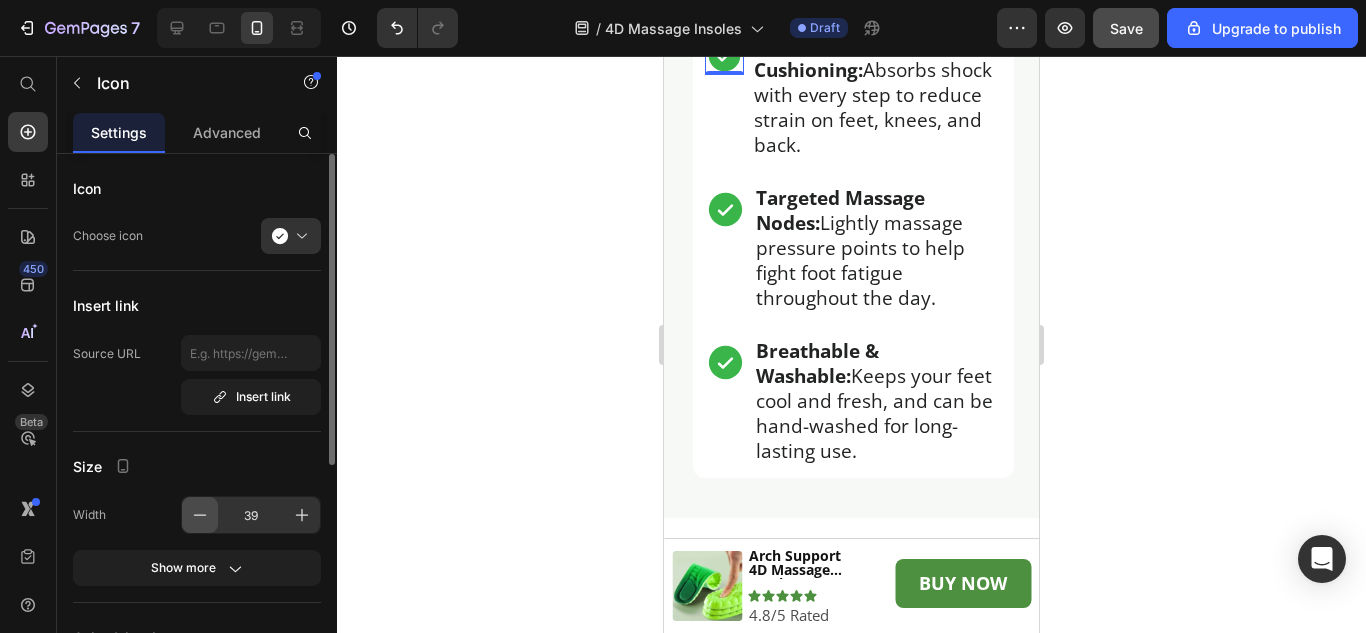 click 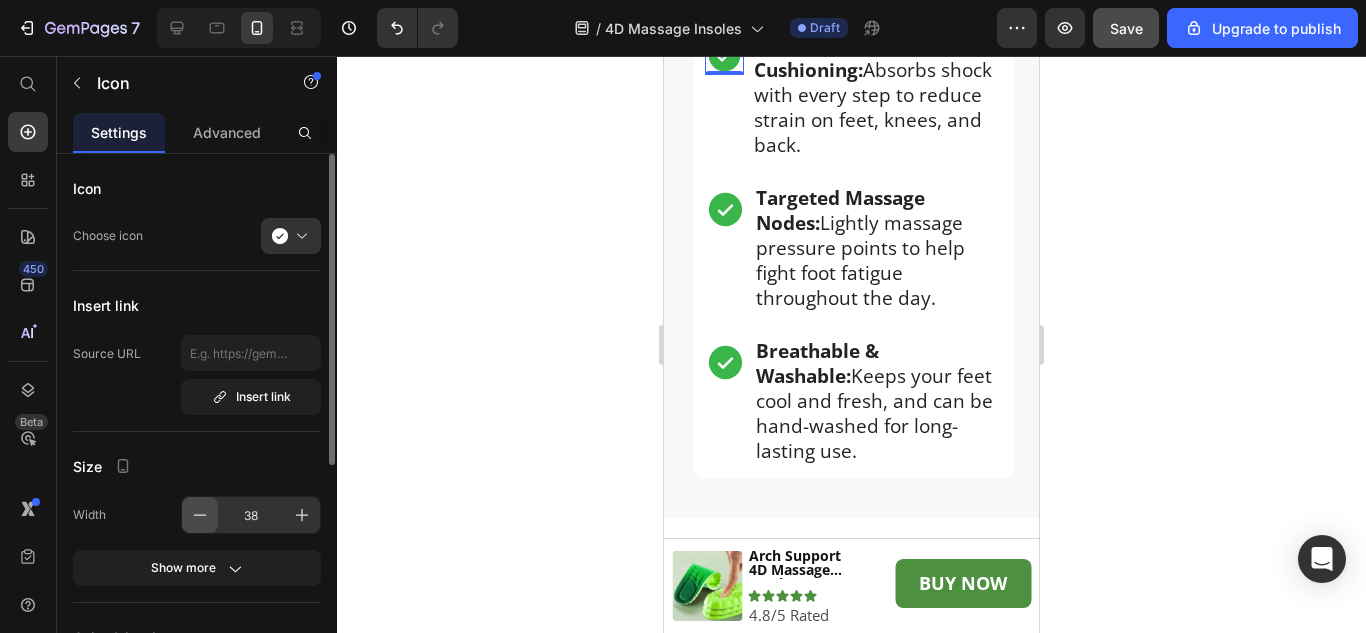 click 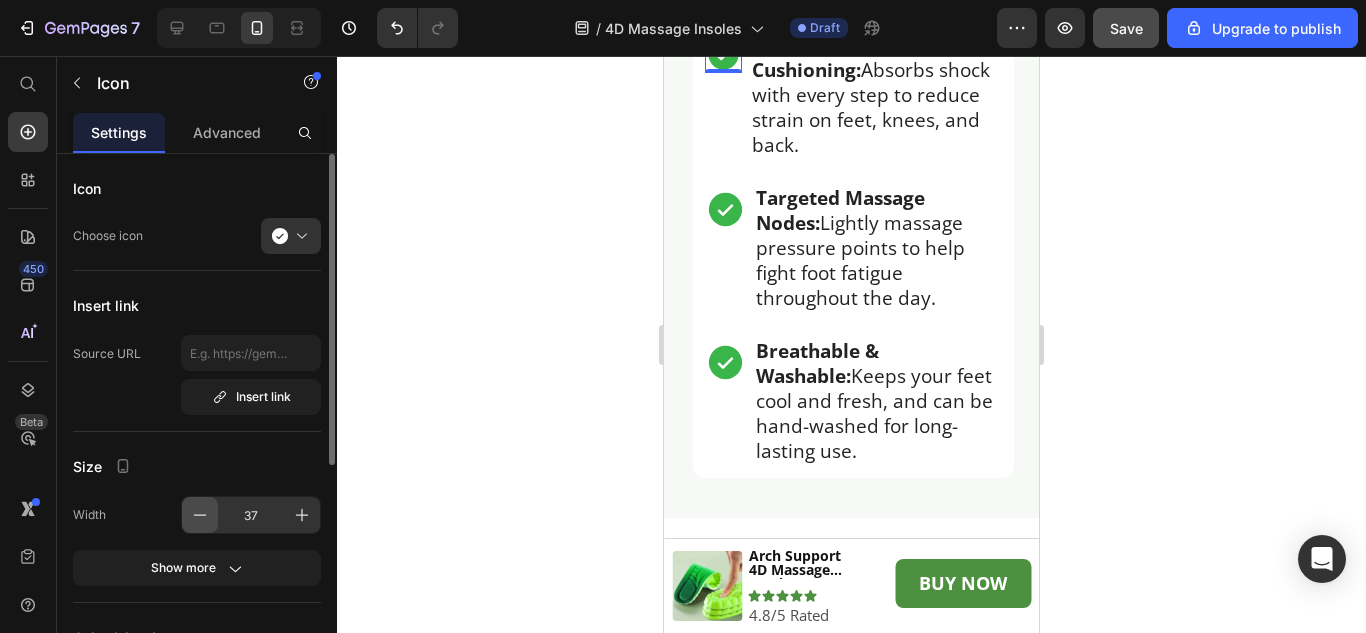 click 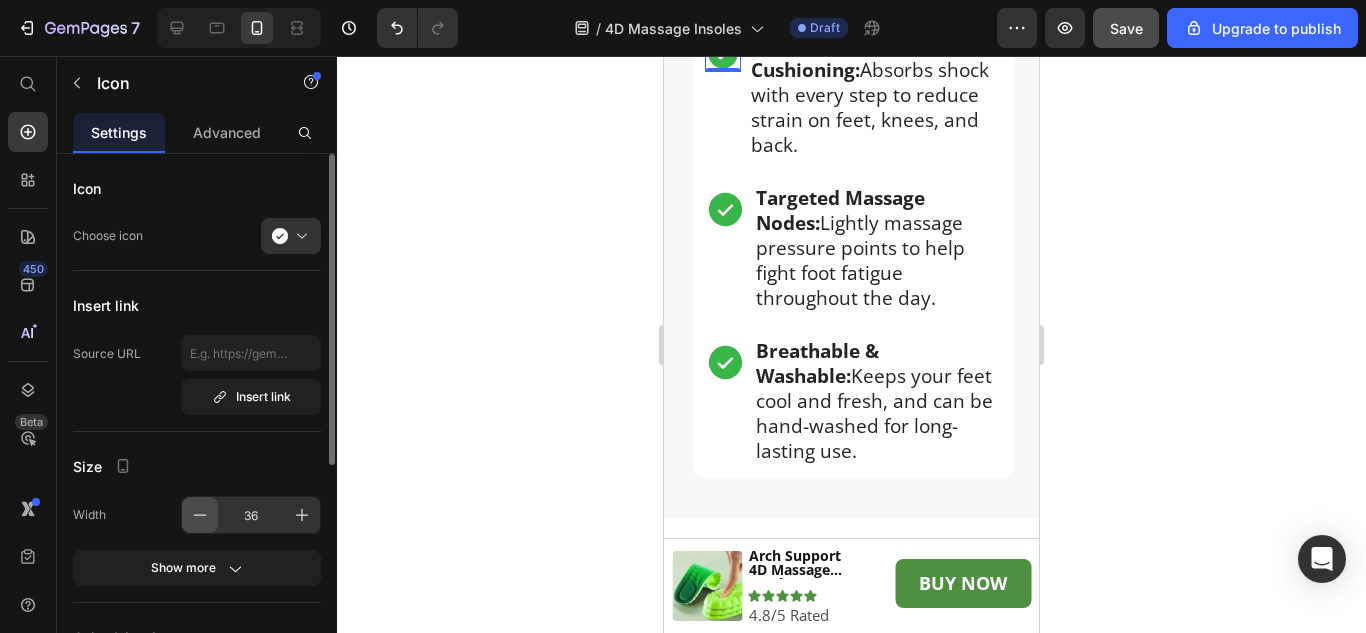 click 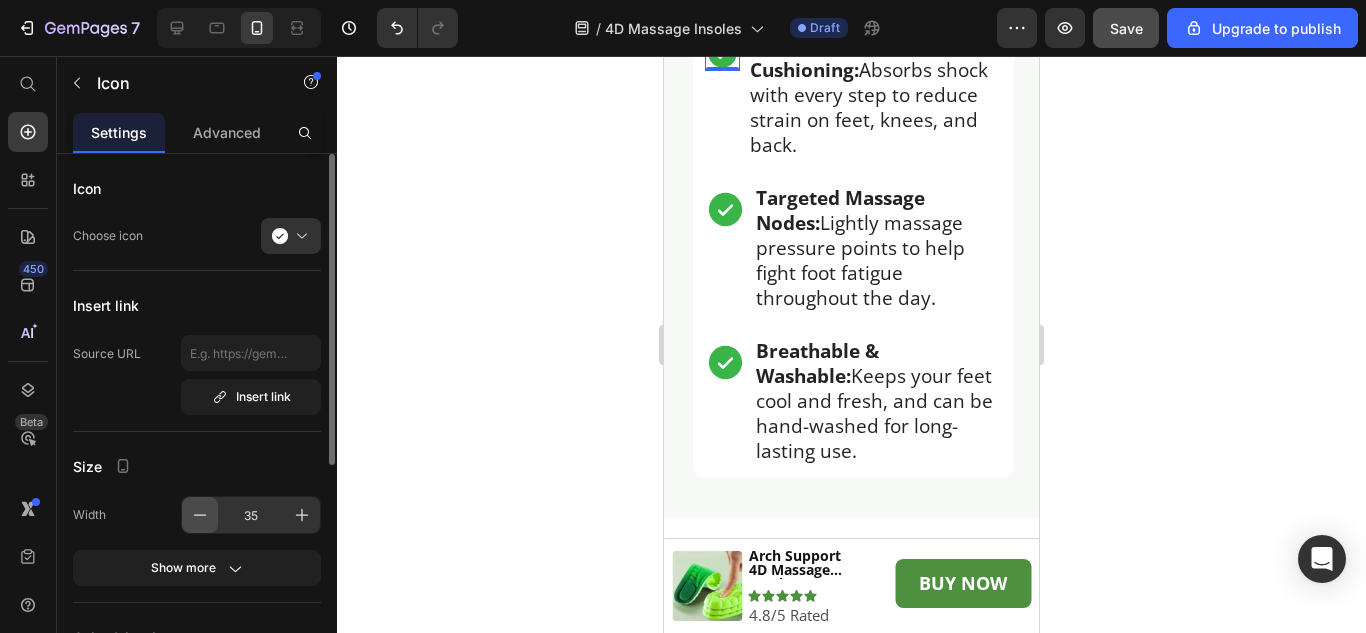 click 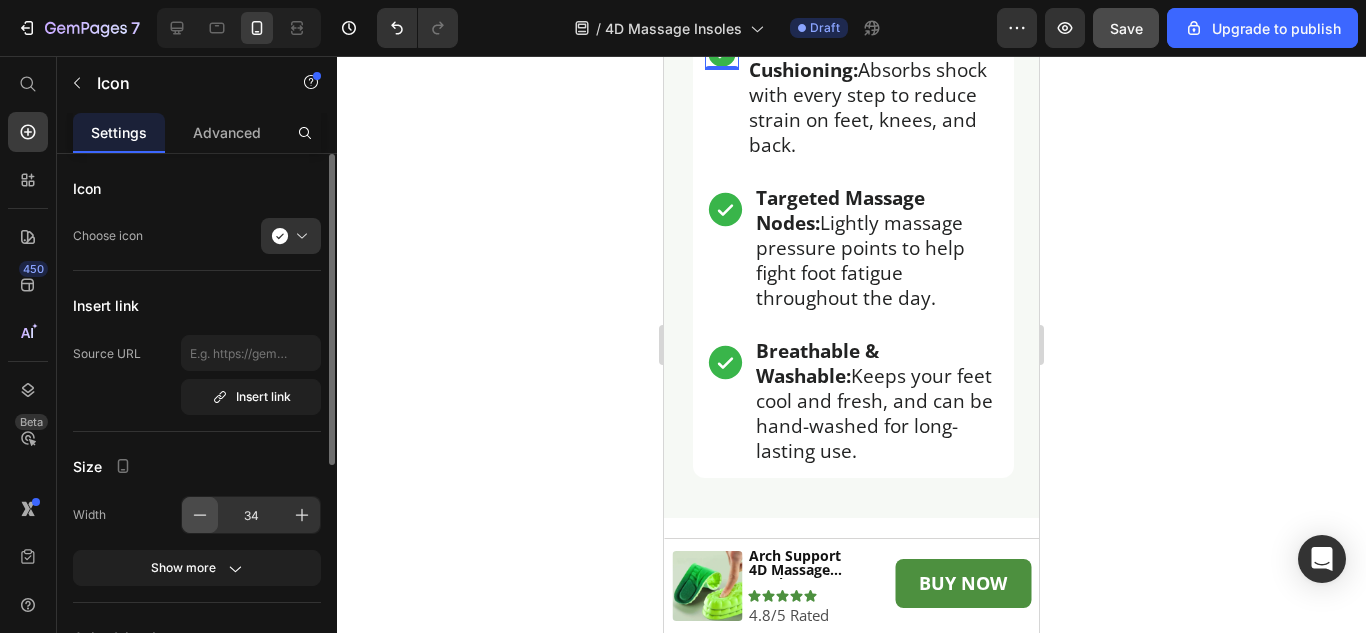 click 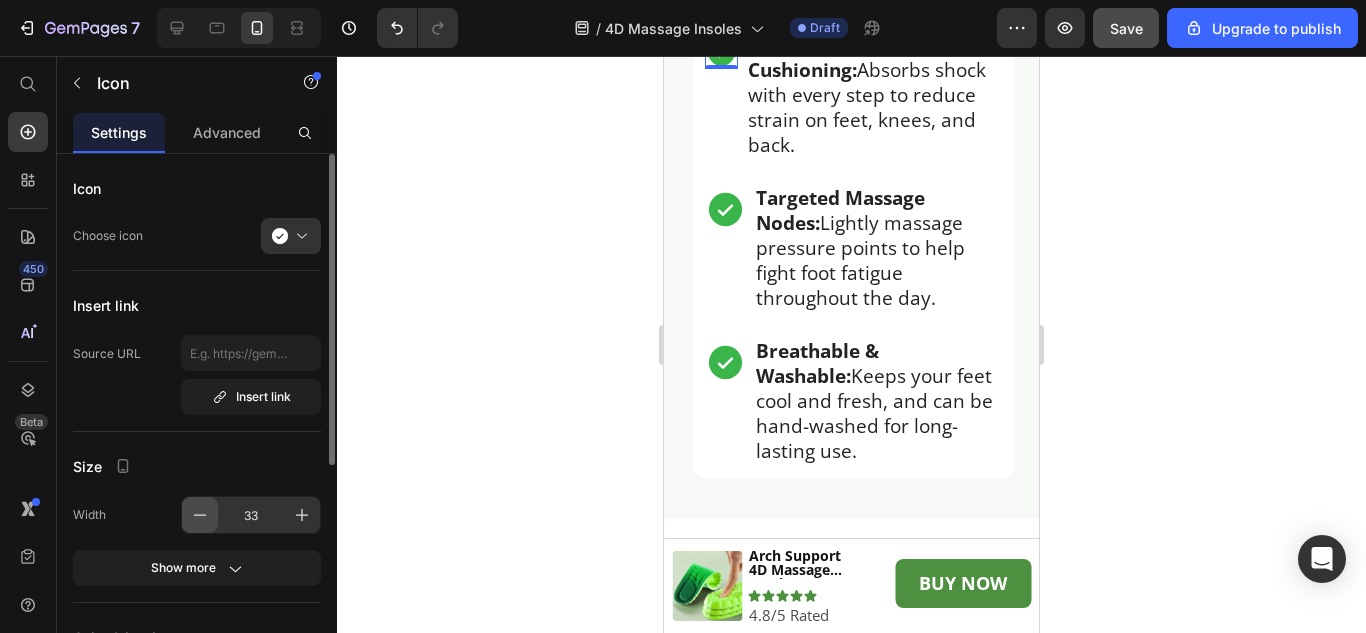 click 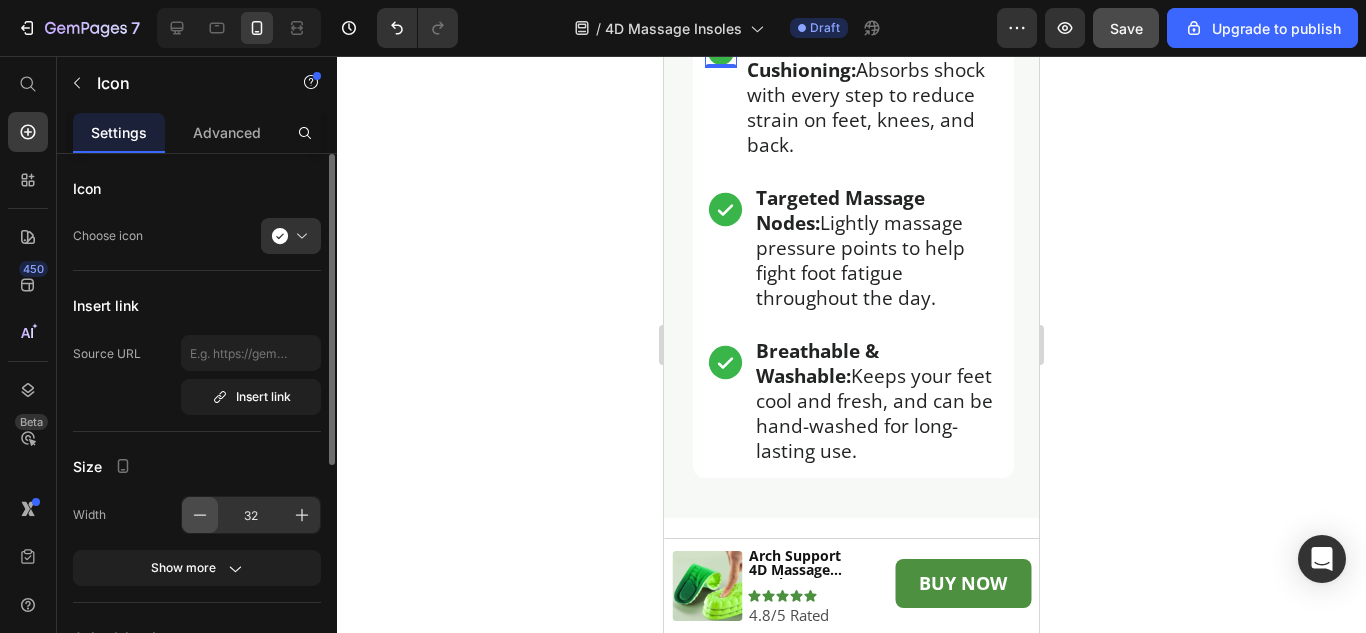 click 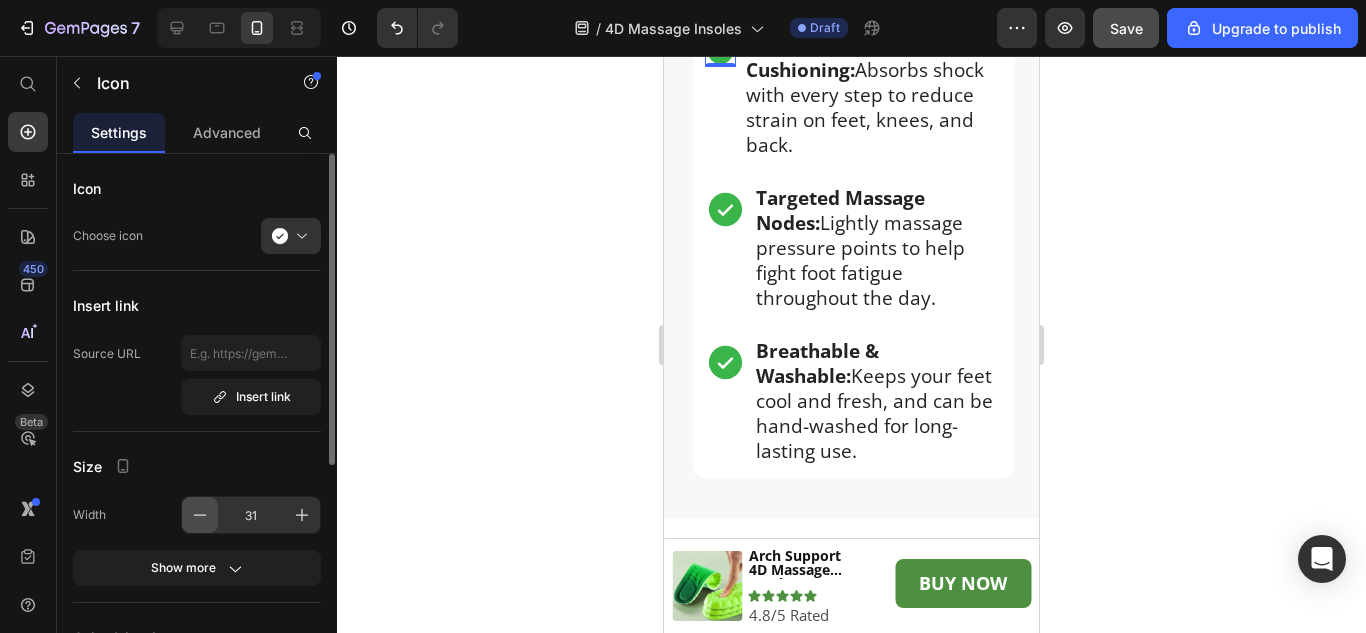 click 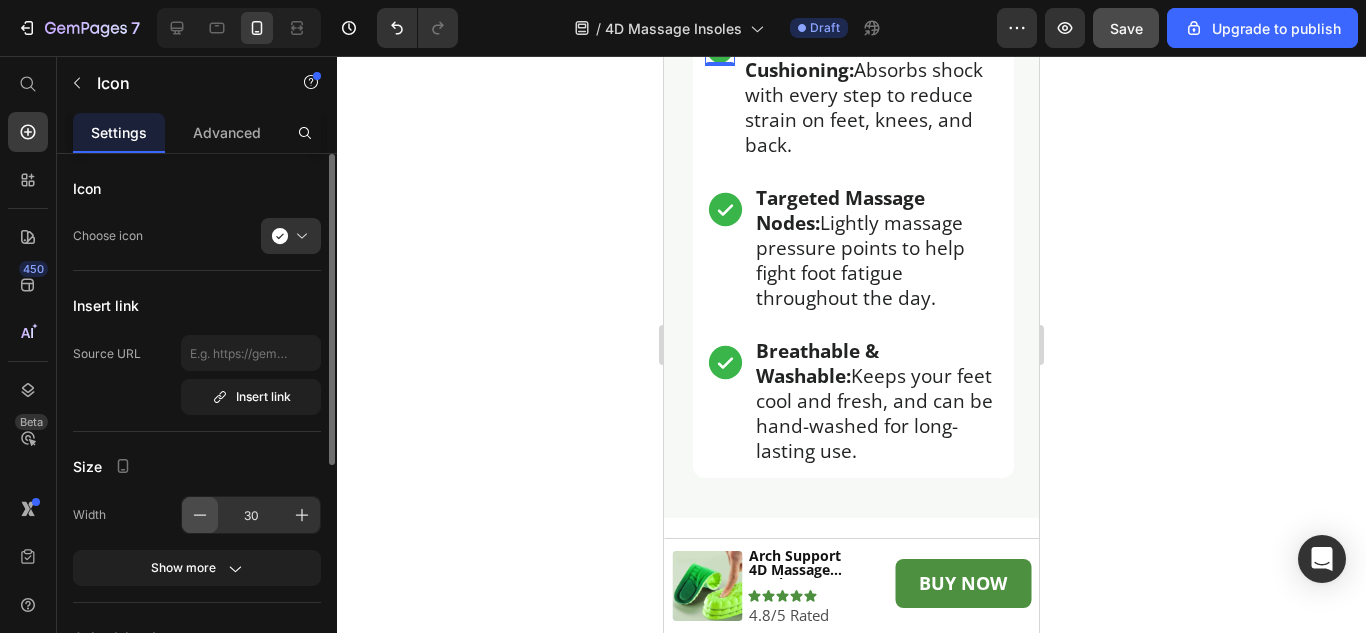 click 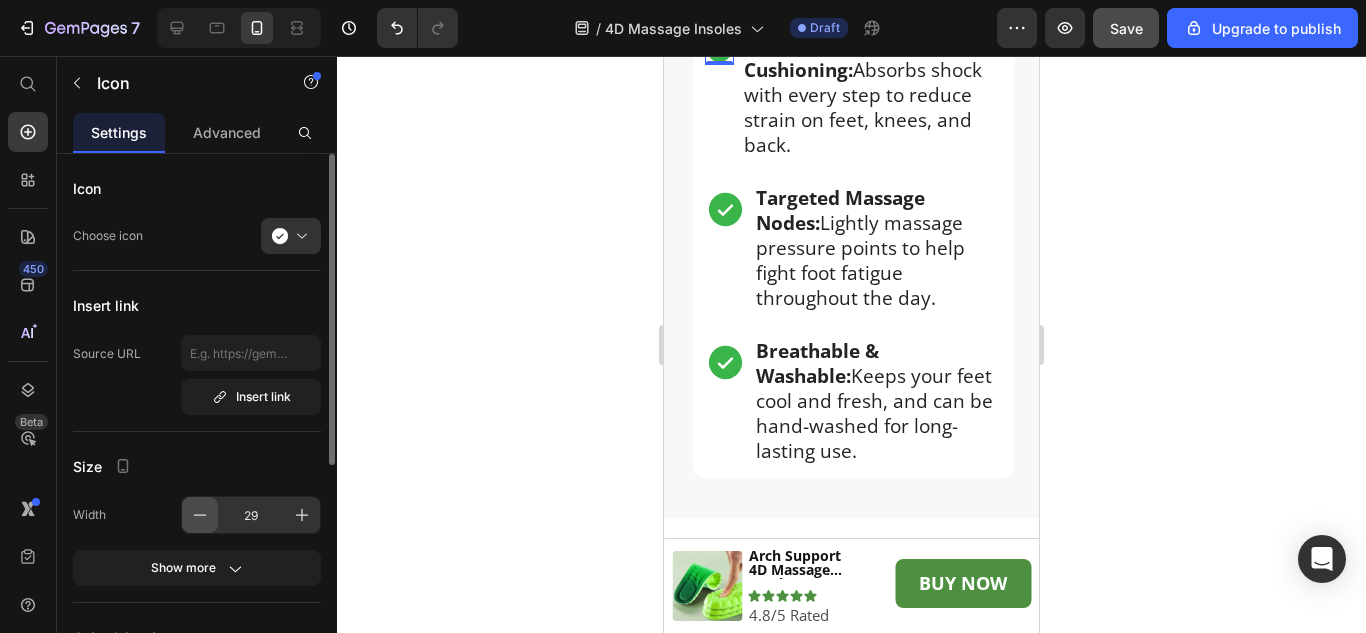 click 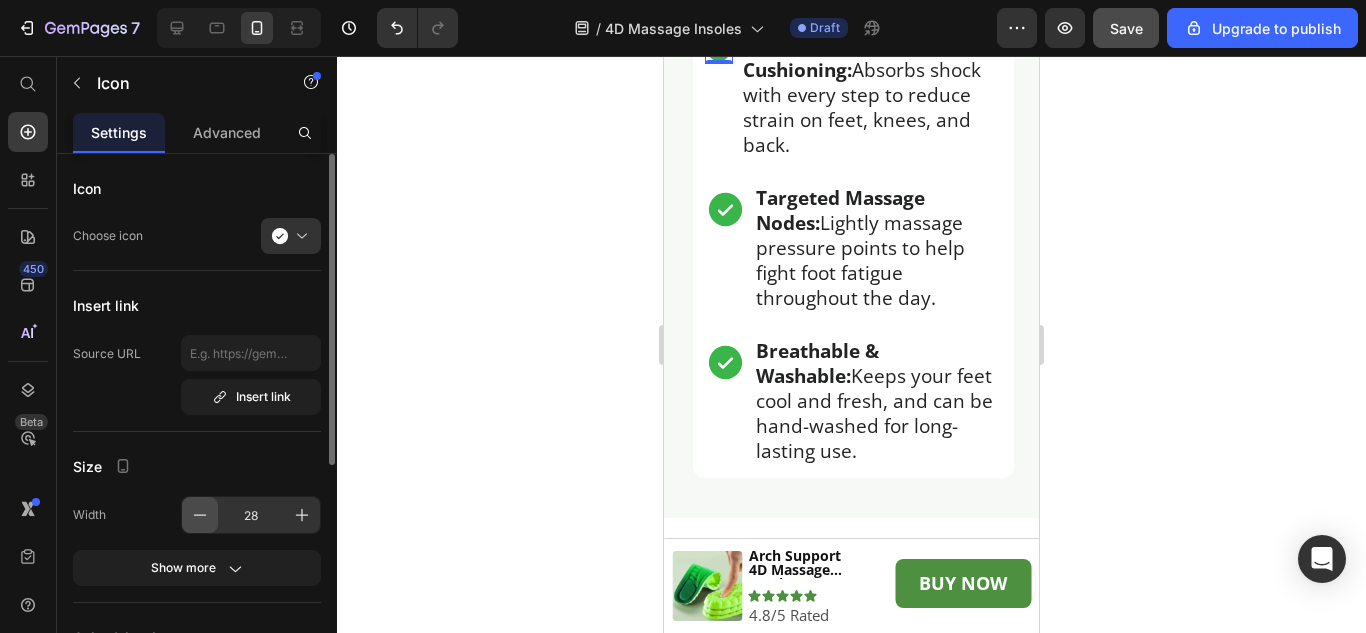 click 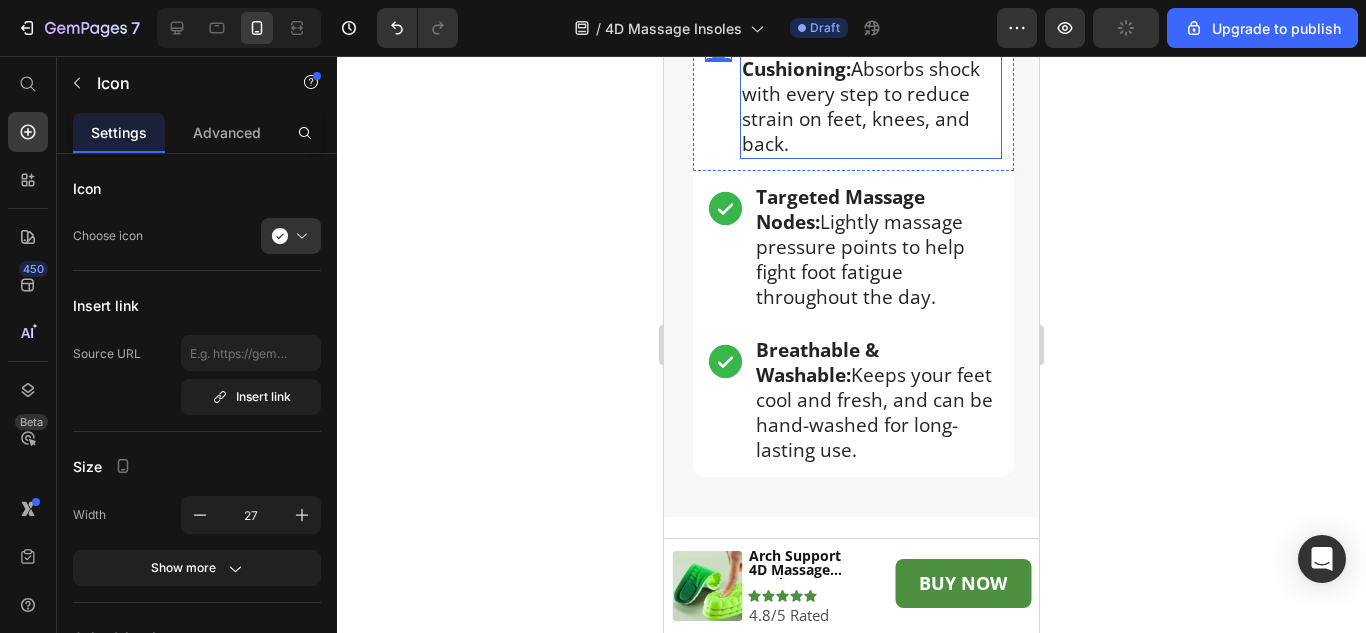 scroll, scrollTop: 6849, scrollLeft: 0, axis: vertical 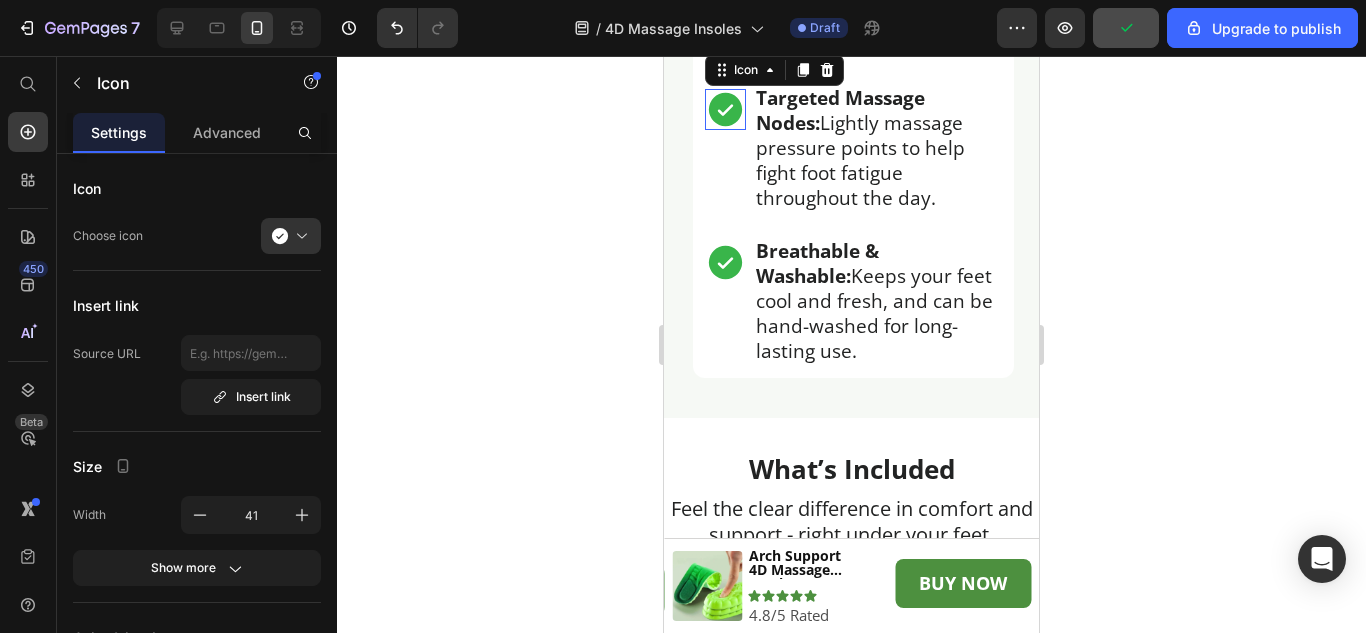 click 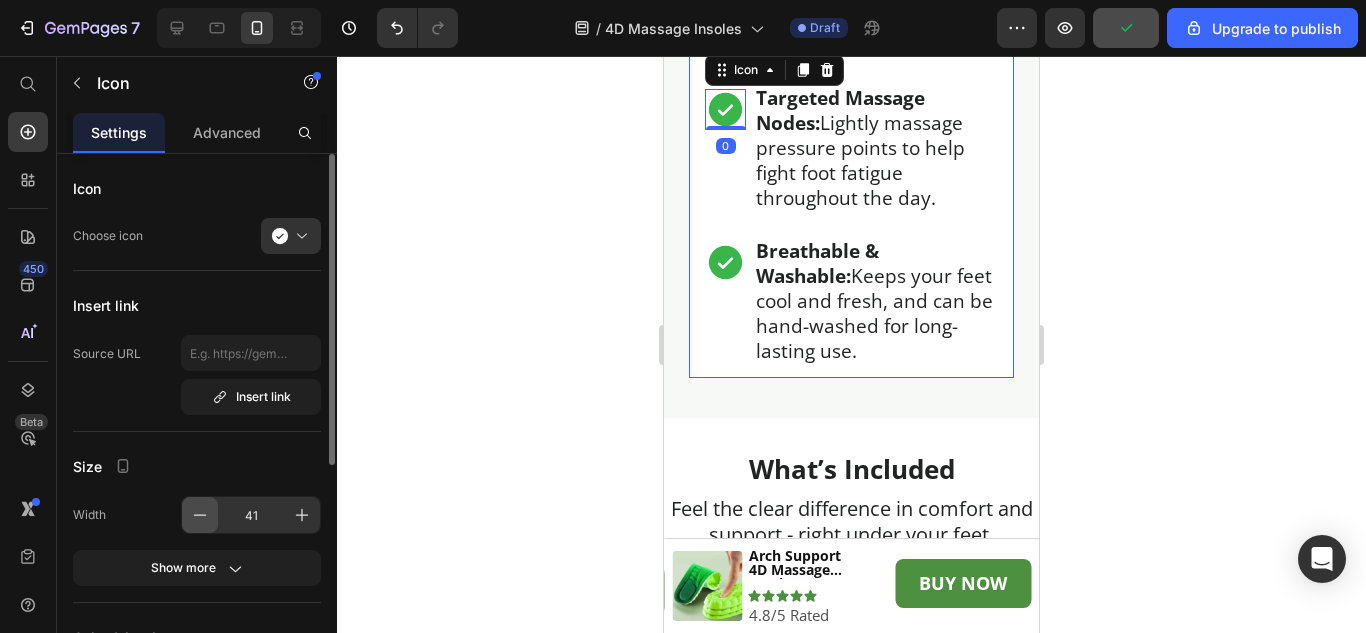 click 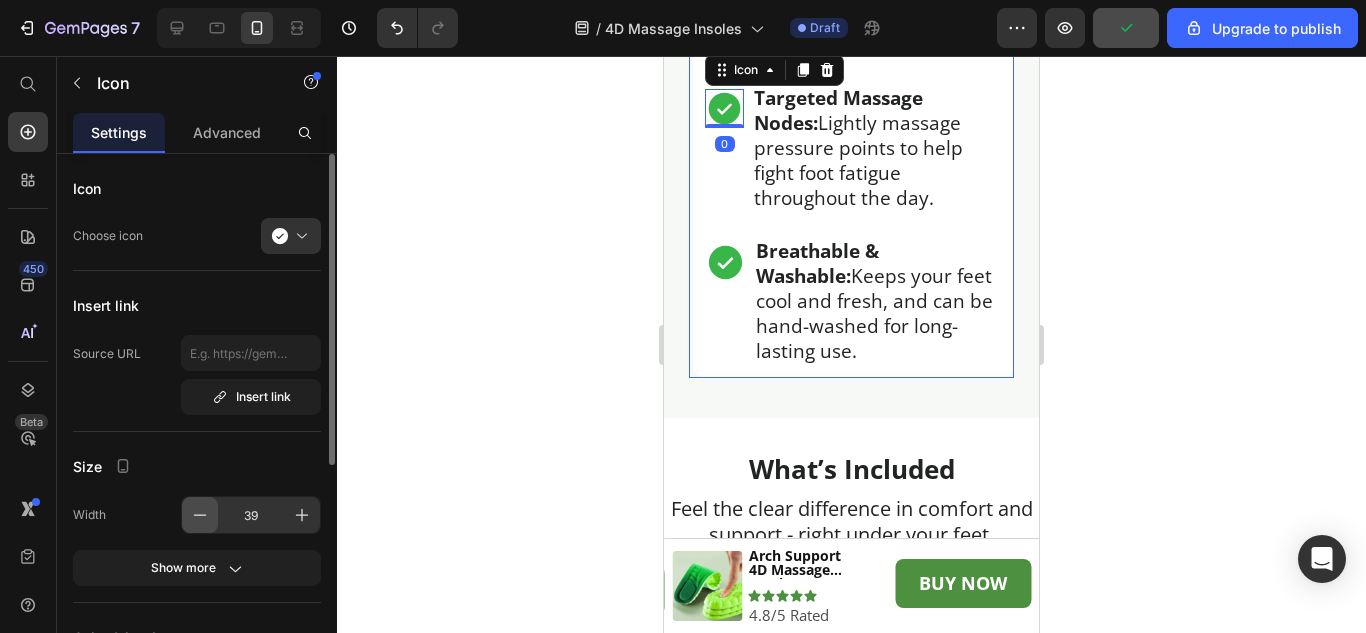 click 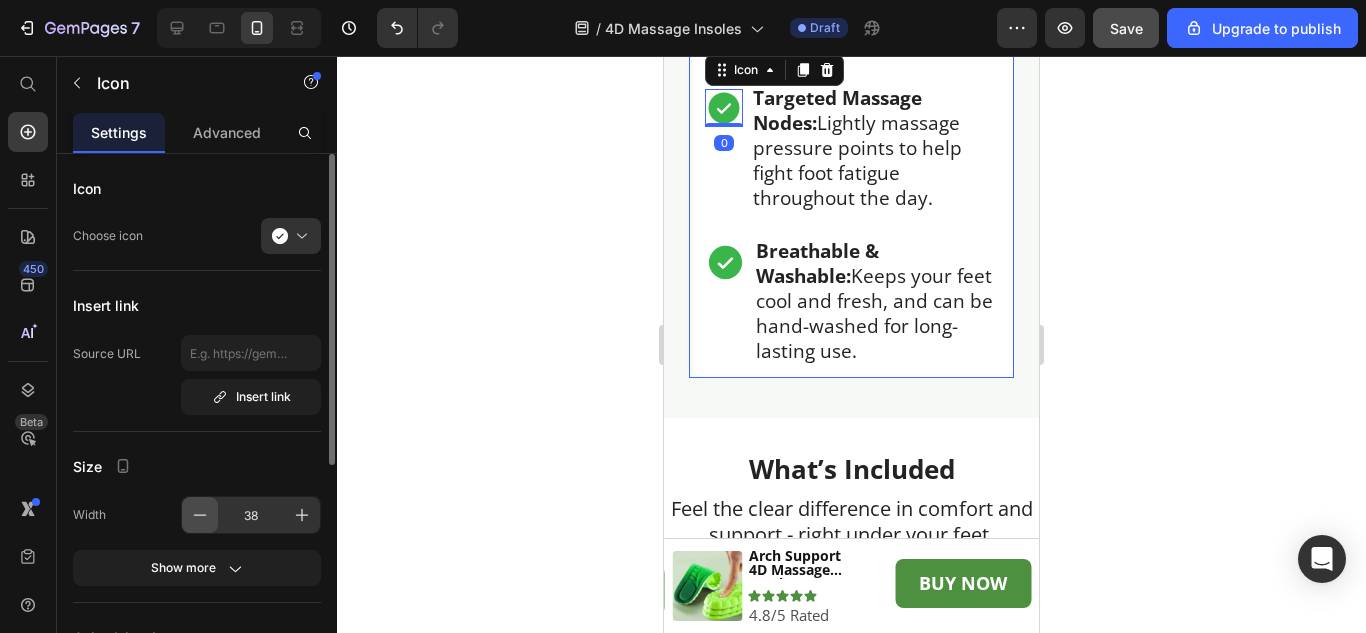 click 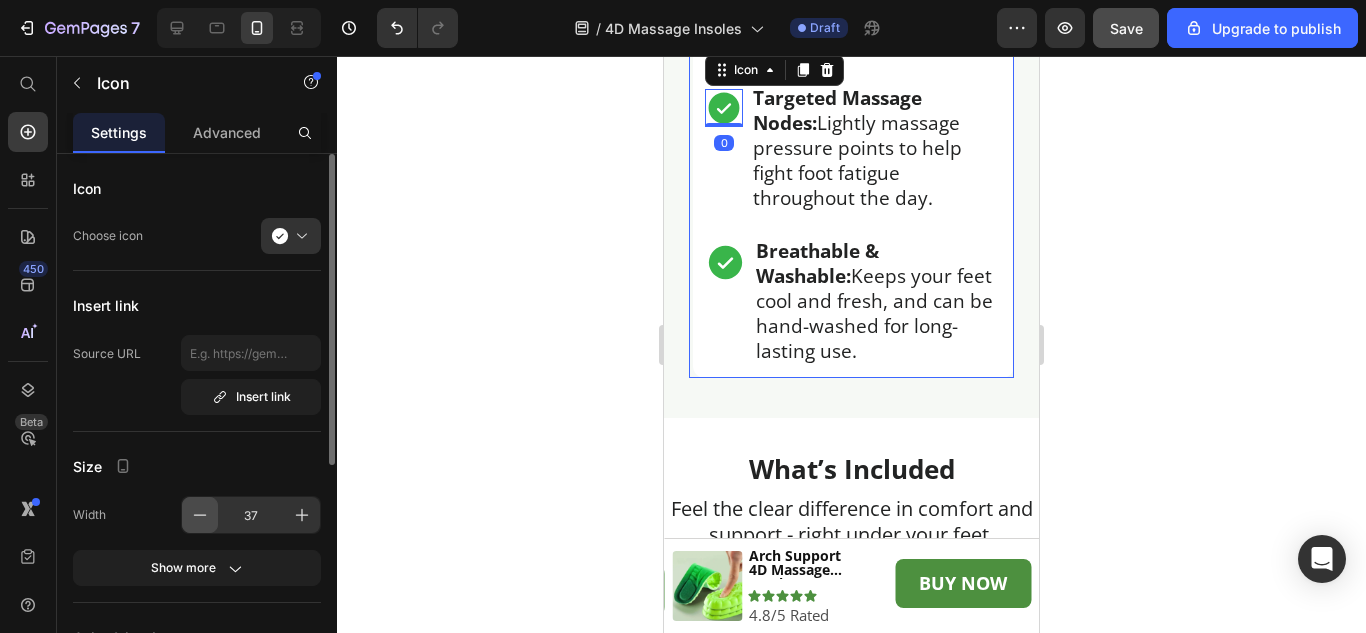click 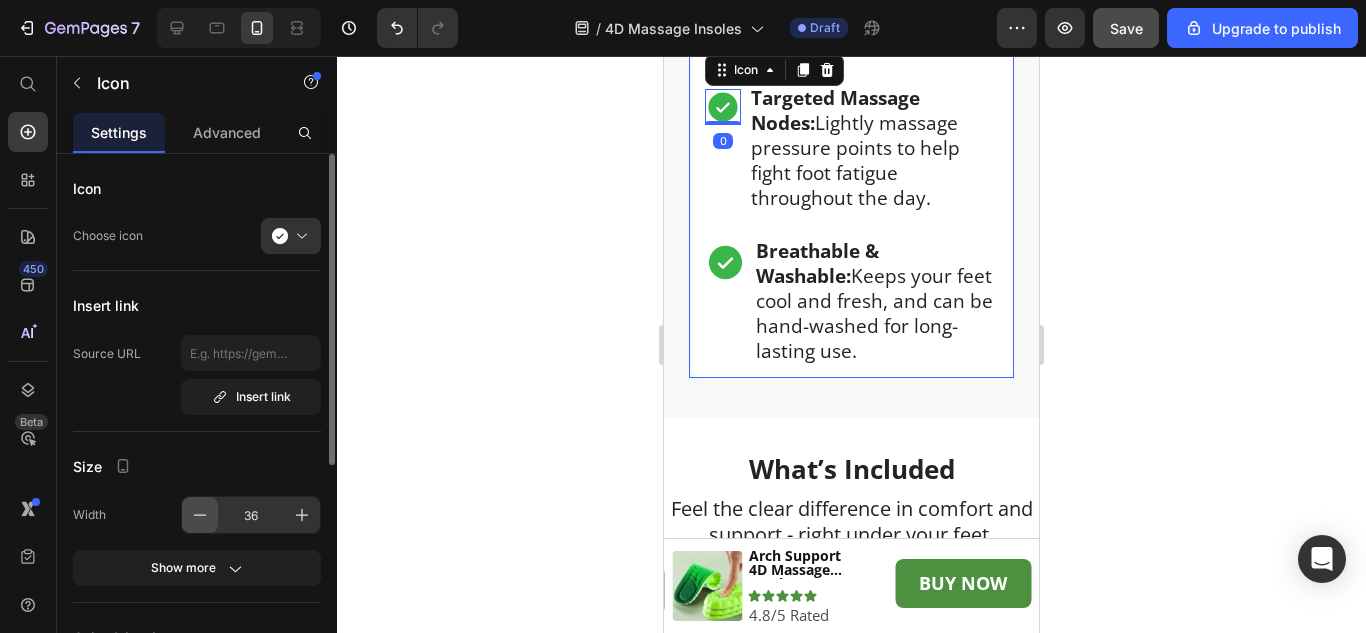 click 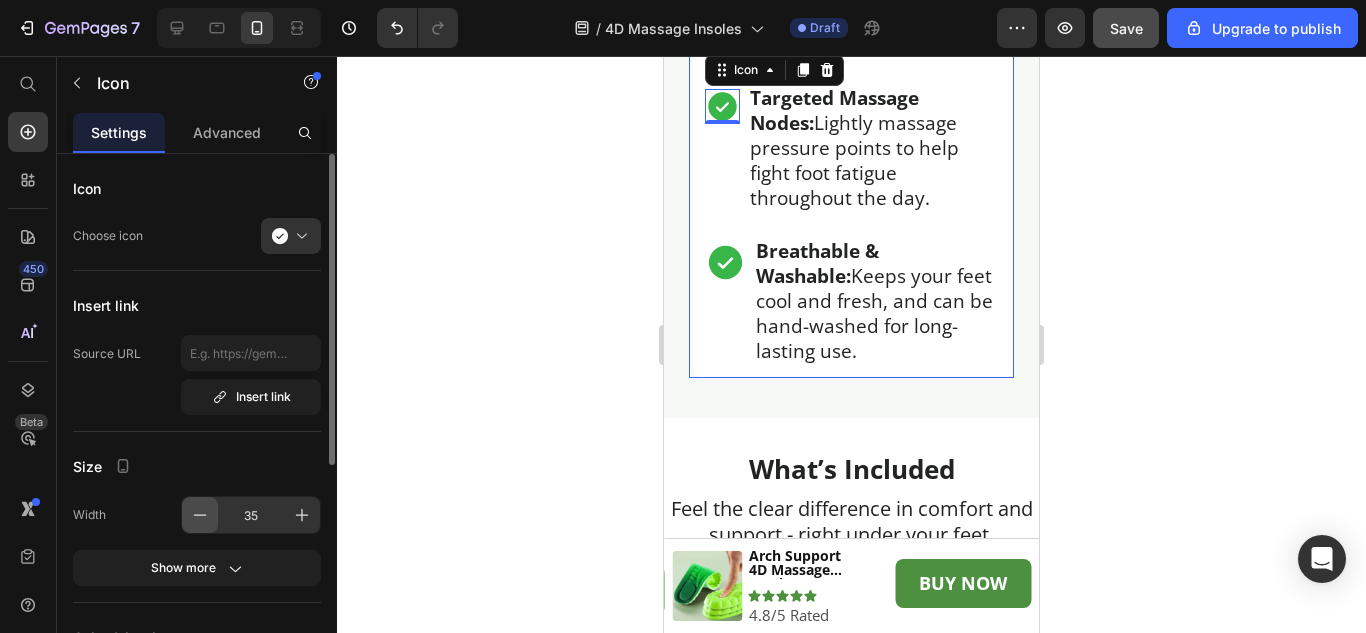 click 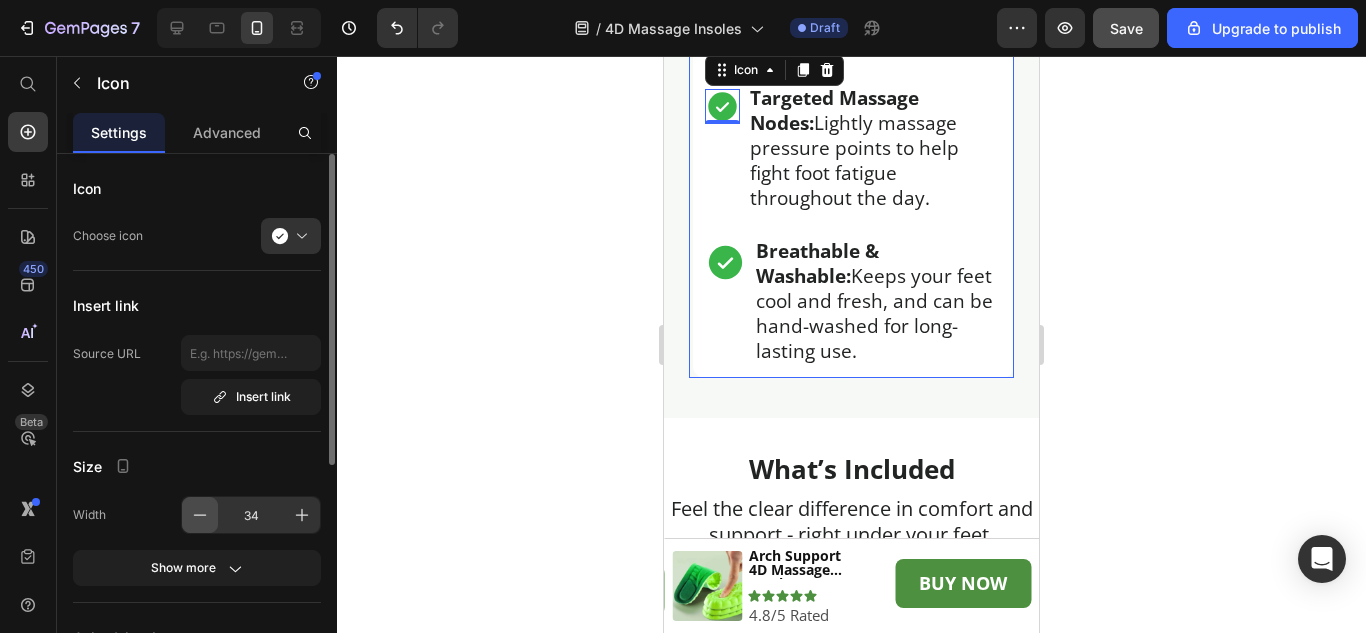 click 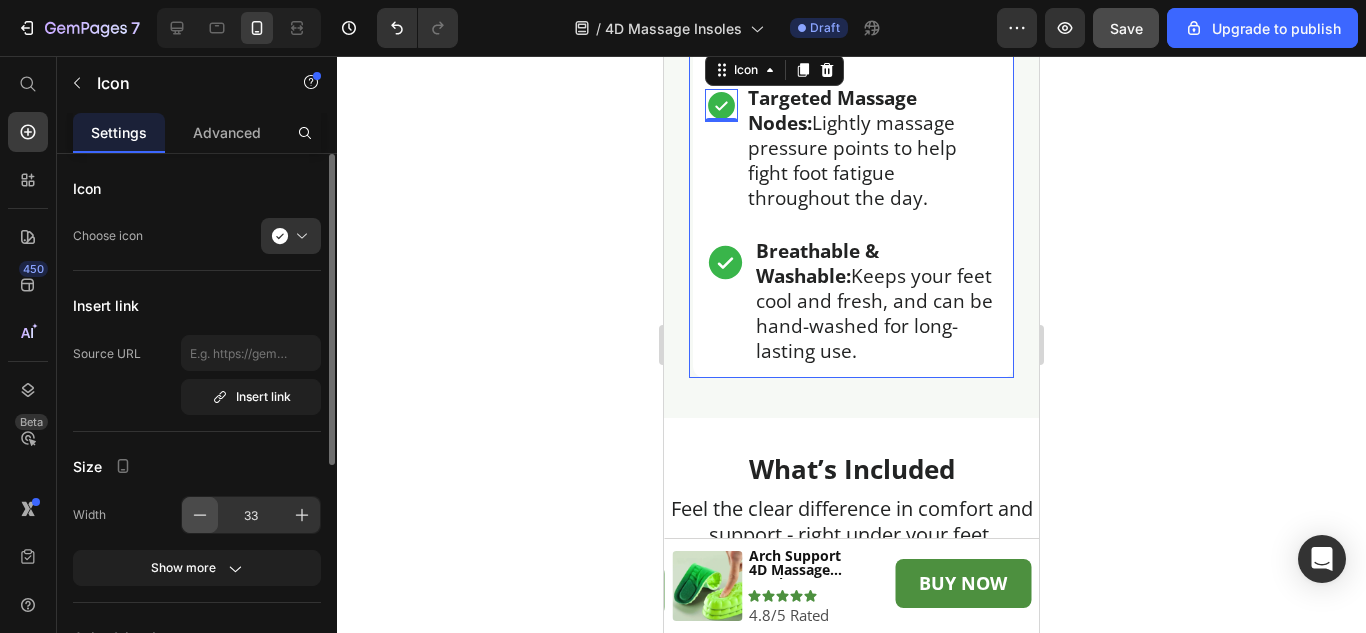 click 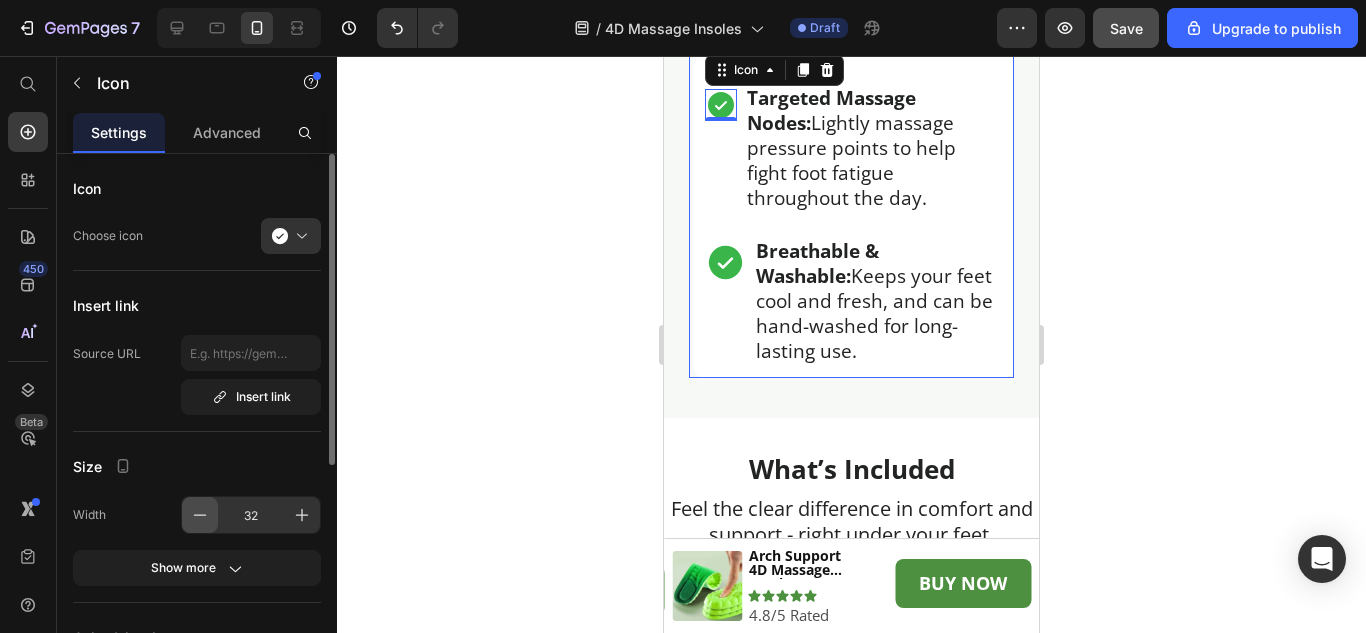 click 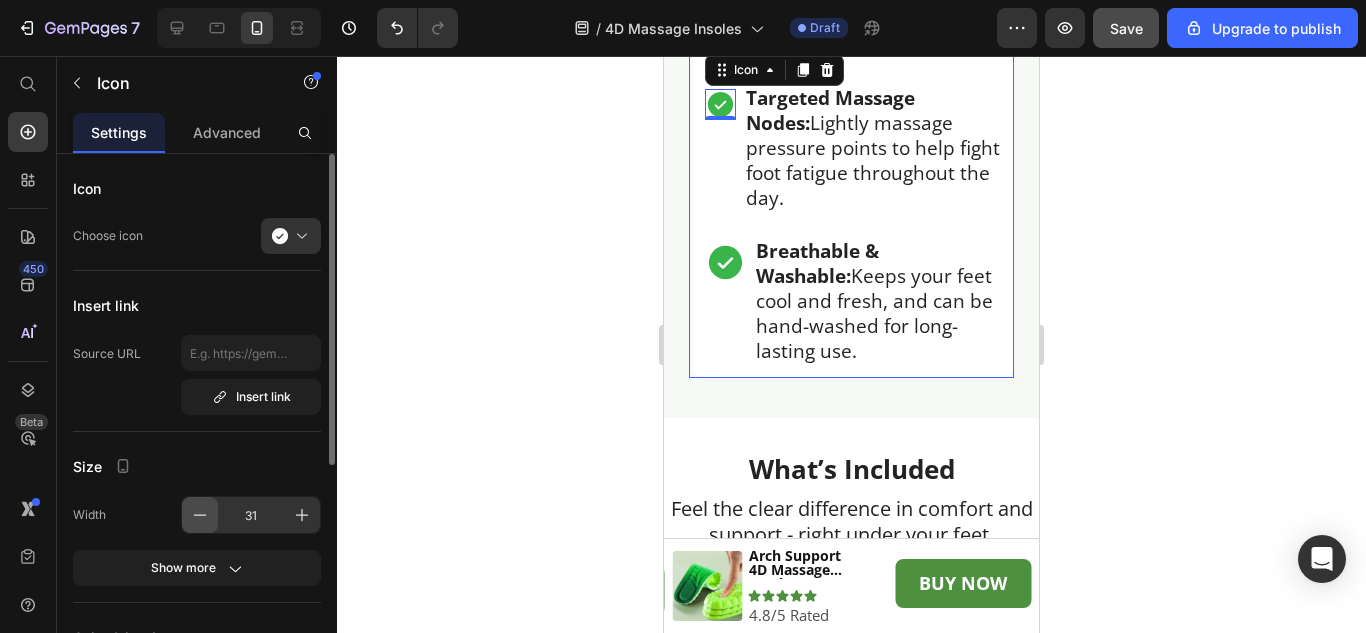 click 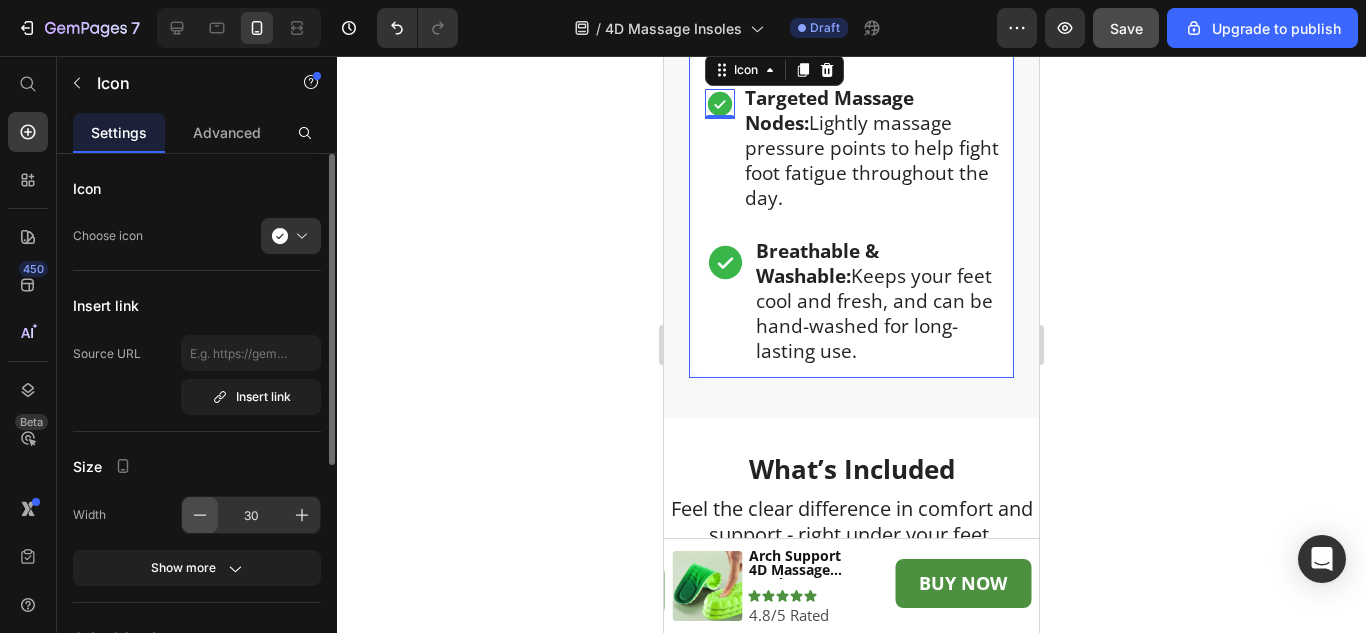 click 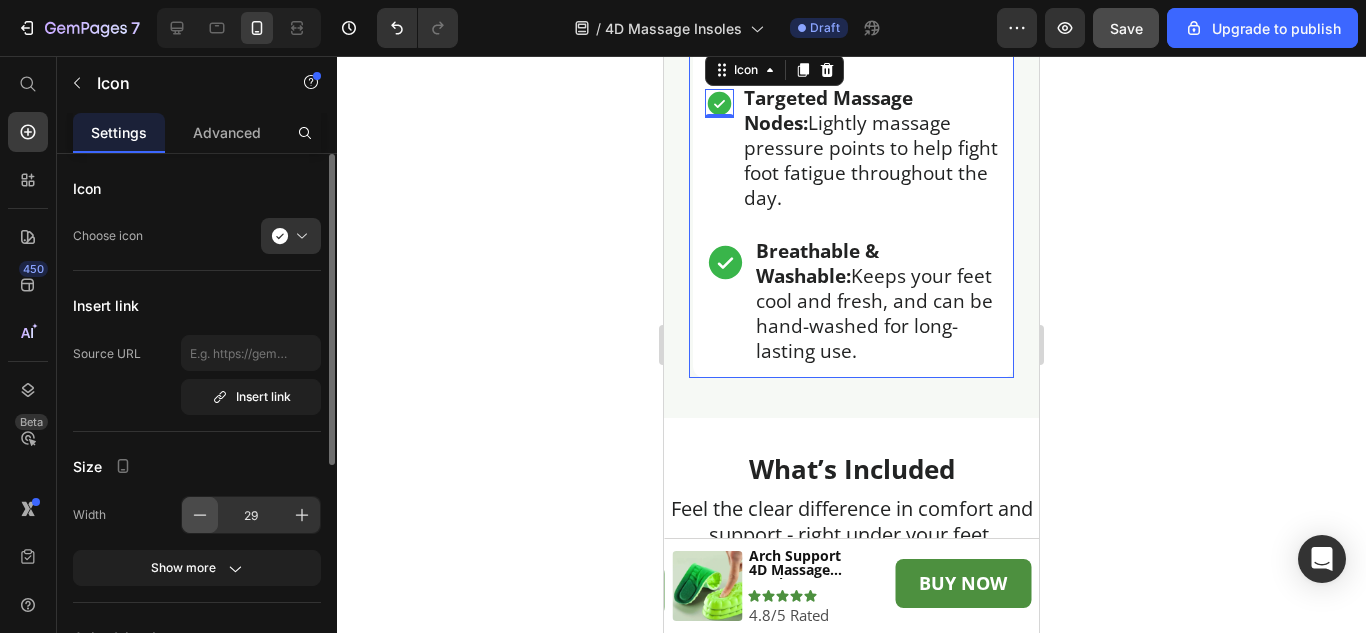 click 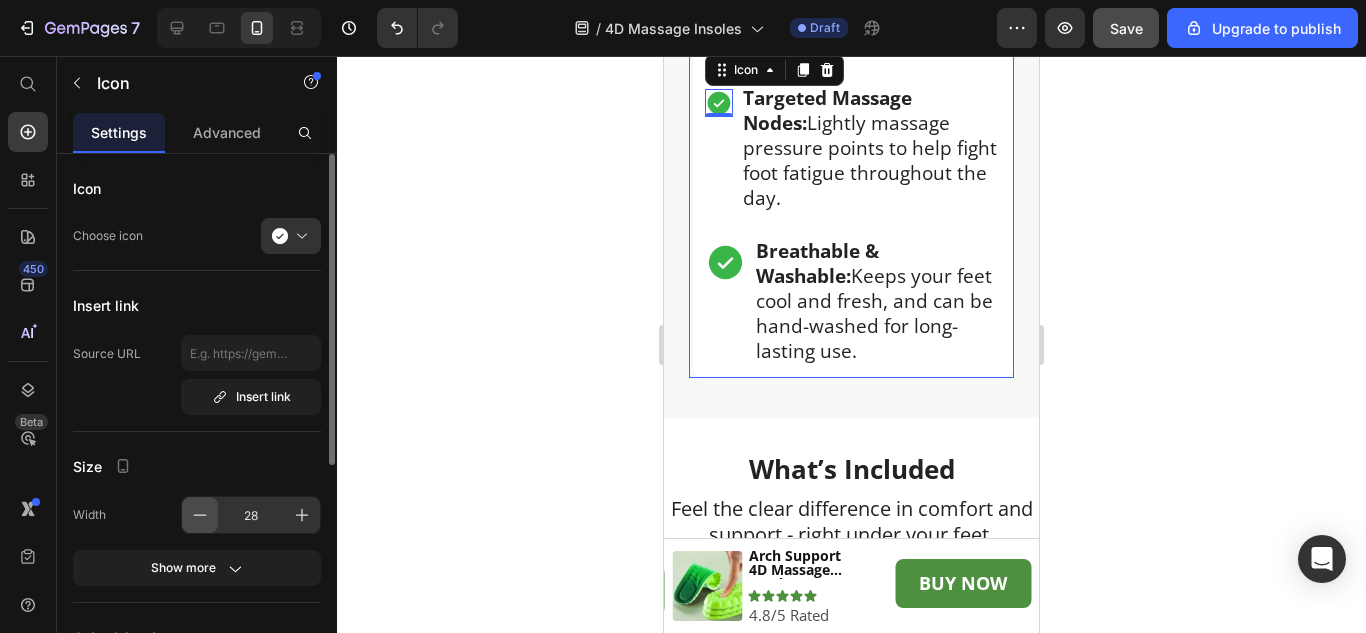 click 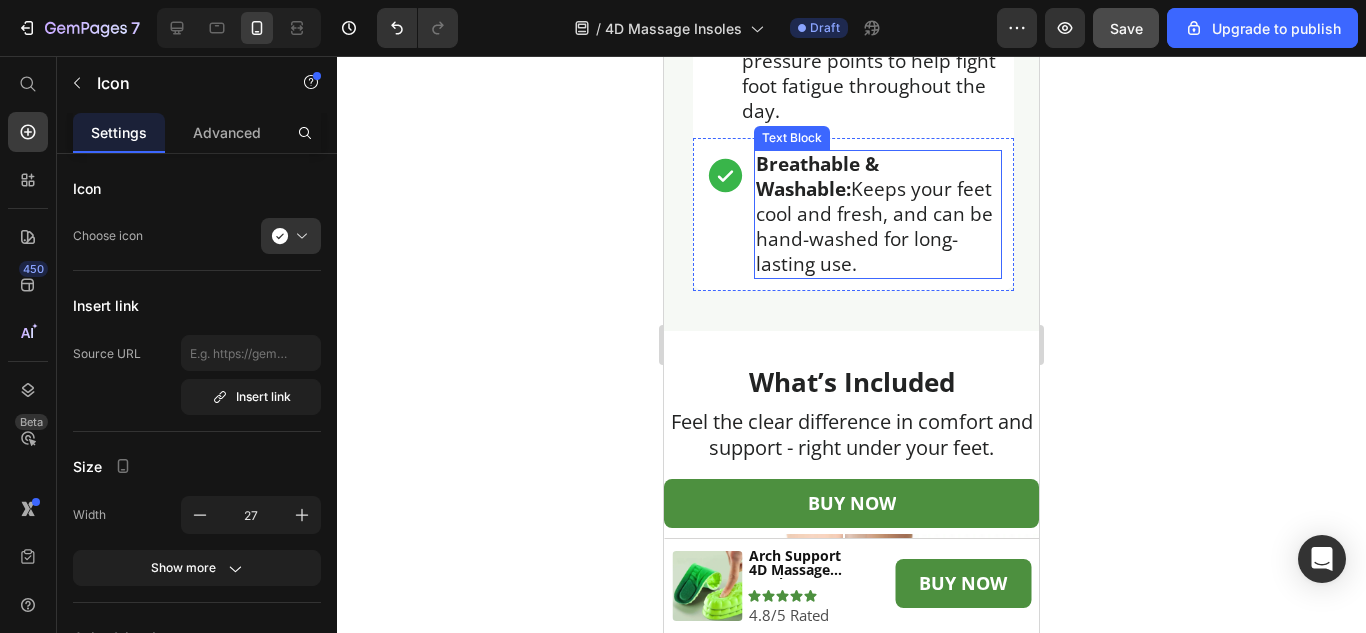 scroll, scrollTop: 6949, scrollLeft: 0, axis: vertical 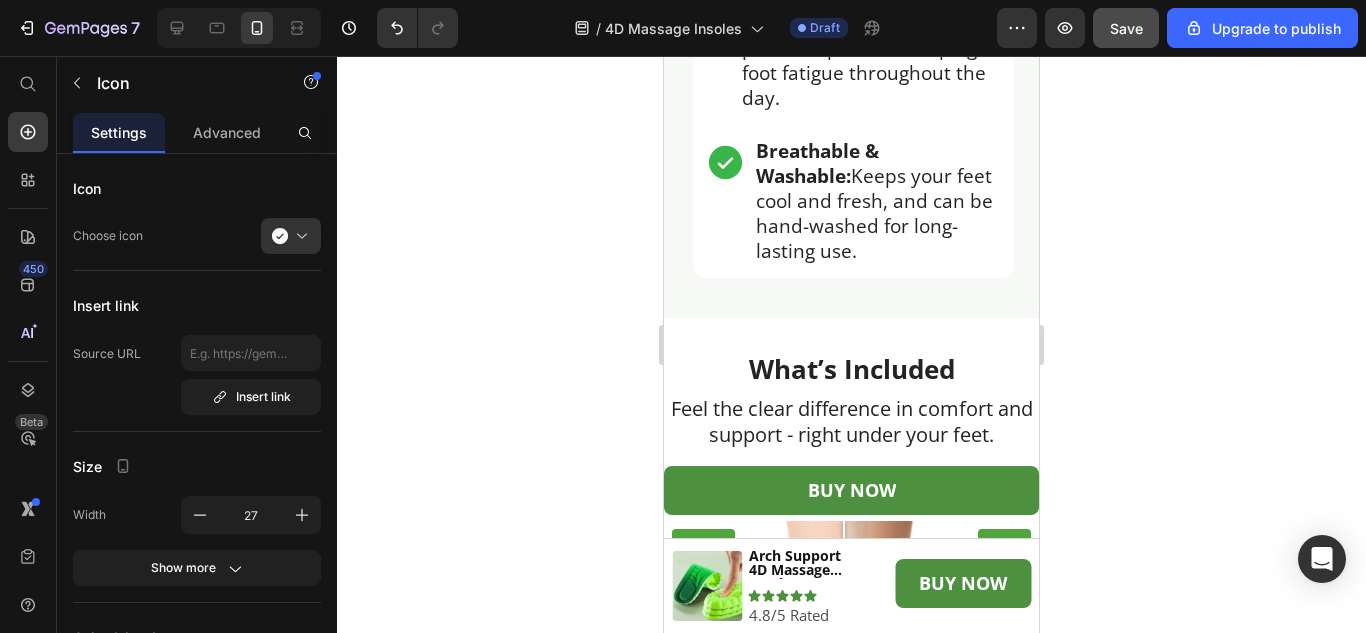 click 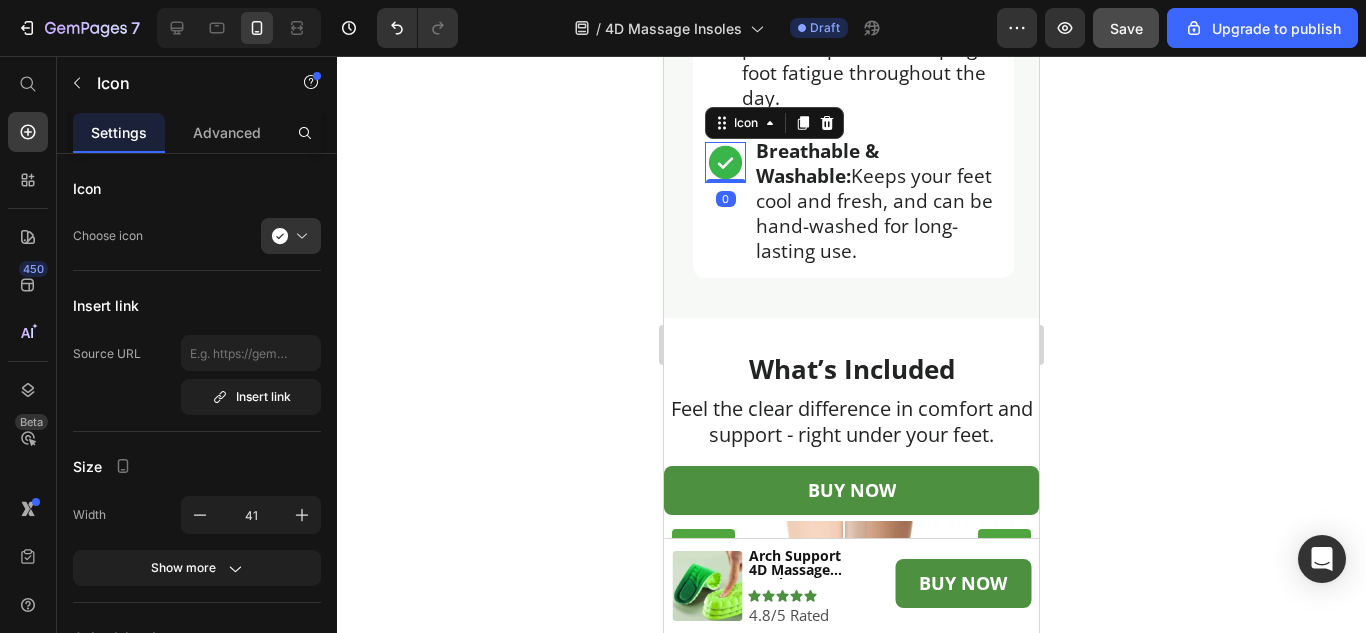 click 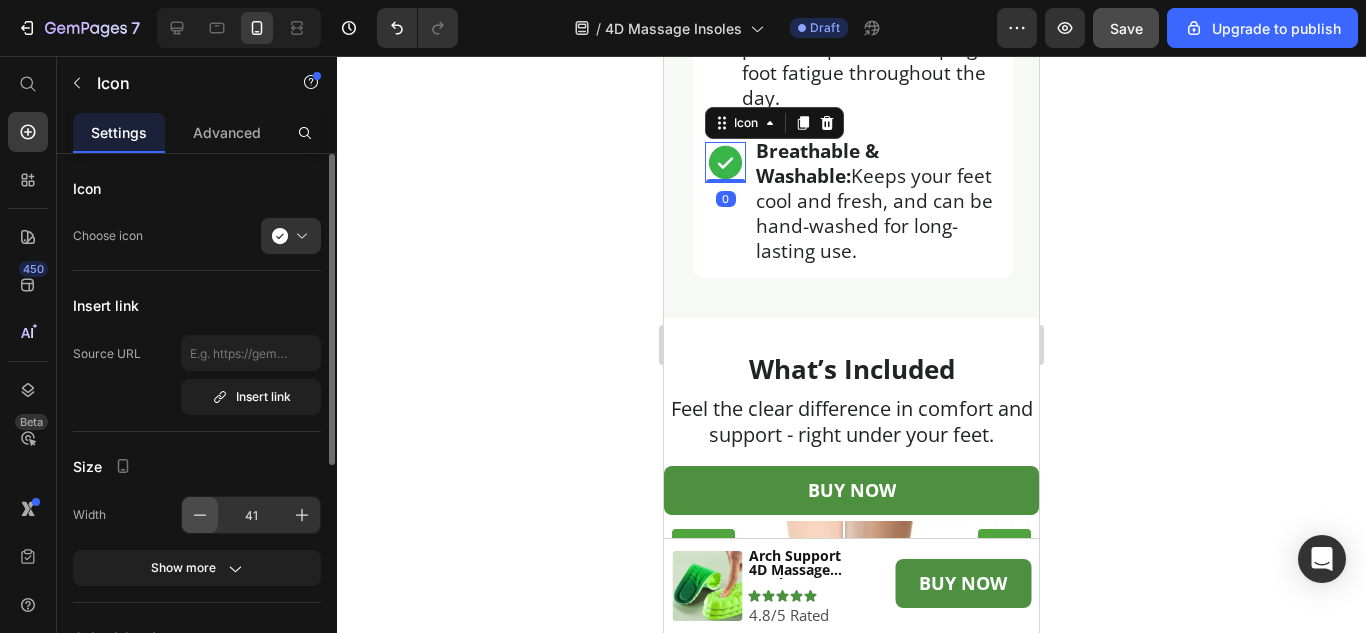 click 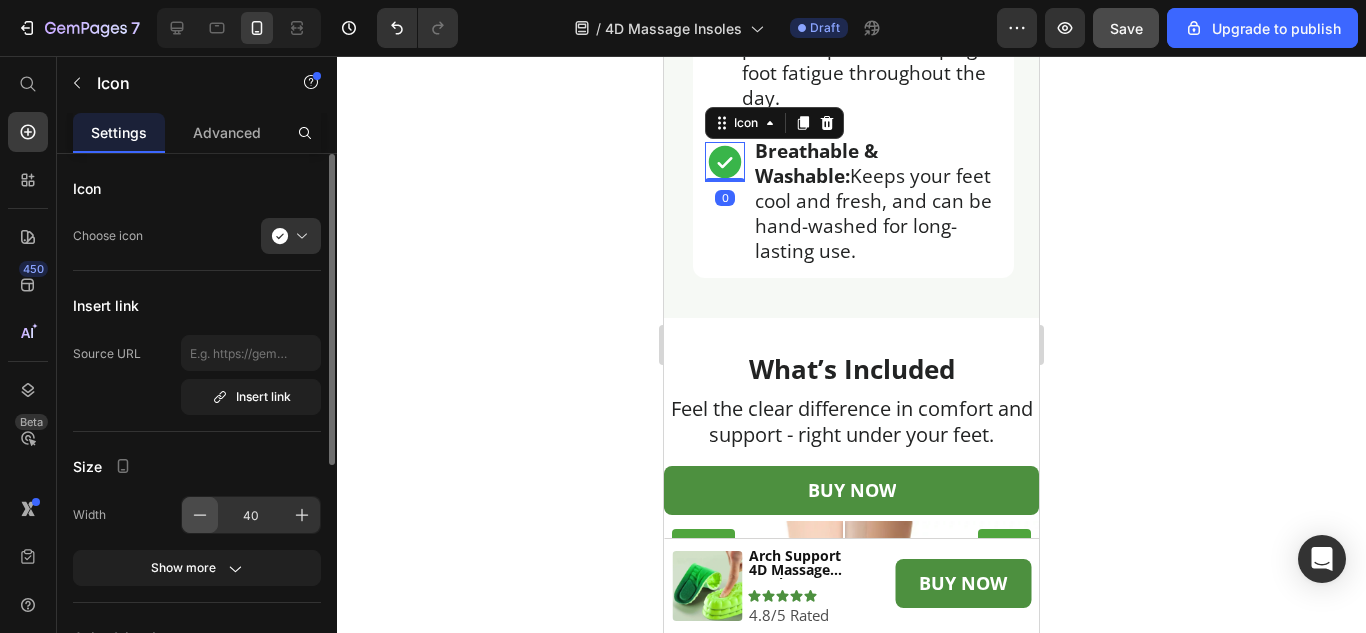 click 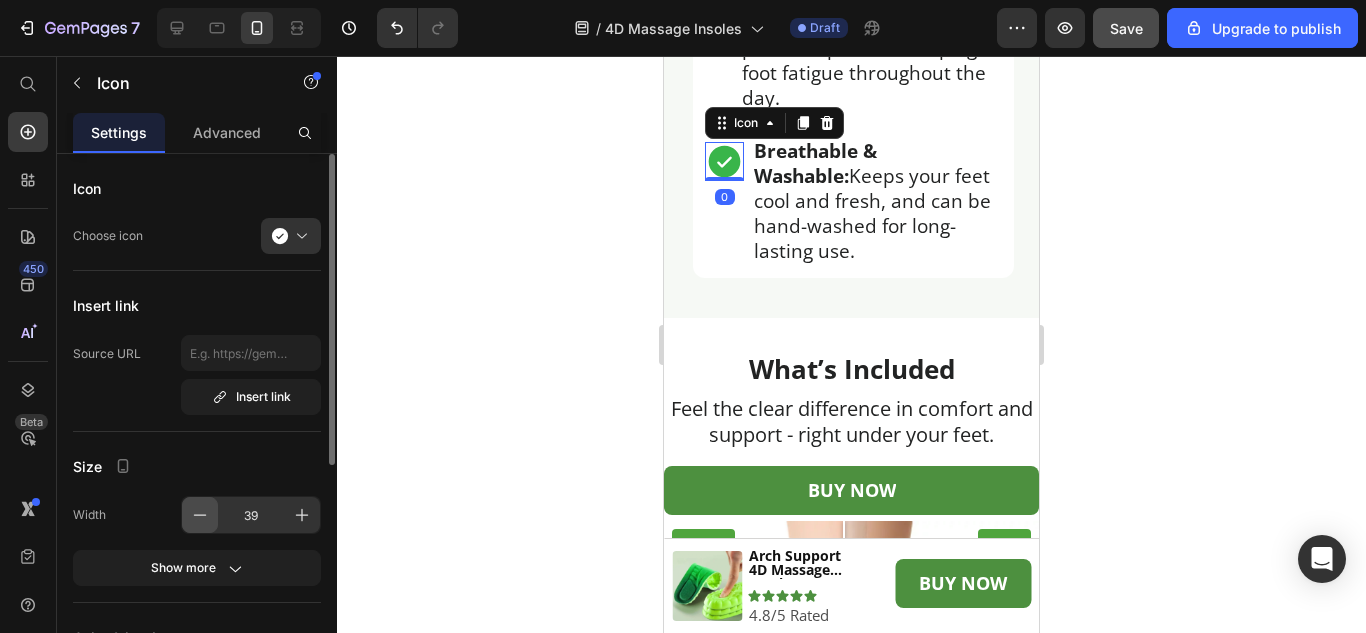 click 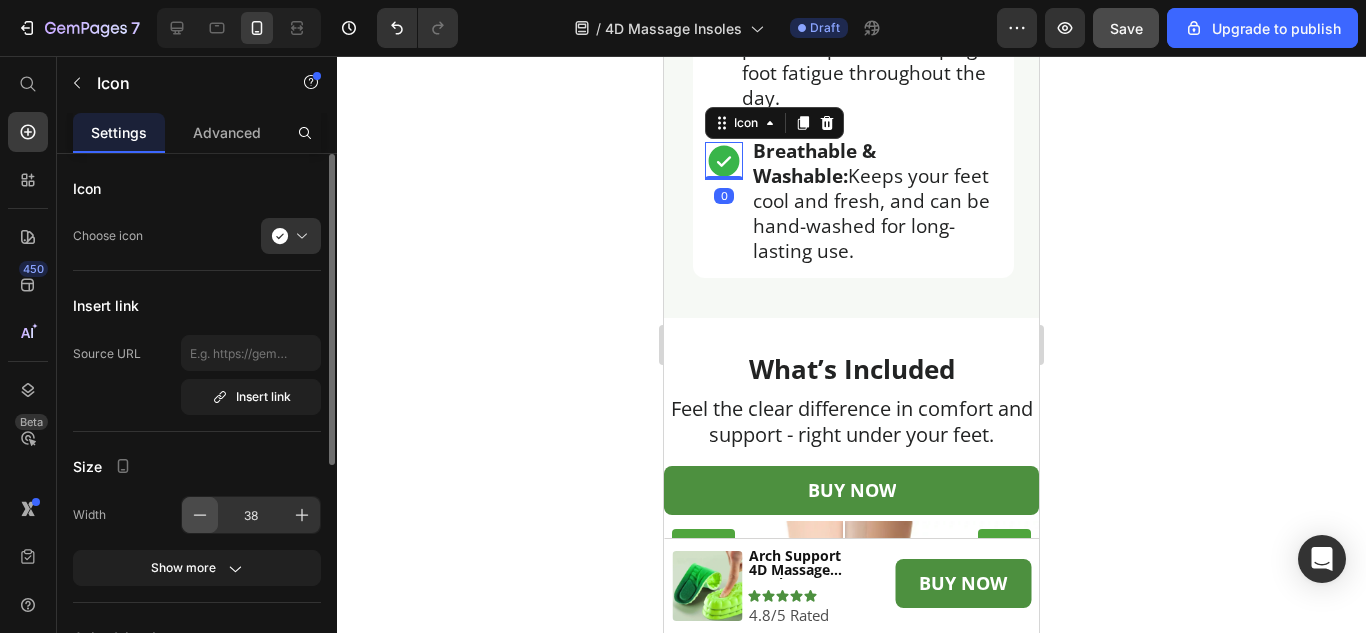 click 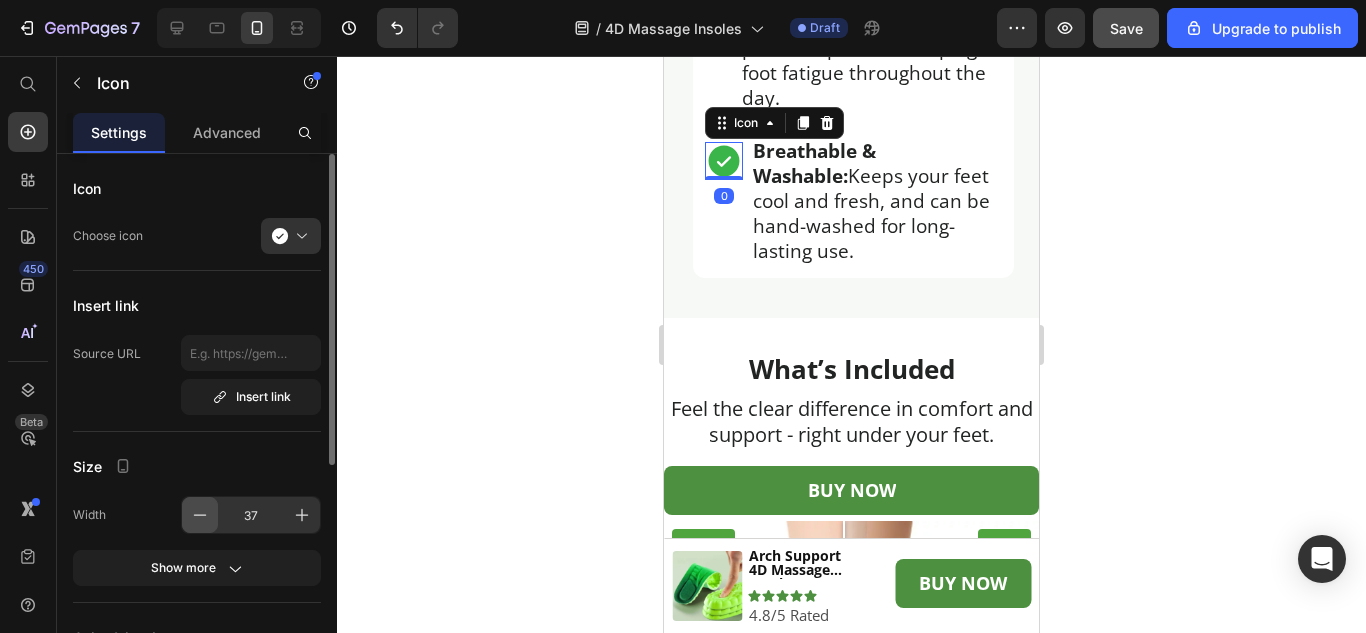 click 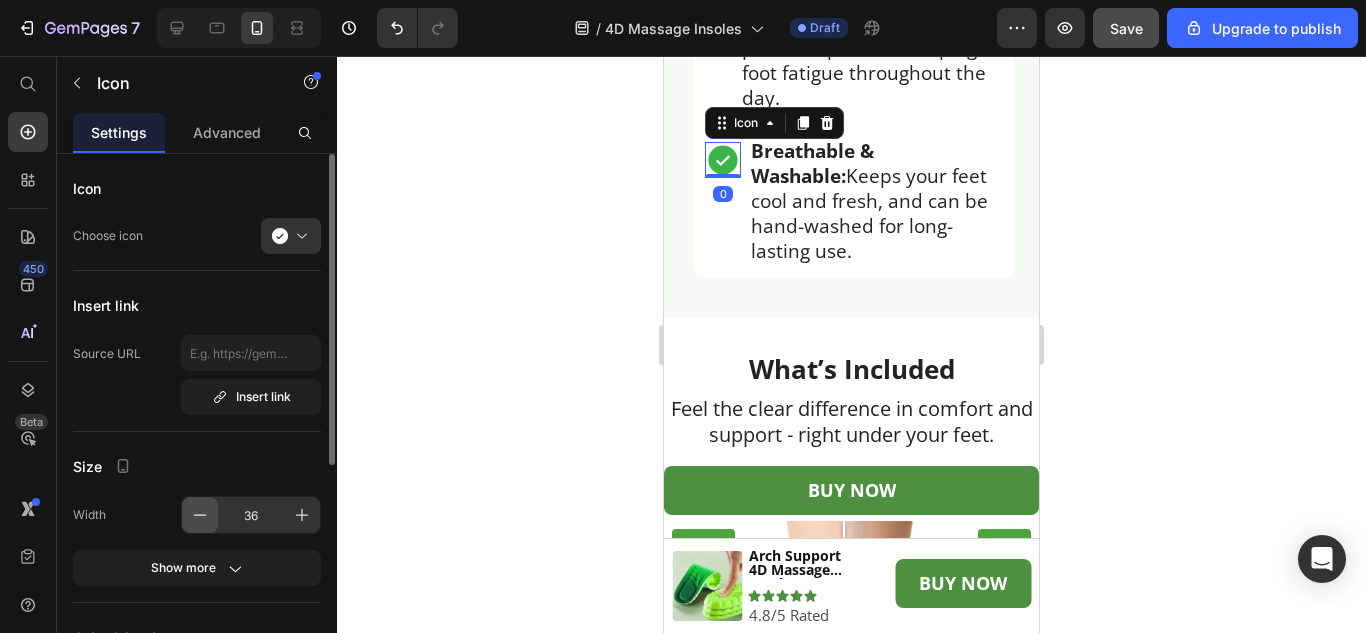 click 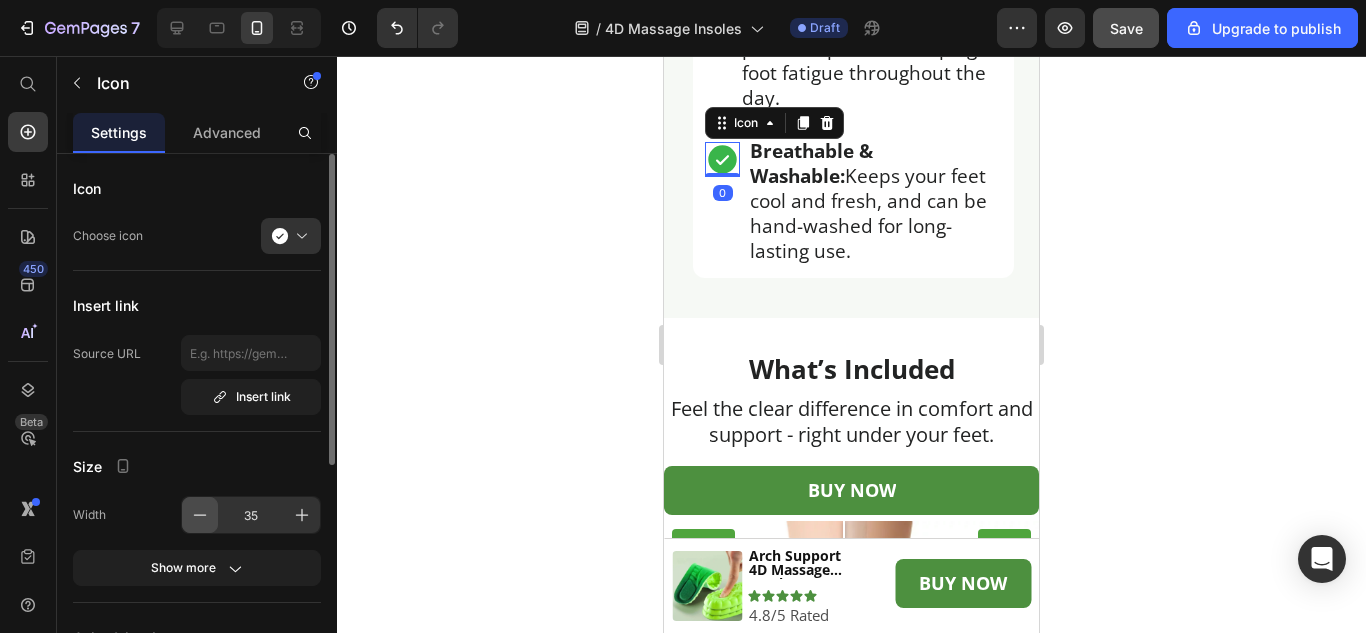 click 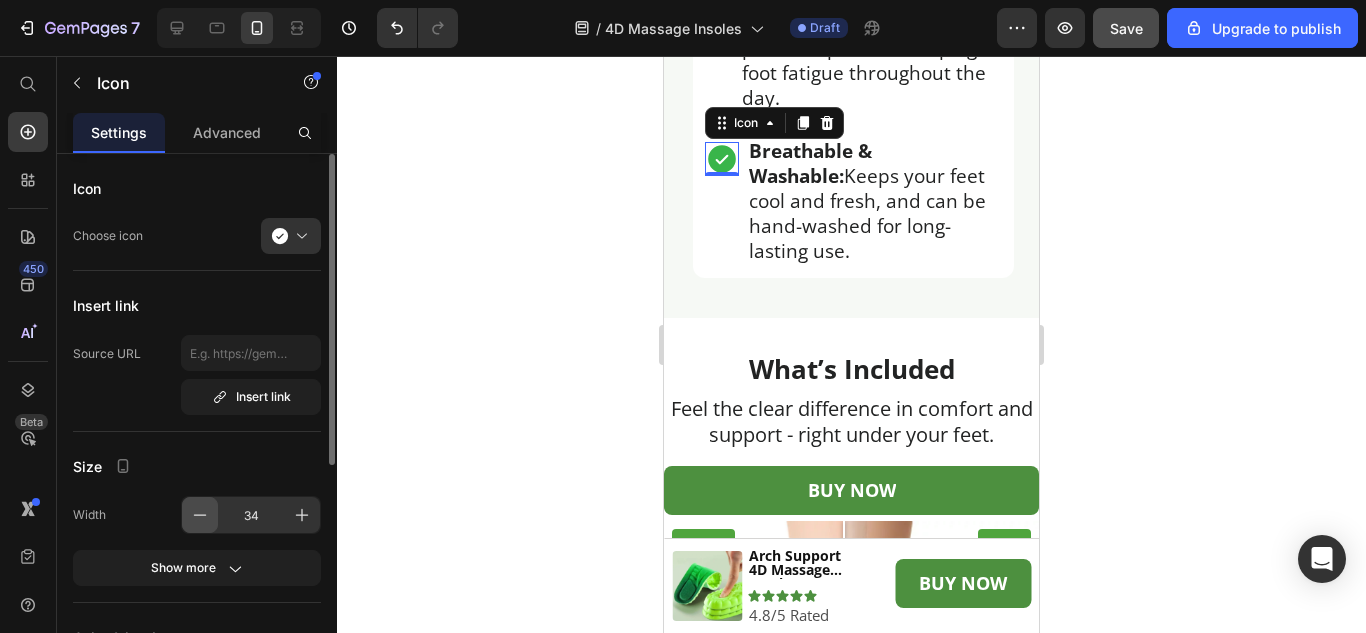 click 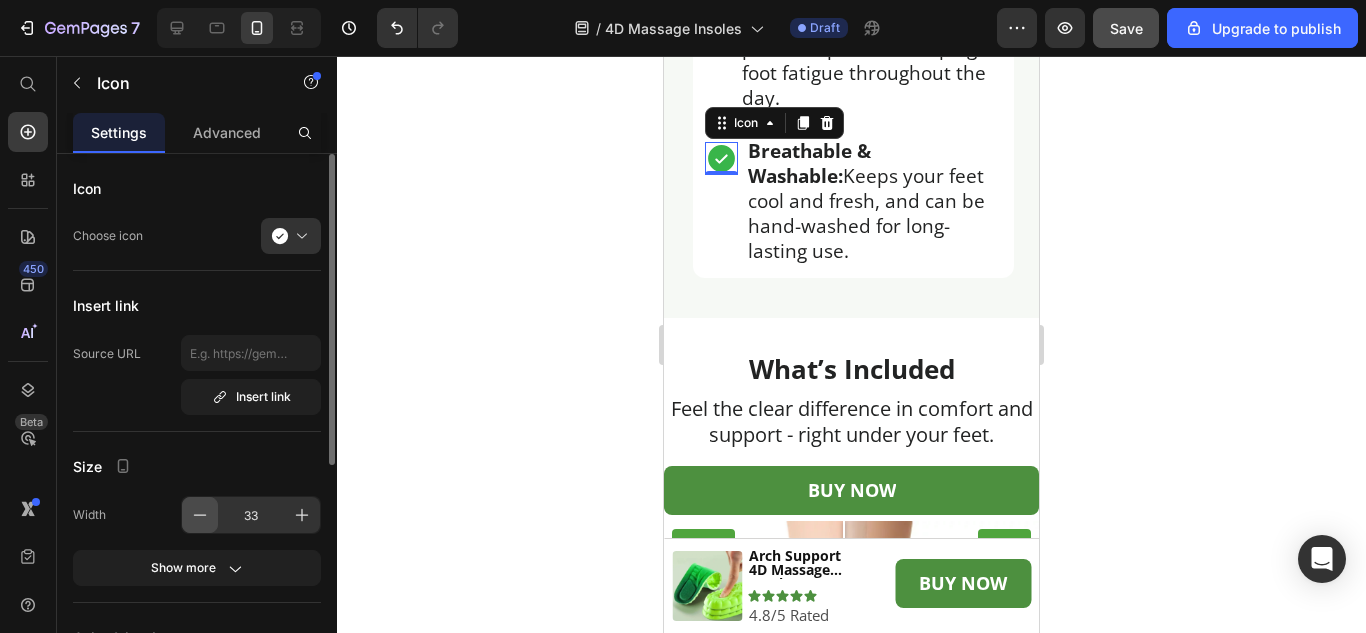 click 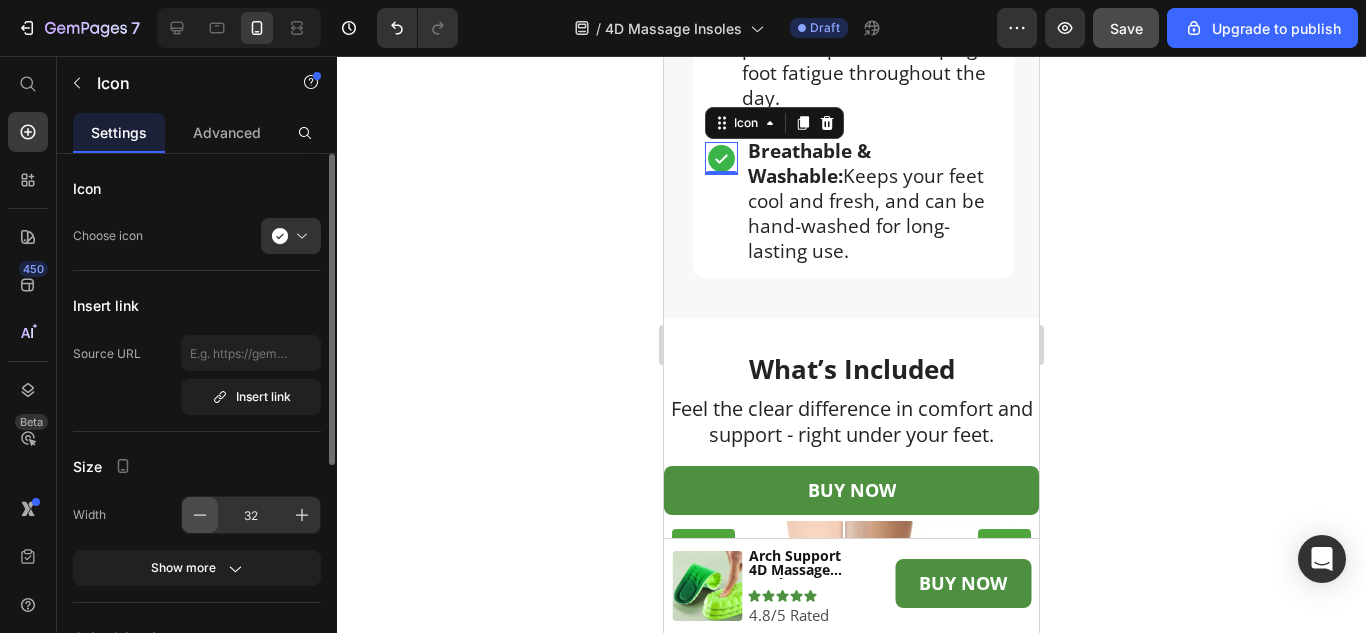 click 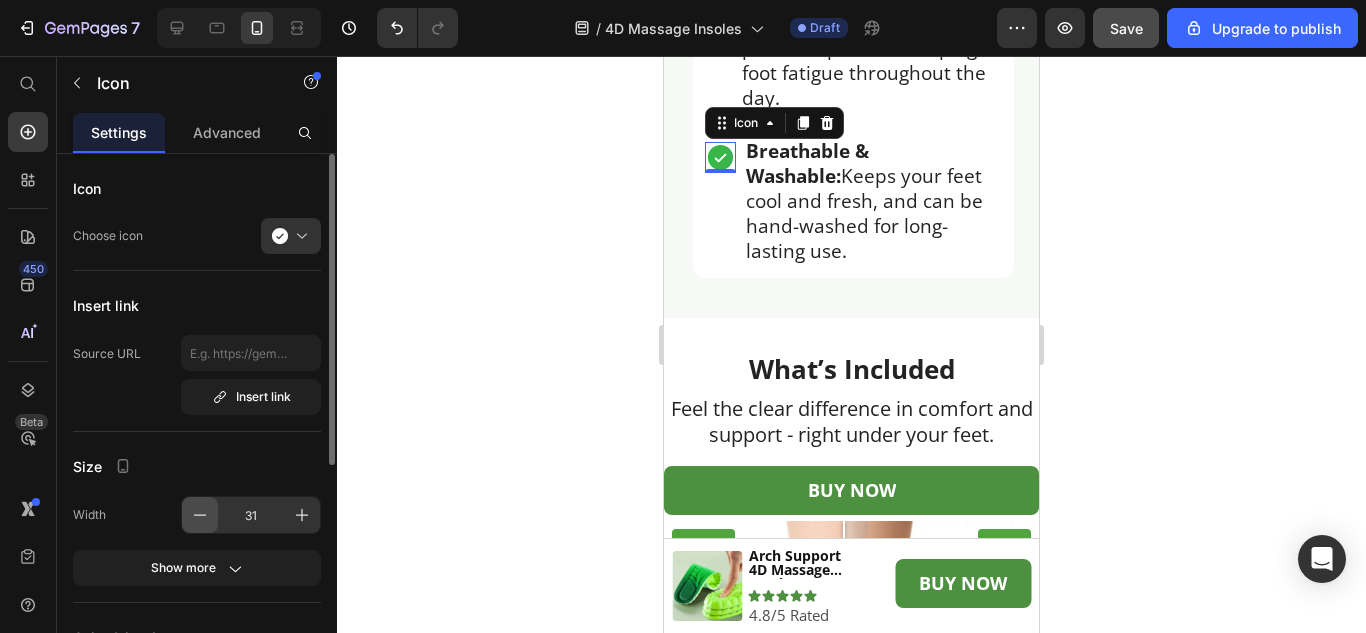 click 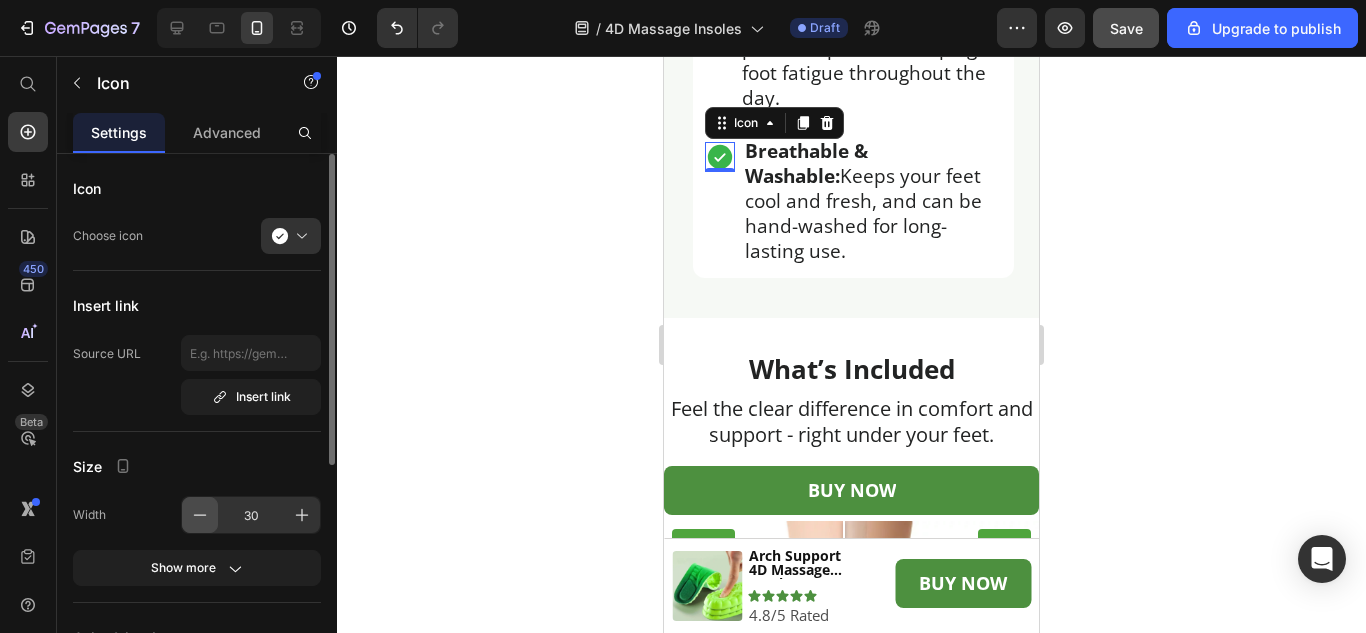 click 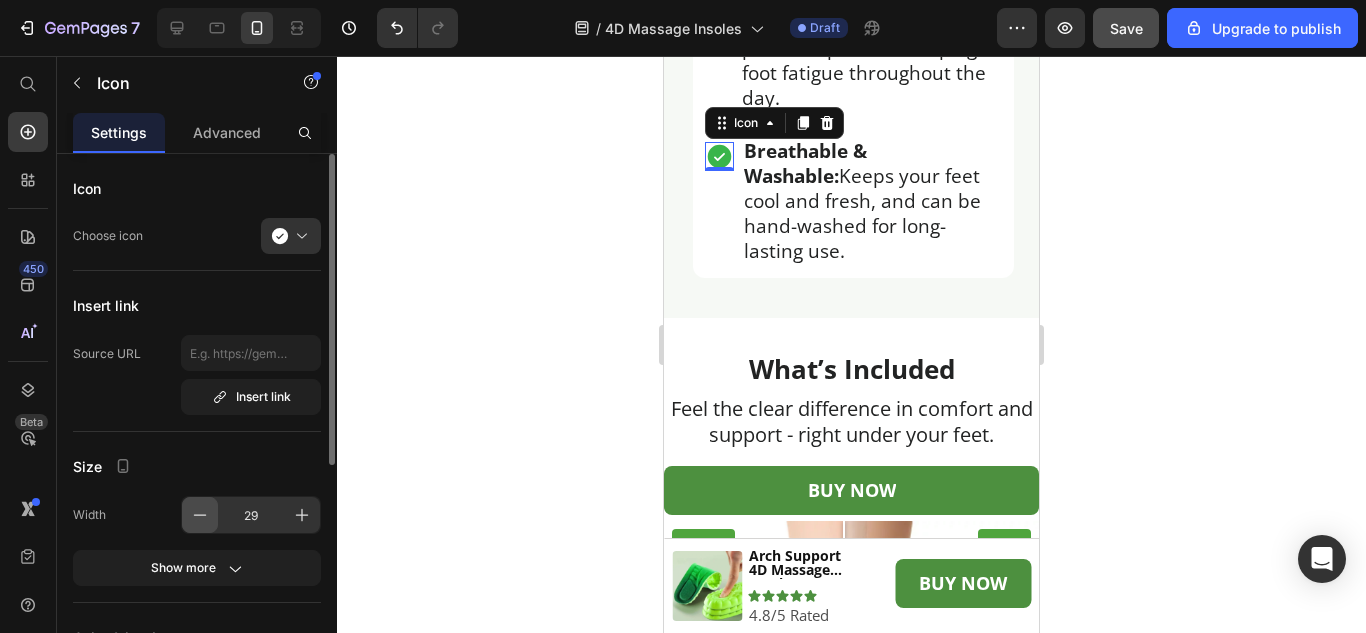 click 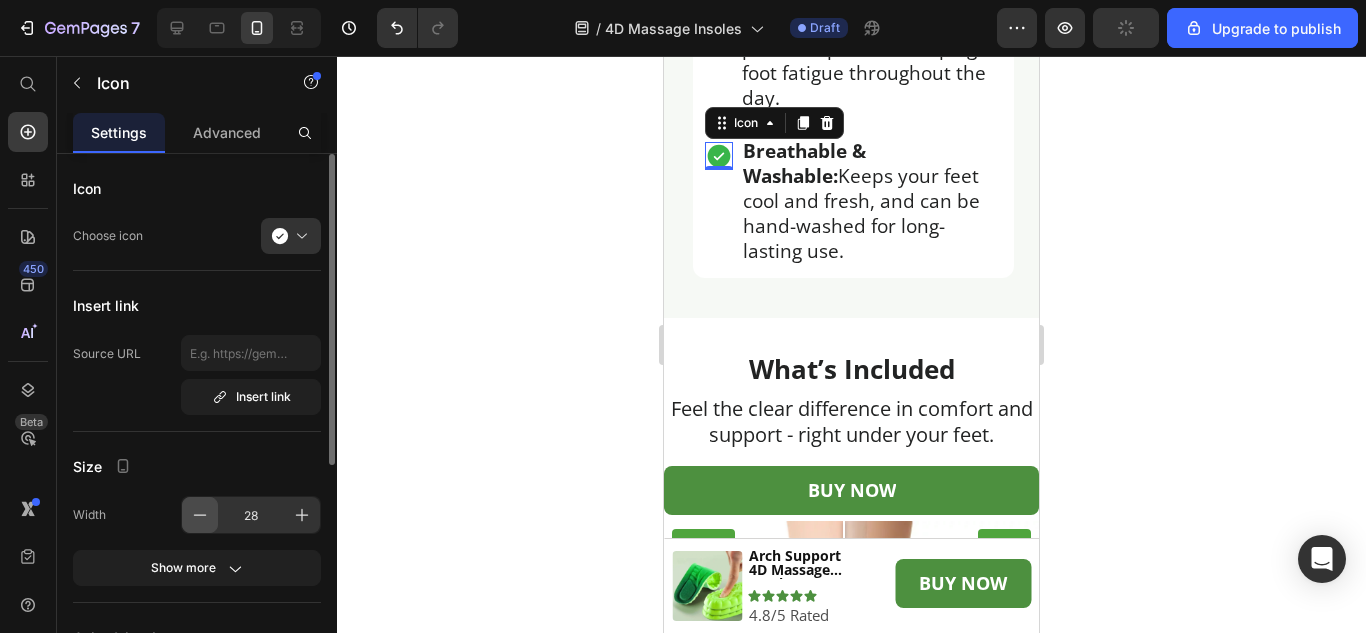 click 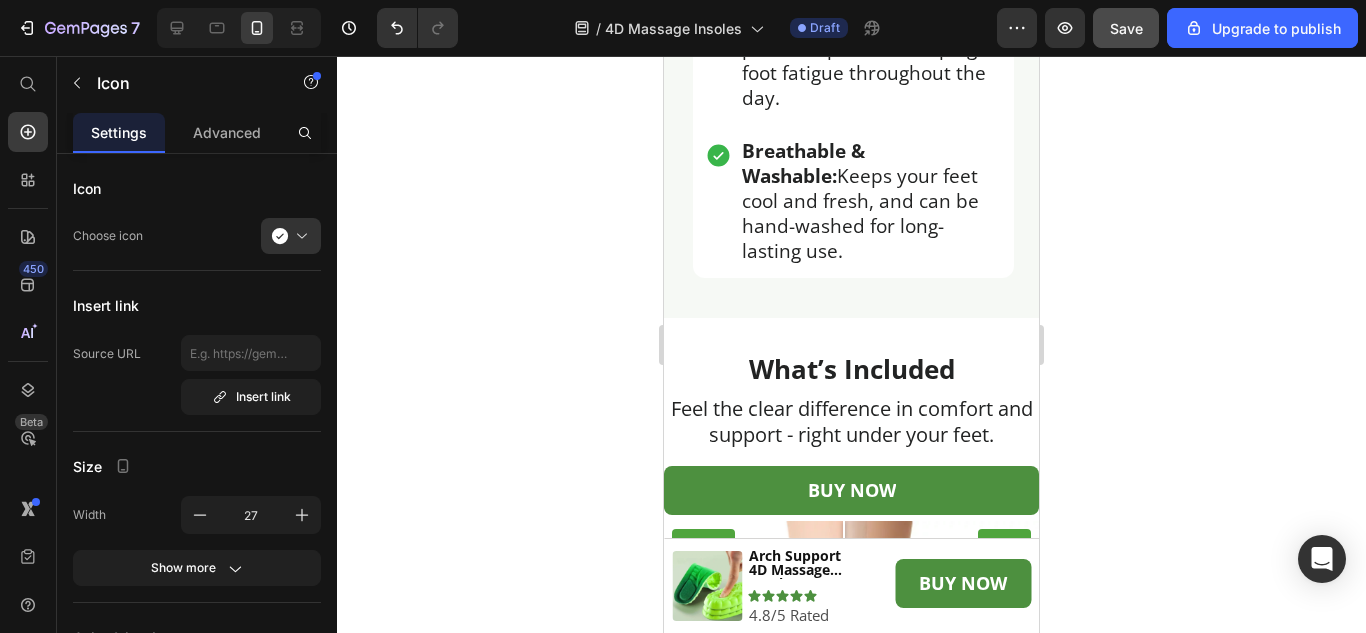 click on "Anti-Fatigue Gel Cushioning:  Absorbs shock with every step to reduce strain on feet, knees, and back." at bounding box center [871, -105] 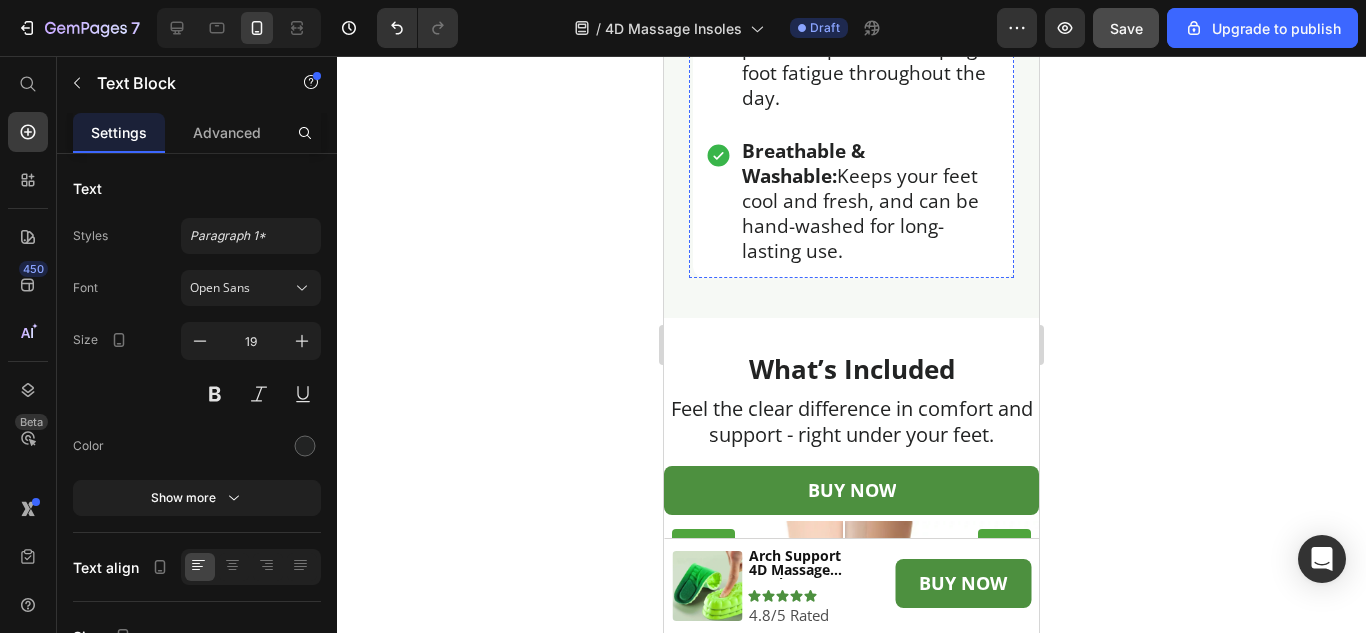 click on "Advanced Key Features & Materials" at bounding box center [853, -213] 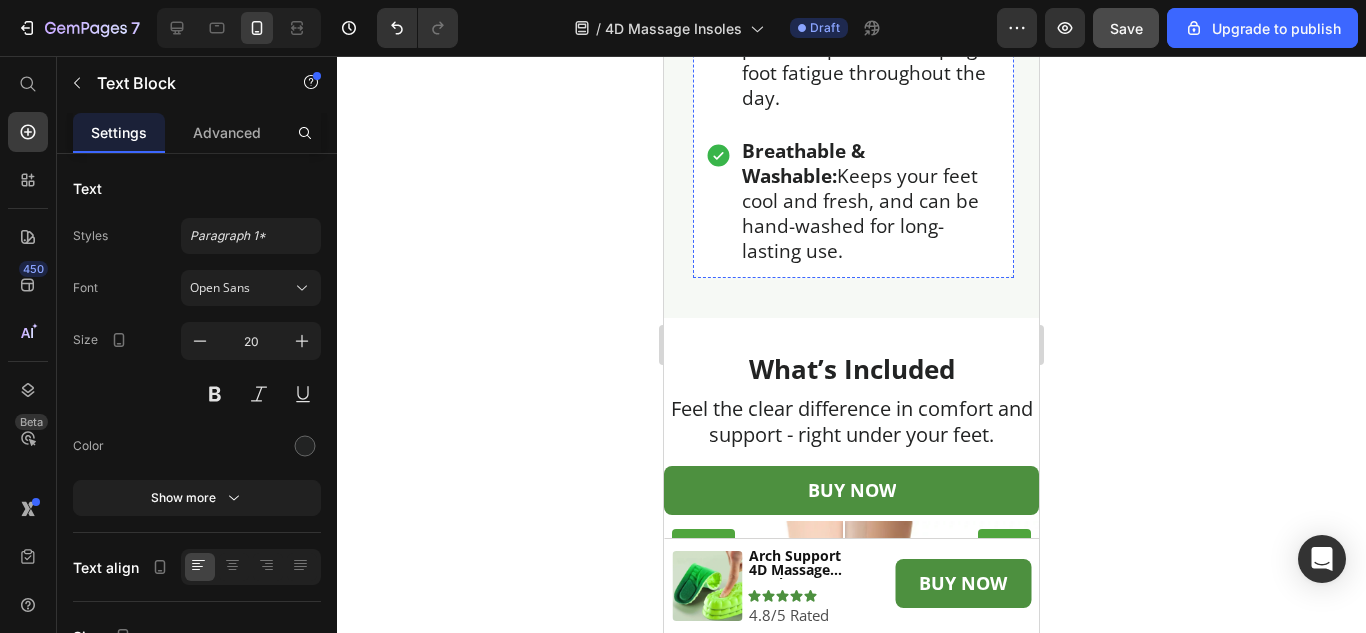 scroll, scrollTop: 6849, scrollLeft: 0, axis: vertical 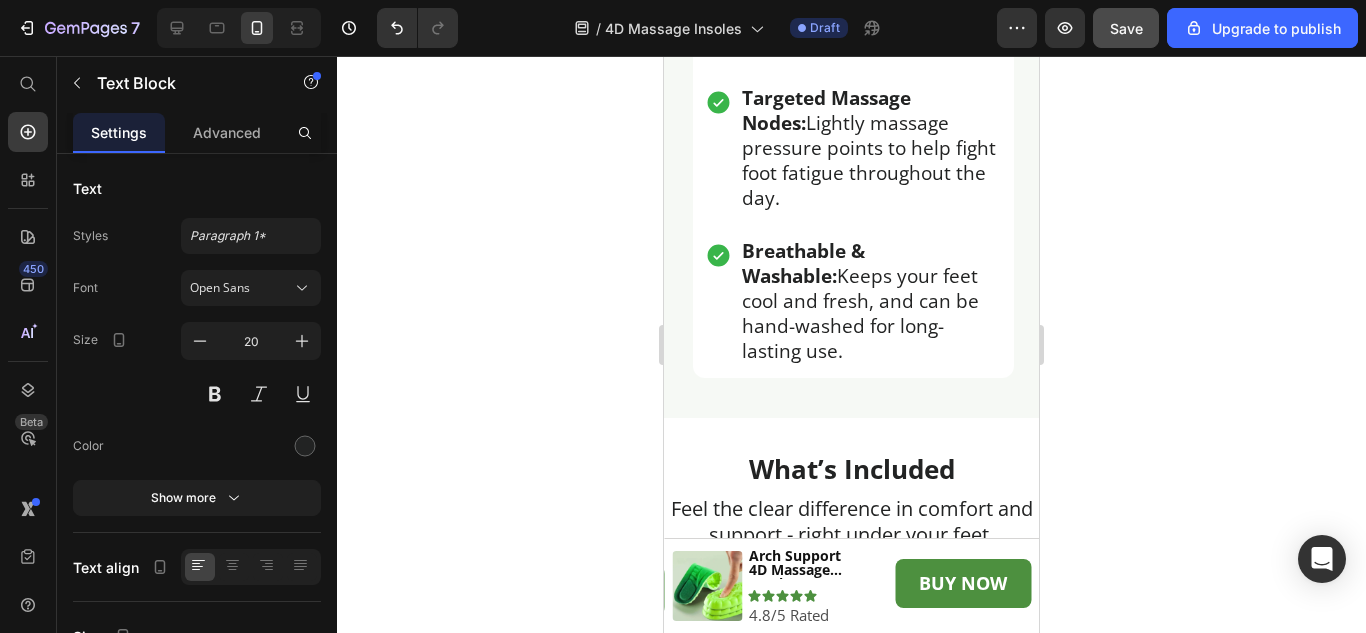 click on "Each insole can be easily trimmed at the toe area to match your shoe size, giving you a customized fit without any hassle." at bounding box center [853, -217] 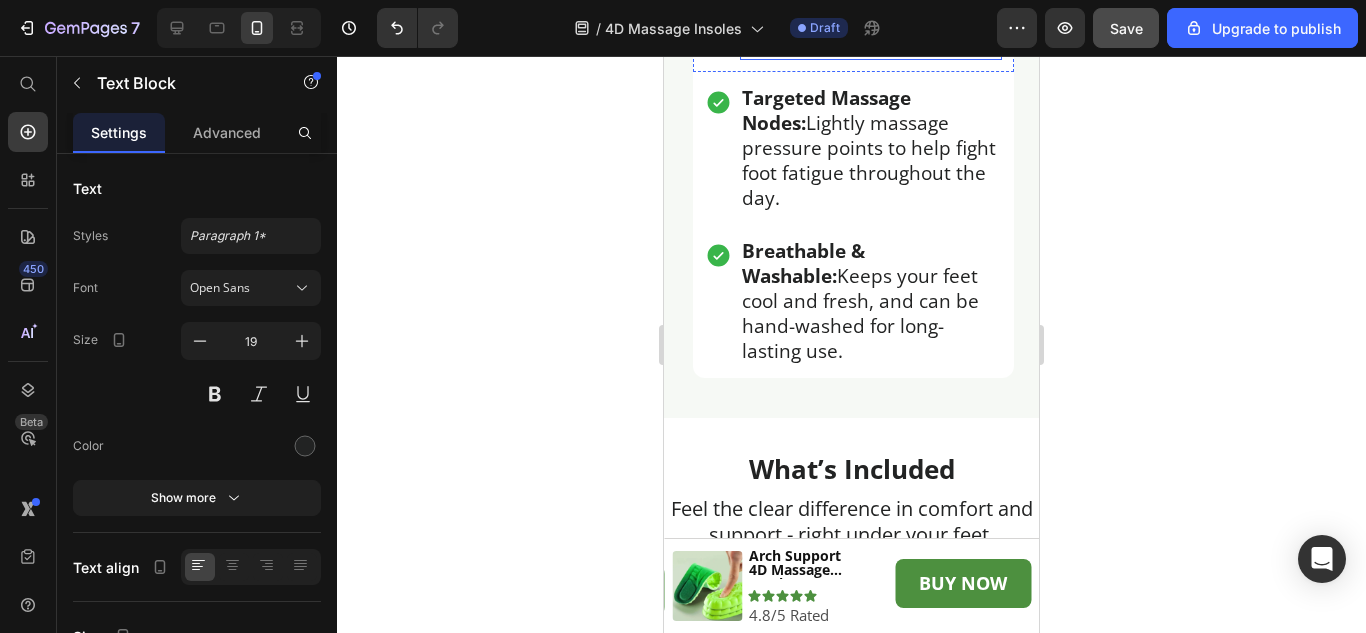 click on "Anti-Fatigue Gel Cushioning:  Absorbs shock with every step to reduce strain on feet, knees, and back." at bounding box center [871, -5] 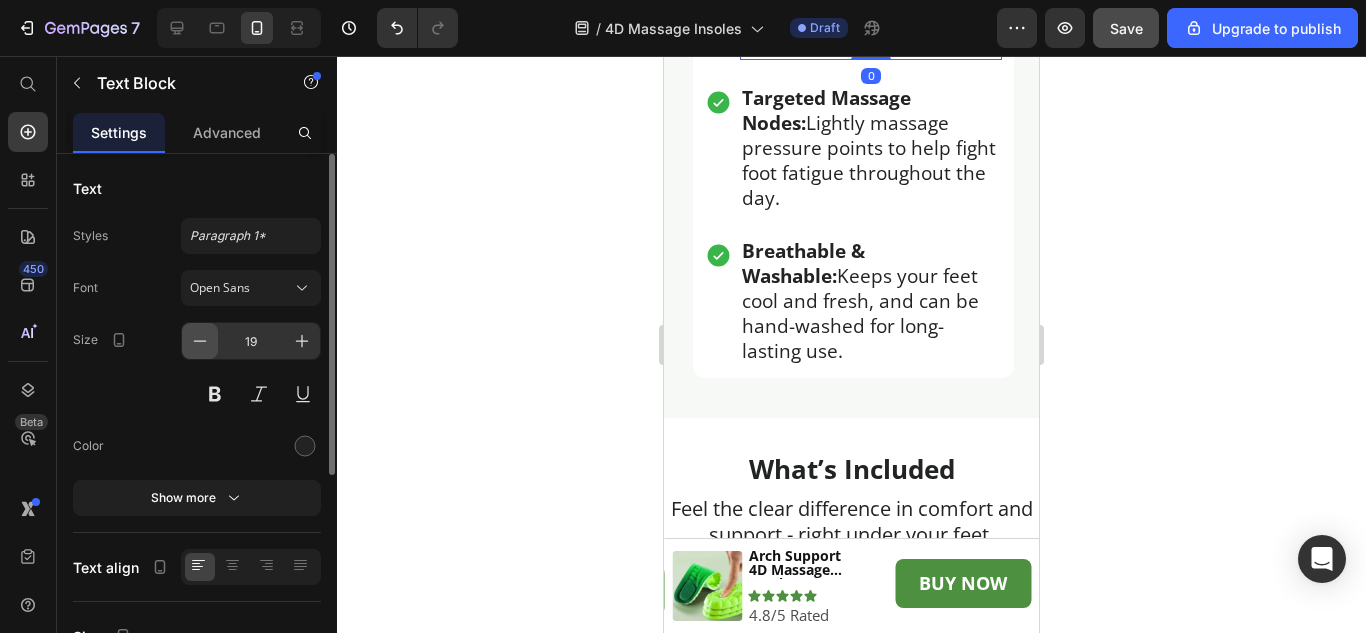 click 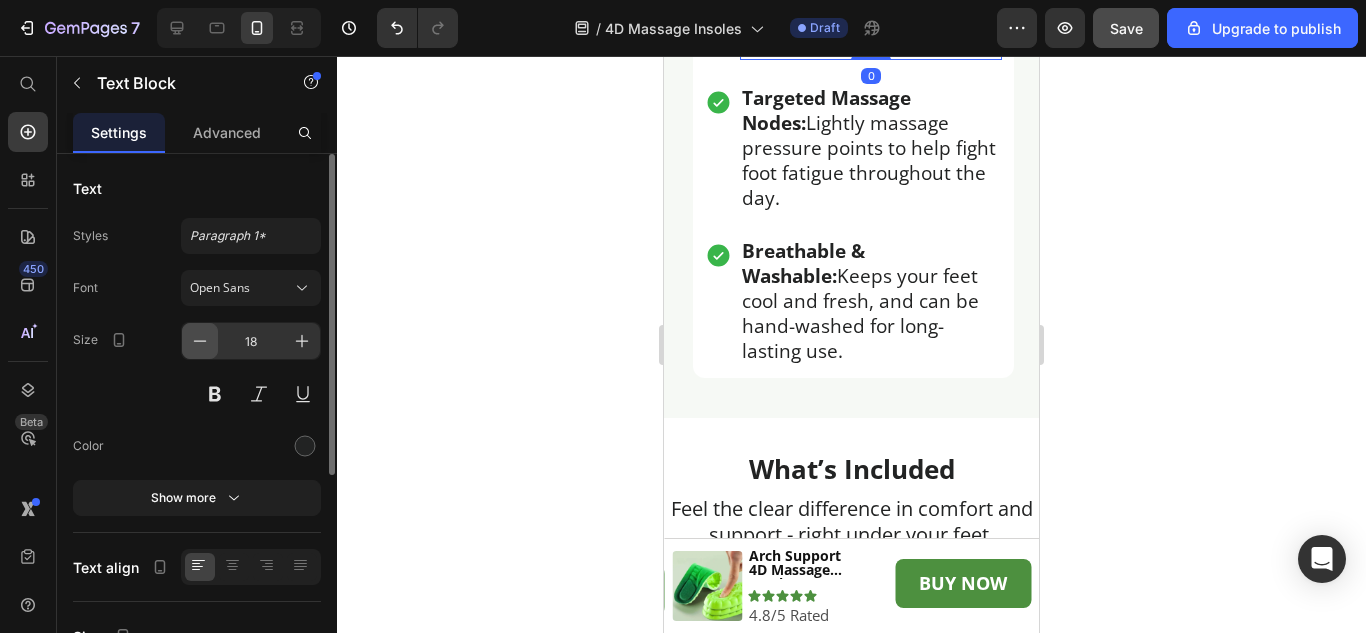 click 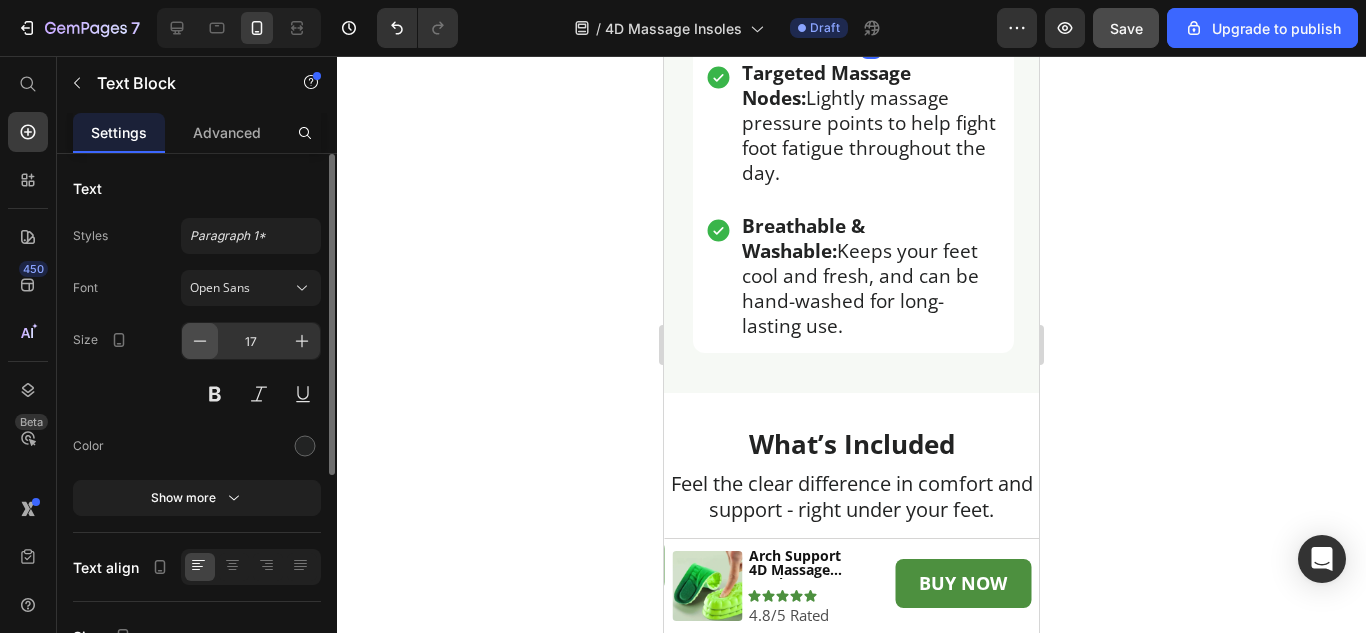 click 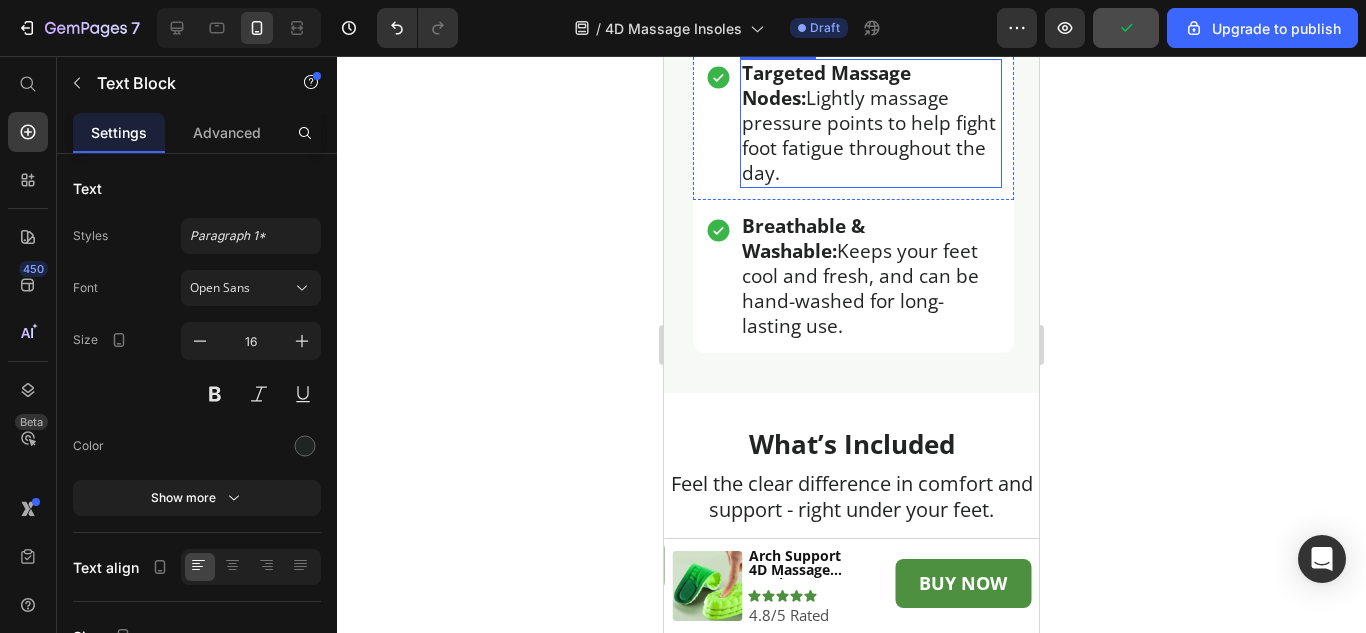 click on "Targeted Massage Nodes:  Lightly massage pressure points to help fight foot fatigue throughout the day." at bounding box center (871, 123) 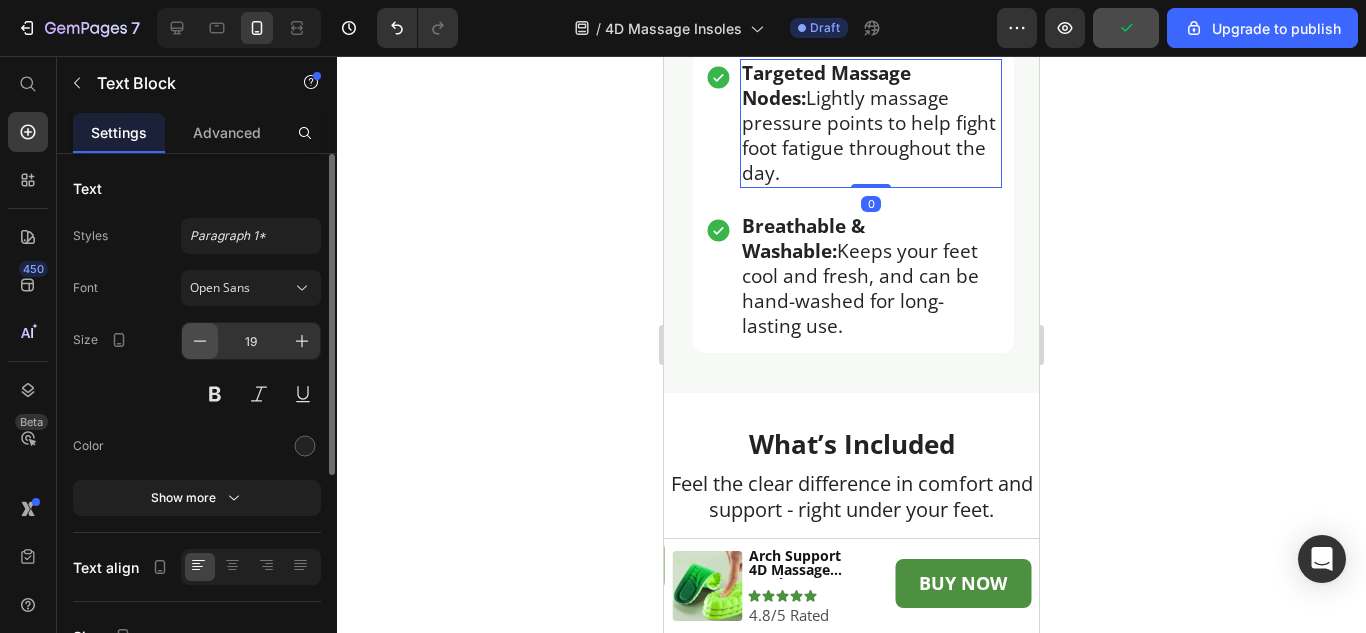 click 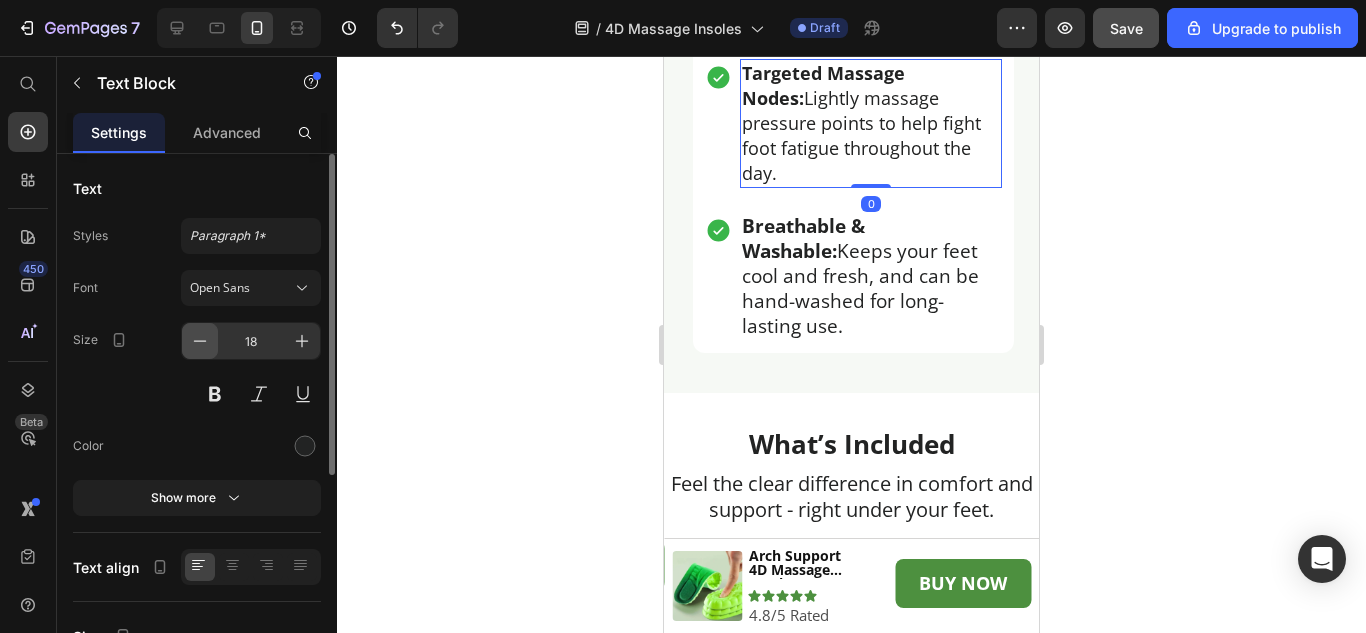 click 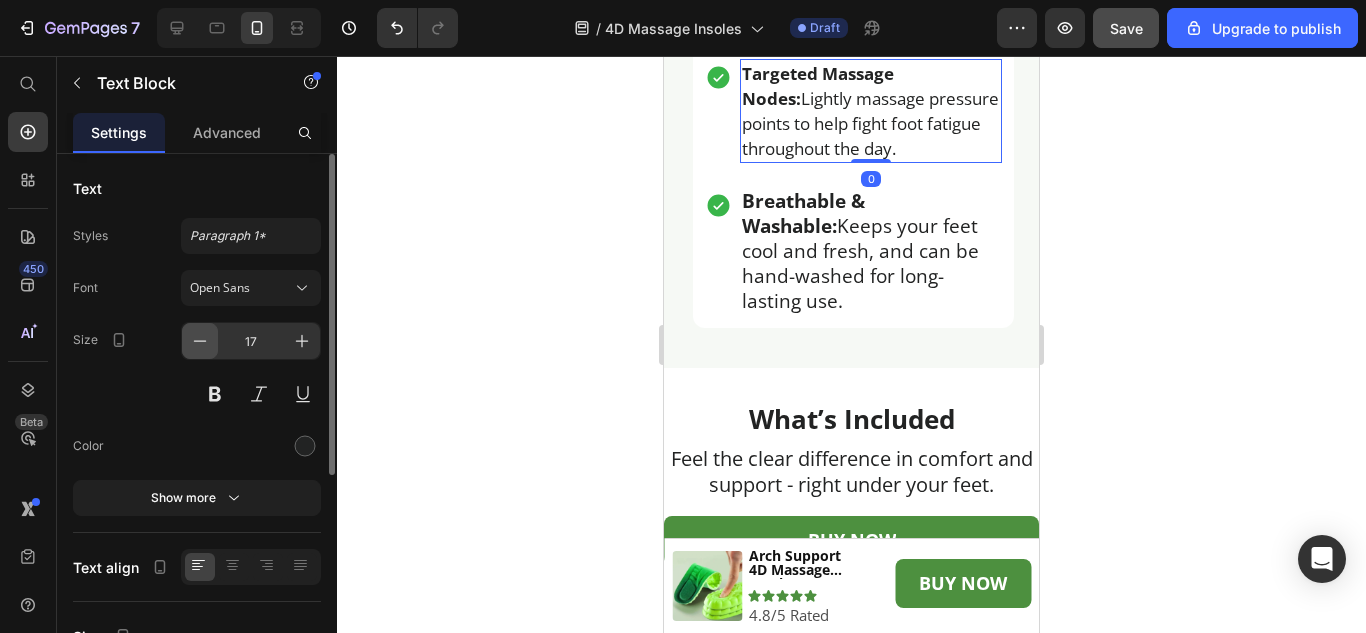 click 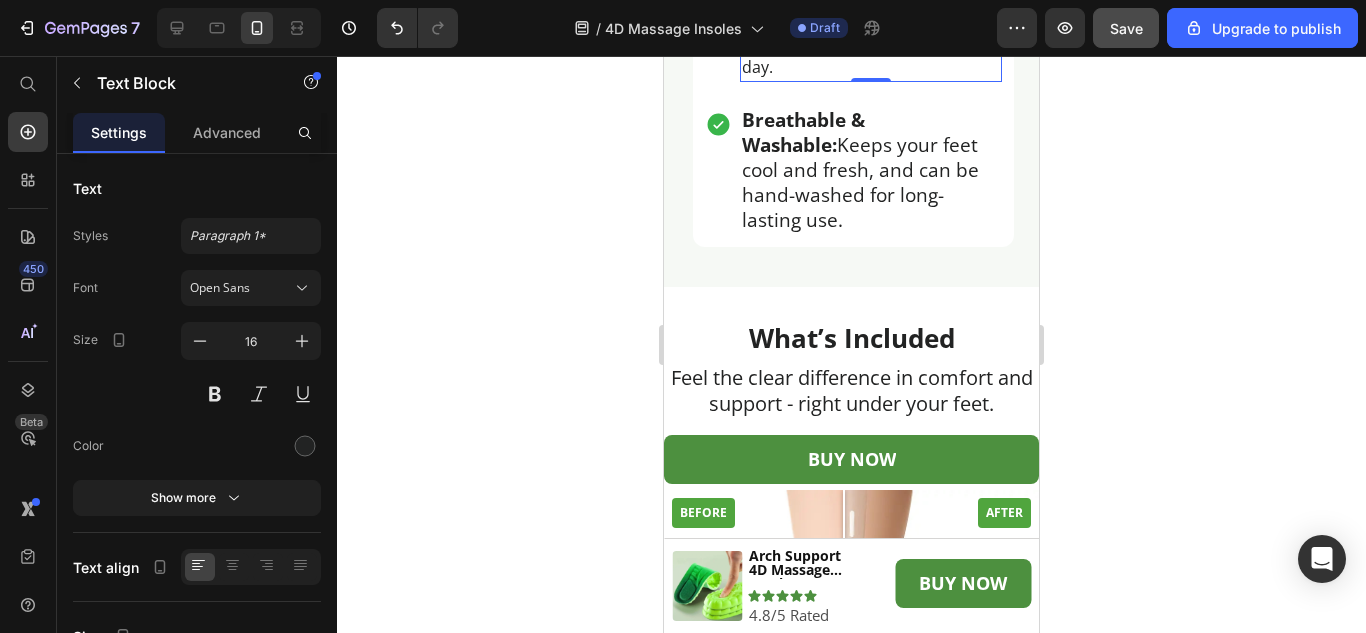 scroll, scrollTop: 6949, scrollLeft: 0, axis: vertical 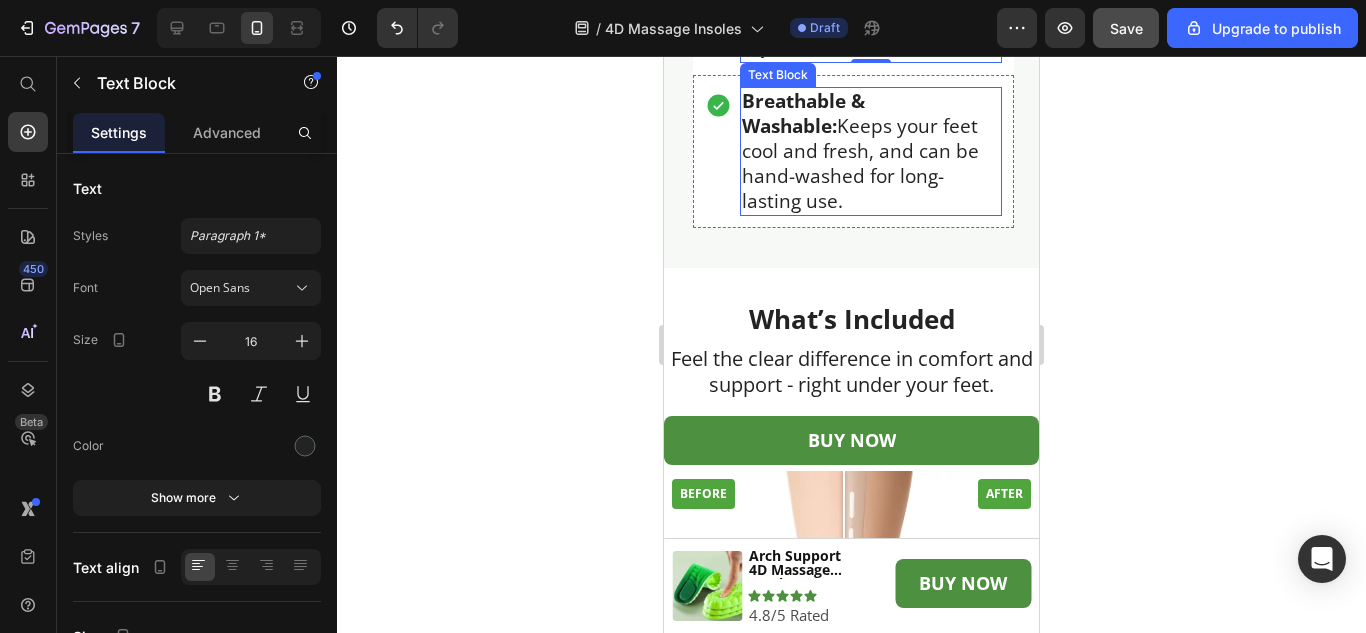 click on "Breathable & Washable:  Keeps your feet cool and fresh, and can be hand-washed for long-lasting use." at bounding box center (871, 151) 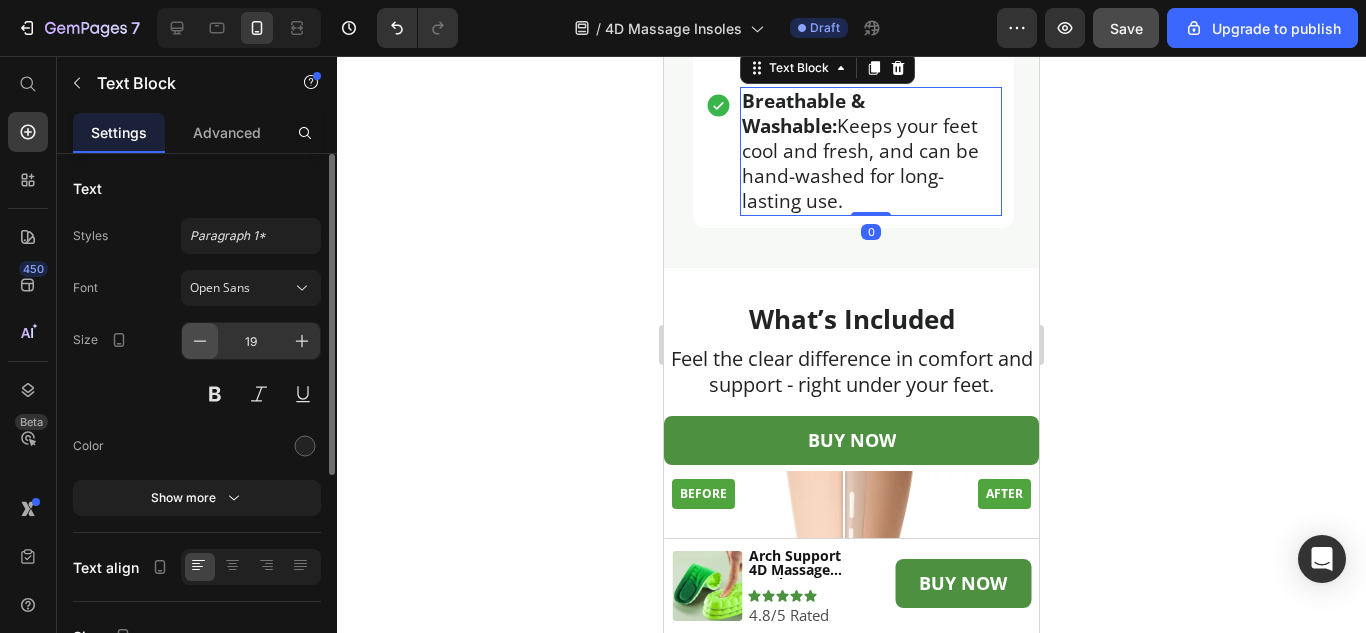 click 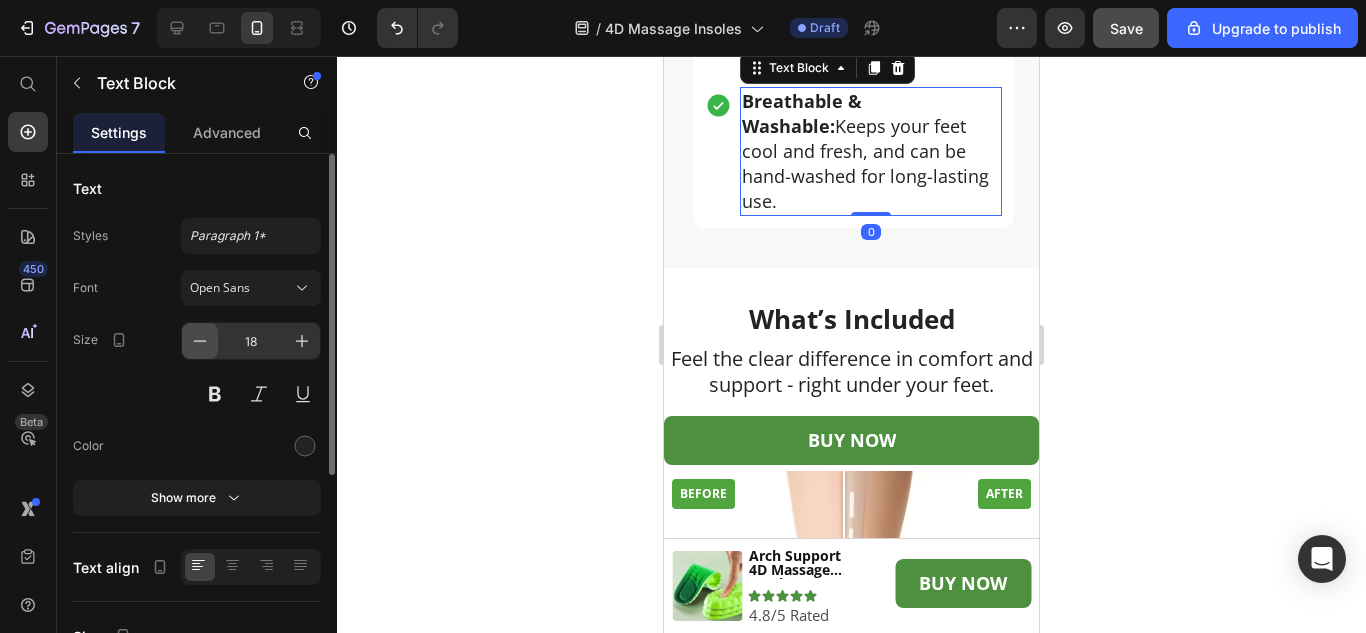 click 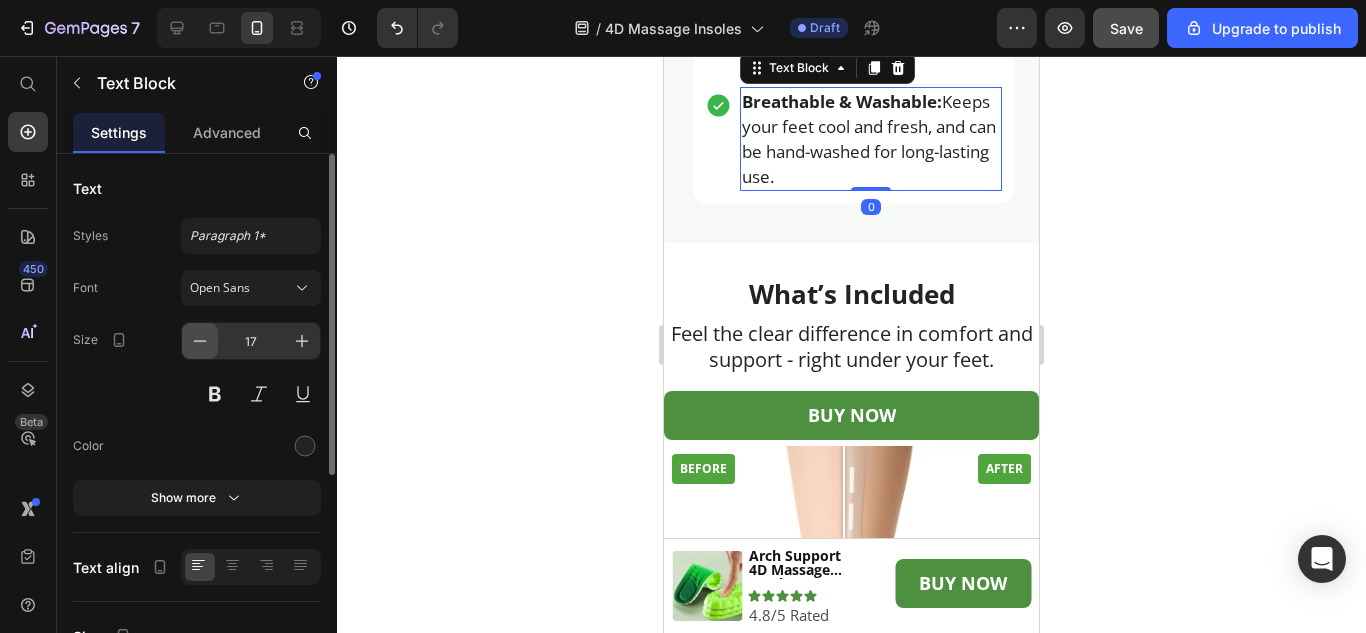 click 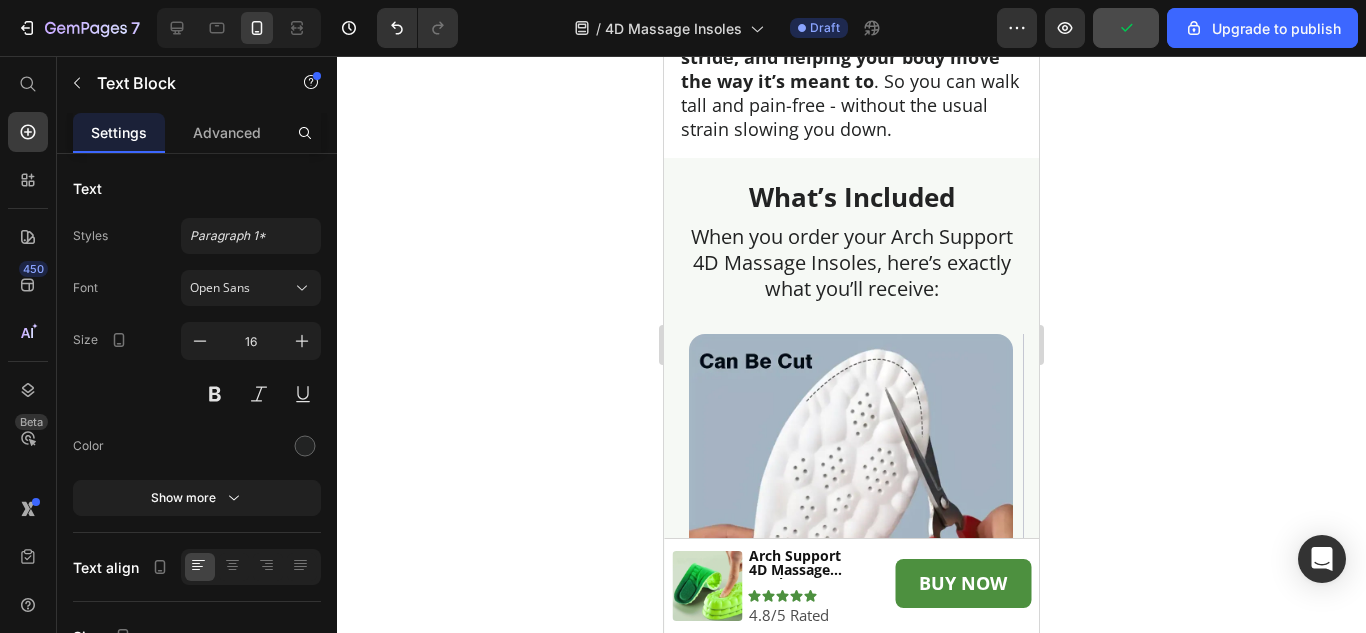 scroll, scrollTop: 6349, scrollLeft: 0, axis: vertical 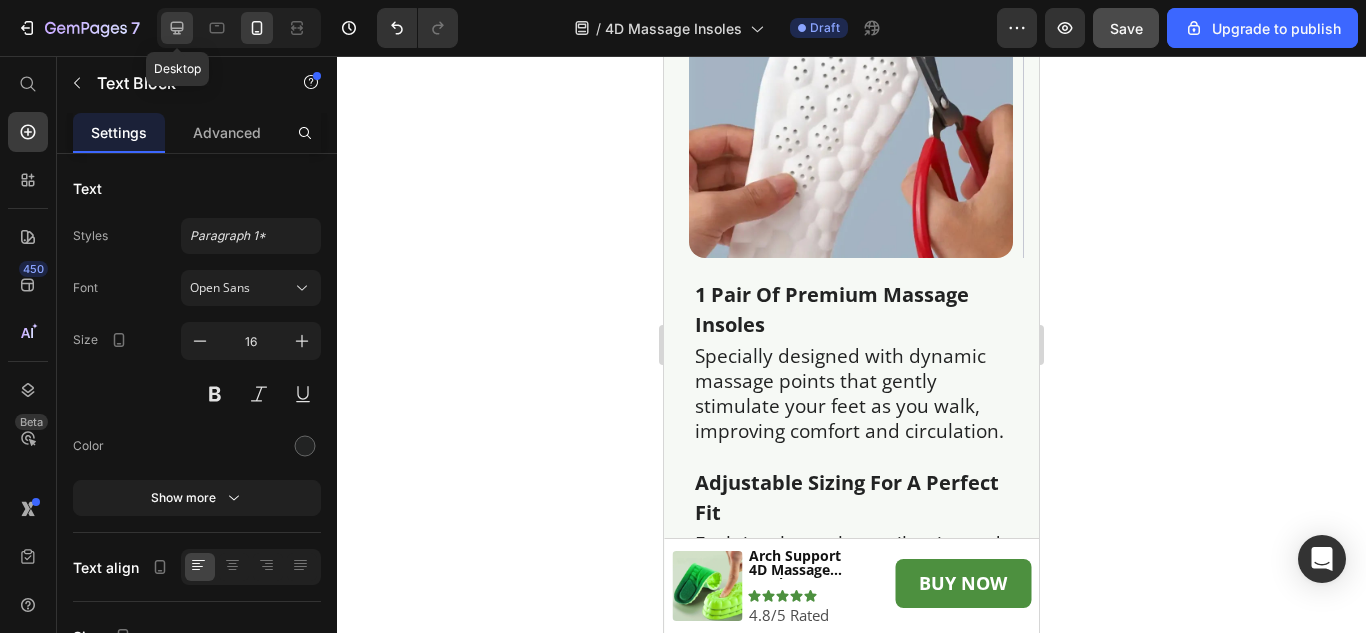 click 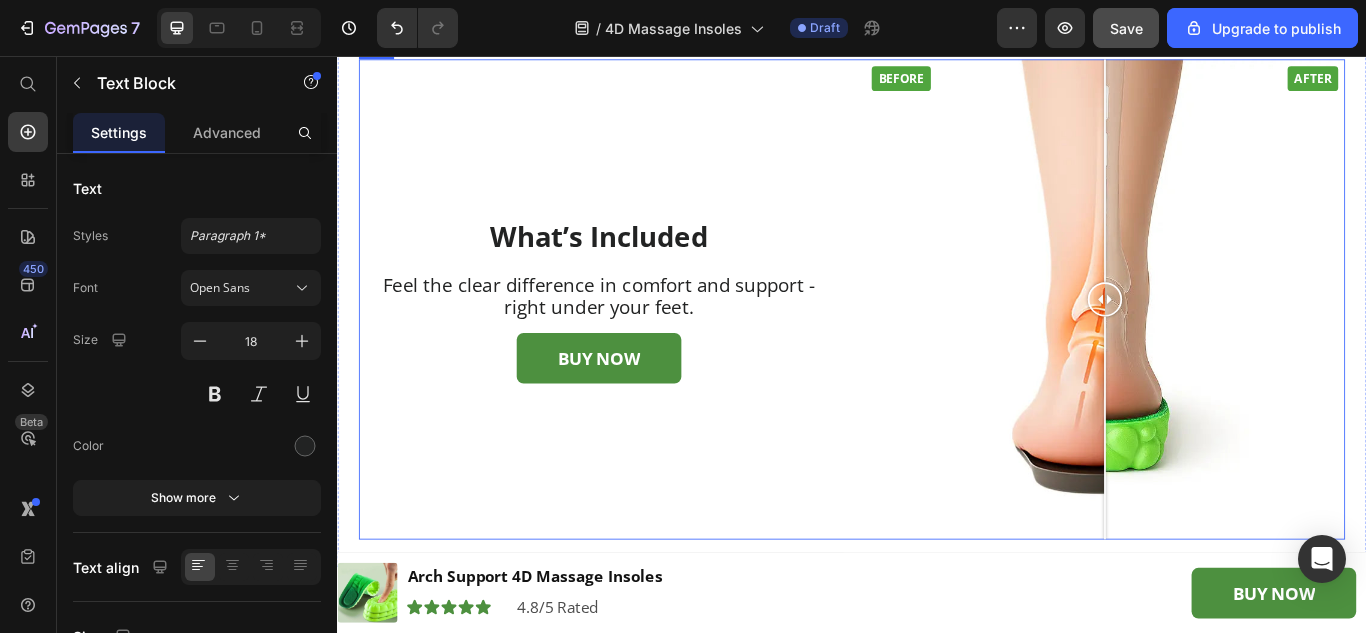 scroll, scrollTop: 5850, scrollLeft: 0, axis: vertical 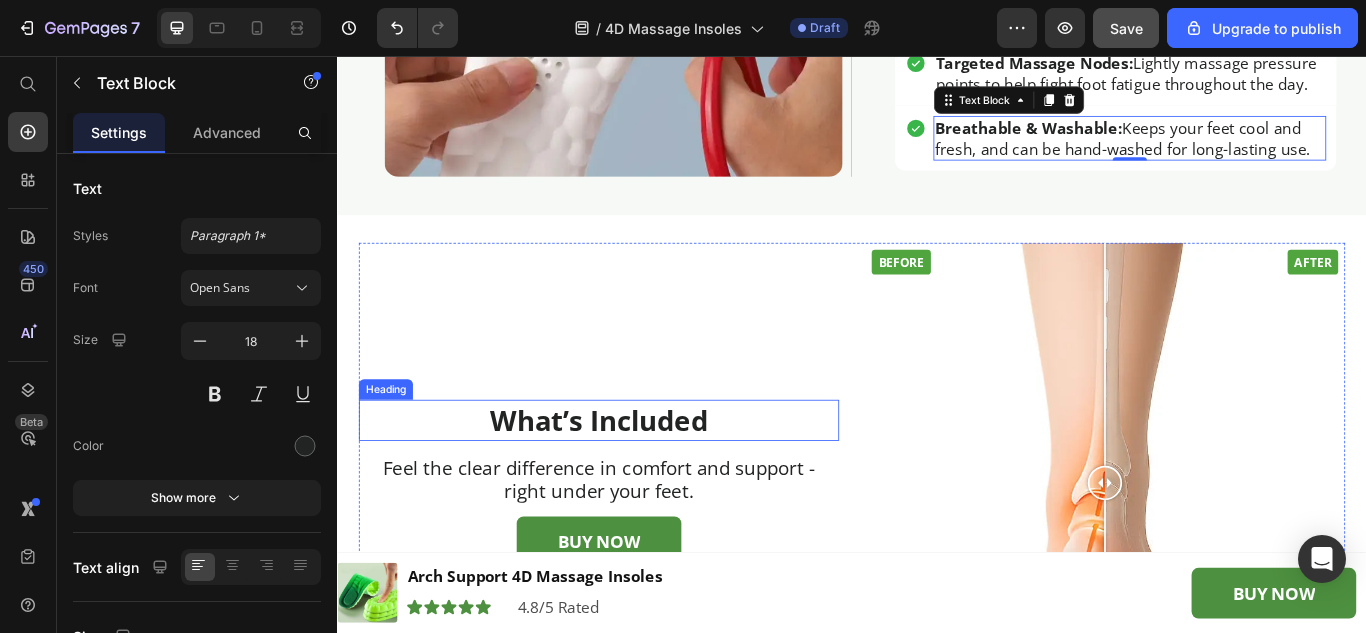 click on "What’s Included" at bounding box center (642, 481) 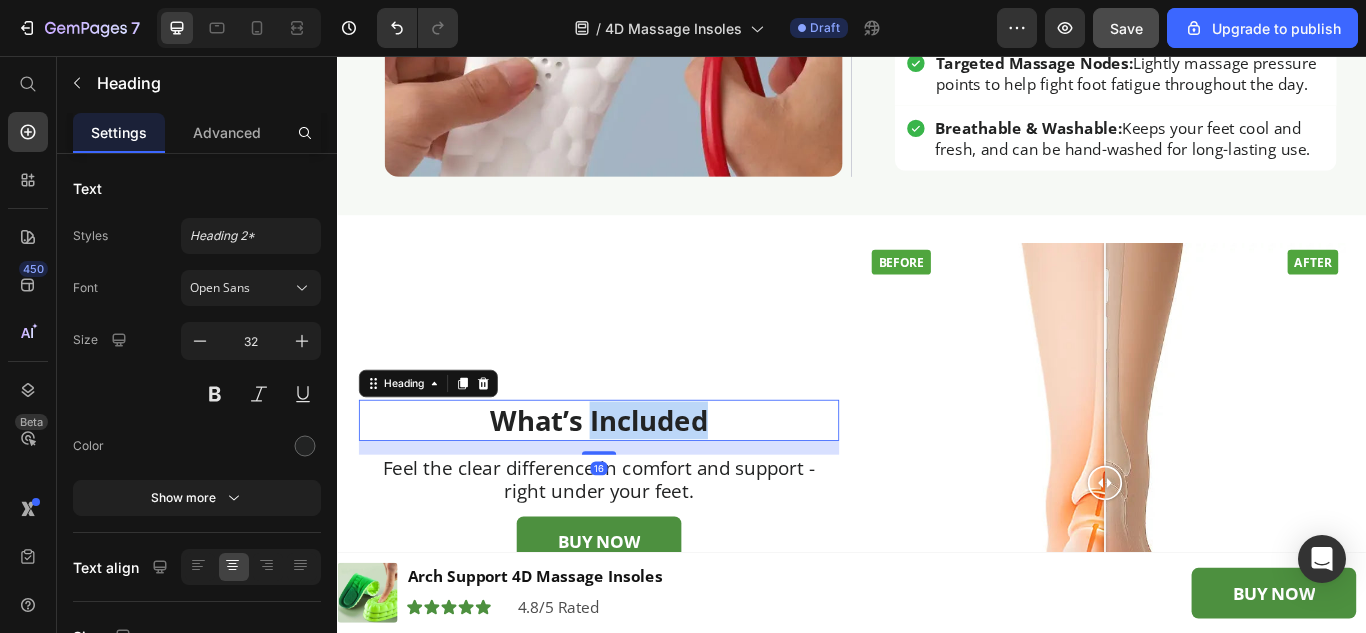 click on "What’s Included" at bounding box center [642, 481] 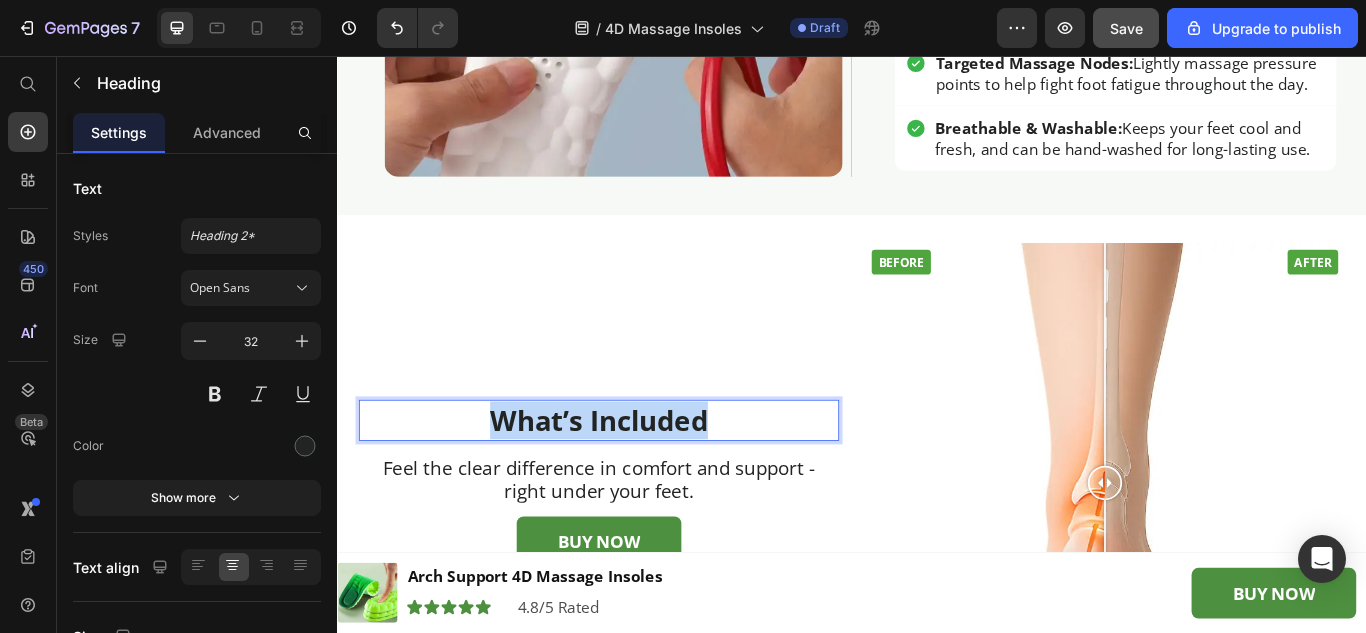 click on "What’s Included" at bounding box center (642, 481) 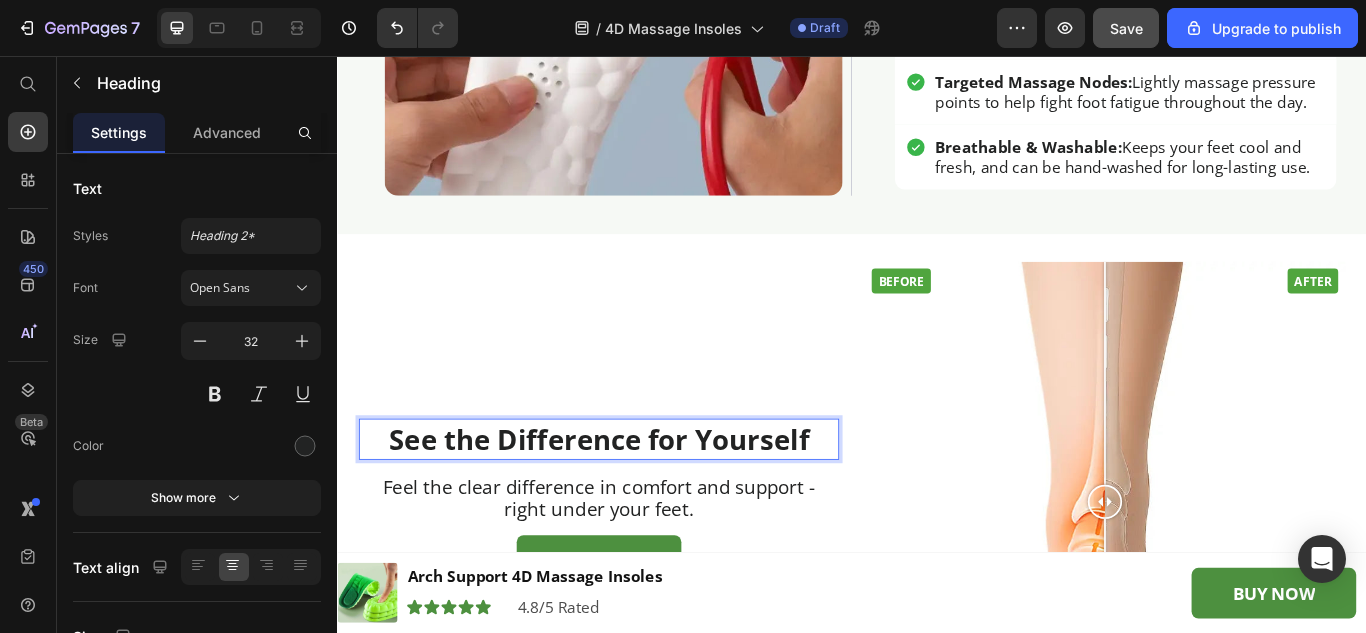 scroll, scrollTop: 5850, scrollLeft: 0, axis: vertical 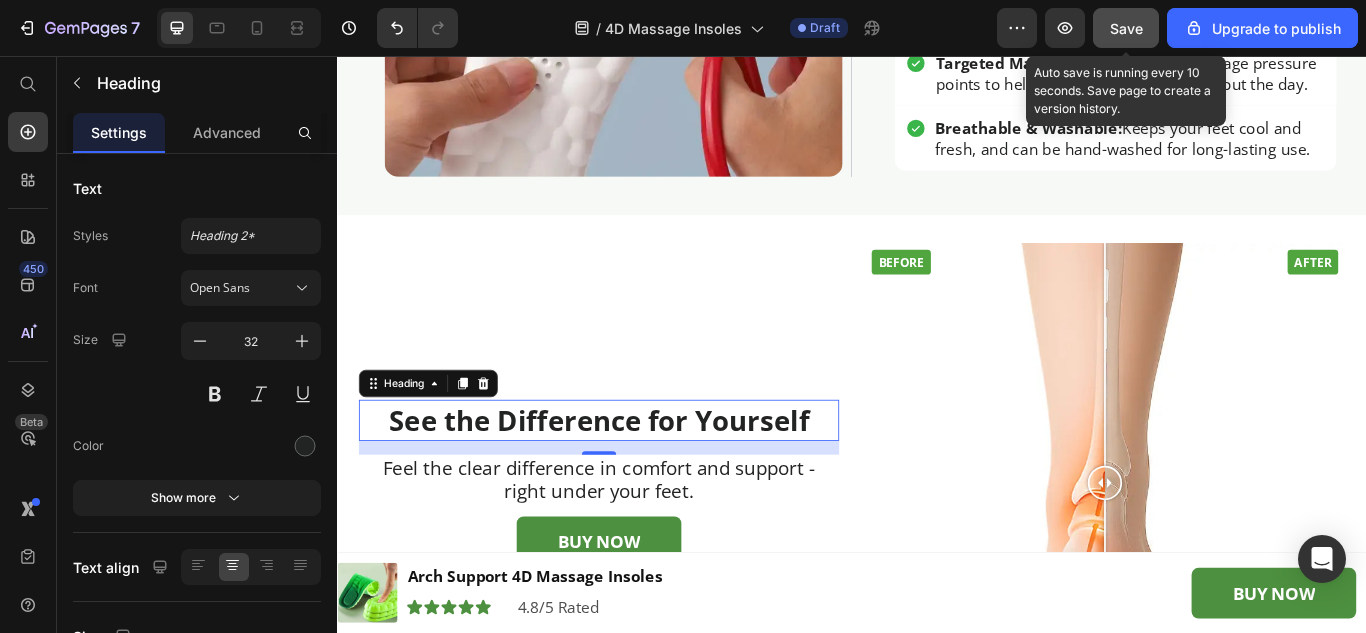 click on "Save" at bounding box center (1126, 28) 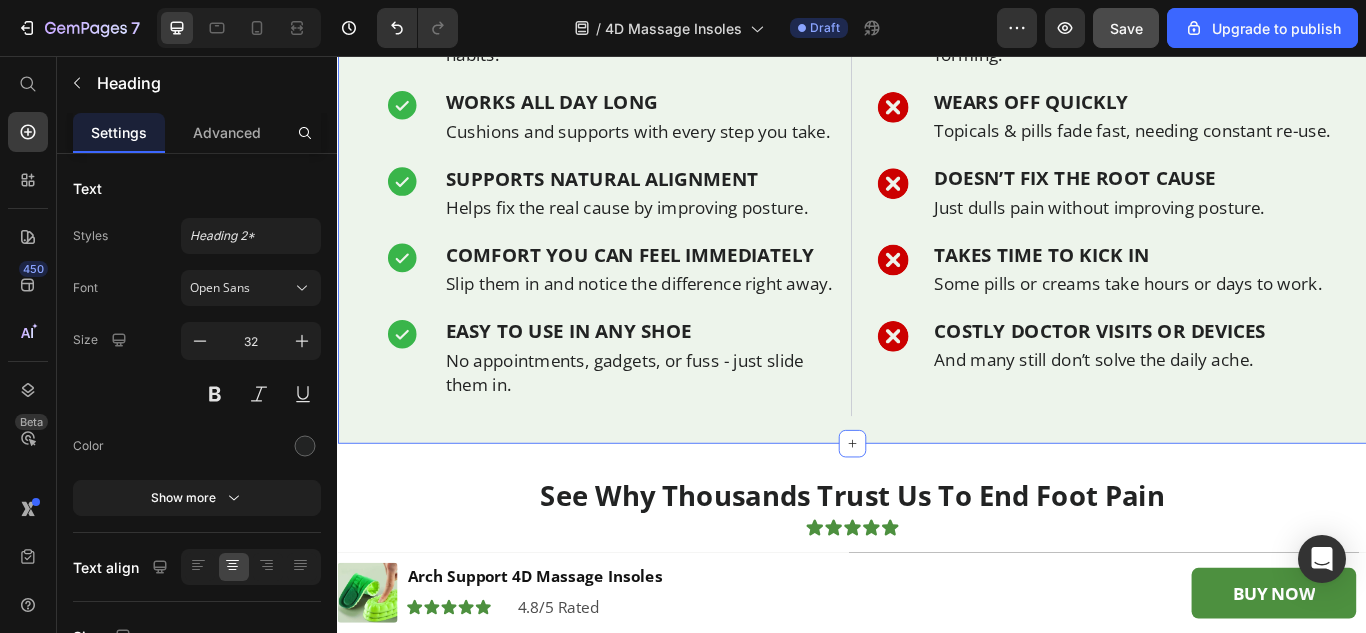 scroll, scrollTop: 7050, scrollLeft: 0, axis: vertical 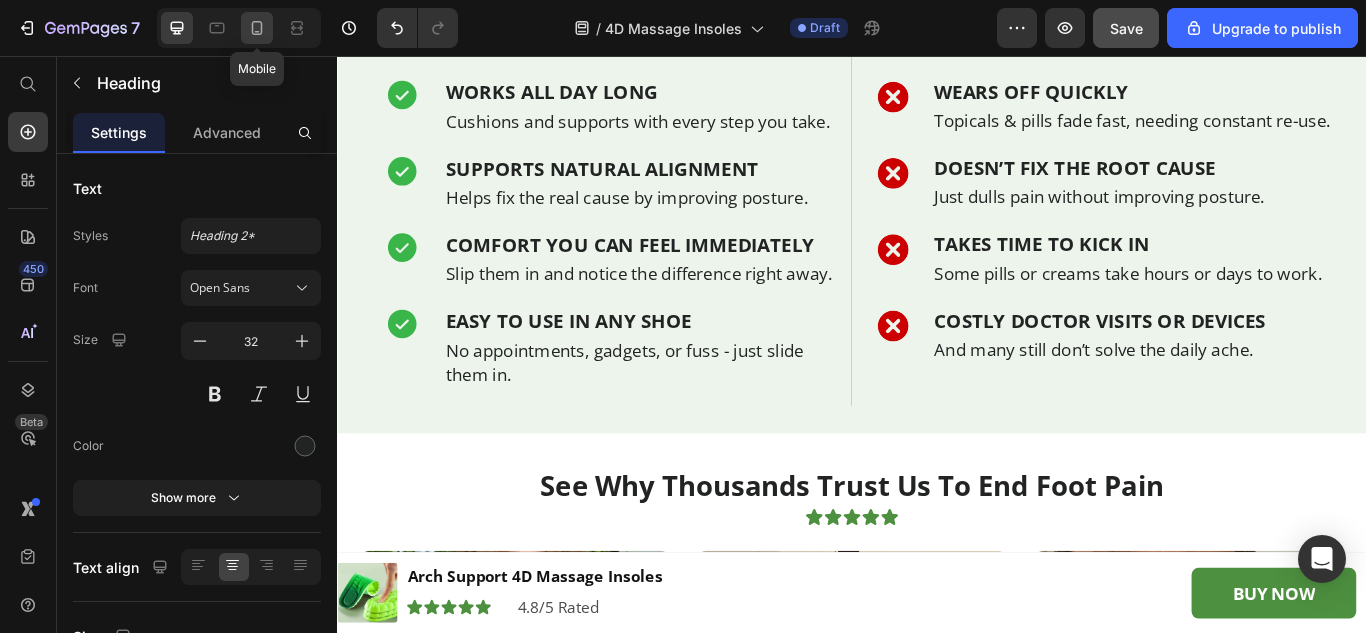 click 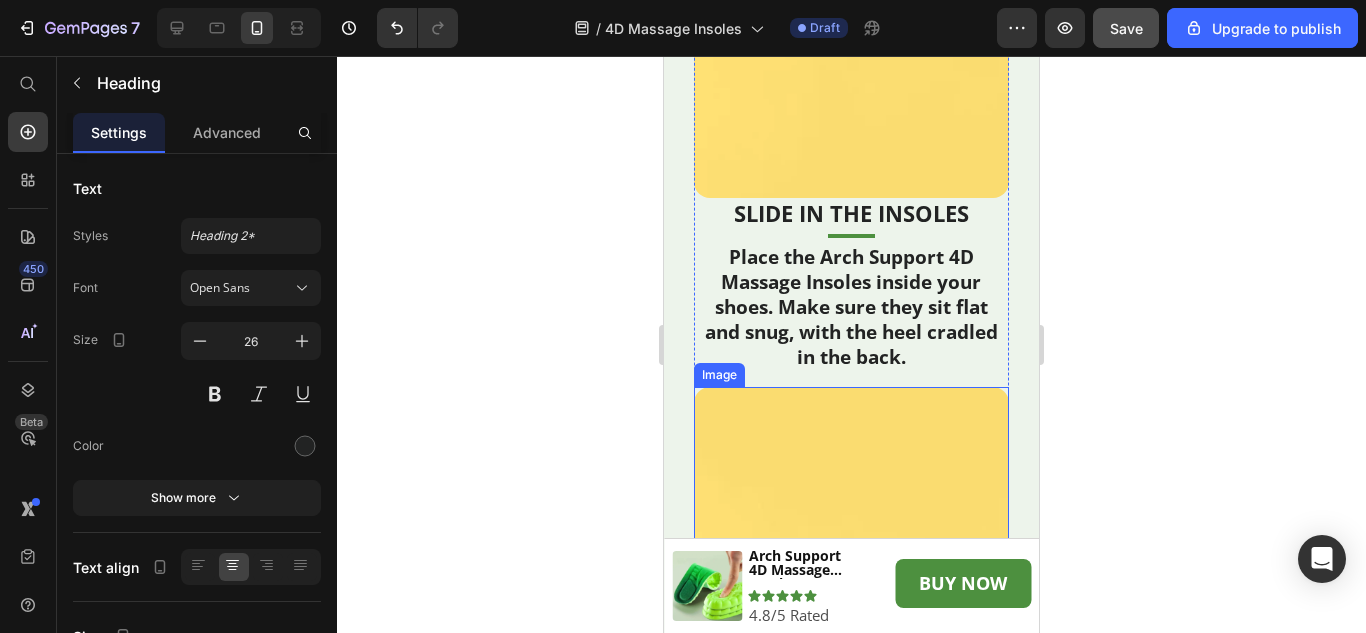 scroll, scrollTop: 11317, scrollLeft: 0, axis: vertical 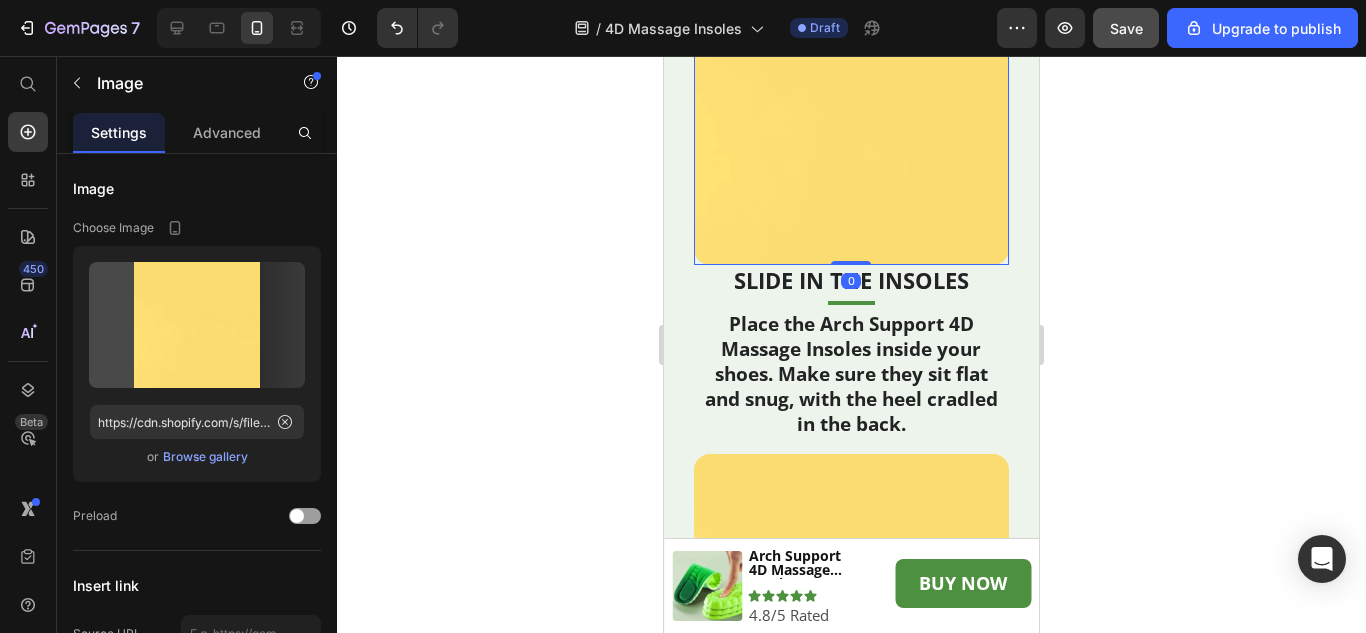click at bounding box center (852, 107) 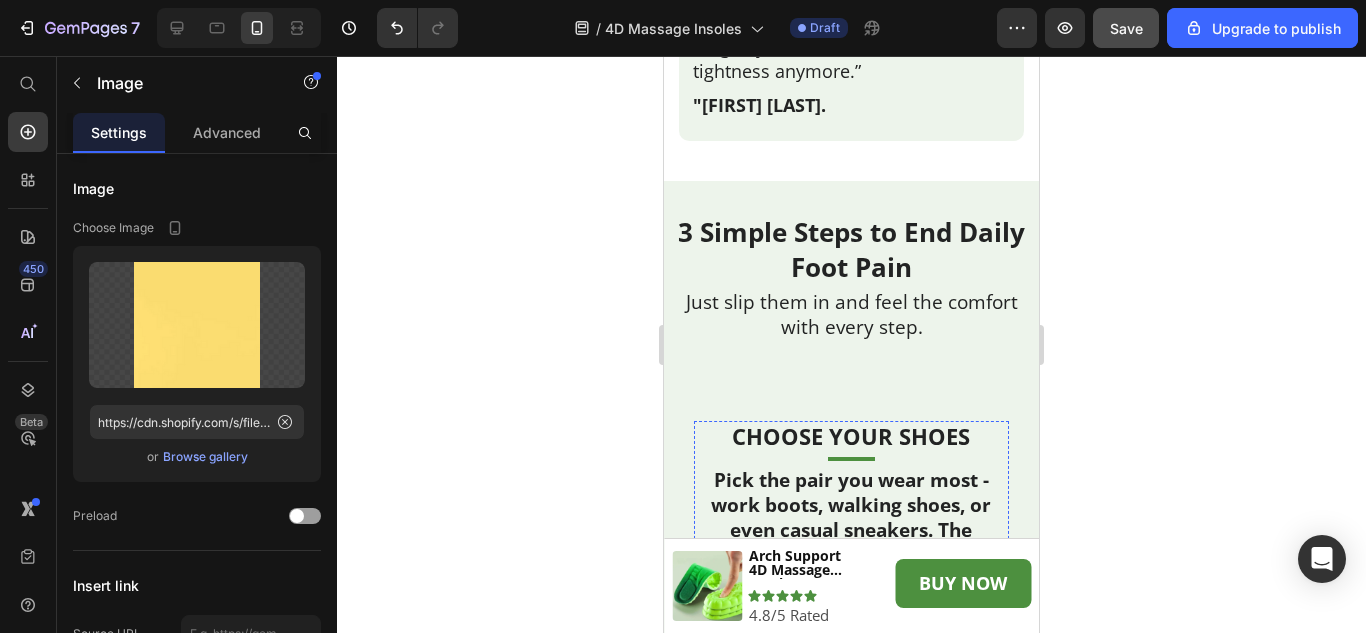scroll, scrollTop: 10587, scrollLeft: 0, axis: vertical 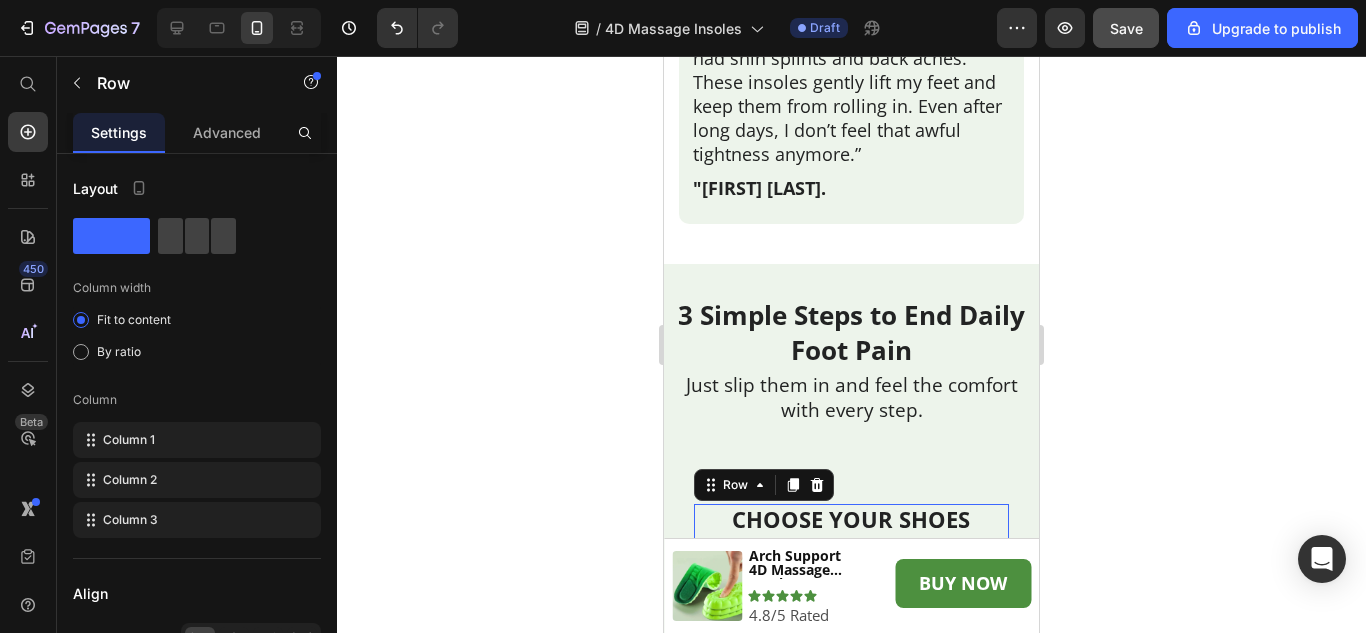 click on "Choose Your Shoes Text Block                Title Line Pick the pair you wear most - work boots, walking shoes, or even casual sneakers. The insoles fit easily into almost any style. Text Block Image" at bounding box center [852, 756] 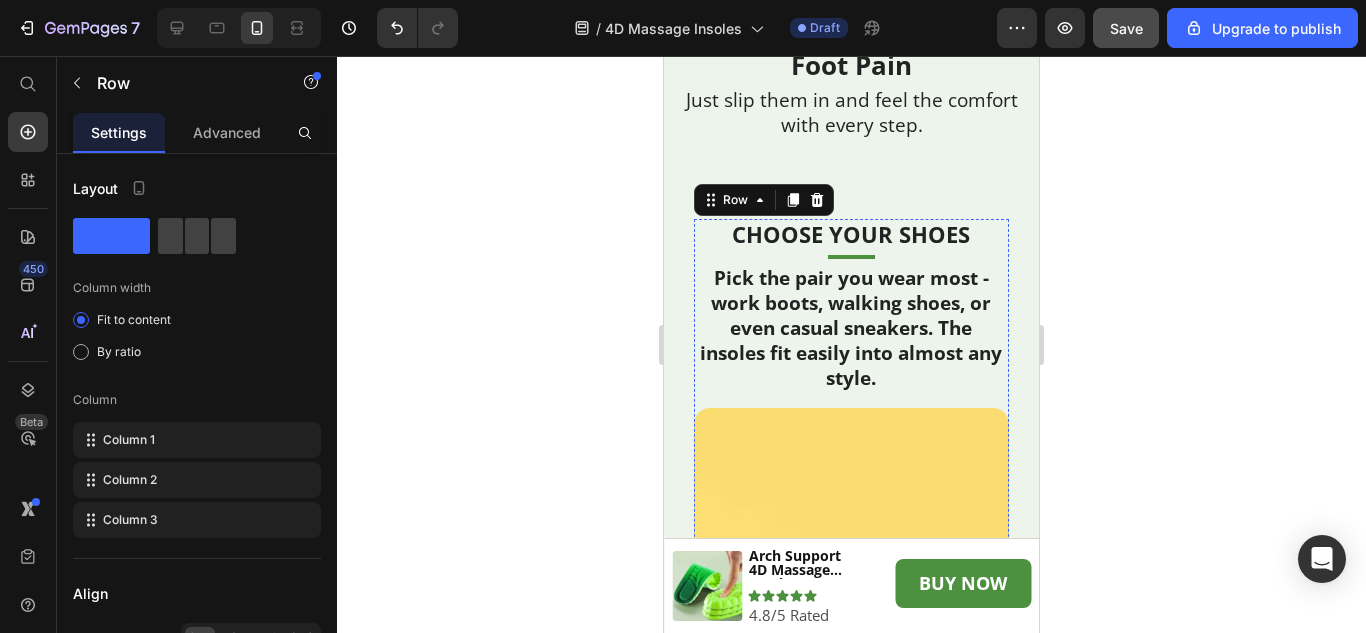 scroll, scrollTop: 10887, scrollLeft: 0, axis: vertical 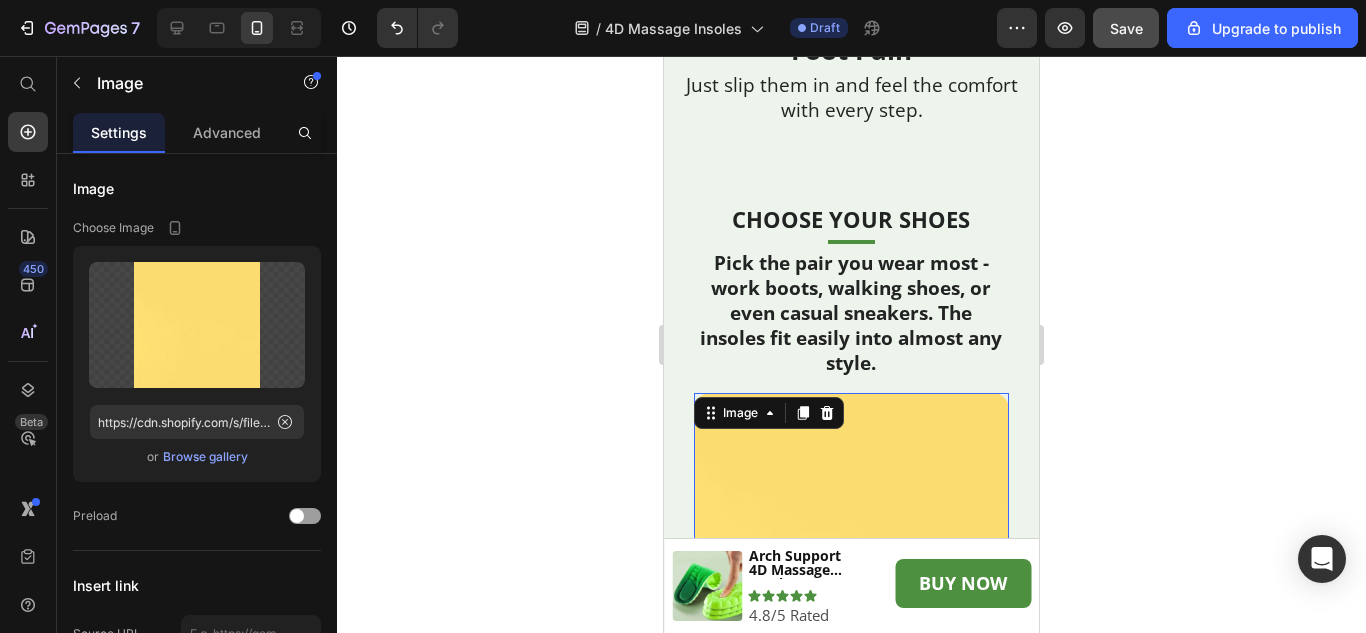 click at bounding box center (852, 551) 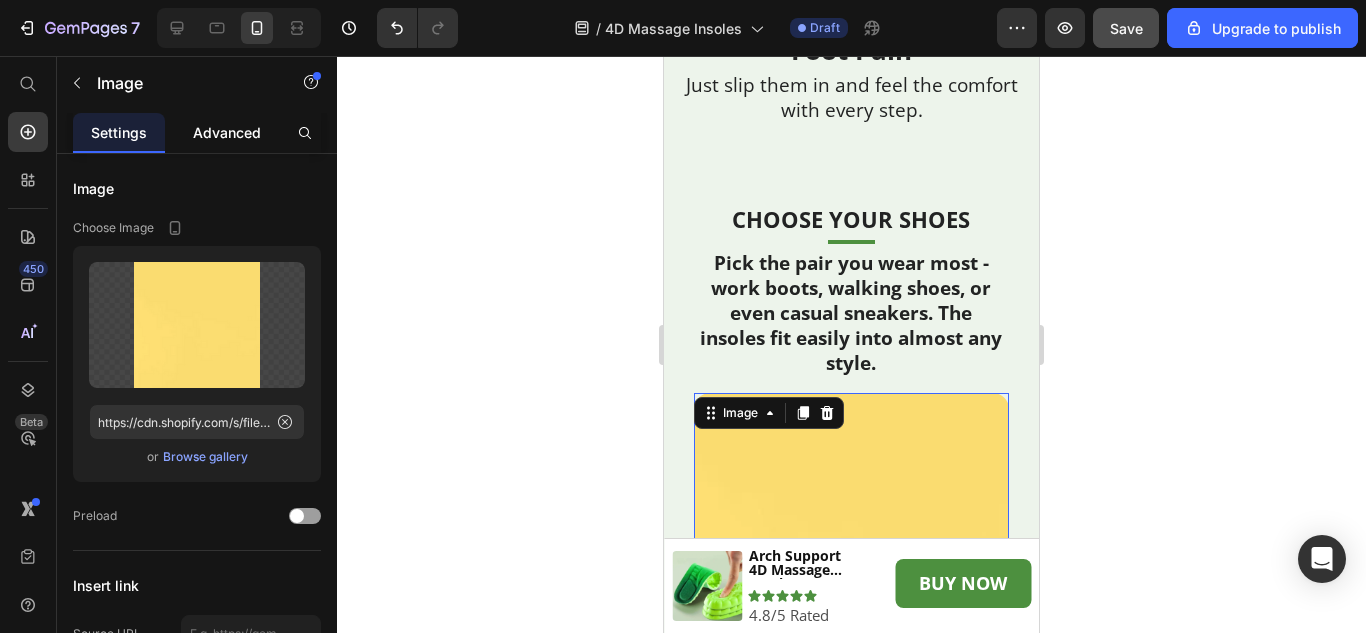 click on "Advanced" at bounding box center [227, 132] 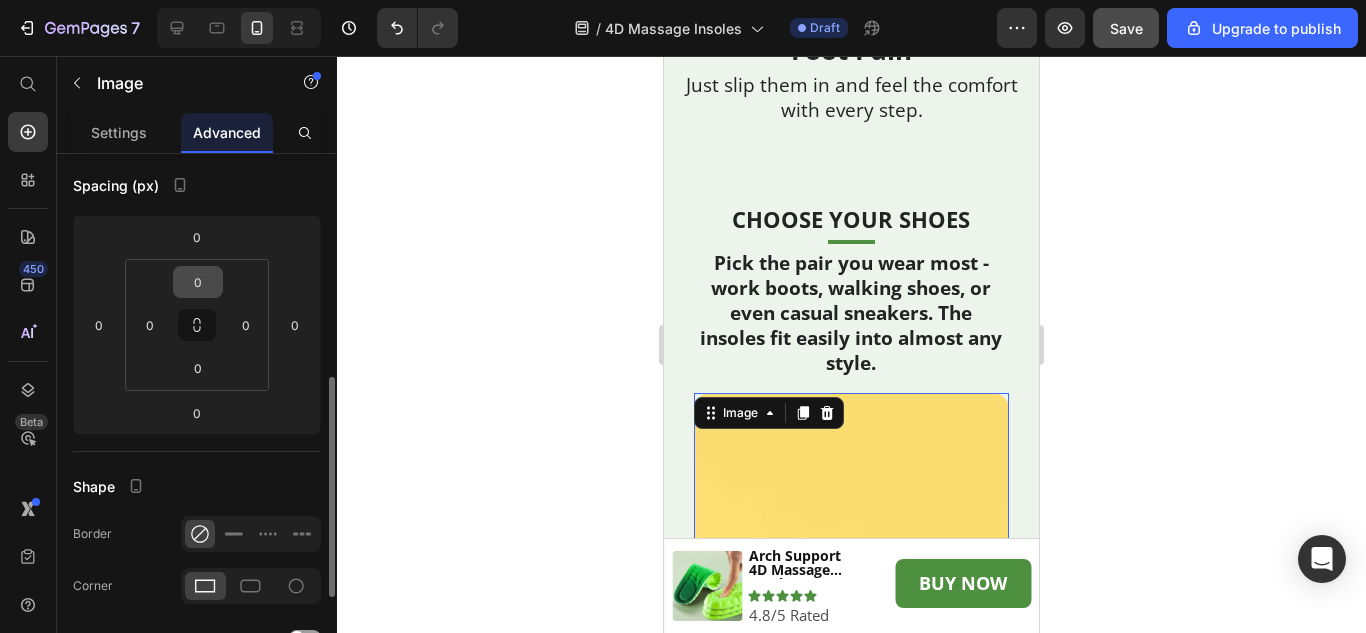 scroll, scrollTop: 300, scrollLeft: 0, axis: vertical 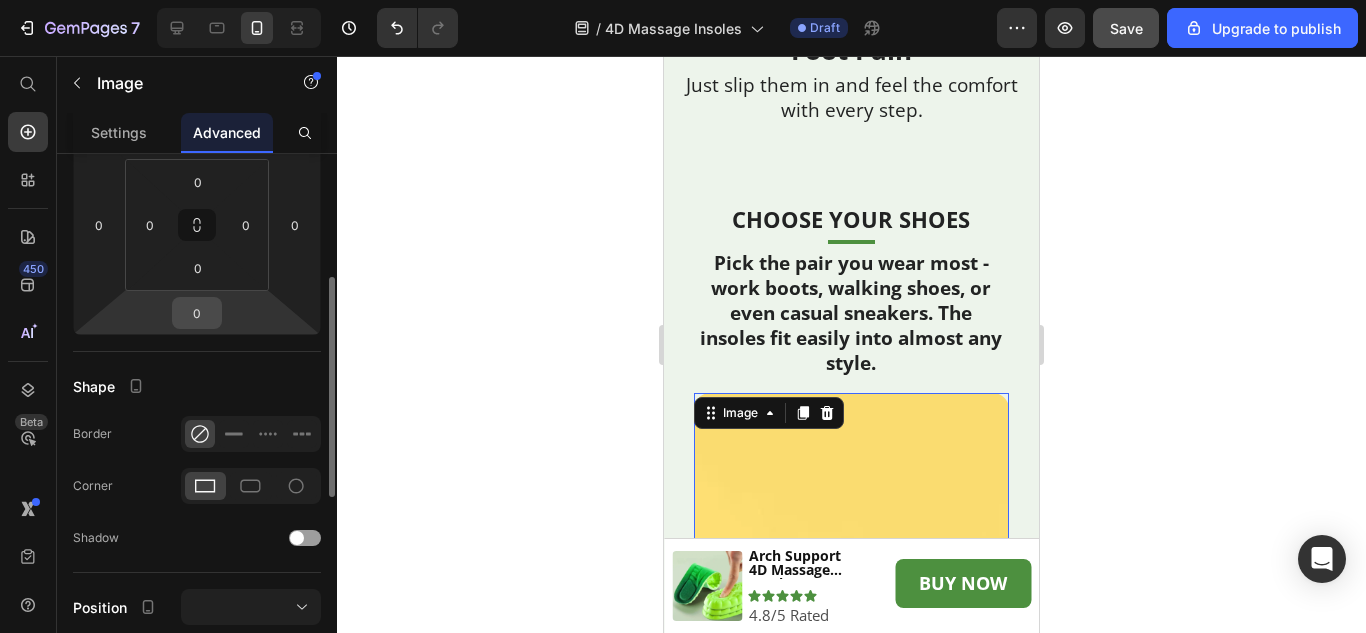 click on "0" at bounding box center (197, 313) 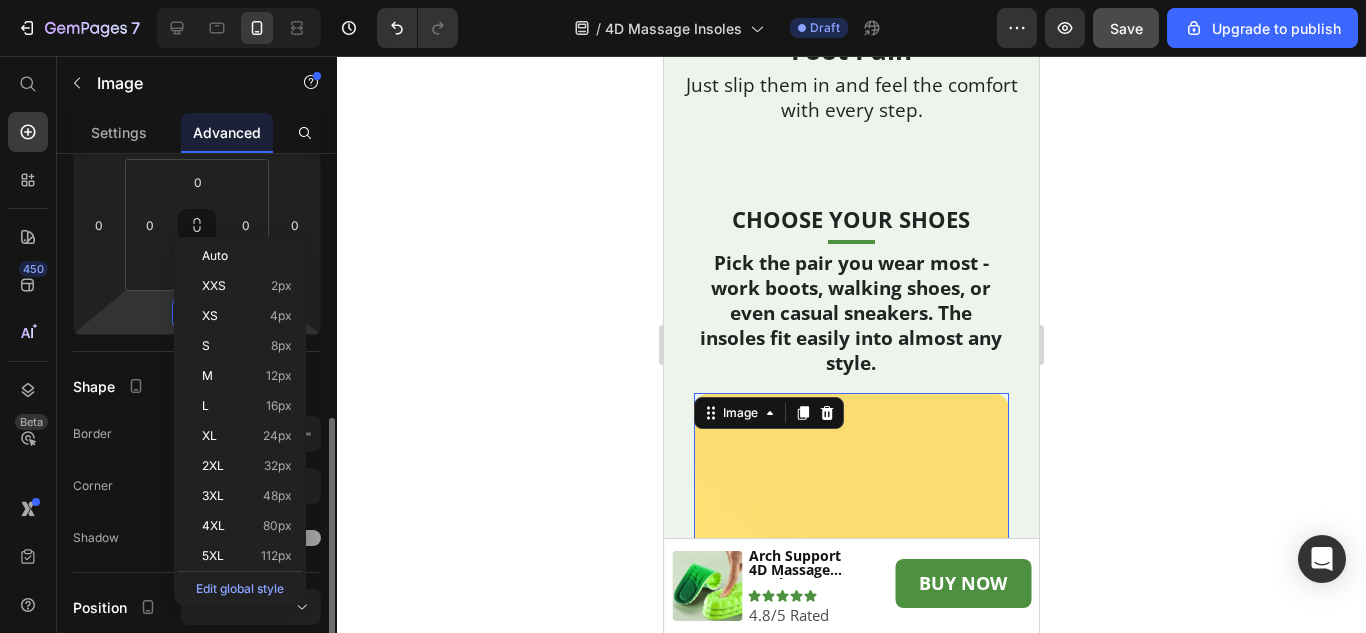 scroll, scrollTop: 400, scrollLeft: 0, axis: vertical 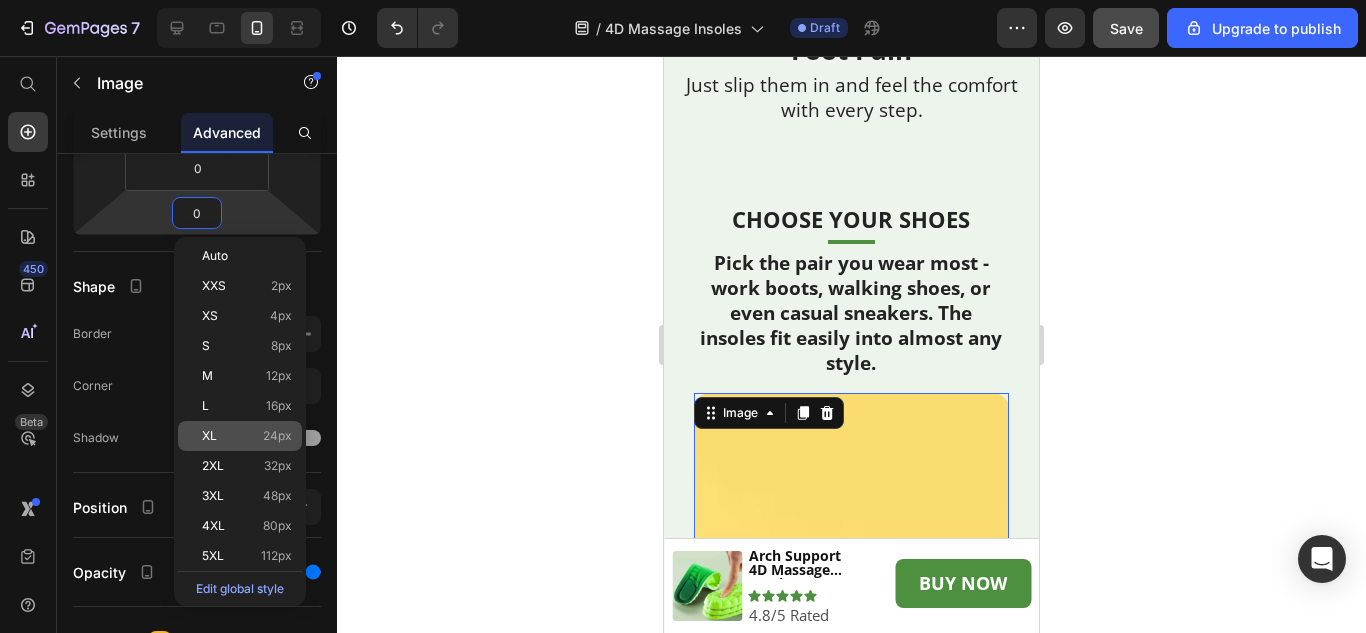 click on "XL 24px" at bounding box center (247, 436) 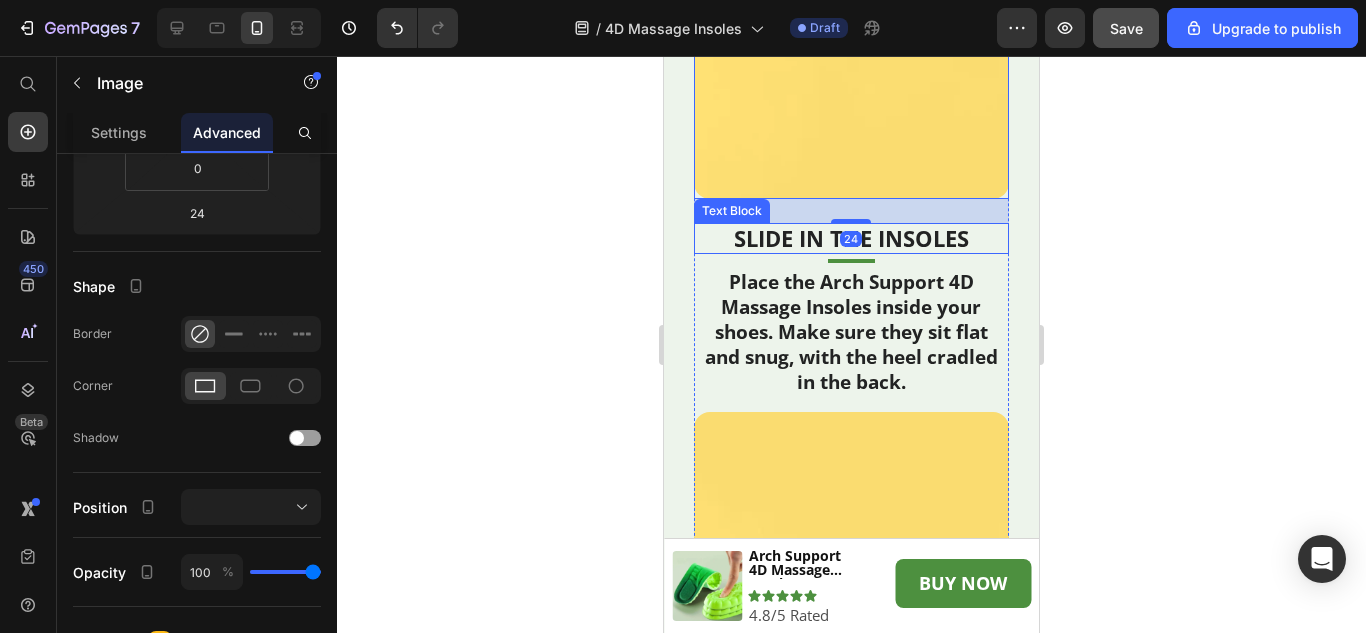 scroll, scrollTop: 11087, scrollLeft: 0, axis: vertical 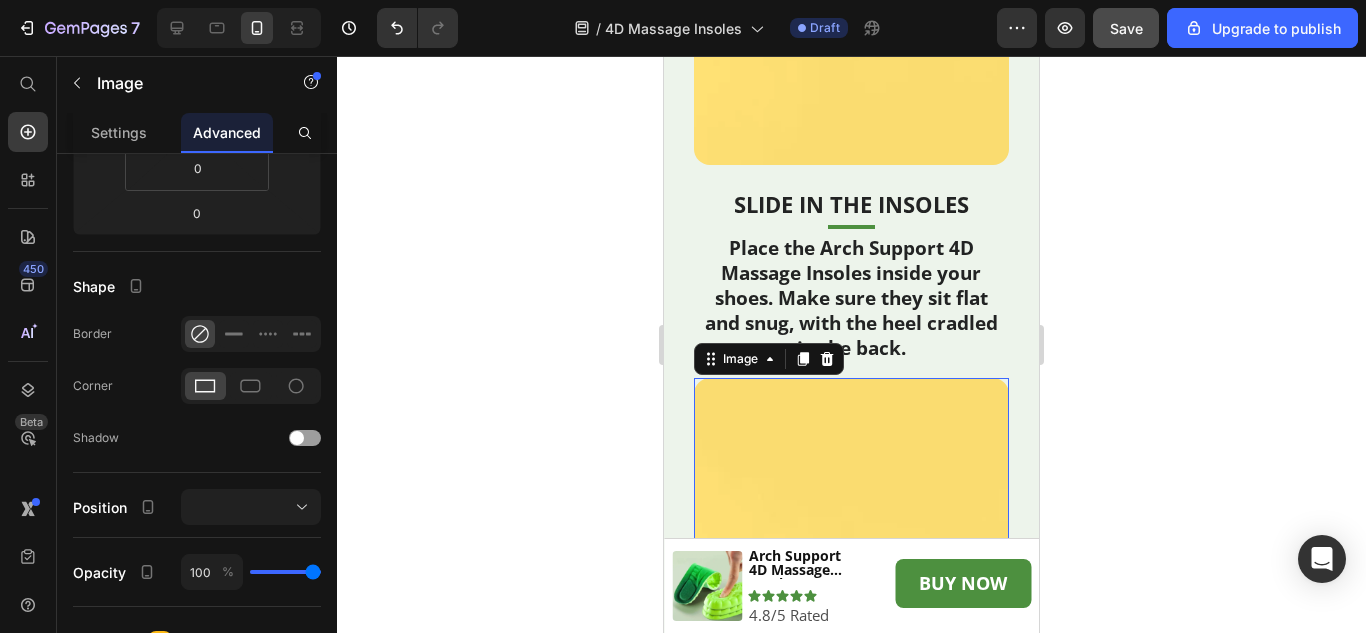 click at bounding box center [852, 536] 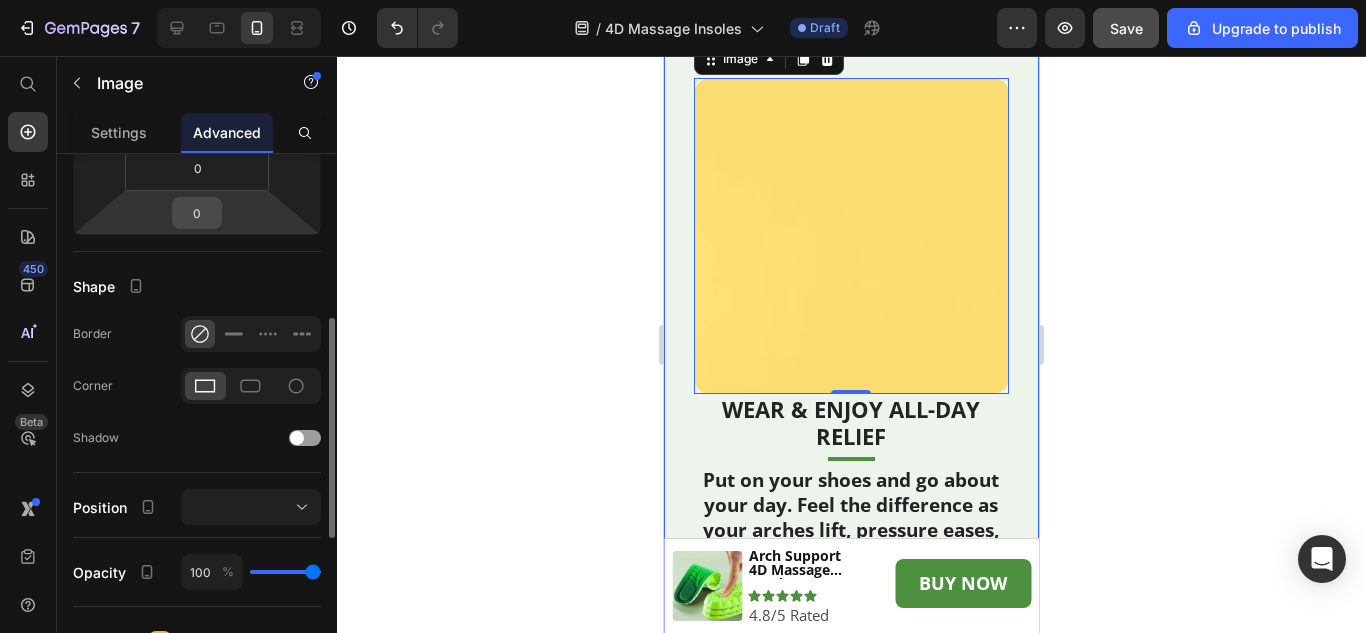 click on "0" at bounding box center [197, 213] 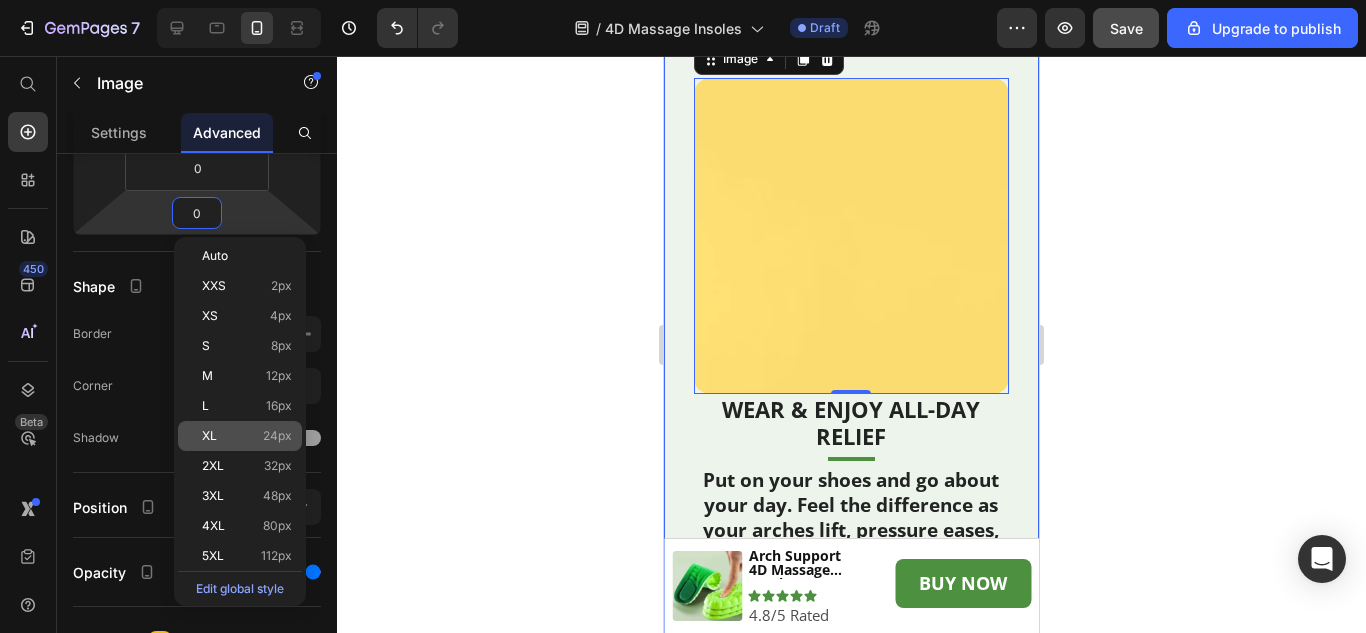 click on "XL" at bounding box center (209, 436) 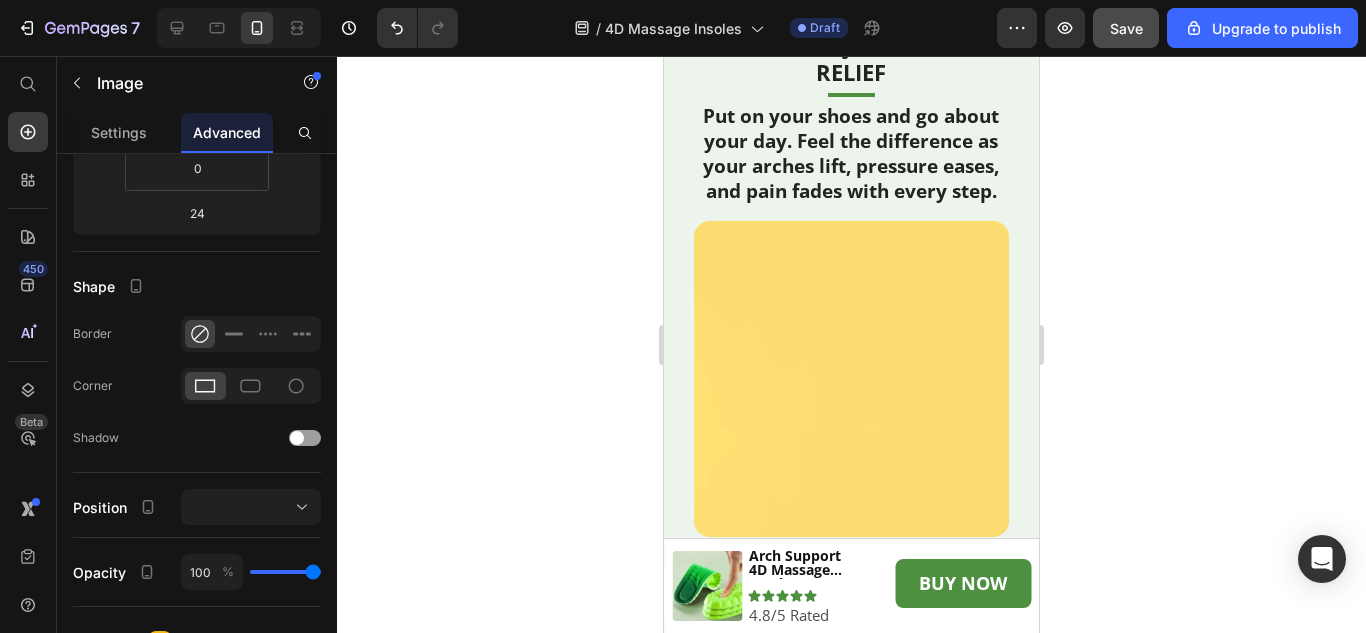 scroll, scrollTop: 11587, scrollLeft: 0, axis: vertical 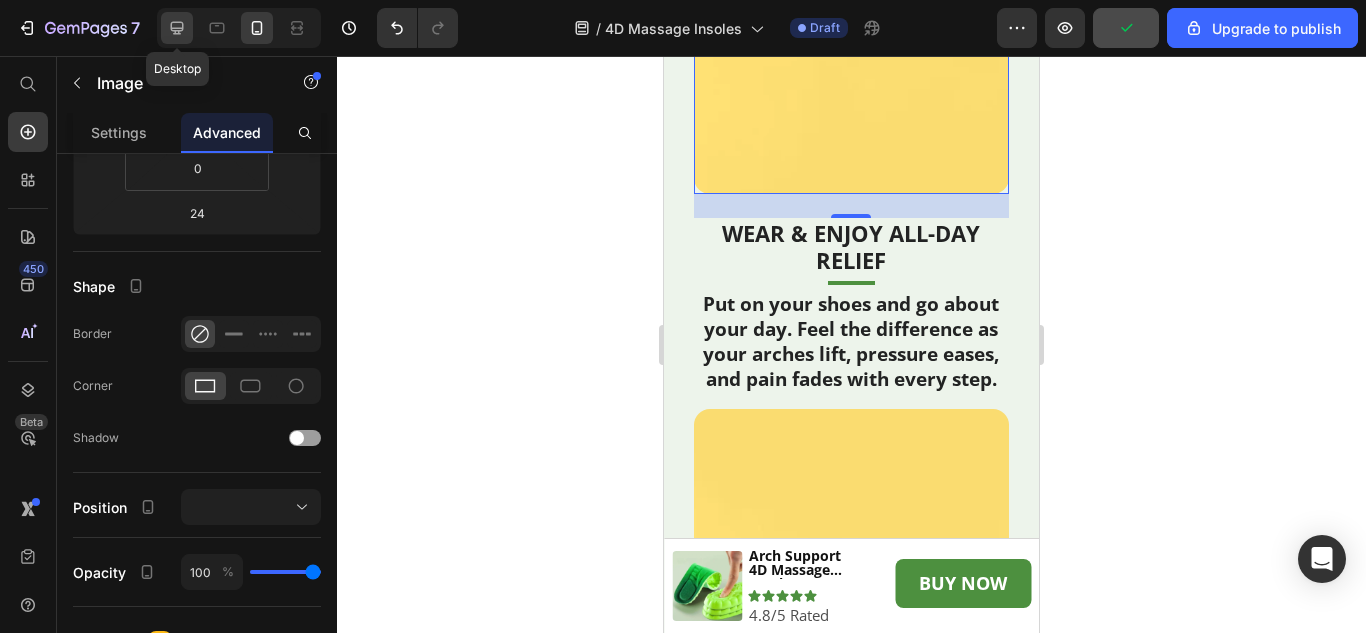 click 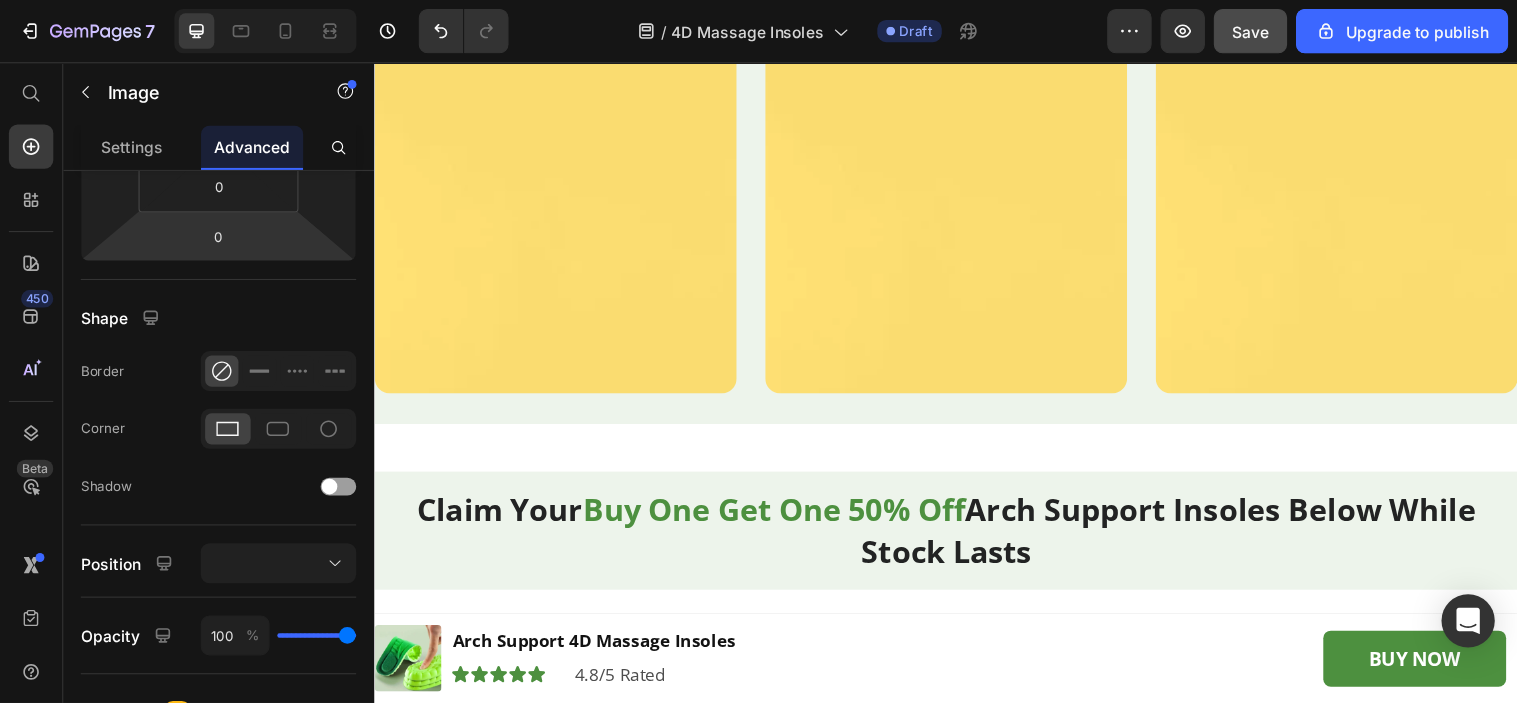 scroll, scrollTop: 9696, scrollLeft: 0, axis: vertical 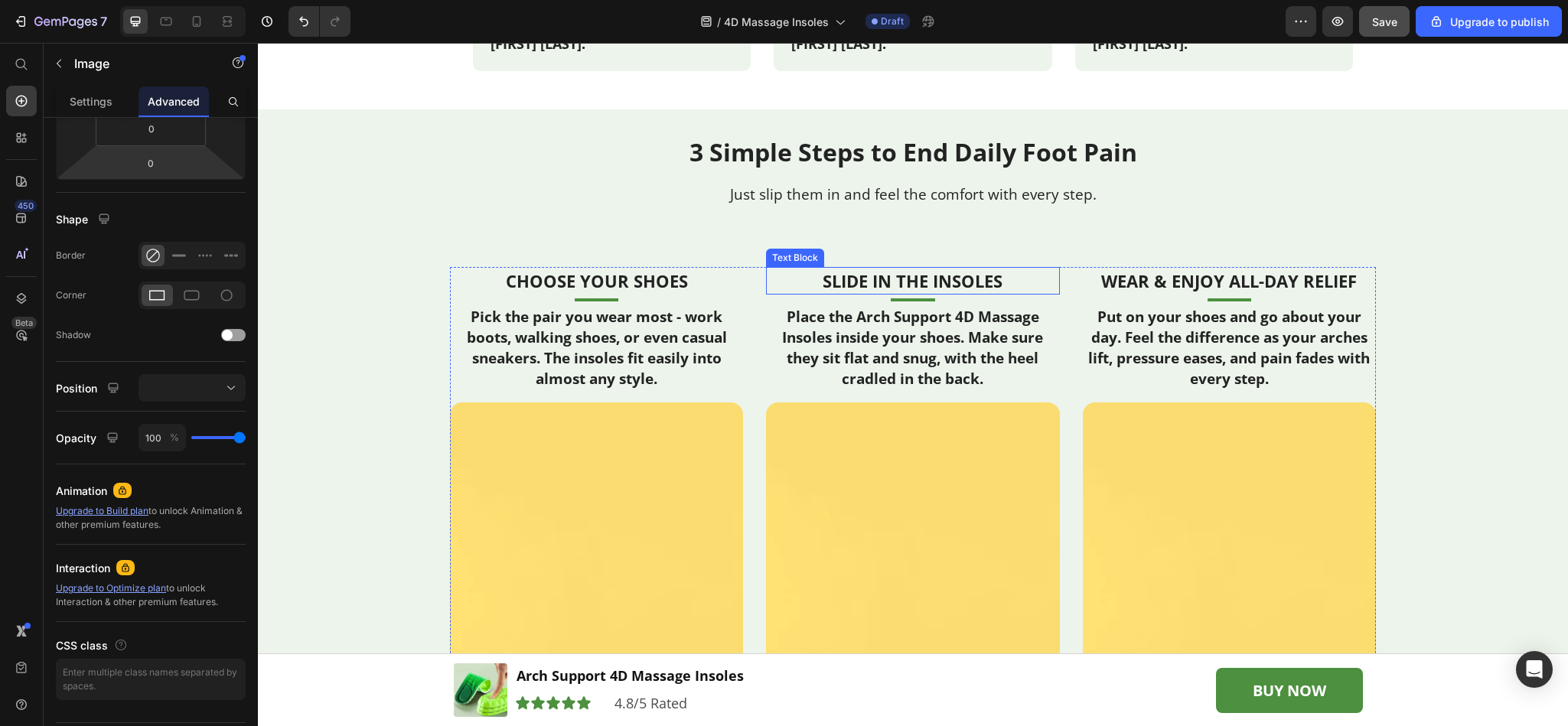 click on "Slide In The Insoles" at bounding box center (912, 281) 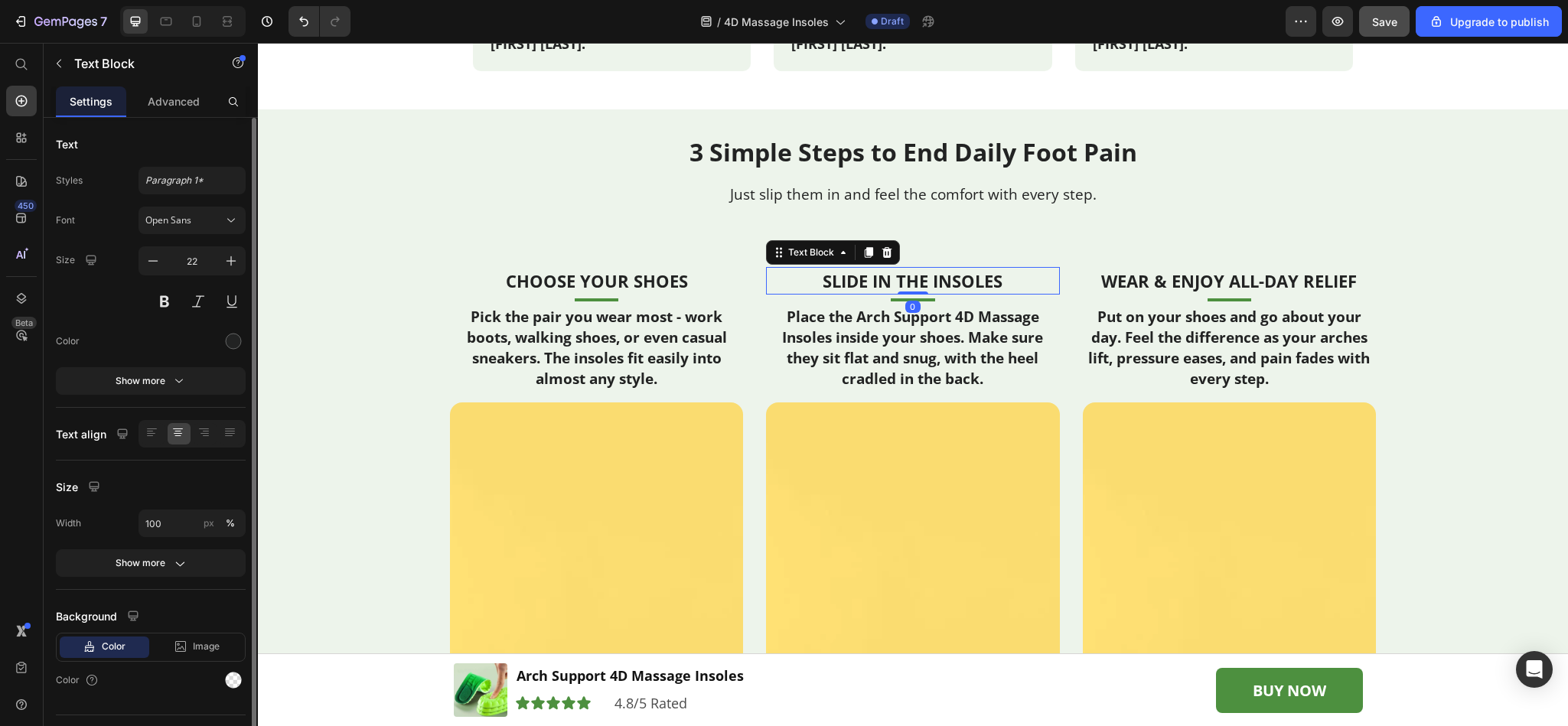 click on "Slide In The Insoles" at bounding box center [912, 281] 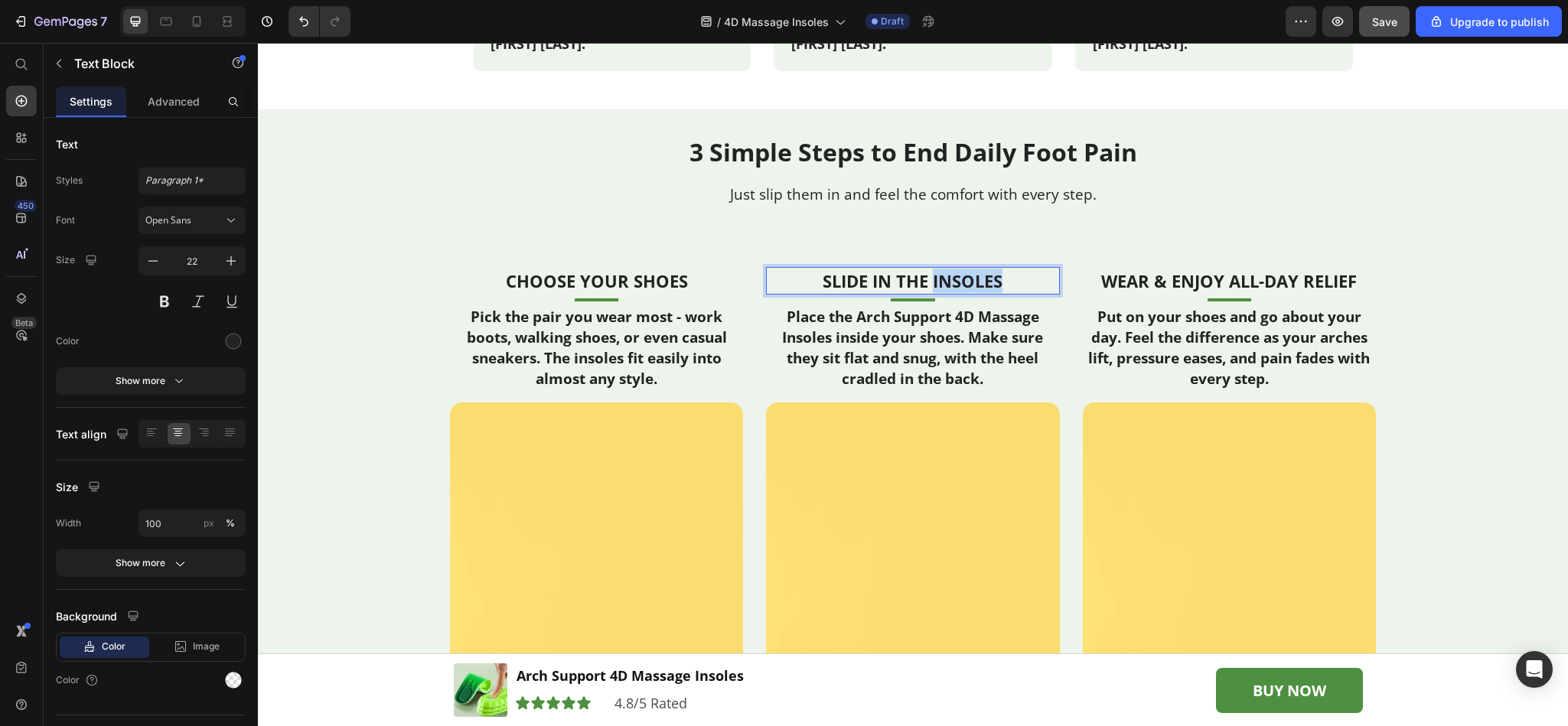 click on "Slide In The Insoles" at bounding box center [912, 281] 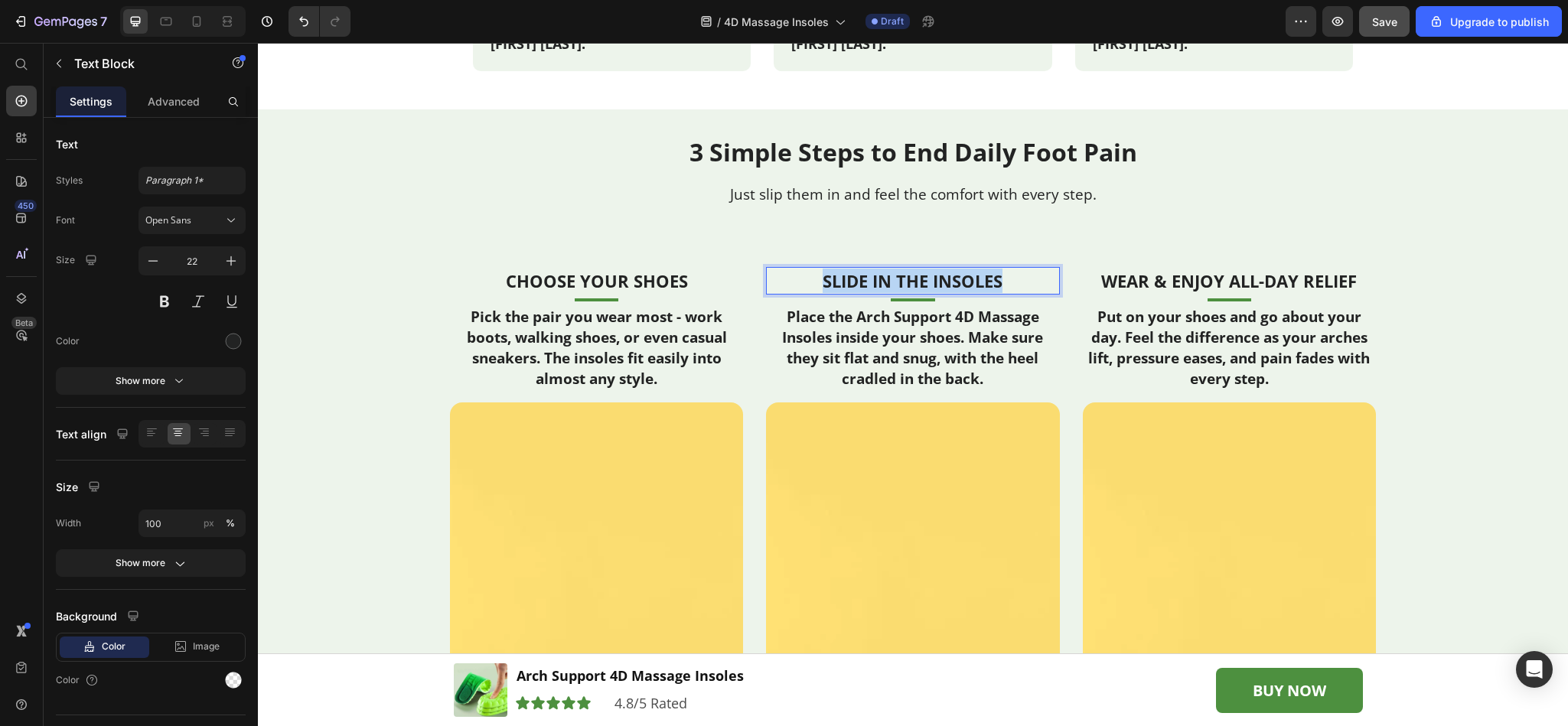 click on "Slide In The Insoles" at bounding box center [912, 281] 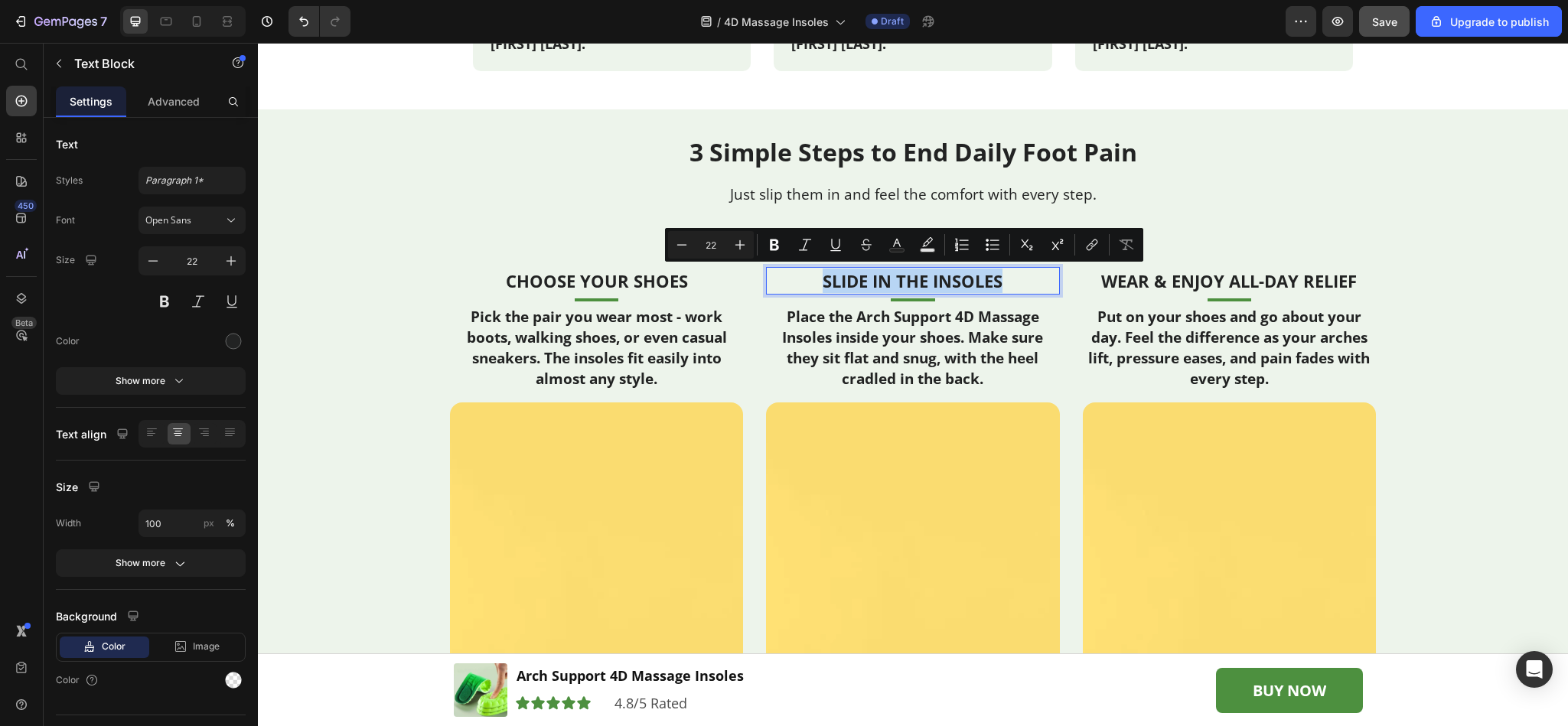 copy on "Slide In The Insoles" 